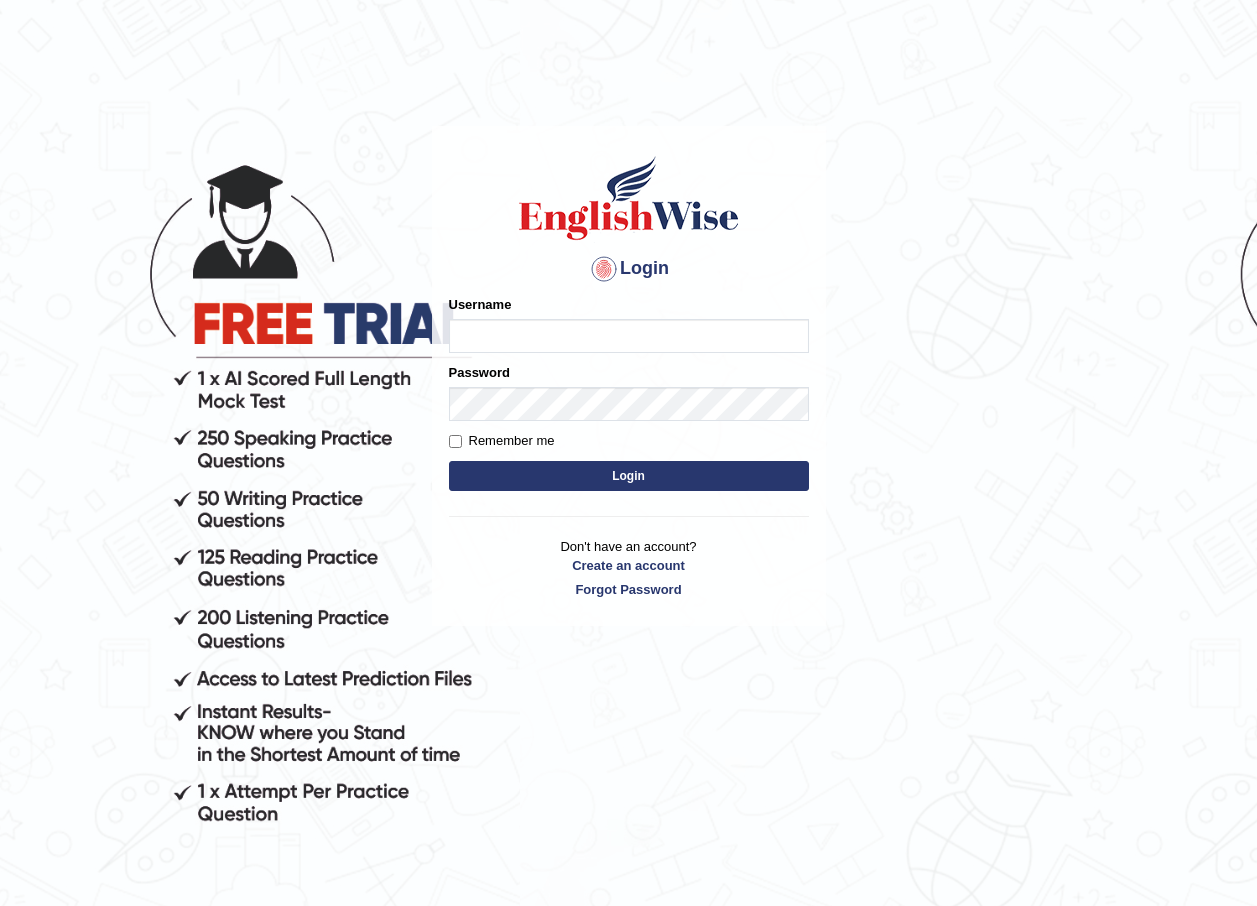 scroll, scrollTop: 0, scrollLeft: 0, axis: both 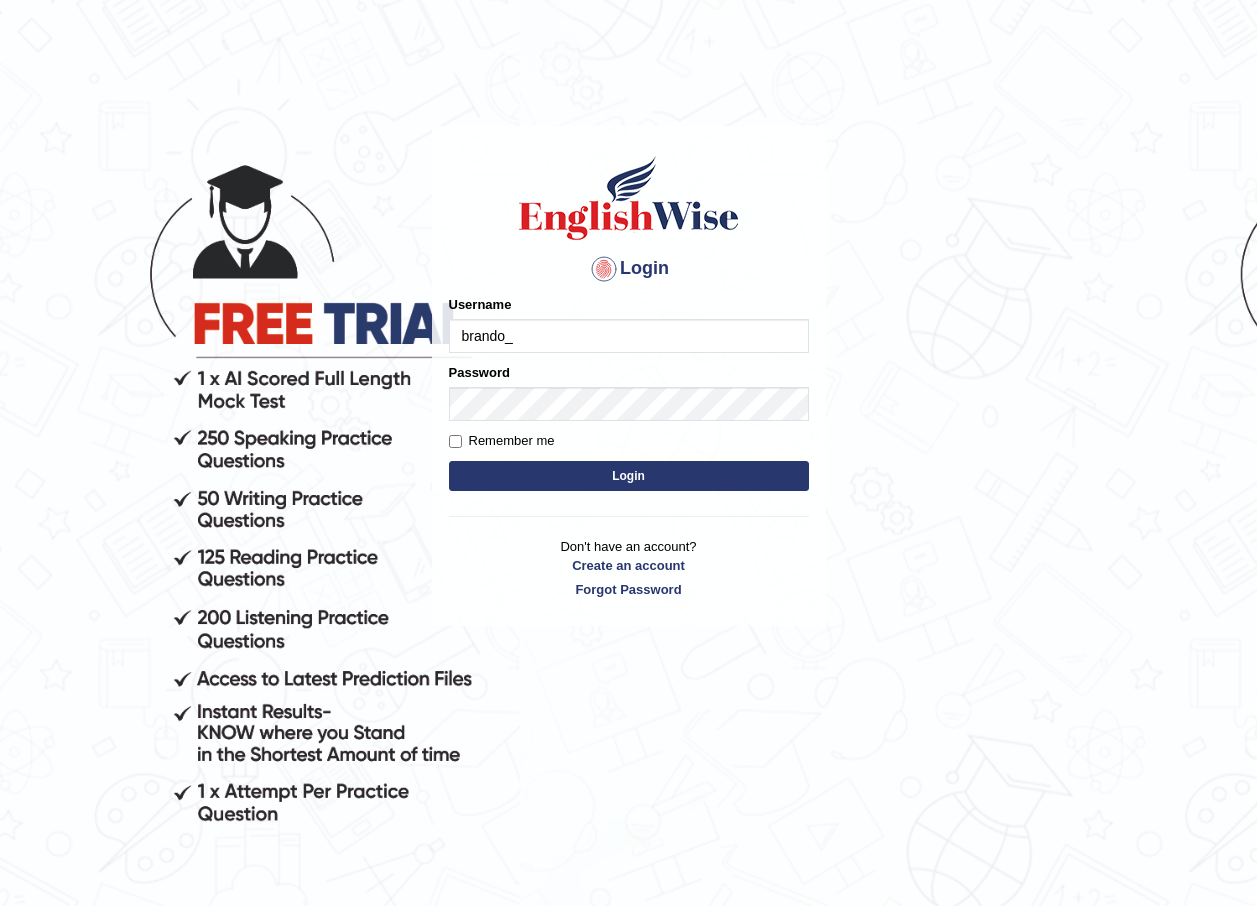 type on "brando_[CITY]" 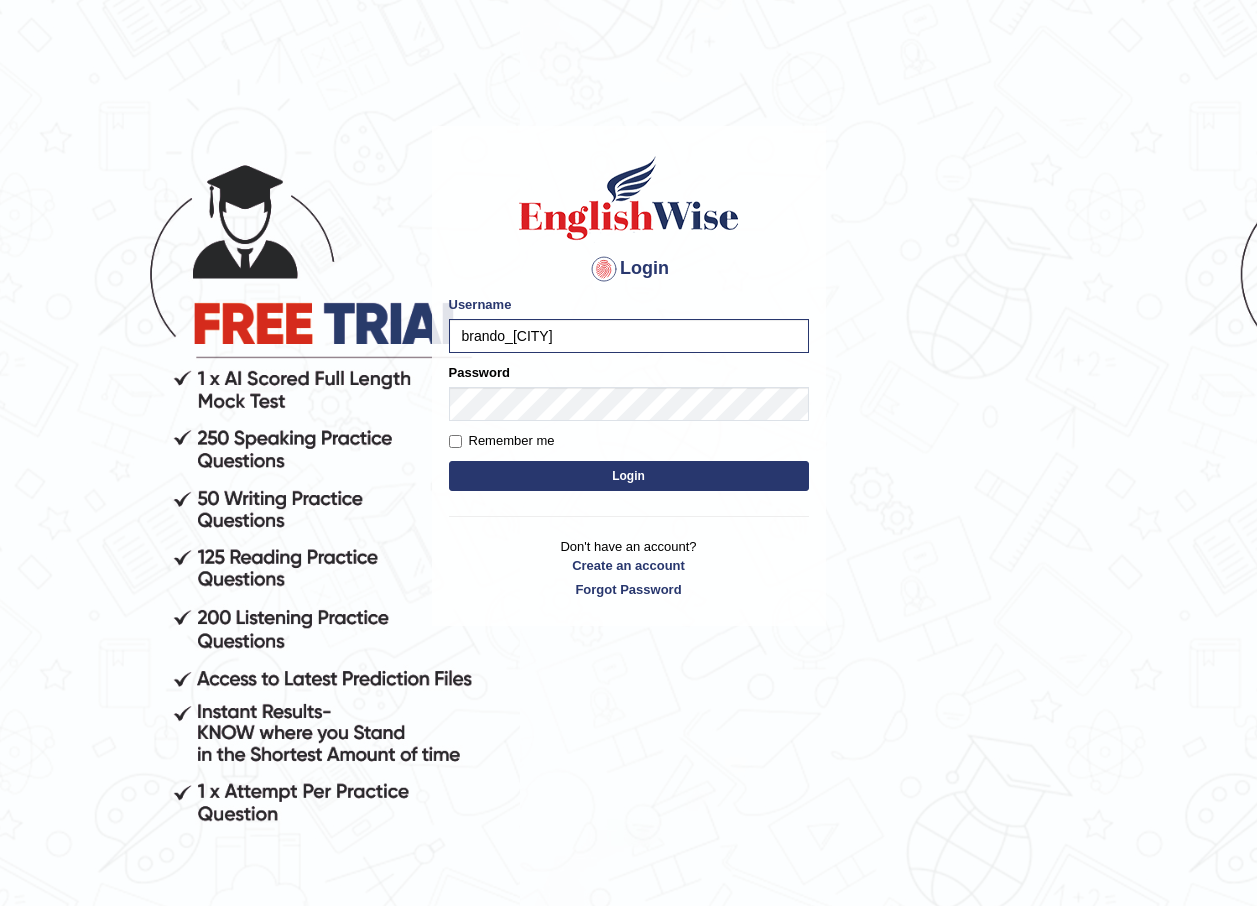click on "Login" at bounding box center (629, 476) 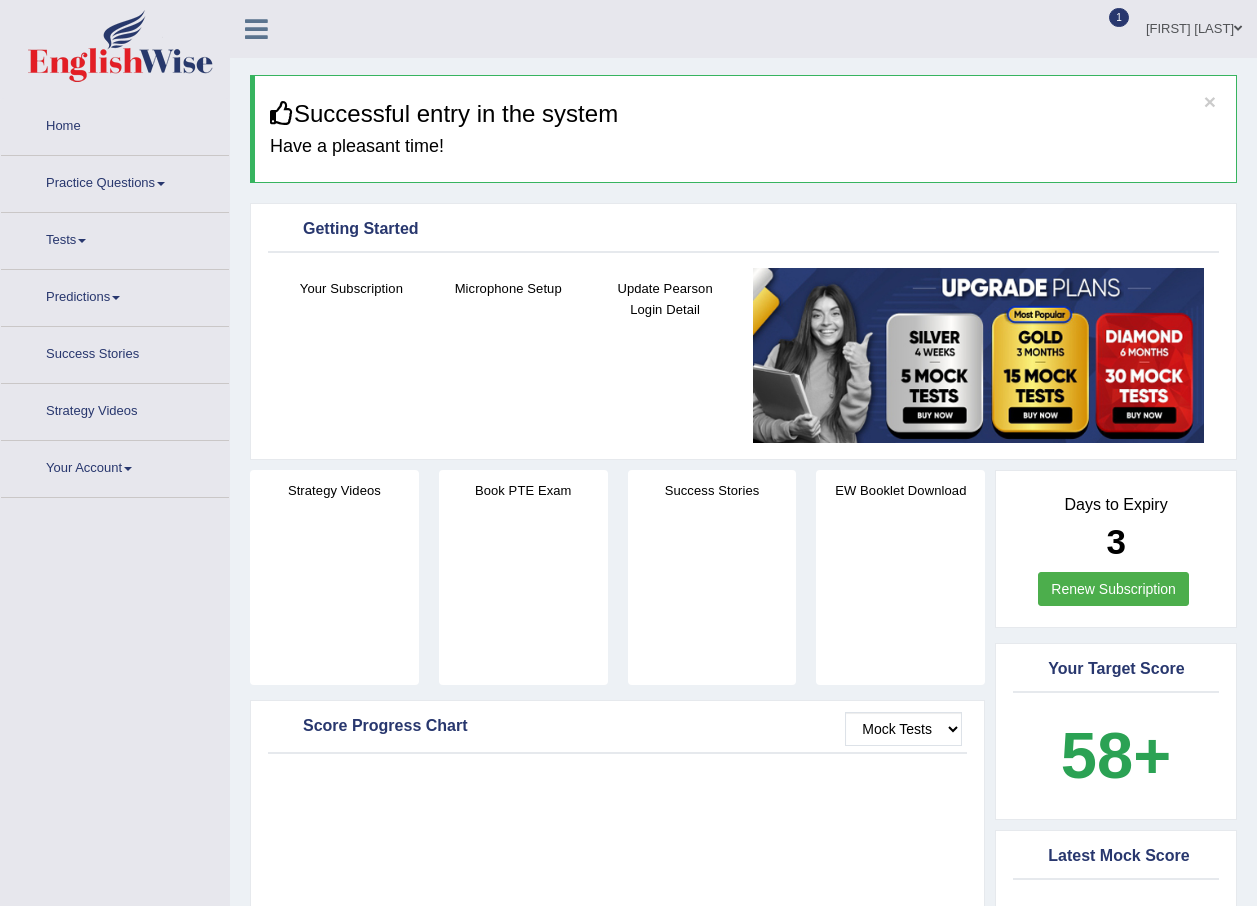 scroll, scrollTop: 0, scrollLeft: 0, axis: both 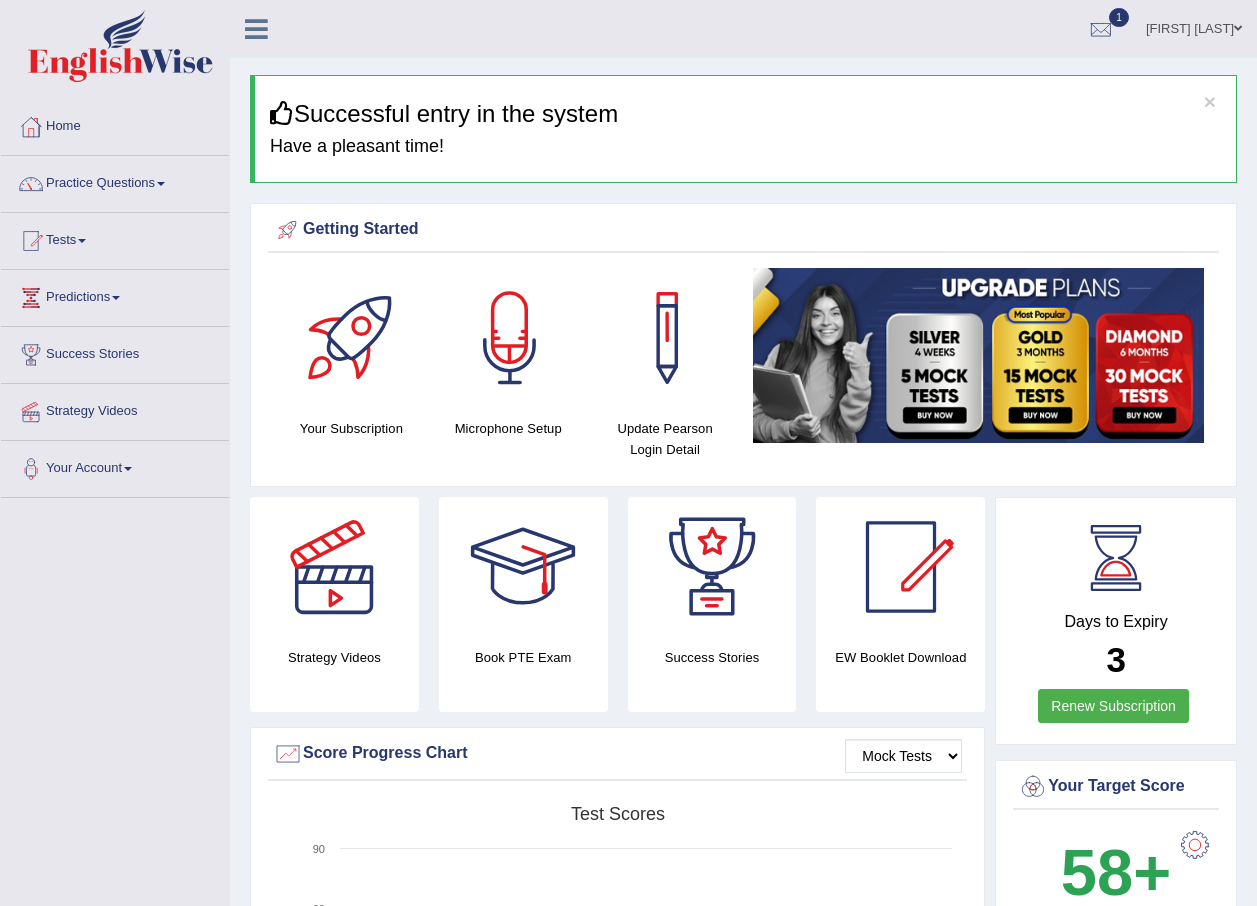 click on "Practice Questions" at bounding box center (115, 181) 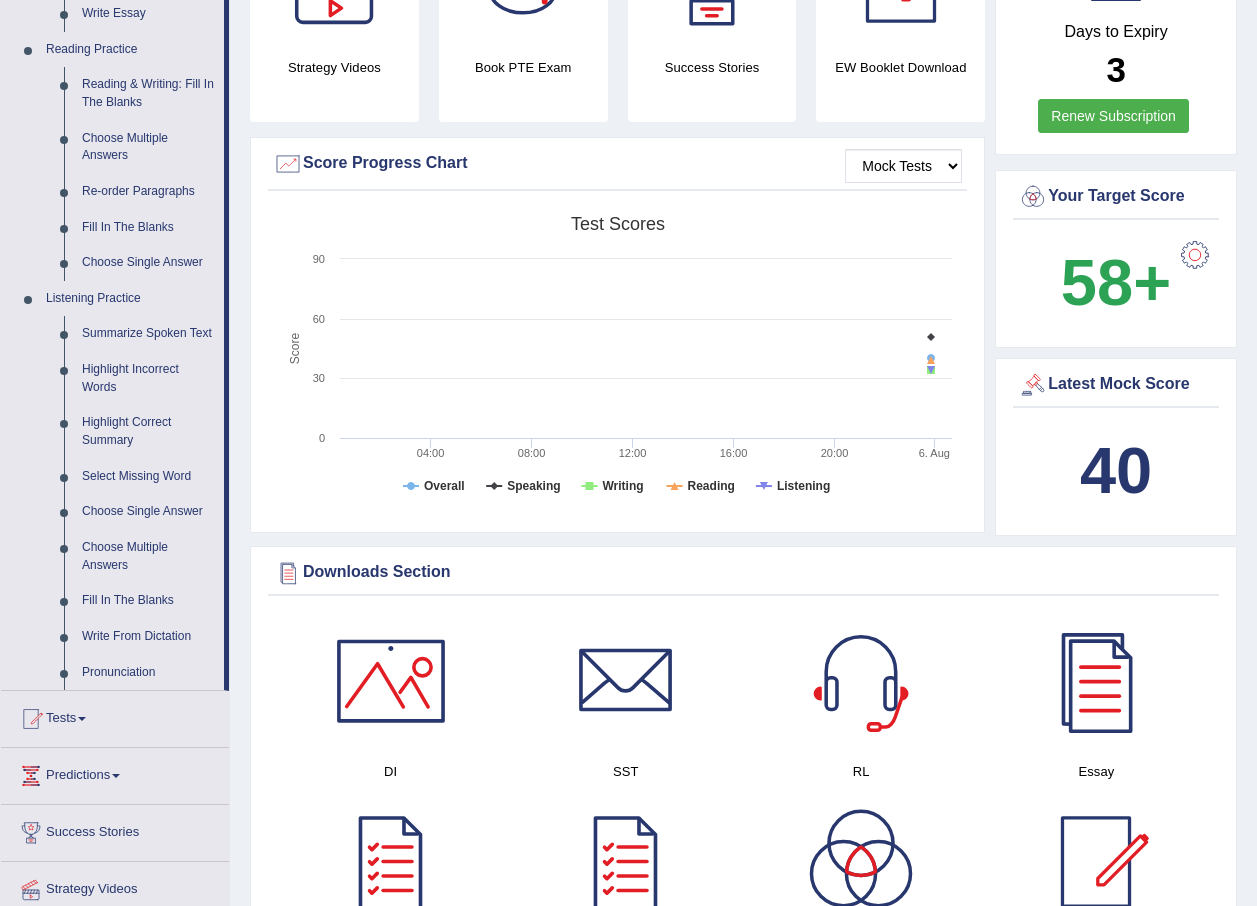 scroll, scrollTop: 600, scrollLeft: 0, axis: vertical 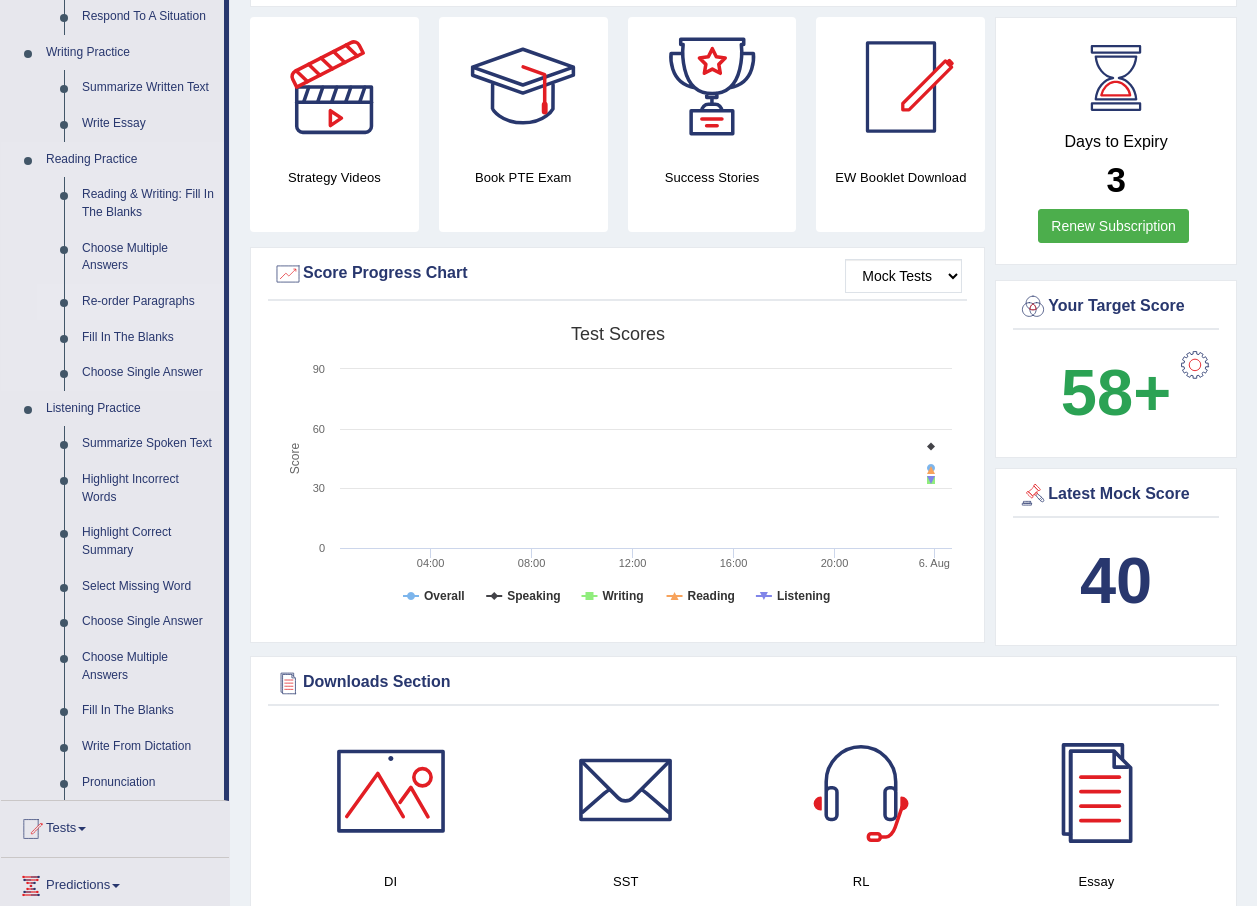 click on "Re-order Paragraphs" at bounding box center (148, 302) 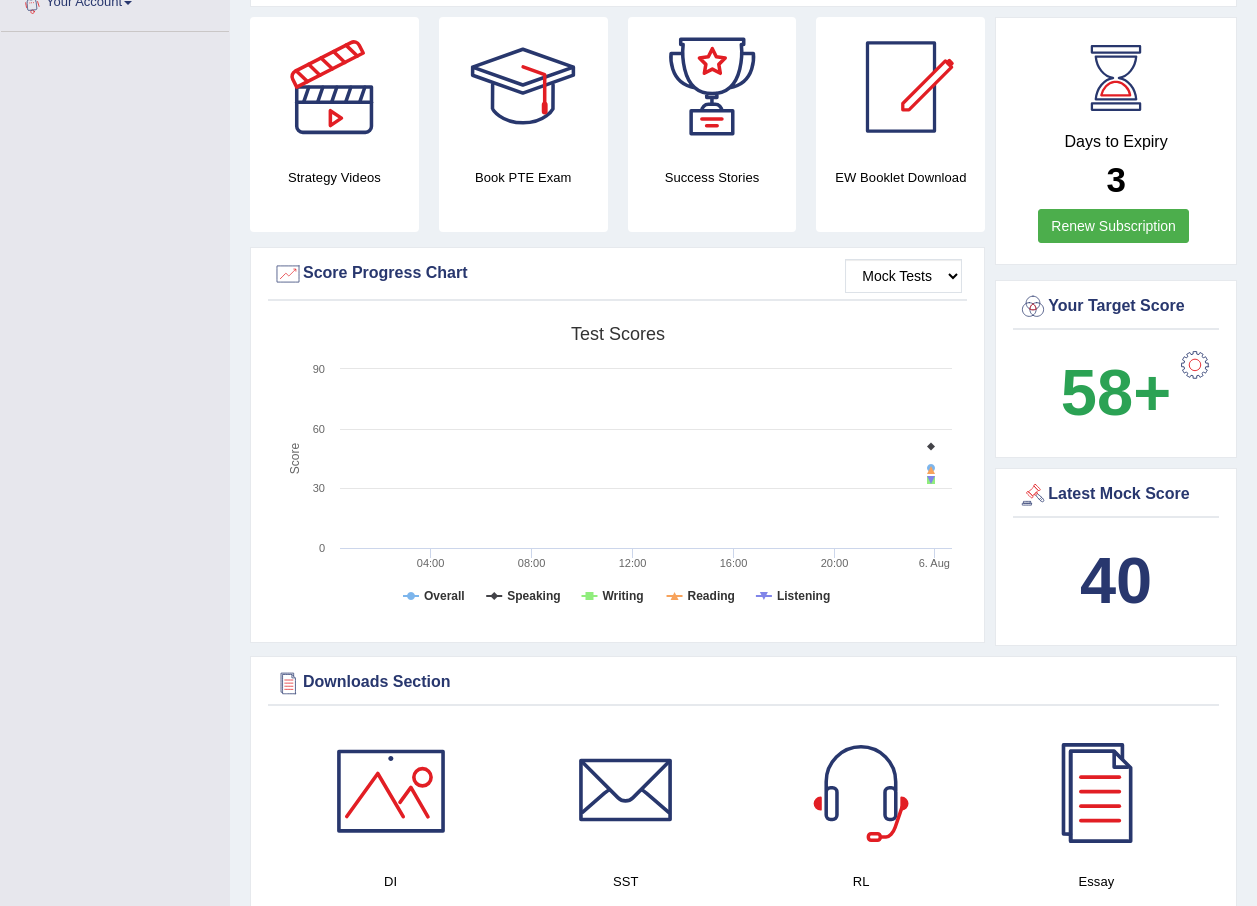 scroll, scrollTop: 532, scrollLeft: 0, axis: vertical 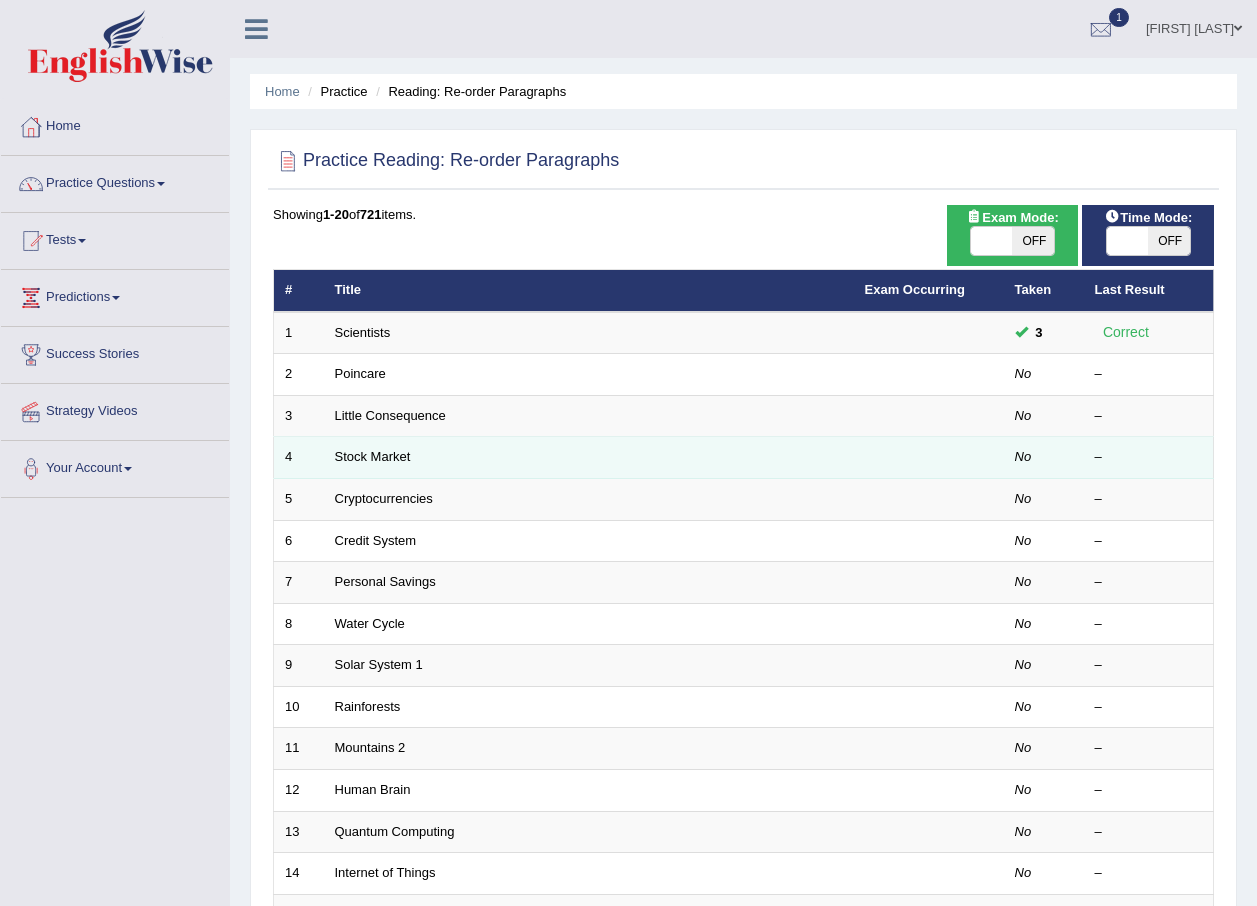 click on "Stock Market" at bounding box center [589, 458] 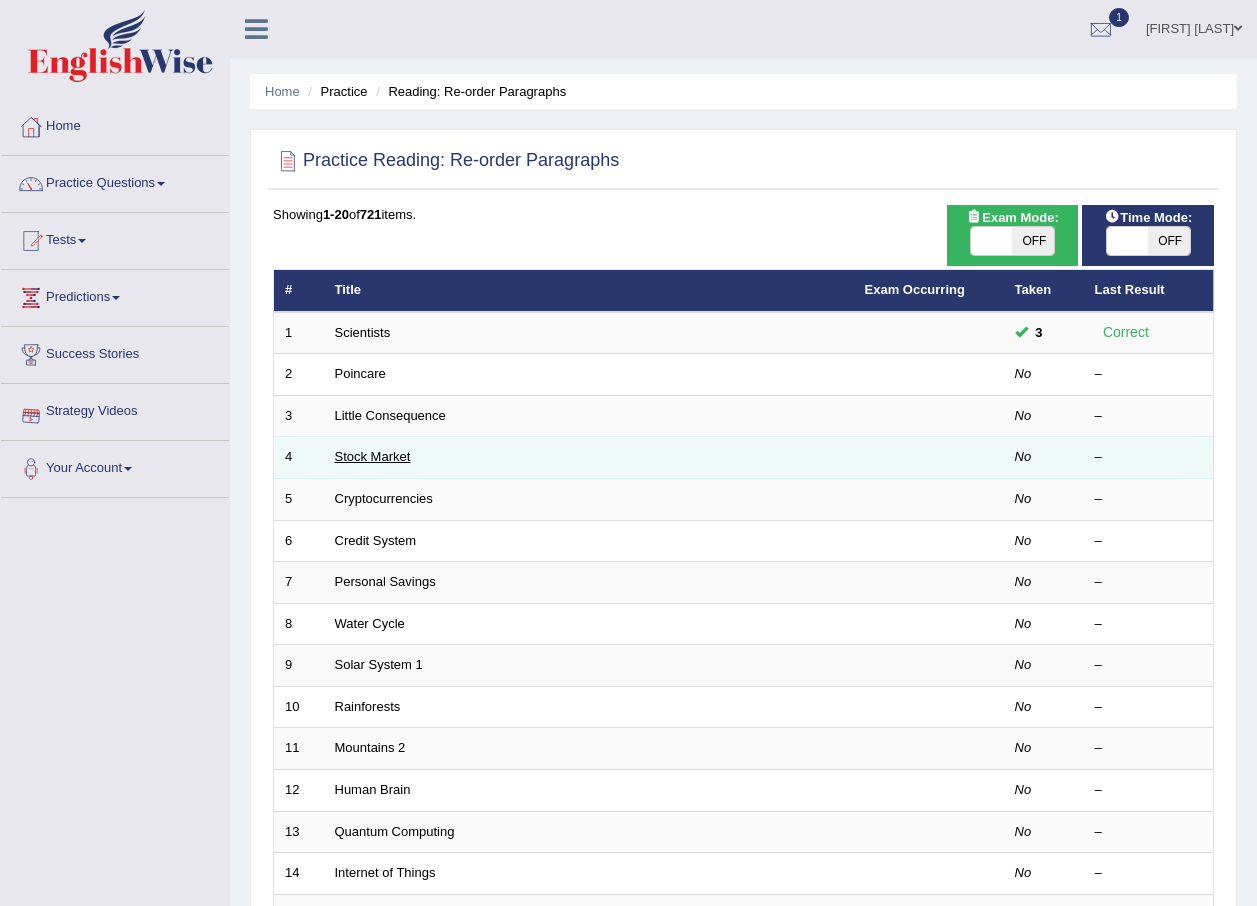 click on "Stock Market" at bounding box center (373, 456) 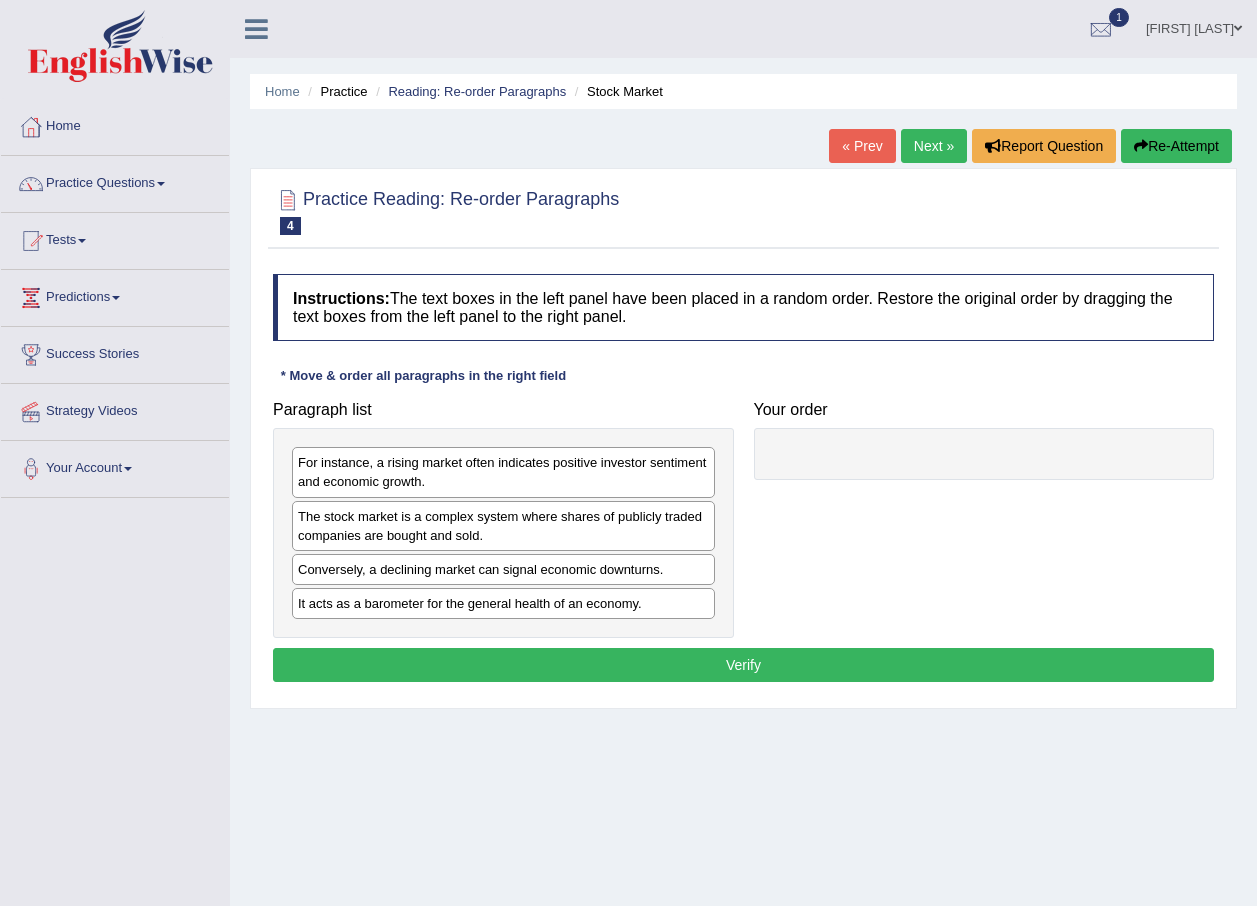 scroll, scrollTop: 0, scrollLeft: 0, axis: both 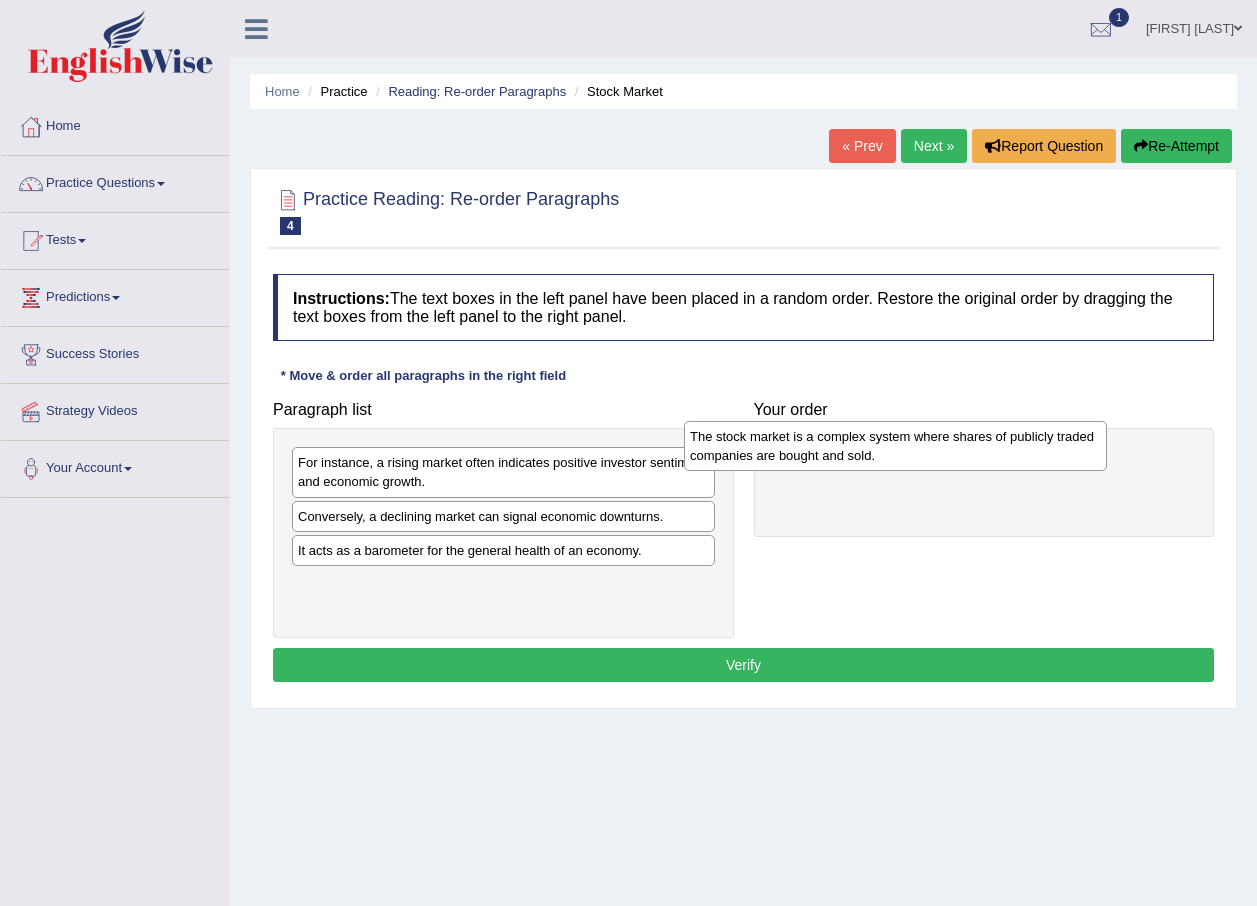 drag, startPoint x: 470, startPoint y: 534, endPoint x: 862, endPoint y: 454, distance: 400.08 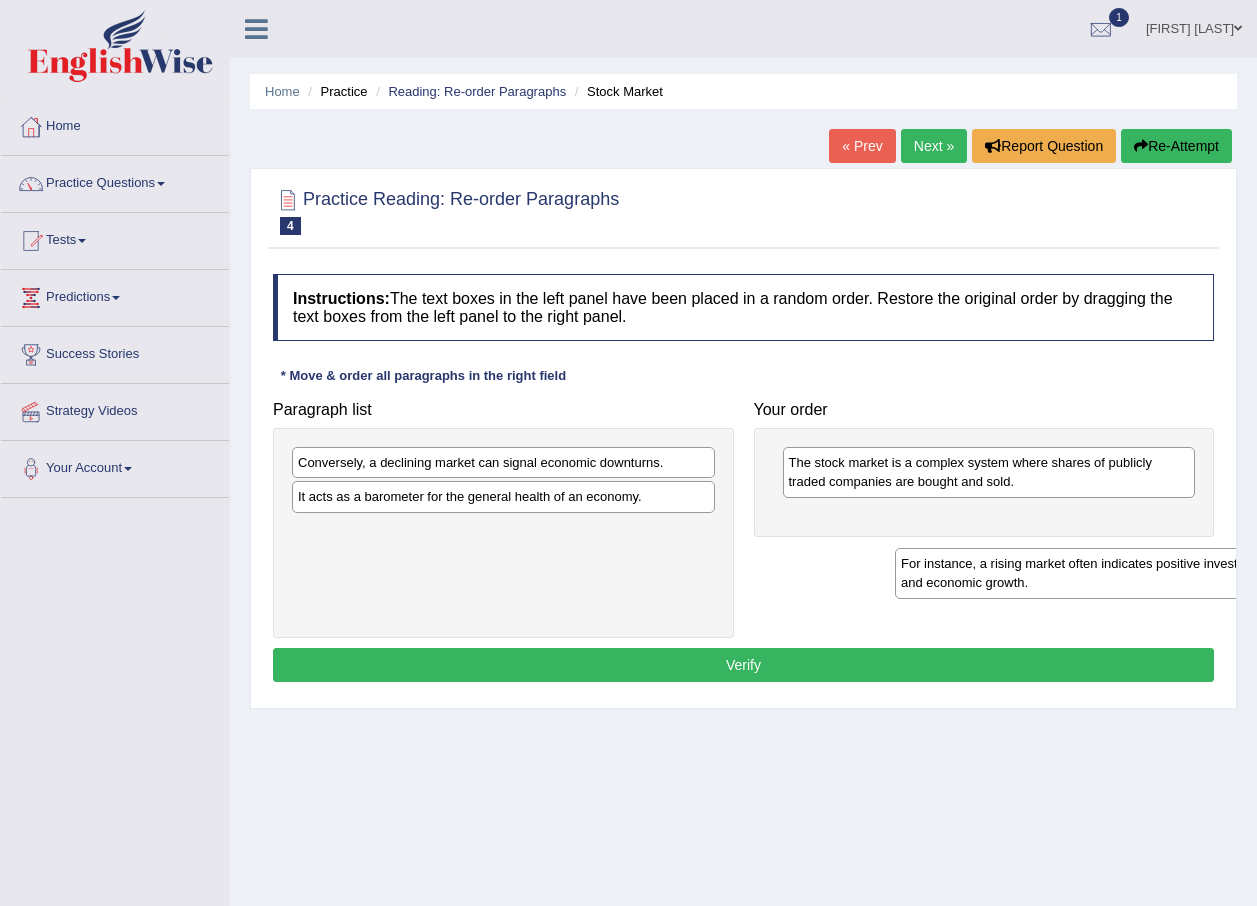 drag, startPoint x: 452, startPoint y: 481, endPoint x: 1009, endPoint y: 560, distance: 562.57446 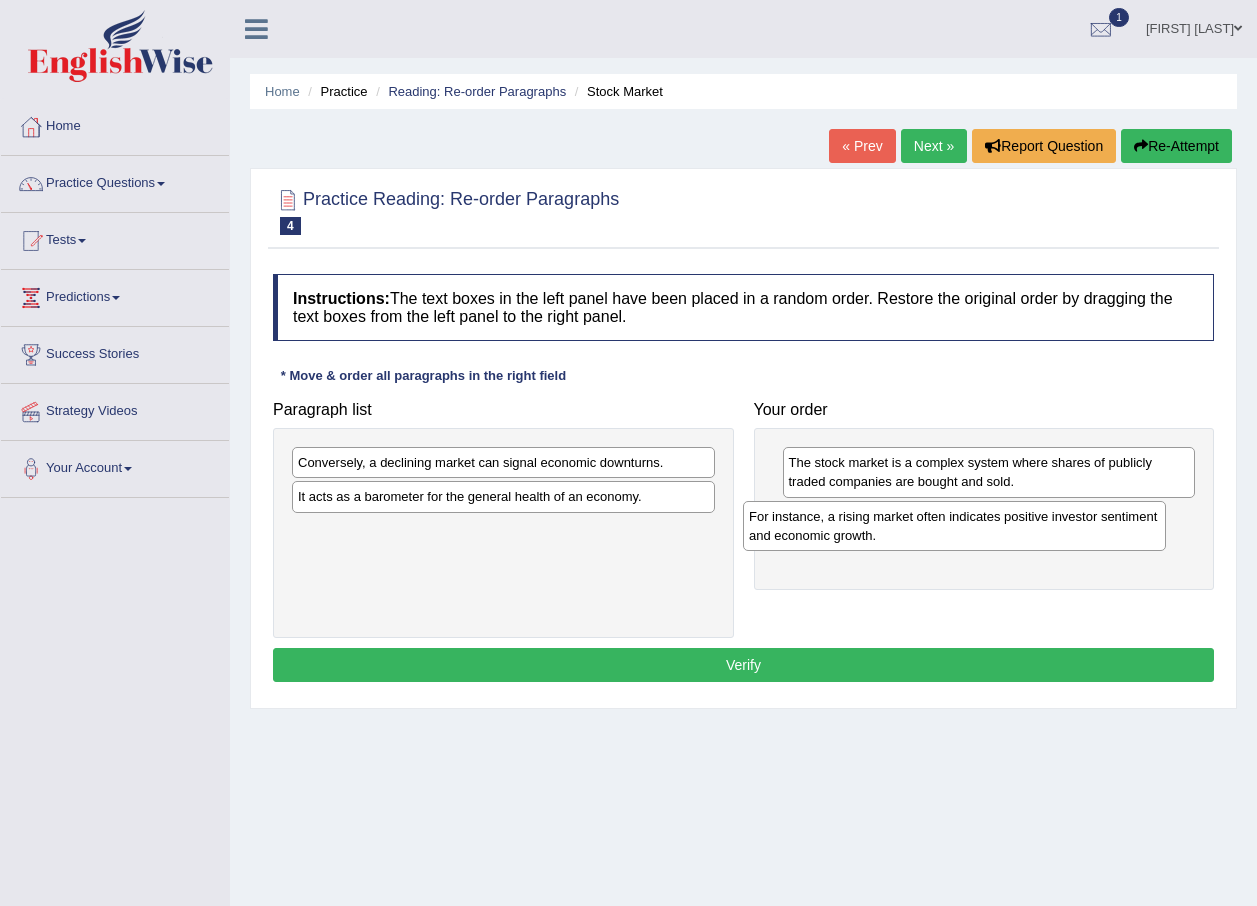 drag, startPoint x: 451, startPoint y: 577, endPoint x: 866, endPoint y: 539, distance: 416.7361 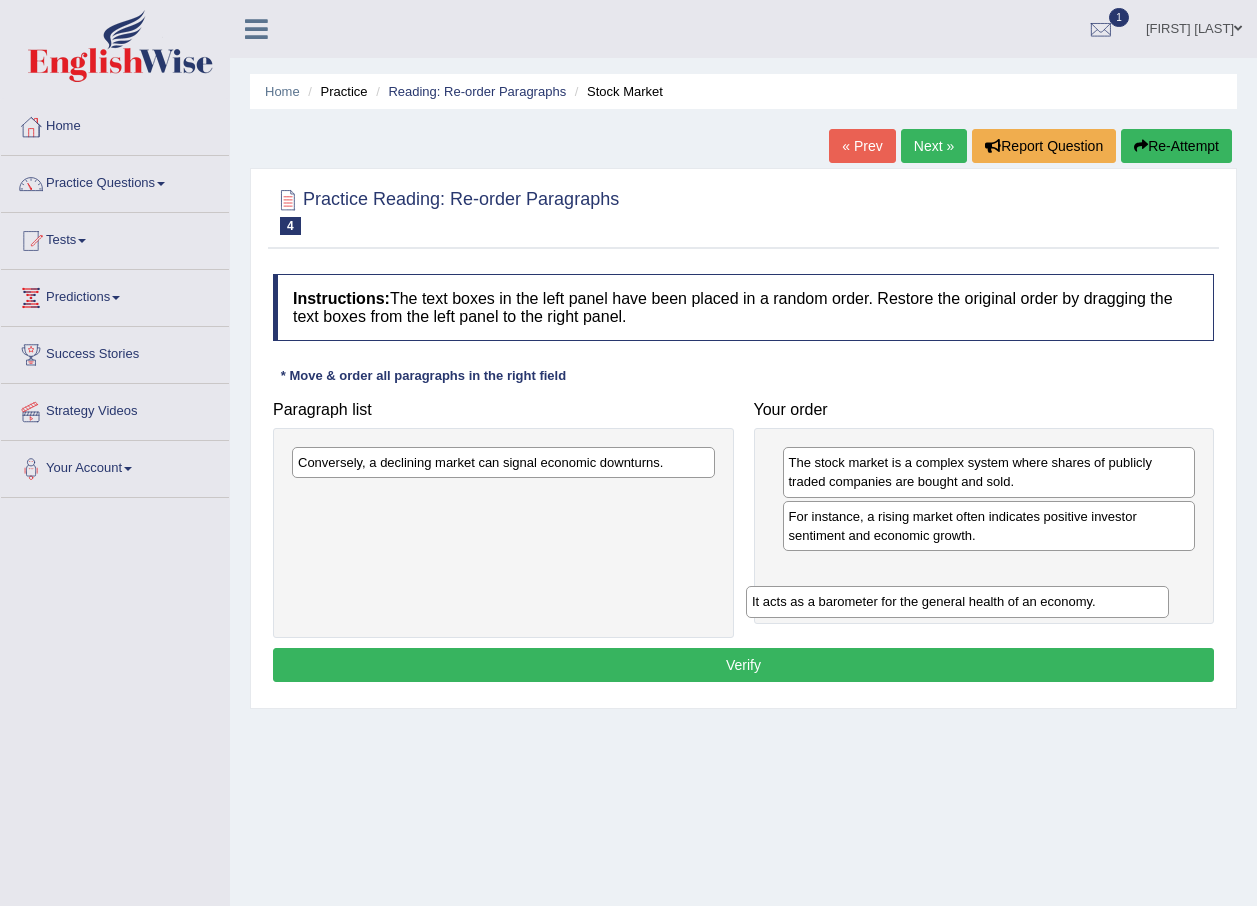 drag, startPoint x: 469, startPoint y: 508, endPoint x: 945, endPoint y: 590, distance: 483.01138 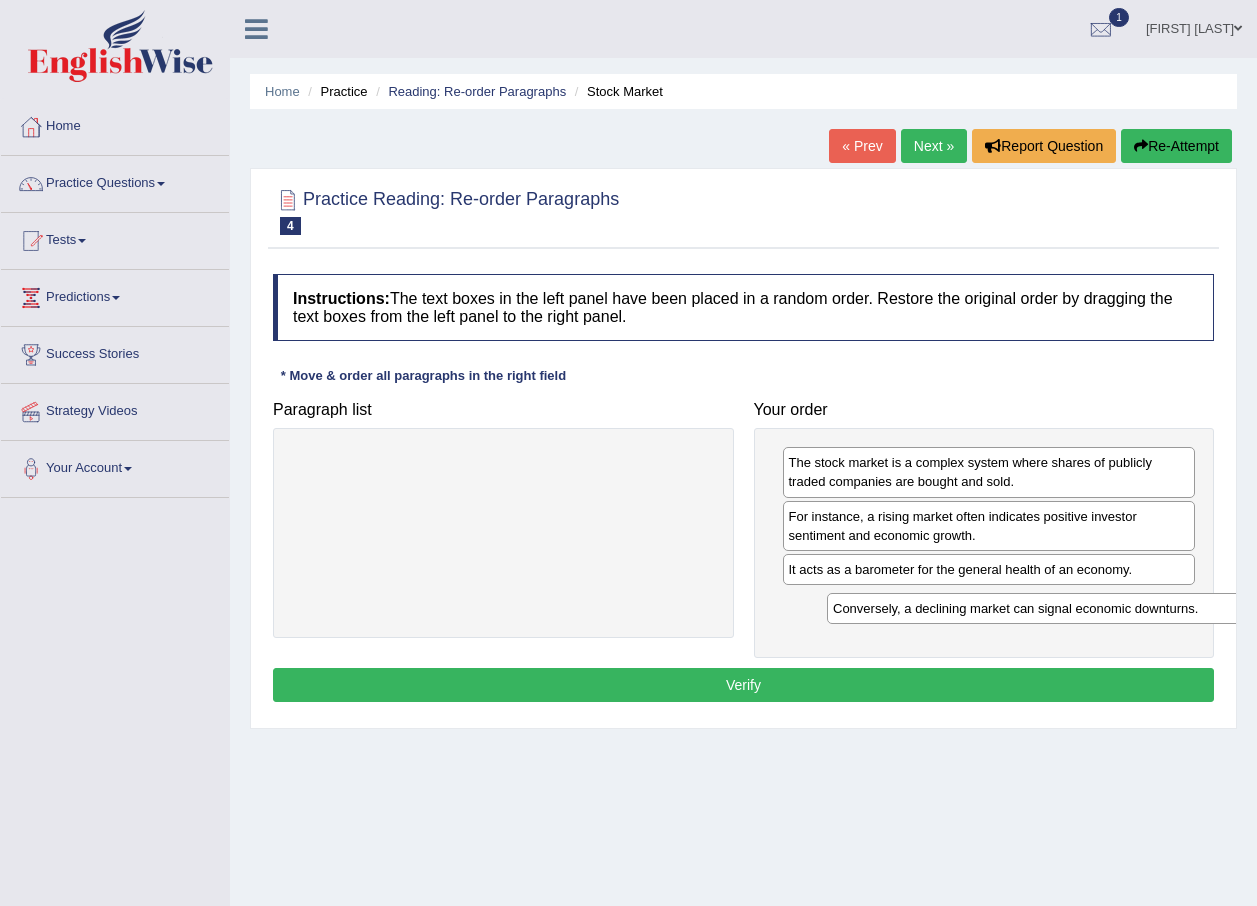 drag, startPoint x: 605, startPoint y: 468, endPoint x: 1086, endPoint y: 620, distance: 504.44525 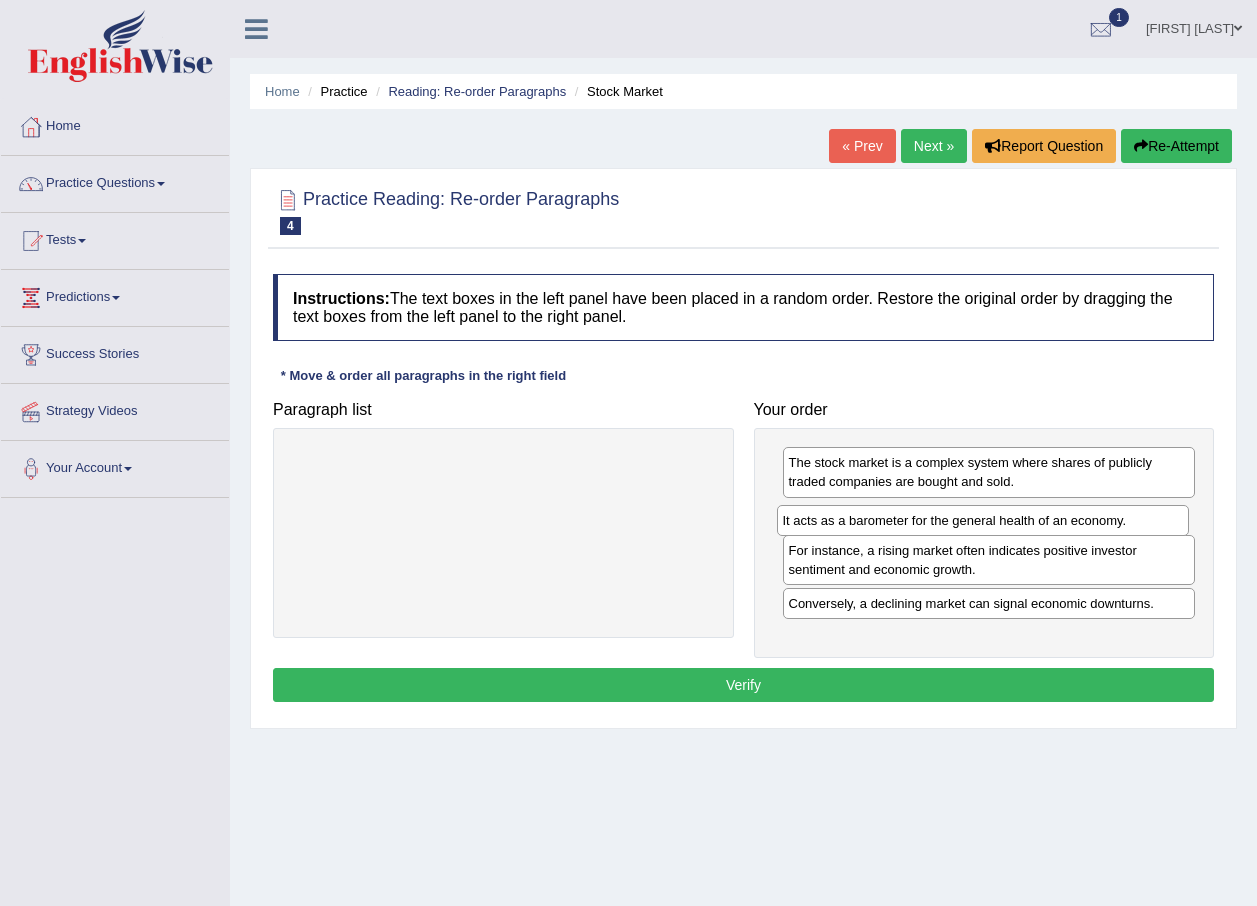 drag, startPoint x: 872, startPoint y: 582, endPoint x: 852, endPoint y: 533, distance: 52.924473 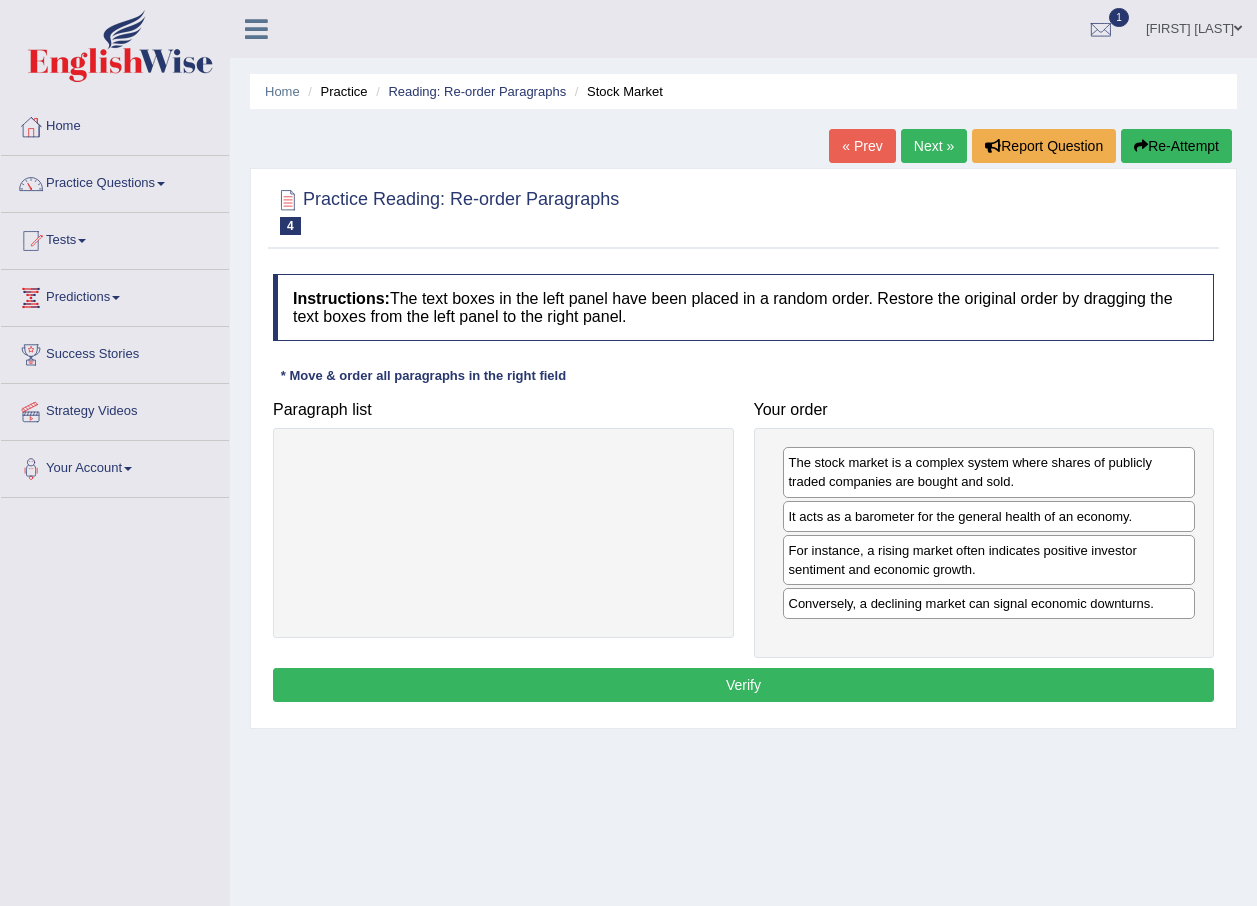 click on "Verify" at bounding box center [743, 685] 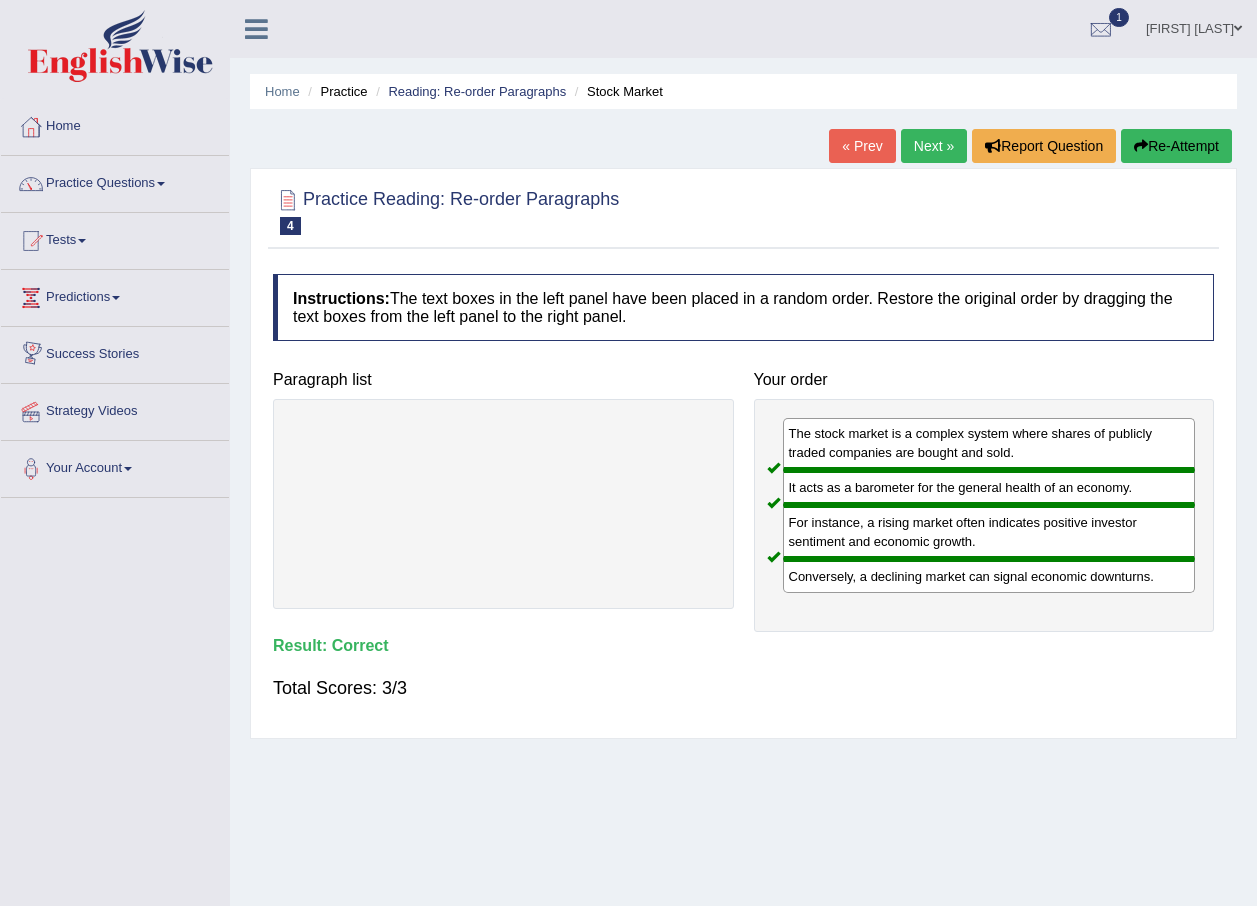 click on "Next »" at bounding box center [934, 146] 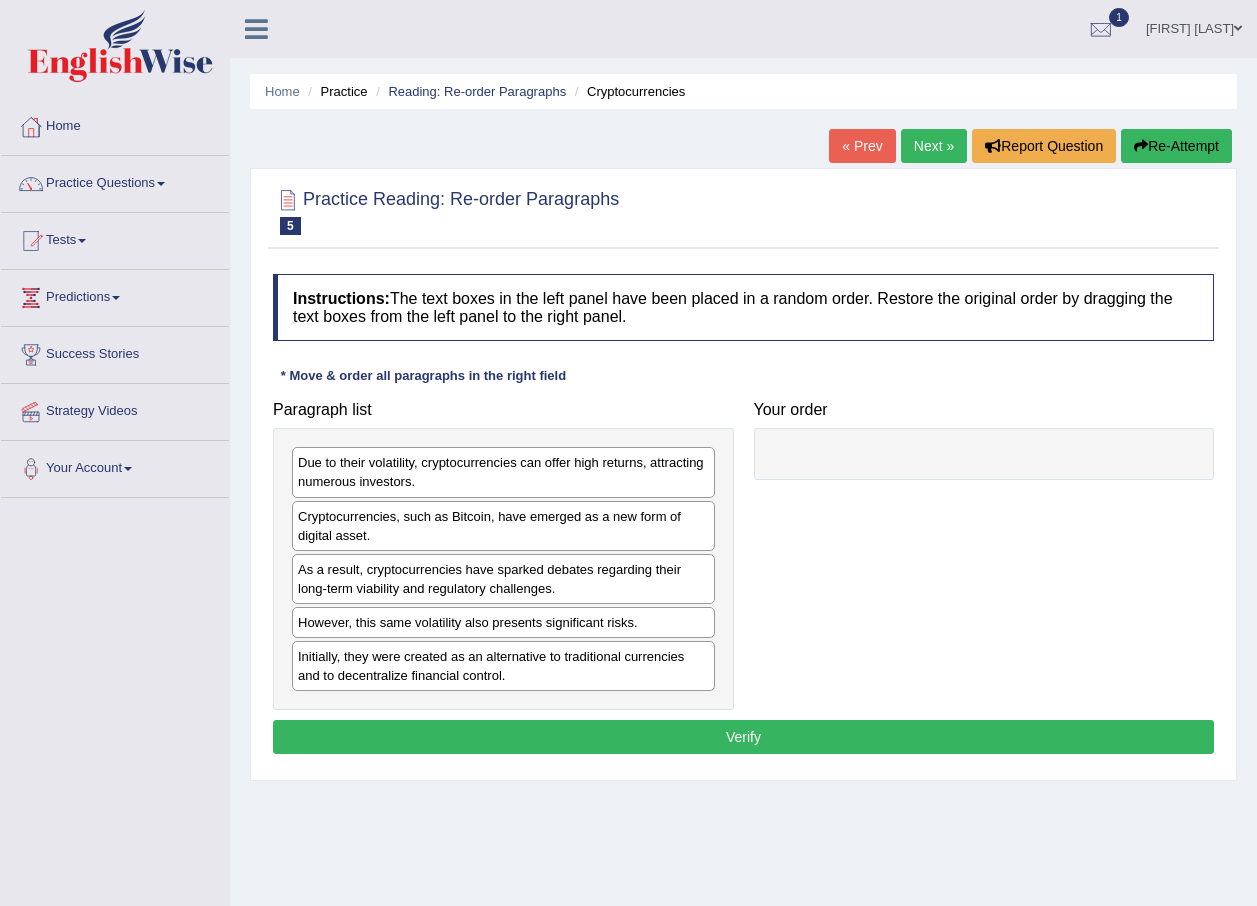 scroll, scrollTop: 0, scrollLeft: 0, axis: both 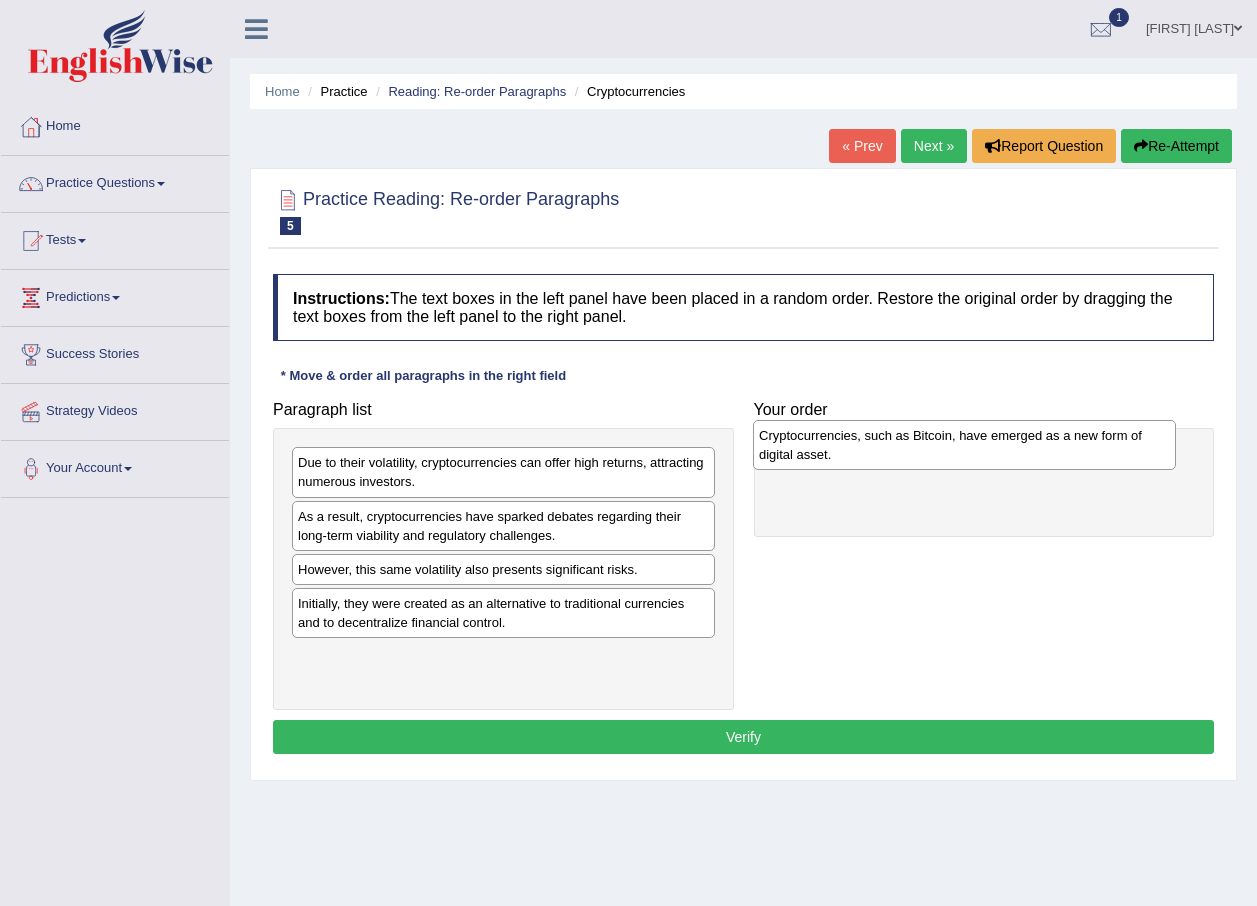 drag, startPoint x: 413, startPoint y: 532, endPoint x: 869, endPoint y: 451, distance: 463.1382 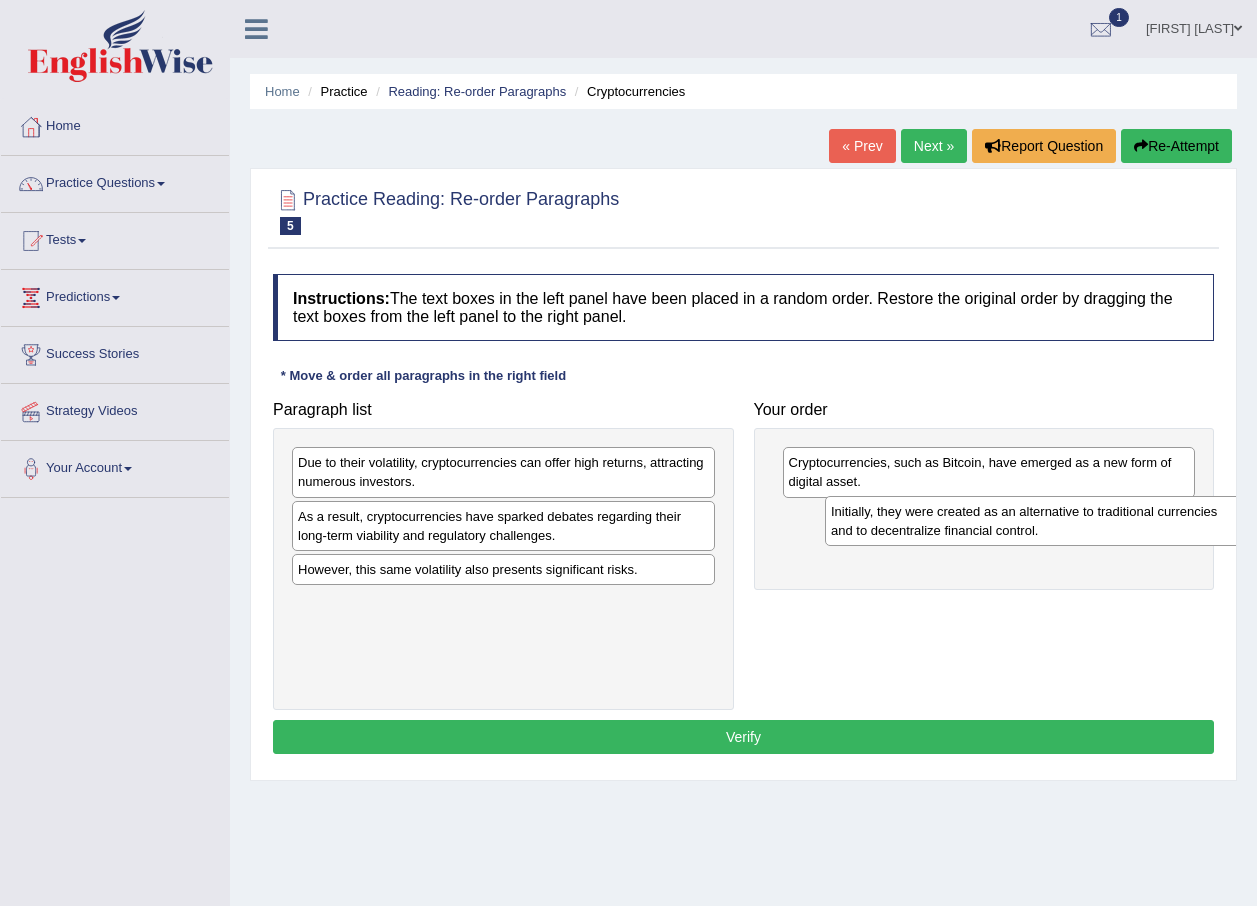 drag, startPoint x: 615, startPoint y: 614, endPoint x: 1214, endPoint y: 539, distance: 603.67706 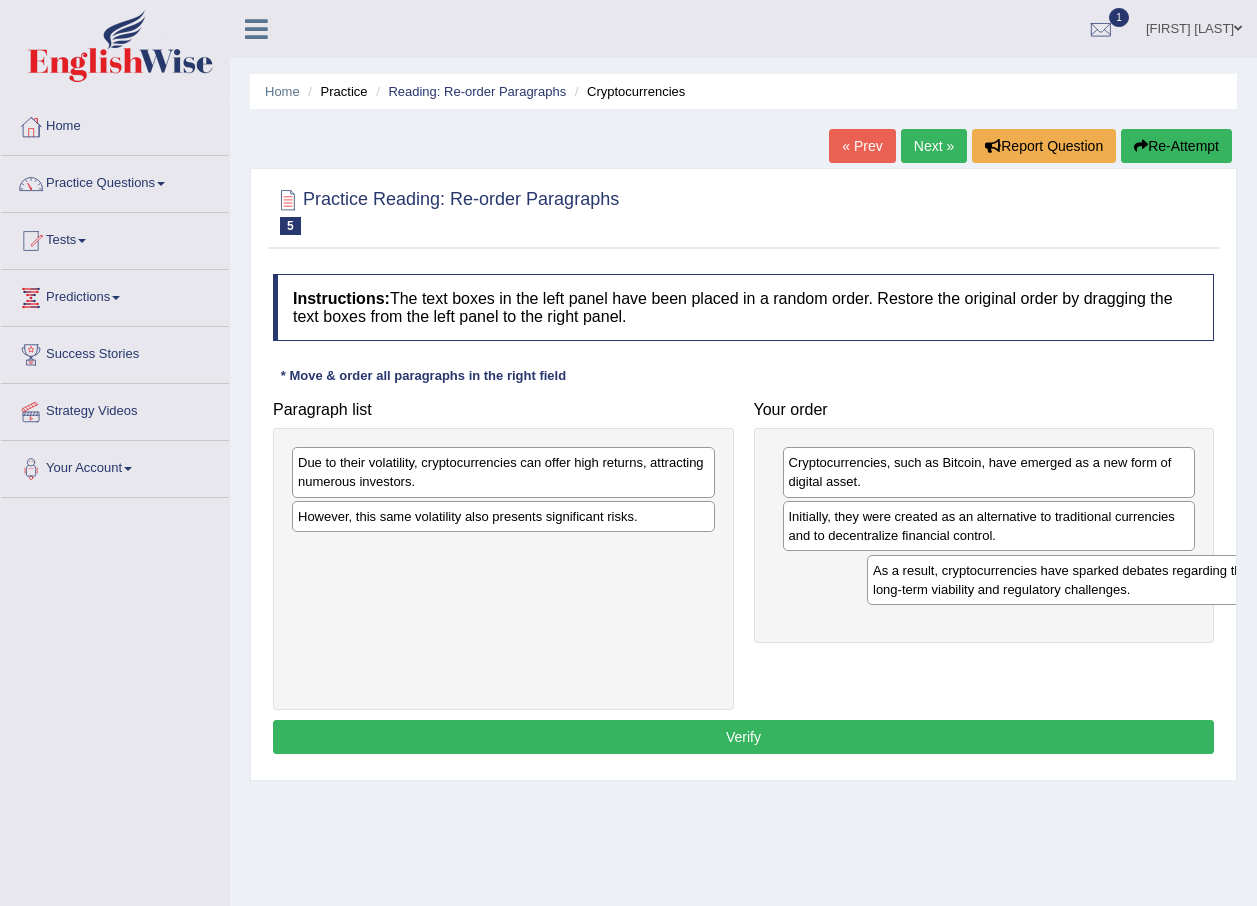 drag, startPoint x: 512, startPoint y: 540, endPoint x: 1066, endPoint y: 593, distance: 556.5294 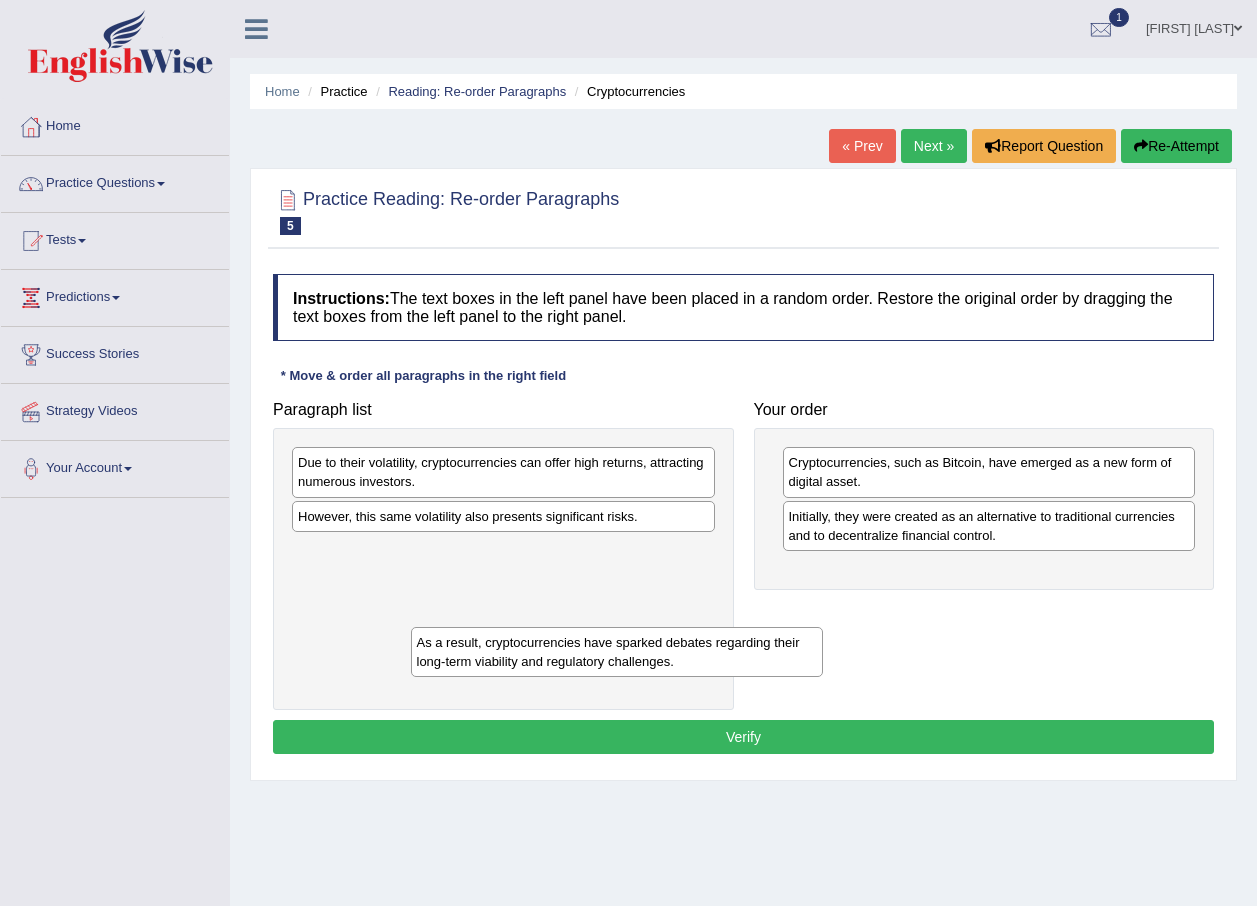 drag, startPoint x: 805, startPoint y: 571, endPoint x: 342, endPoint y: 637, distance: 467.68045 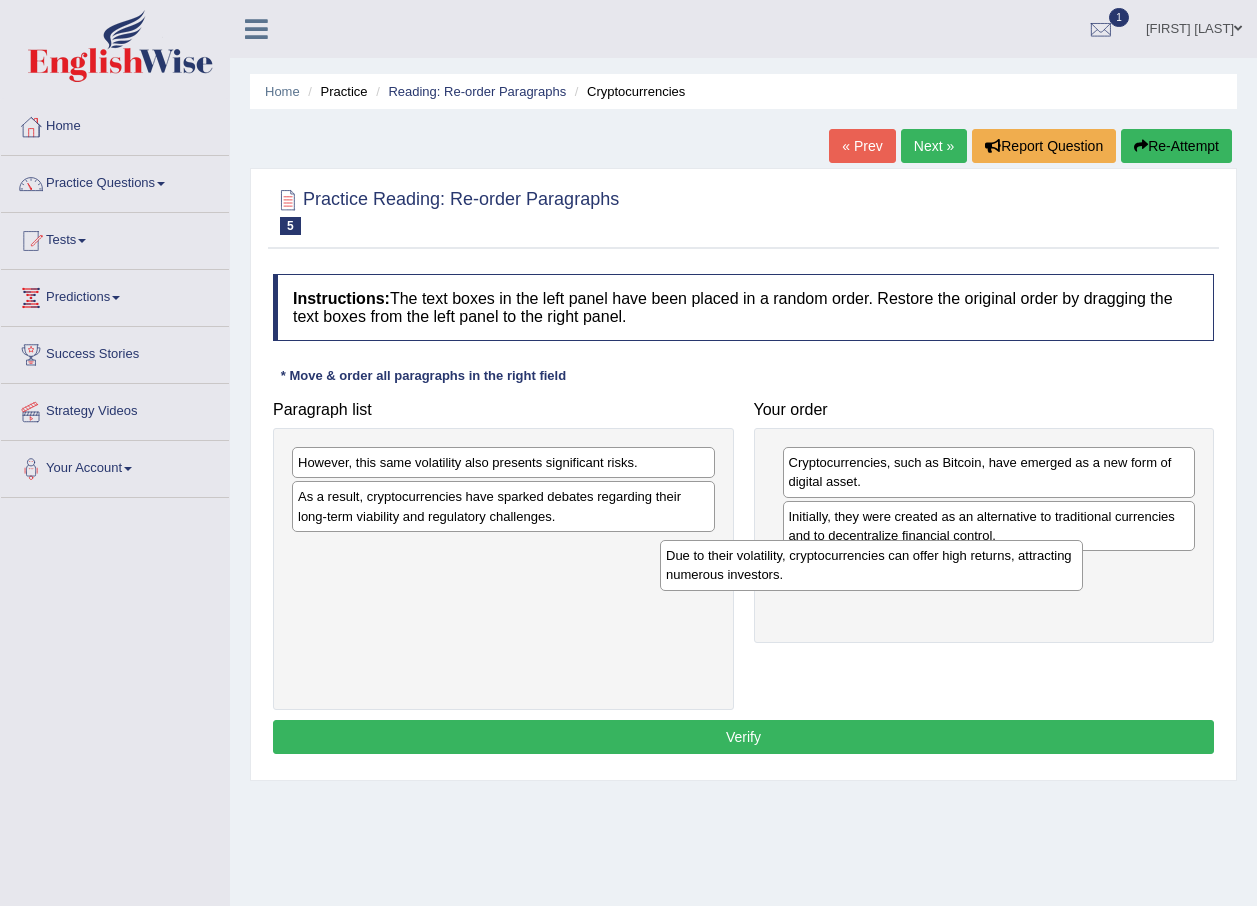 drag, startPoint x: 392, startPoint y: 489, endPoint x: 878, endPoint y: 583, distance: 495.00708 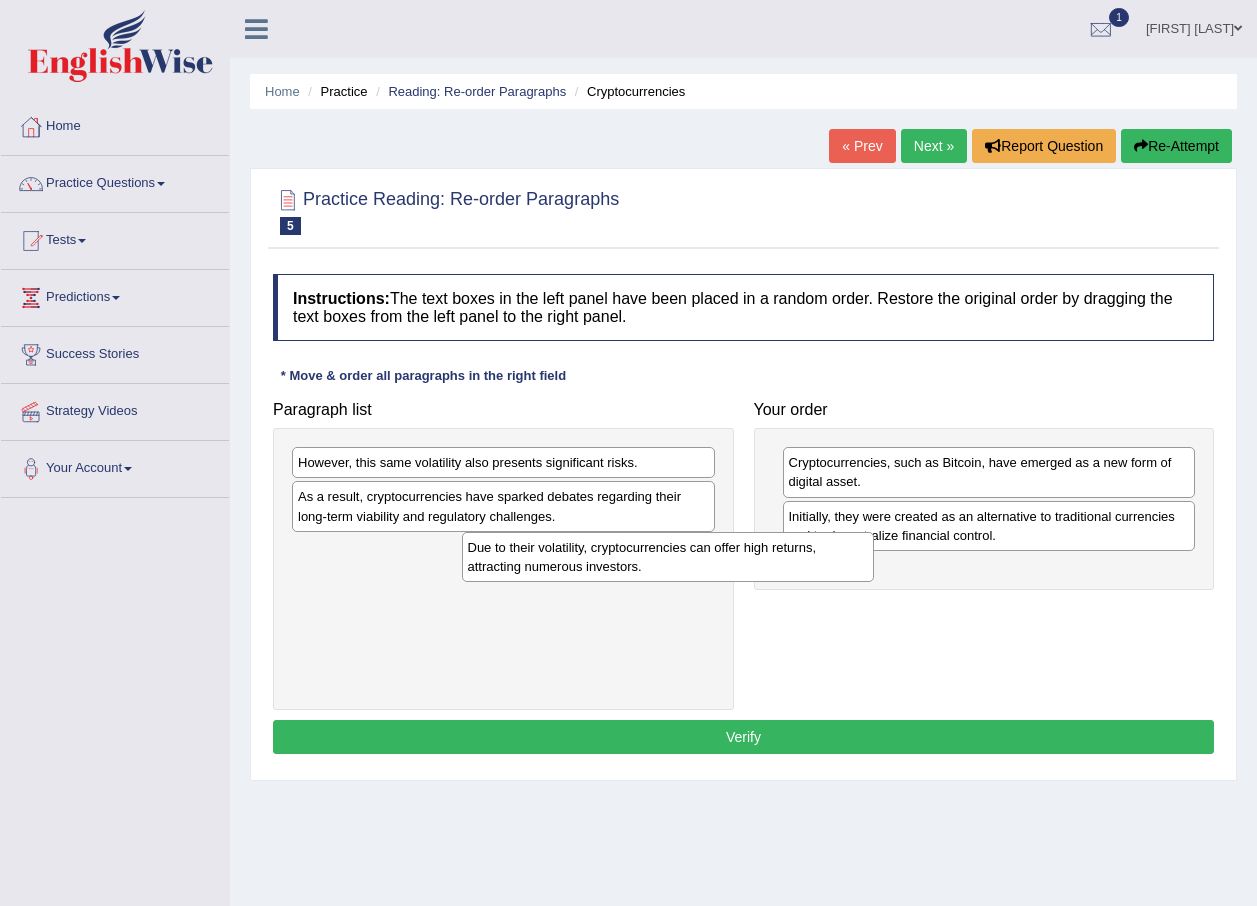 drag, startPoint x: 832, startPoint y: 588, endPoint x: 504, endPoint y: 565, distance: 328.80542 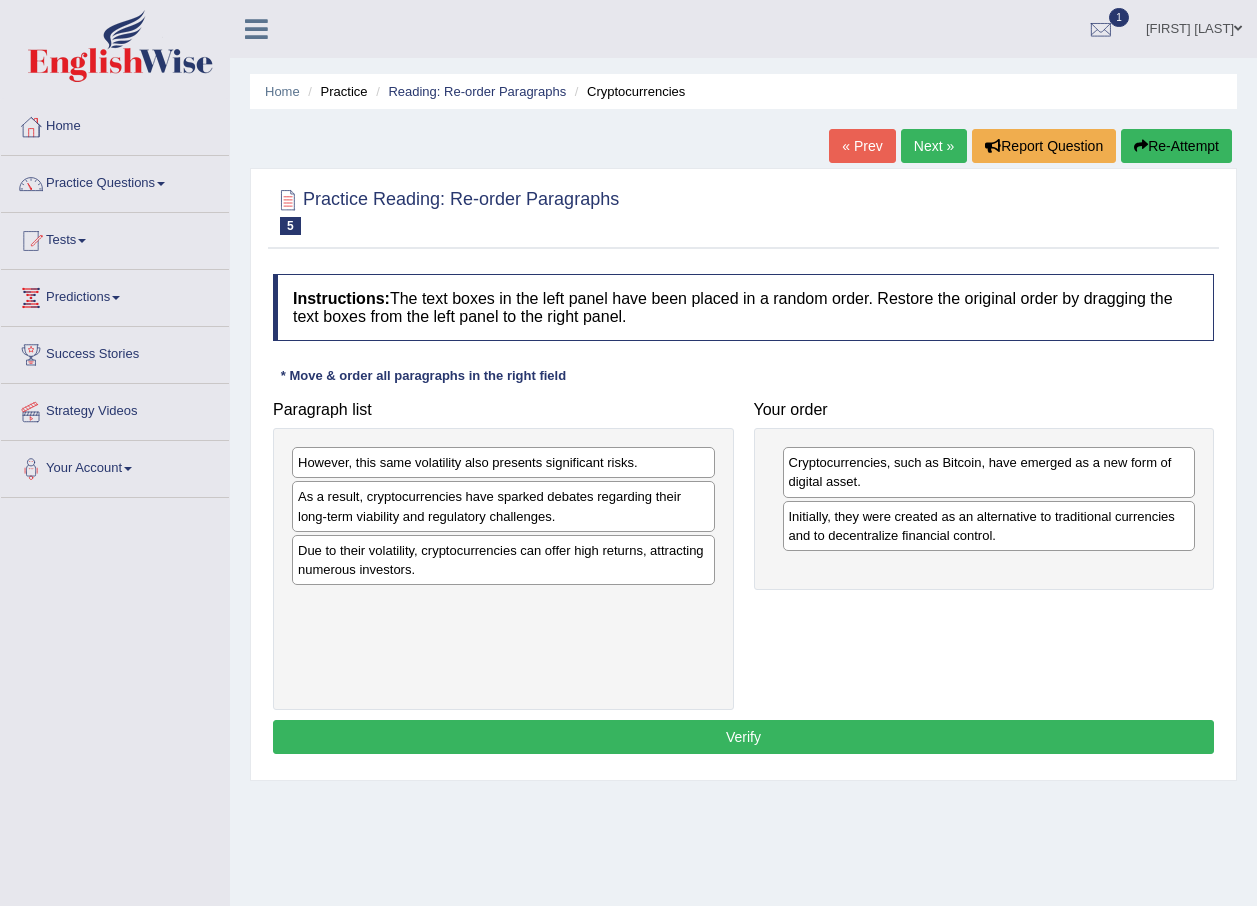 drag, startPoint x: 661, startPoint y: 484, endPoint x: 756, endPoint y: 545, distance: 112.898186 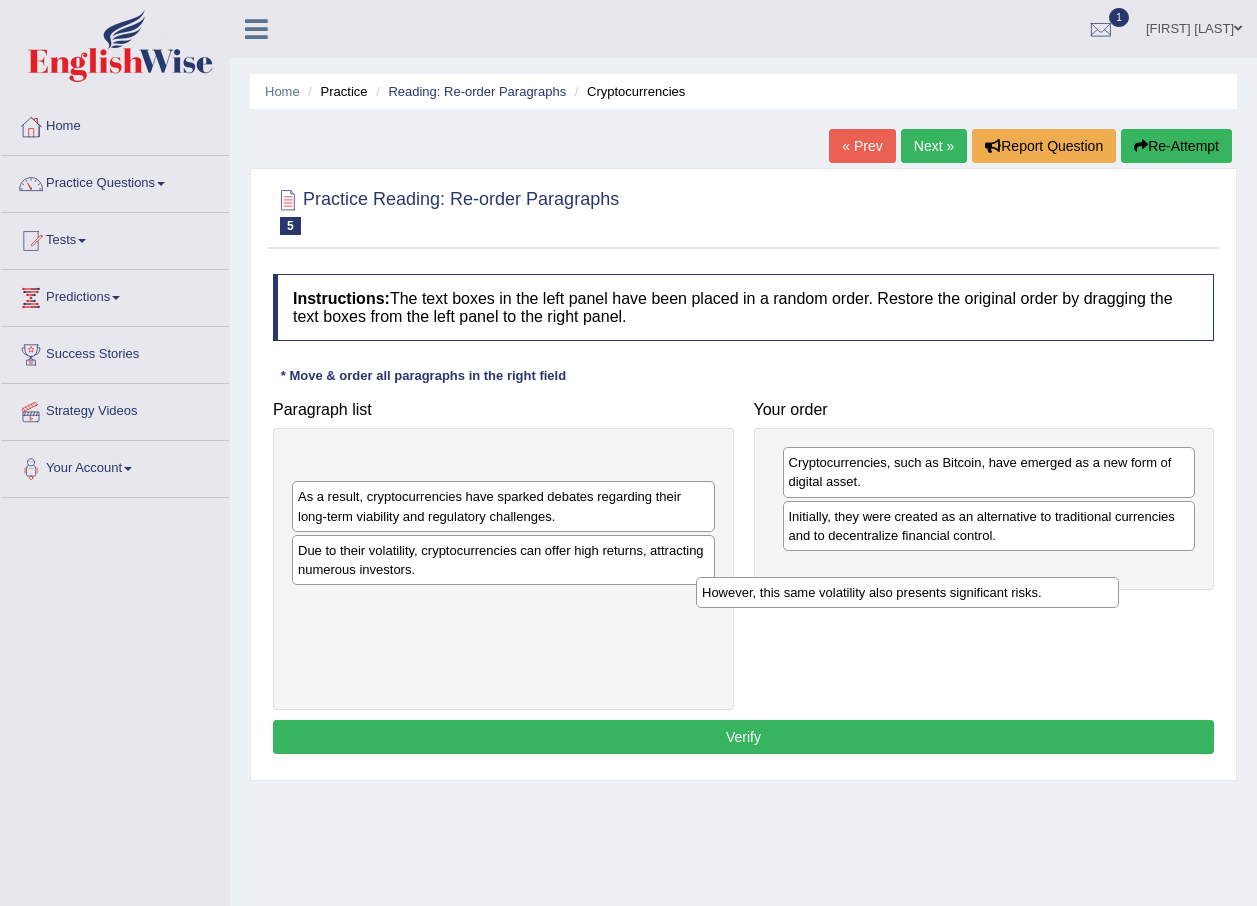 drag, startPoint x: 695, startPoint y: 464, endPoint x: 1092, endPoint y: 593, distance: 417.43262 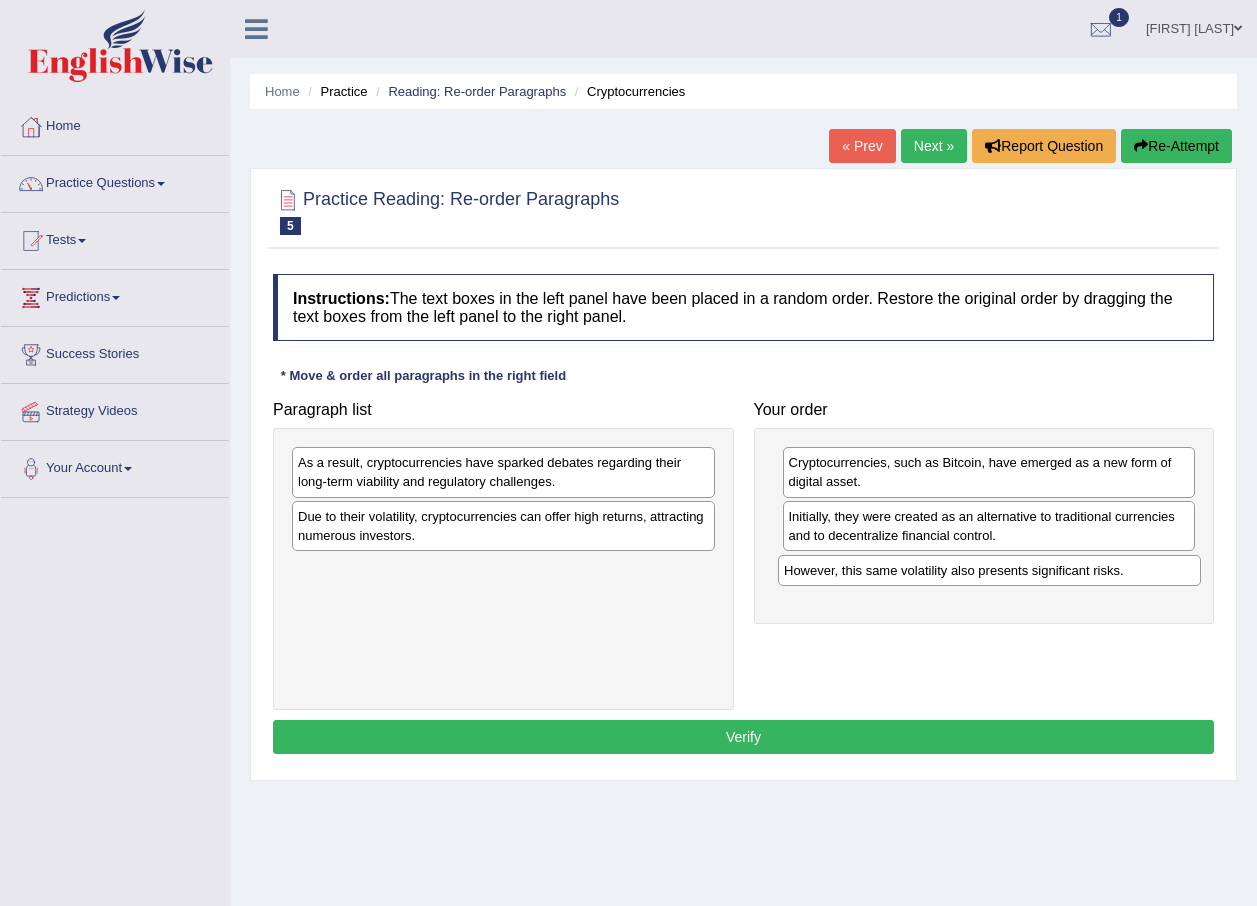 drag, startPoint x: 497, startPoint y: 471, endPoint x: 979, endPoint y: 580, distance: 494.17102 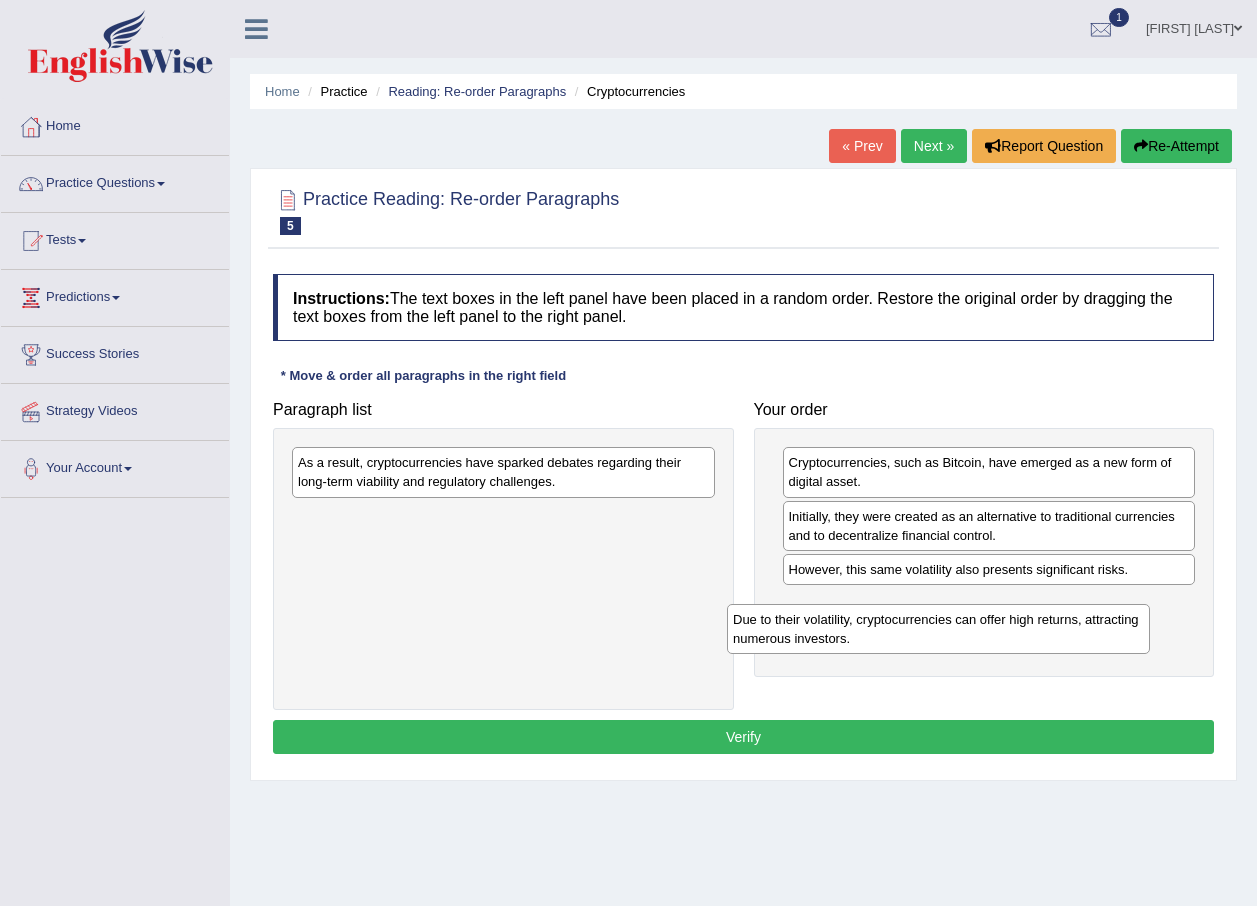 drag, startPoint x: 500, startPoint y: 574, endPoint x: 860, endPoint y: 632, distance: 364.6423 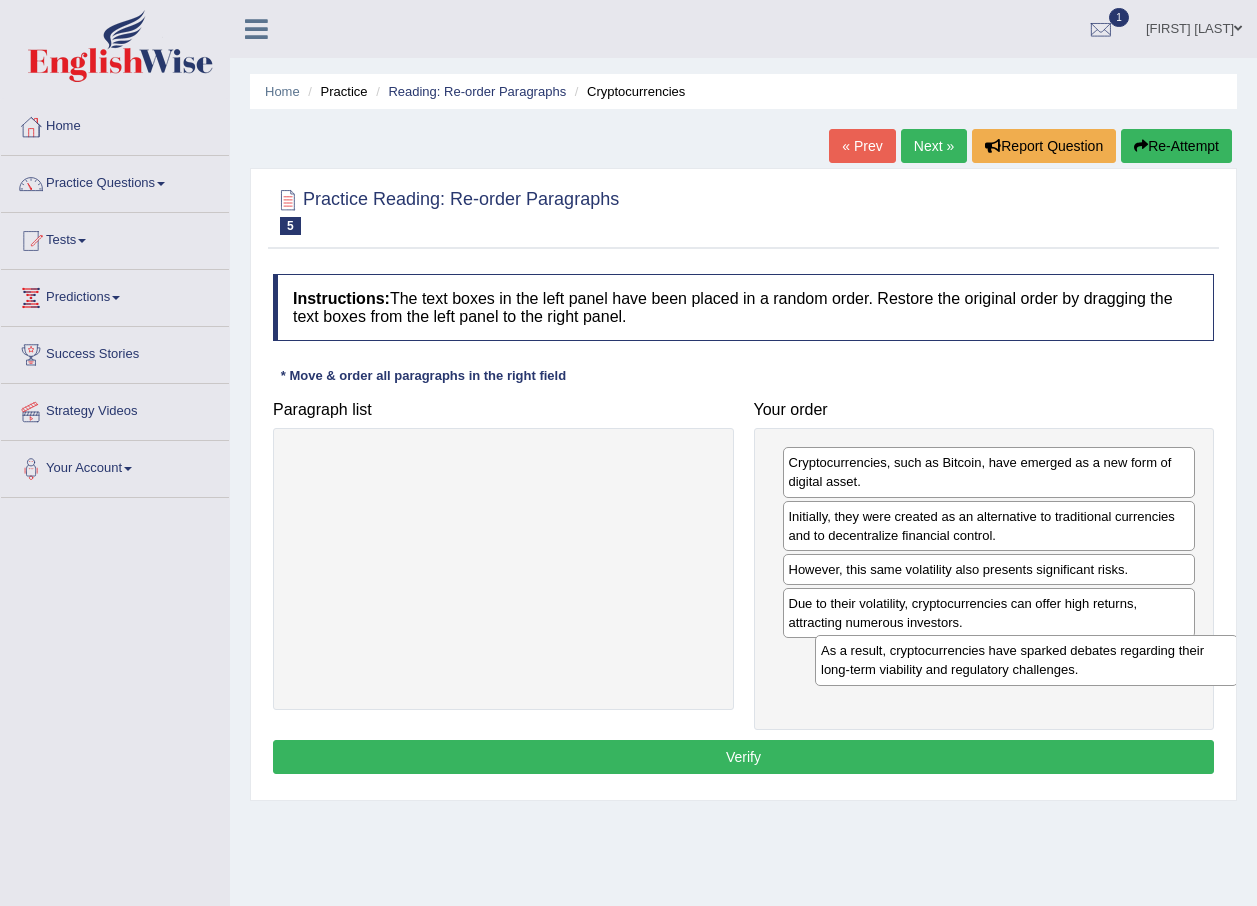 drag, startPoint x: 571, startPoint y: 532, endPoint x: 1060, endPoint y: 681, distance: 511.19662 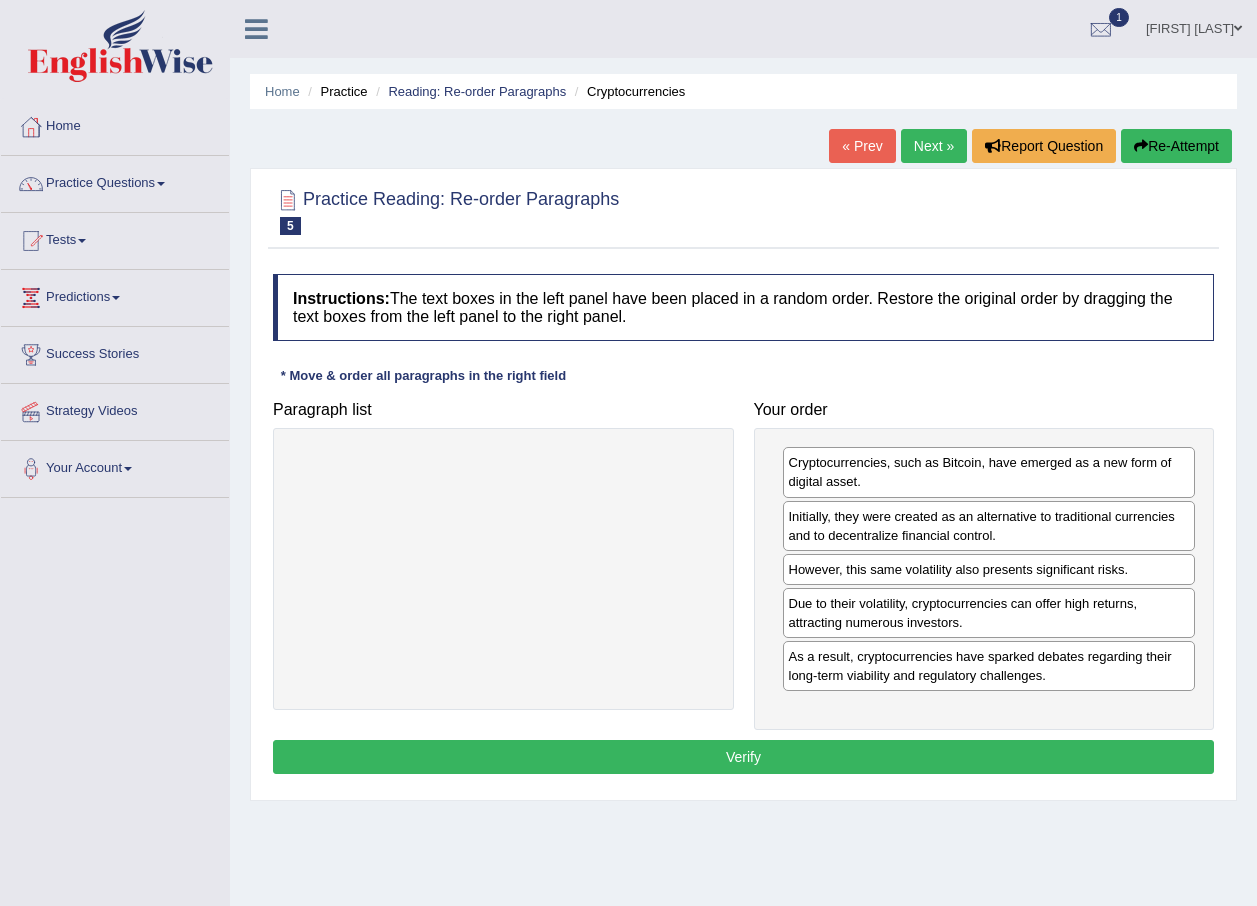 drag, startPoint x: 726, startPoint y: 755, endPoint x: 726, endPoint y: 742, distance: 13 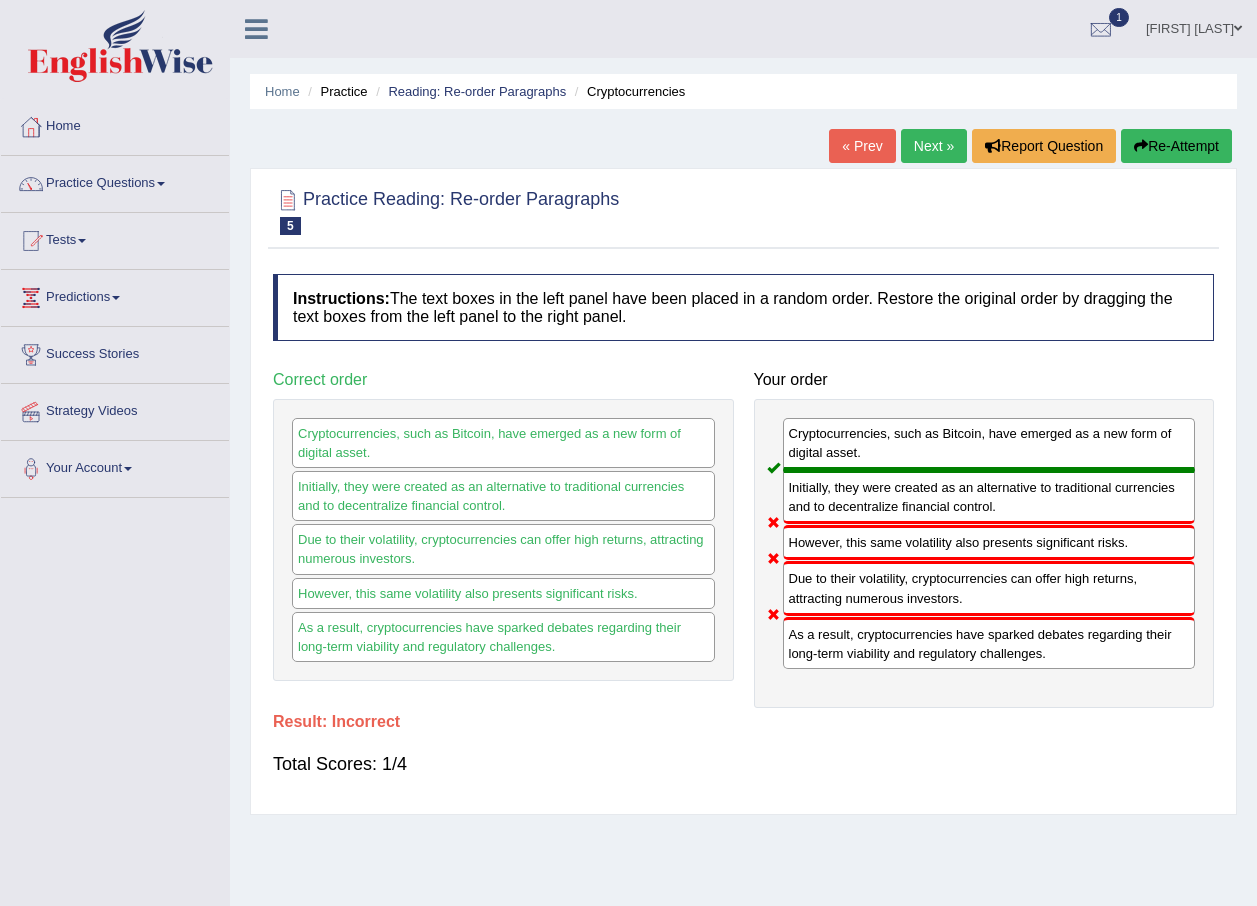 click on "Re-Attempt" at bounding box center [1176, 146] 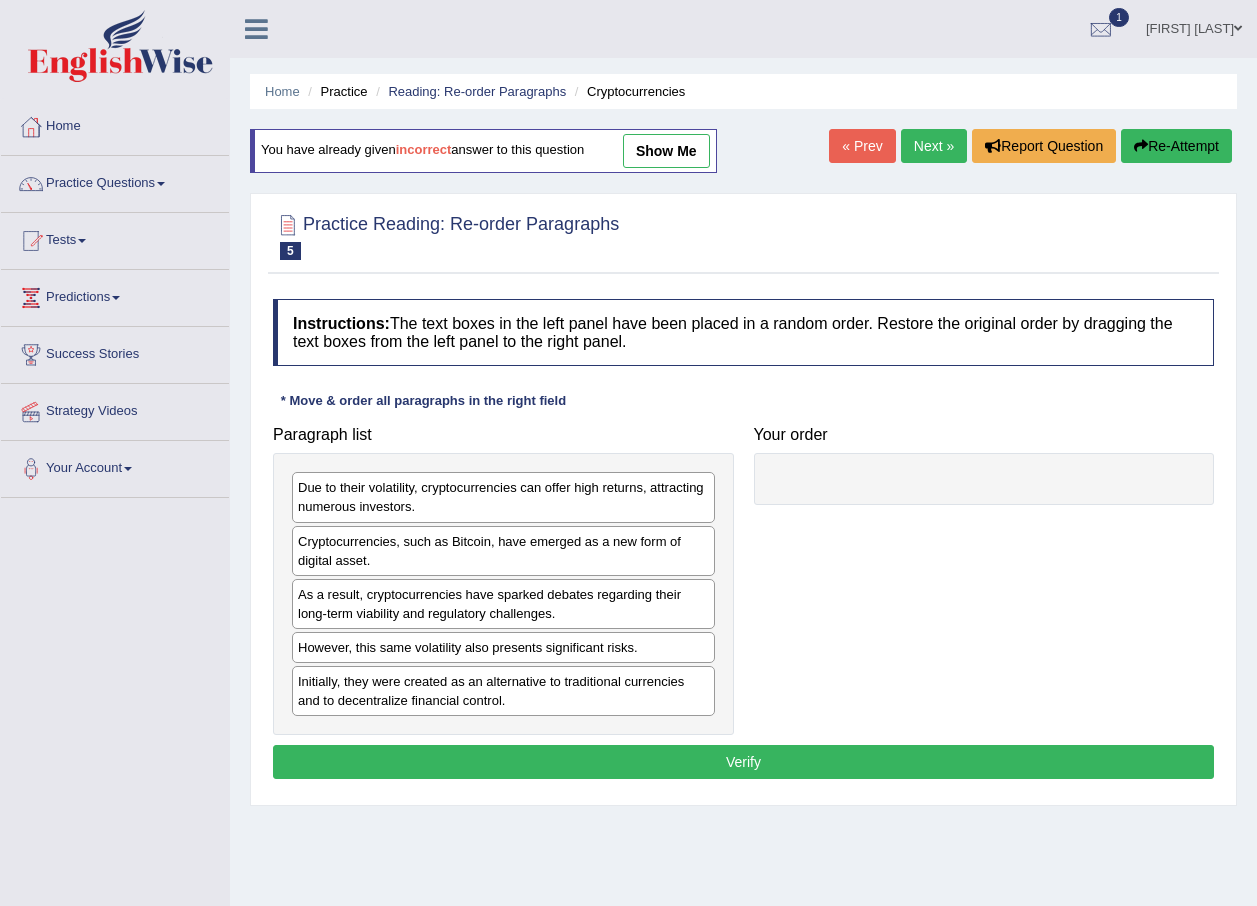 scroll, scrollTop: 0, scrollLeft: 0, axis: both 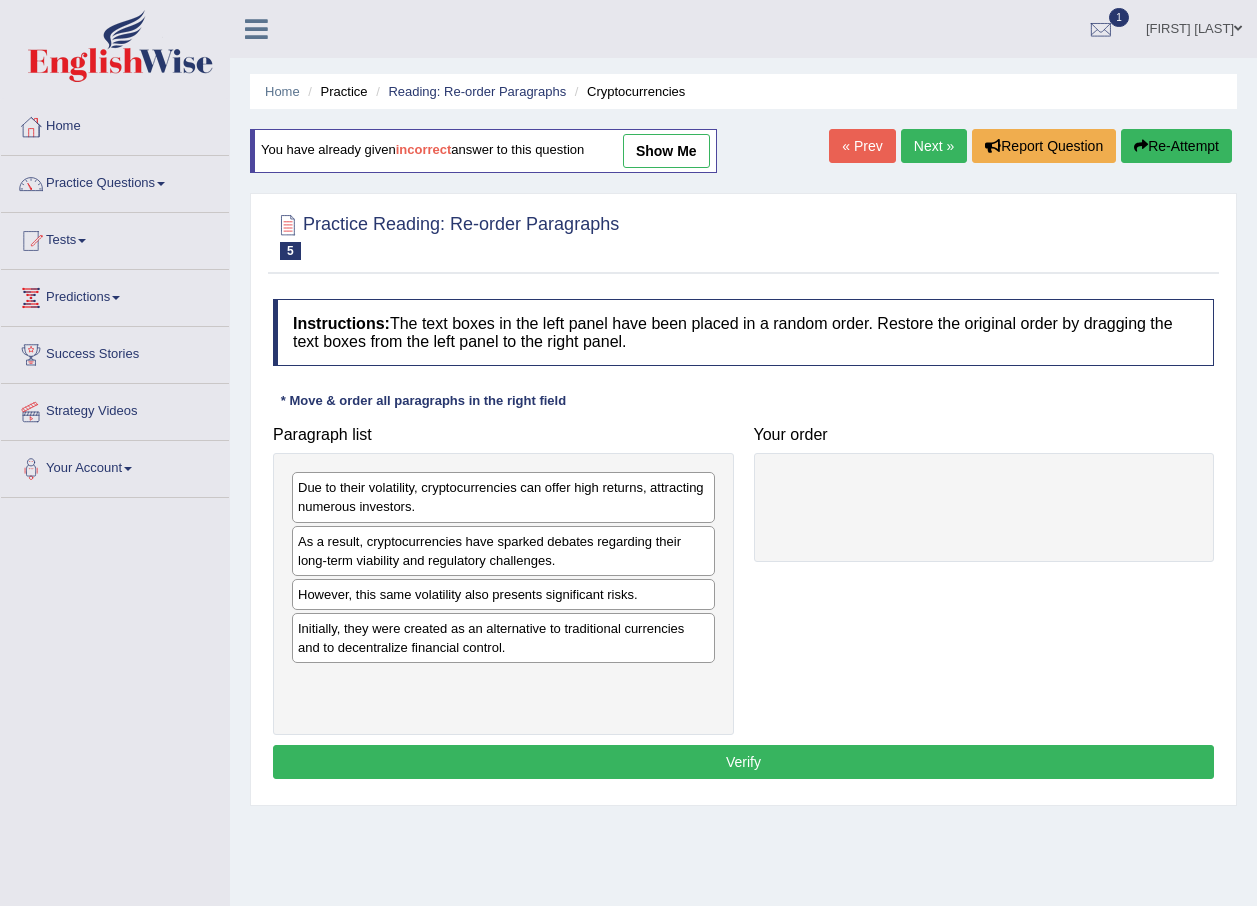 drag, startPoint x: 345, startPoint y: 553, endPoint x: 481, endPoint y: 60, distance: 511.4147 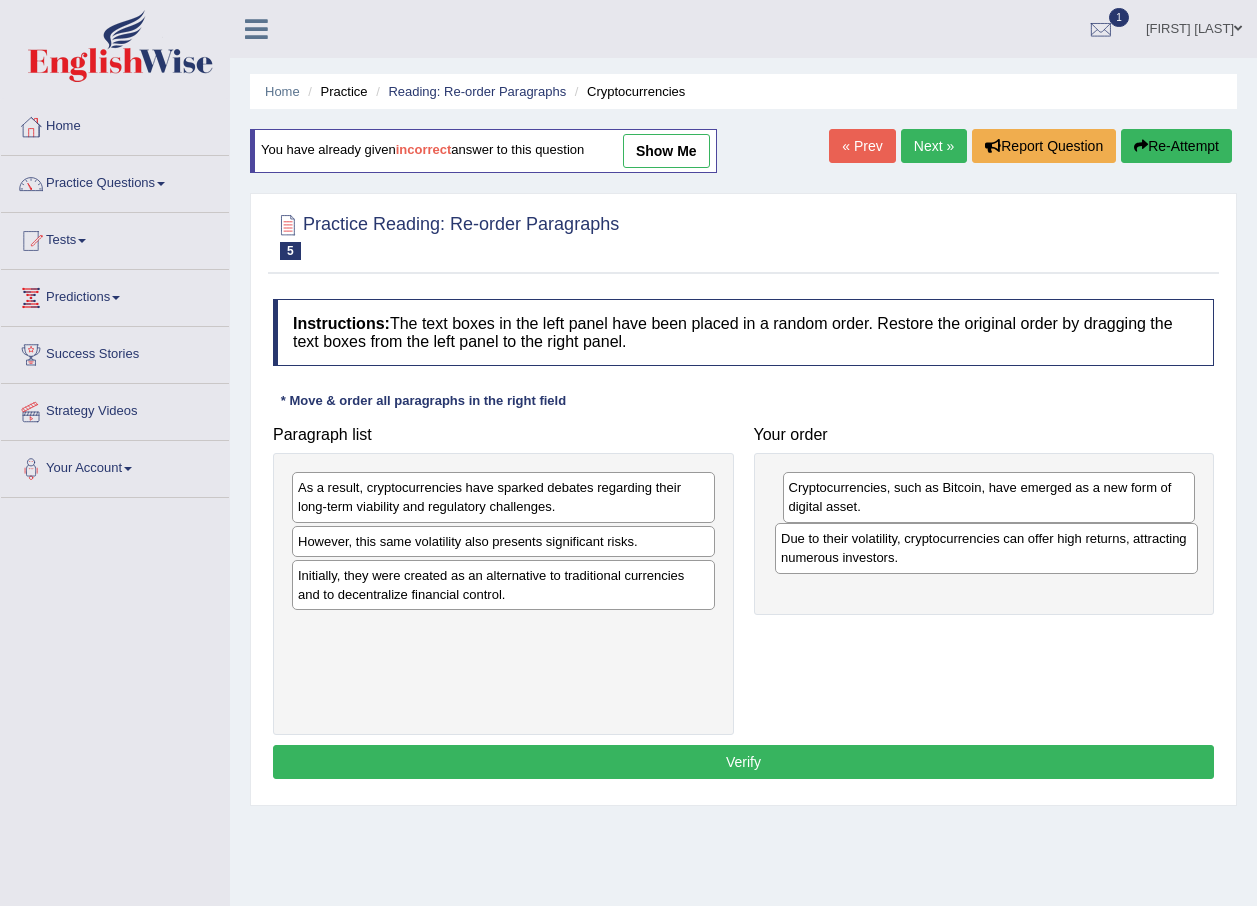 drag, startPoint x: 546, startPoint y: 512, endPoint x: 1025, endPoint y: 563, distance: 481.70737 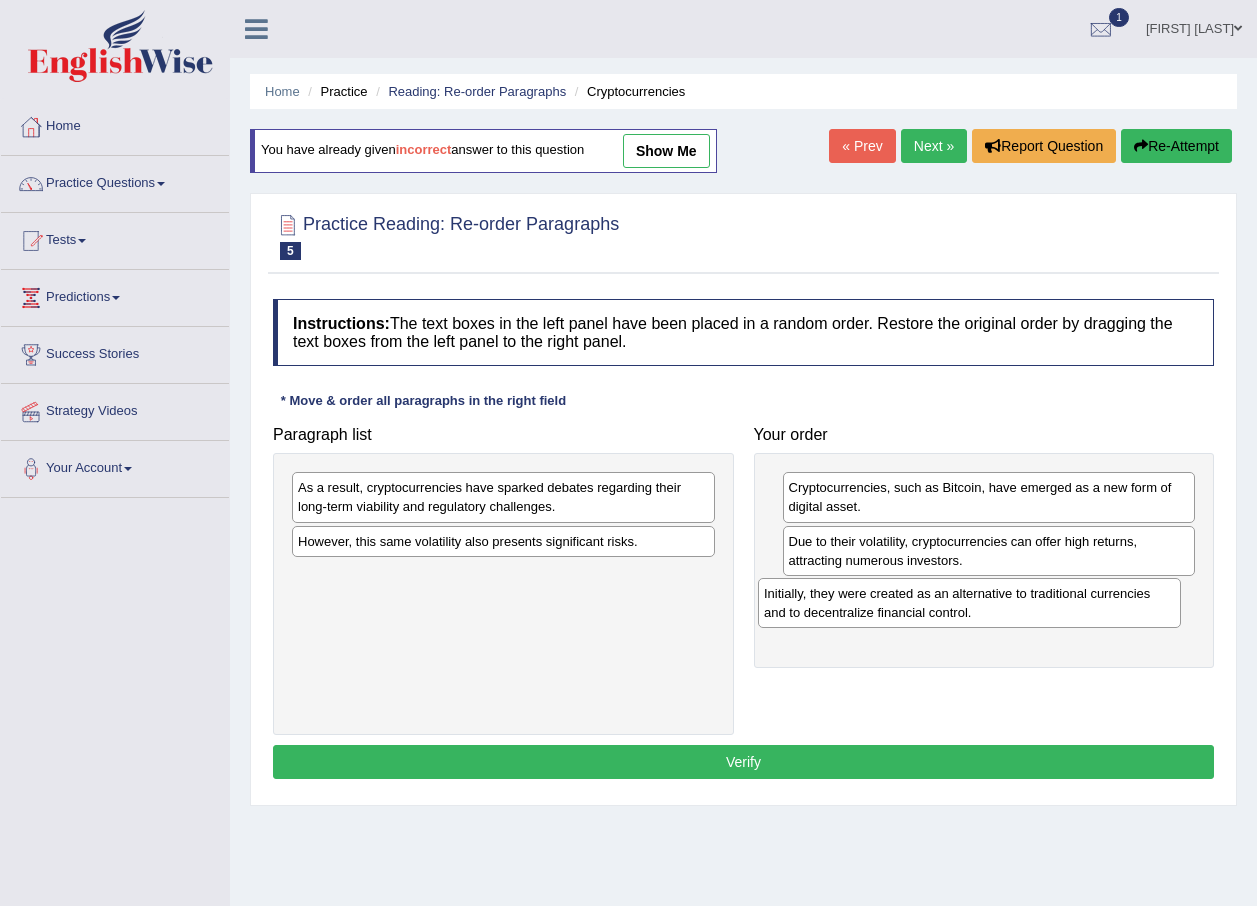 drag, startPoint x: 604, startPoint y: 586, endPoint x: 1068, endPoint y: 604, distance: 464.349 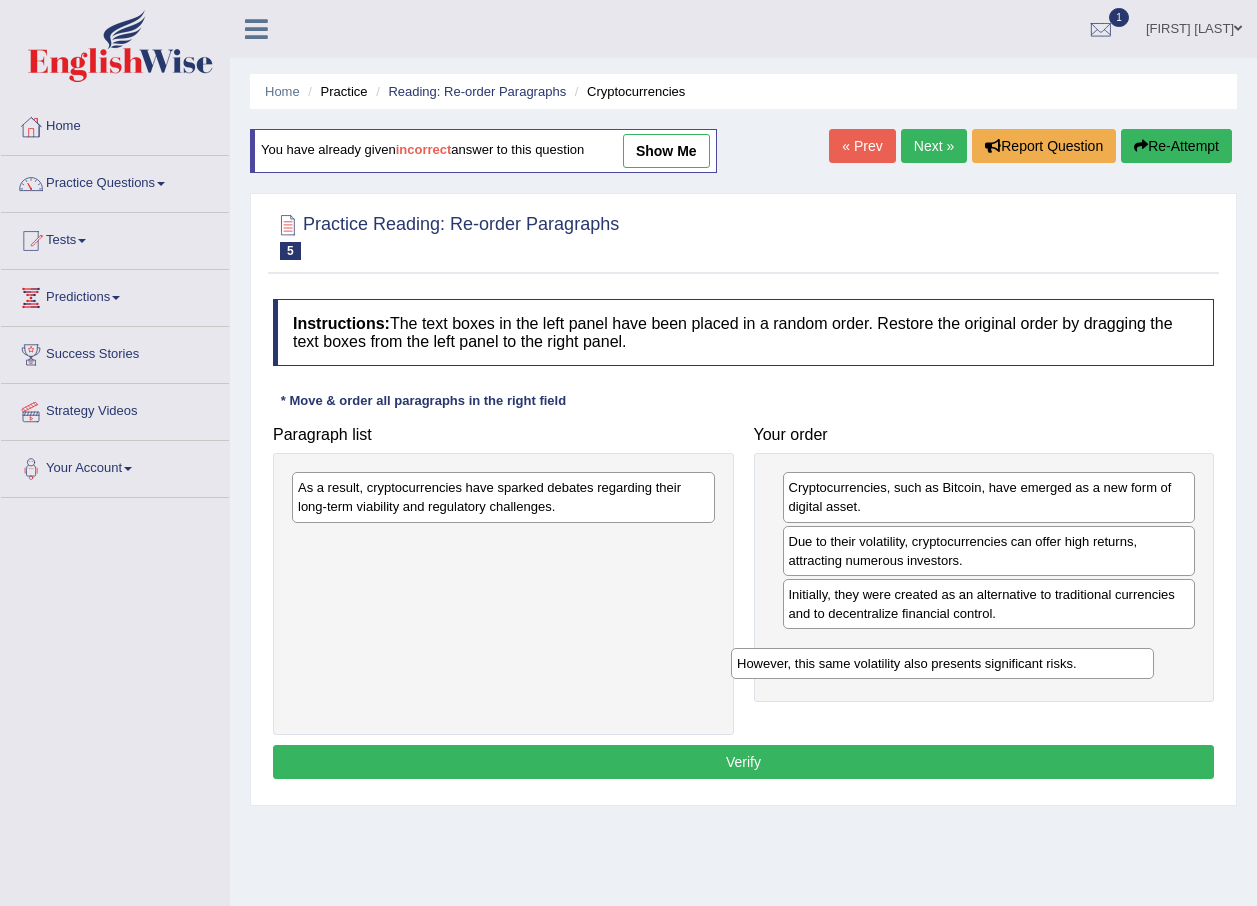 drag, startPoint x: 603, startPoint y: 548, endPoint x: 1084, endPoint y: 658, distance: 493.41766 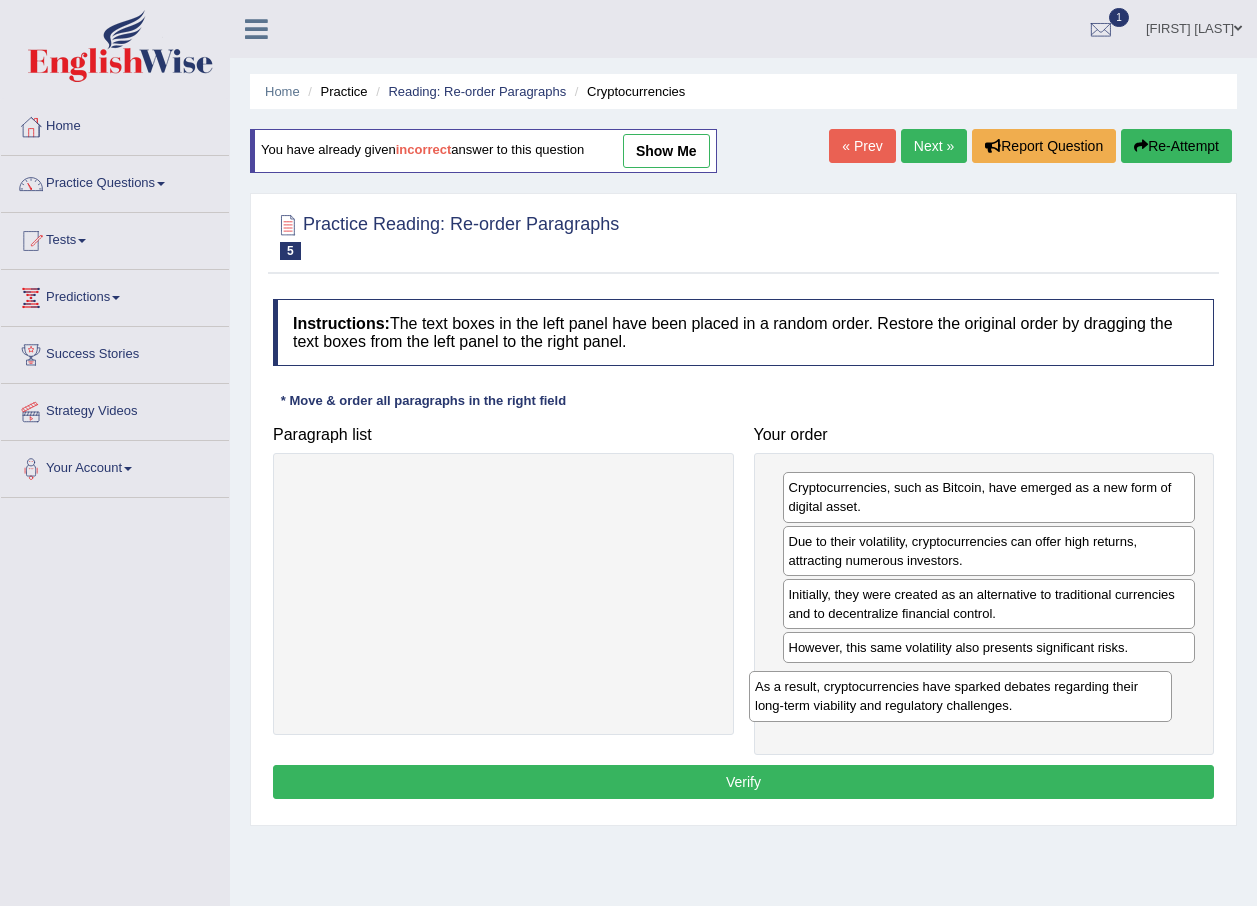 drag, startPoint x: 584, startPoint y: 500, endPoint x: 1040, endPoint y: 699, distance: 497.5309 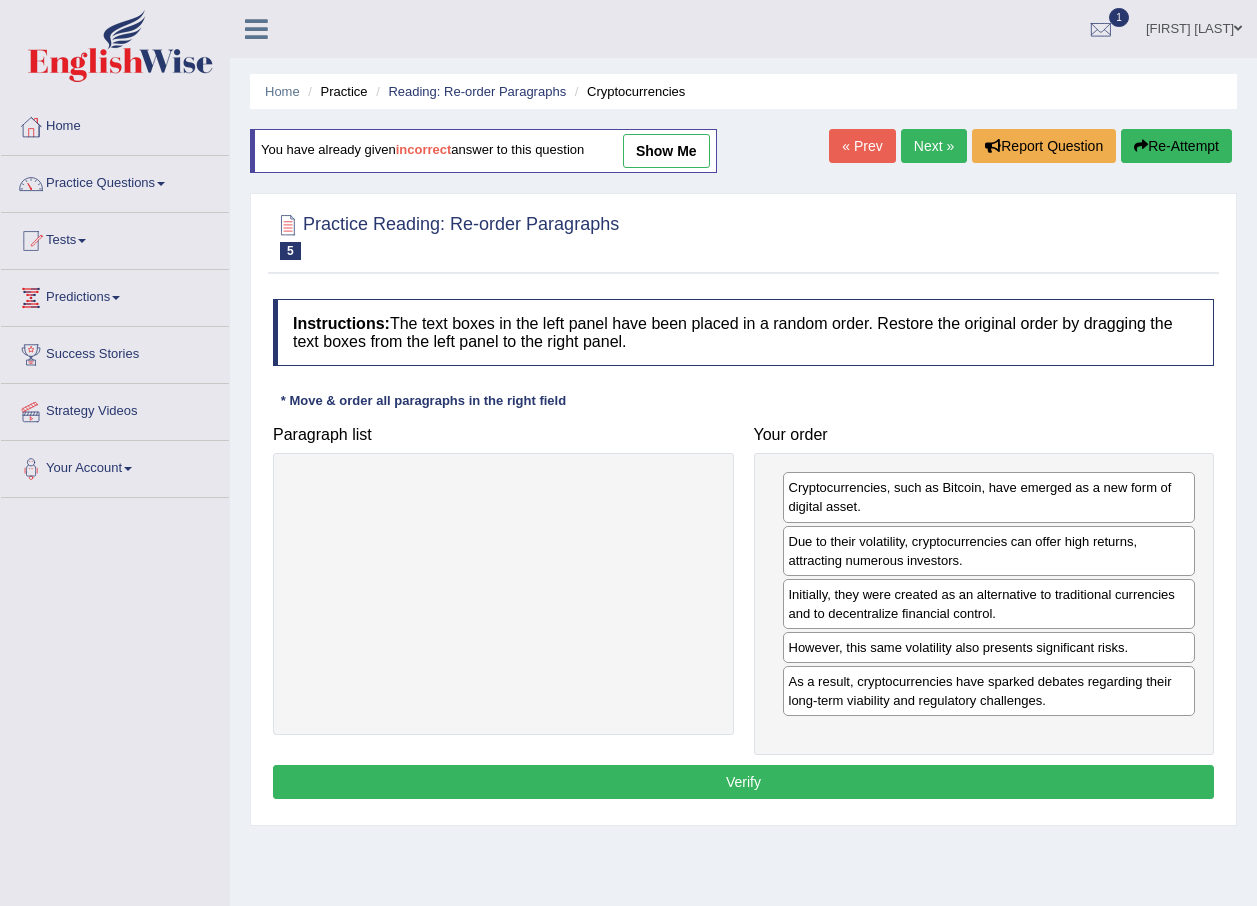 click on "Verify" at bounding box center (743, 782) 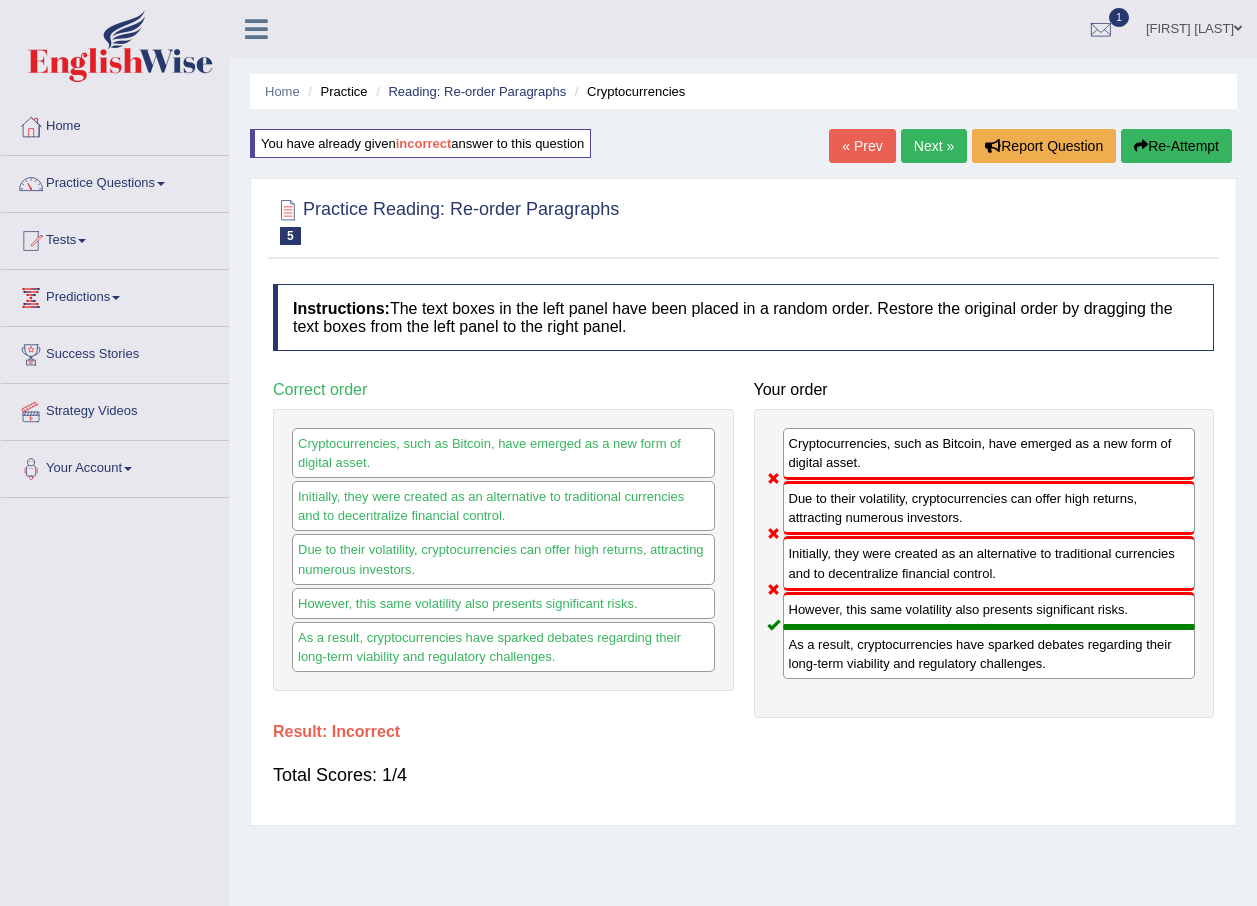 click on "Re-Attempt" at bounding box center [1176, 146] 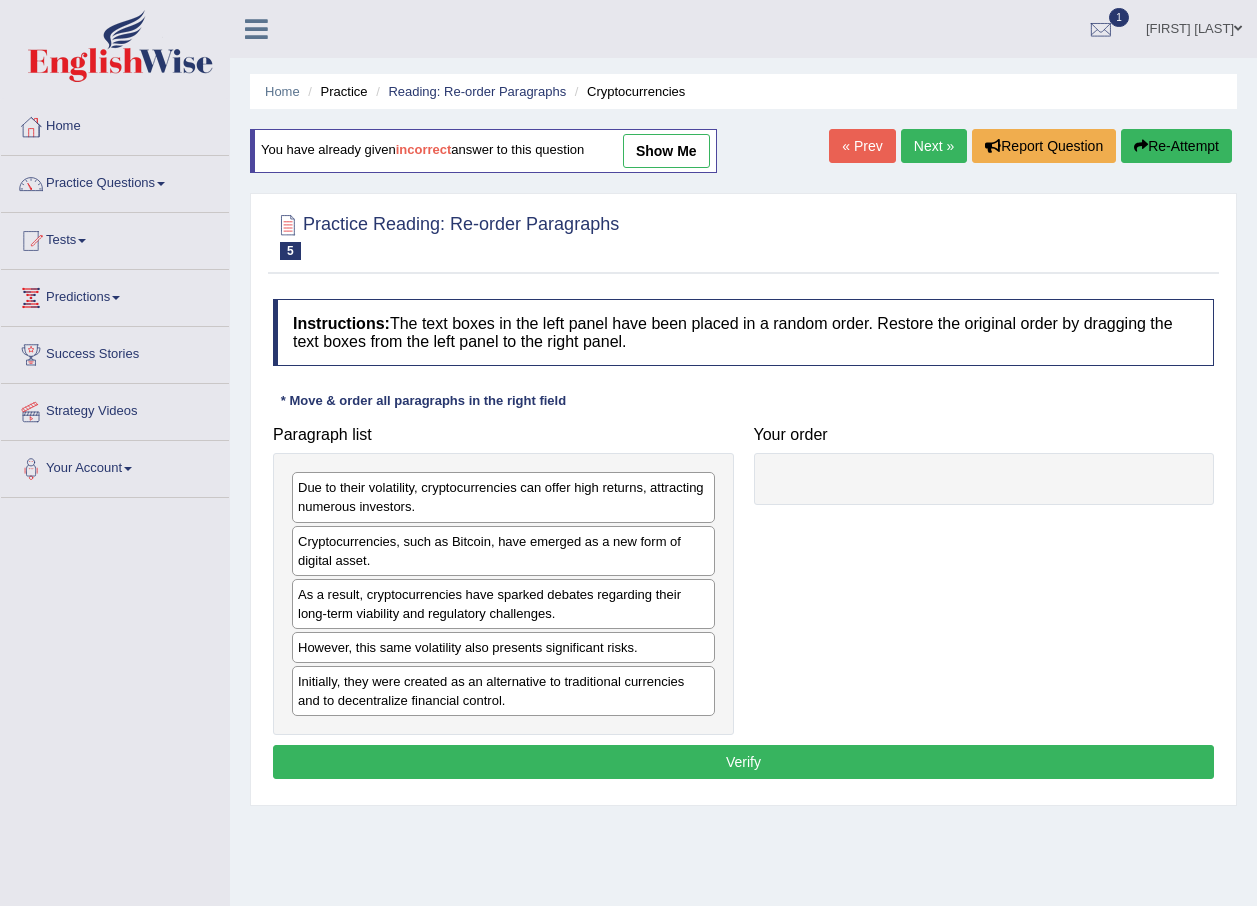 scroll, scrollTop: 0, scrollLeft: 0, axis: both 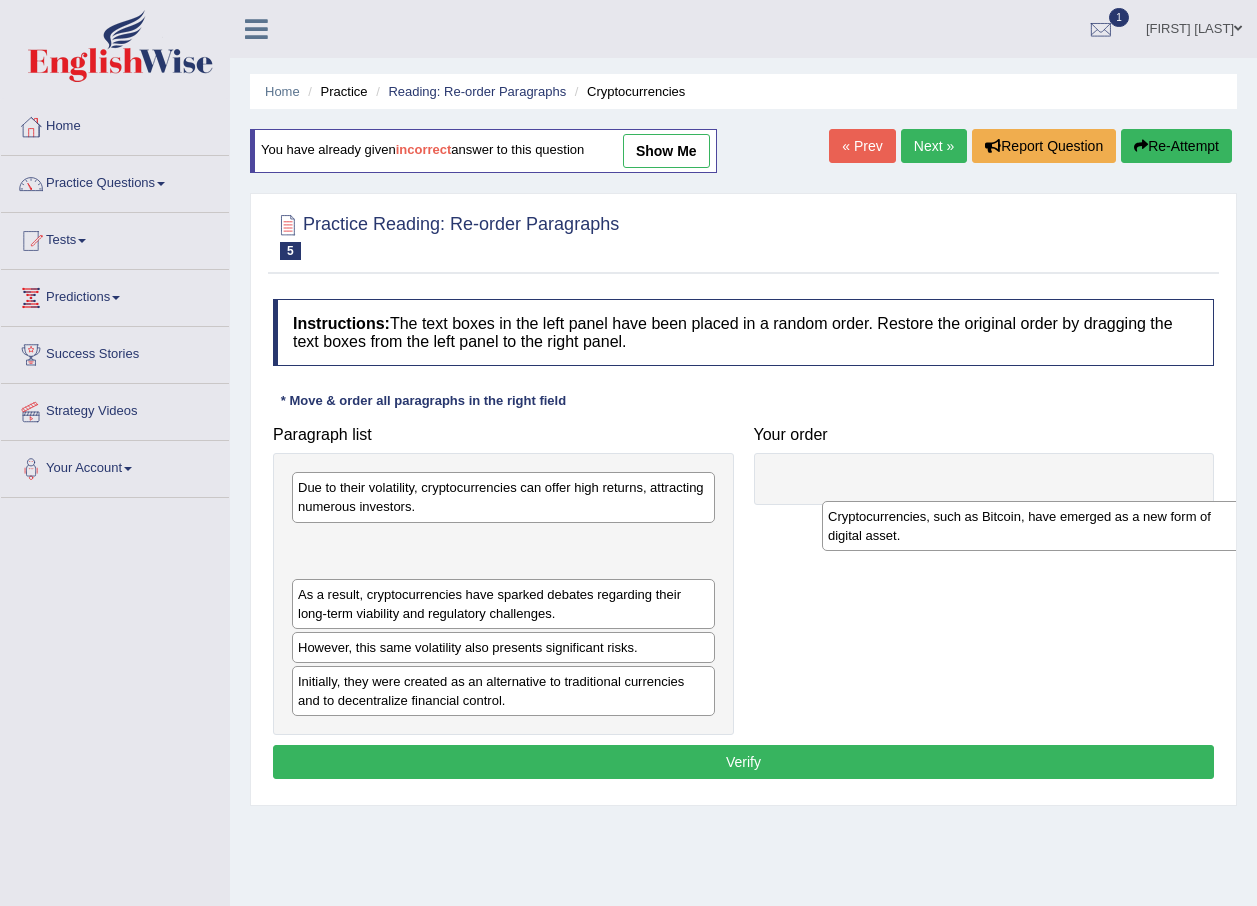 drag, startPoint x: 453, startPoint y: 562, endPoint x: 983, endPoint y: 537, distance: 530.5893 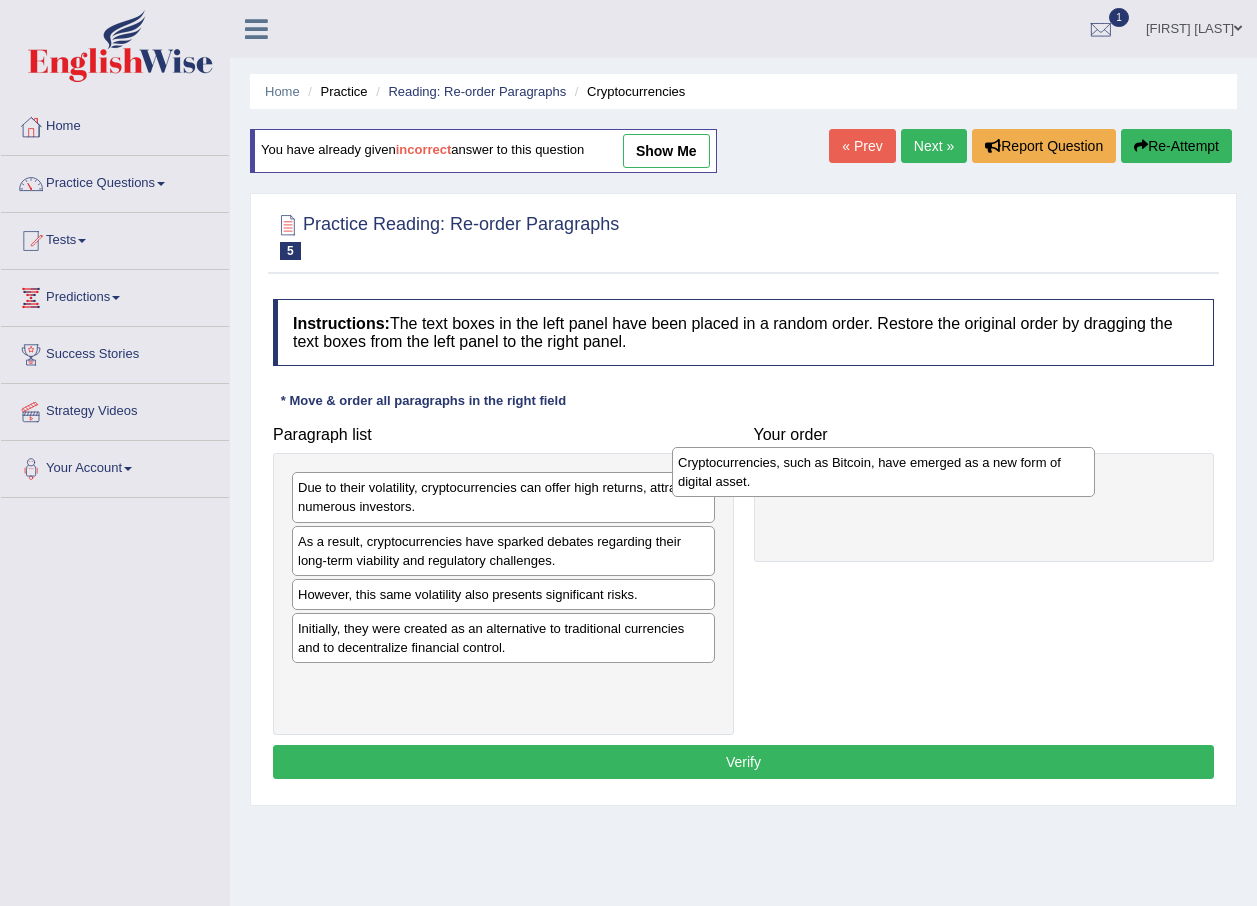 drag, startPoint x: 604, startPoint y: 559, endPoint x: 981, endPoint y: 480, distance: 385.18826 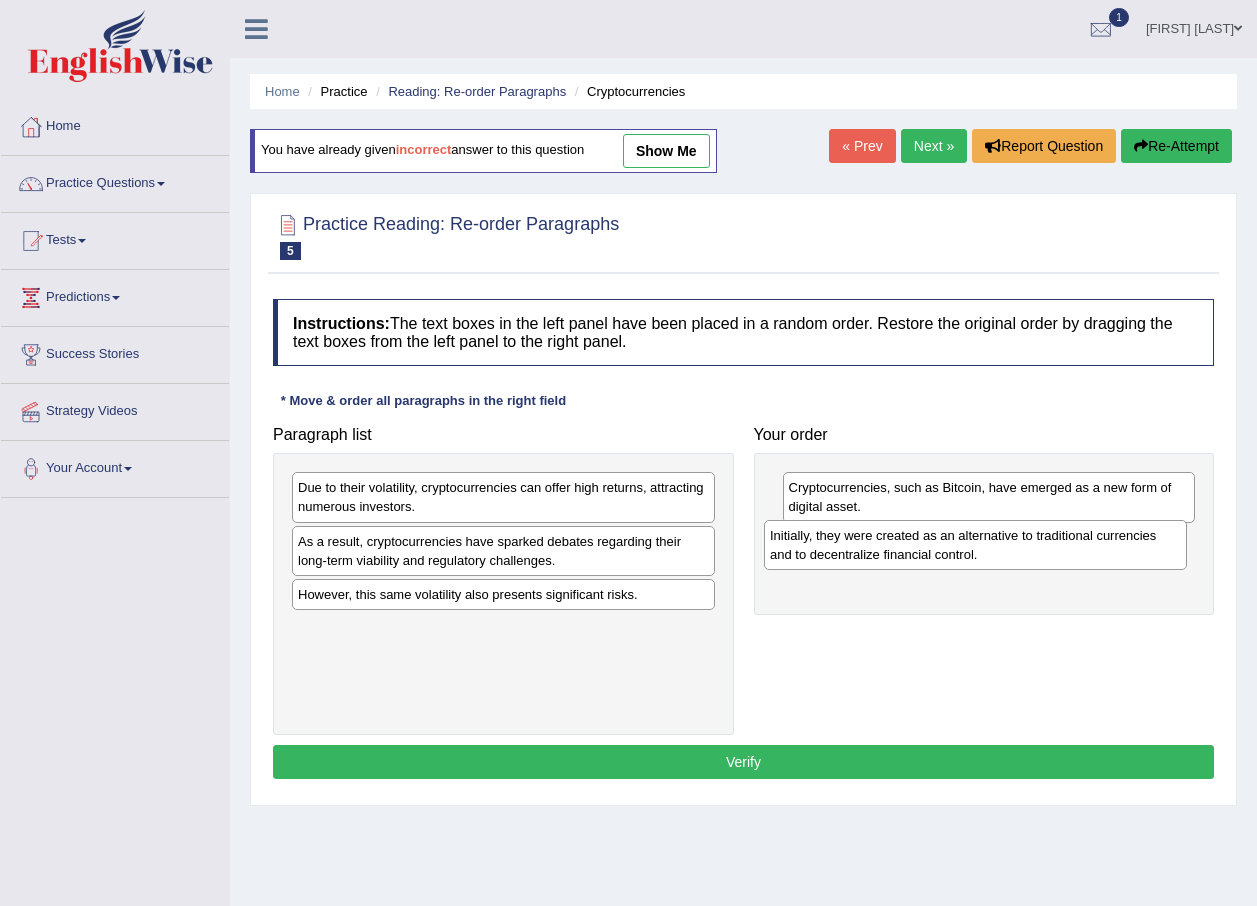 drag, startPoint x: 407, startPoint y: 652, endPoint x: 879, endPoint y: 559, distance: 481.07483 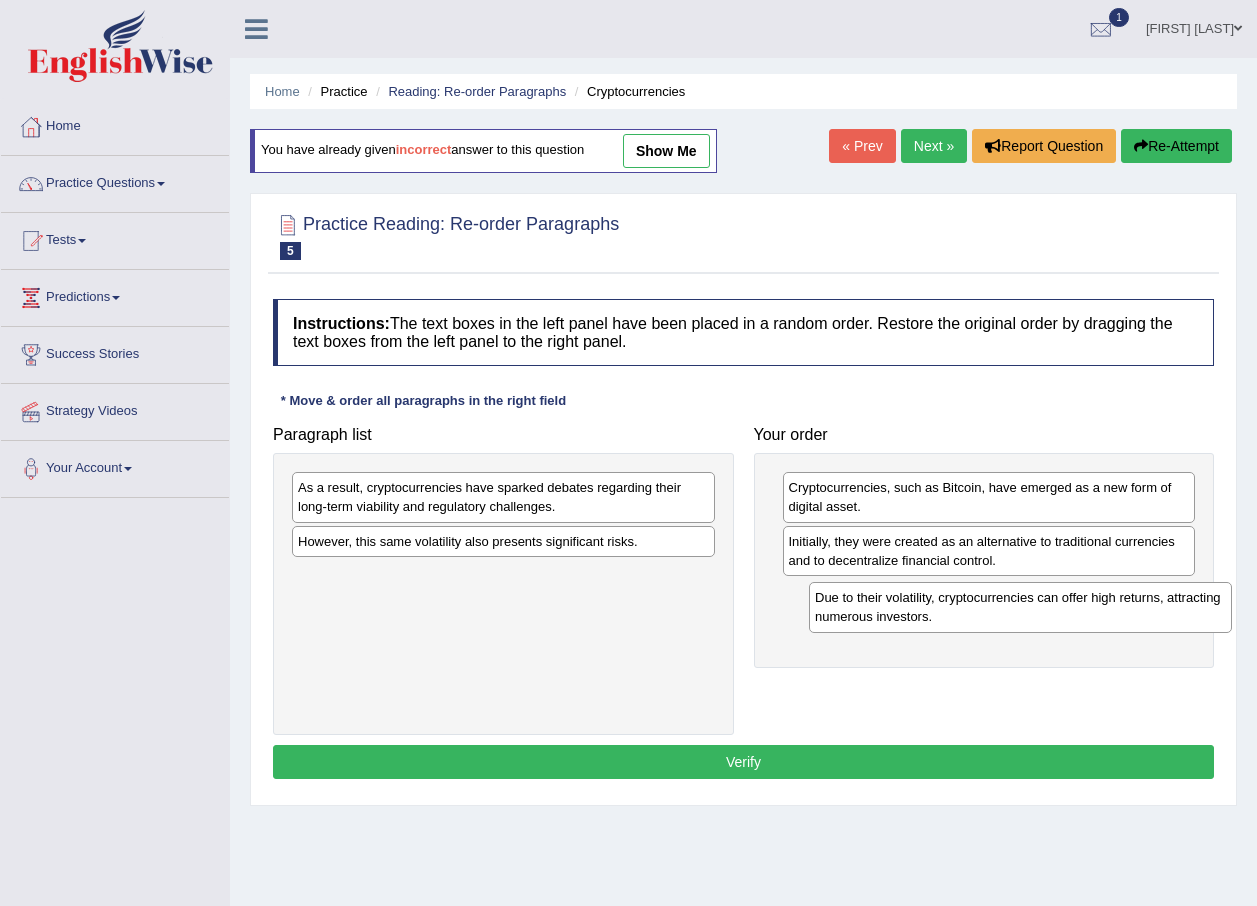 drag, startPoint x: 541, startPoint y: 497, endPoint x: 1047, endPoint y: 601, distance: 516.5772 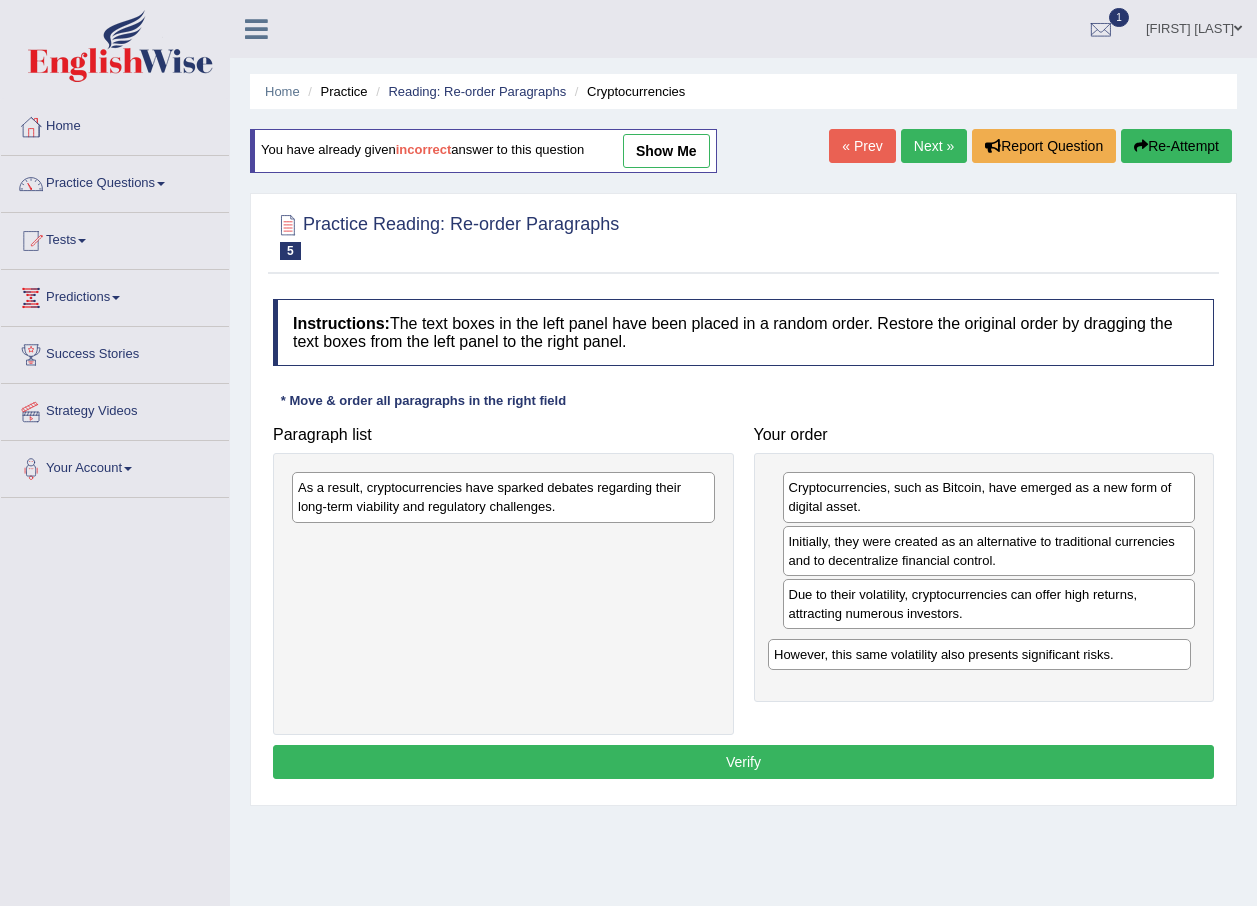 drag, startPoint x: 430, startPoint y: 548, endPoint x: 887, endPoint y: 638, distance: 465.77783 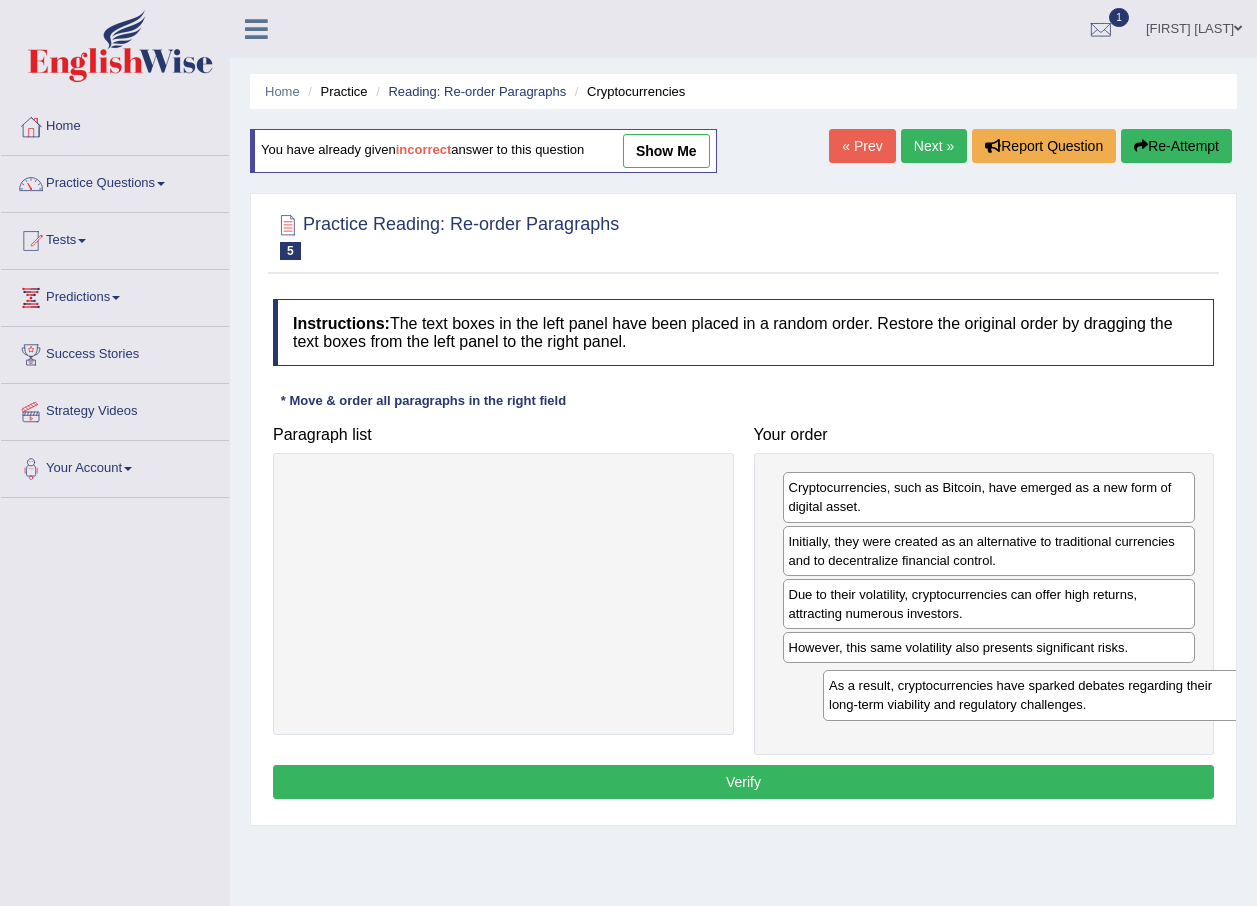 drag, startPoint x: 517, startPoint y: 539, endPoint x: 978, endPoint y: 705, distance: 489.97653 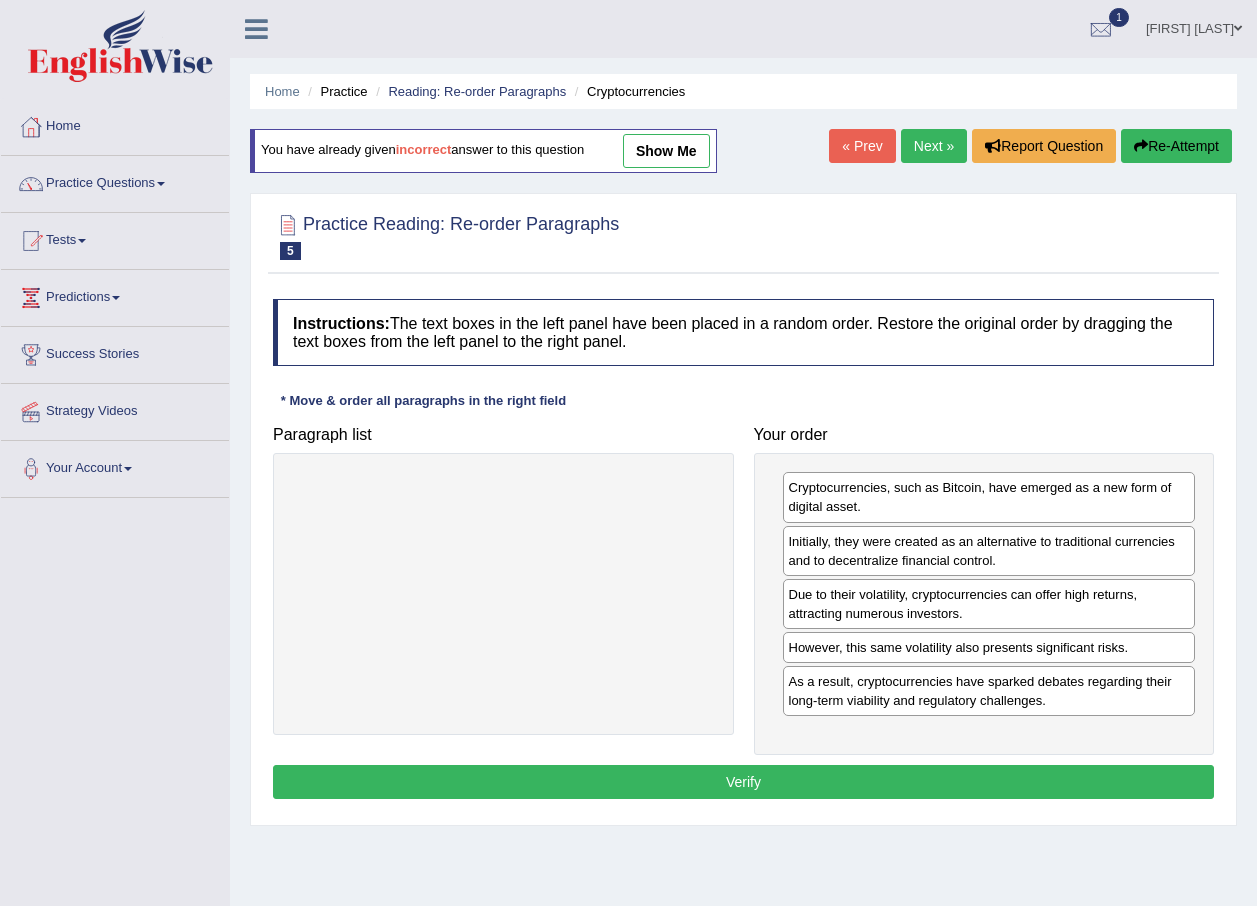 click on "Verify" at bounding box center [743, 782] 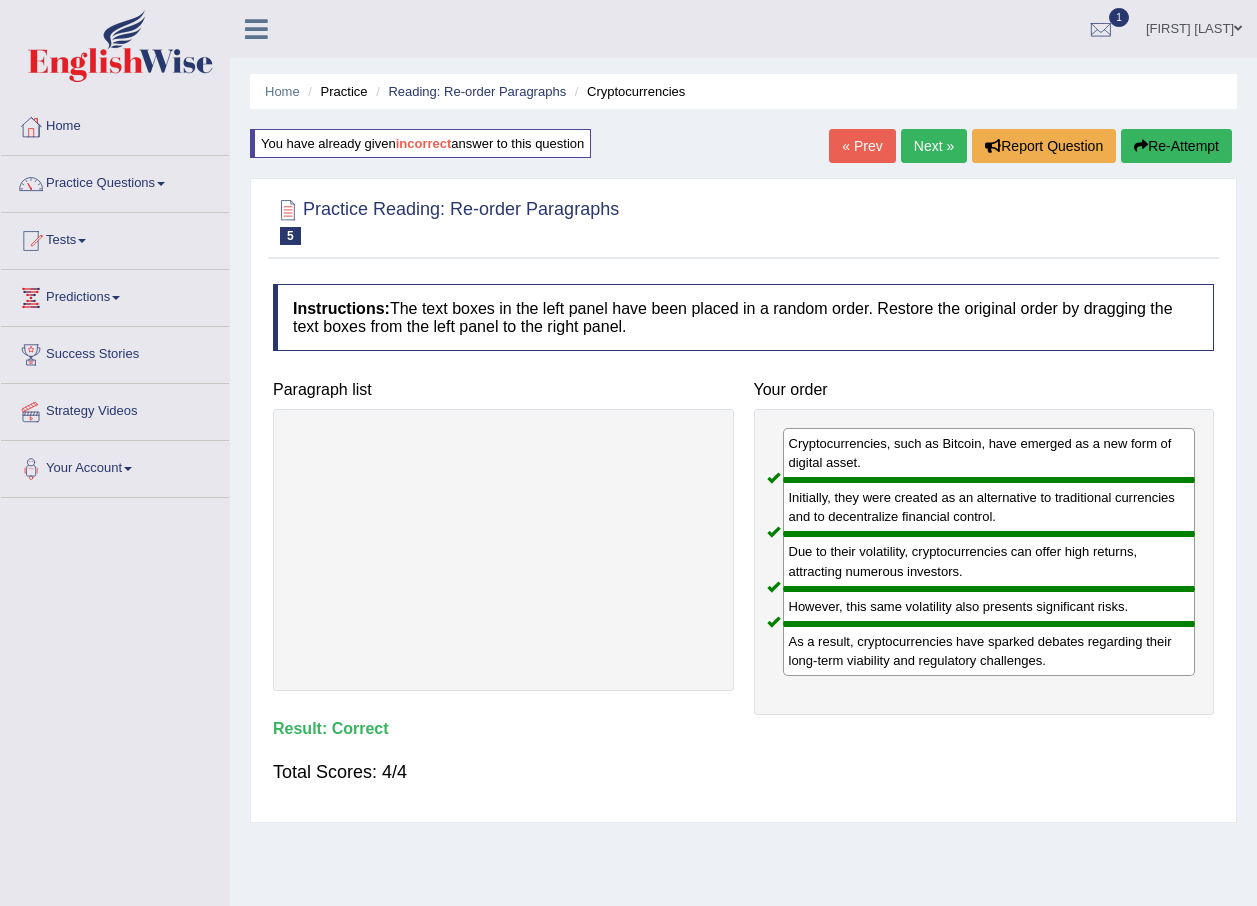 click on "Next »" at bounding box center (934, 146) 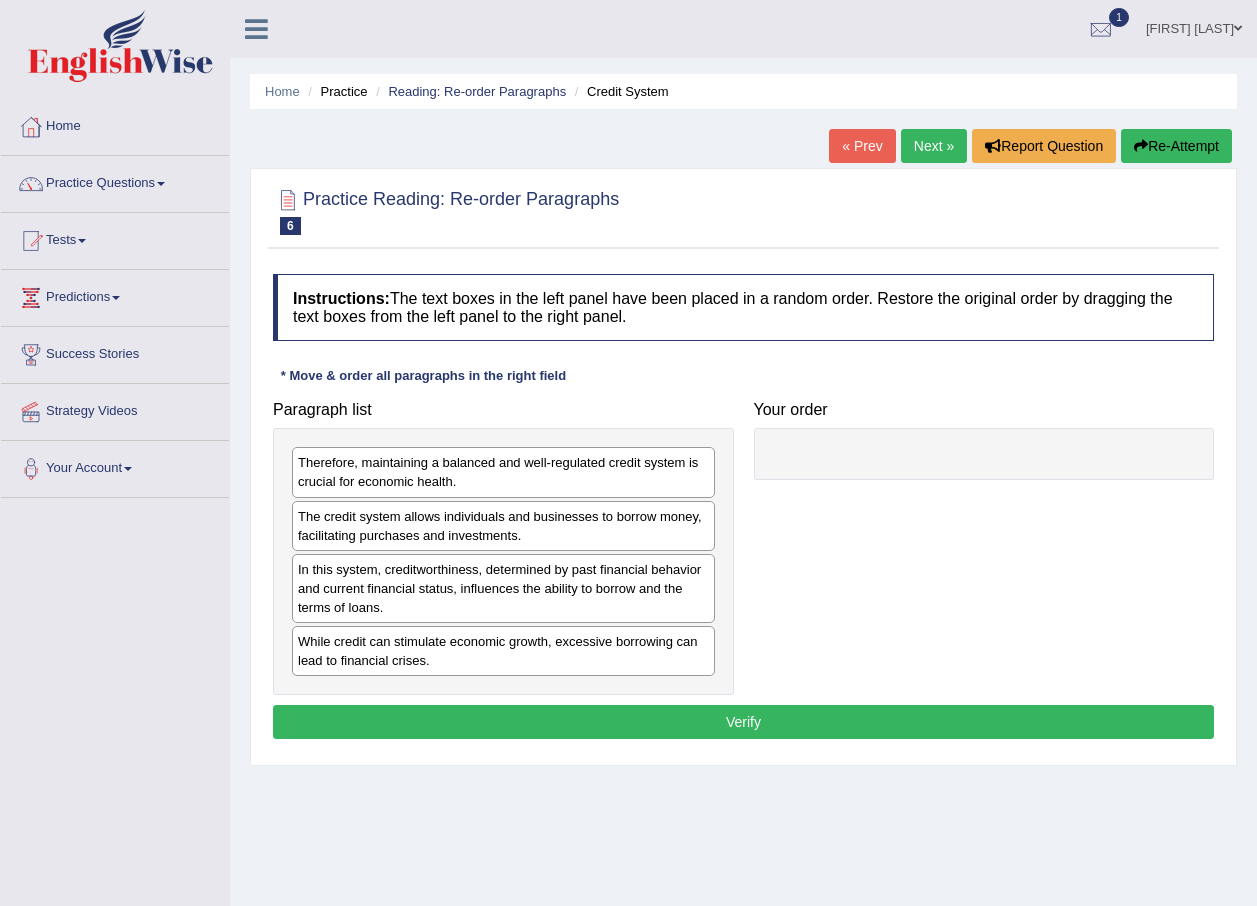 scroll, scrollTop: 0, scrollLeft: 0, axis: both 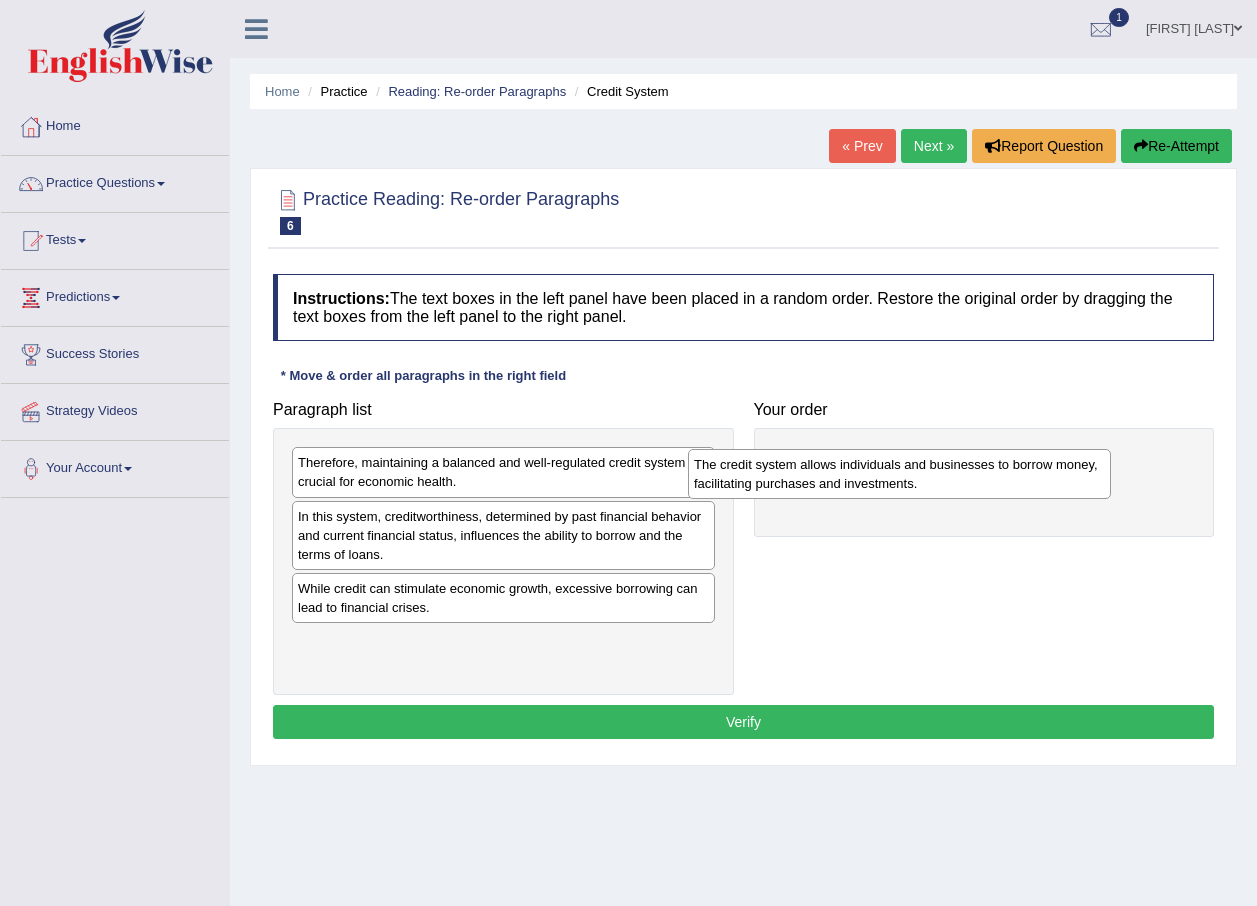drag, startPoint x: 454, startPoint y: 543, endPoint x: 881, endPoint y: 486, distance: 430.78766 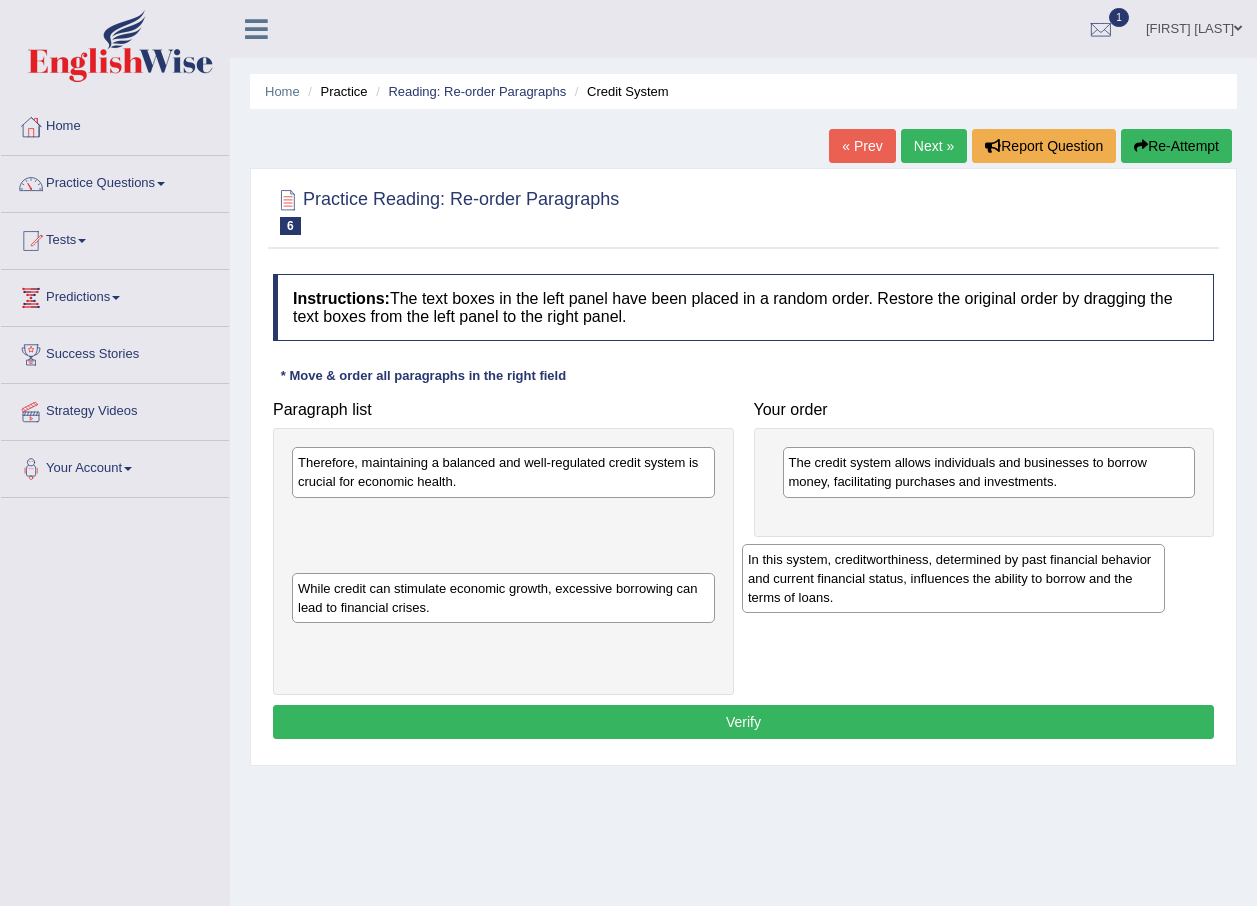drag, startPoint x: 538, startPoint y: 543, endPoint x: 999, endPoint y: 550, distance: 461.05313 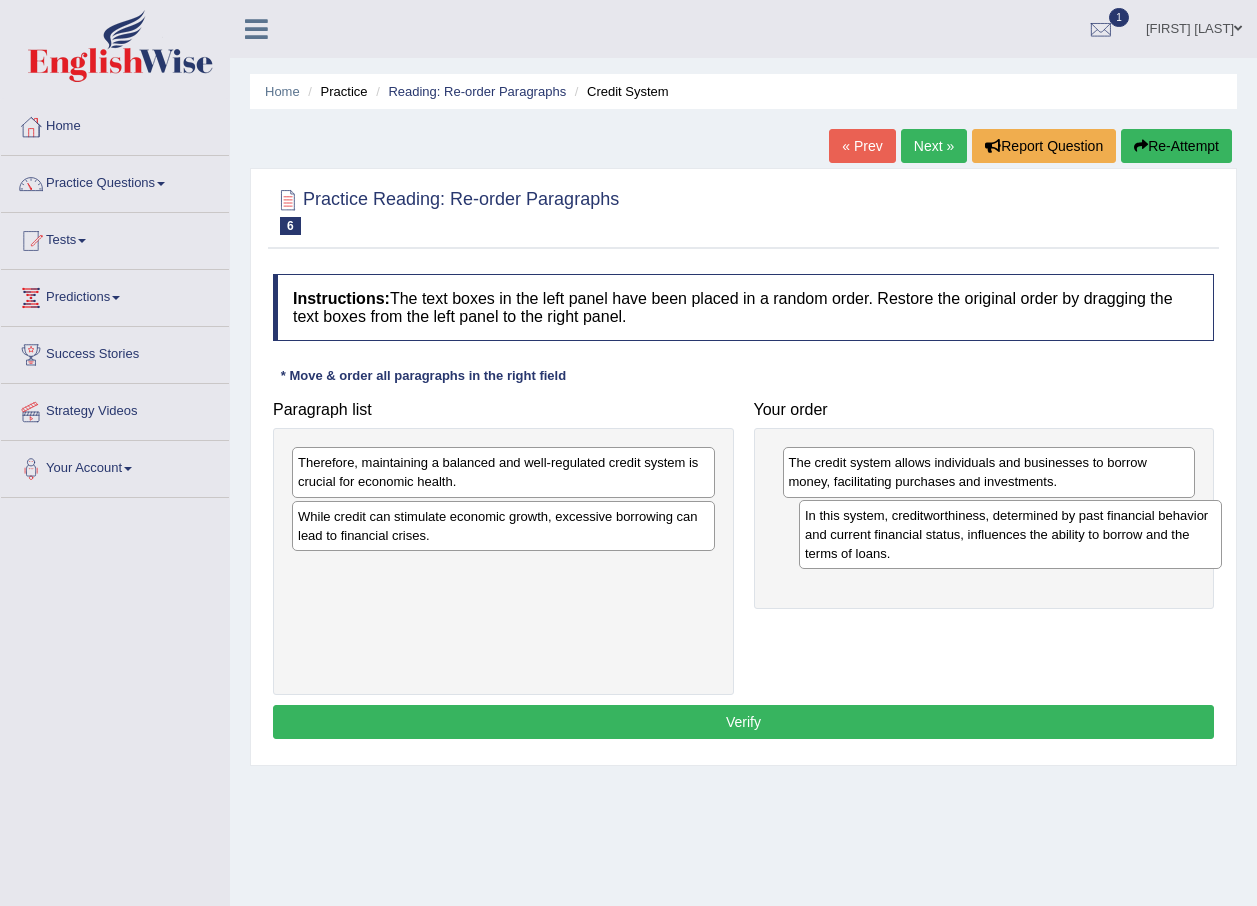 drag, startPoint x: 601, startPoint y: 549, endPoint x: 1107, endPoint y: 548, distance: 506.00098 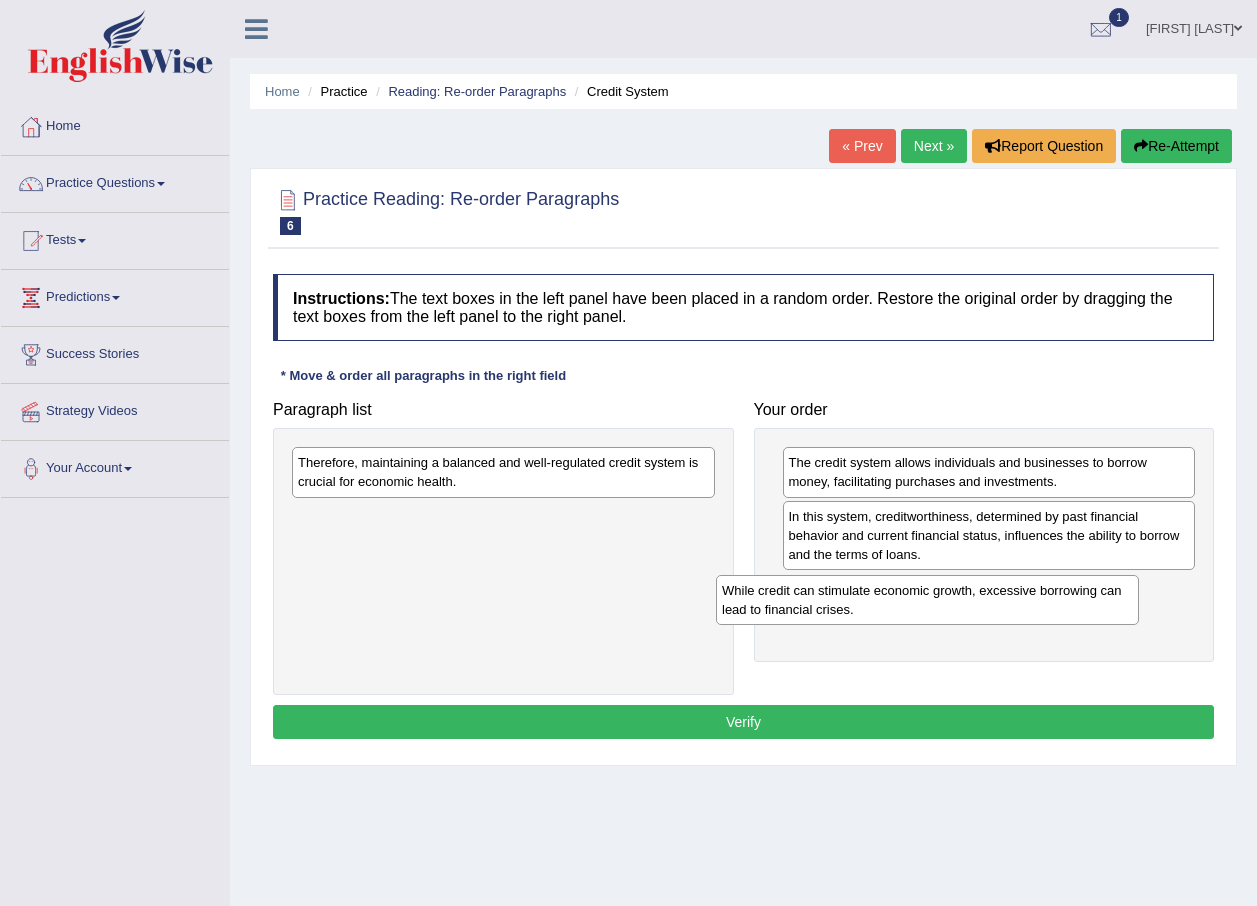 drag, startPoint x: 579, startPoint y: 568, endPoint x: 915, endPoint y: 613, distance: 339 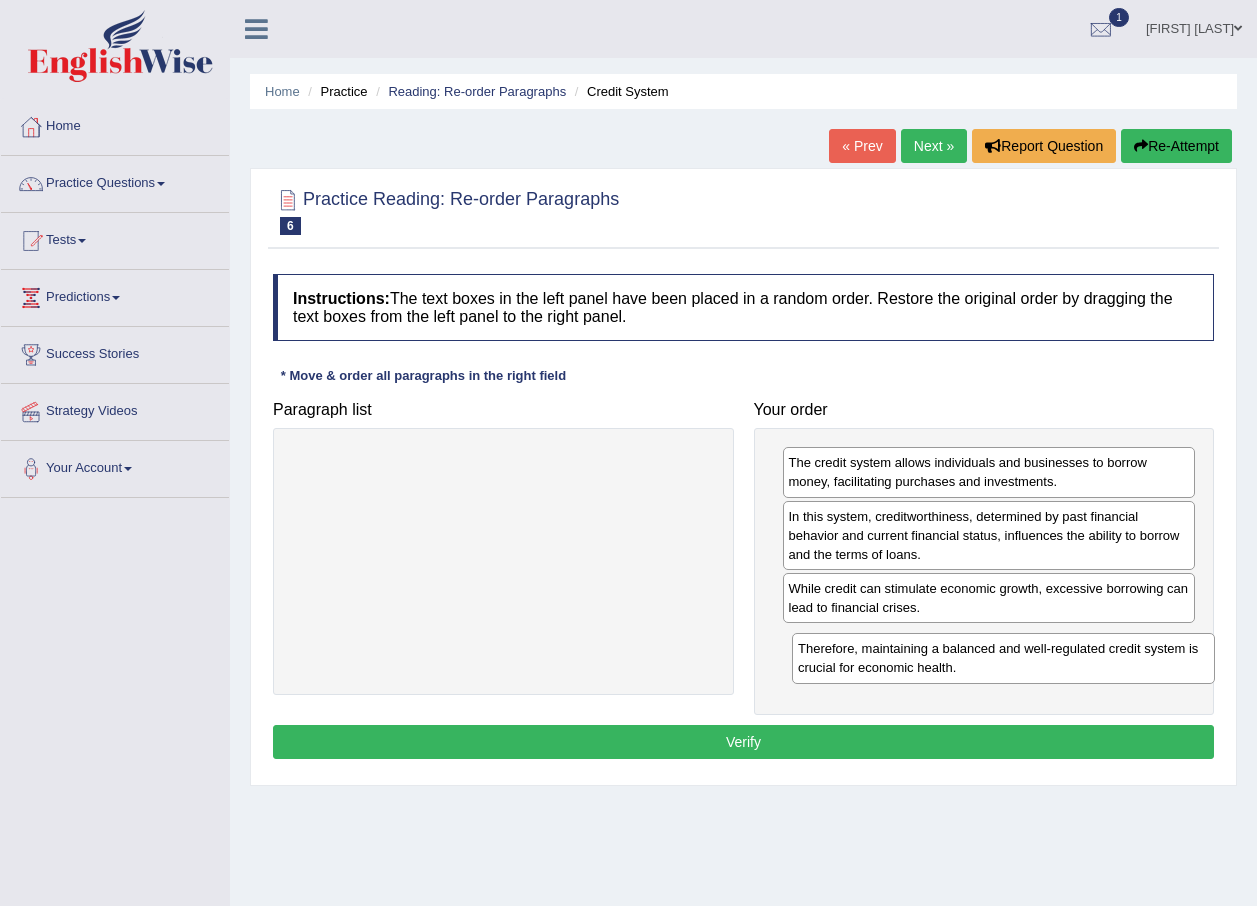 drag, startPoint x: 541, startPoint y: 501, endPoint x: 1014, endPoint y: 652, distance: 496.51788 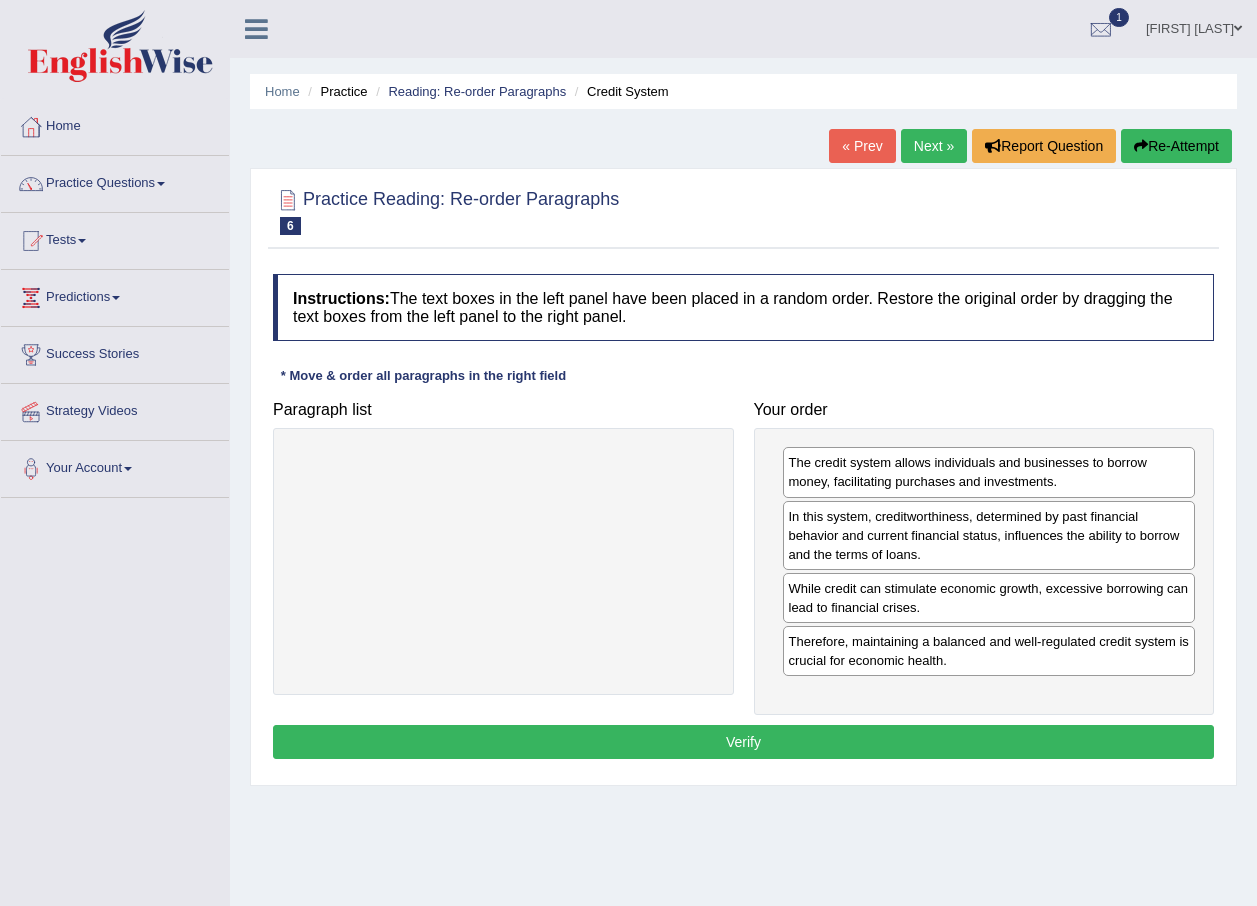 click on "Verify" at bounding box center [743, 742] 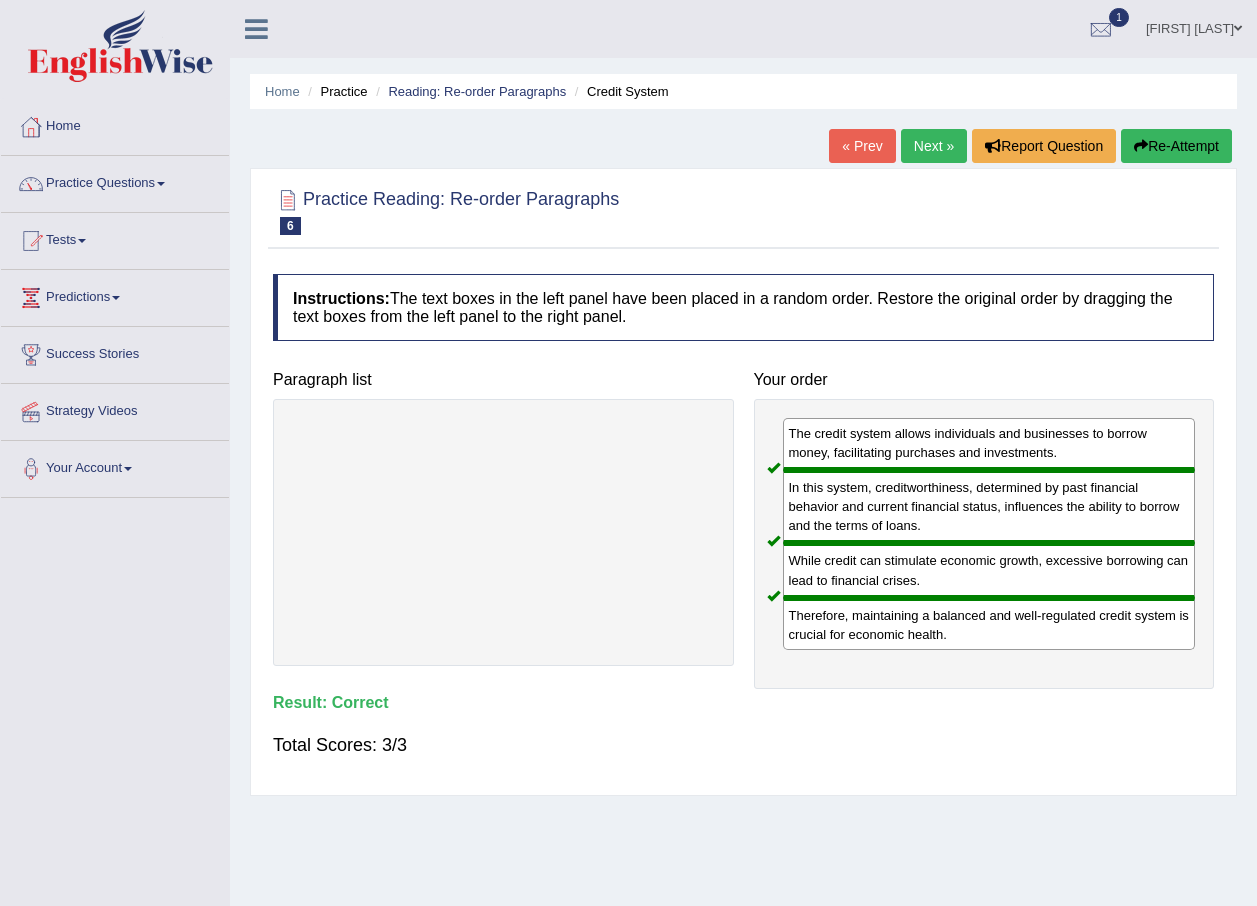 click on "Next »" at bounding box center (934, 146) 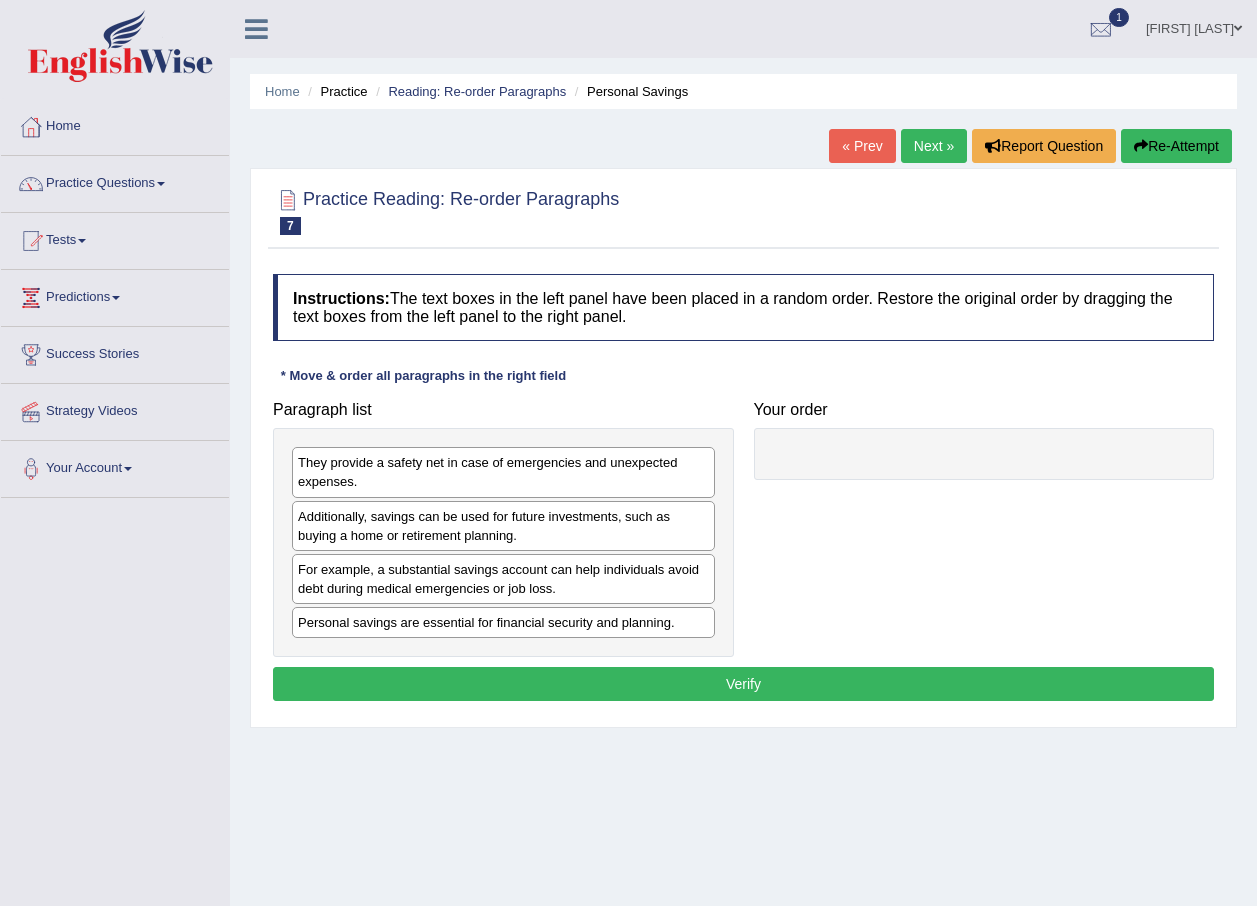 scroll, scrollTop: 0, scrollLeft: 0, axis: both 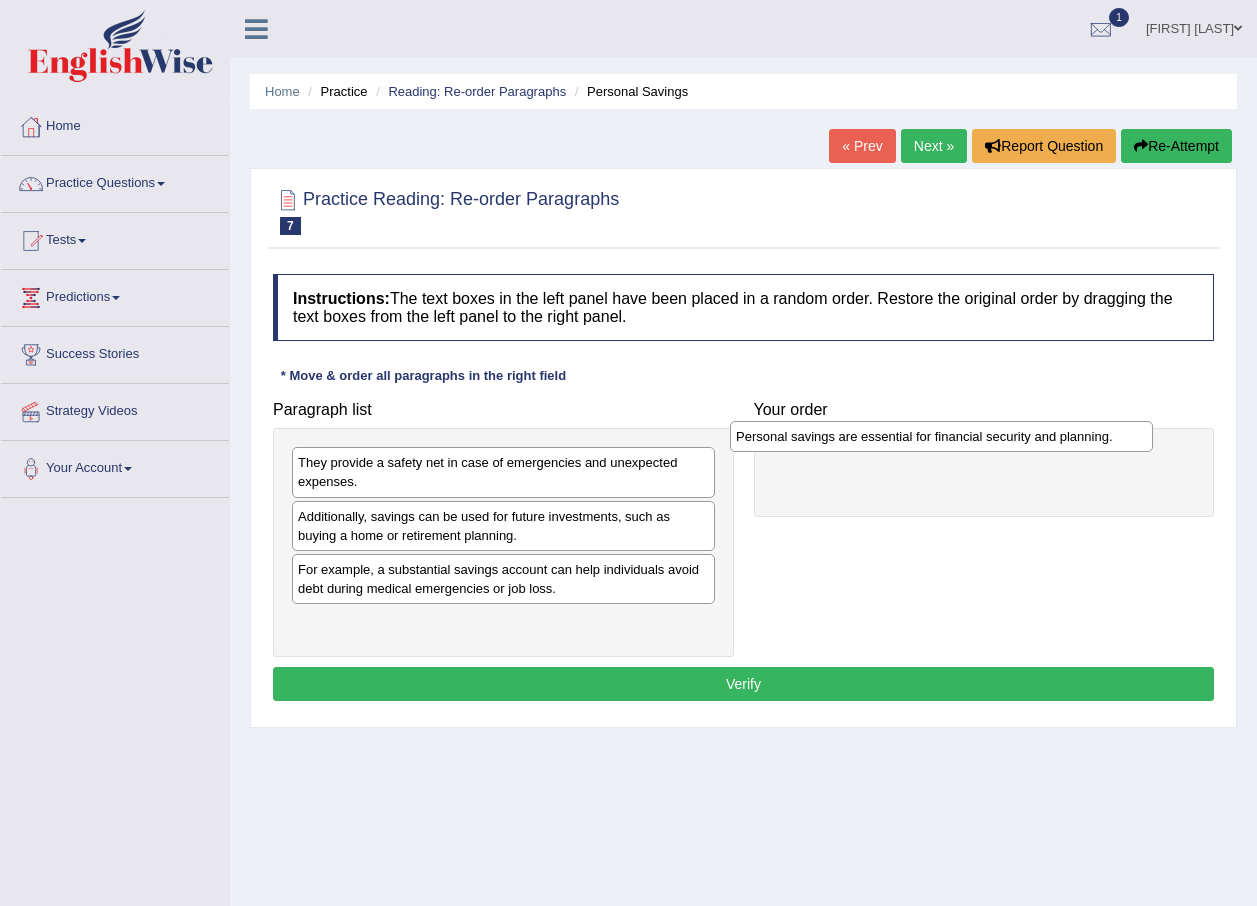 drag, startPoint x: 567, startPoint y: 632, endPoint x: 1005, endPoint y: 446, distance: 475.85712 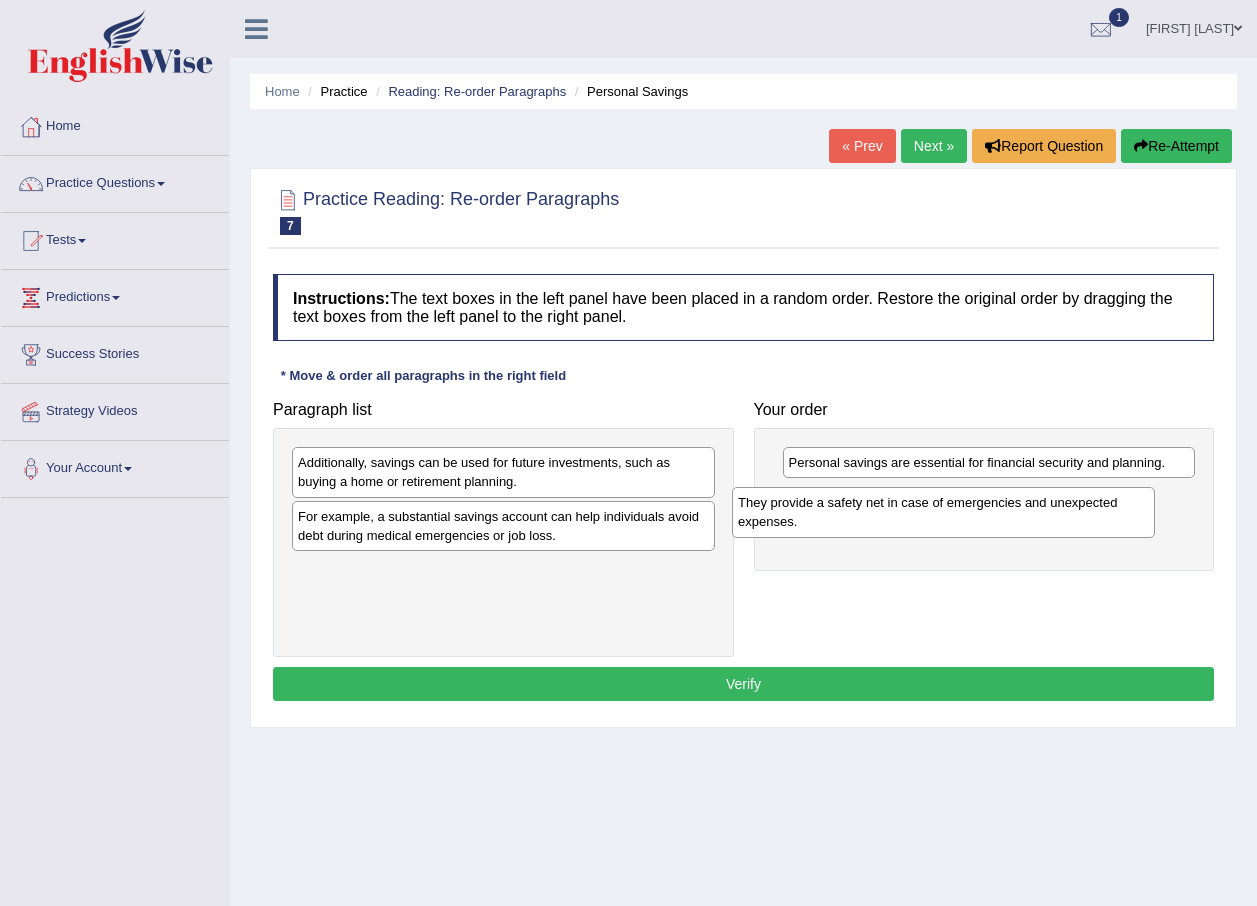 drag, startPoint x: 554, startPoint y: 490, endPoint x: 999, endPoint y: 529, distance: 446.70572 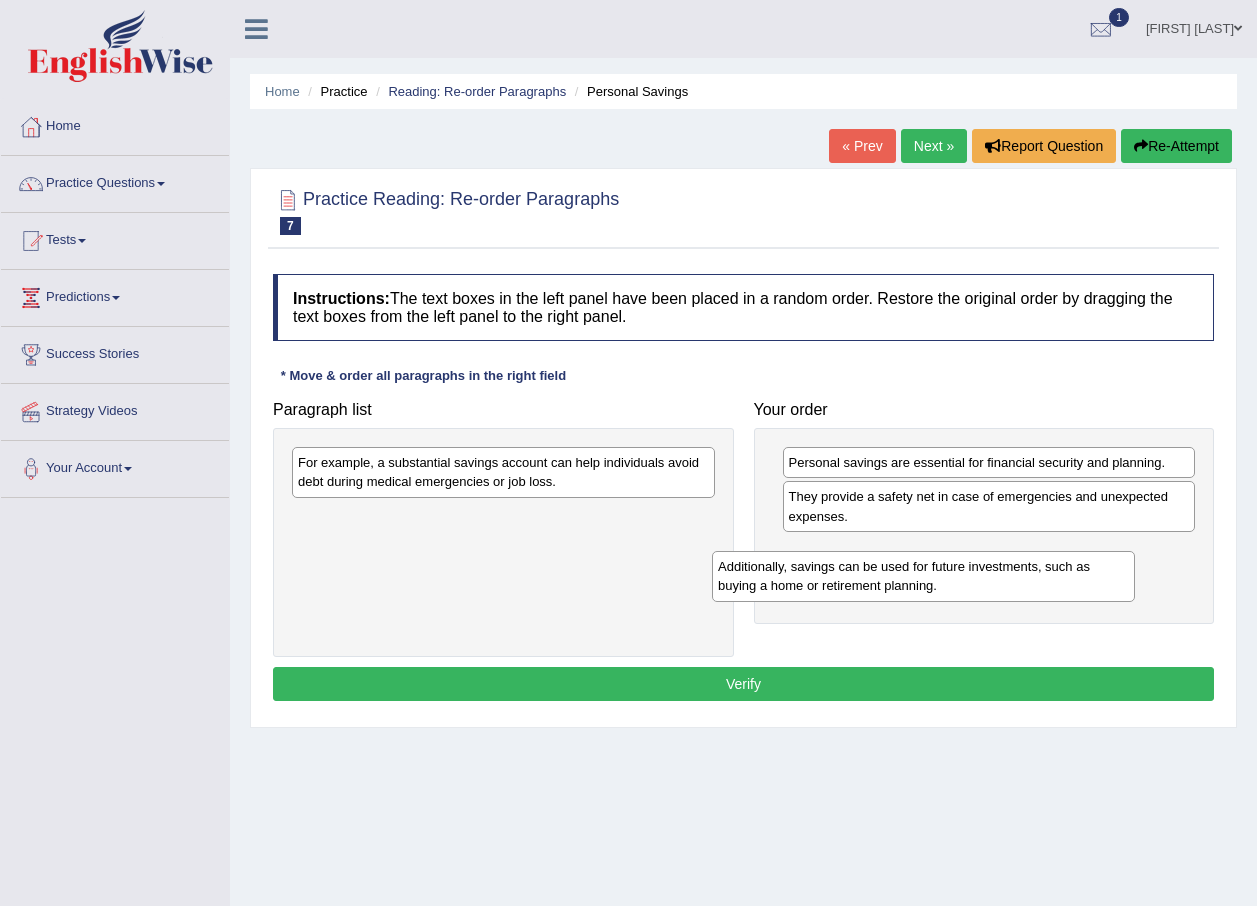 drag, startPoint x: 618, startPoint y: 485, endPoint x: 1053, endPoint y: 569, distance: 443.0361 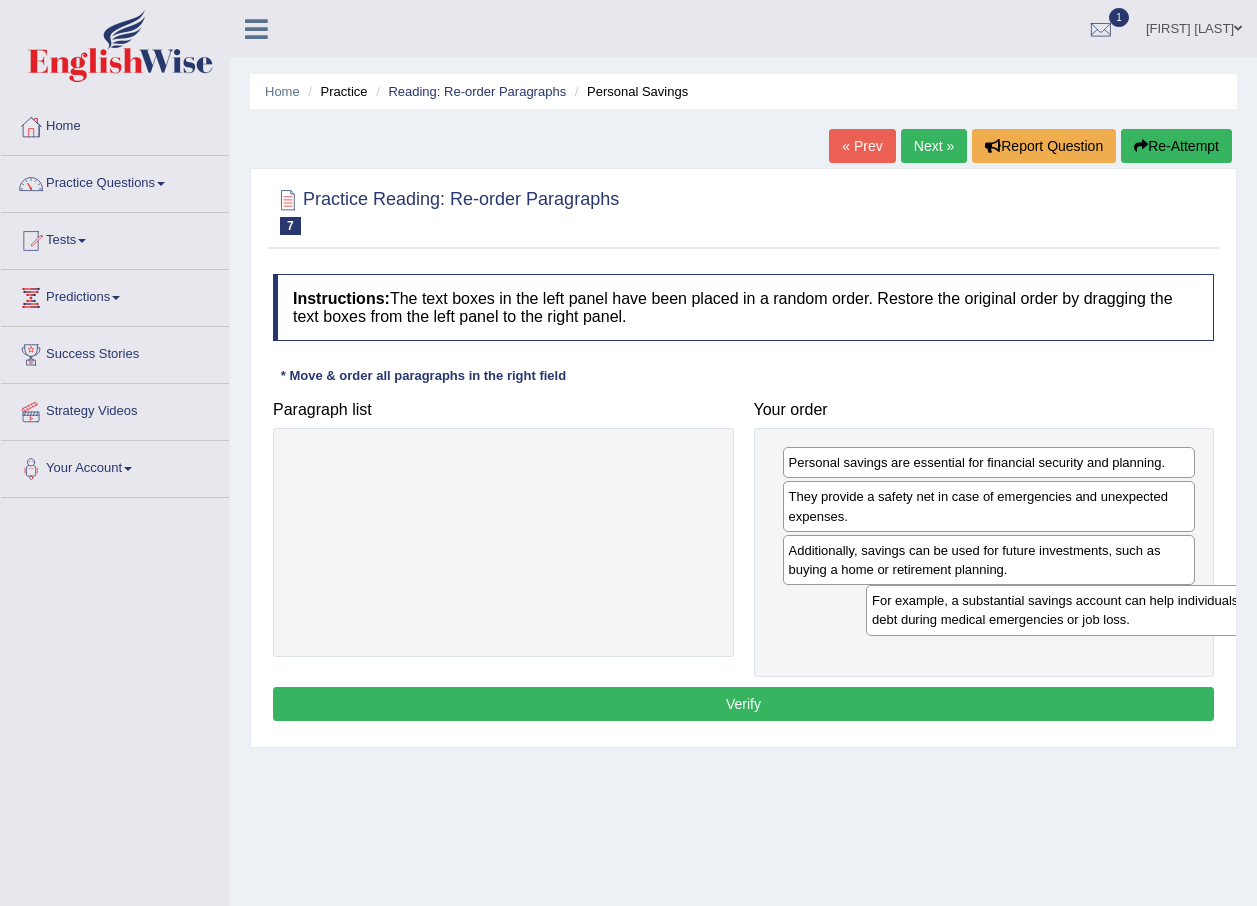 drag, startPoint x: 468, startPoint y: 486, endPoint x: 990, endPoint y: 607, distance: 535.84045 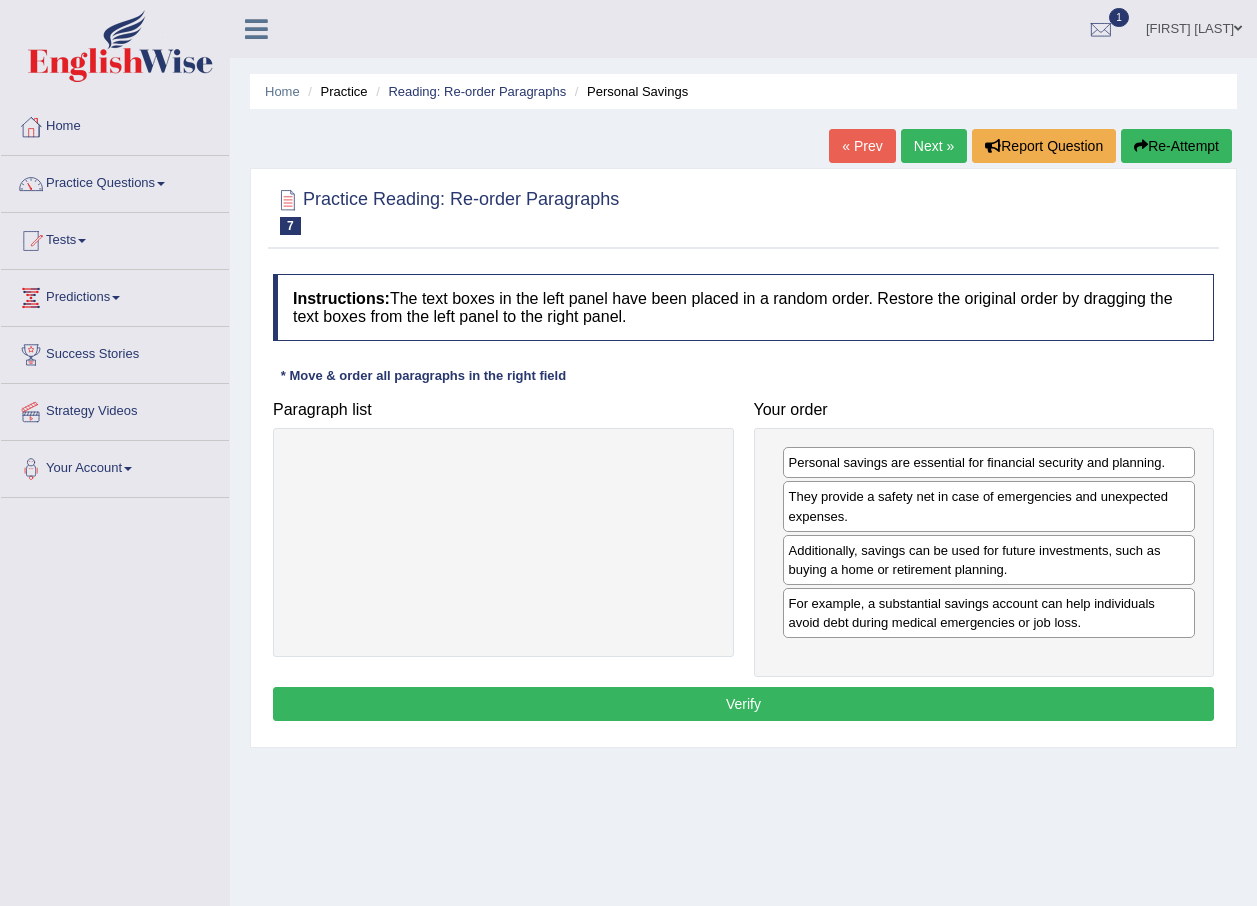 click on "Verify" at bounding box center (743, 704) 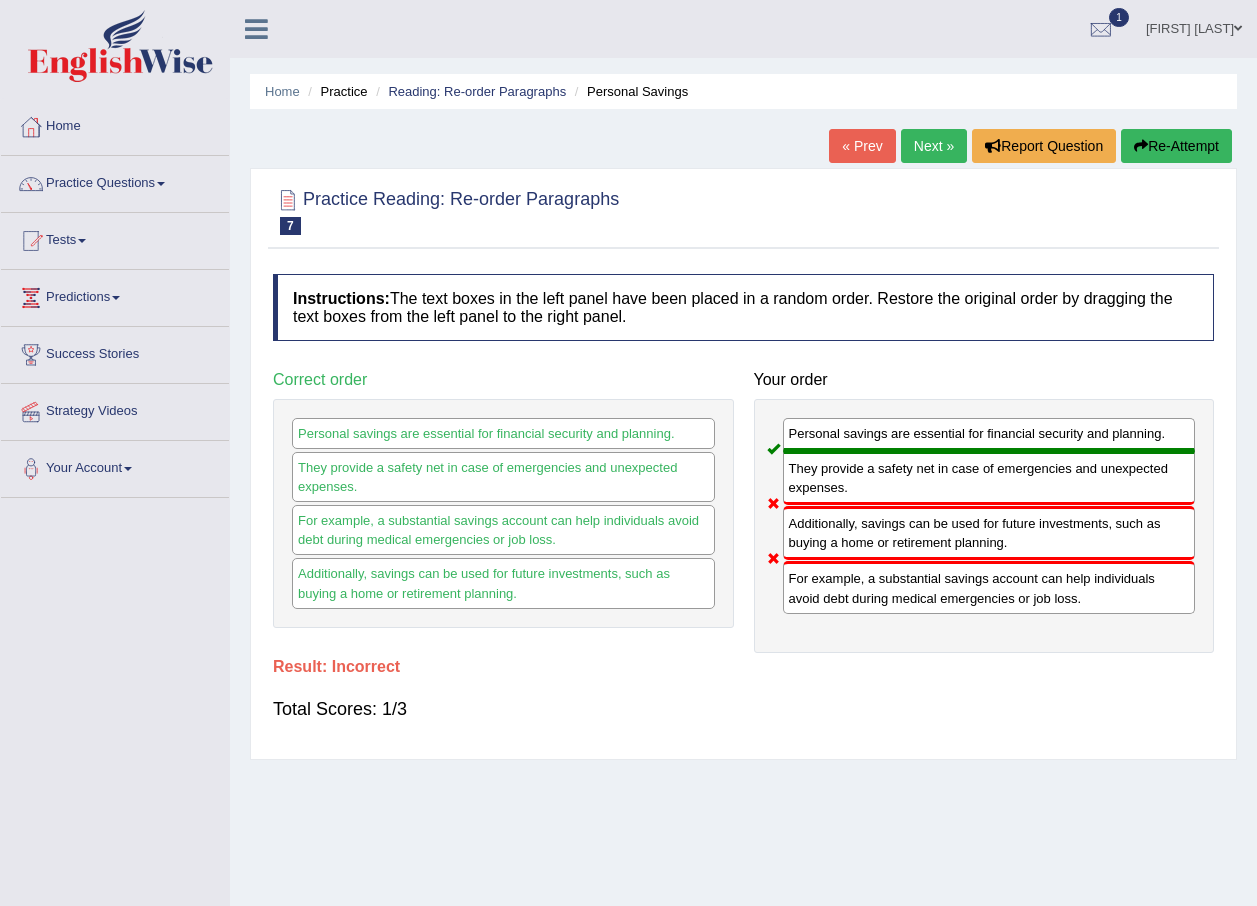 click on "Personal savings are essential for financial security and planning. They provide a safety net in case of emergencies and unexpected expenses. Additionally, savings can be used for future investments, such as buying a home or retirement planning. For example, a substantial savings account can help individuals avoid debt during medical emergencies or job
loss." at bounding box center (984, 526) 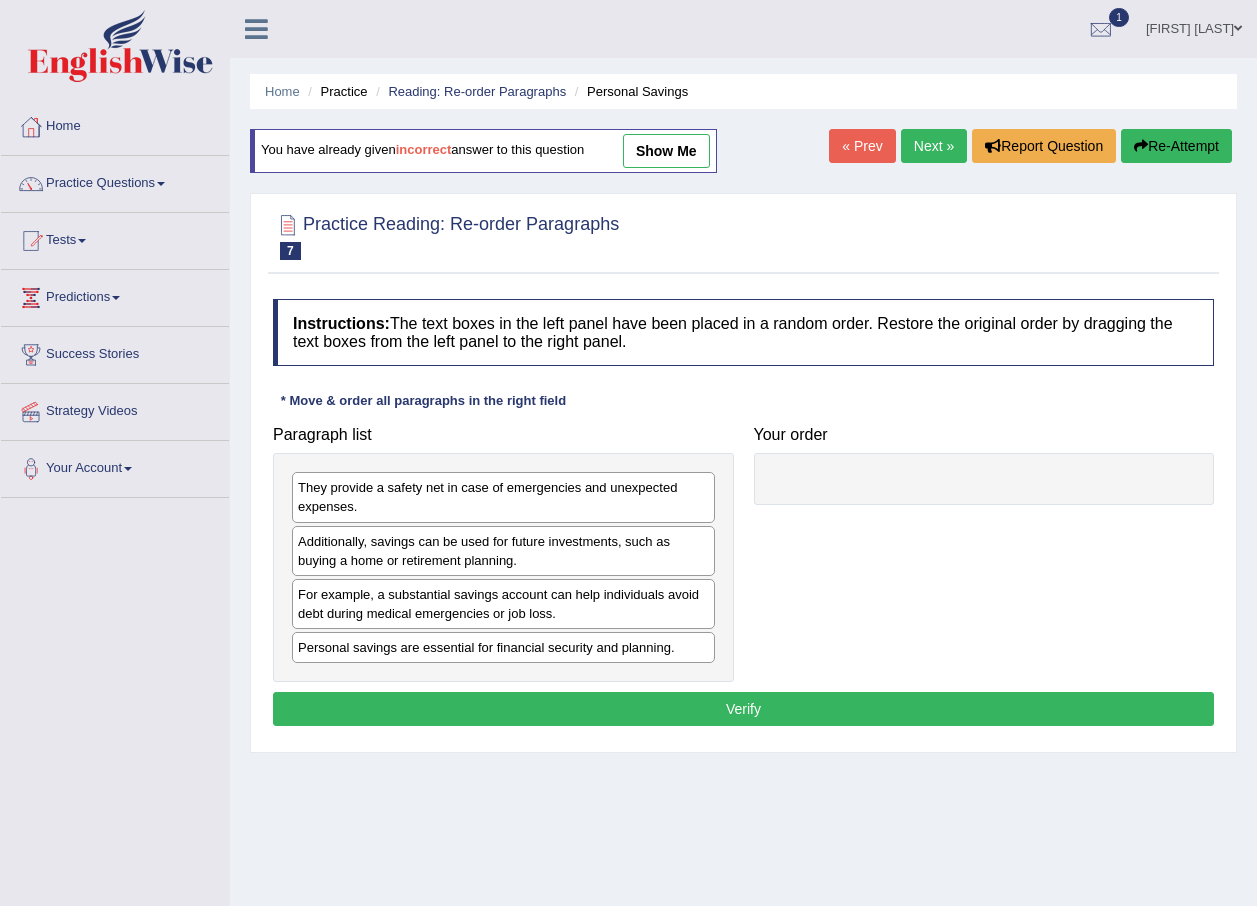 scroll, scrollTop: 0, scrollLeft: 0, axis: both 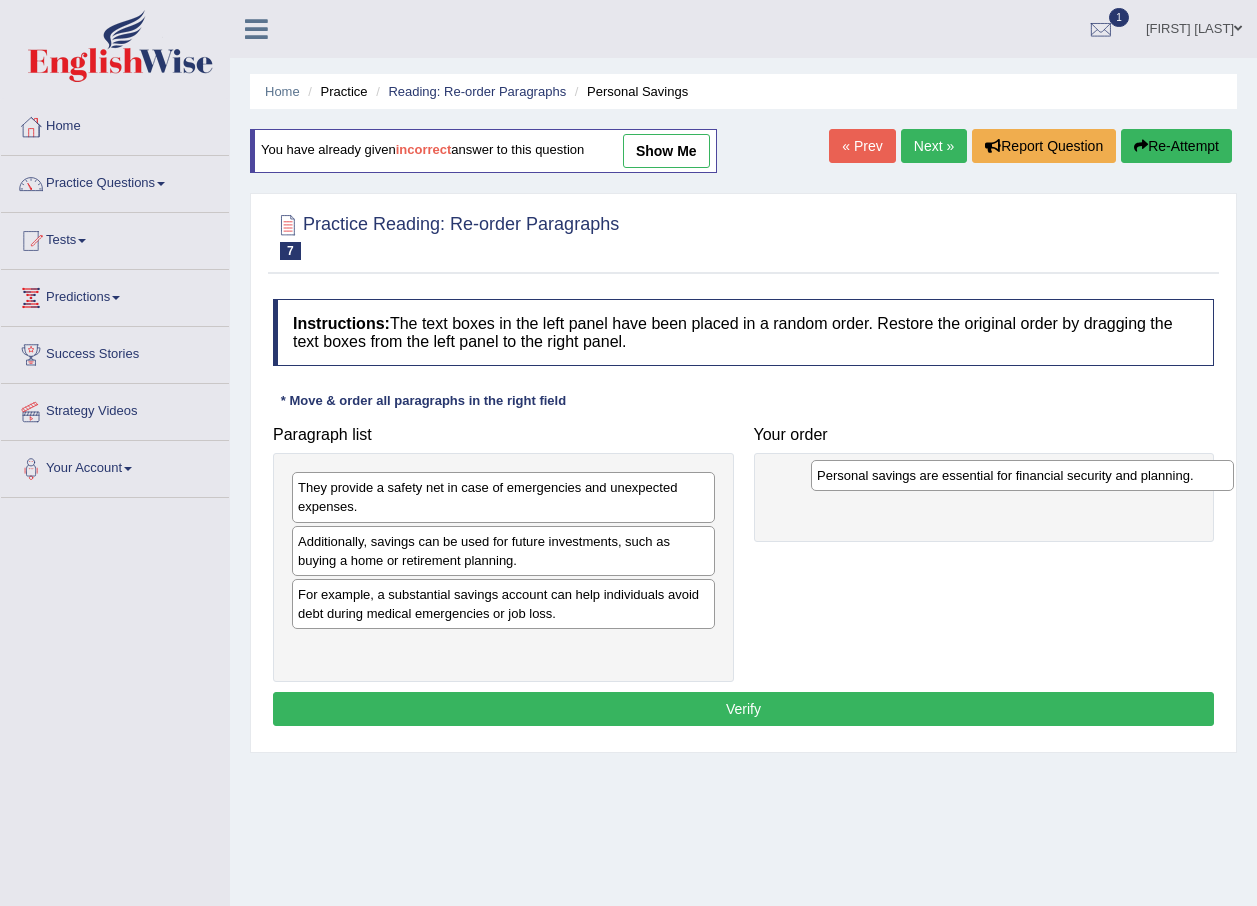 drag, startPoint x: 454, startPoint y: 661, endPoint x: 975, endPoint y: 486, distance: 549.6053 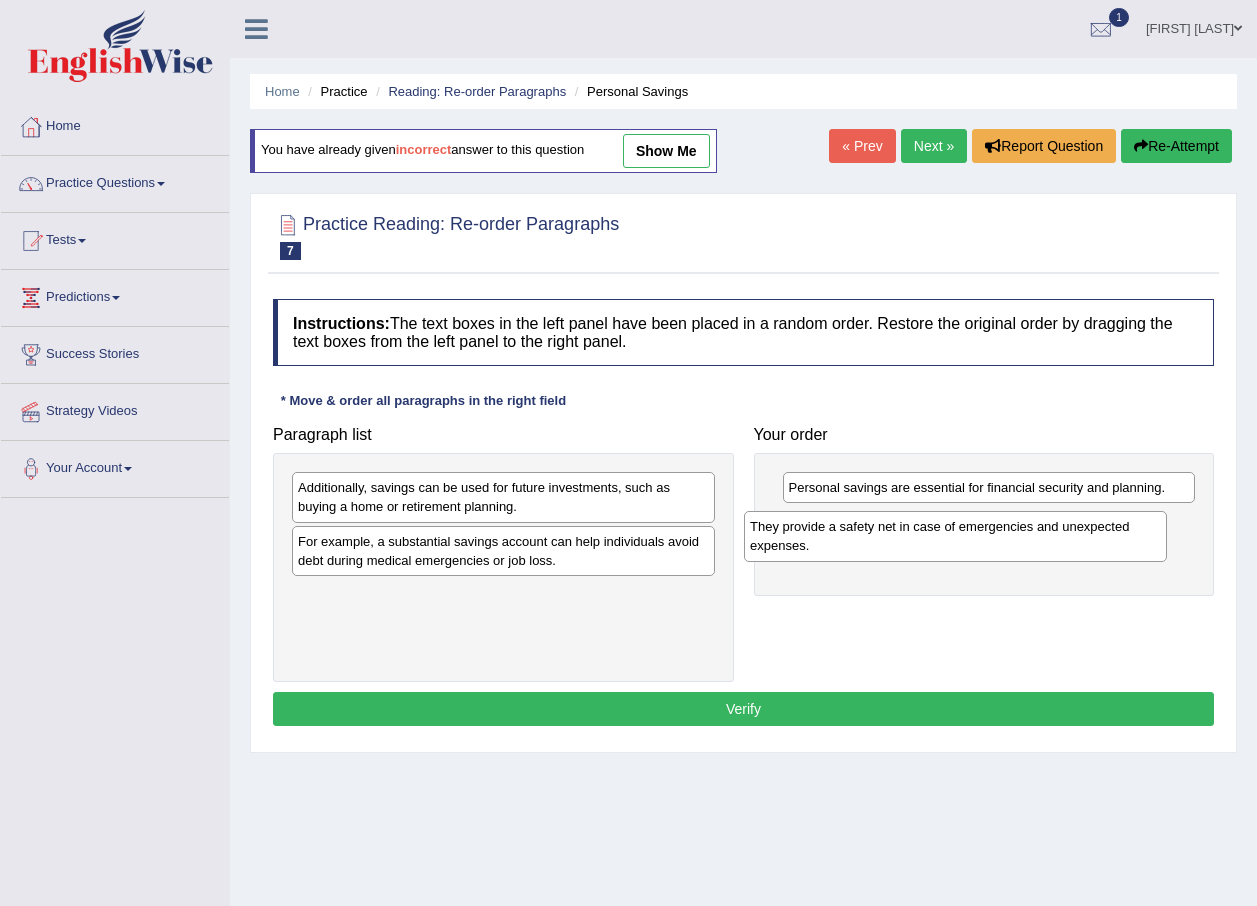 drag, startPoint x: 545, startPoint y: 490, endPoint x: 1086, endPoint y: 534, distance: 542.7863 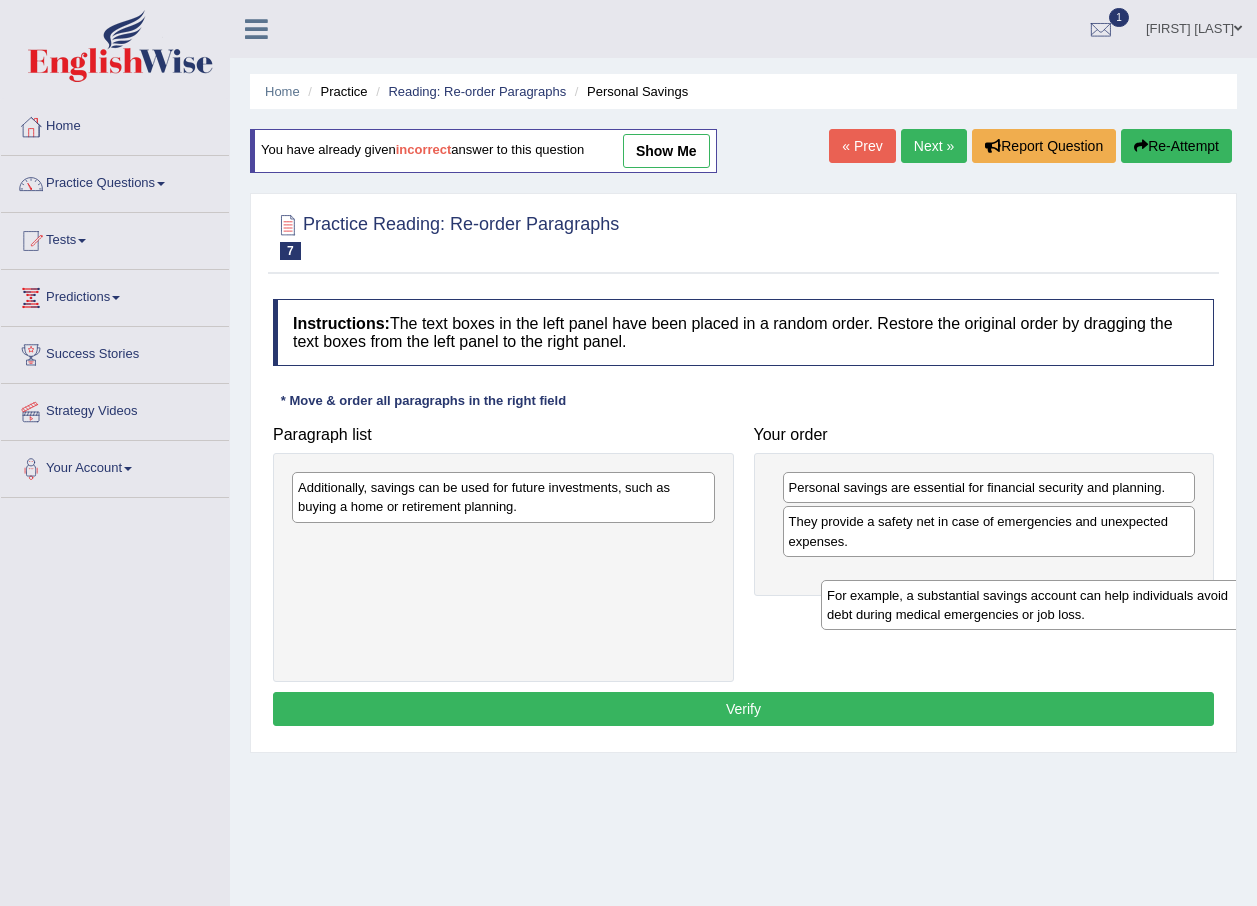 drag, startPoint x: 433, startPoint y: 555, endPoint x: 957, endPoint y: 602, distance: 526.1036 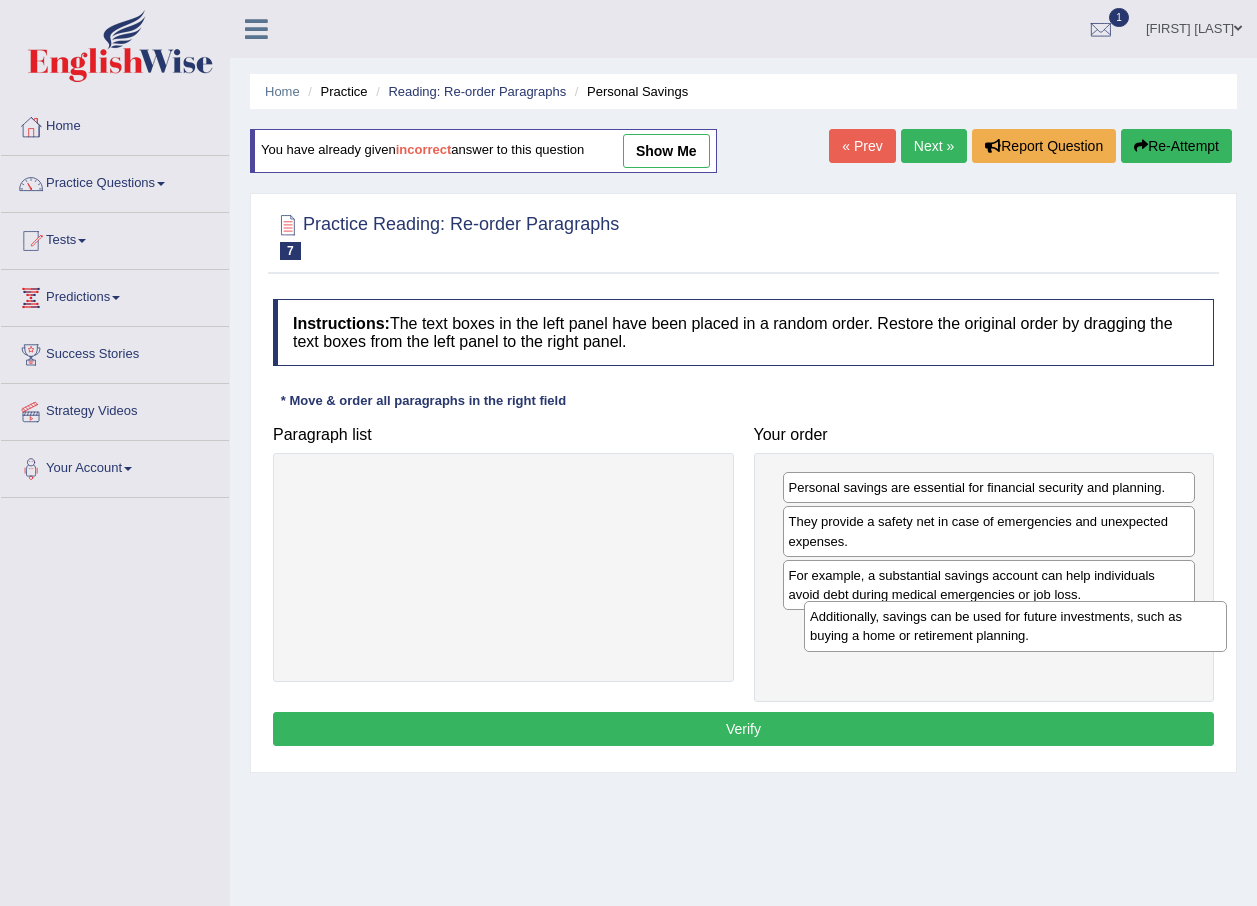 drag, startPoint x: 674, startPoint y: 555, endPoint x: 1084, endPoint y: 638, distance: 418.31686 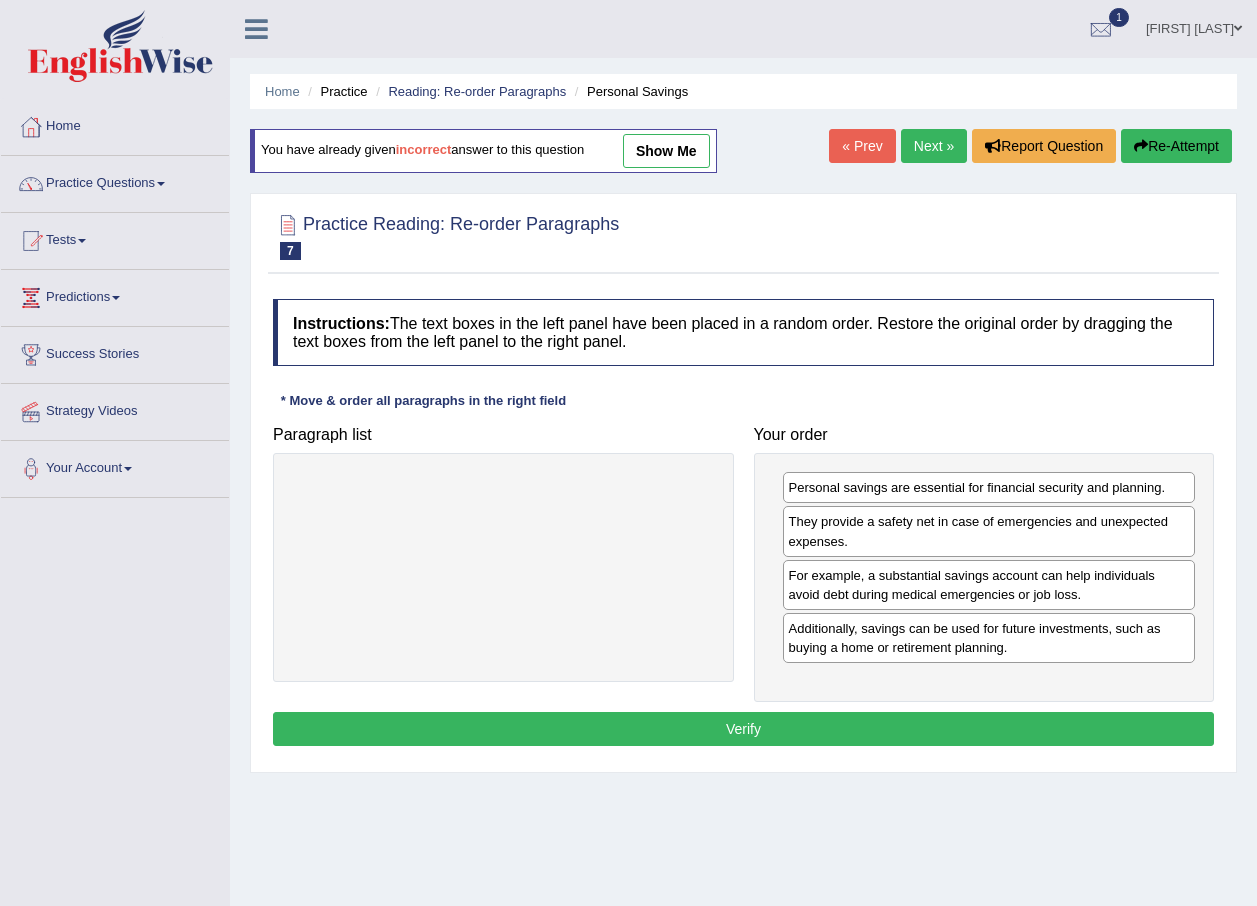 click on "Verify" at bounding box center [743, 729] 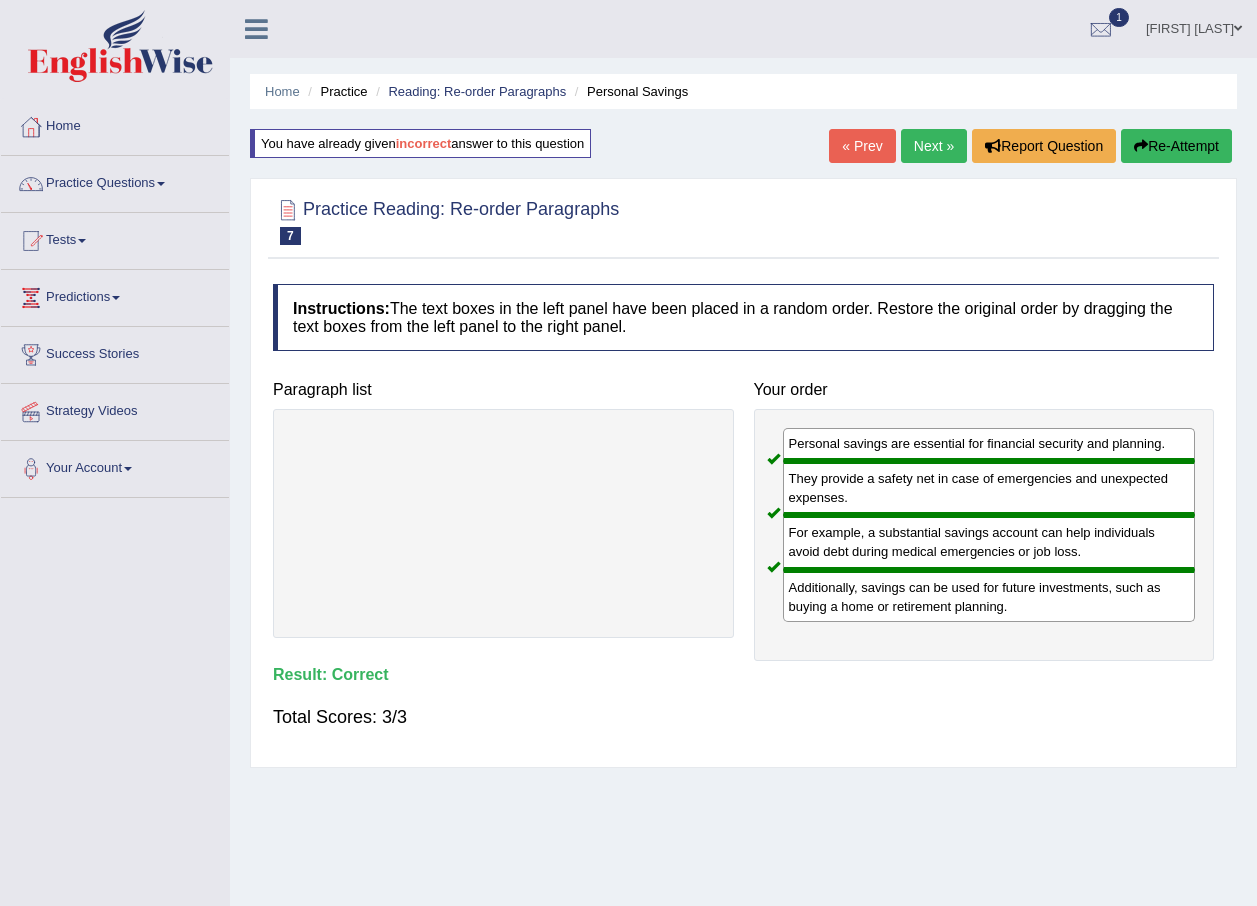 click on "Next »" at bounding box center (934, 146) 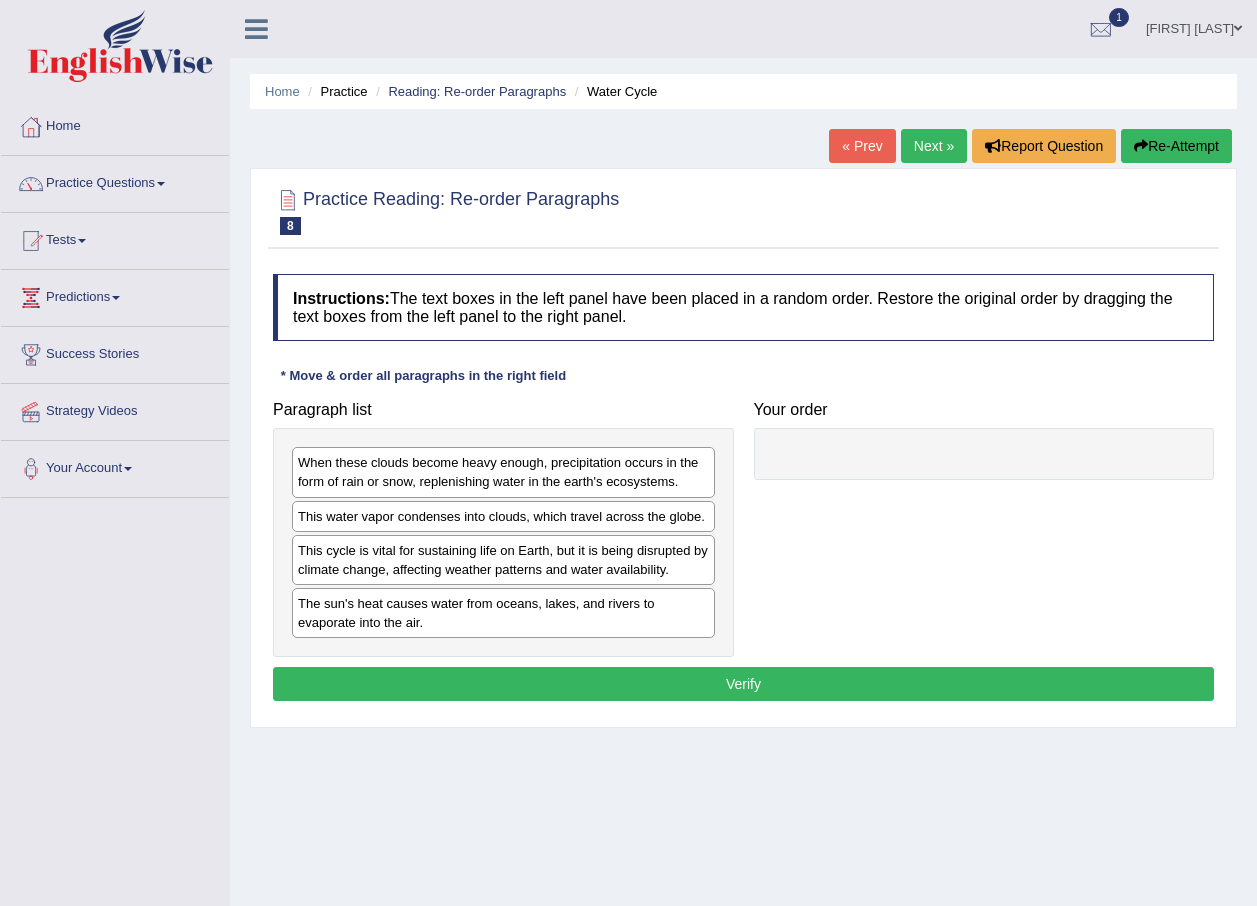 scroll, scrollTop: 0, scrollLeft: 0, axis: both 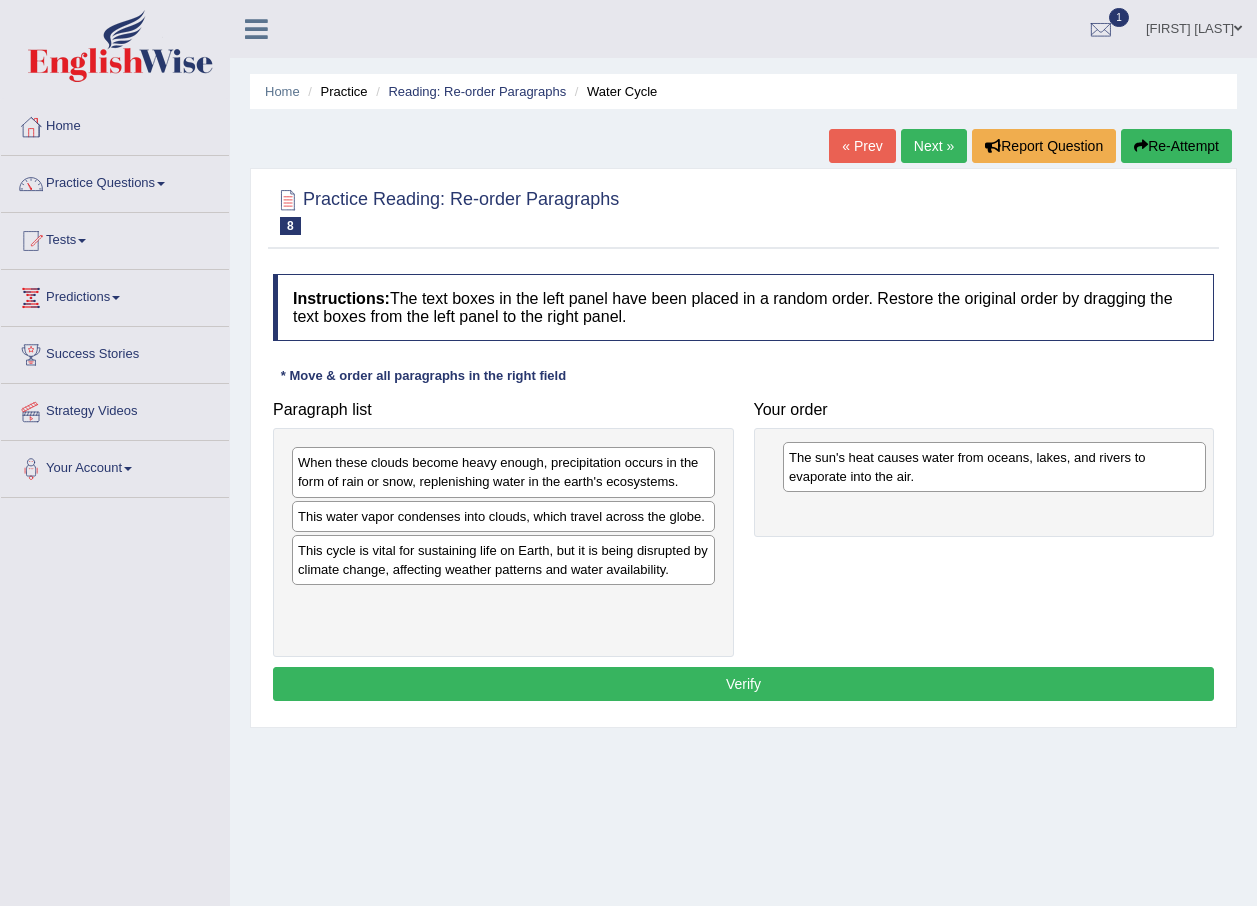 drag, startPoint x: 395, startPoint y: 626, endPoint x: 881, endPoint y: 466, distance: 511.66003 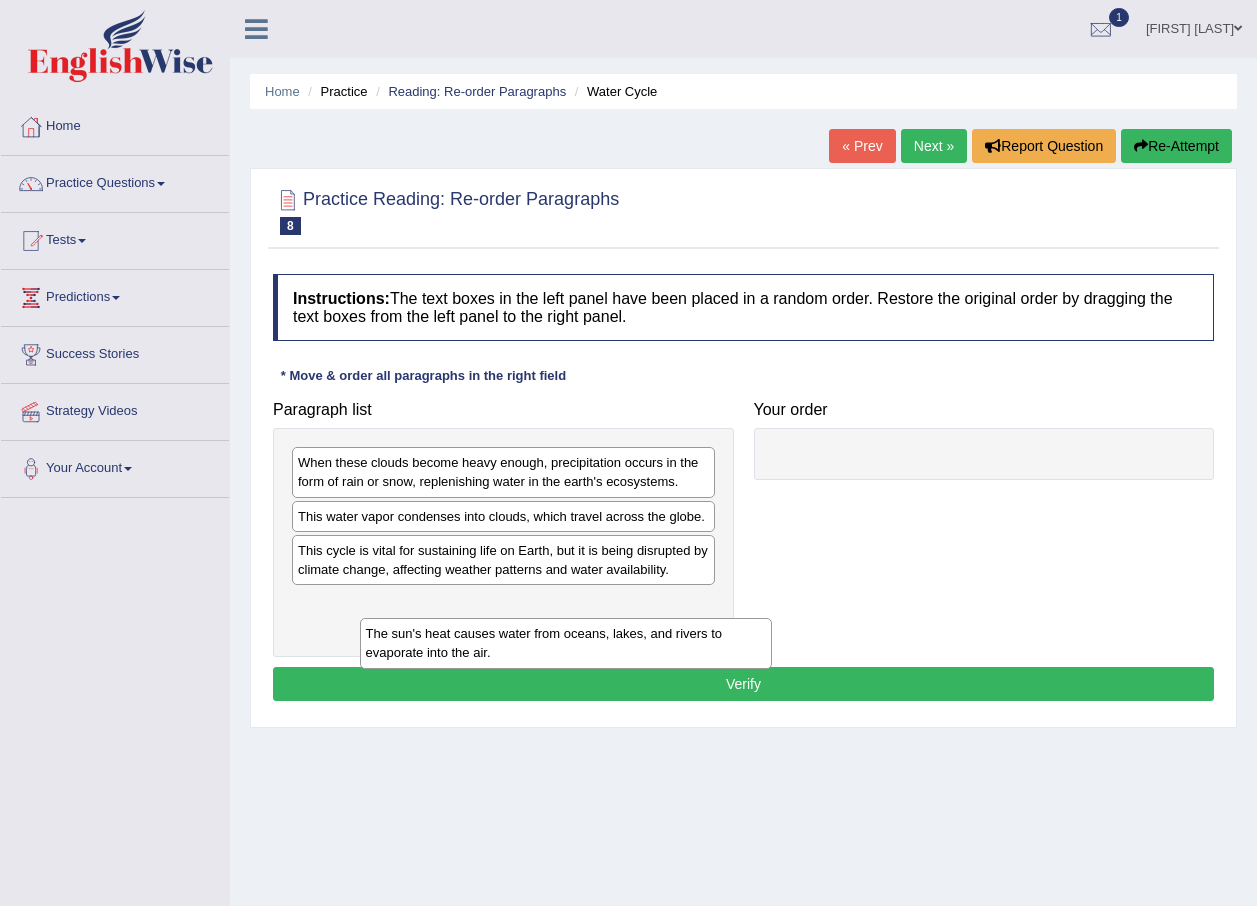 drag, startPoint x: 880, startPoint y: 492, endPoint x: 268, endPoint y: 687, distance: 642.31537 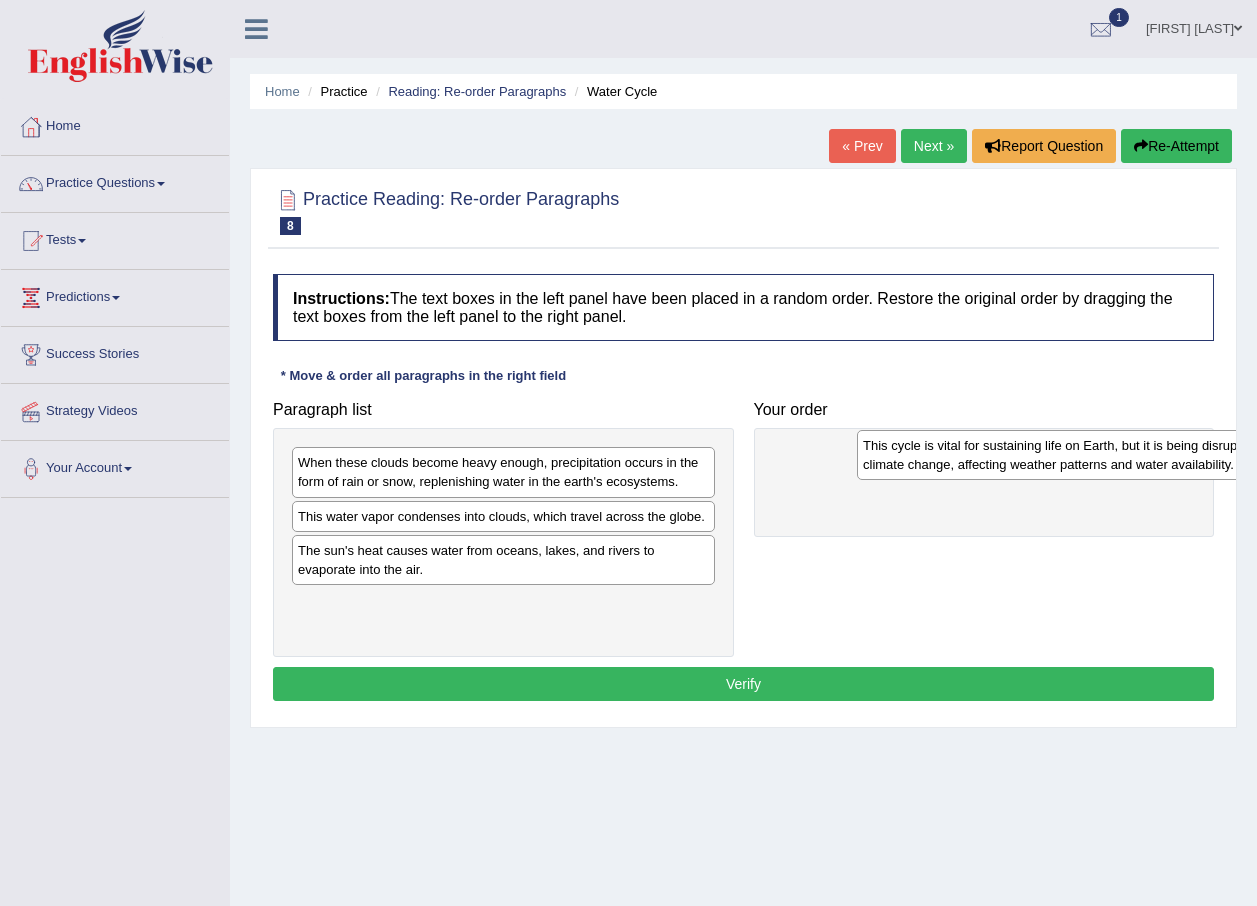 drag, startPoint x: 554, startPoint y: 570, endPoint x: 1115, endPoint y: 465, distance: 570.74164 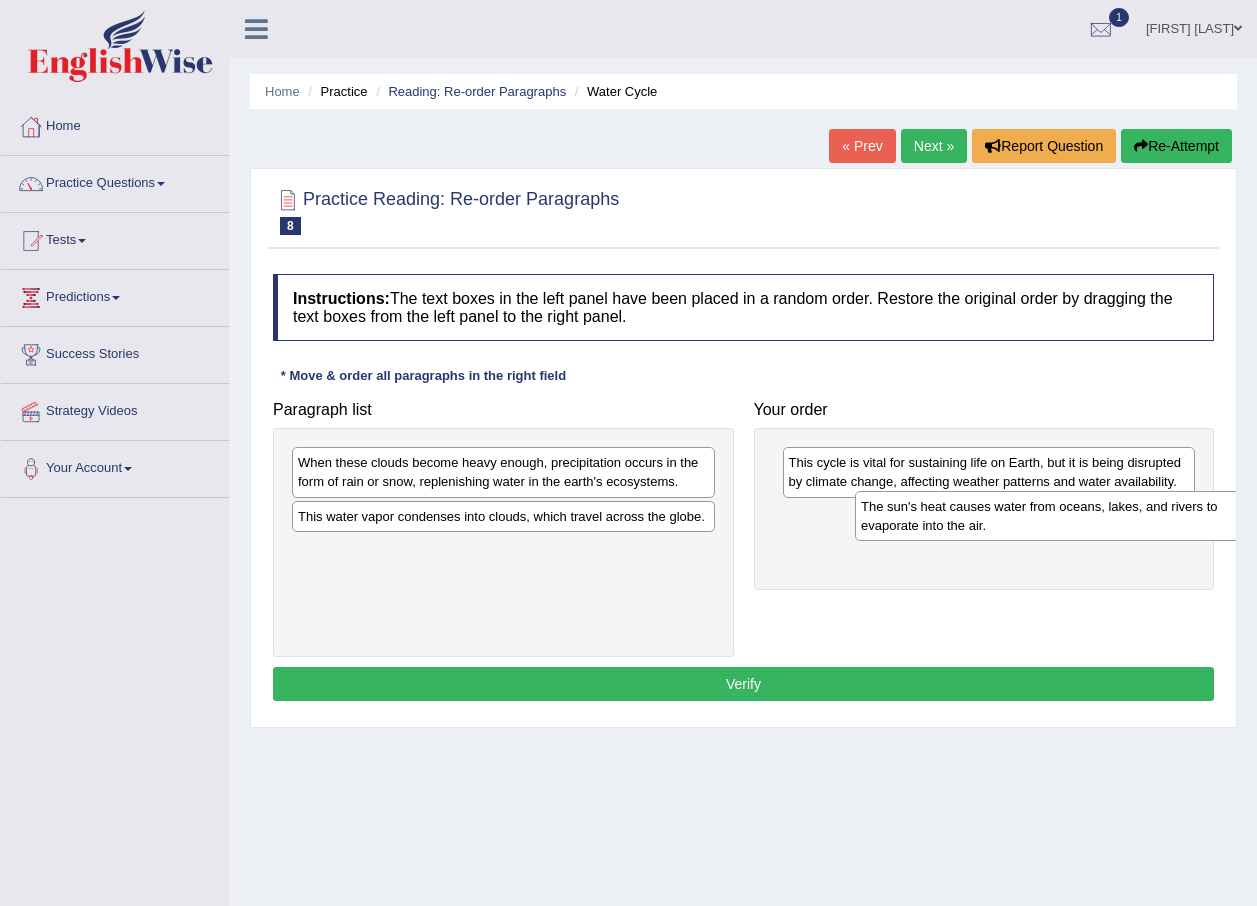 drag, startPoint x: 547, startPoint y: 570, endPoint x: 1107, endPoint y: 525, distance: 561.8051 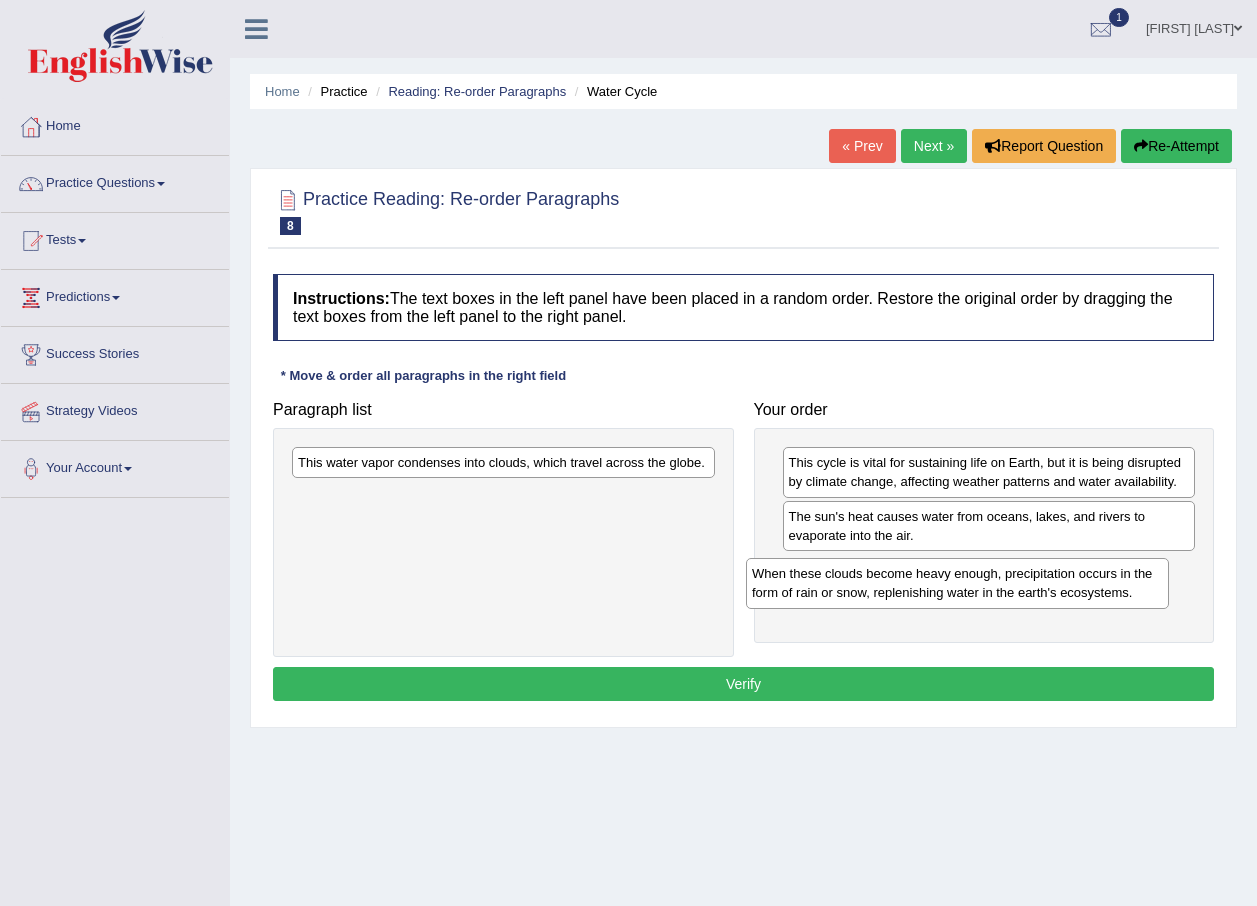 drag, startPoint x: 589, startPoint y: 479, endPoint x: 1043, endPoint y: 590, distance: 467.37244 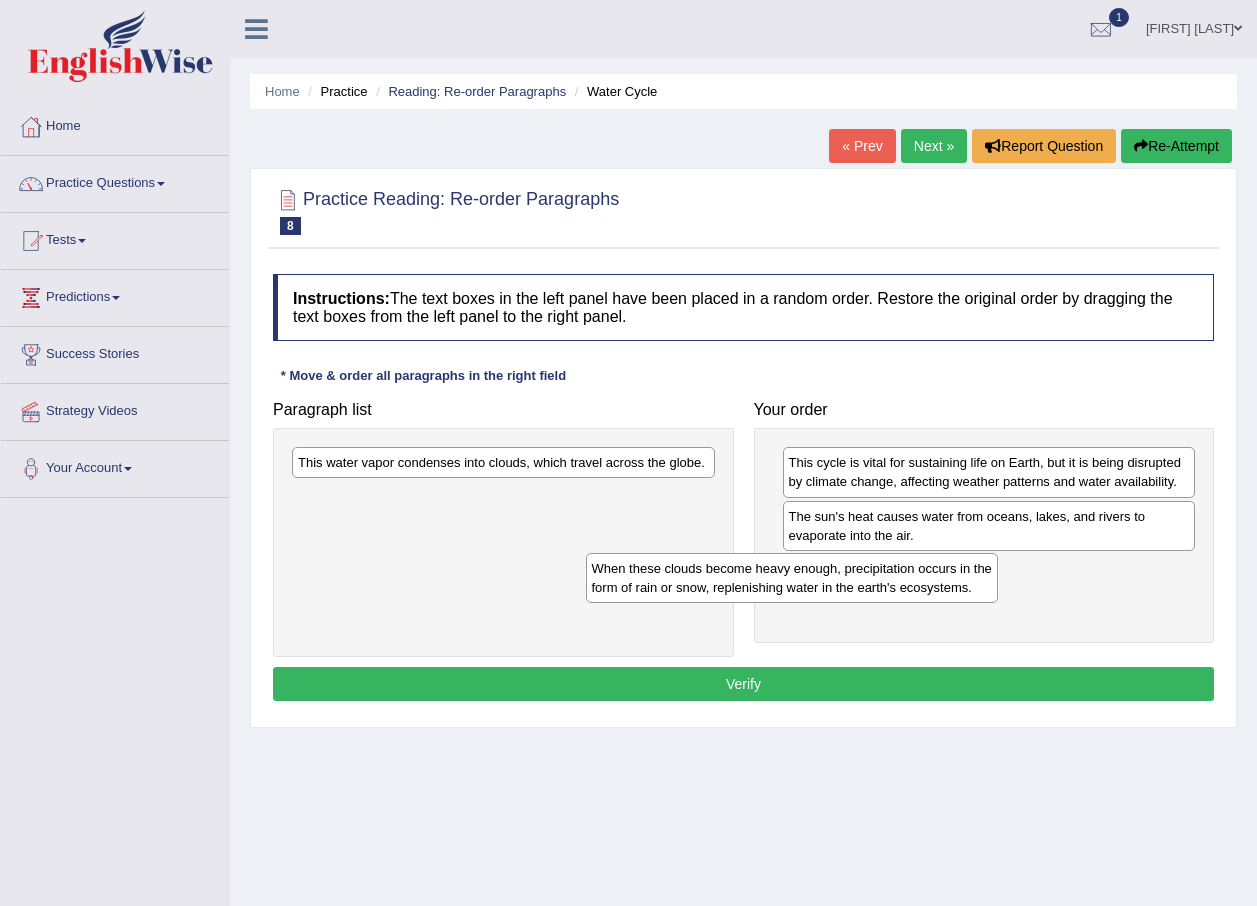 drag, startPoint x: 833, startPoint y: 582, endPoint x: 9, endPoint y: 490, distance: 829.12 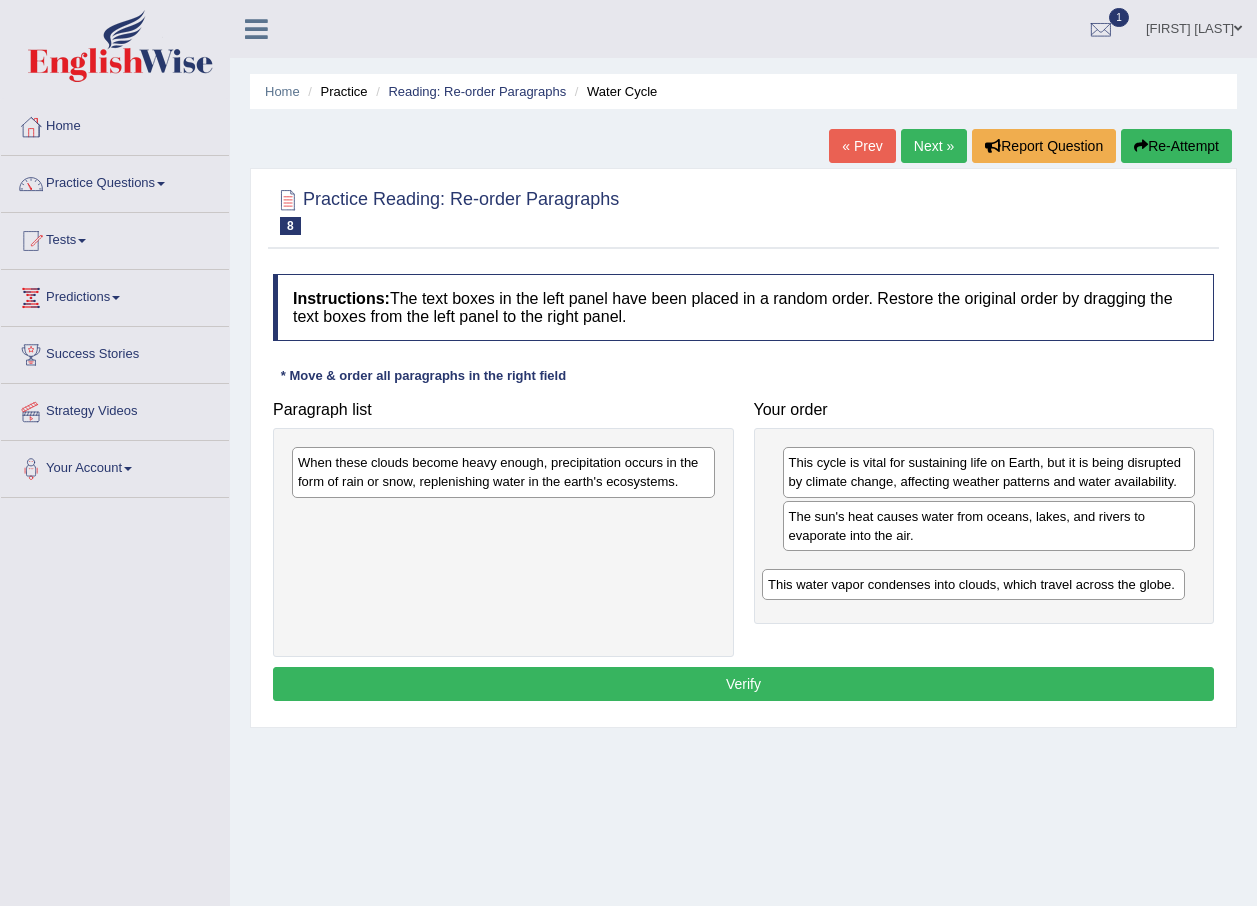 drag, startPoint x: 341, startPoint y: 486, endPoint x: 789, endPoint y: 587, distance: 459.24396 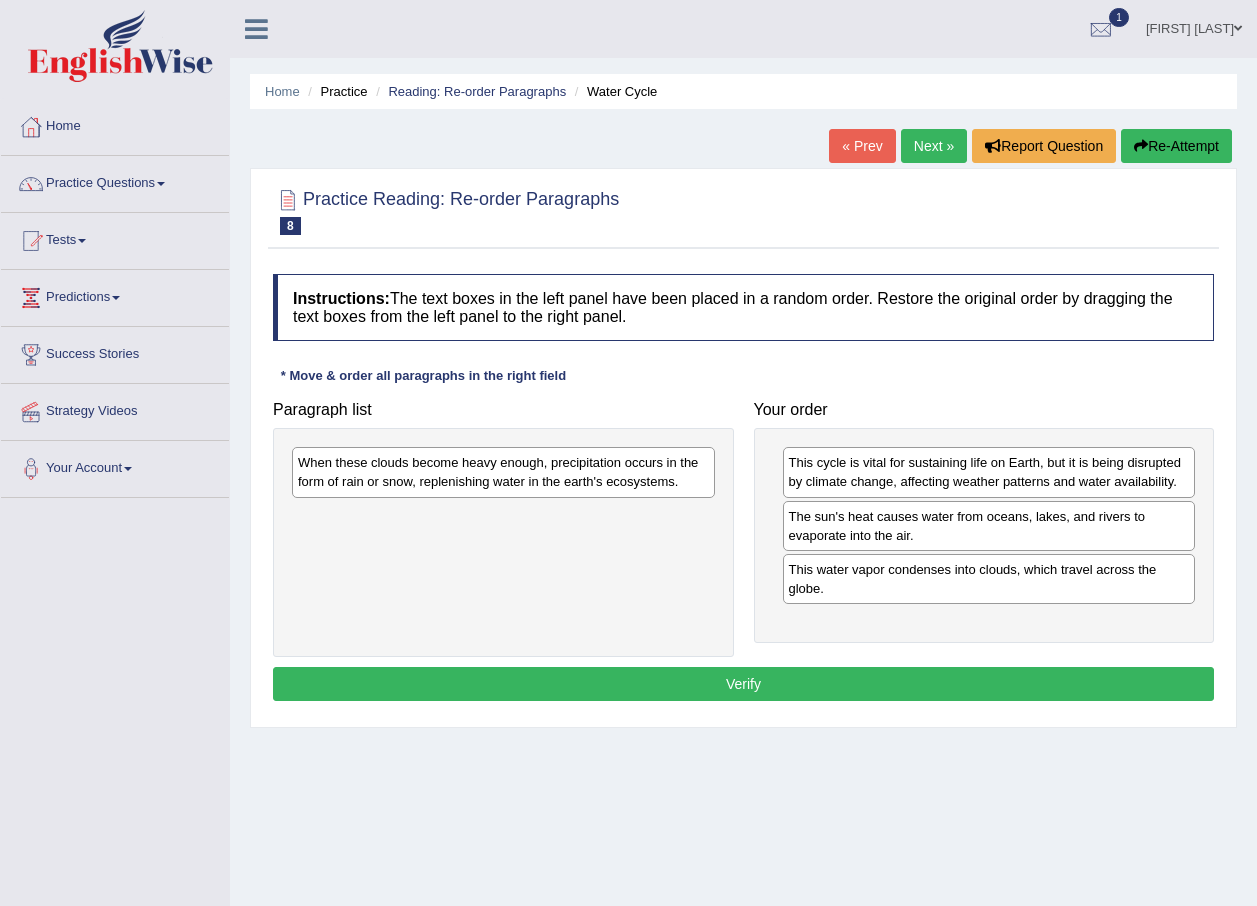 drag, startPoint x: 472, startPoint y: 520, endPoint x: 500, endPoint y: 512, distance: 29.12044 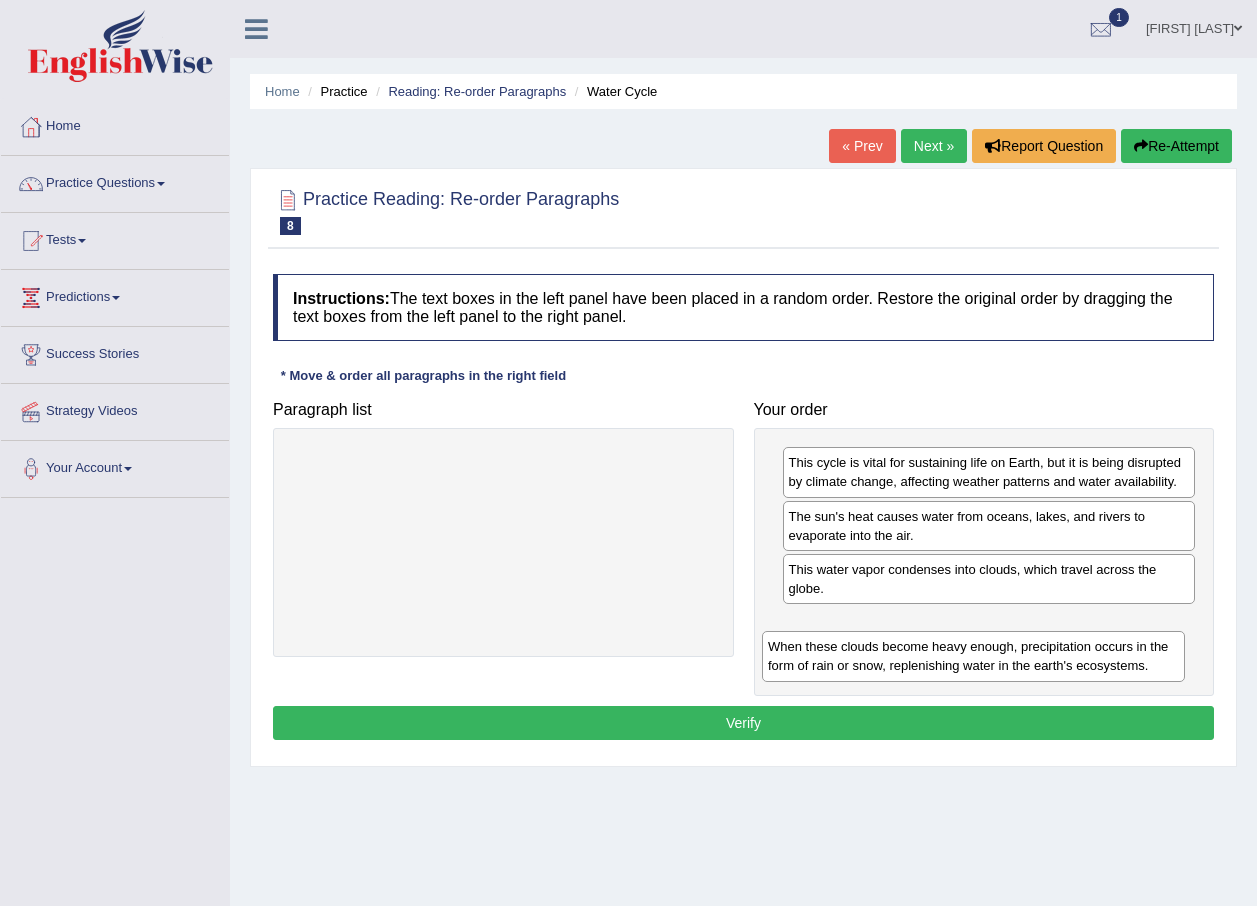 drag, startPoint x: 487, startPoint y: 486, endPoint x: 958, endPoint y: 666, distance: 504.22318 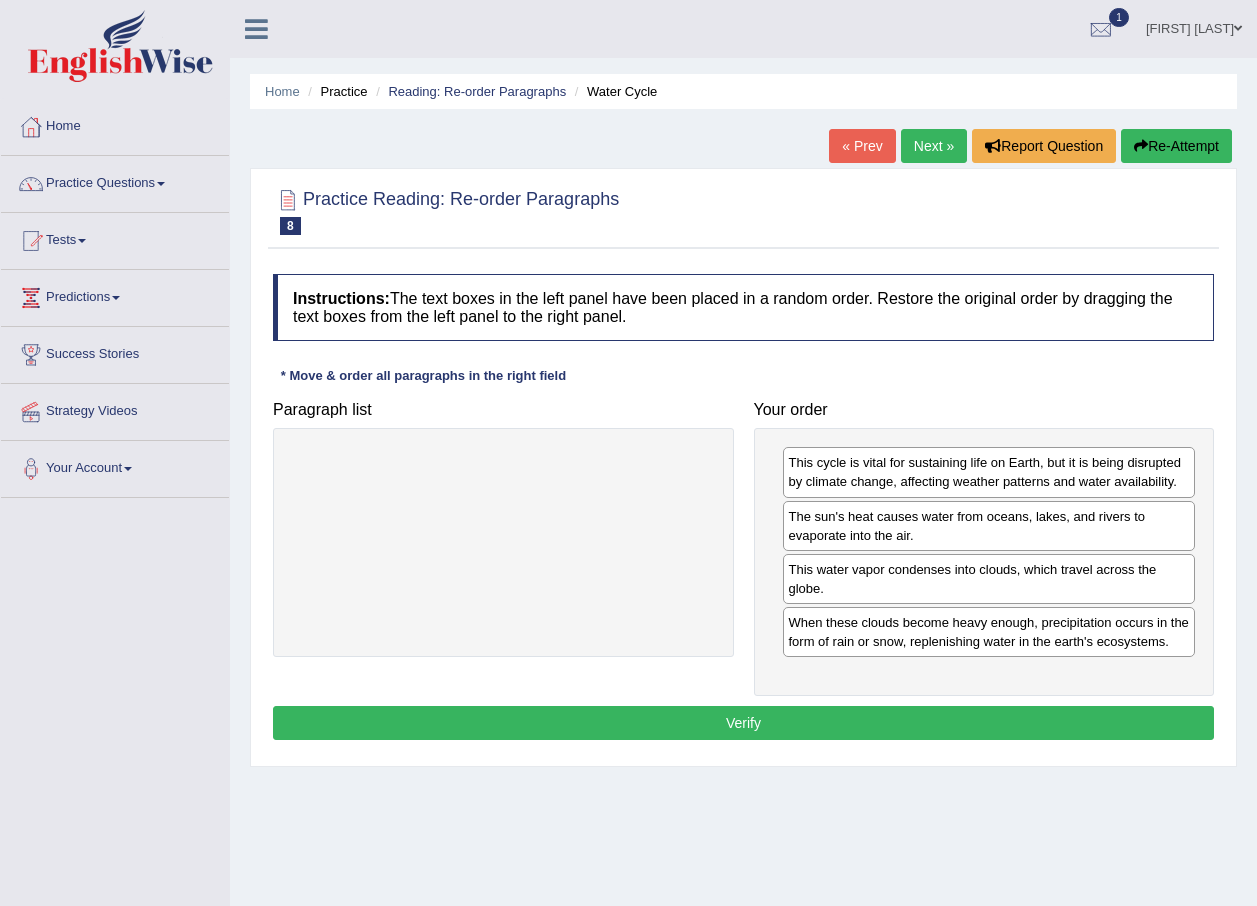 click on "Verify" at bounding box center [743, 723] 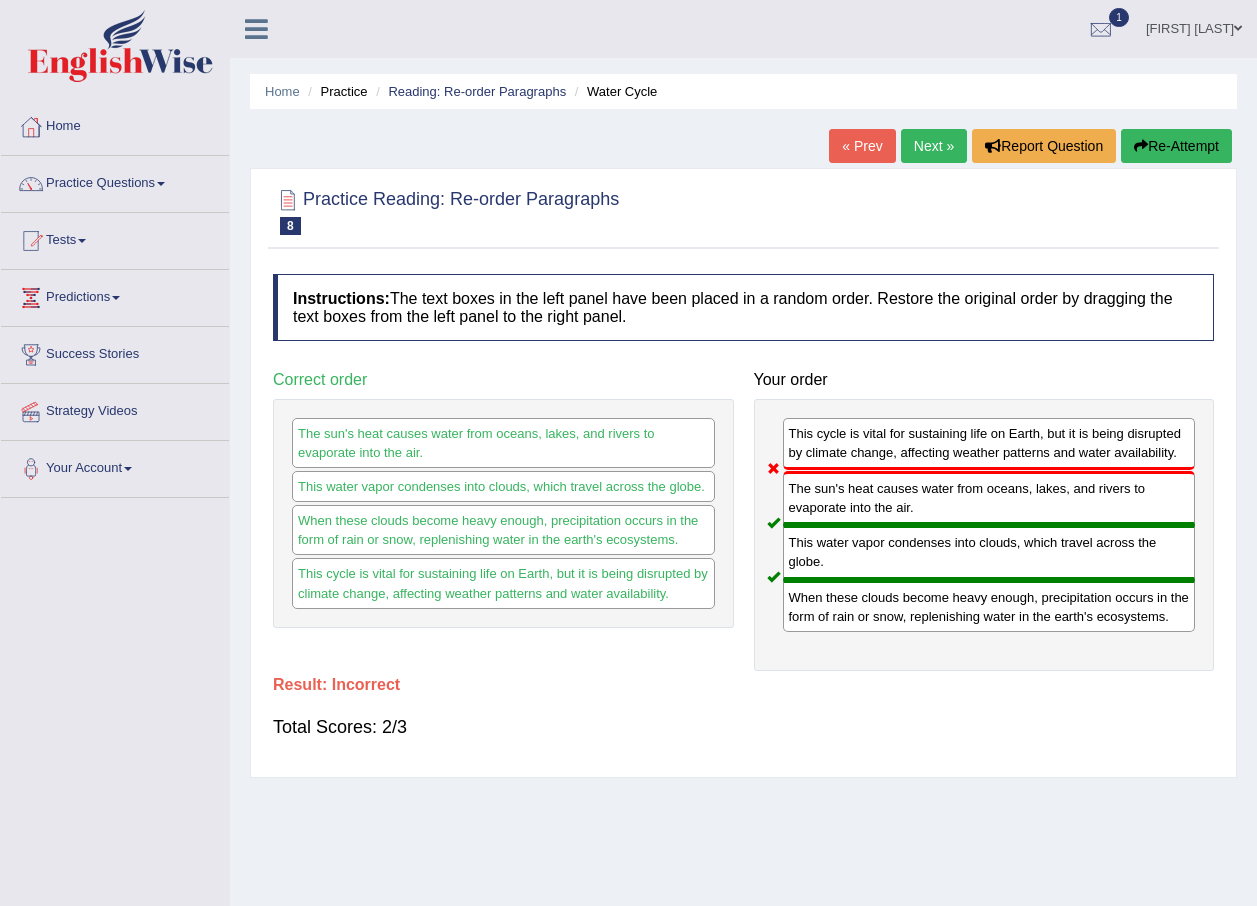 click on "Next »" at bounding box center [934, 146] 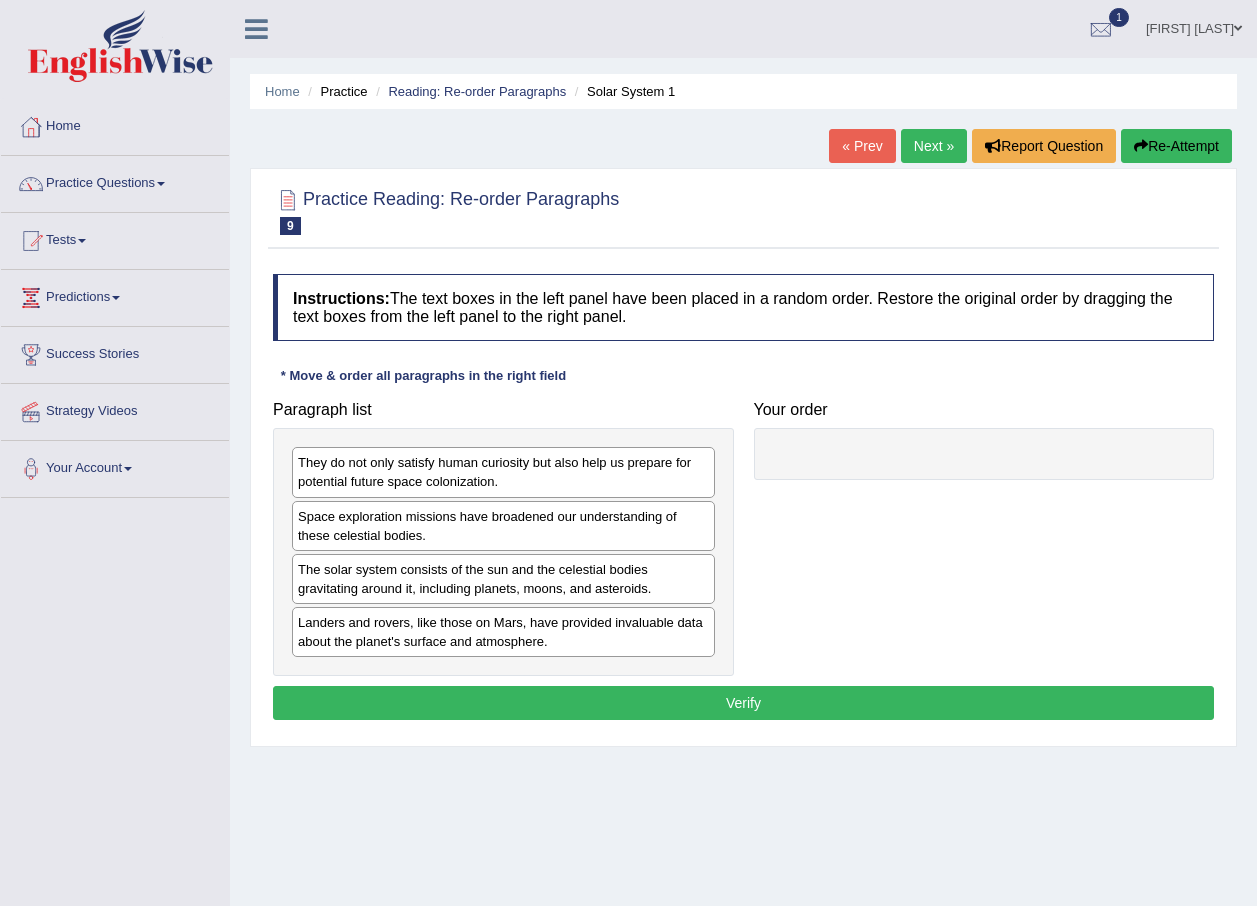 scroll, scrollTop: 0, scrollLeft: 0, axis: both 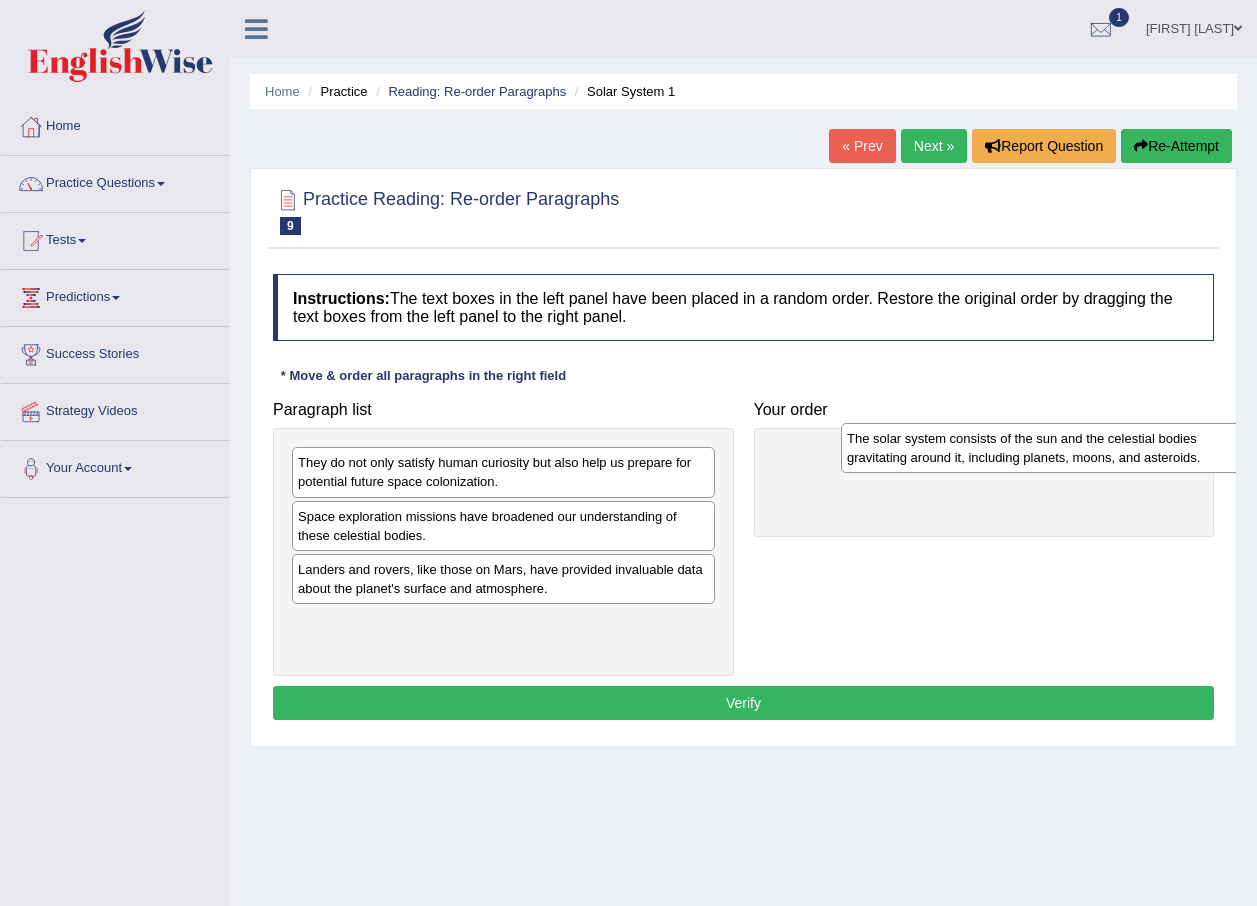 drag, startPoint x: 584, startPoint y: 595, endPoint x: 1131, endPoint y: 464, distance: 562.4678 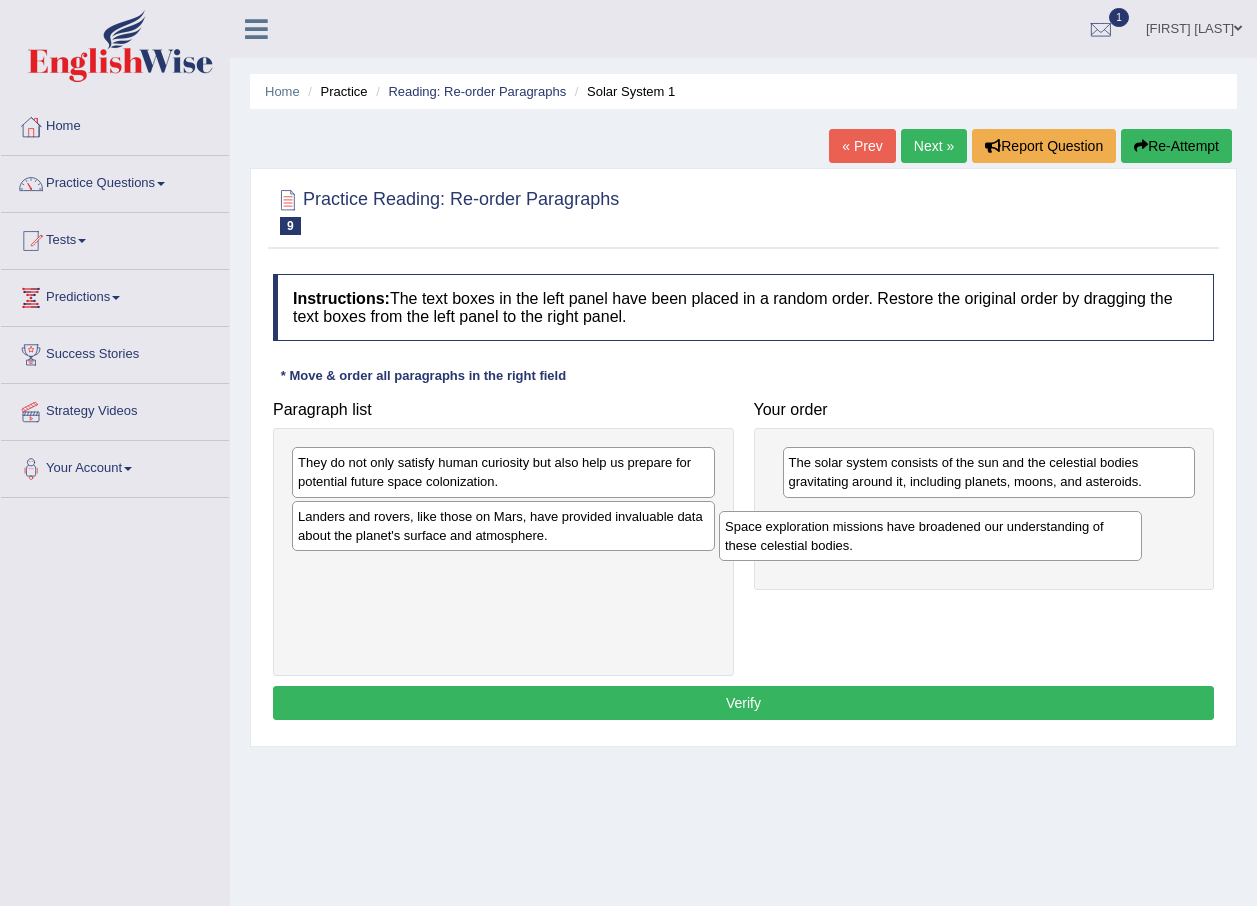 drag, startPoint x: 471, startPoint y: 534, endPoint x: 898, endPoint y: 544, distance: 427.11707 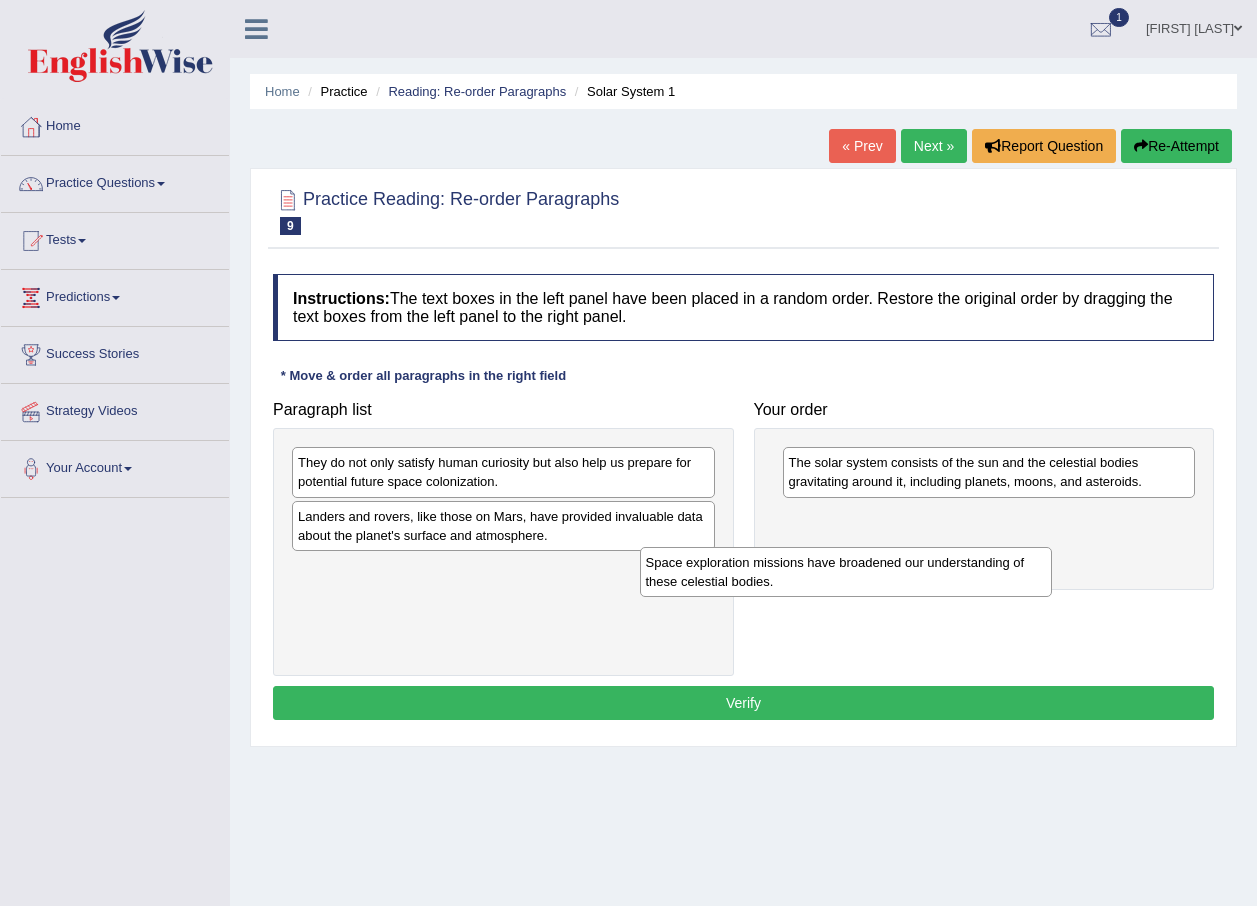 drag, startPoint x: 873, startPoint y: 543, endPoint x: 254, endPoint y: 589, distance: 620.70685 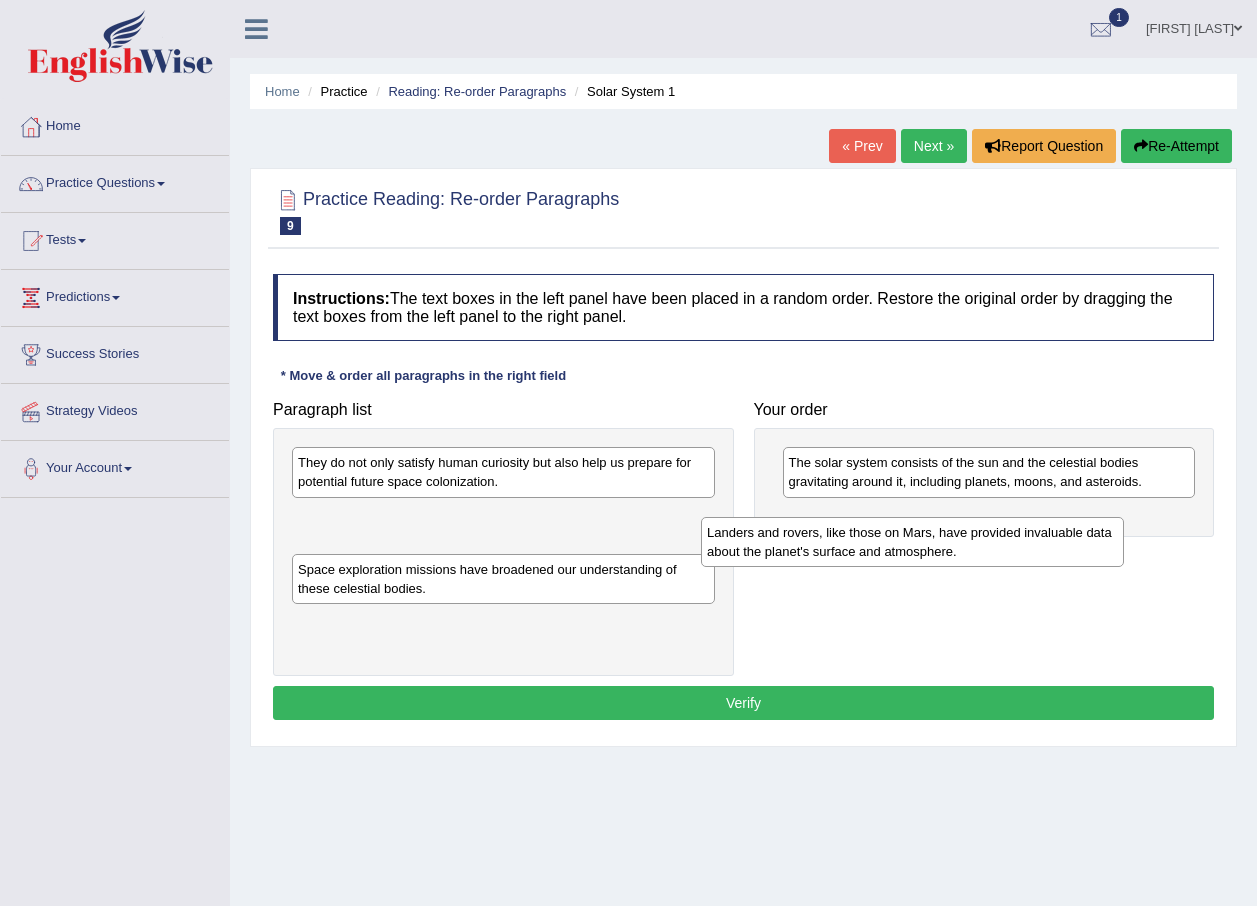 drag, startPoint x: 509, startPoint y: 528, endPoint x: 992, endPoint y: 535, distance: 483.05072 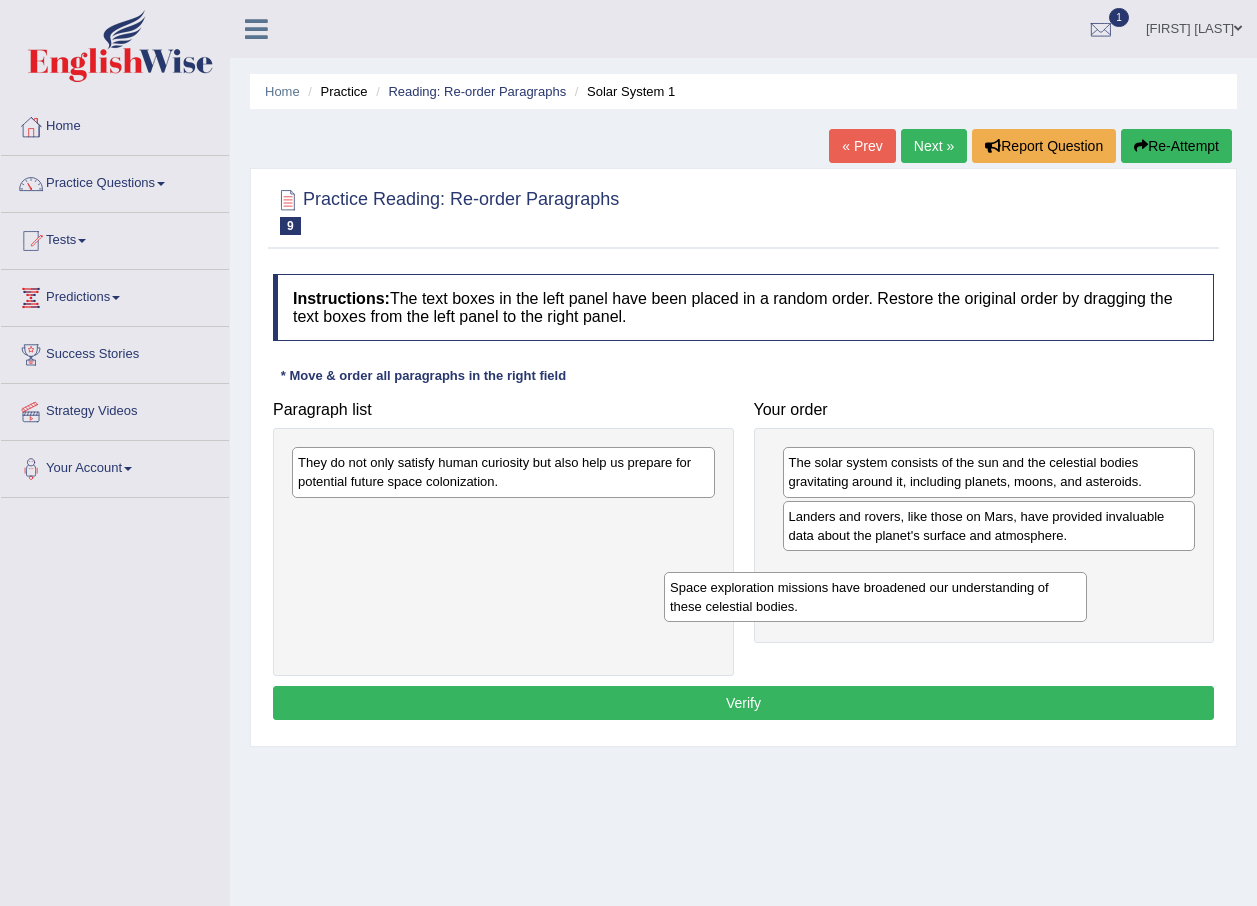 drag, startPoint x: 418, startPoint y: 540, endPoint x: 930, endPoint y: 623, distance: 518.6839 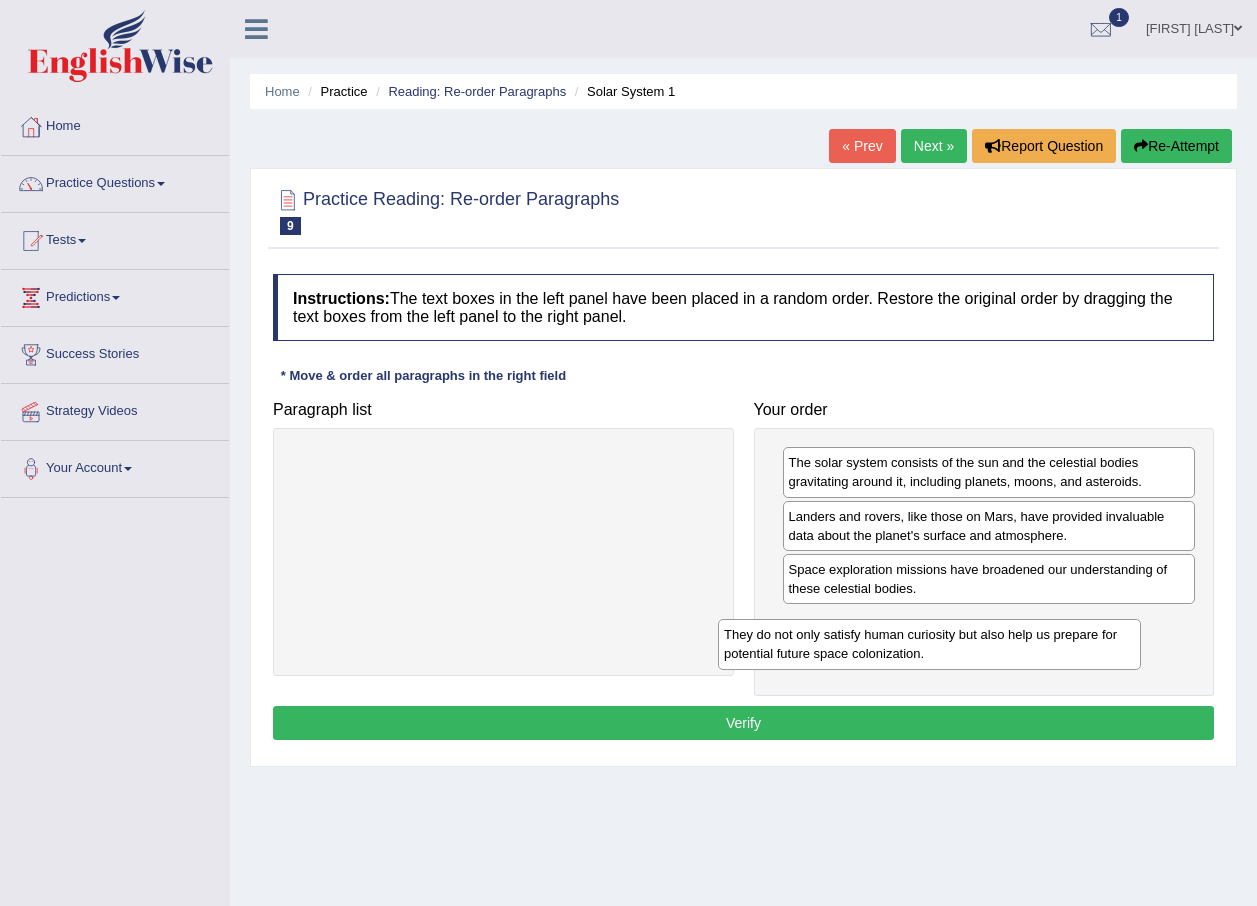 drag, startPoint x: 519, startPoint y: 503, endPoint x: 1078, endPoint y: 650, distance: 578.0052 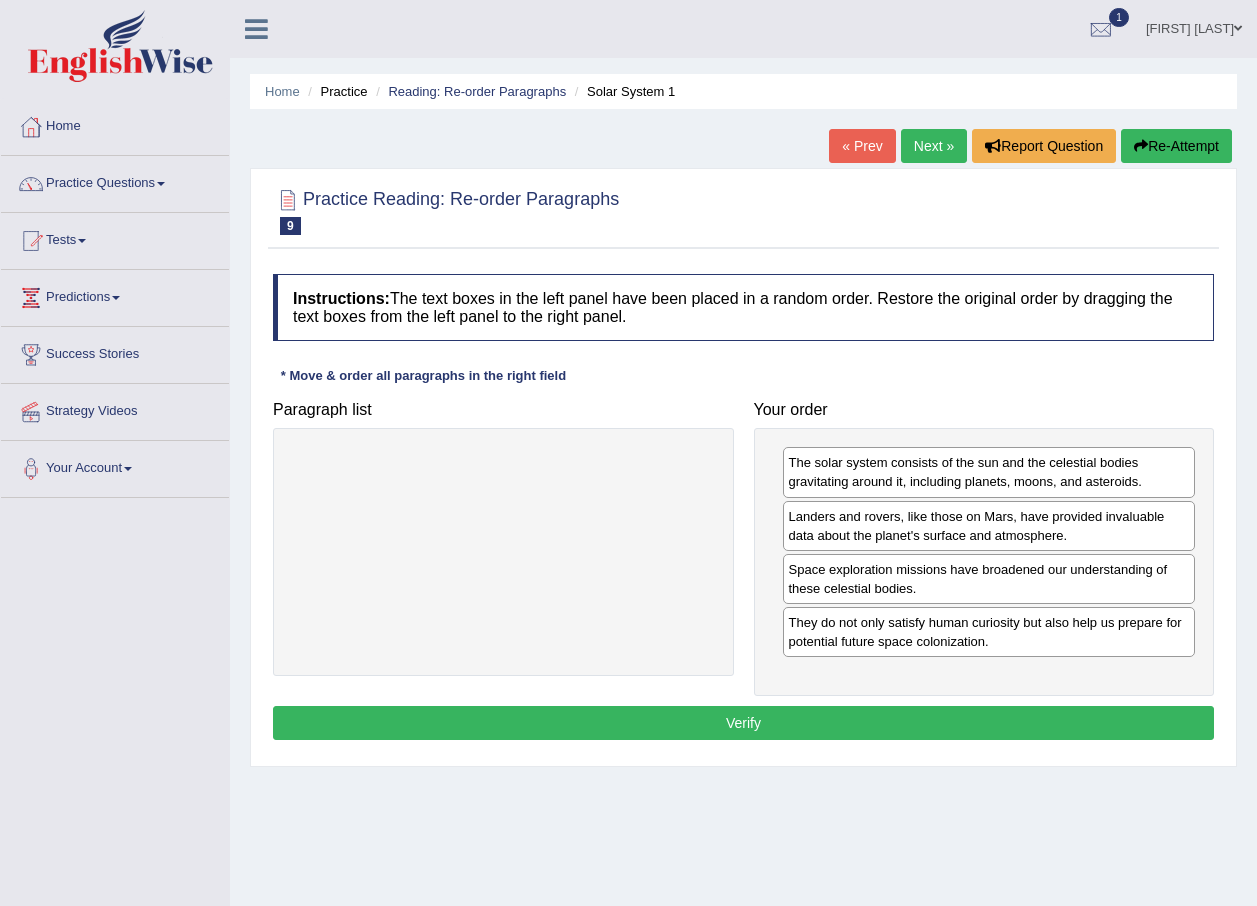click on "Verify" at bounding box center (743, 723) 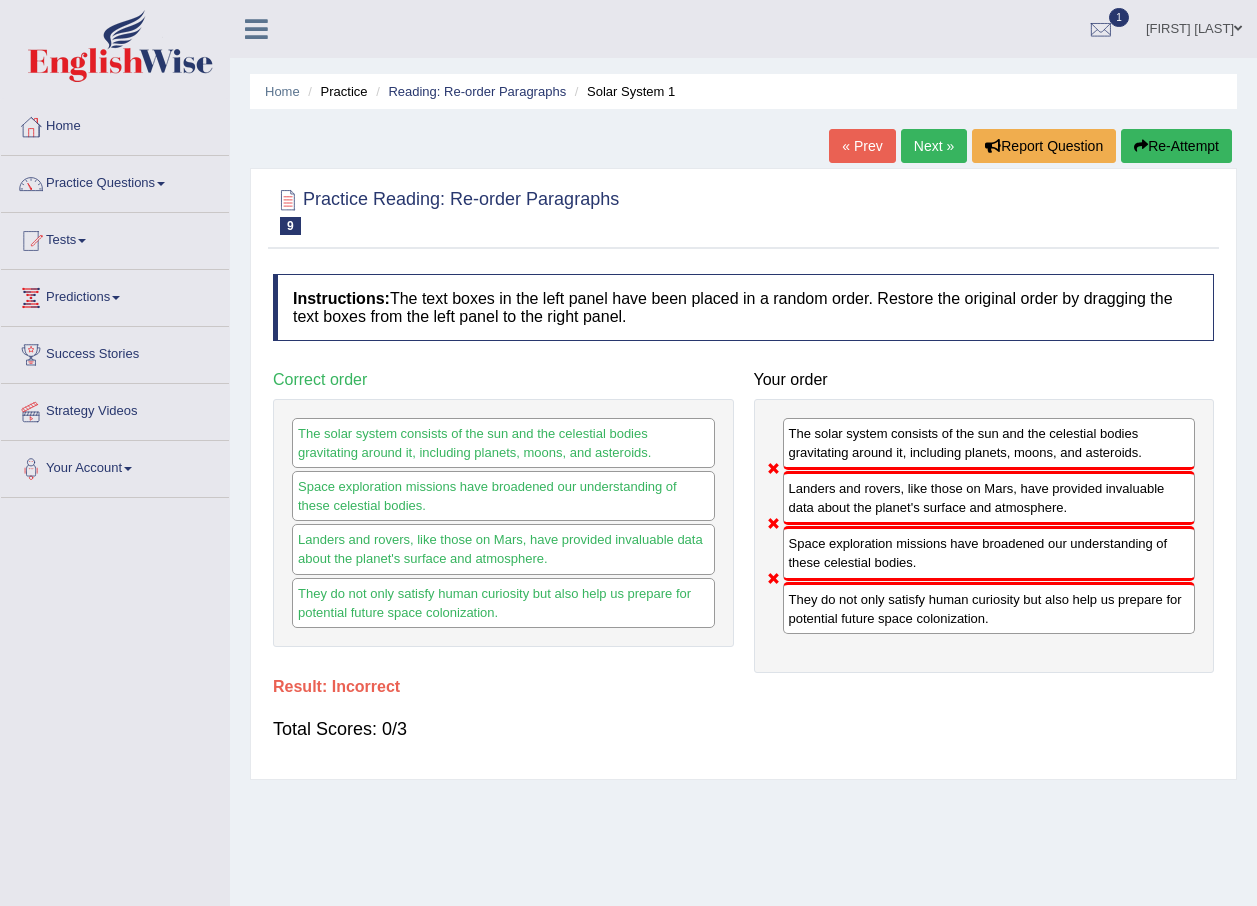 click on "Re-Attempt" at bounding box center [1176, 146] 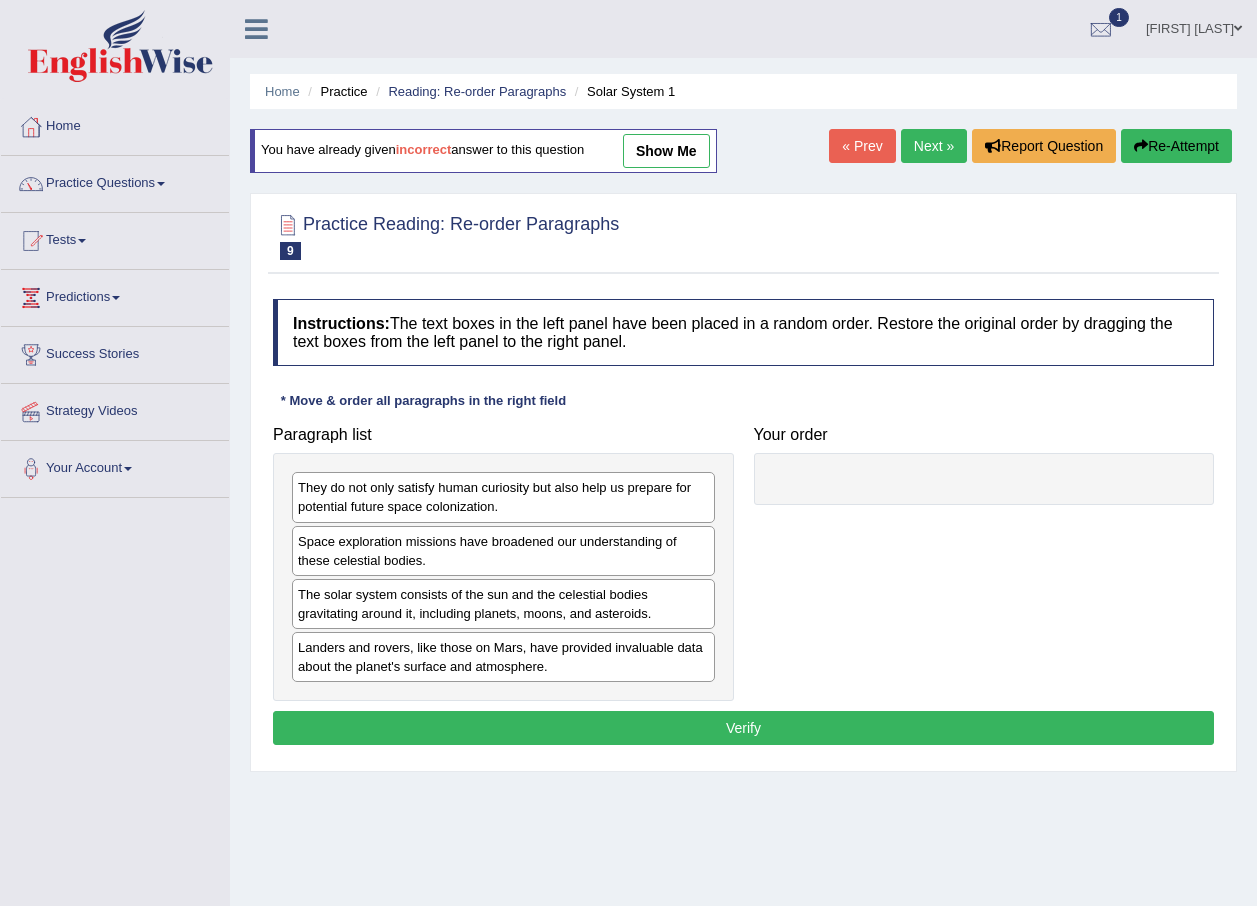 scroll, scrollTop: 0, scrollLeft: 0, axis: both 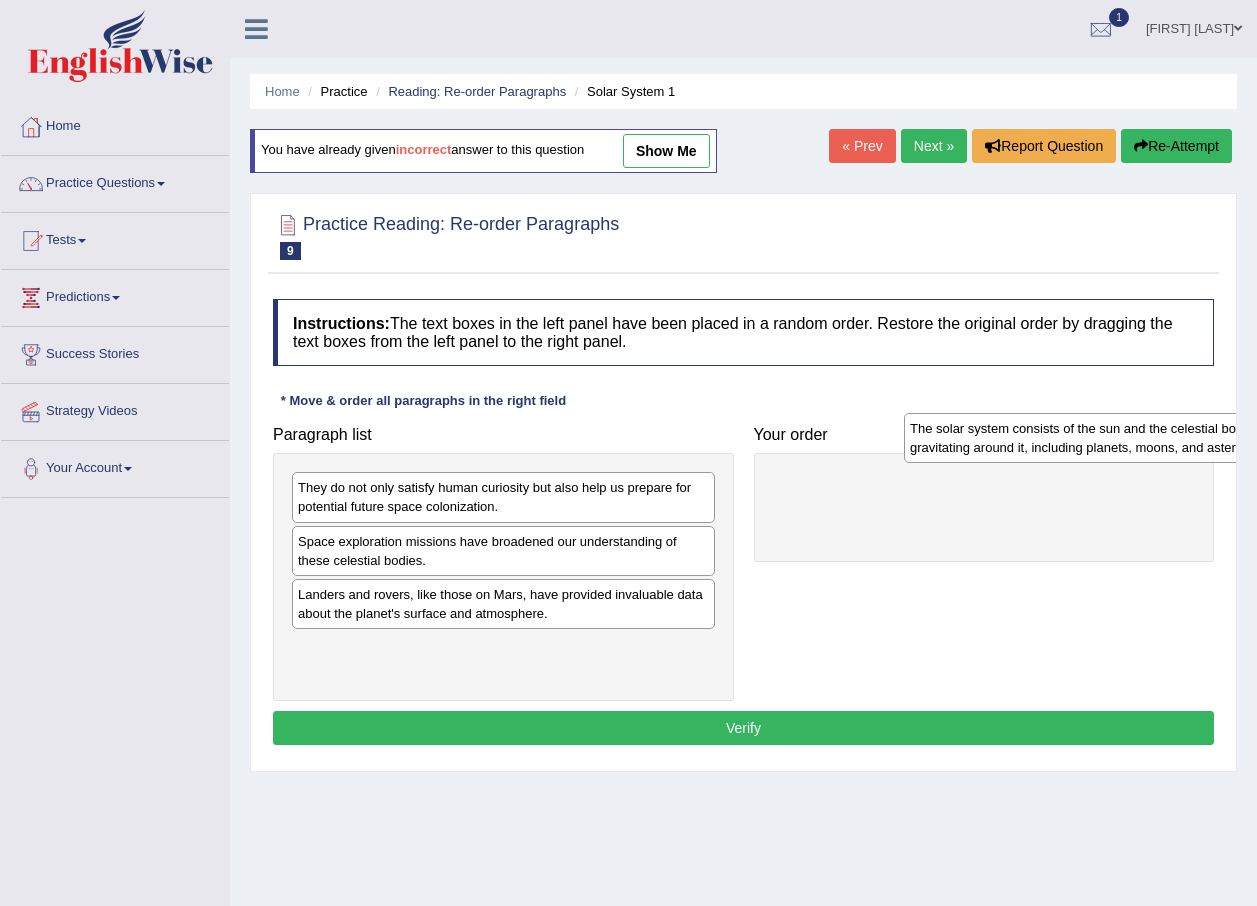 drag, startPoint x: 479, startPoint y: 608, endPoint x: 1066, endPoint y: 441, distance: 610.2934 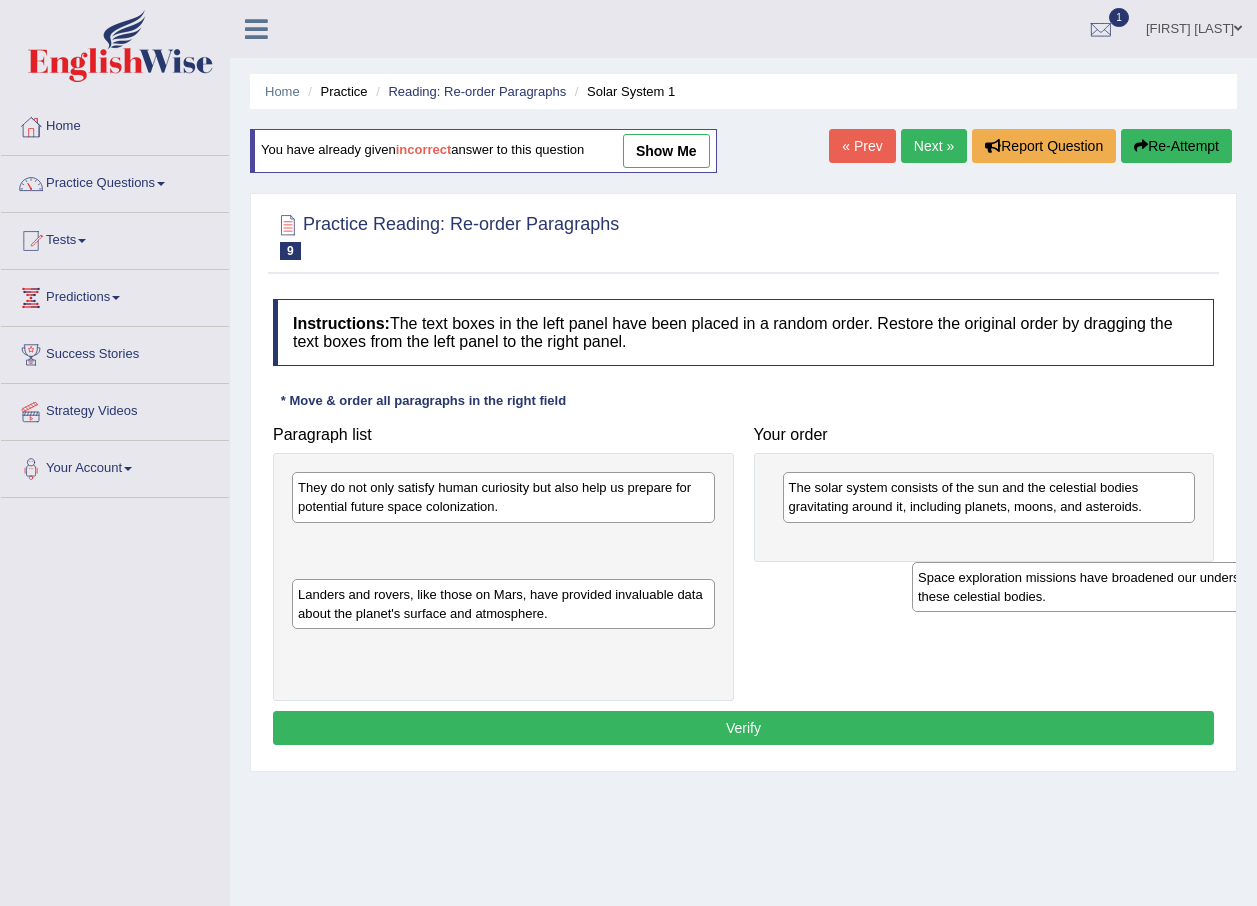 drag, startPoint x: 413, startPoint y: 560, endPoint x: 957, endPoint y: 580, distance: 544.3675 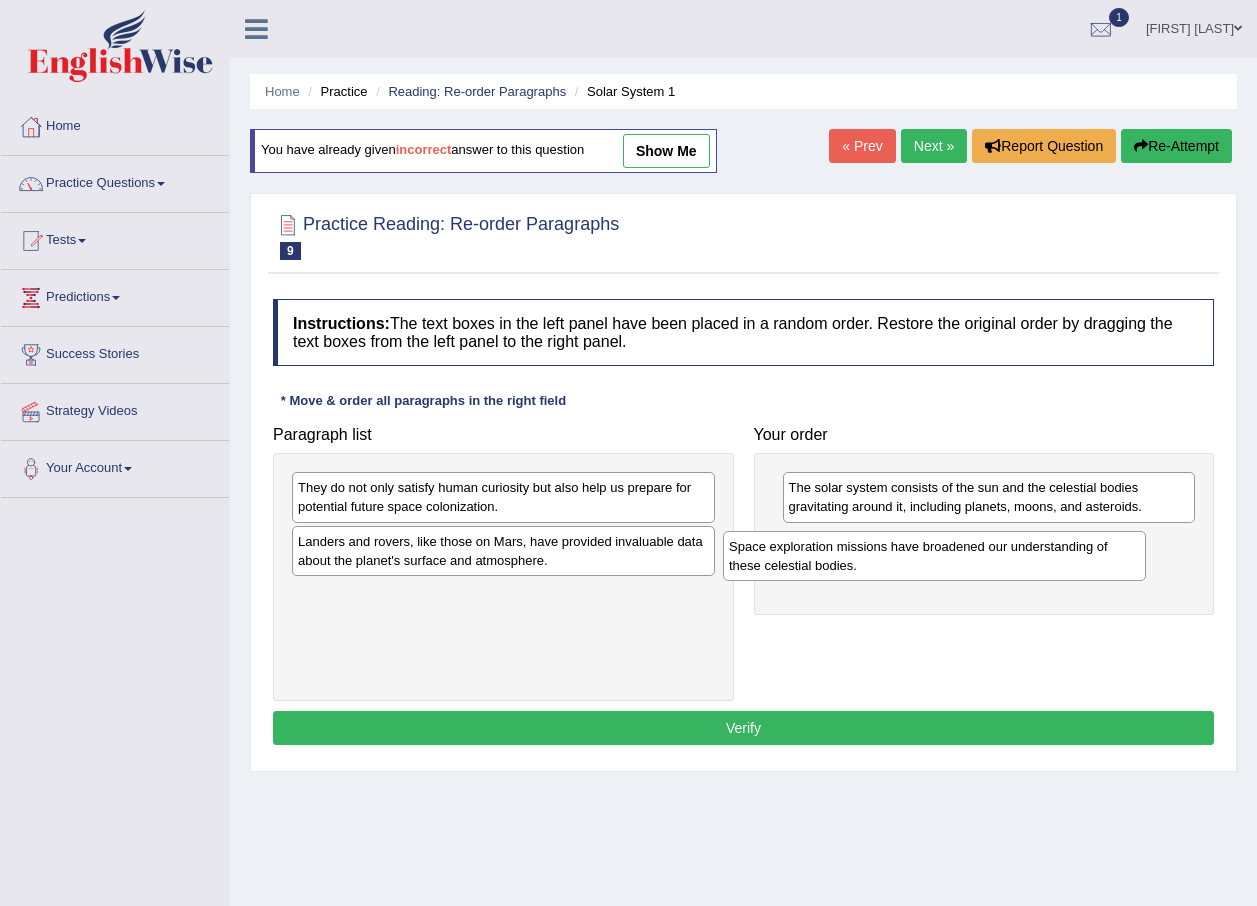 drag, startPoint x: 408, startPoint y: 561, endPoint x: 833, endPoint y: 566, distance: 425.02942 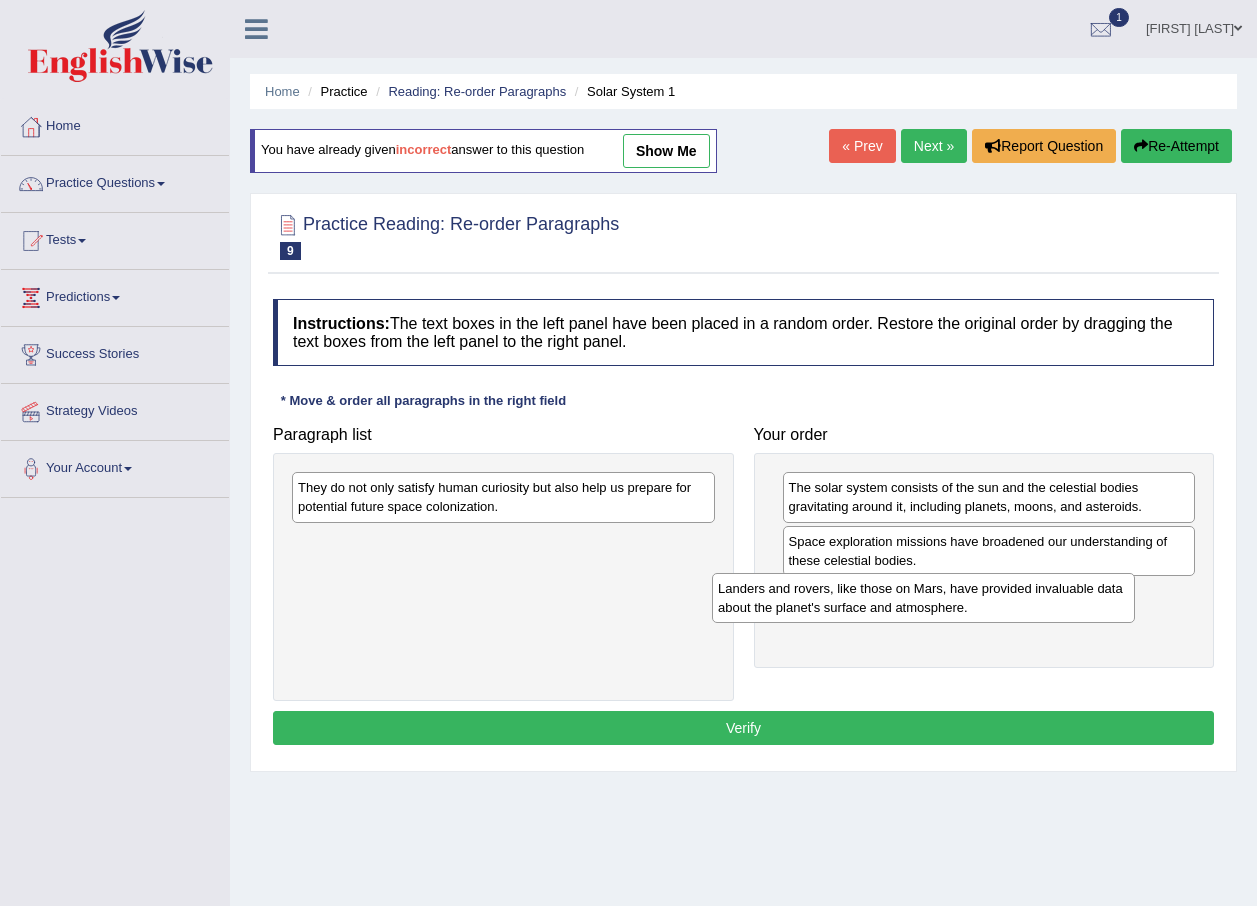 drag, startPoint x: 586, startPoint y: 562, endPoint x: 1006, endPoint y: 609, distance: 422.62158 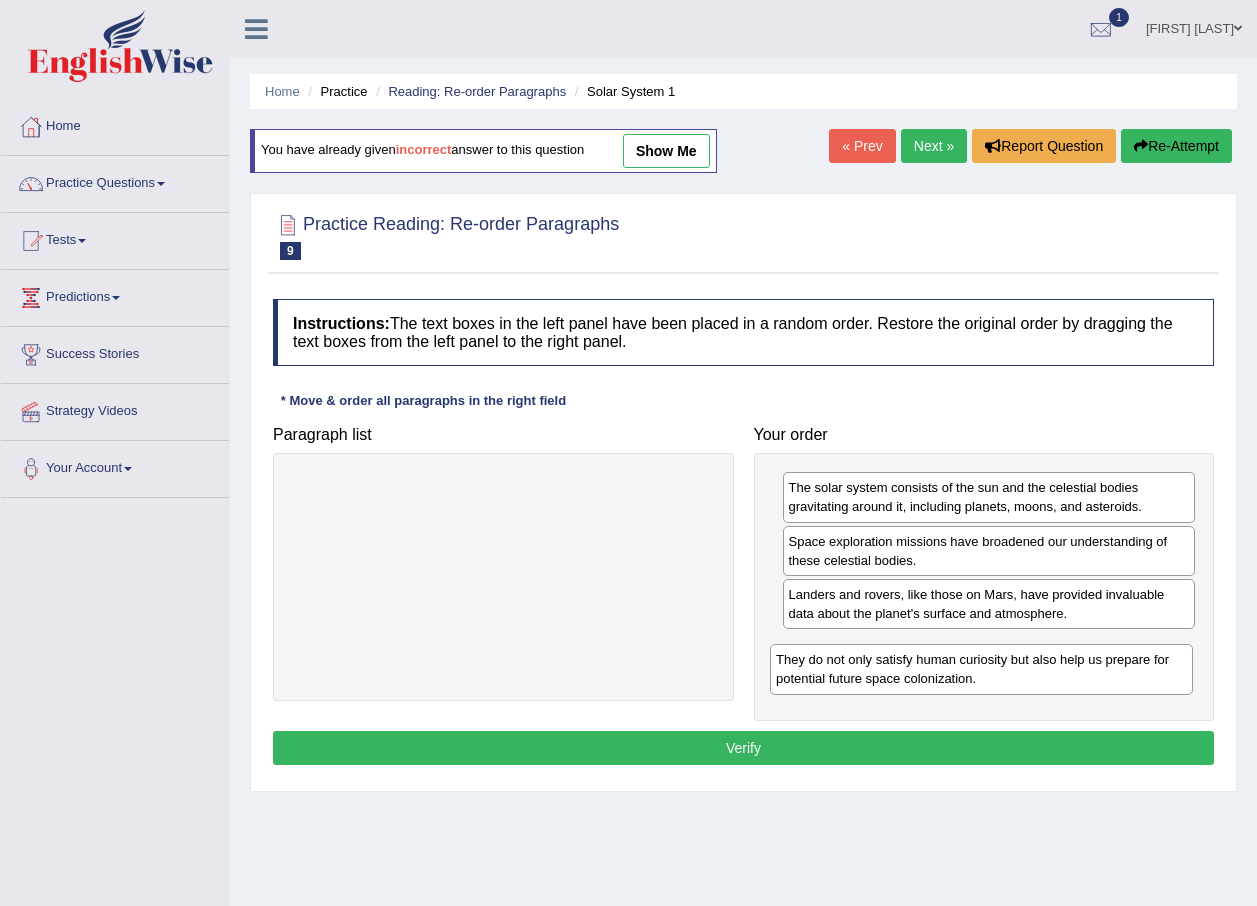 drag, startPoint x: 539, startPoint y: 500, endPoint x: 1014, endPoint y: 672, distance: 505.18216 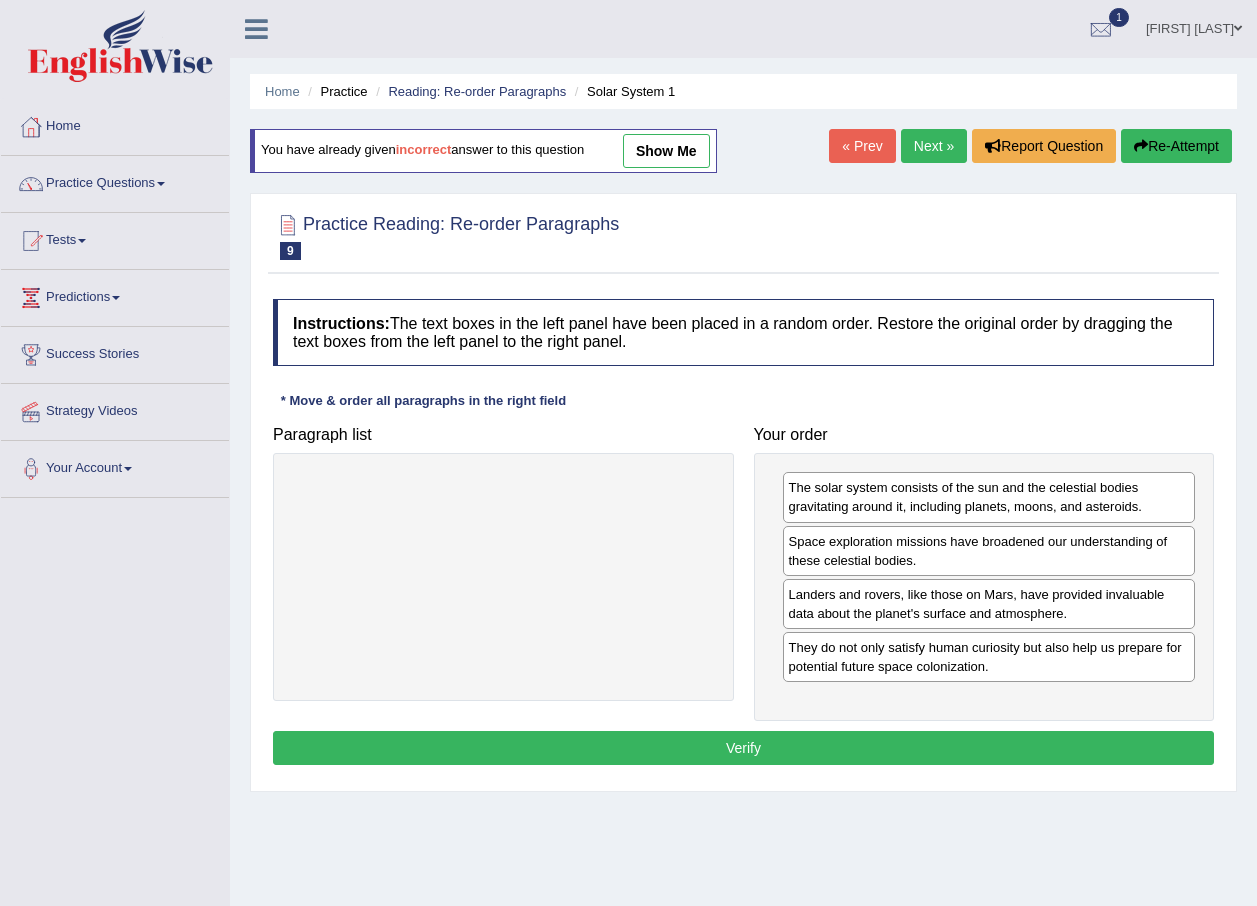 click on "Verify" at bounding box center (743, 748) 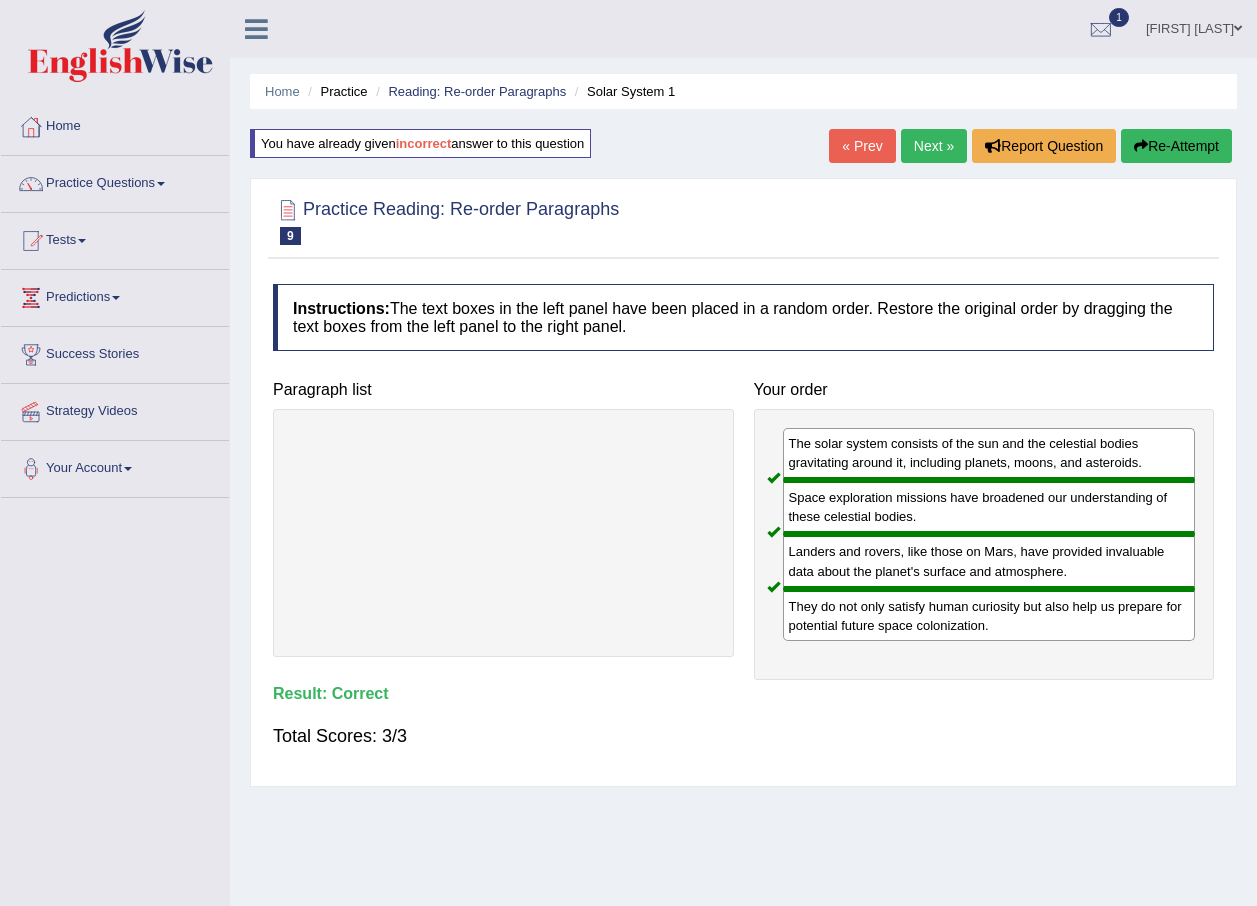 click on "Next »" at bounding box center (934, 146) 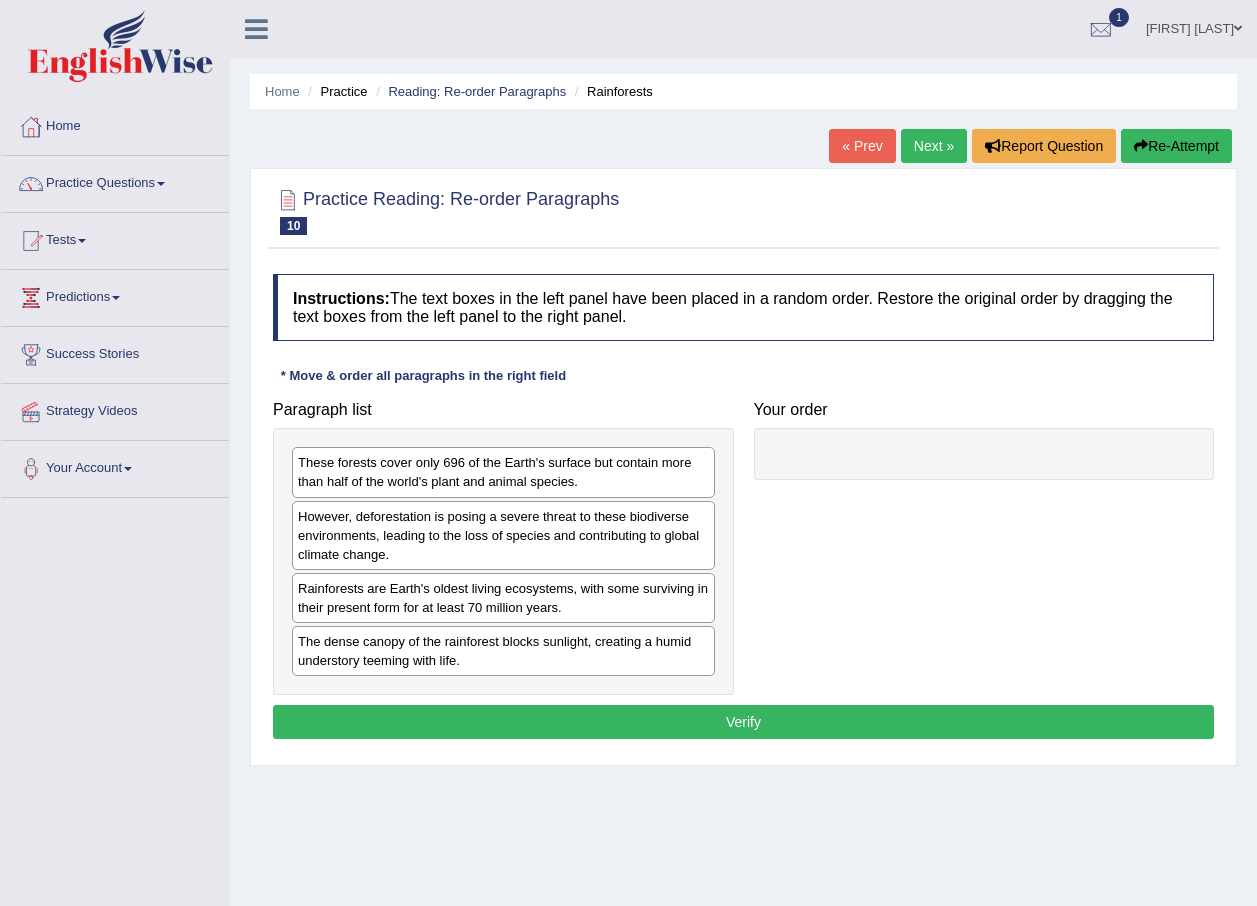 scroll, scrollTop: 0, scrollLeft: 0, axis: both 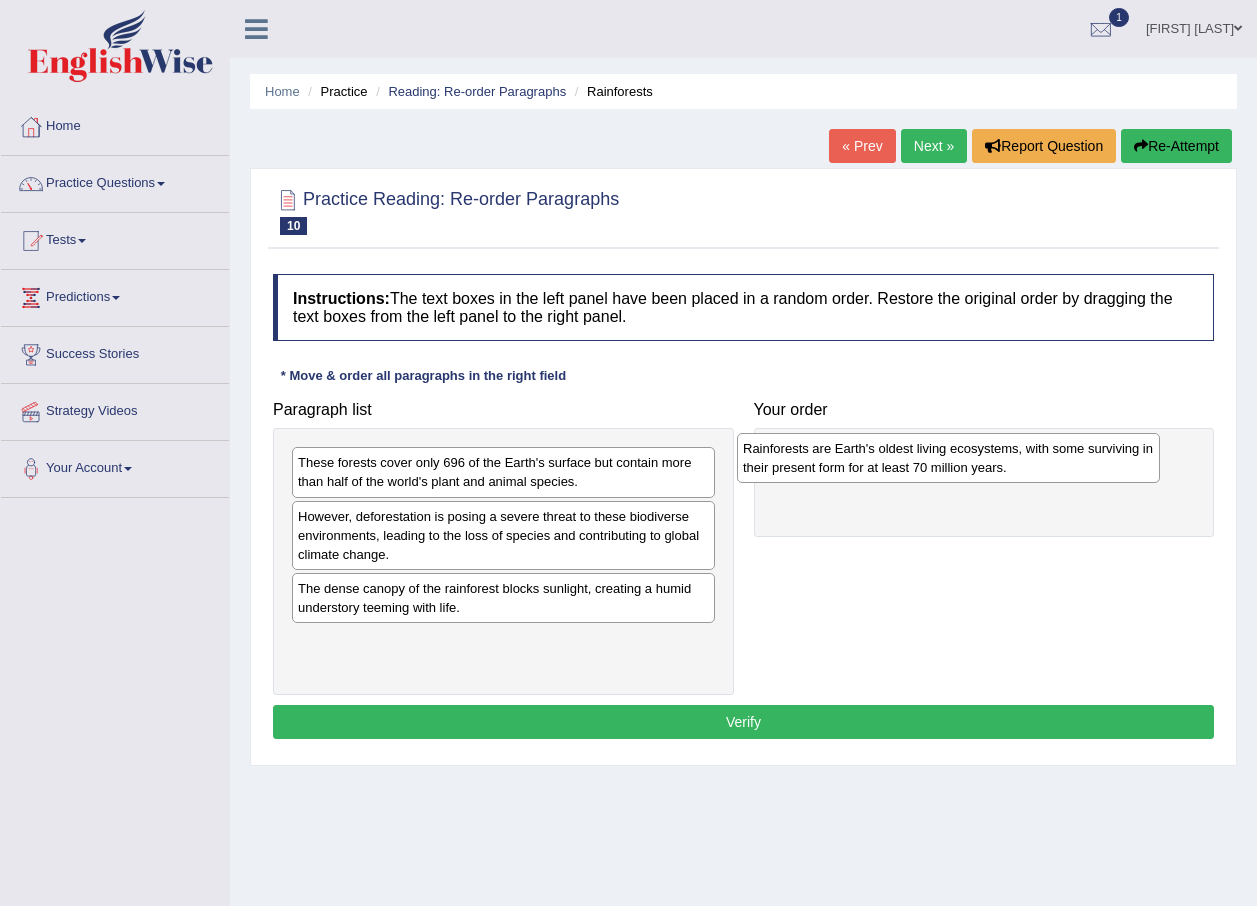drag, startPoint x: 659, startPoint y: 617, endPoint x: 1079, endPoint y: 475, distance: 443.35538 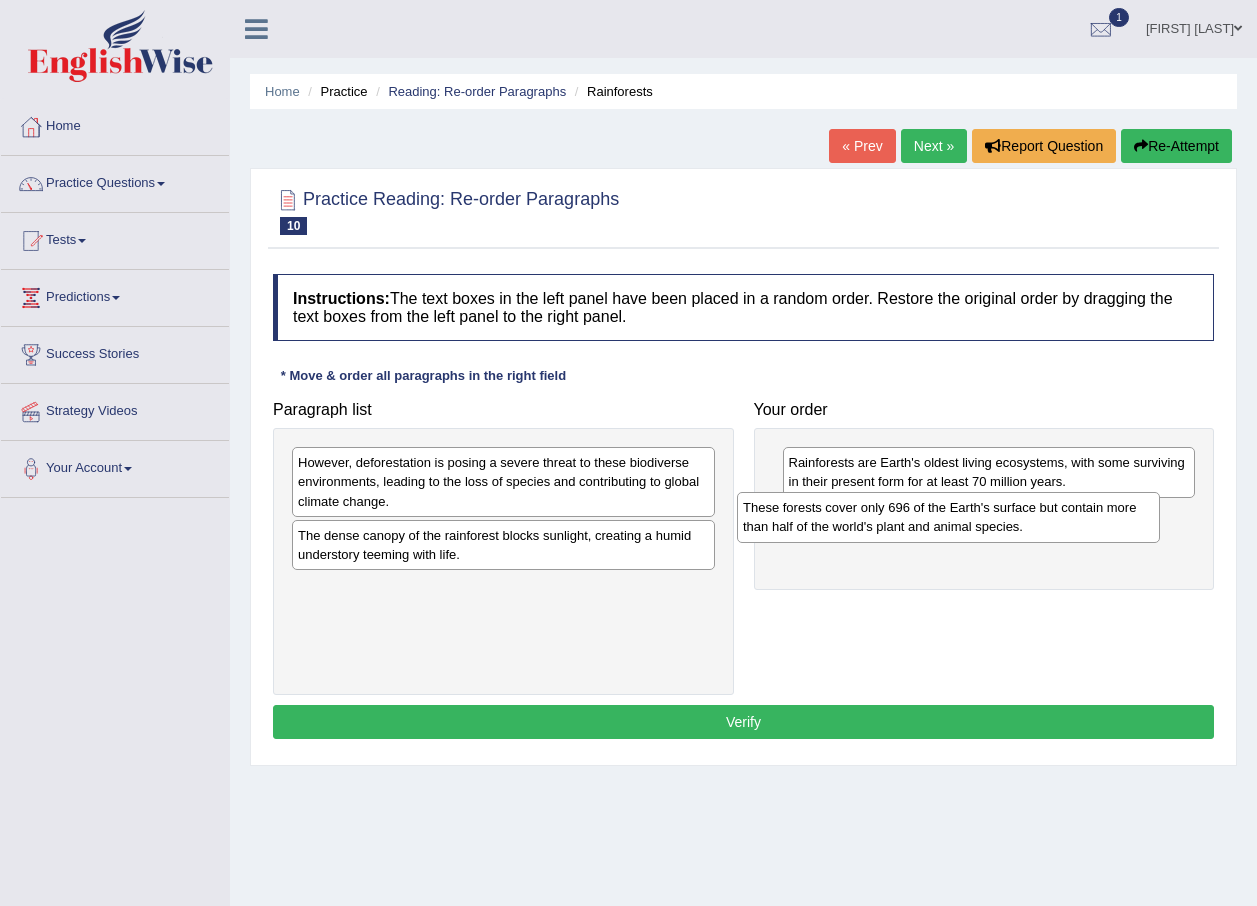 drag, startPoint x: 485, startPoint y: 484, endPoint x: 916, endPoint y: 523, distance: 432.7609 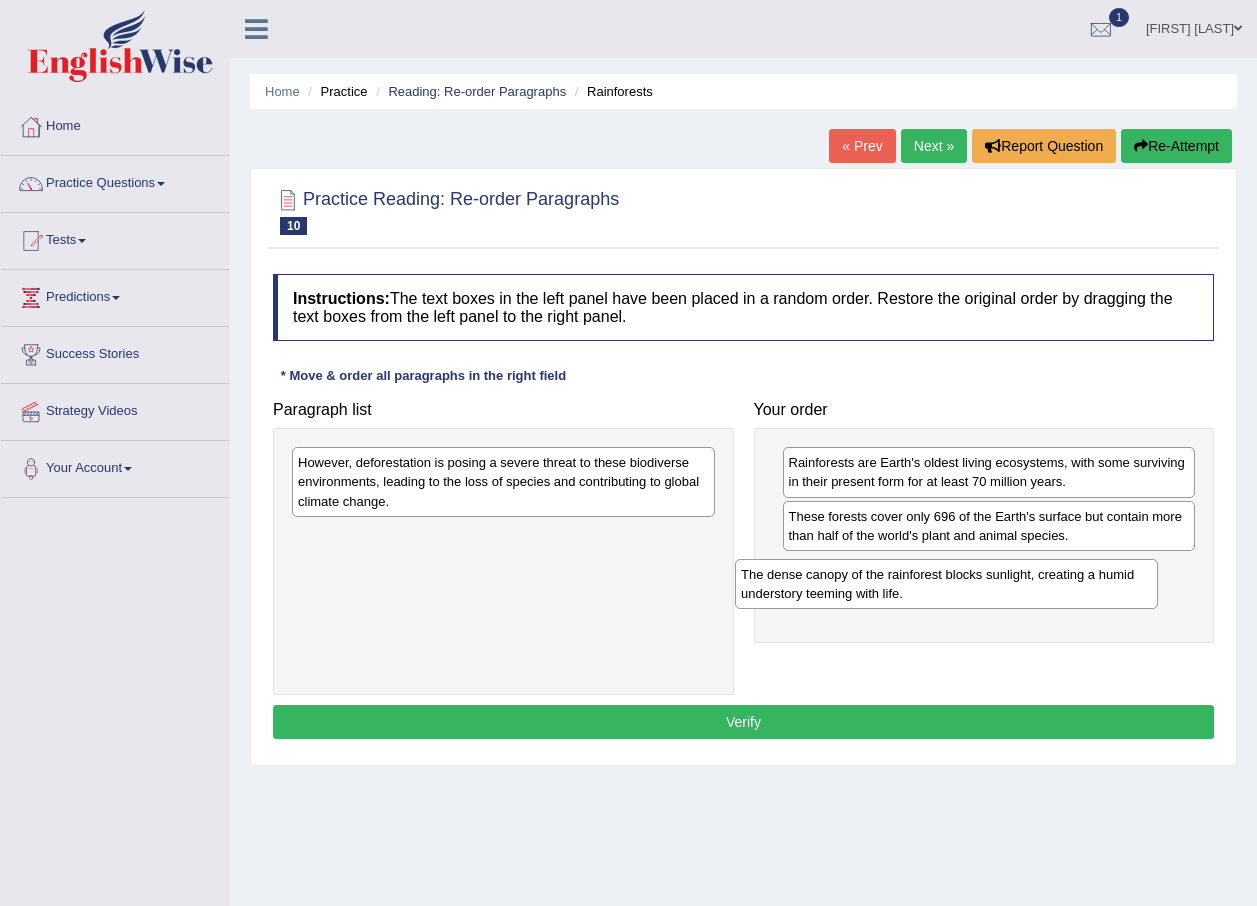 drag, startPoint x: 542, startPoint y: 563, endPoint x: 960, endPoint y: 601, distance: 419.72372 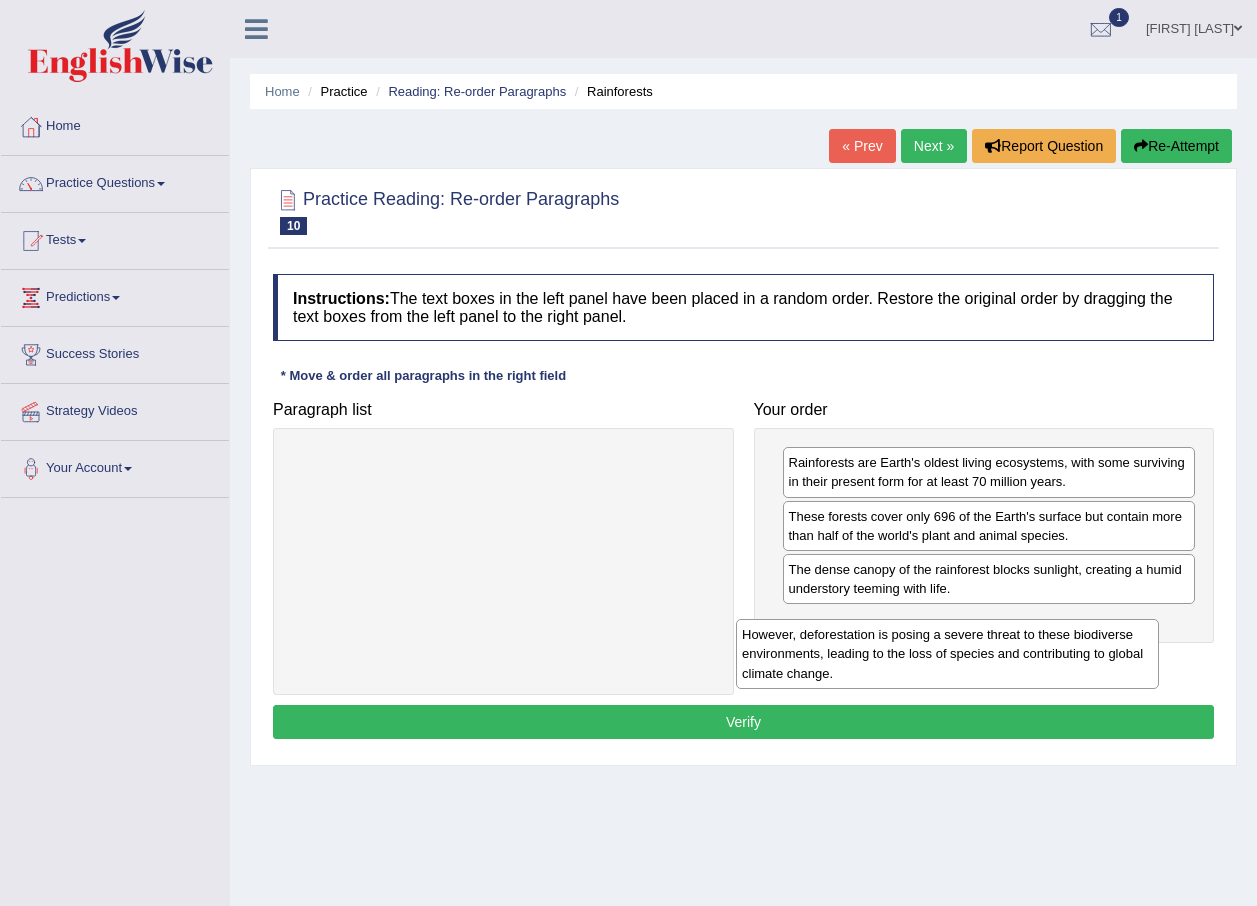 drag, startPoint x: 470, startPoint y: 489, endPoint x: 930, endPoint y: 652, distance: 488.0256 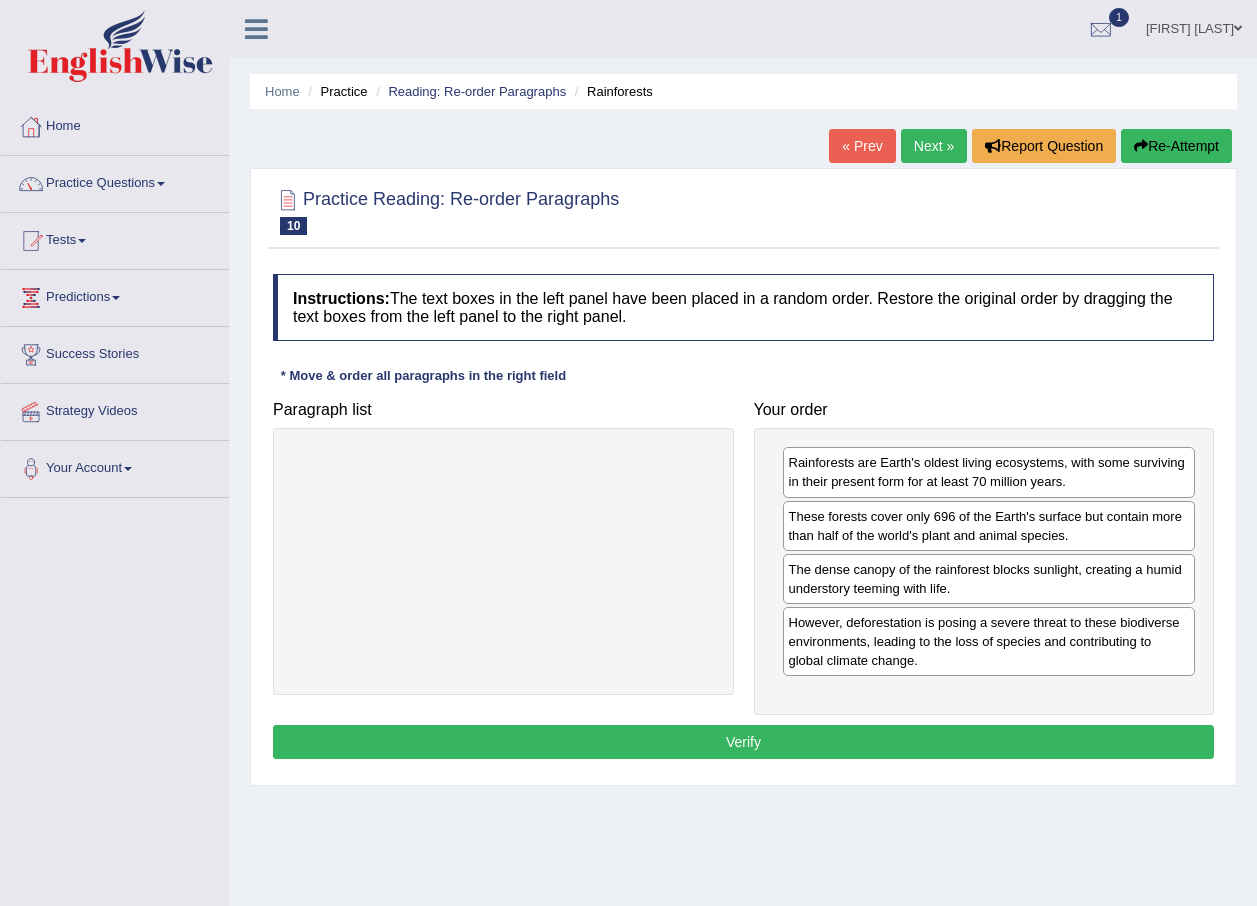 click on "Verify" at bounding box center (743, 742) 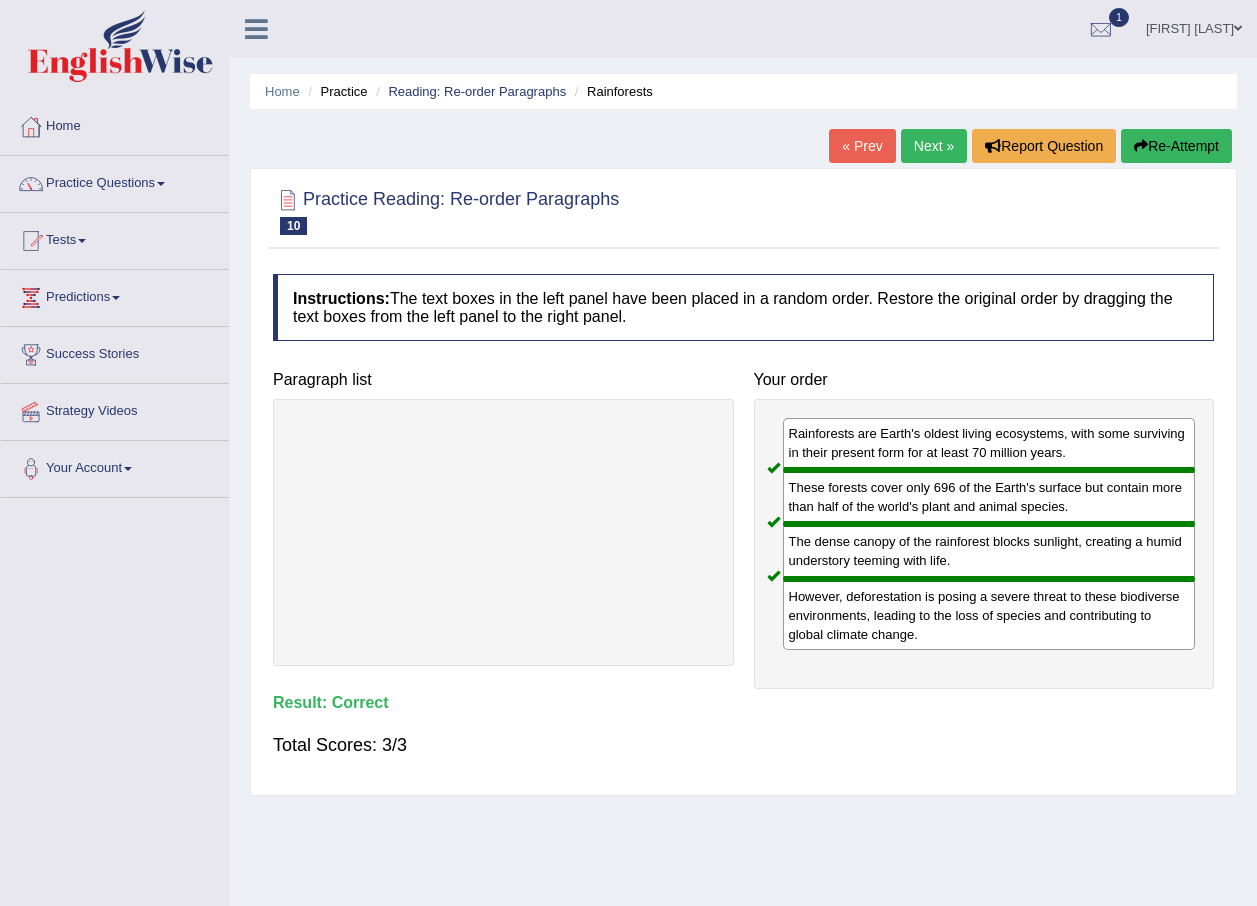click on "Next »" at bounding box center (934, 146) 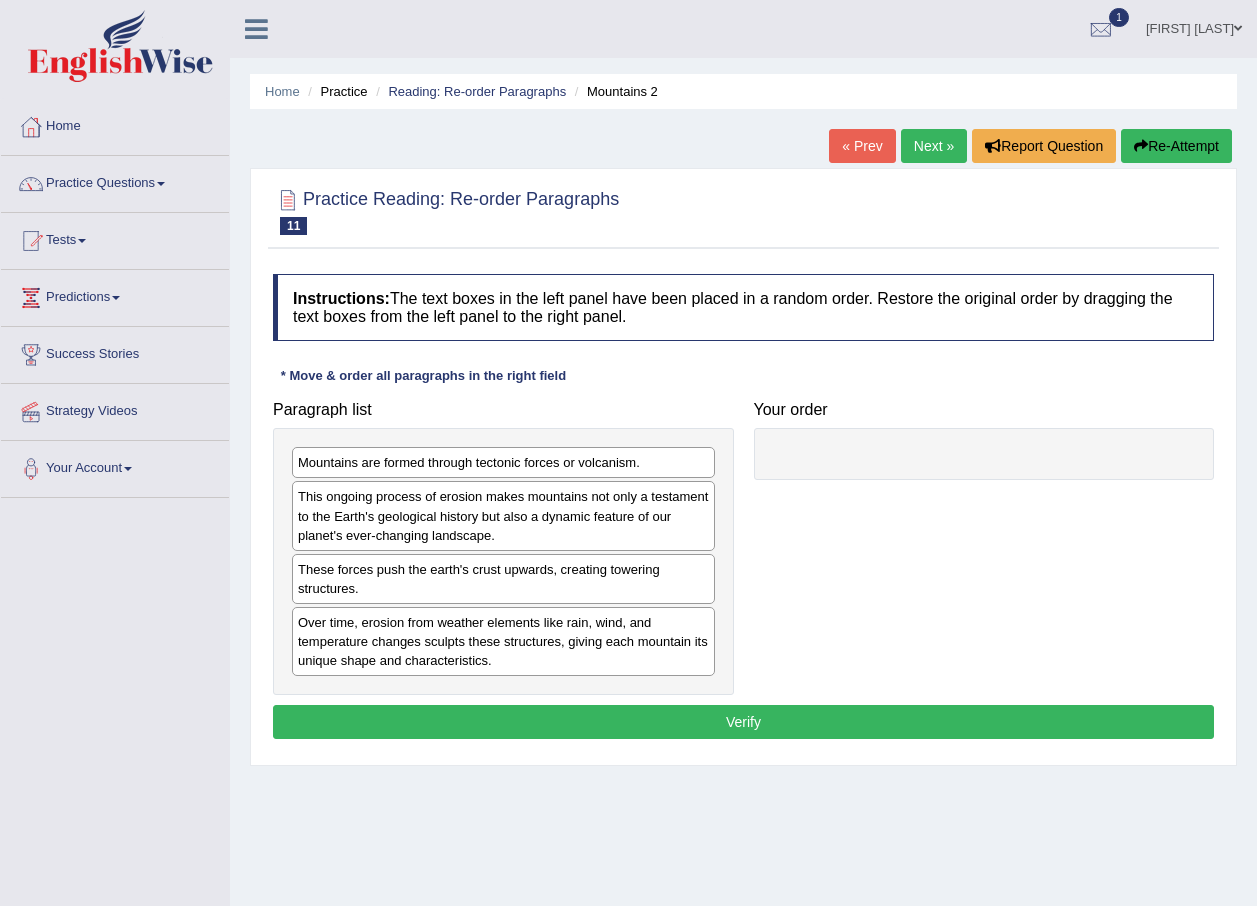 scroll, scrollTop: 0, scrollLeft: 0, axis: both 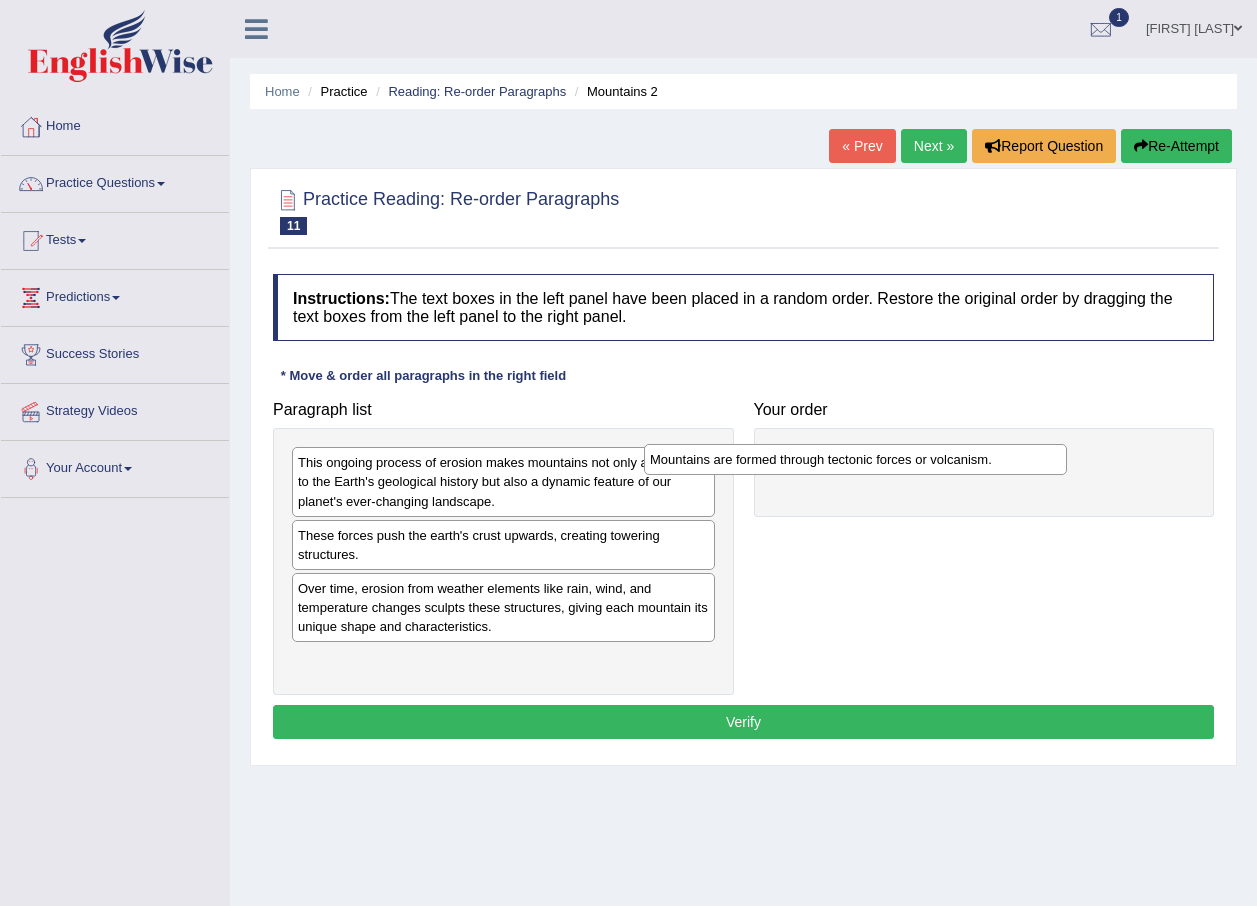 drag, startPoint x: 467, startPoint y: 477, endPoint x: 878, endPoint y: 467, distance: 411.12164 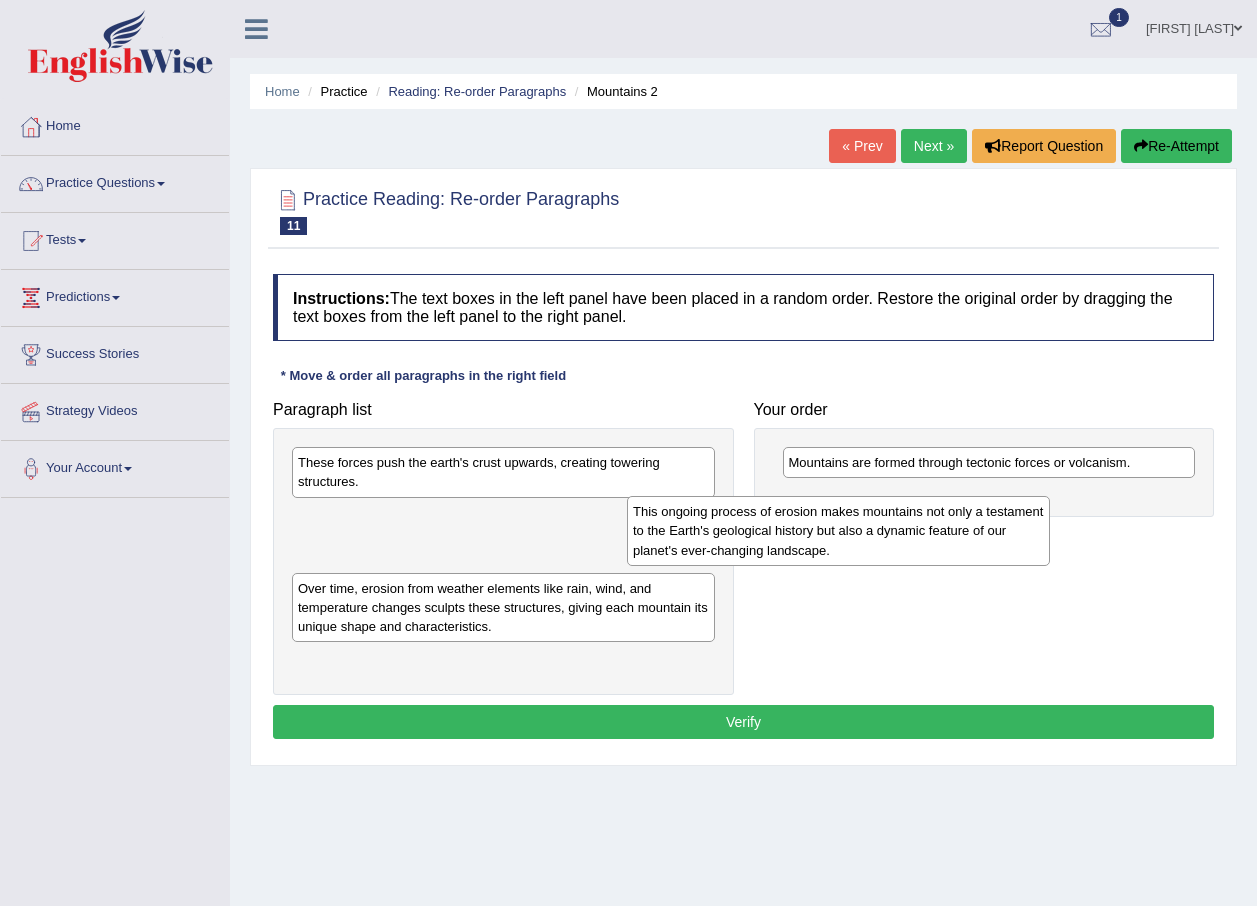 drag, startPoint x: 617, startPoint y: 517, endPoint x: 1002, endPoint y: 555, distance: 386.8708 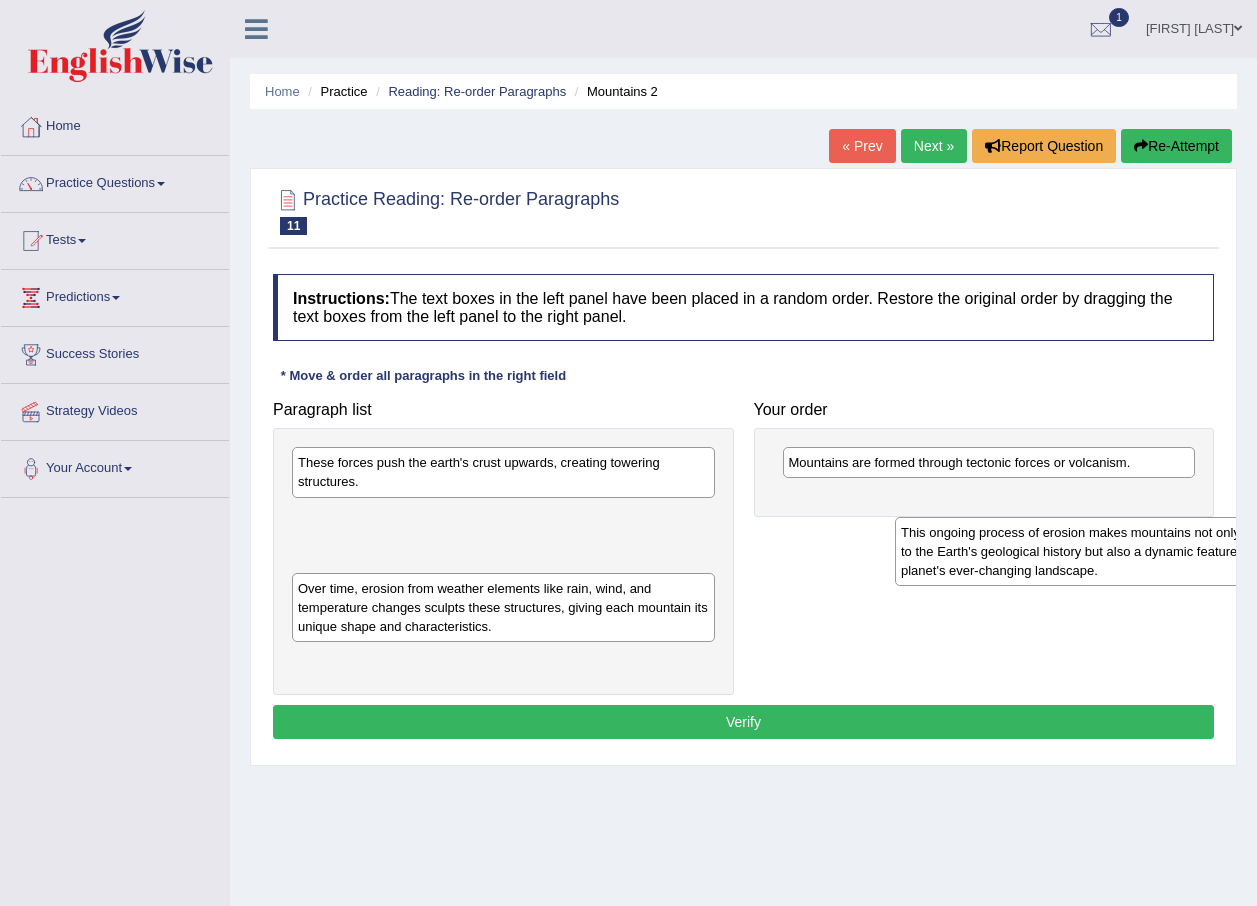 drag, startPoint x: 452, startPoint y: 551, endPoint x: 1009, endPoint y: 552, distance: 557.0009 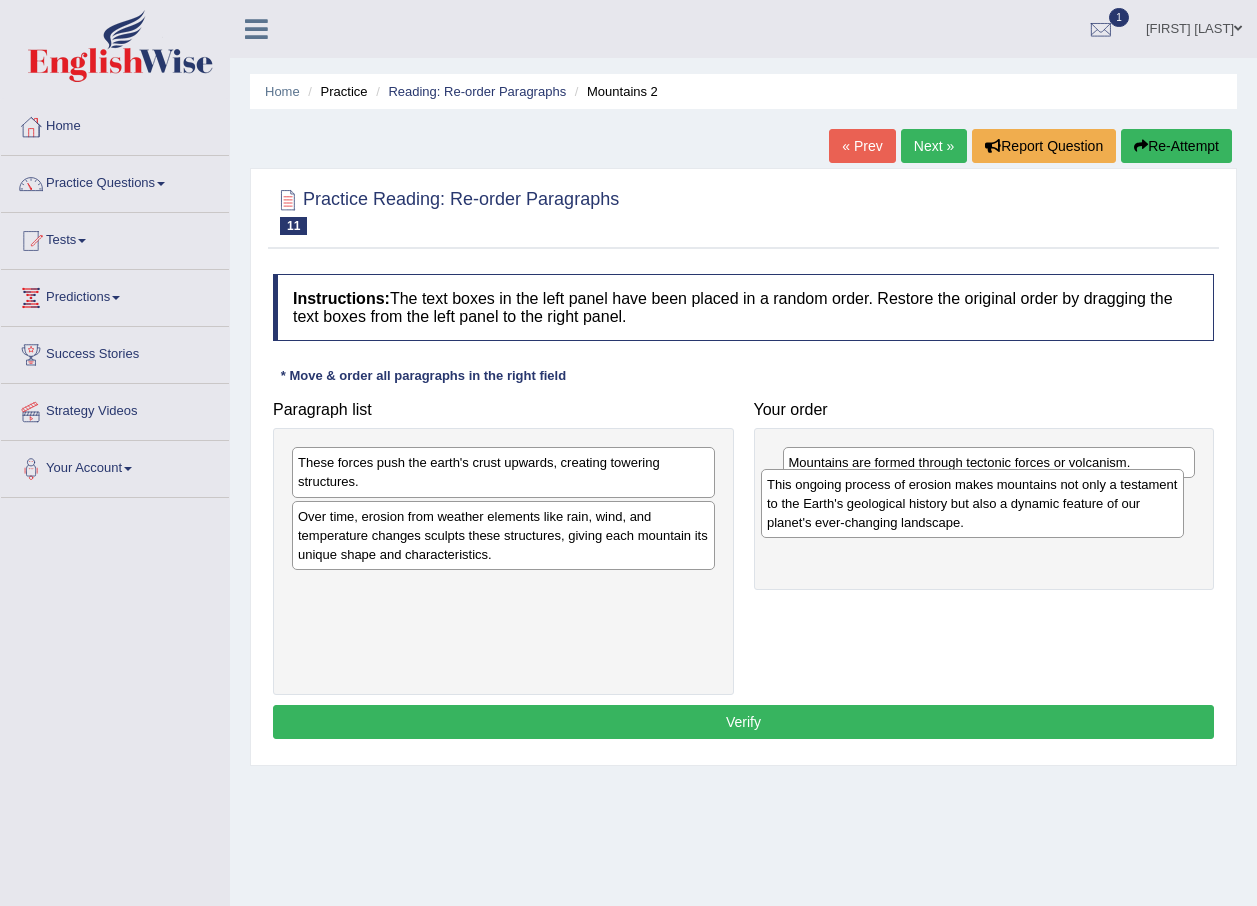 drag, startPoint x: 690, startPoint y: 548, endPoint x: 1125, endPoint y: 510, distance: 436.65662 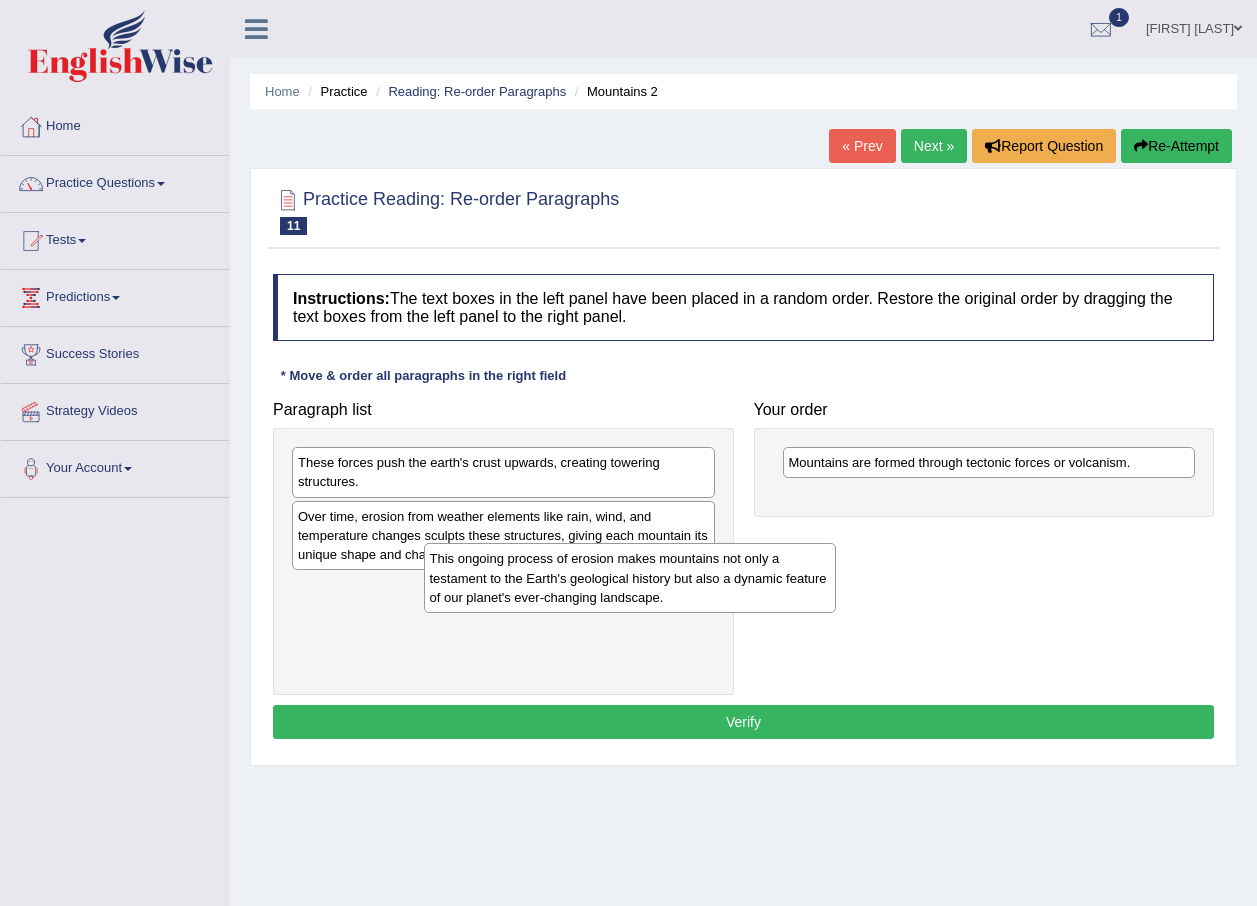drag, startPoint x: 776, startPoint y: 571, endPoint x: 263, endPoint y: 582, distance: 513.1179 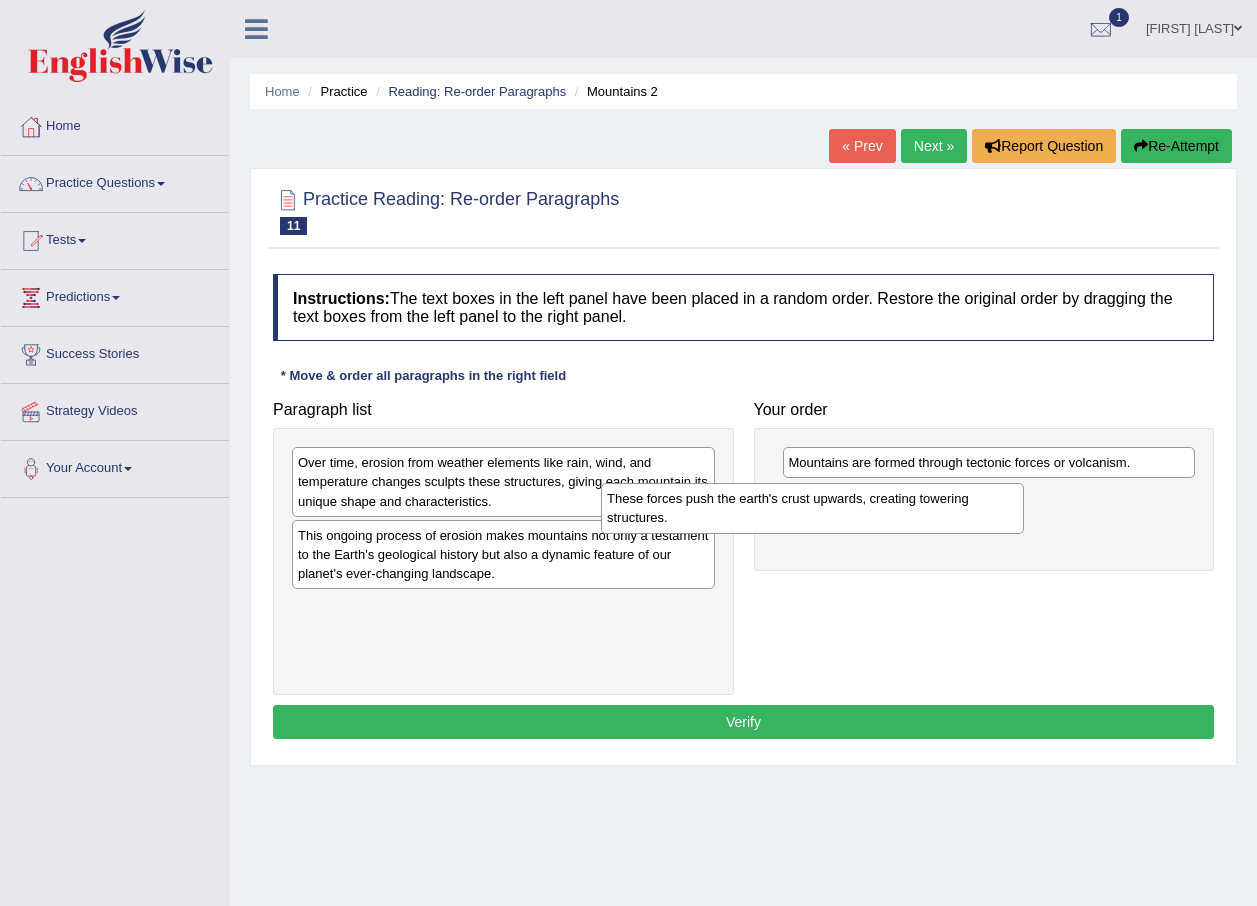 drag, startPoint x: 464, startPoint y: 471, endPoint x: 818, endPoint y: 502, distance: 355.35477 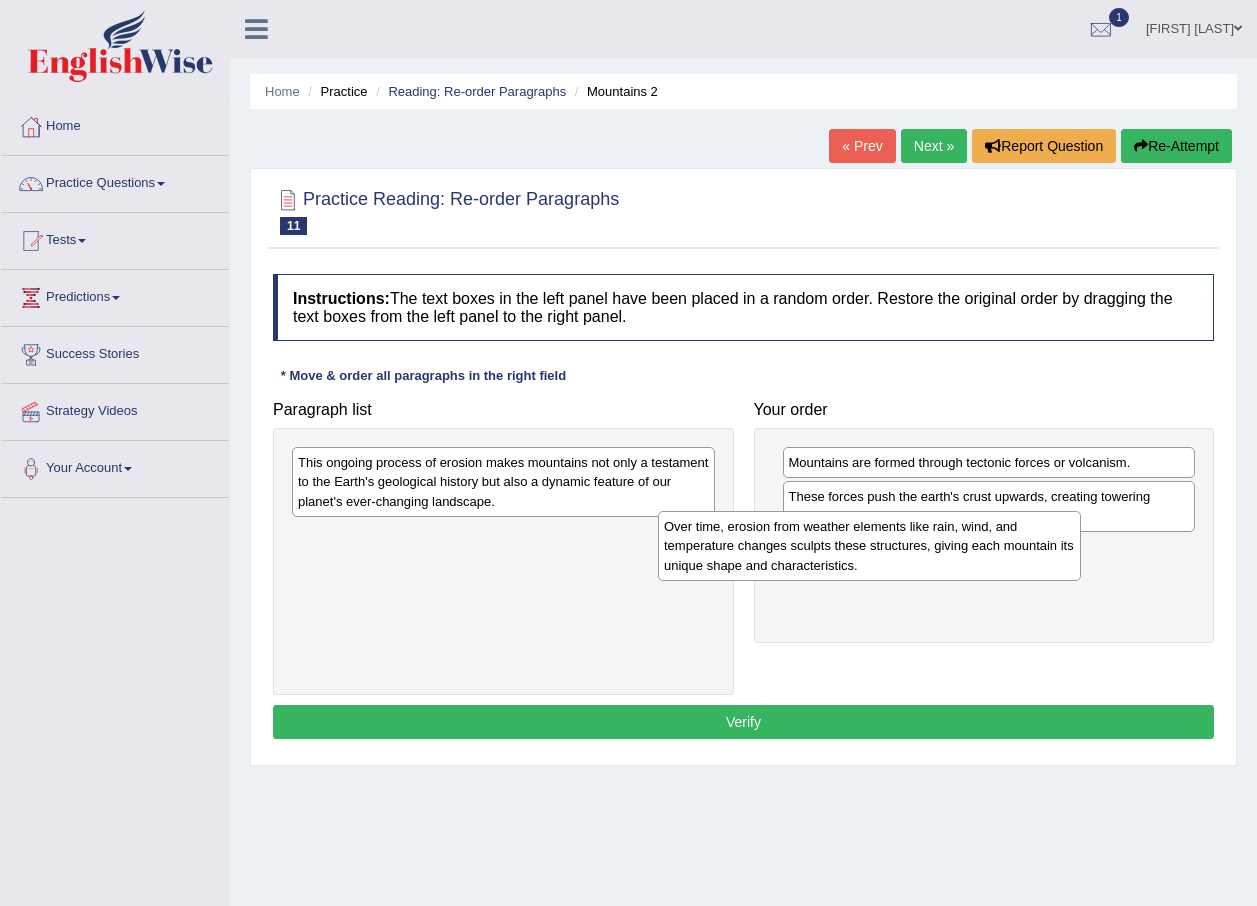drag, startPoint x: 574, startPoint y: 498, endPoint x: 986, endPoint y: 562, distance: 416.94125 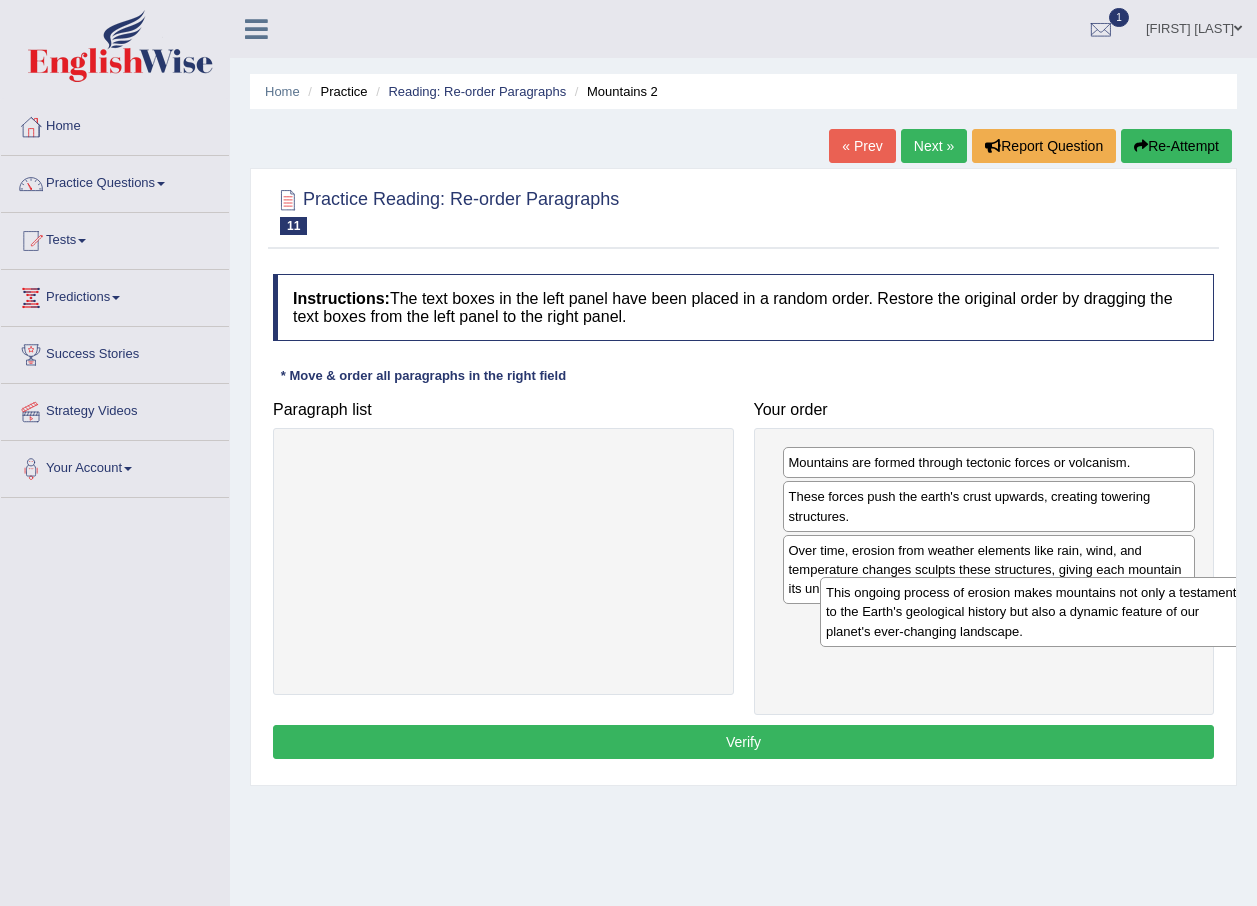 drag, startPoint x: 413, startPoint y: 481, endPoint x: 944, endPoint y: 613, distance: 547.1608 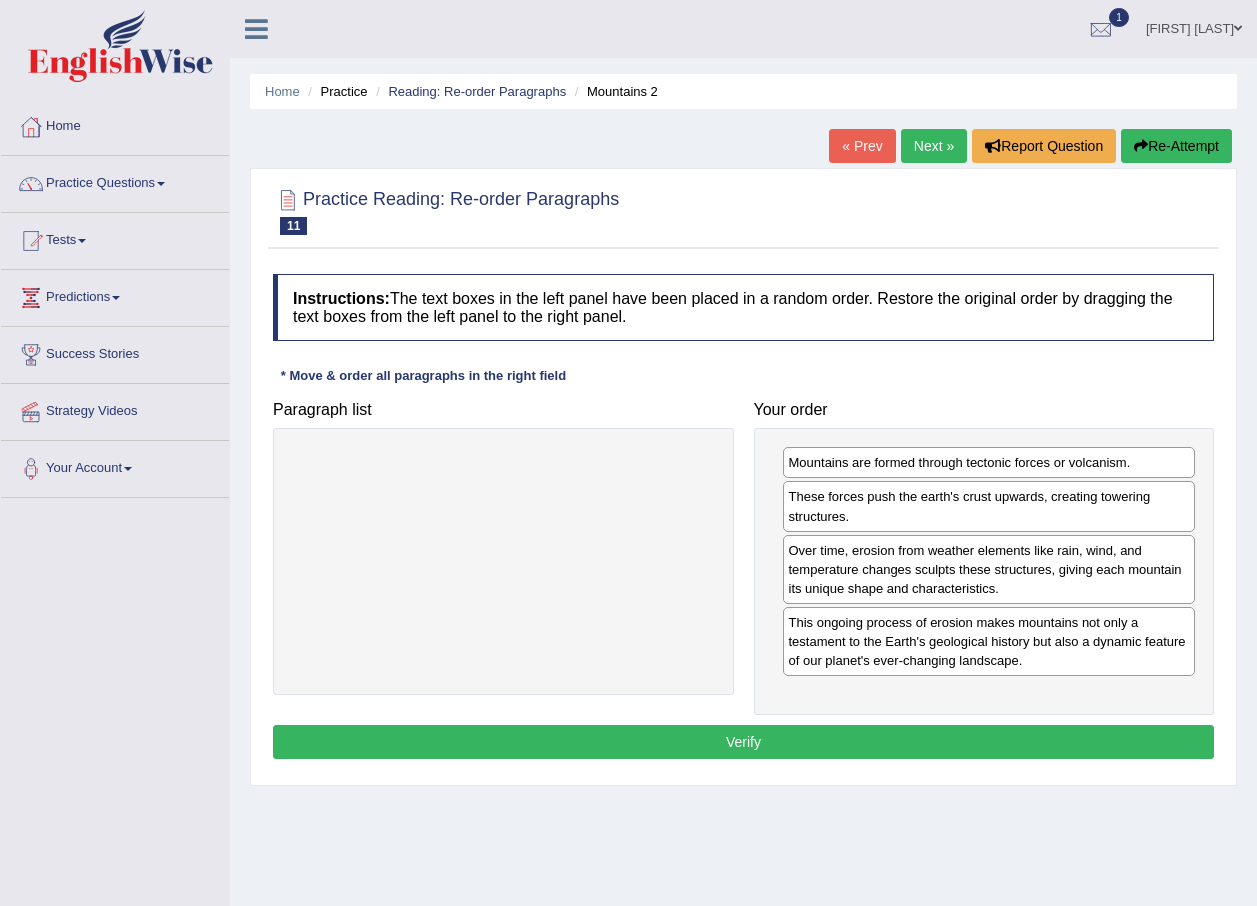 click on "Verify" at bounding box center [743, 742] 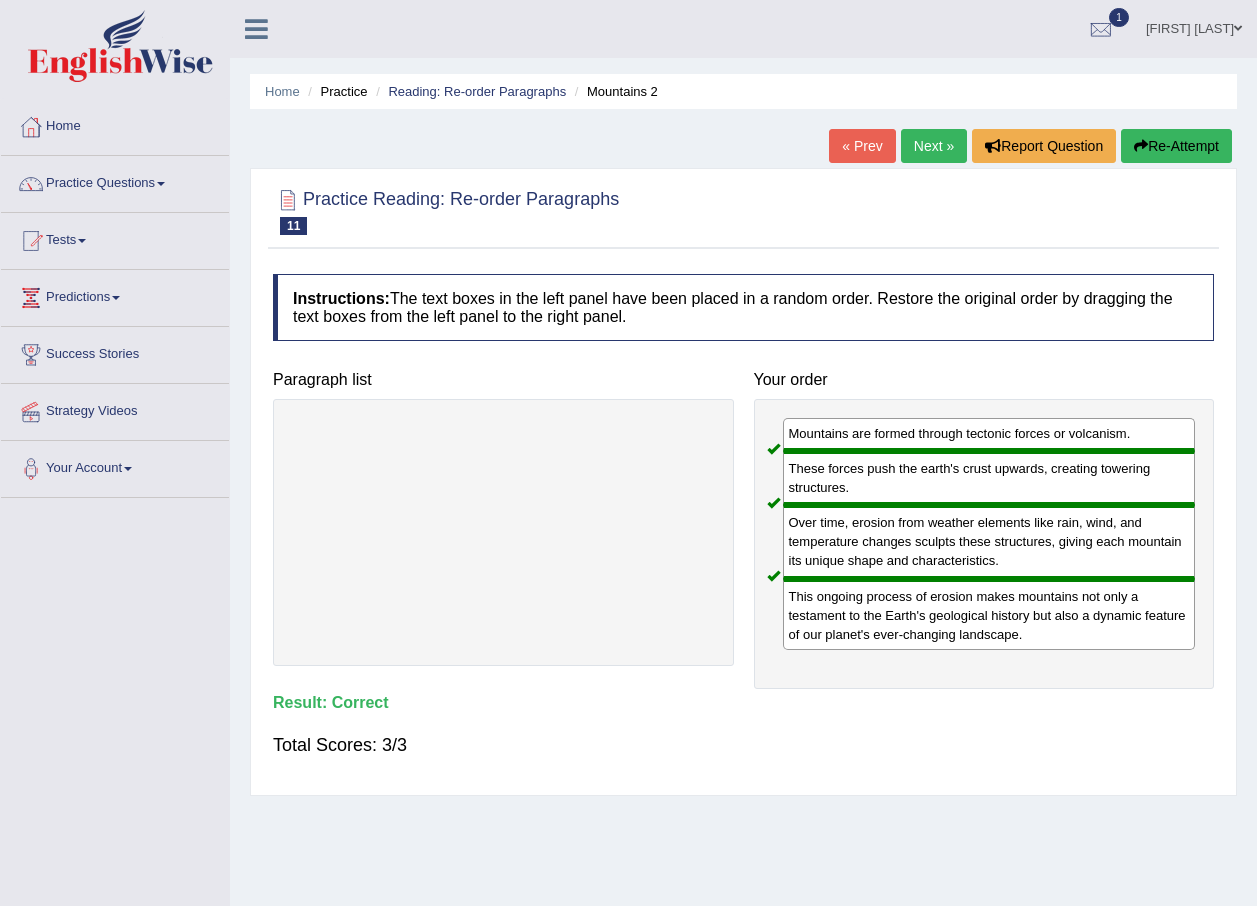 click on "Next »" at bounding box center (934, 146) 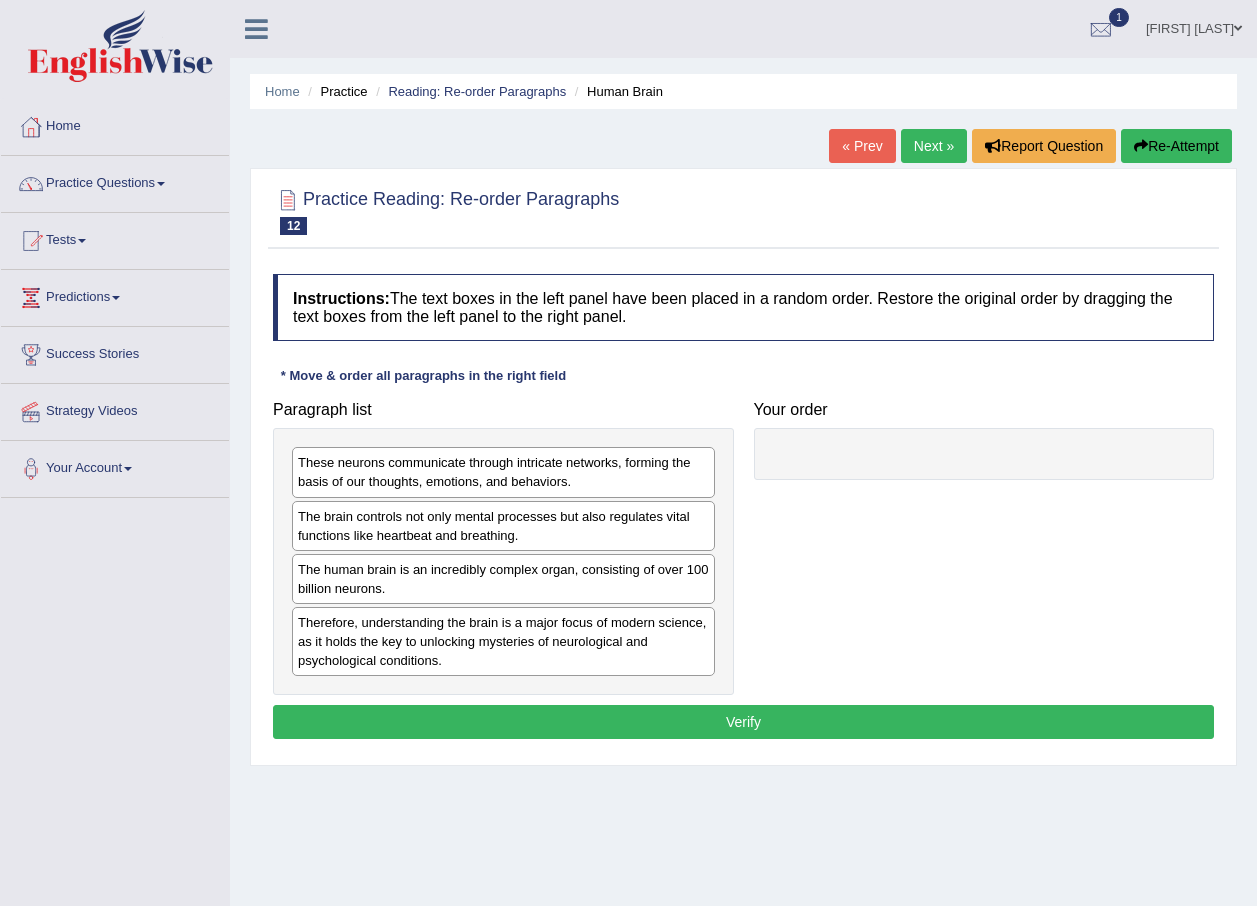 scroll, scrollTop: 0, scrollLeft: 0, axis: both 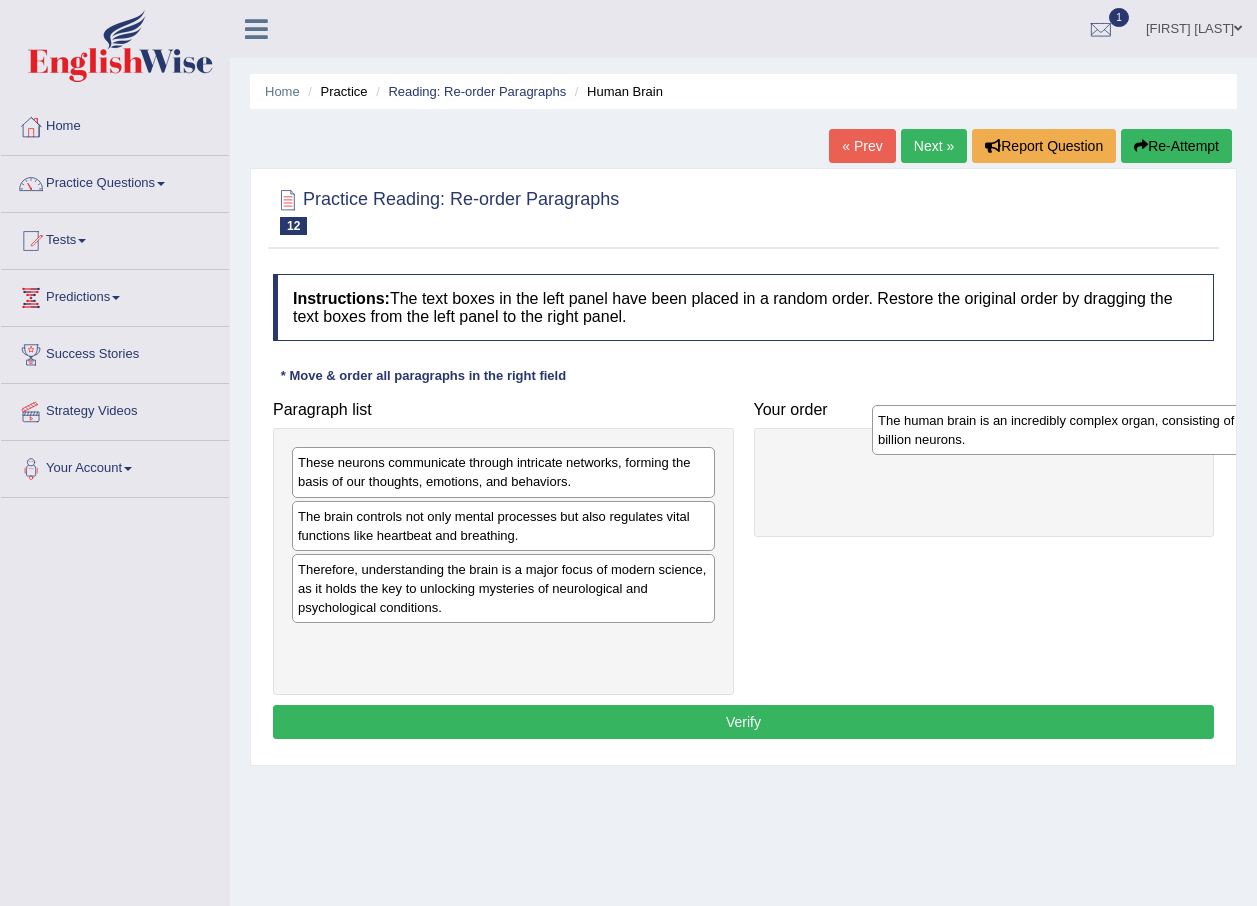 drag, startPoint x: 648, startPoint y: 593, endPoint x: 1228, endPoint y: 444, distance: 598.833 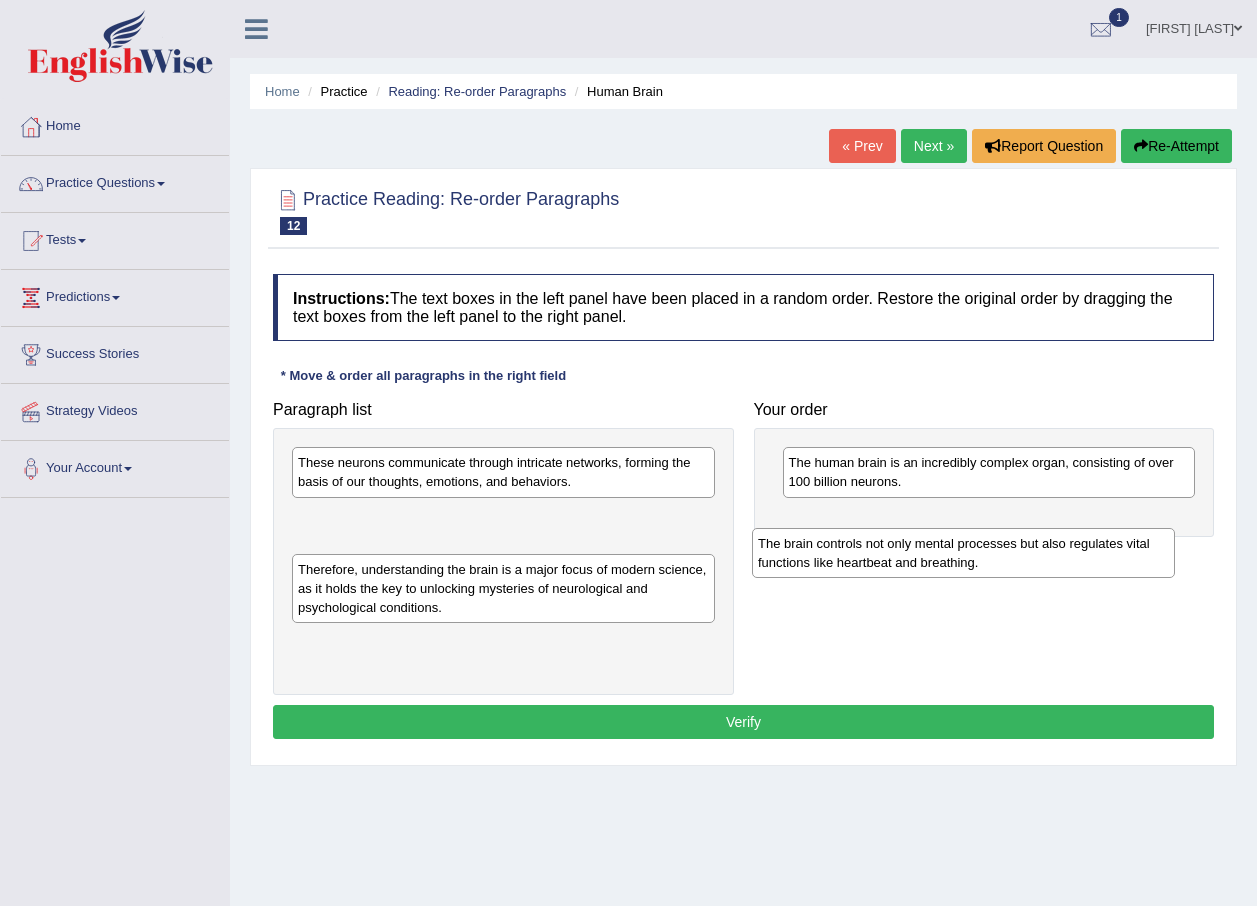 drag, startPoint x: 537, startPoint y: 539, endPoint x: 997, endPoint y: 566, distance: 460.79172 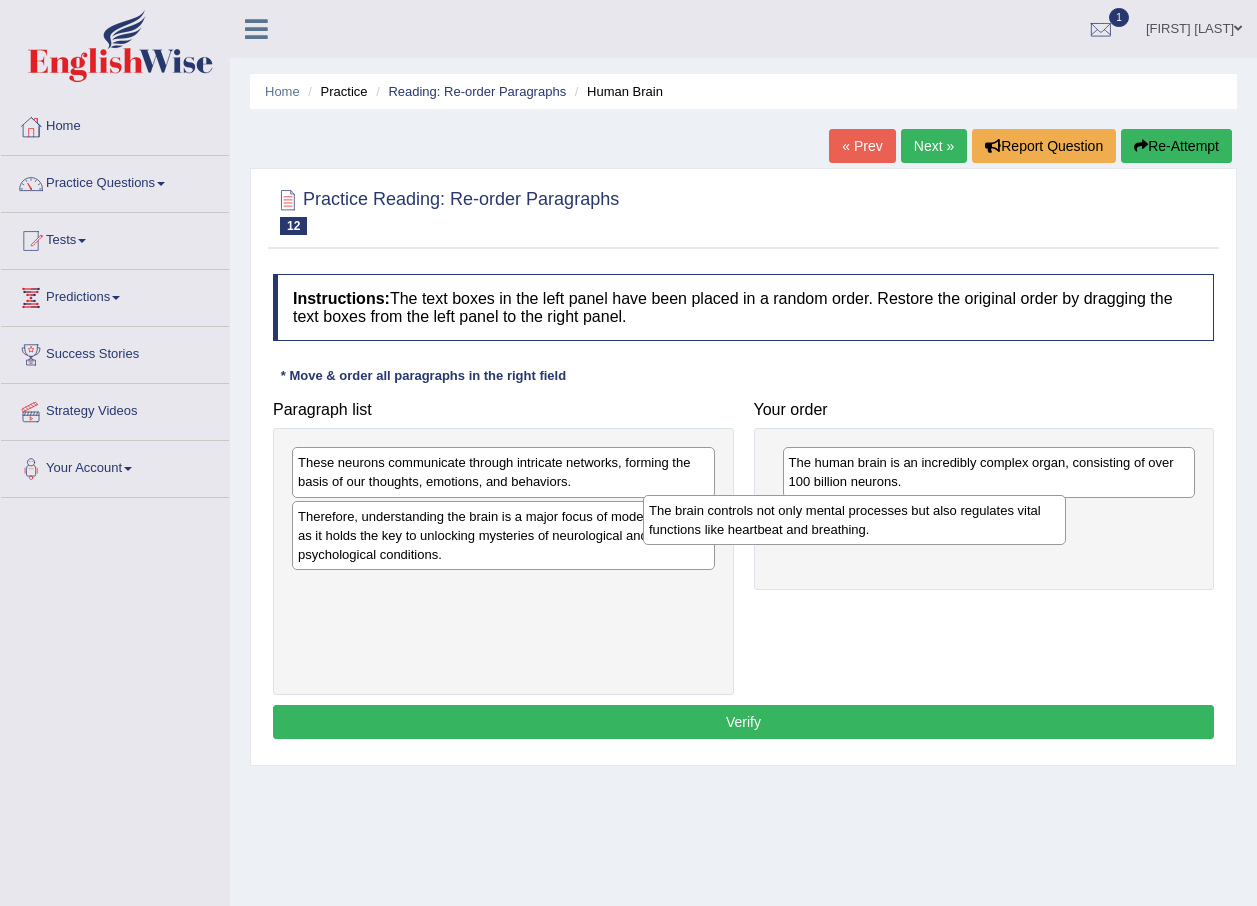 drag, startPoint x: 638, startPoint y: 544, endPoint x: 1011, endPoint y: 538, distance: 373.04825 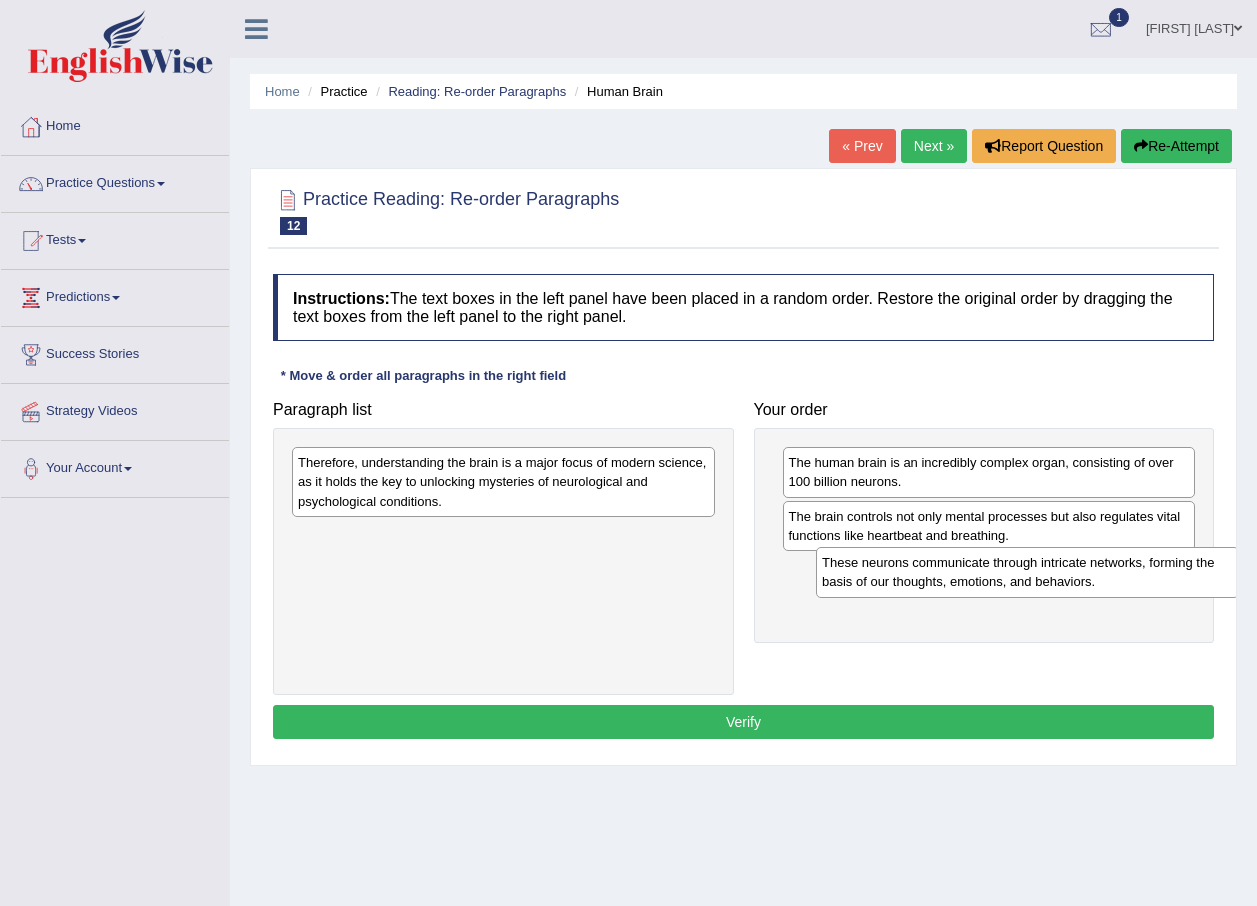 drag, startPoint x: 439, startPoint y: 486, endPoint x: 950, endPoint y: 584, distance: 520.3124 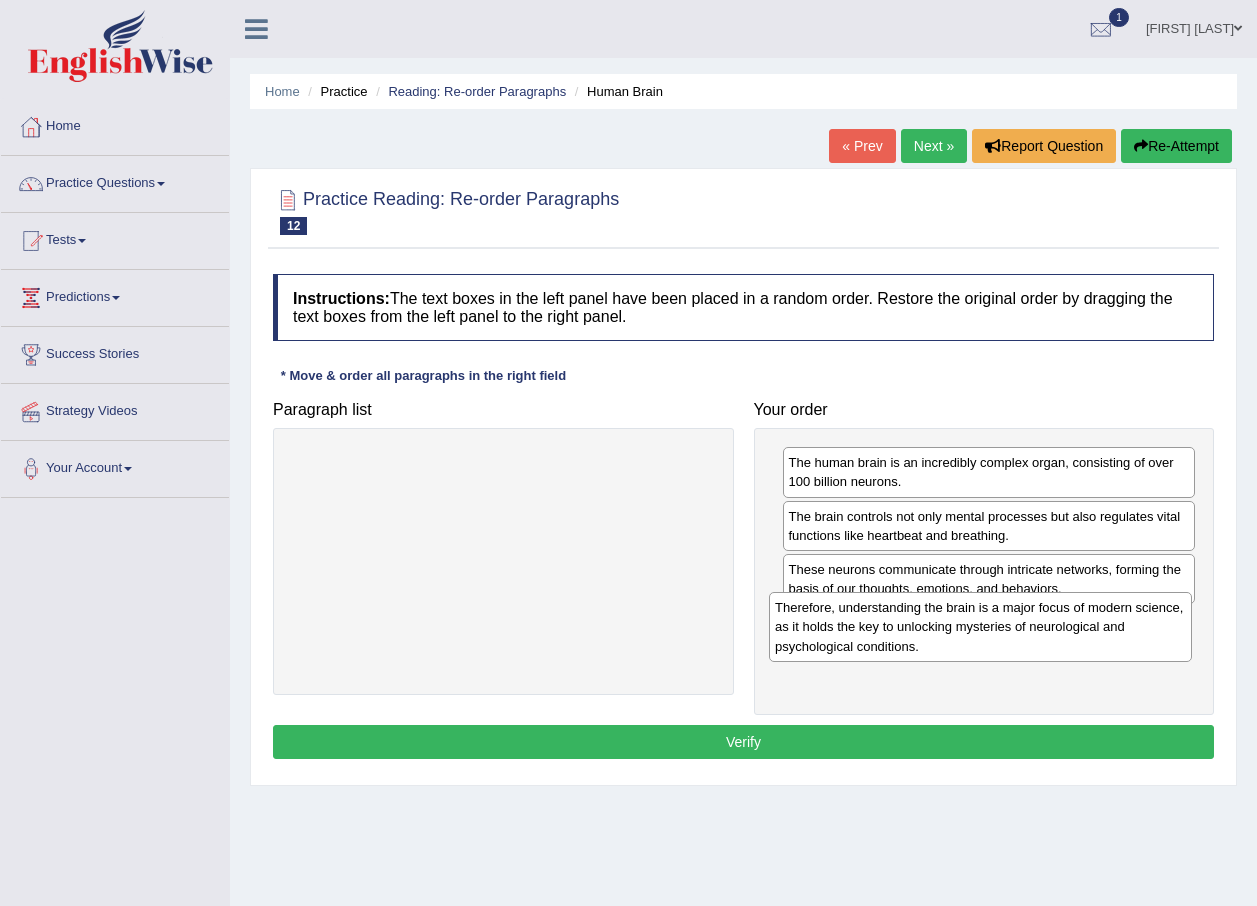 drag, startPoint x: 520, startPoint y: 500, endPoint x: 1004, endPoint y: 646, distance: 505.5413 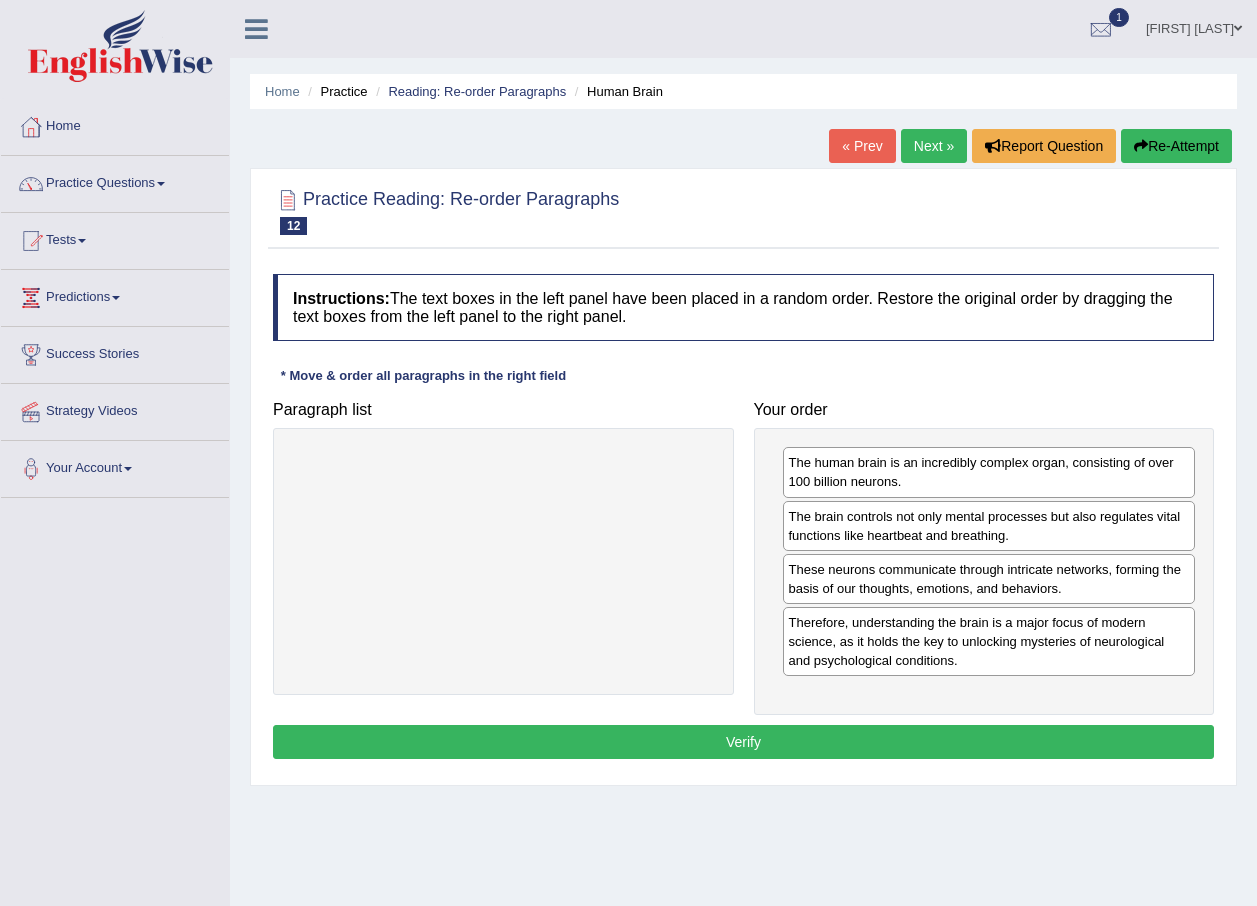 click on "Verify" at bounding box center (743, 742) 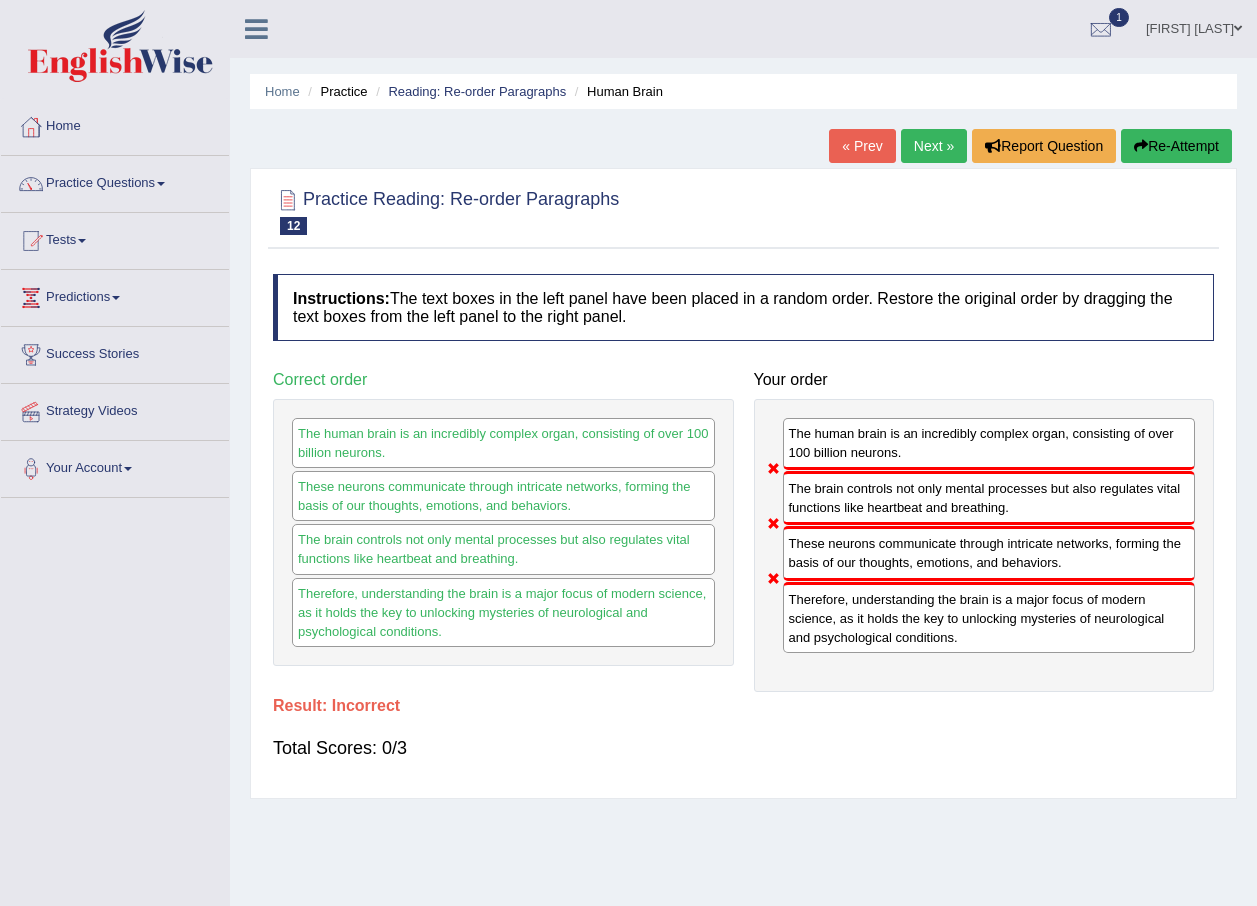 click on "Re-Attempt" at bounding box center [1176, 146] 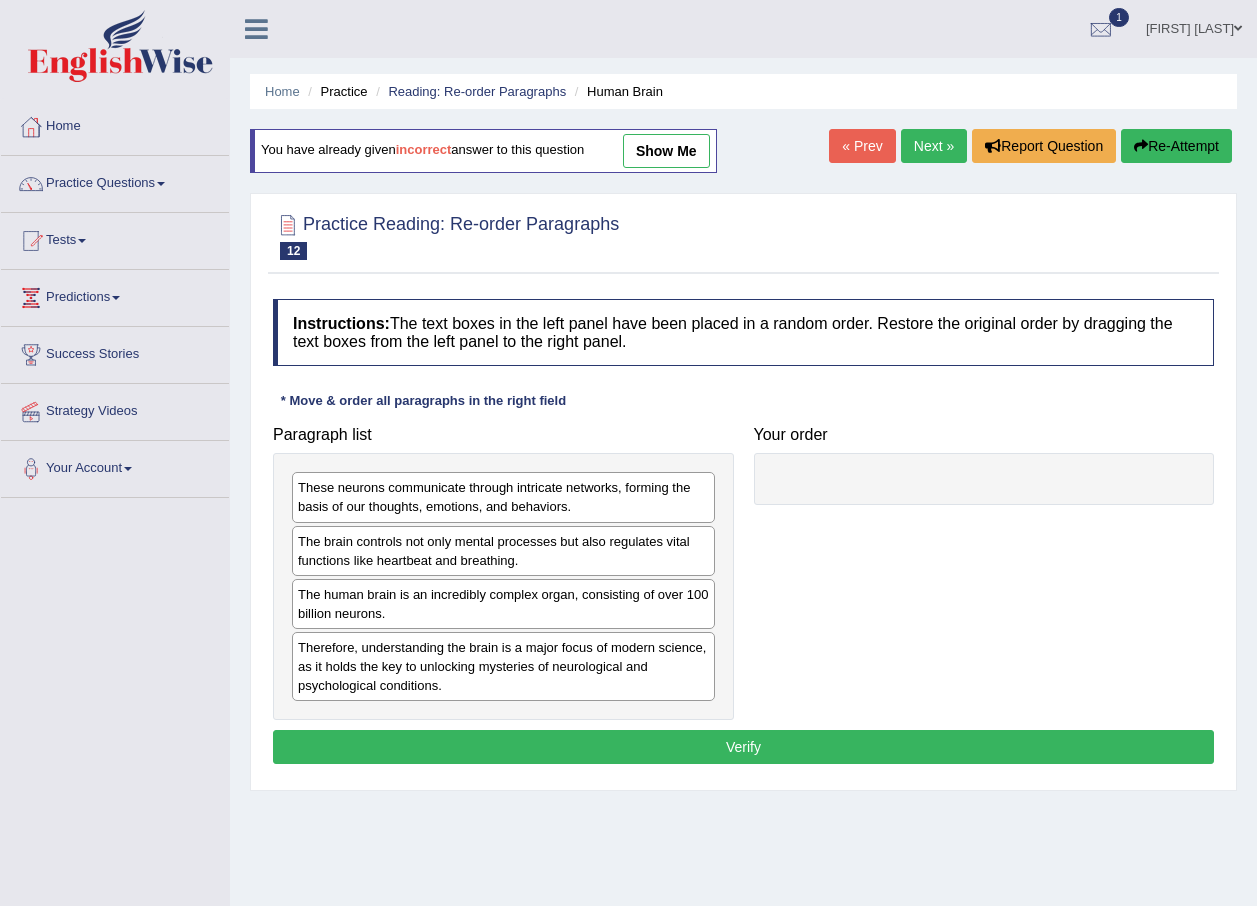 scroll, scrollTop: 0, scrollLeft: 0, axis: both 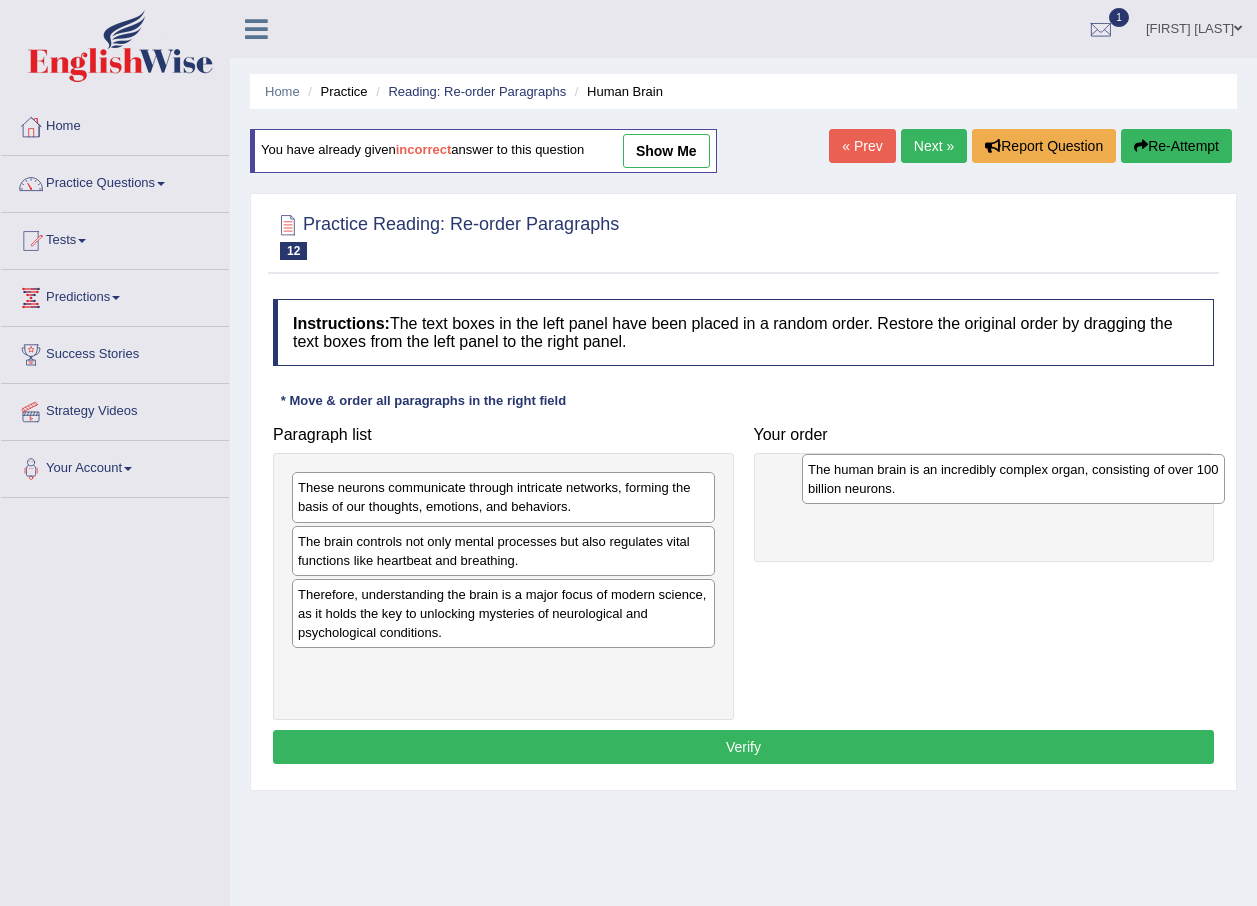 drag, startPoint x: 547, startPoint y: 626, endPoint x: 1053, endPoint y: 478, distance: 527.20013 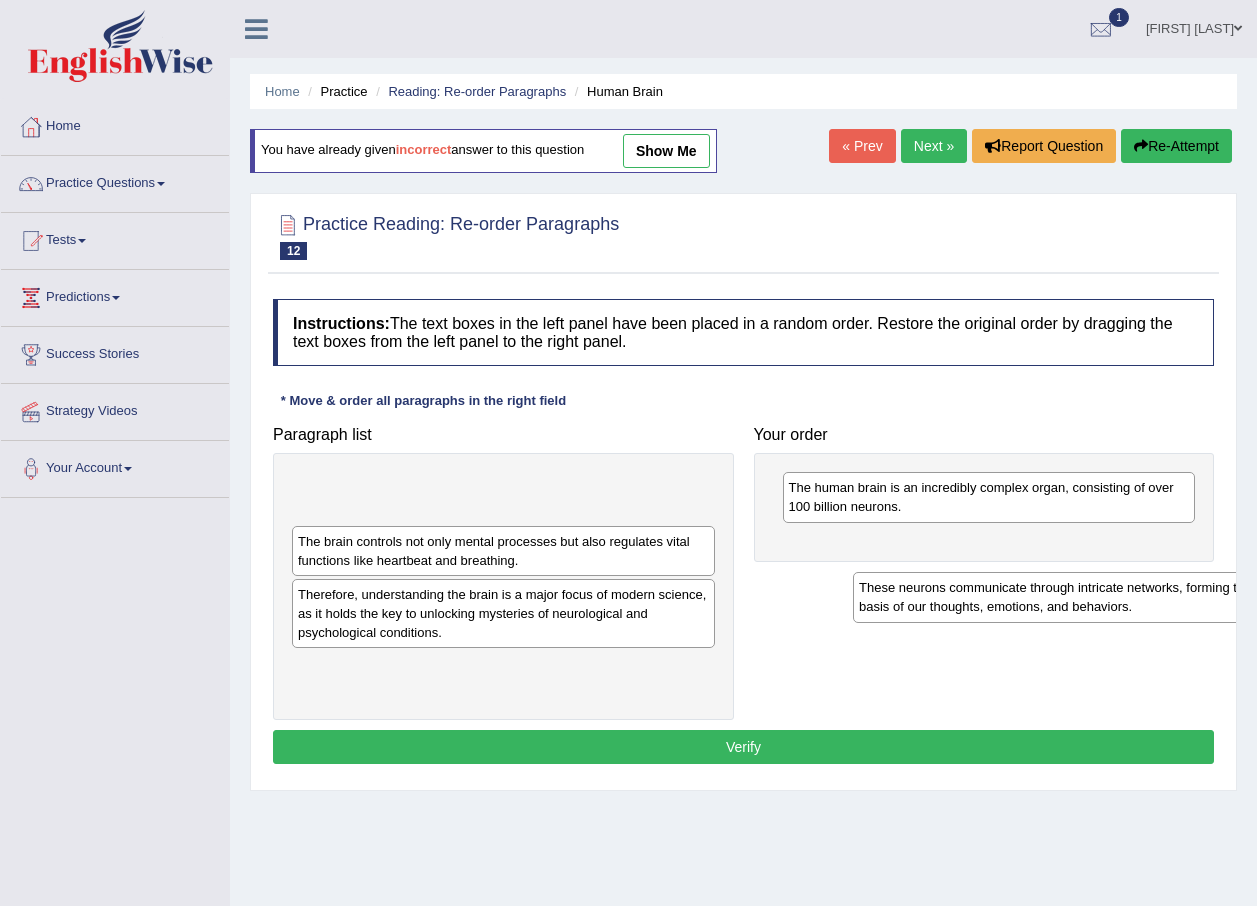 drag, startPoint x: 447, startPoint y: 503, endPoint x: 1017, endPoint y: 568, distance: 573.69415 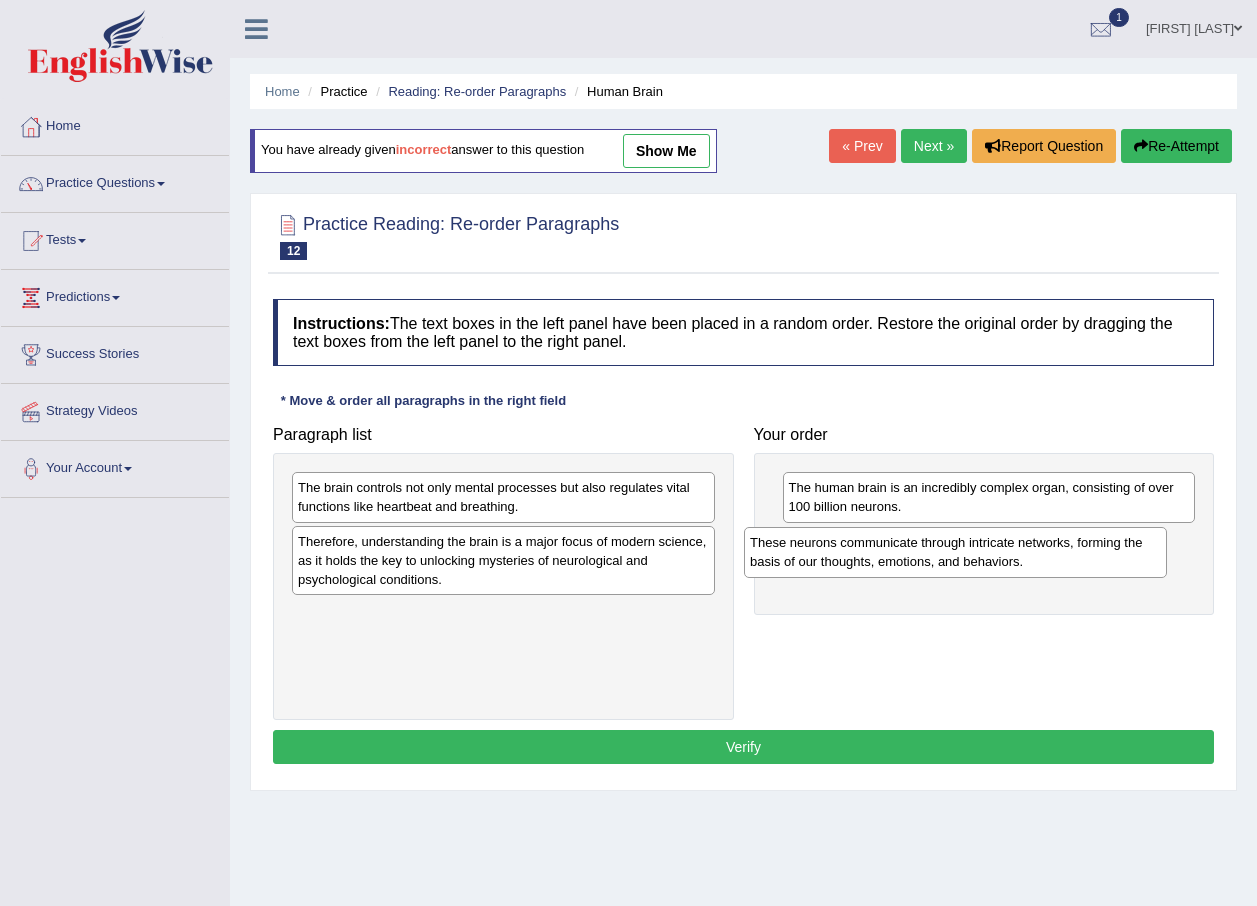 drag, startPoint x: 349, startPoint y: 505, endPoint x: 840, endPoint y: 556, distance: 493.64157 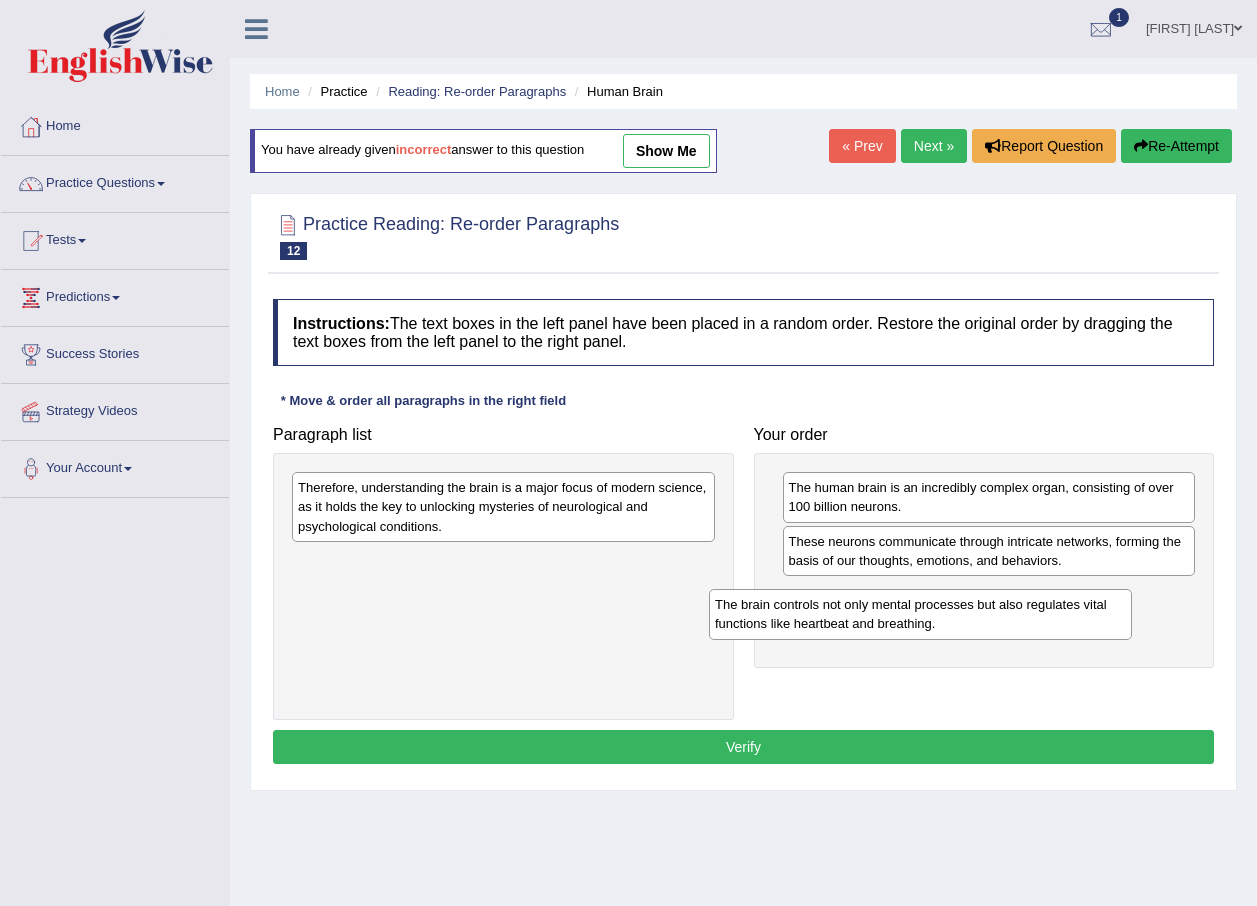 drag, startPoint x: 352, startPoint y: 507, endPoint x: 808, endPoint y: 613, distance: 468.15808 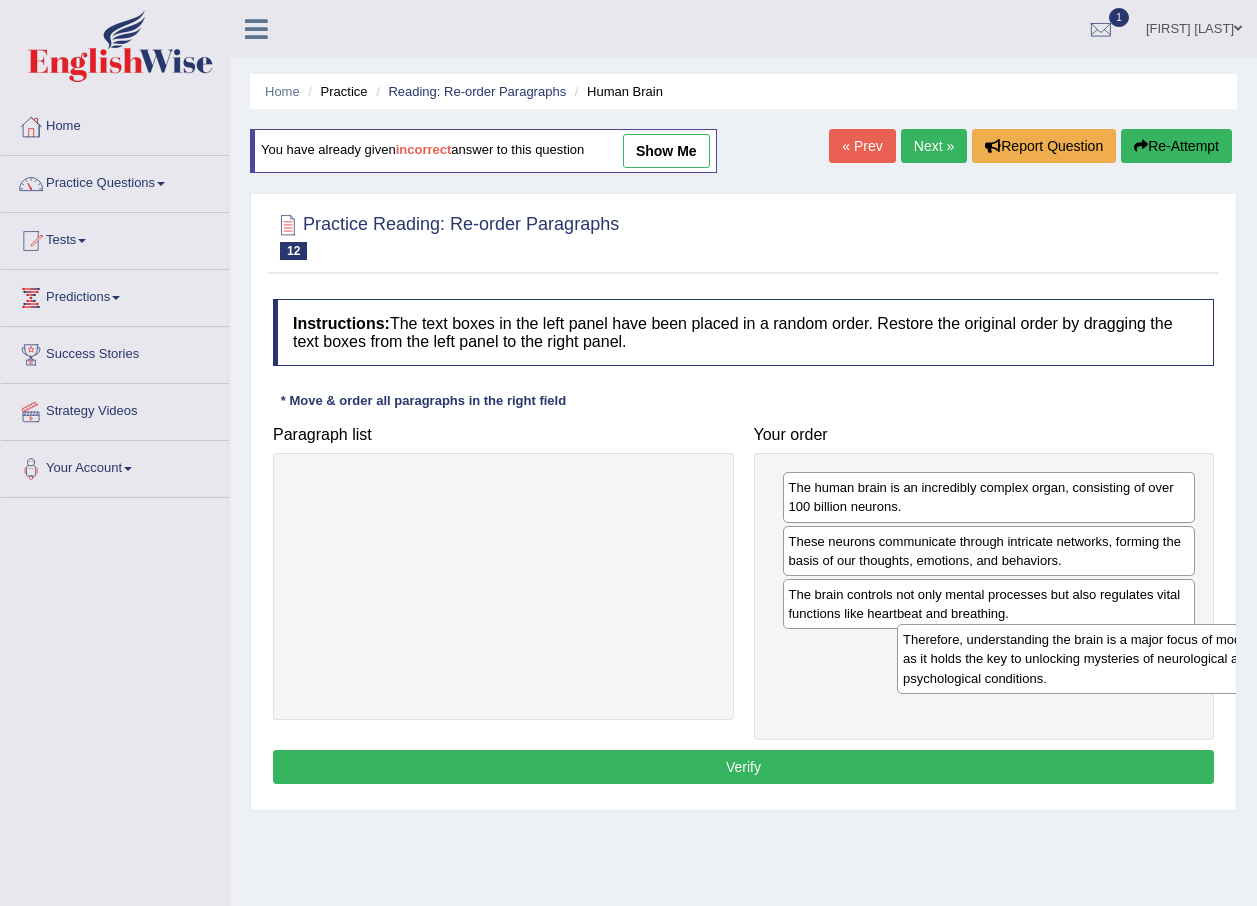 drag, startPoint x: 421, startPoint y: 512, endPoint x: 890, endPoint y: 637, distance: 485.372 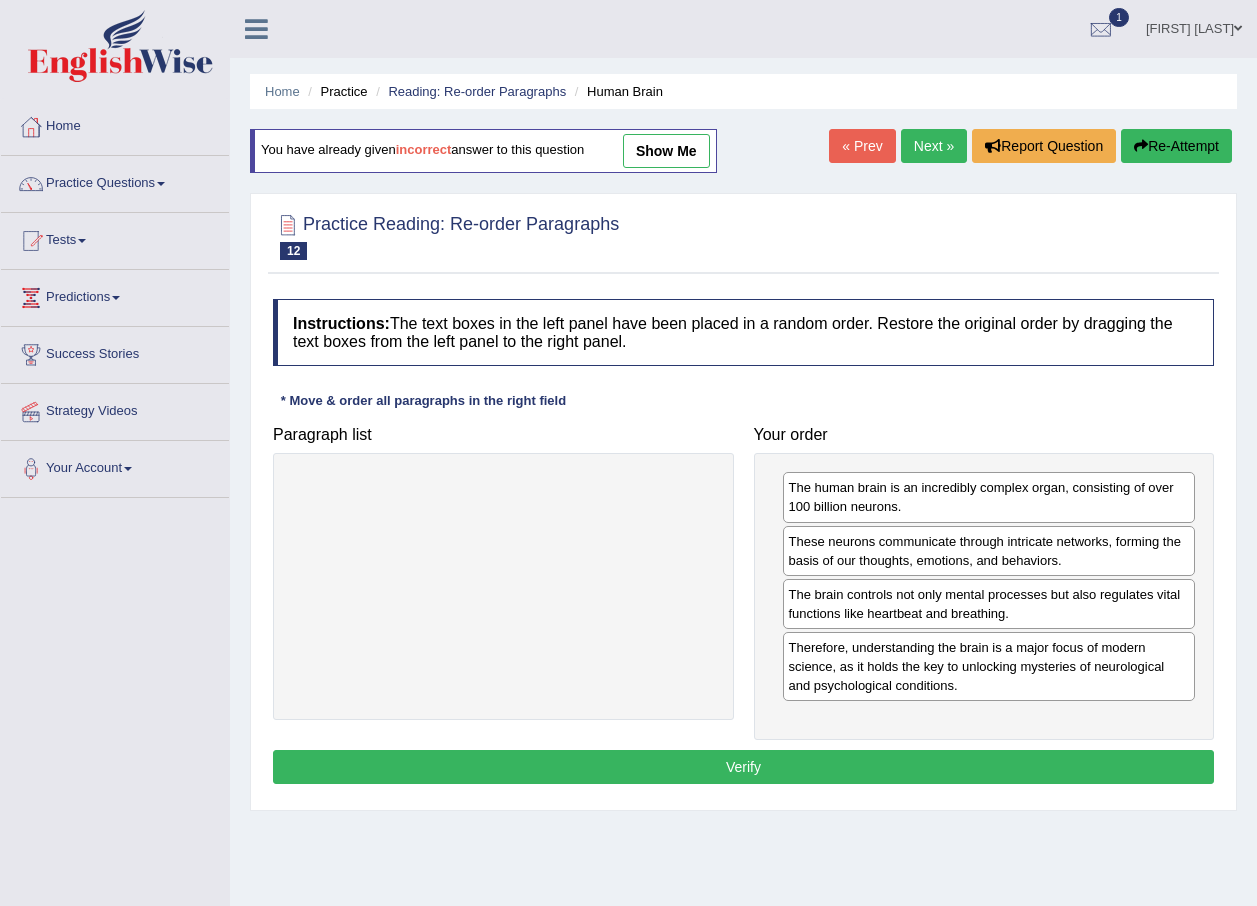 click on "Verify" at bounding box center [743, 767] 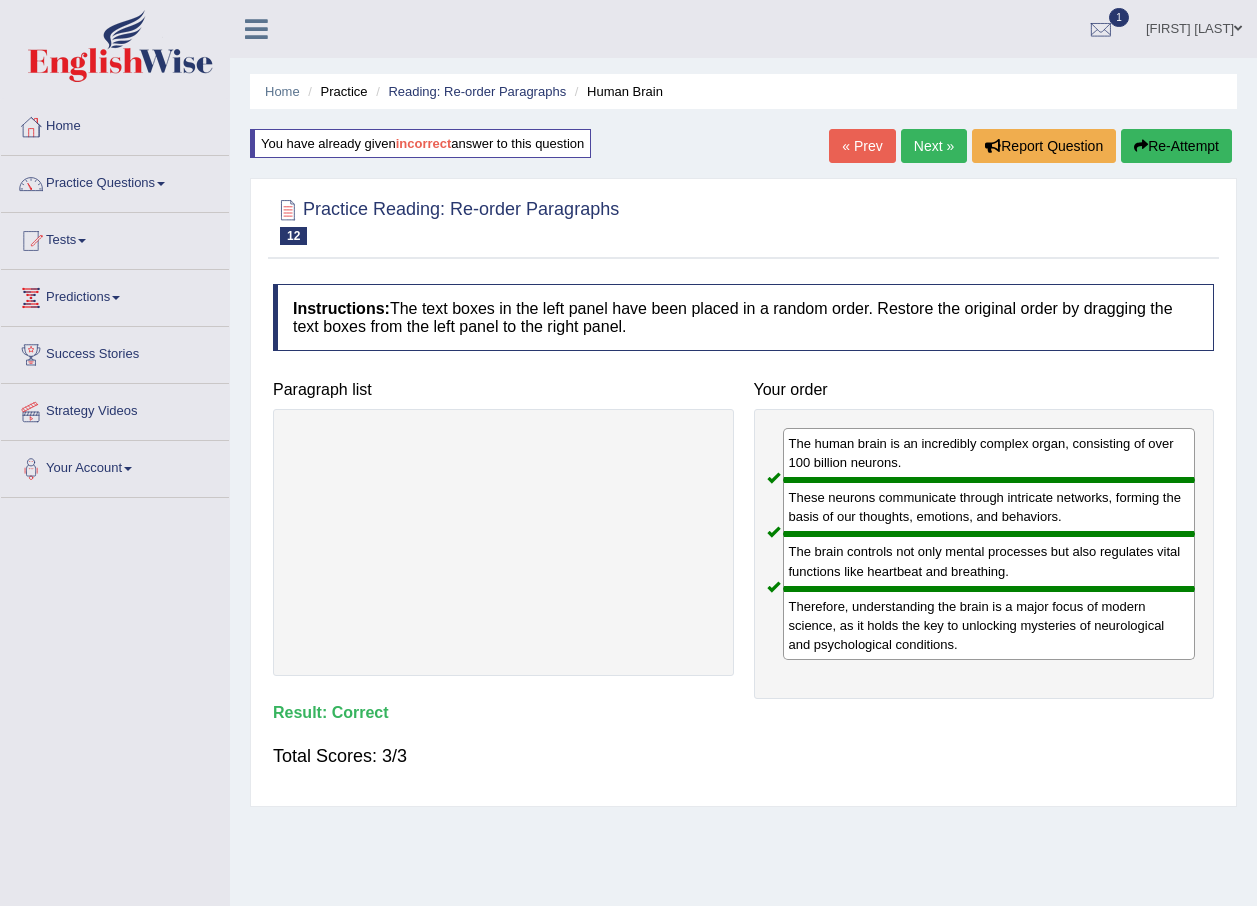 click on "Next »" at bounding box center (934, 146) 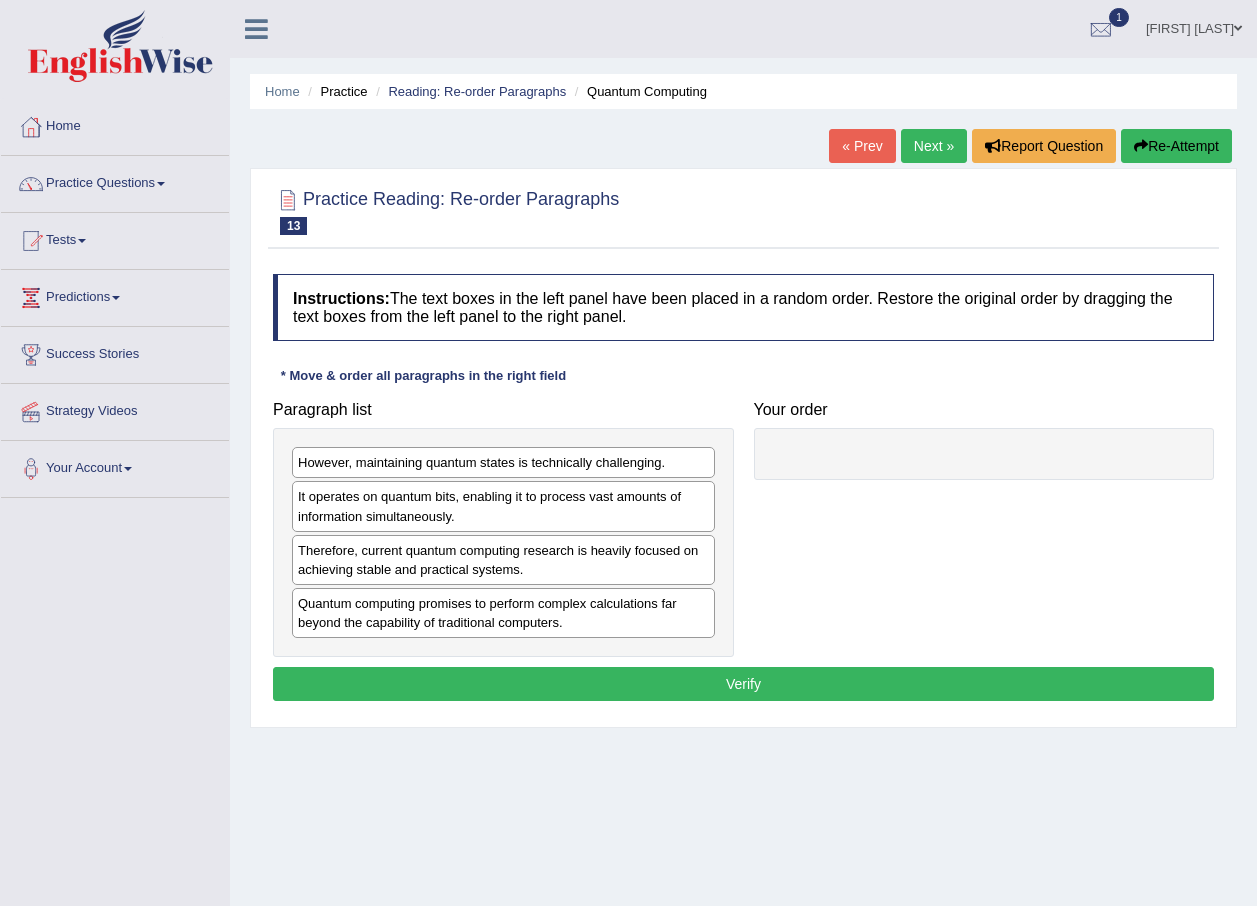 scroll, scrollTop: 0, scrollLeft: 0, axis: both 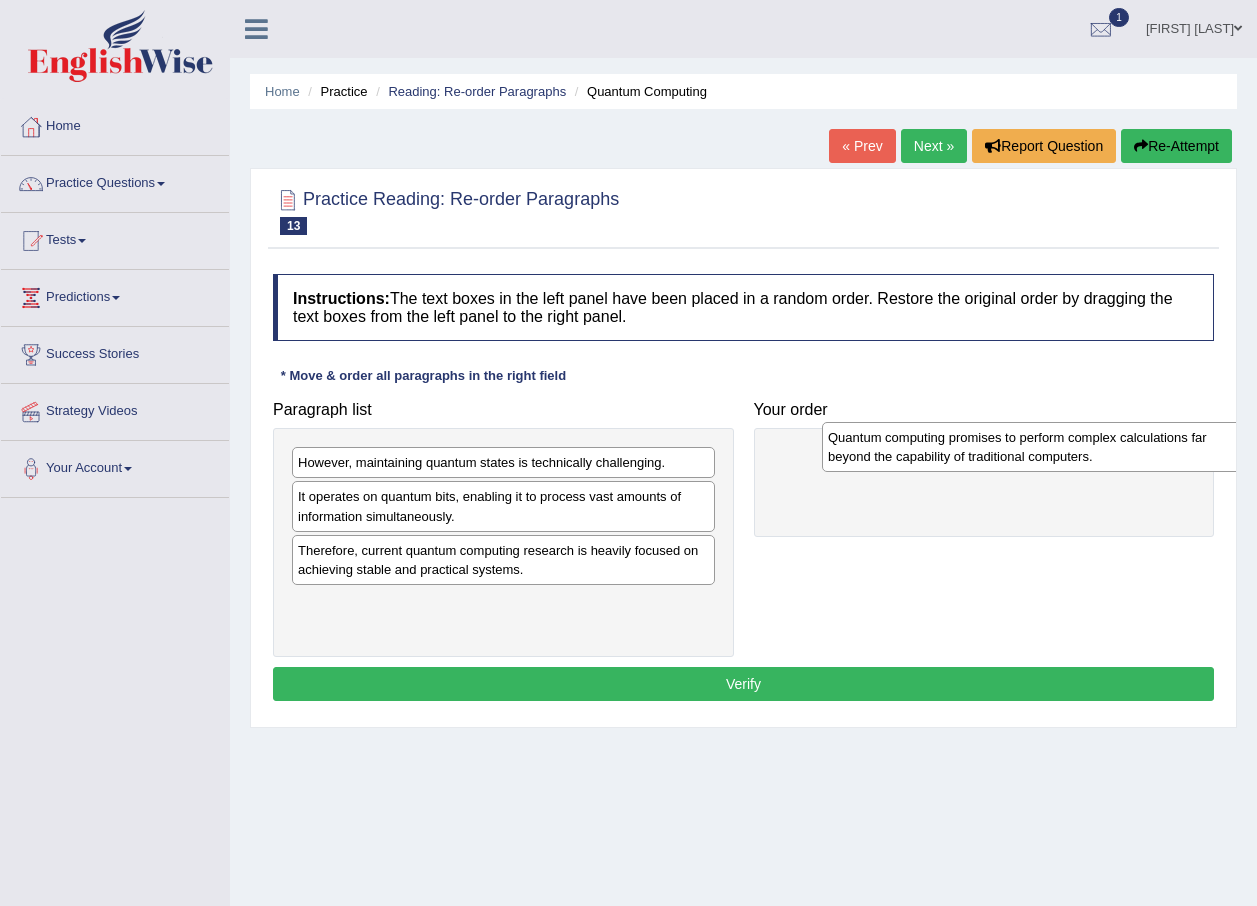 drag, startPoint x: 410, startPoint y: 619, endPoint x: 940, endPoint y: 450, distance: 556.2922 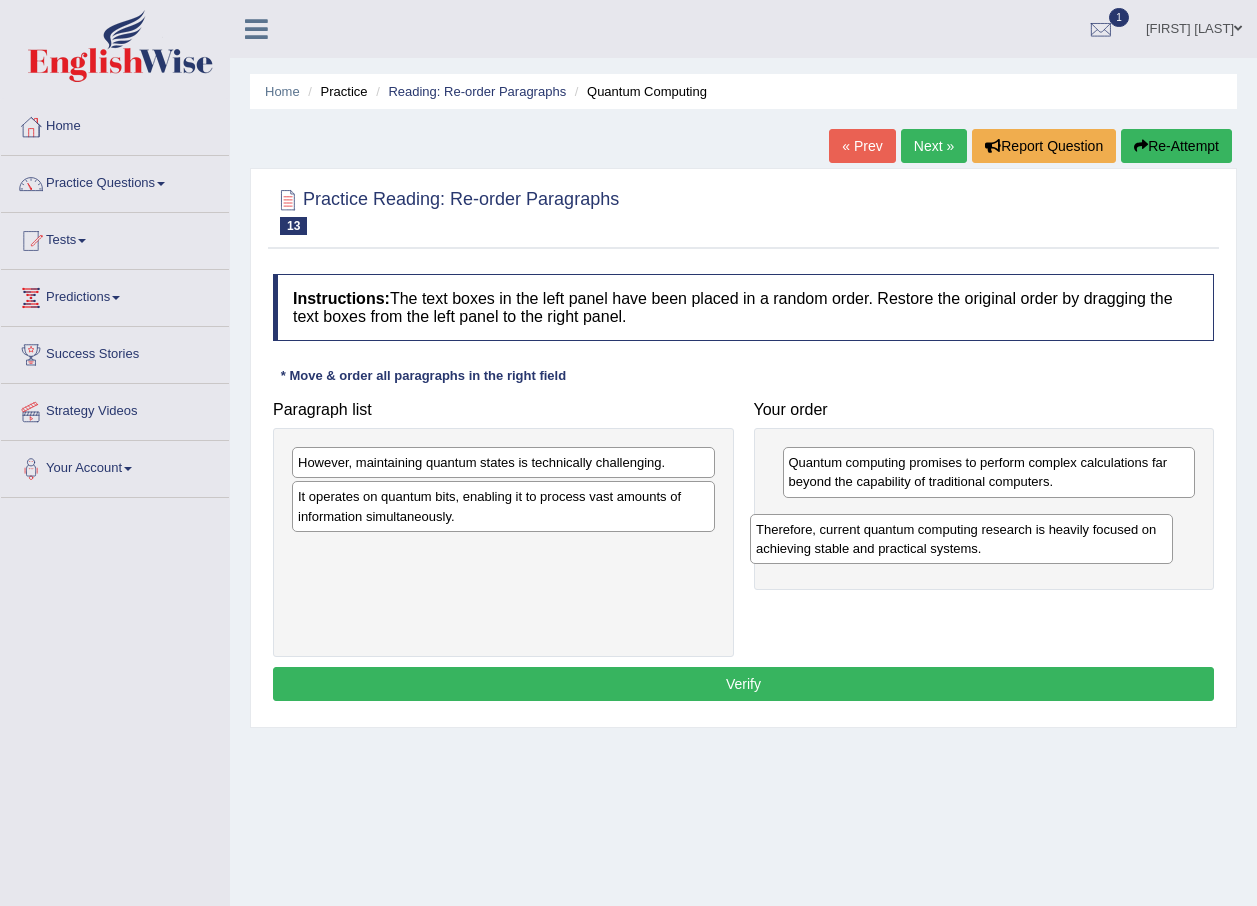 drag, startPoint x: 592, startPoint y: 569, endPoint x: 922, endPoint y: 513, distance: 334.7178 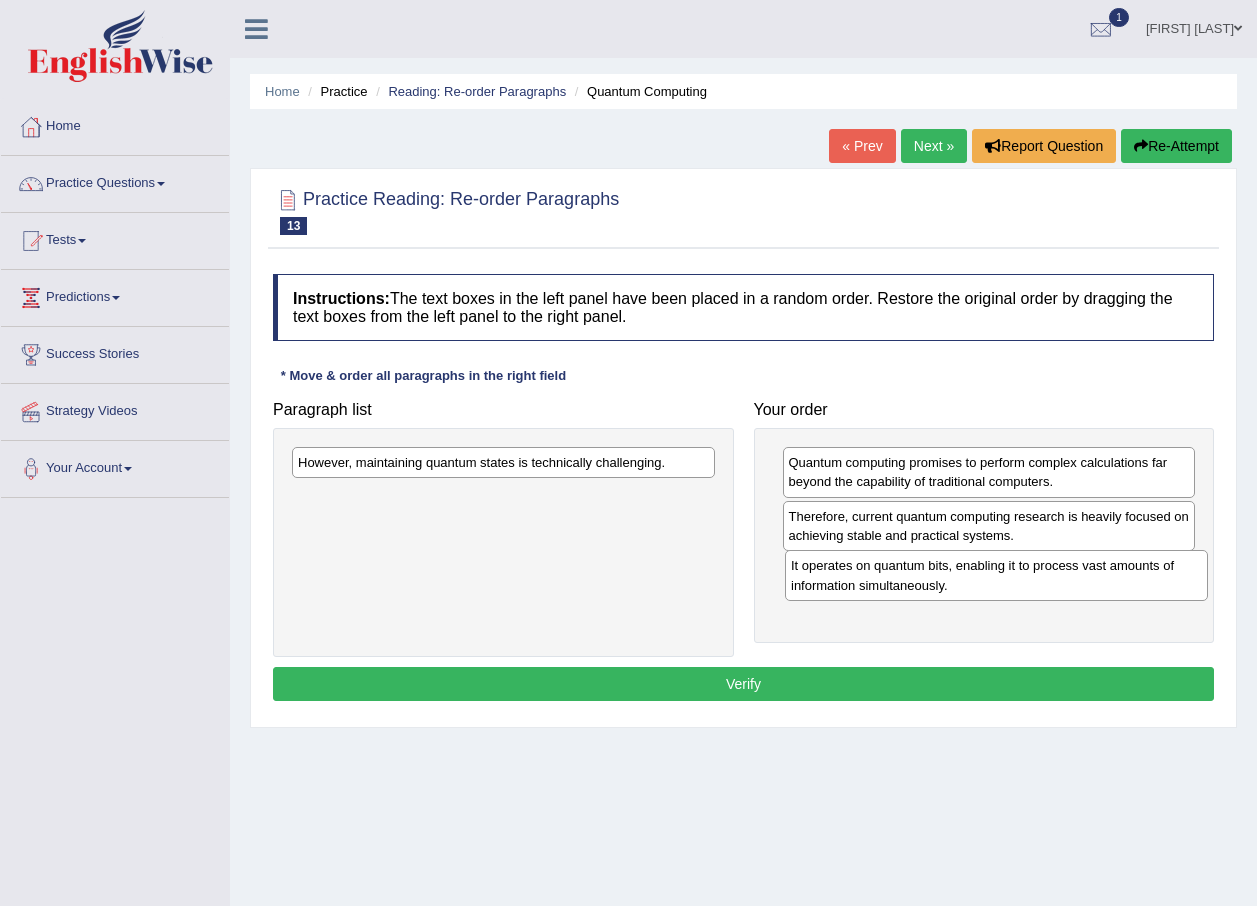 drag, startPoint x: 550, startPoint y: 514, endPoint x: 979, endPoint y: 564, distance: 431.90393 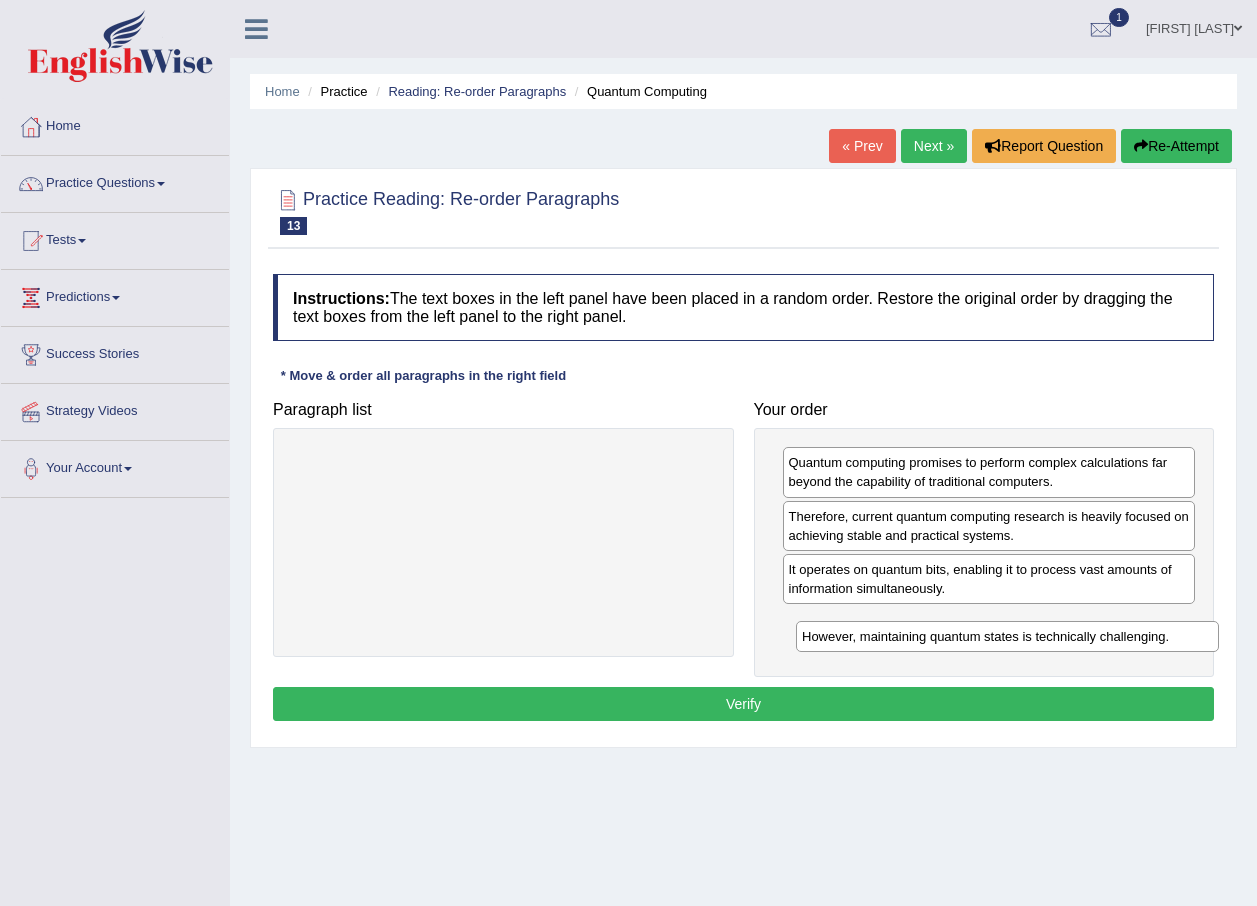 drag, startPoint x: 475, startPoint y: 475, endPoint x: 968, endPoint y: 645, distance: 521.4873 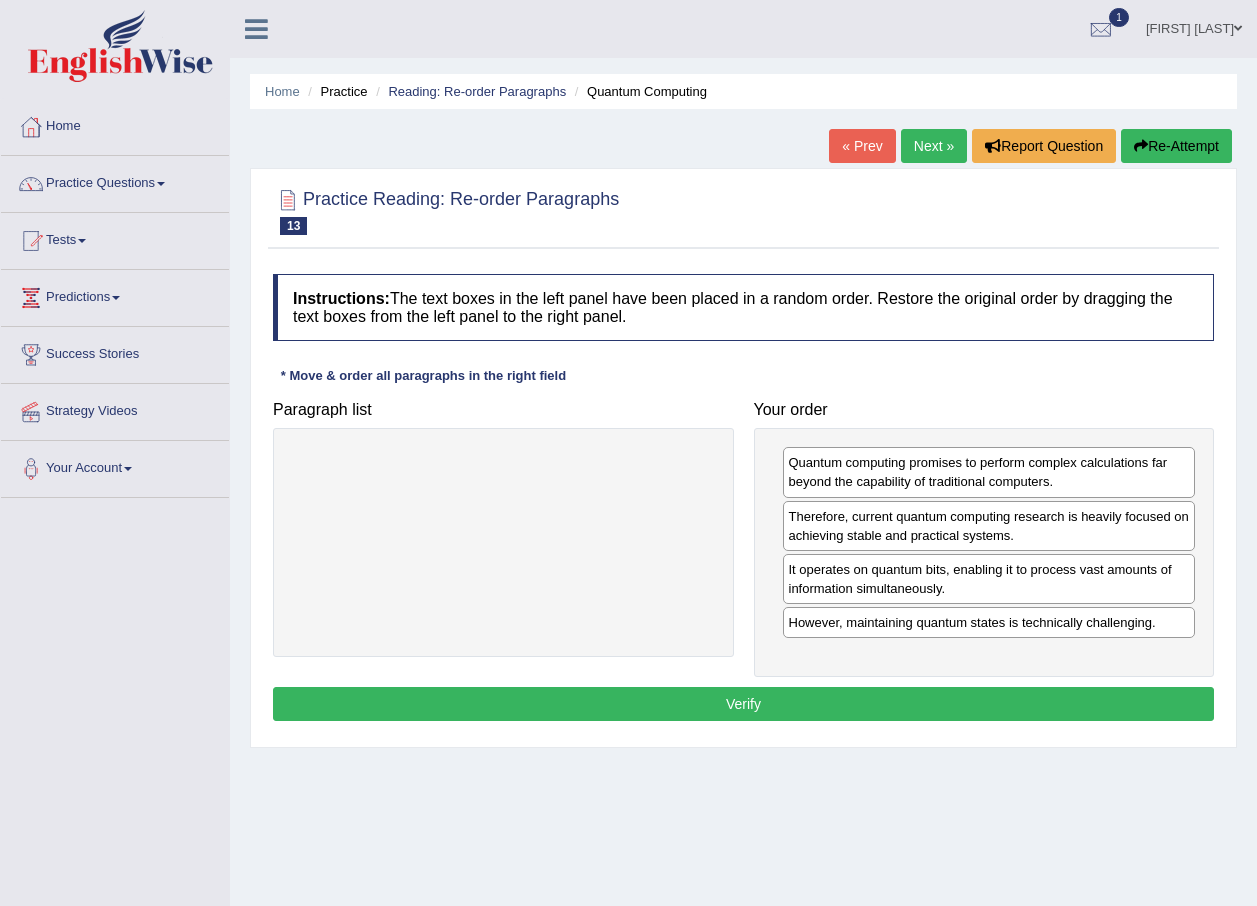 click on "Verify" at bounding box center [743, 704] 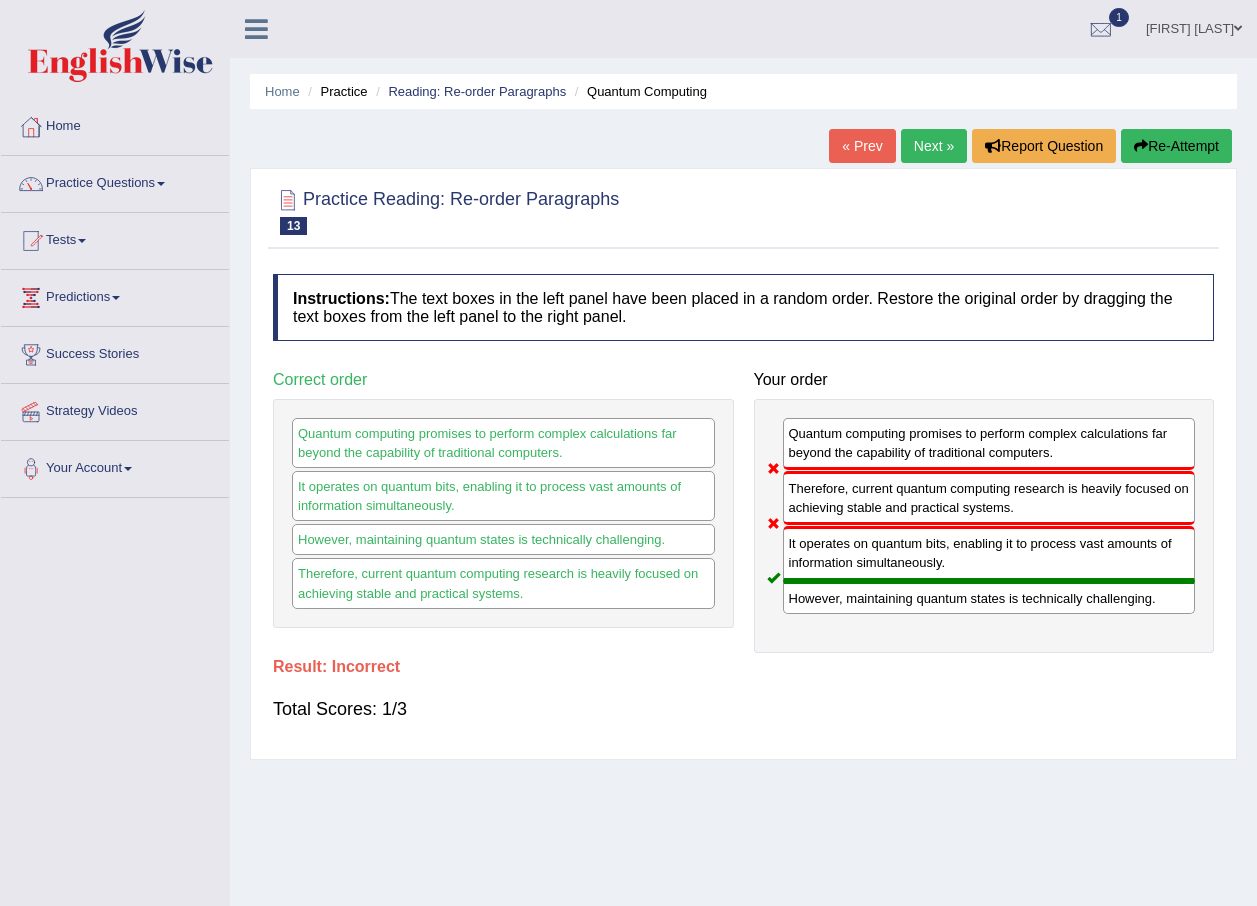 click on "Re-Attempt" at bounding box center (1176, 146) 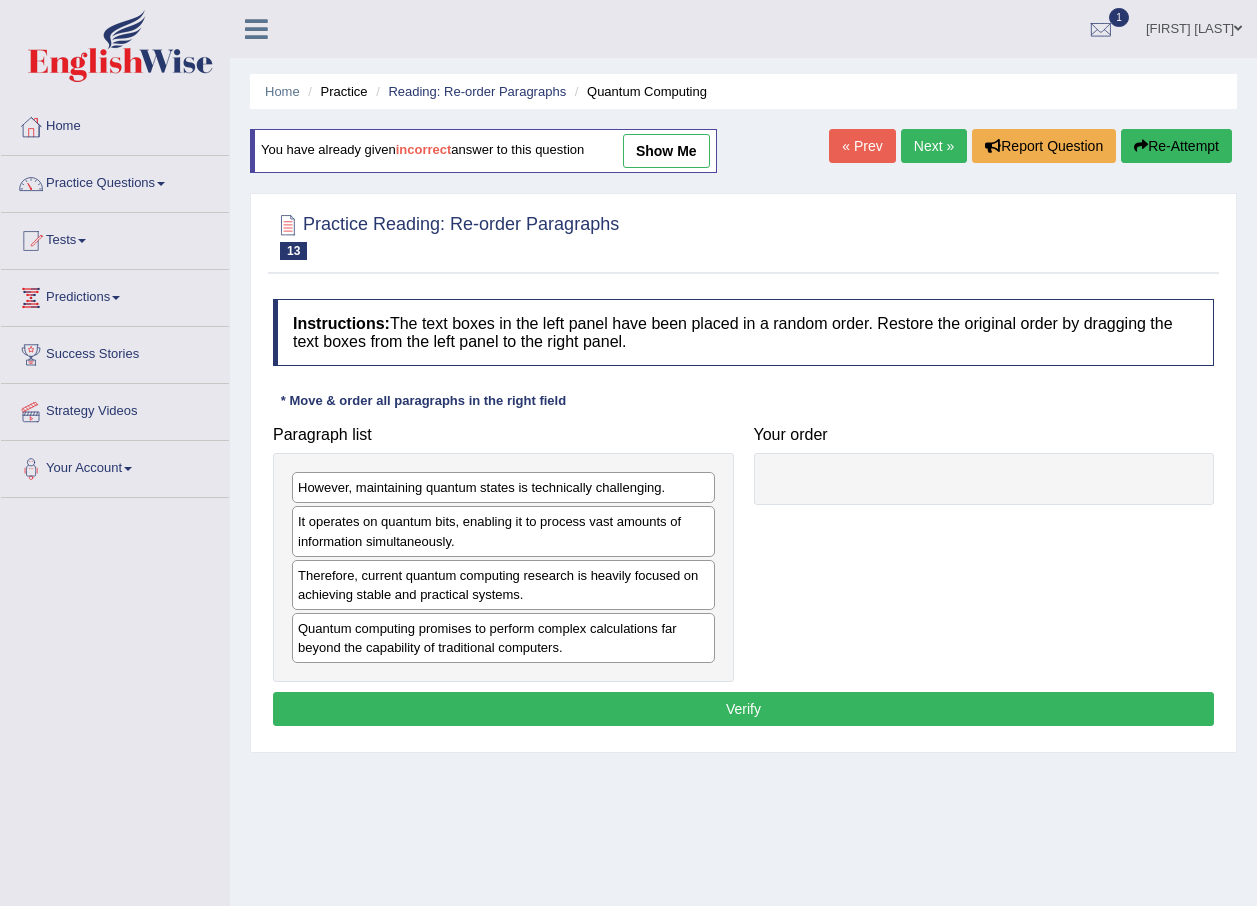 scroll, scrollTop: 0, scrollLeft: 0, axis: both 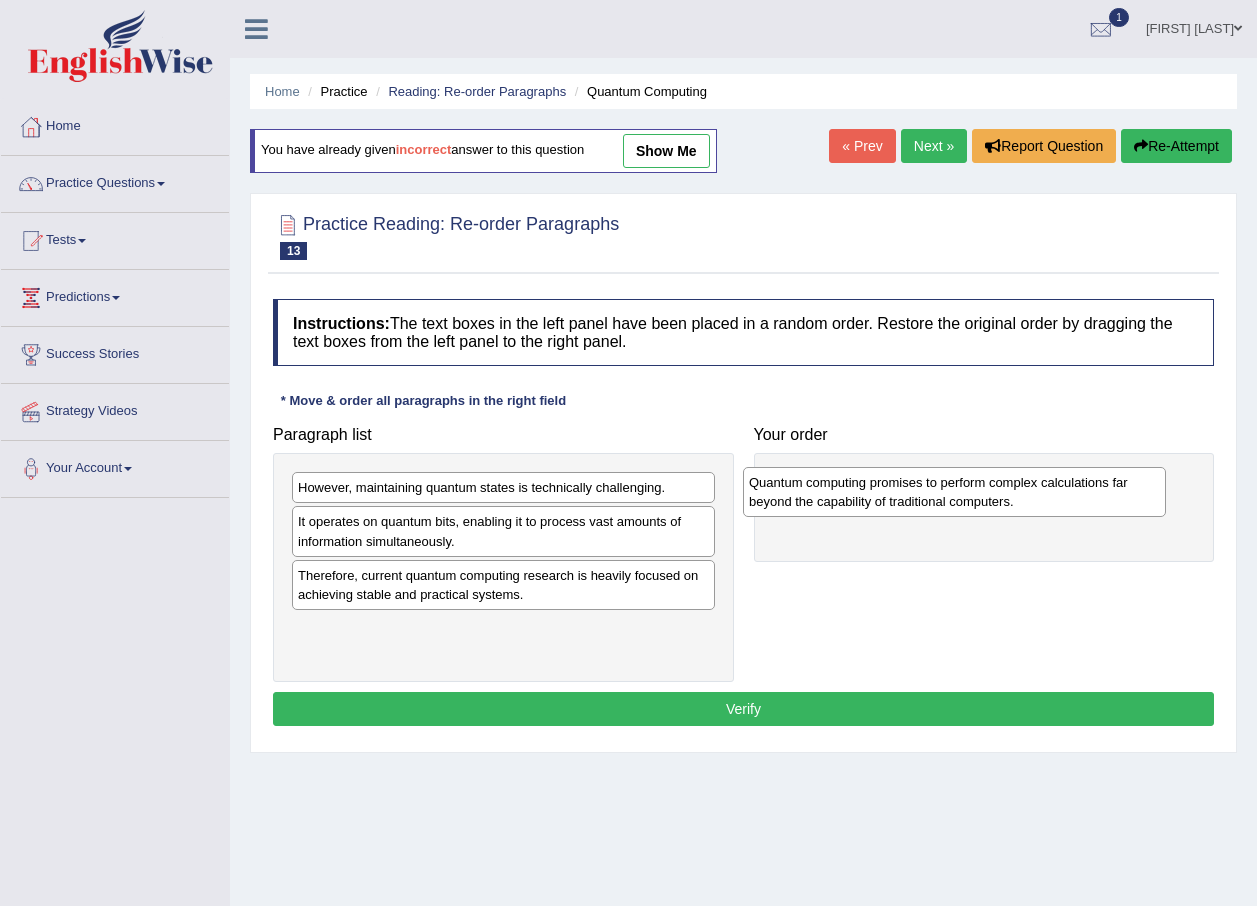 drag, startPoint x: 419, startPoint y: 649, endPoint x: 920, endPoint y: 456, distance: 536.88916 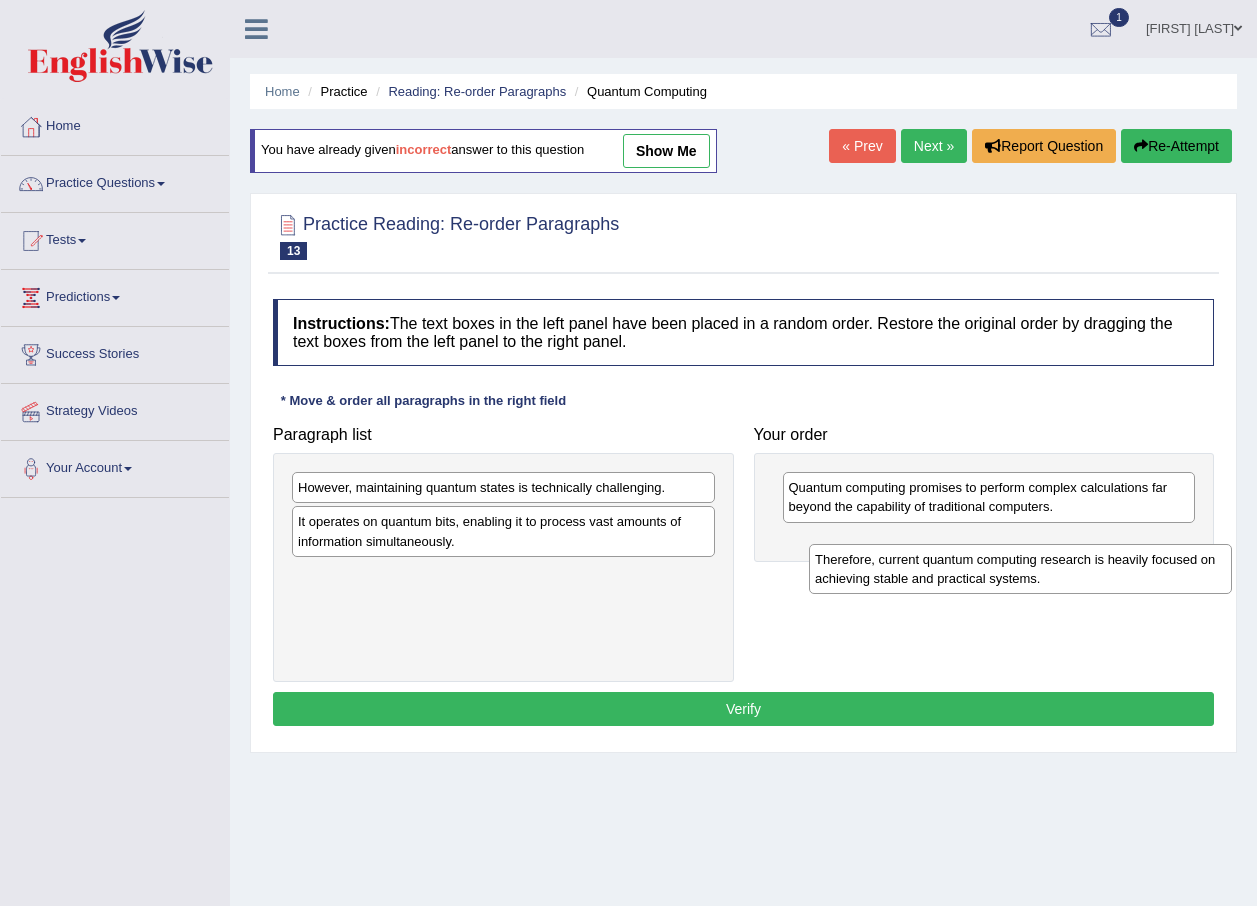 drag, startPoint x: 507, startPoint y: 596, endPoint x: 1024, endPoint y: 580, distance: 517.2475 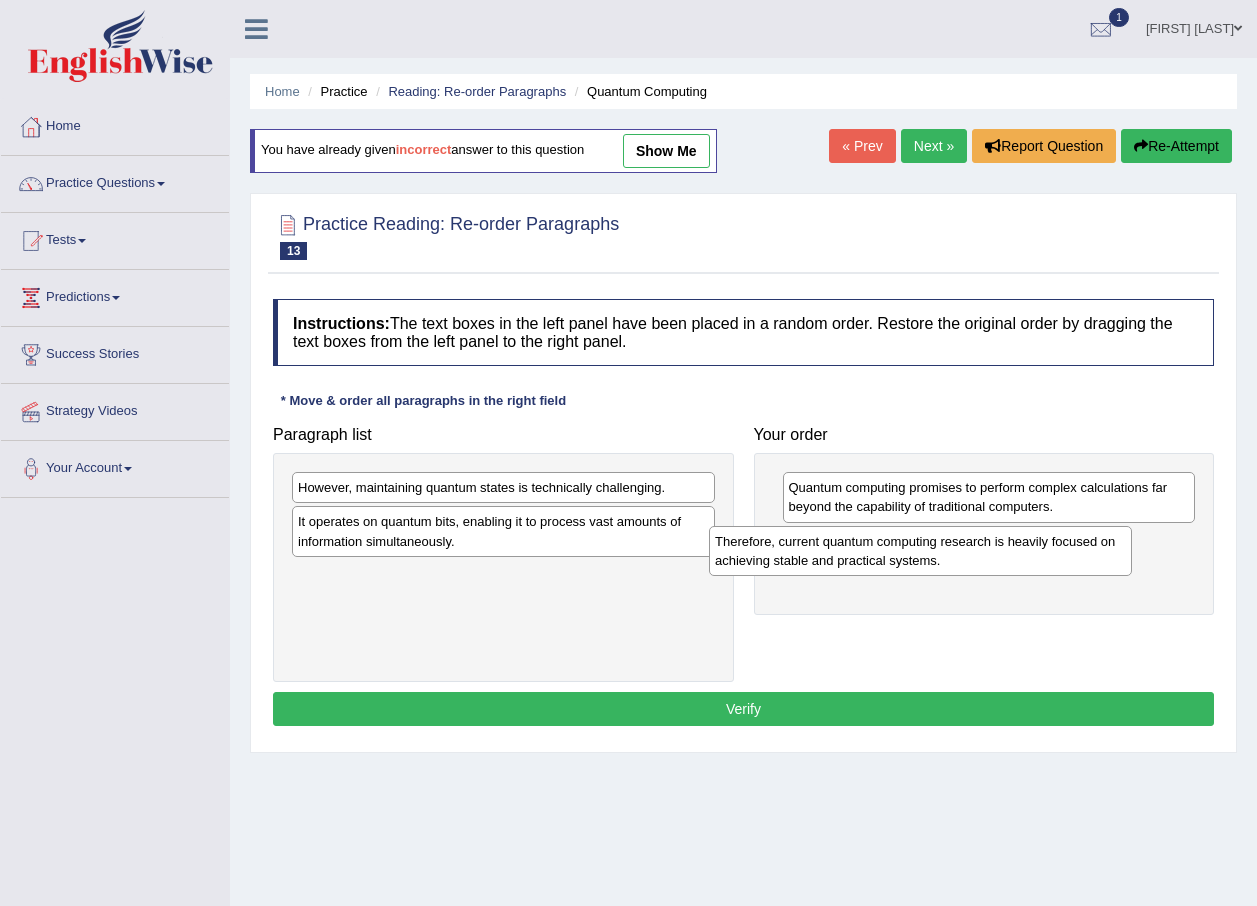 drag, startPoint x: 563, startPoint y: 598, endPoint x: 987, endPoint y: 559, distance: 425.78986 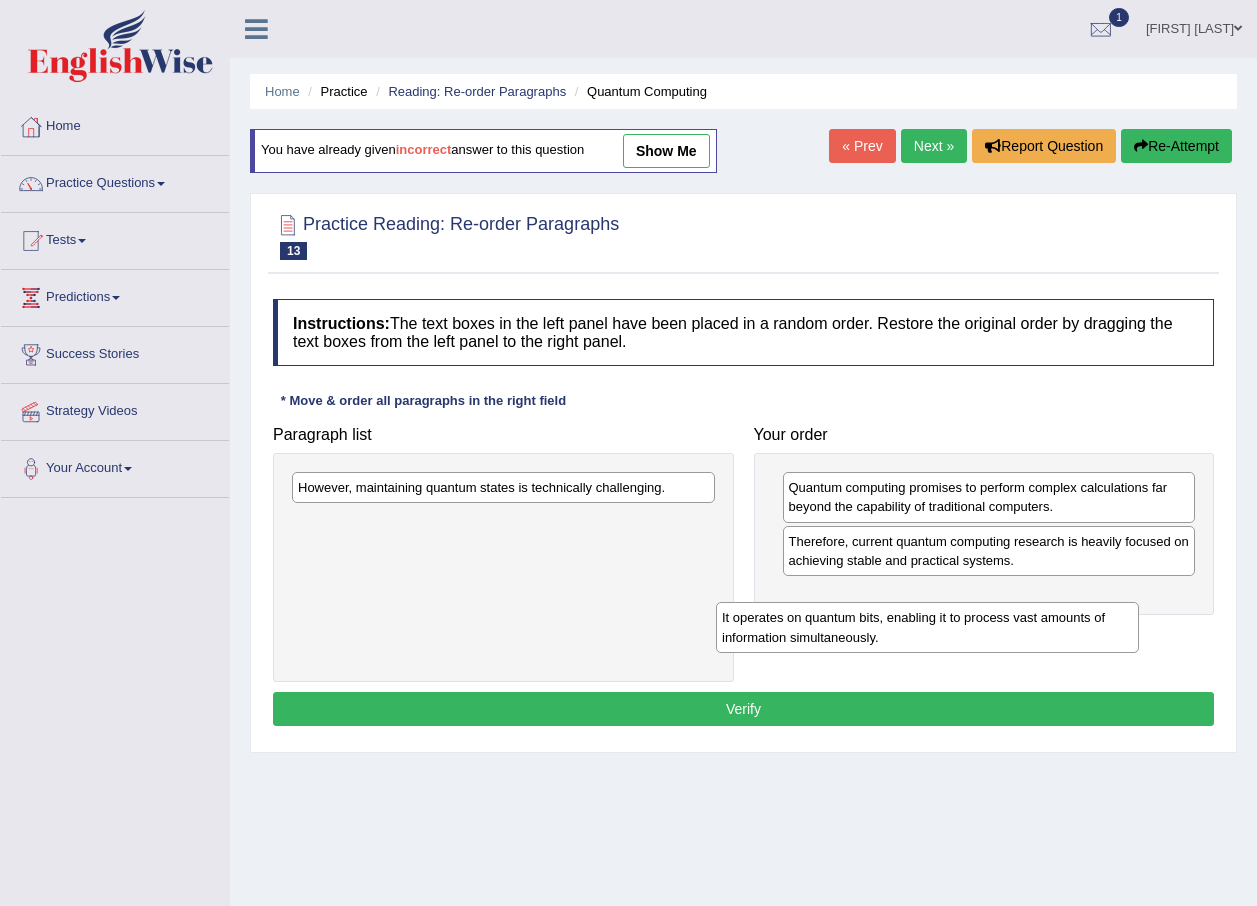 drag, startPoint x: 543, startPoint y: 544, endPoint x: 1018, endPoint y: 610, distance: 479.56335 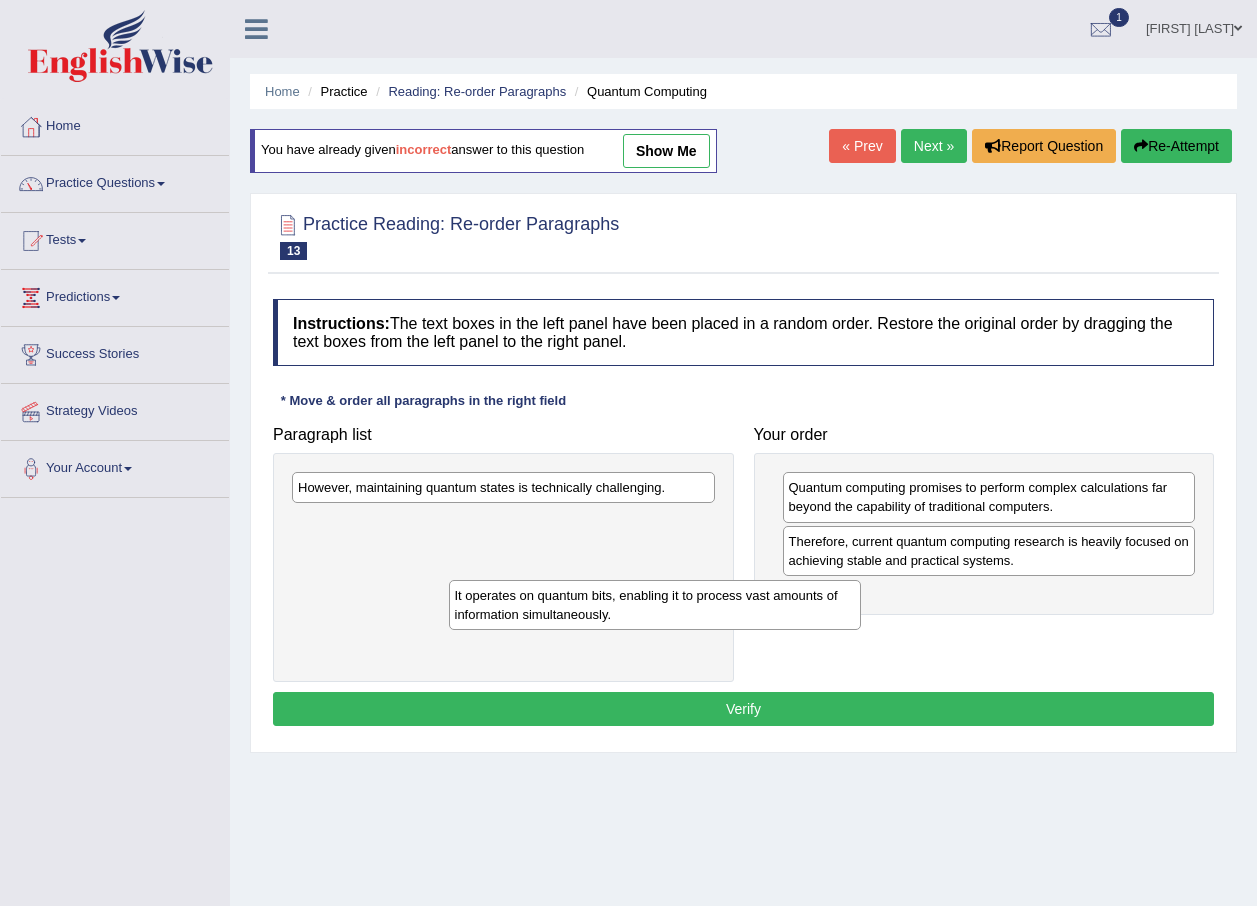 drag, startPoint x: 938, startPoint y: 621, endPoint x: 300, endPoint y: 565, distance: 640.45294 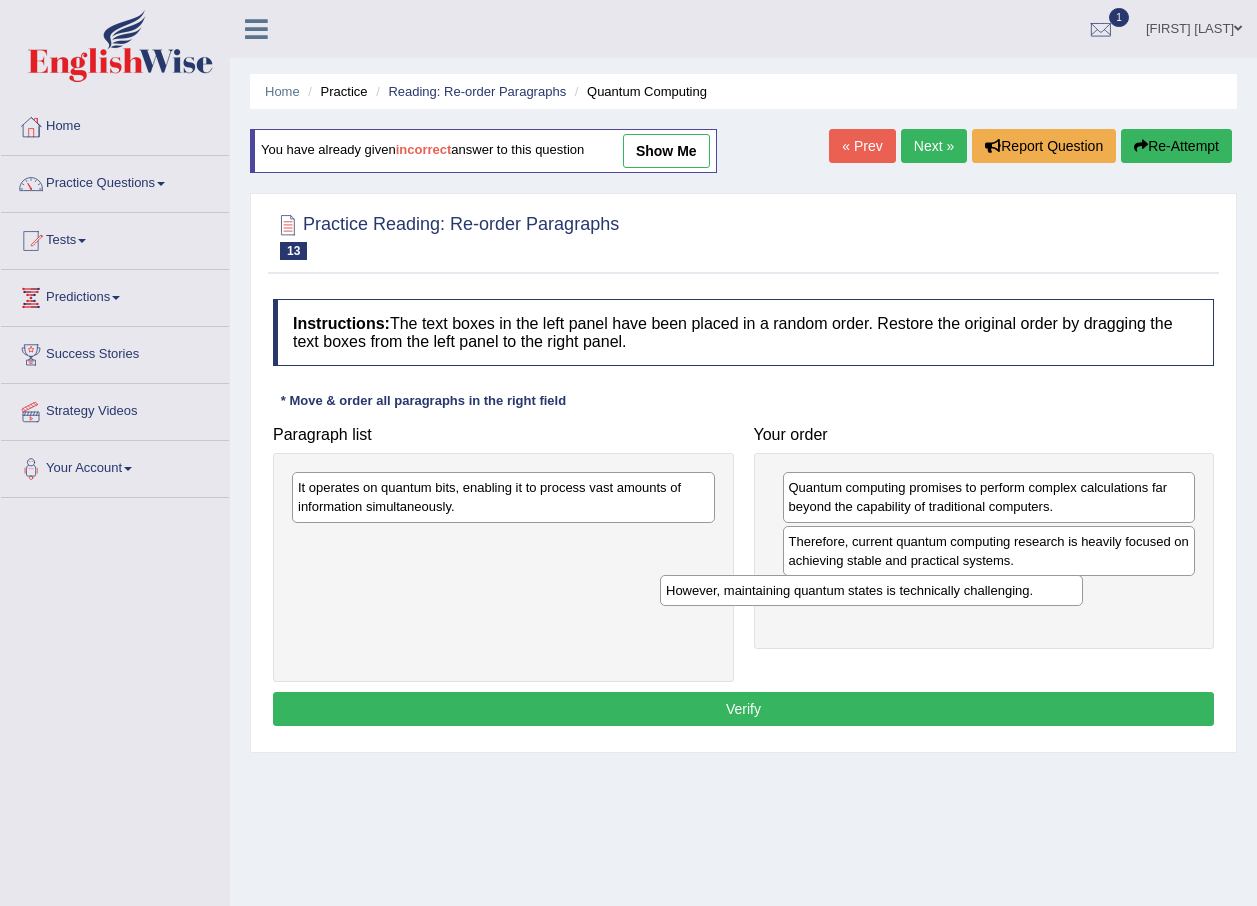 drag, startPoint x: 477, startPoint y: 498, endPoint x: 915, endPoint y: 616, distance: 453.61658 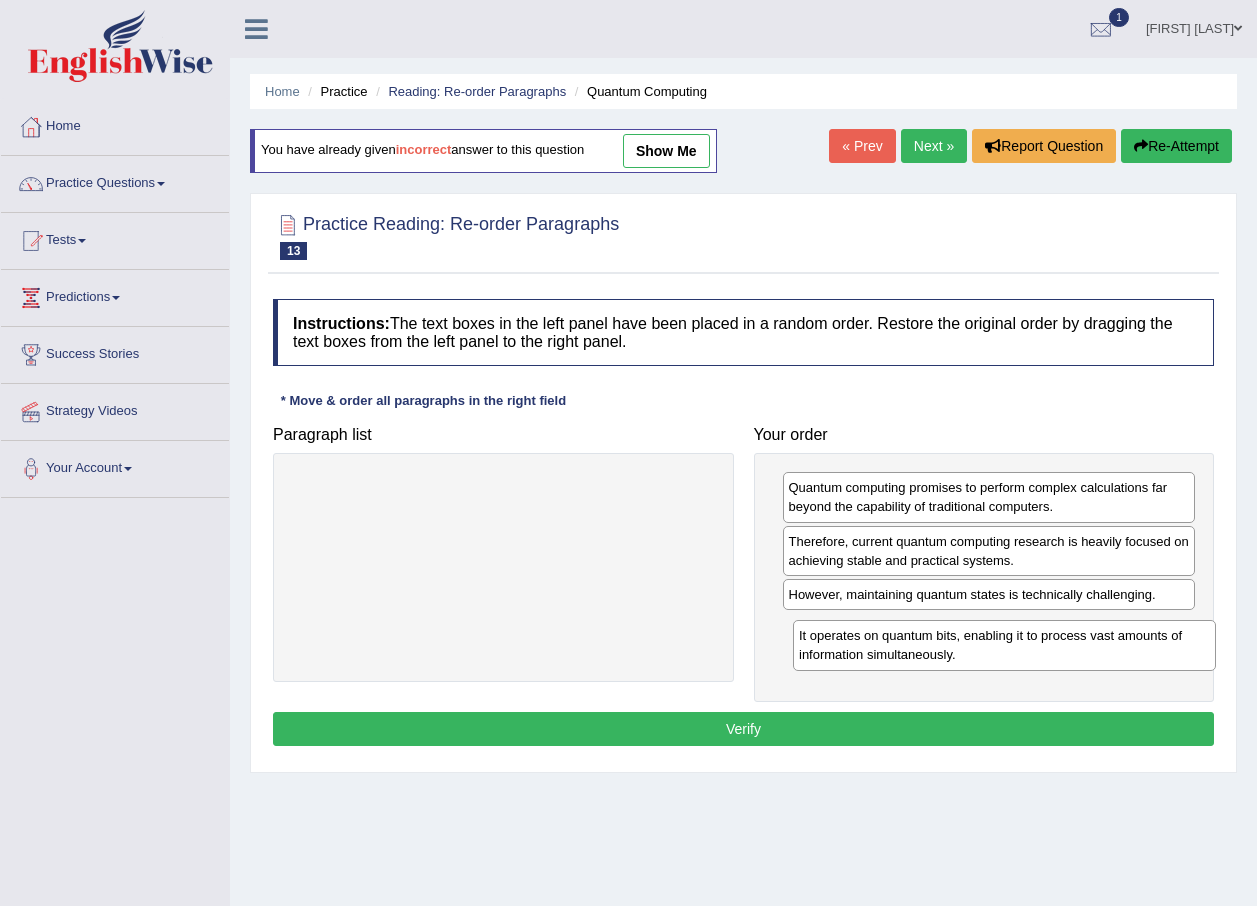 drag, startPoint x: 521, startPoint y: 503, endPoint x: 1006, endPoint y: 645, distance: 505.36026 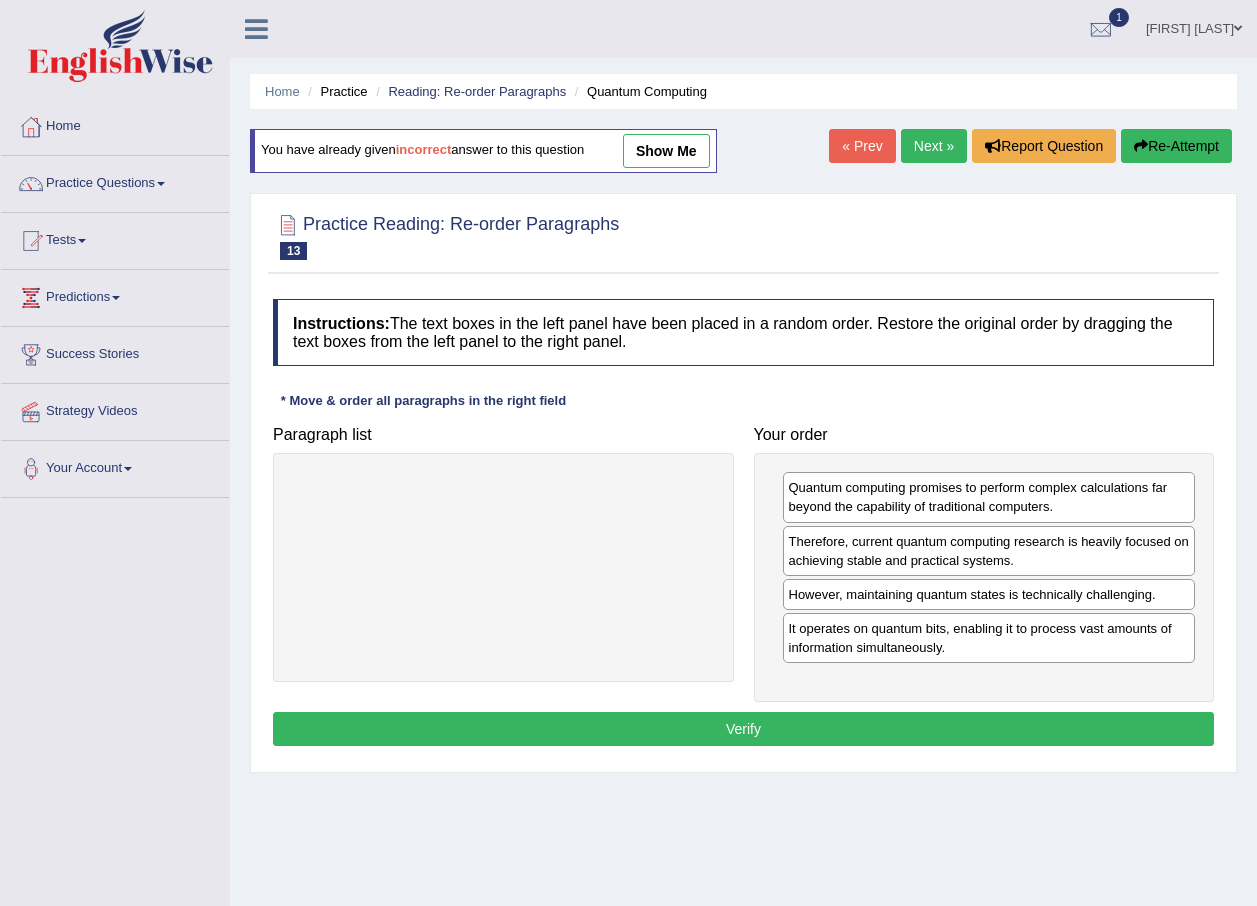 drag, startPoint x: 1006, startPoint y: 735, endPoint x: 1014, endPoint y: 745, distance: 12.806249 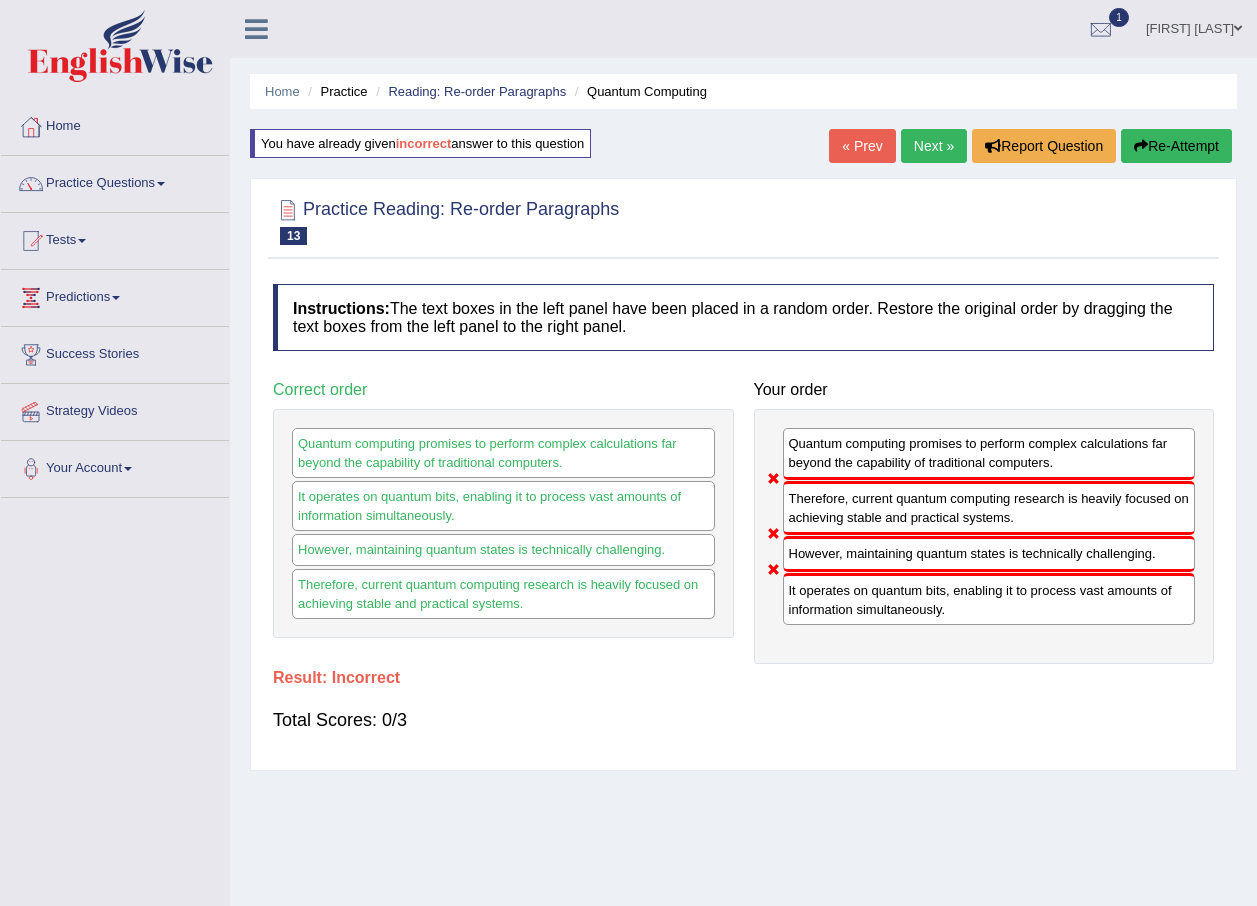 click on "Re-Attempt" at bounding box center (1176, 146) 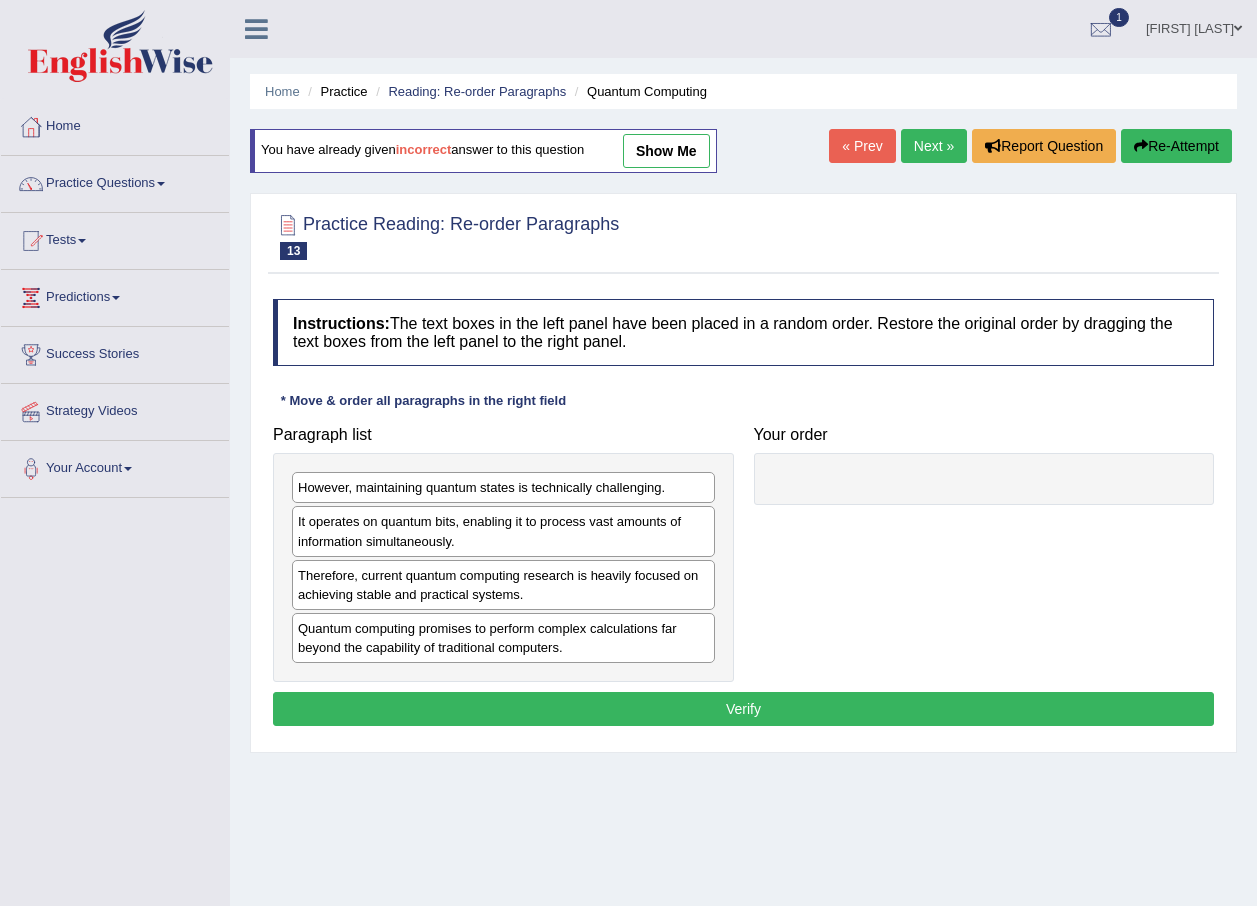 scroll, scrollTop: 0, scrollLeft: 0, axis: both 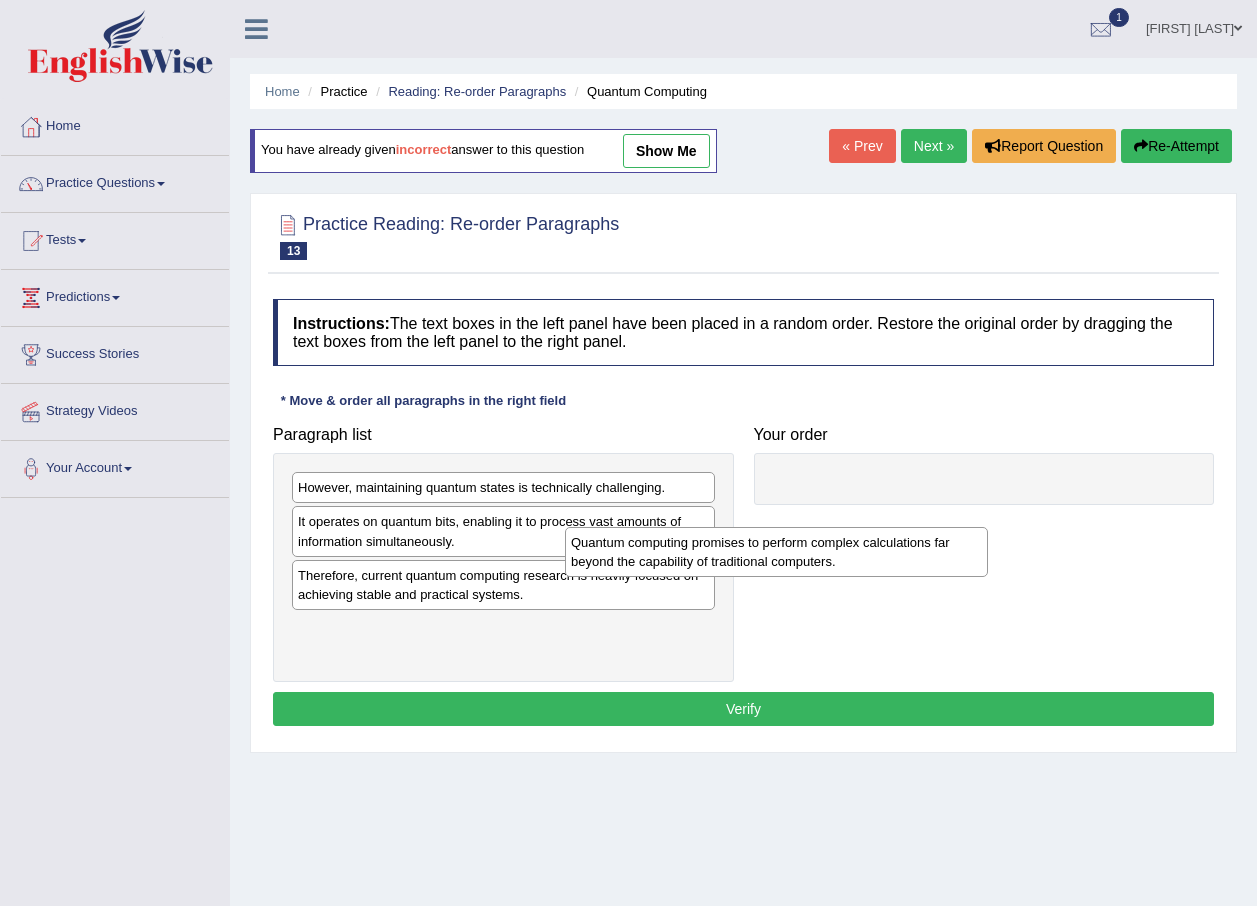 drag, startPoint x: 512, startPoint y: 640, endPoint x: 893, endPoint y: 492, distance: 408.73587 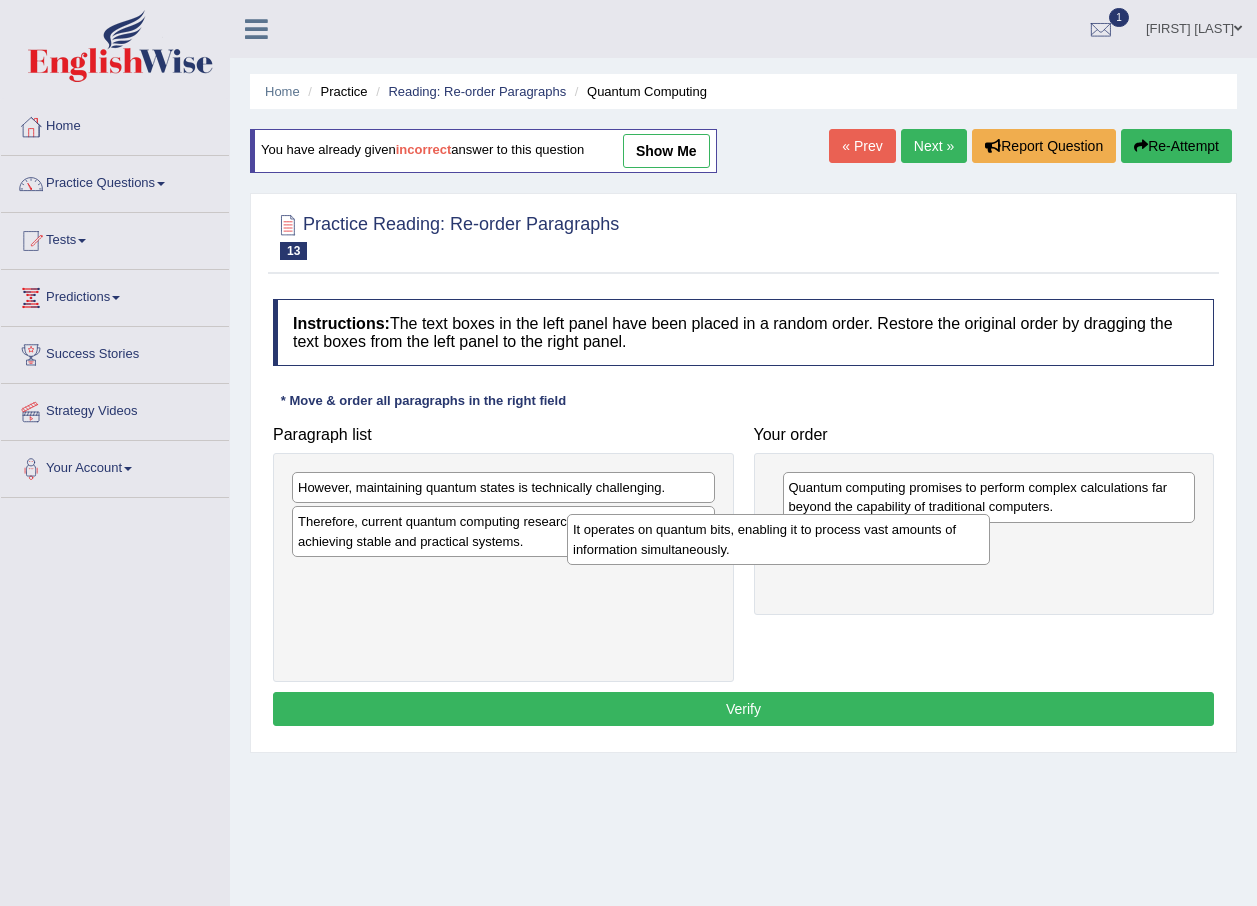 drag, startPoint x: 540, startPoint y: 546, endPoint x: 886, endPoint y: 558, distance: 346.20804 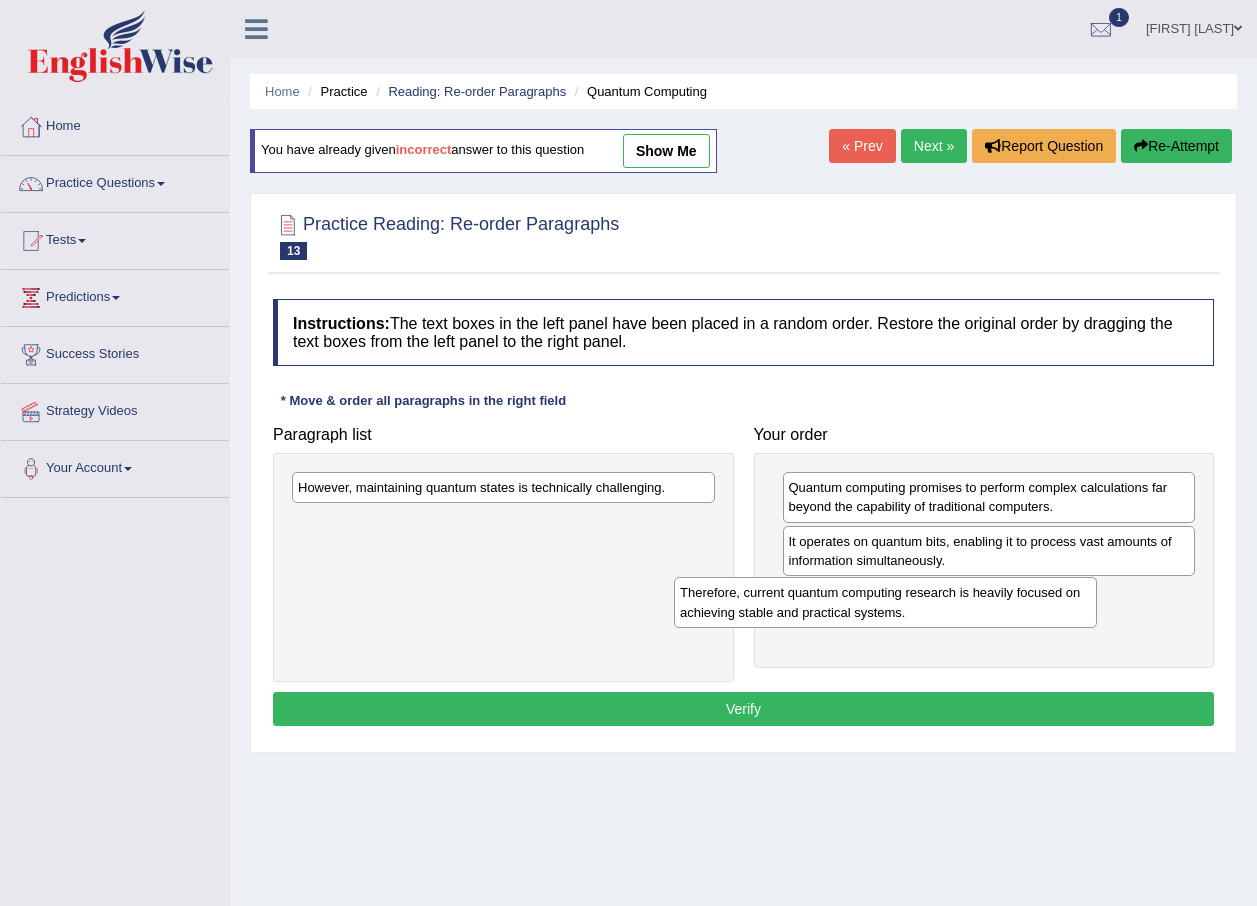 drag, startPoint x: 427, startPoint y: 555, endPoint x: 898, endPoint y: 613, distance: 474.55768 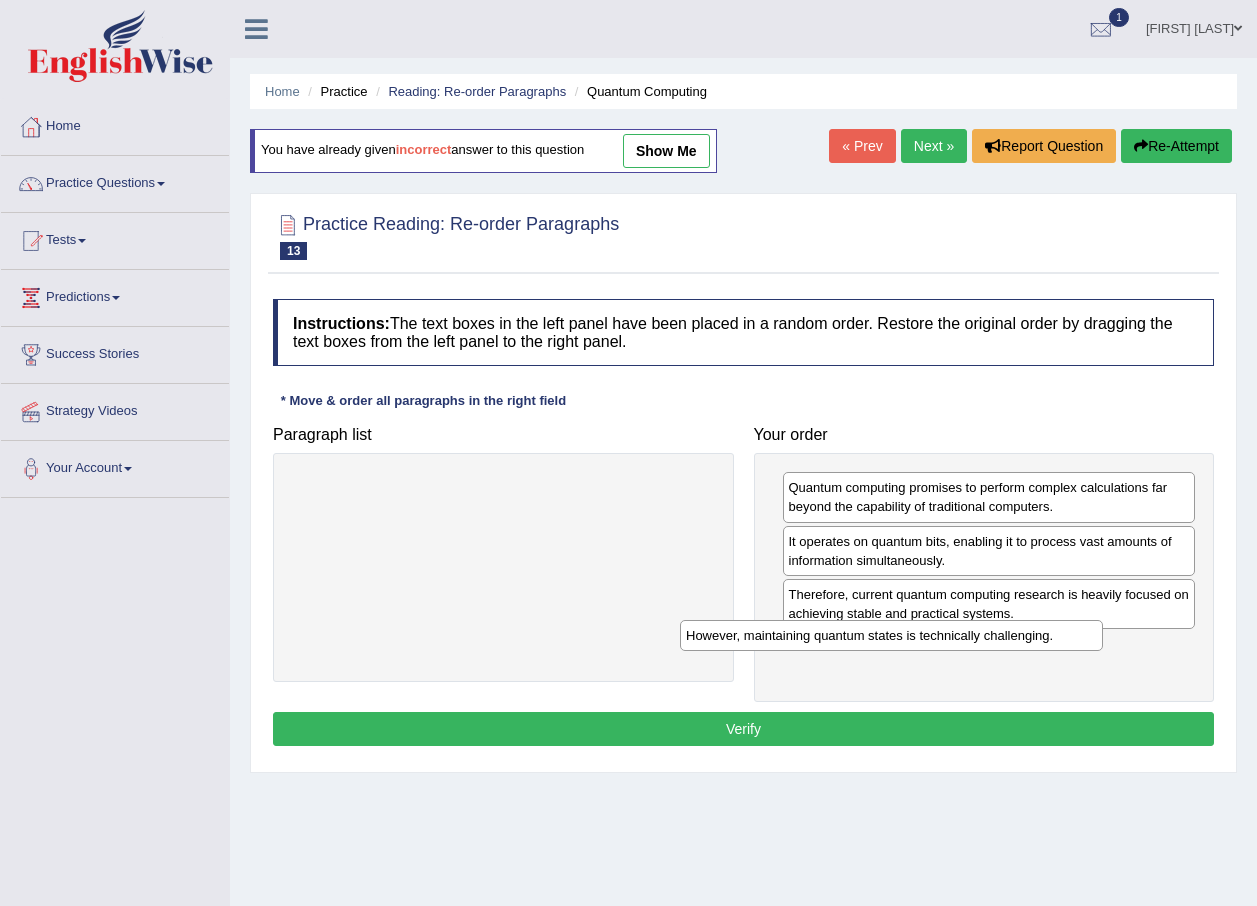 drag, startPoint x: 518, startPoint y: 495, endPoint x: 1015, endPoint y: 677, distance: 529.27594 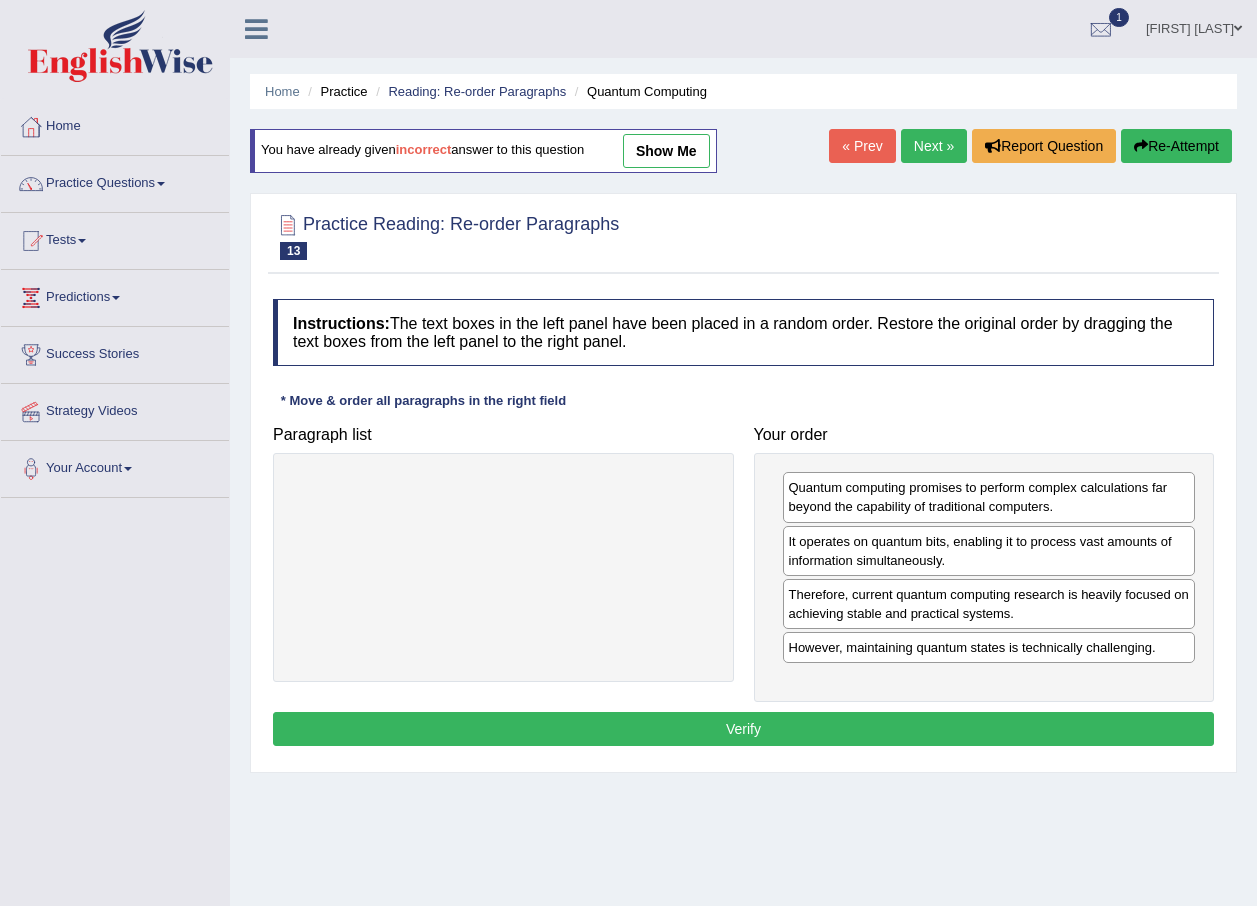 click on "Instructions:  The text boxes in the left panel have been placed in a random order. Restore the original order by dragging the text boxes from the left panel to the right panel.
* Move & order all paragraphs in the right field
Paragraph list
Correct order
Quantum computing promises to perform complex calculations far beyond the capability of traditional
computers. It operates on quantum bits, enabling it to process vast amounts of information simultaneously. However, maintaining quantum states is technically challenging. Therefore, current quantum computing research is heavily focused on achieving stable and practical systems.
Your order
Quantum computing promises to perform complex calculations far beyond the capability of traditional
computers. It operates on quantum bits, enabling it to process vast amounts of information simultaneously. However, maintaining quantum states is technically challenging.
Result:  Verify" at bounding box center (743, 525) 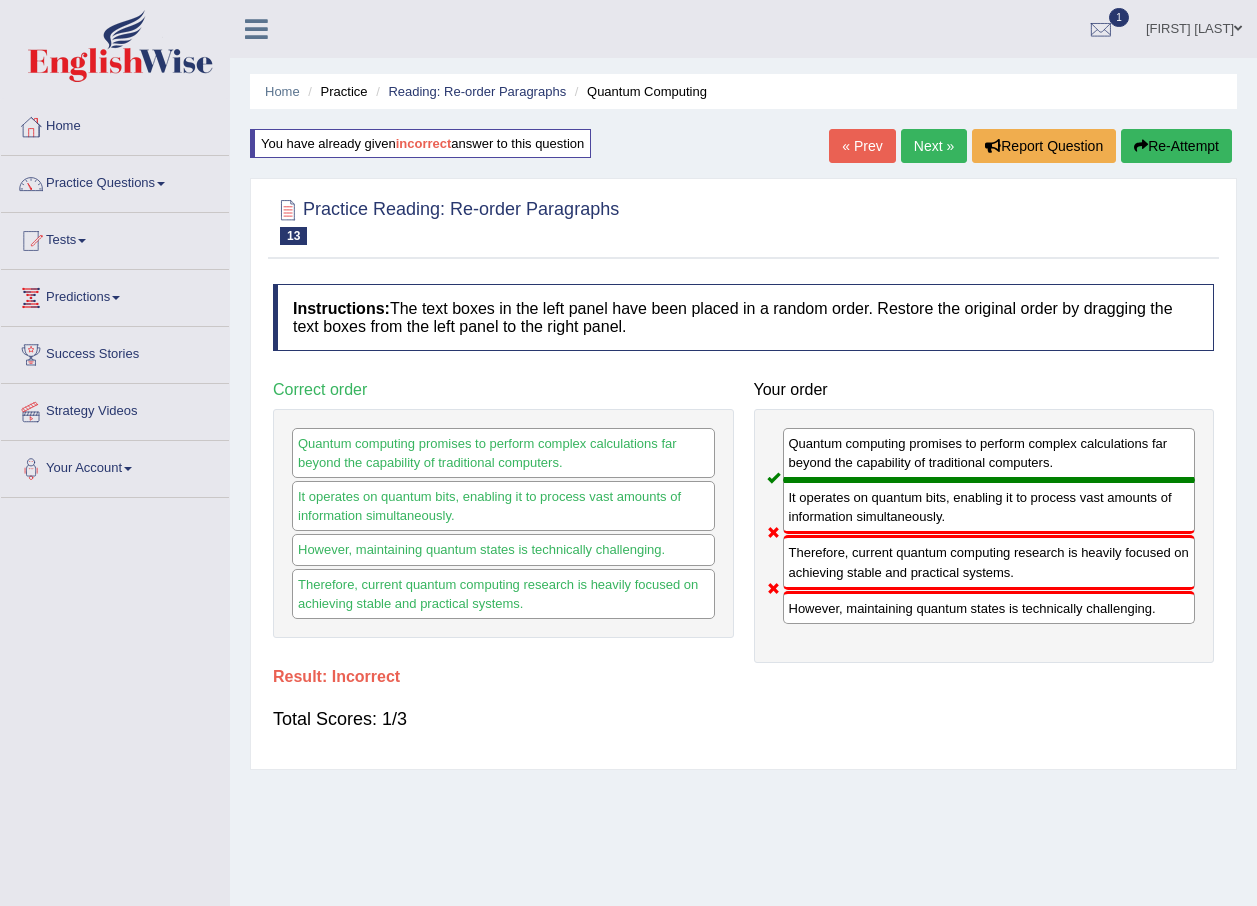 click on "Next »" at bounding box center (934, 146) 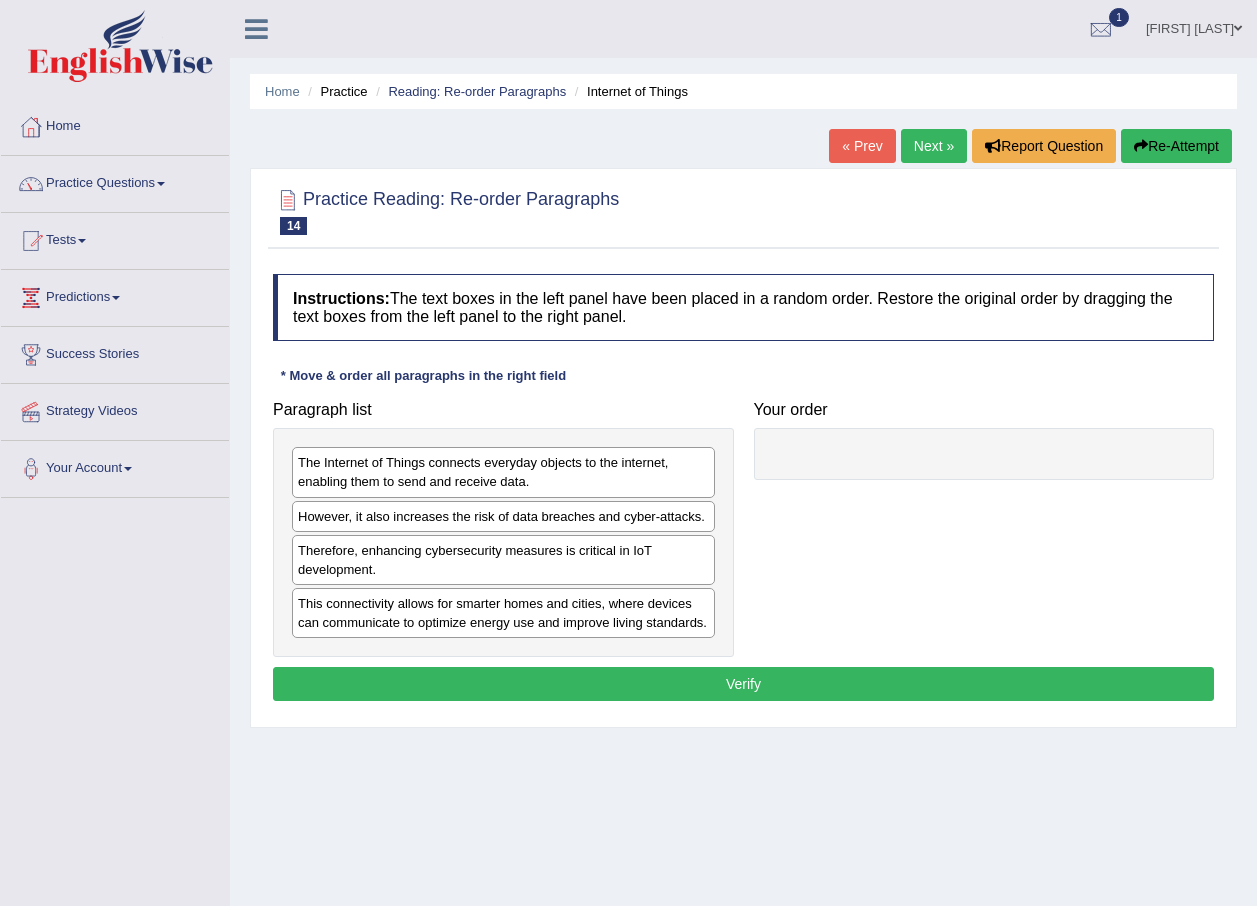scroll, scrollTop: 0, scrollLeft: 0, axis: both 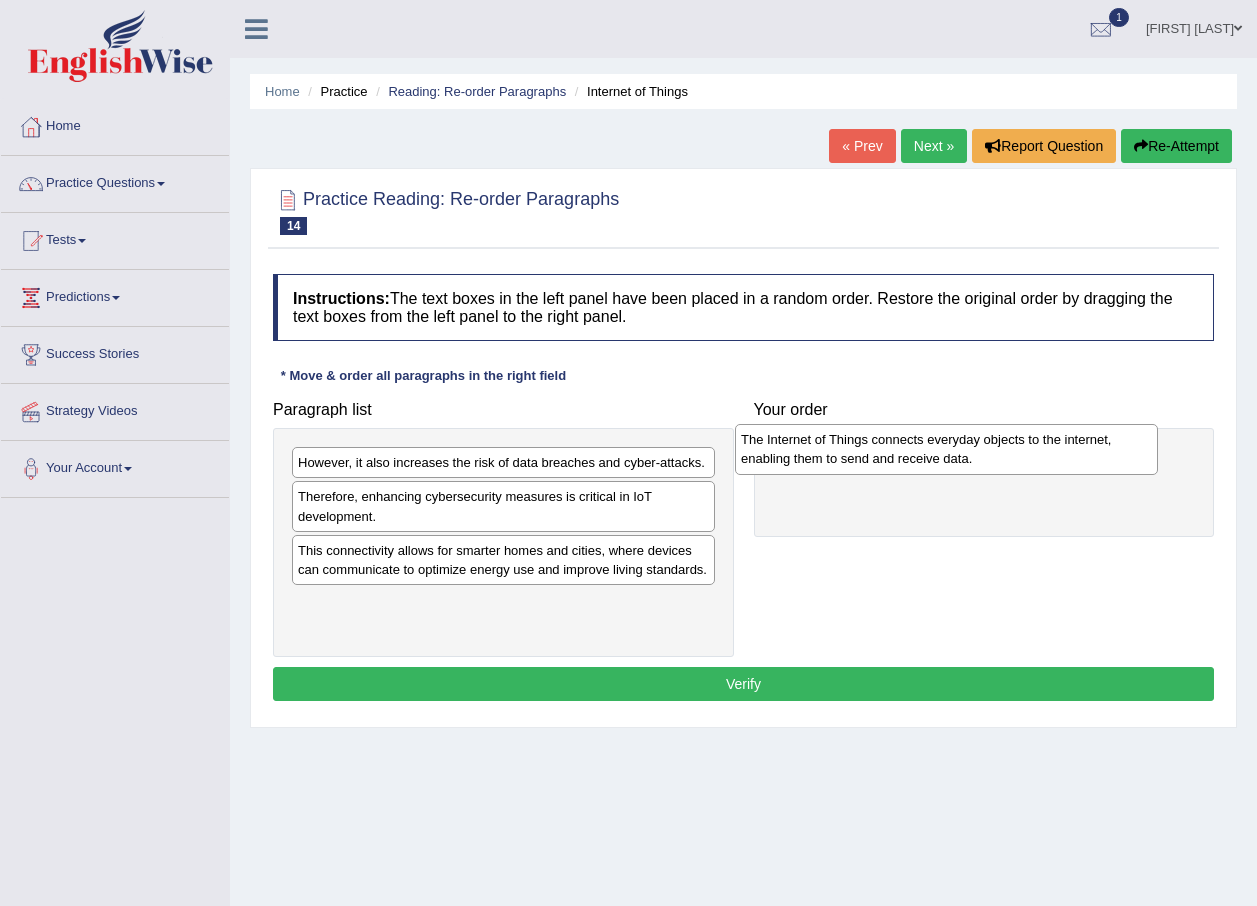 drag, startPoint x: 507, startPoint y: 487, endPoint x: 895, endPoint y: 450, distance: 389.7602 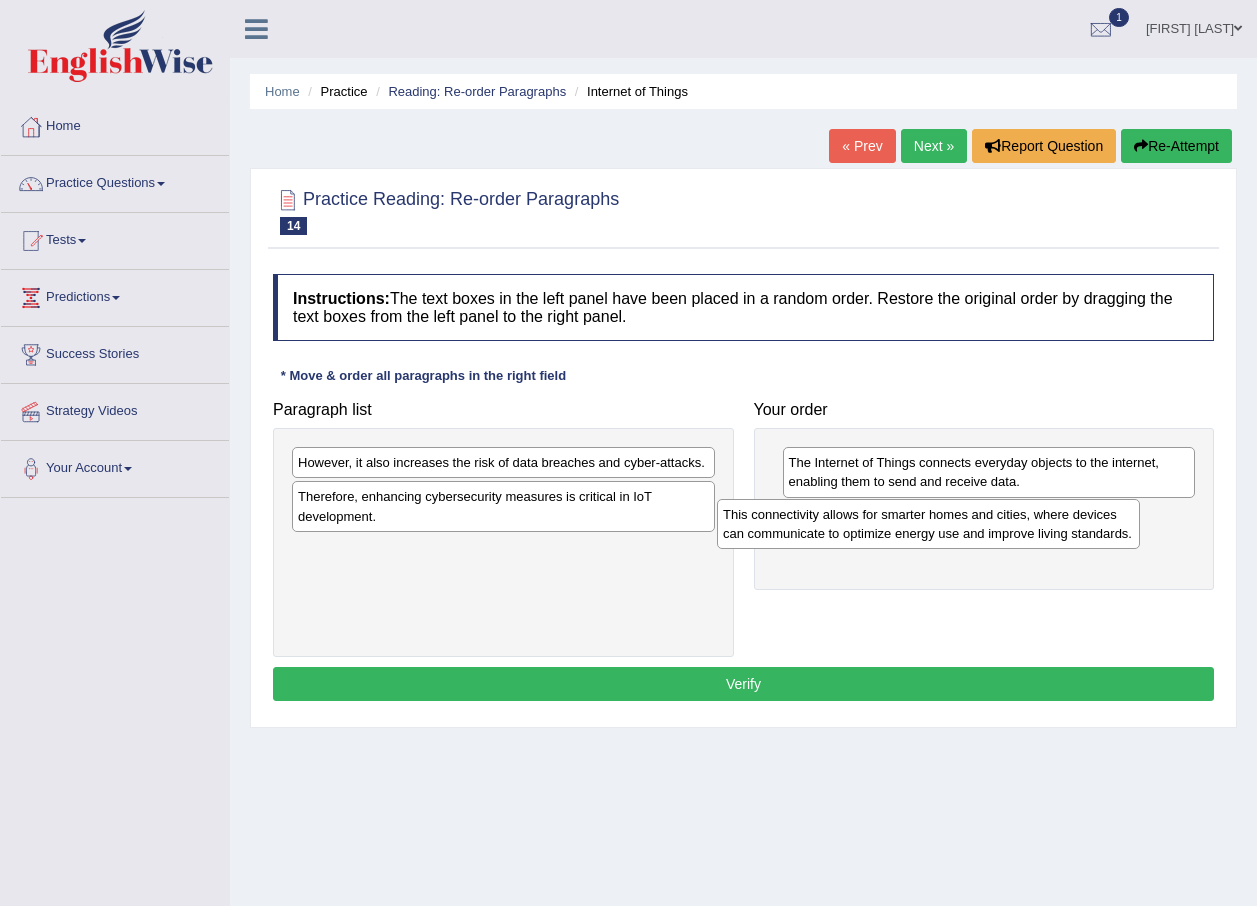 drag, startPoint x: 503, startPoint y: 563, endPoint x: 945, endPoint y: 498, distance: 446.75385 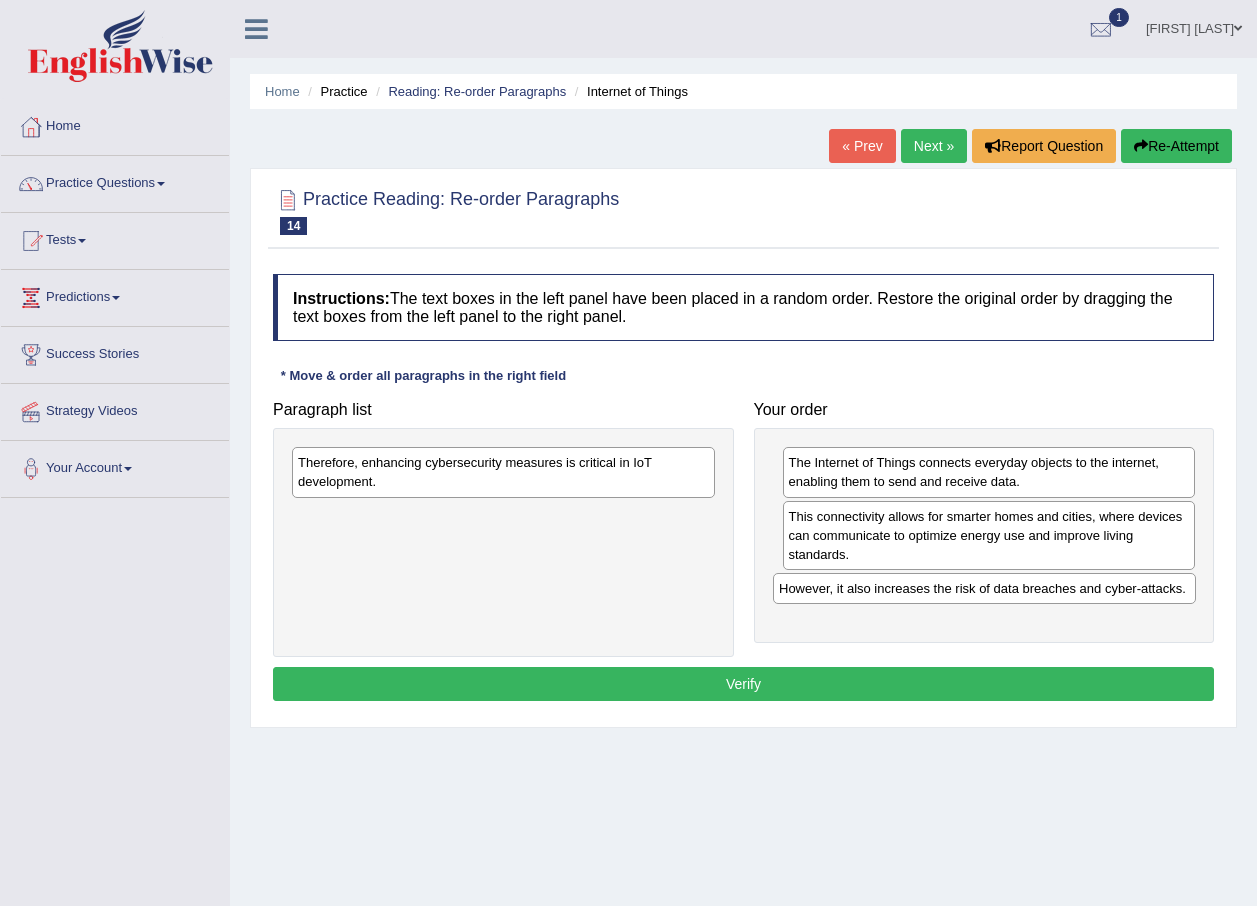 drag, startPoint x: 436, startPoint y: 473, endPoint x: 924, endPoint y: 579, distance: 499.3796 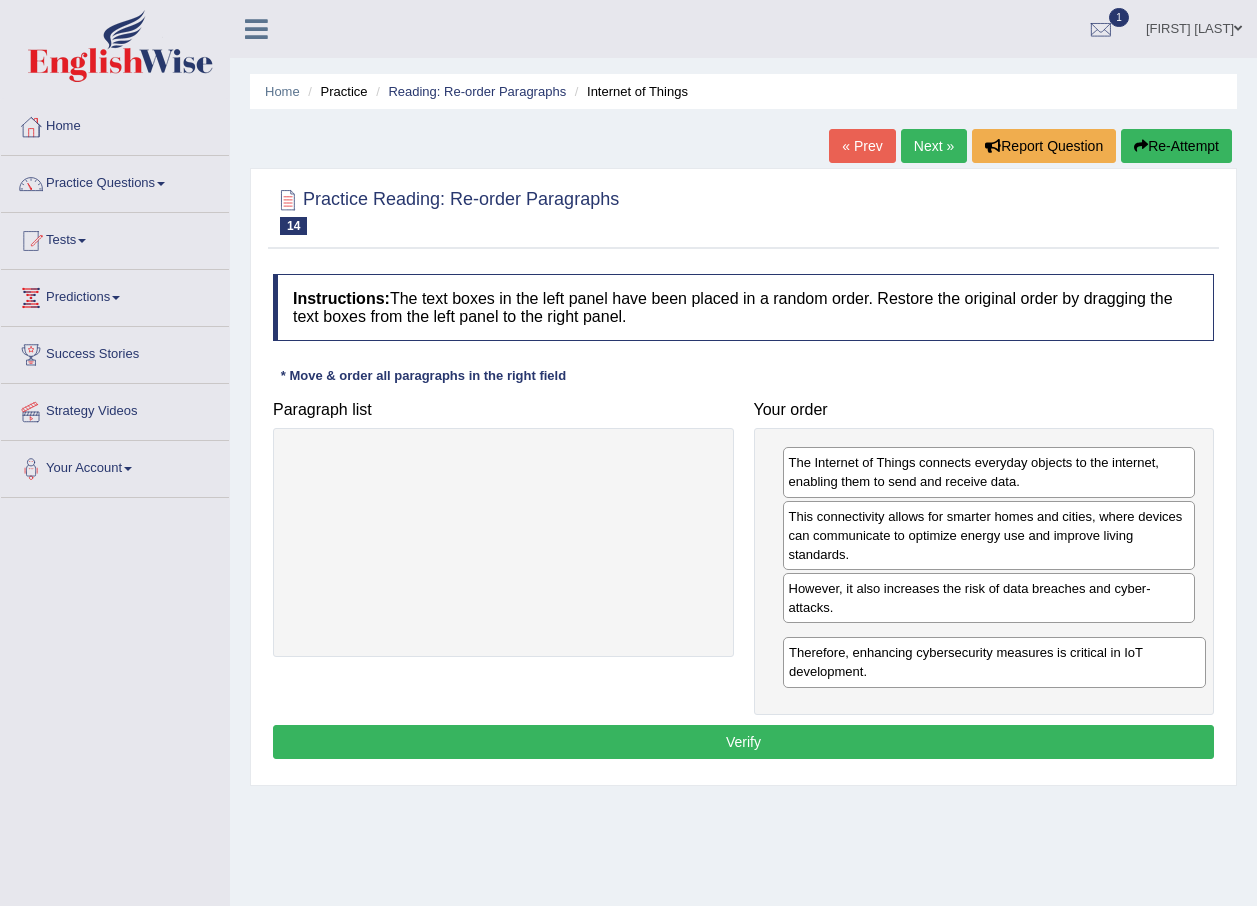 drag, startPoint x: 495, startPoint y: 472, endPoint x: 985, endPoint y: 653, distance: 522.36096 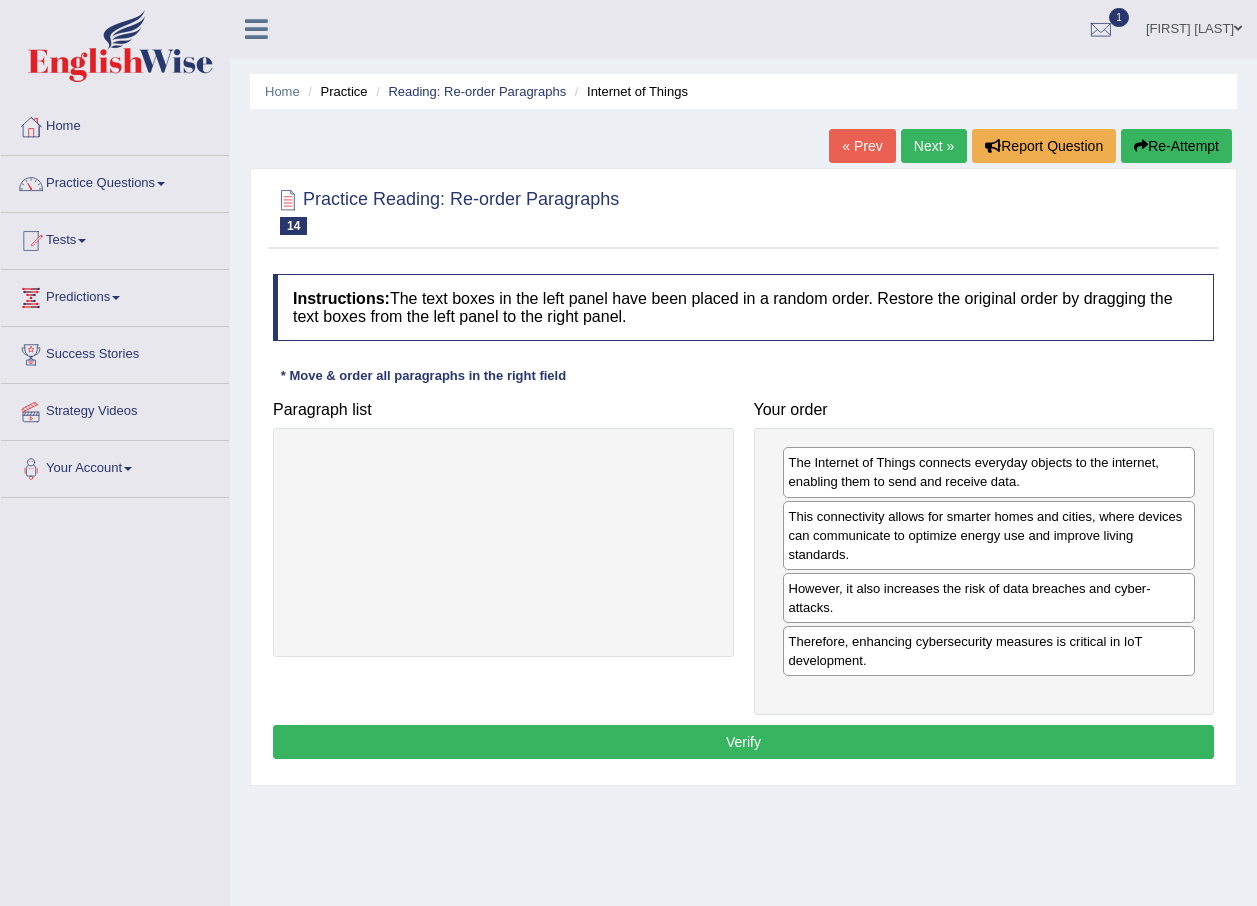 click on "Verify" at bounding box center (743, 742) 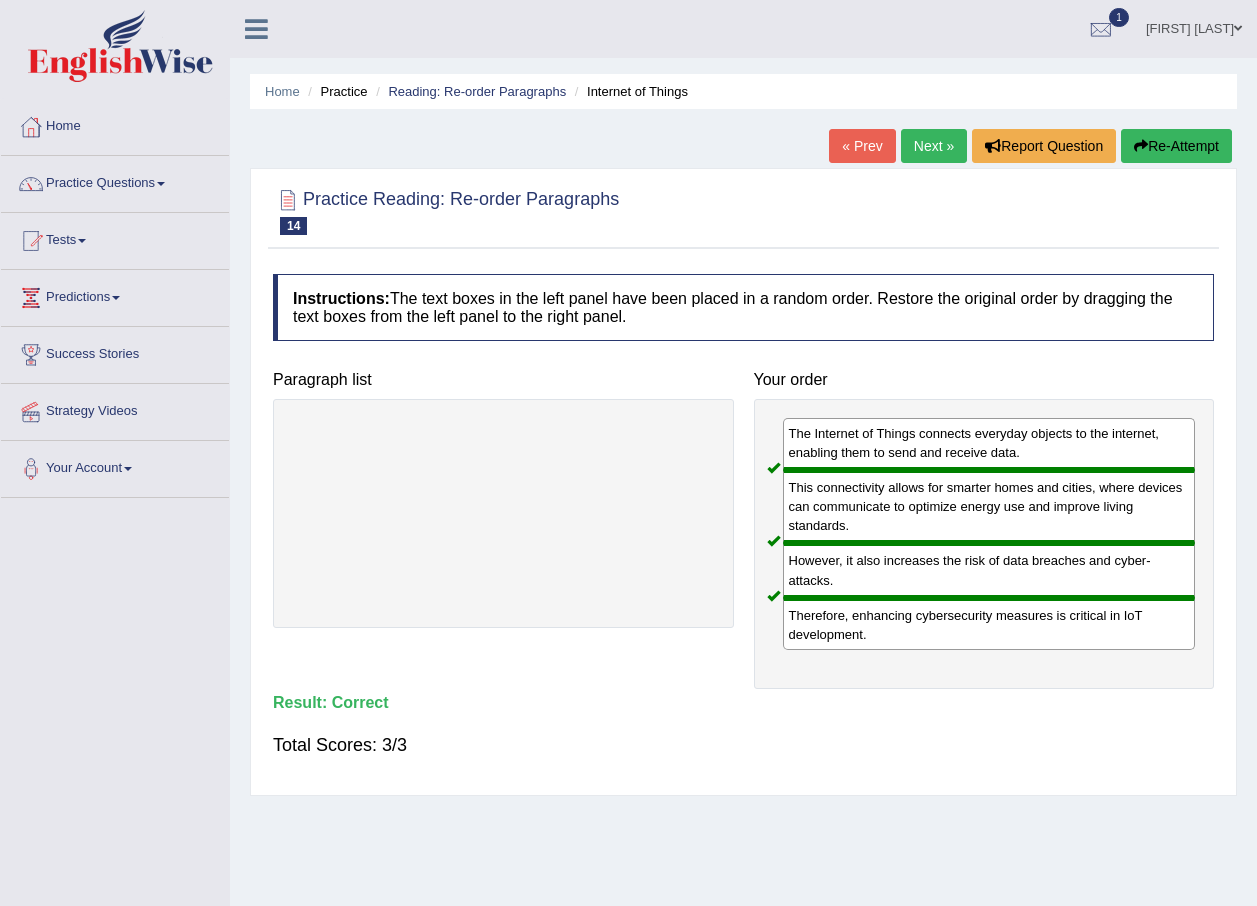 click on "Next »" at bounding box center [934, 146] 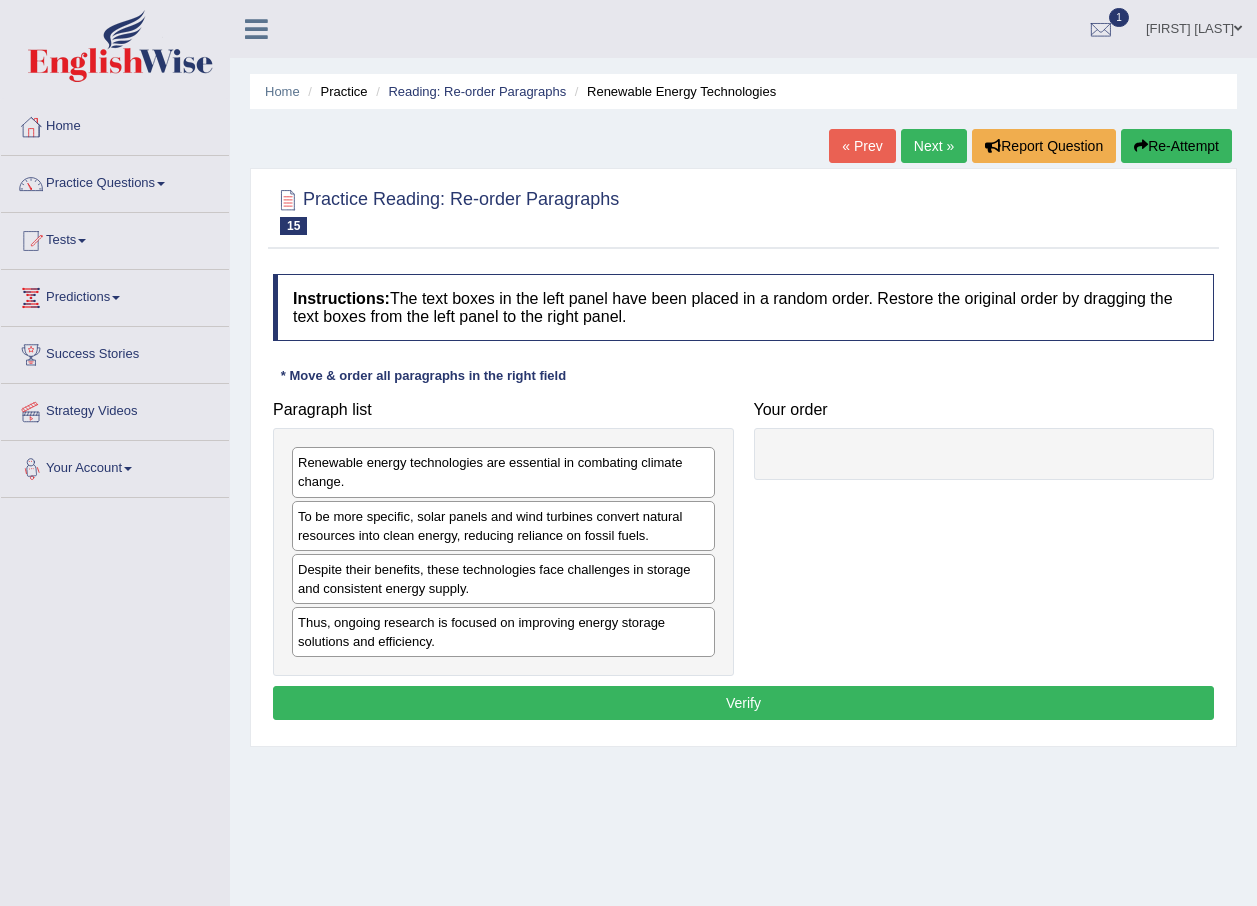 scroll, scrollTop: 0, scrollLeft: 0, axis: both 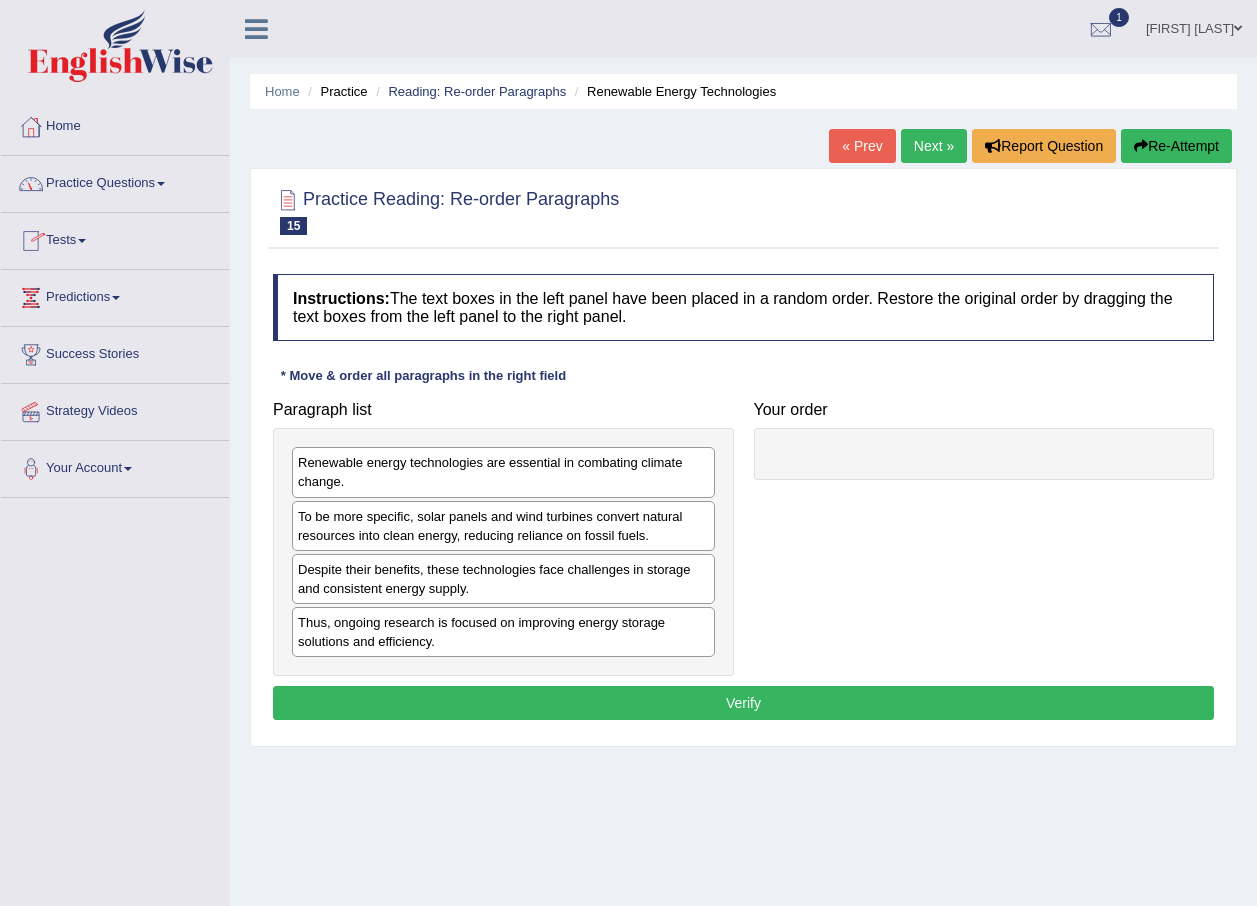 click on "Practice Questions" at bounding box center [115, 181] 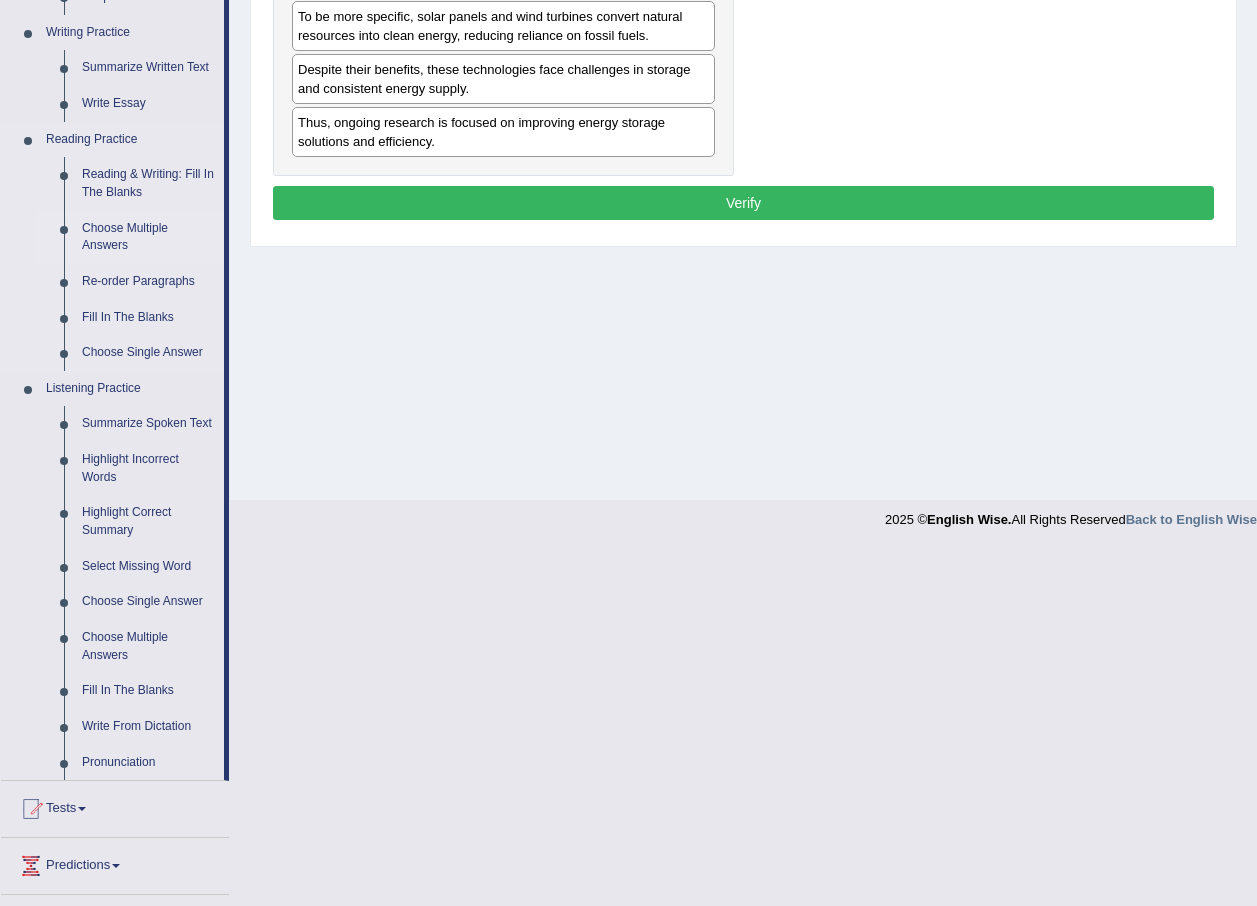 scroll, scrollTop: 400, scrollLeft: 0, axis: vertical 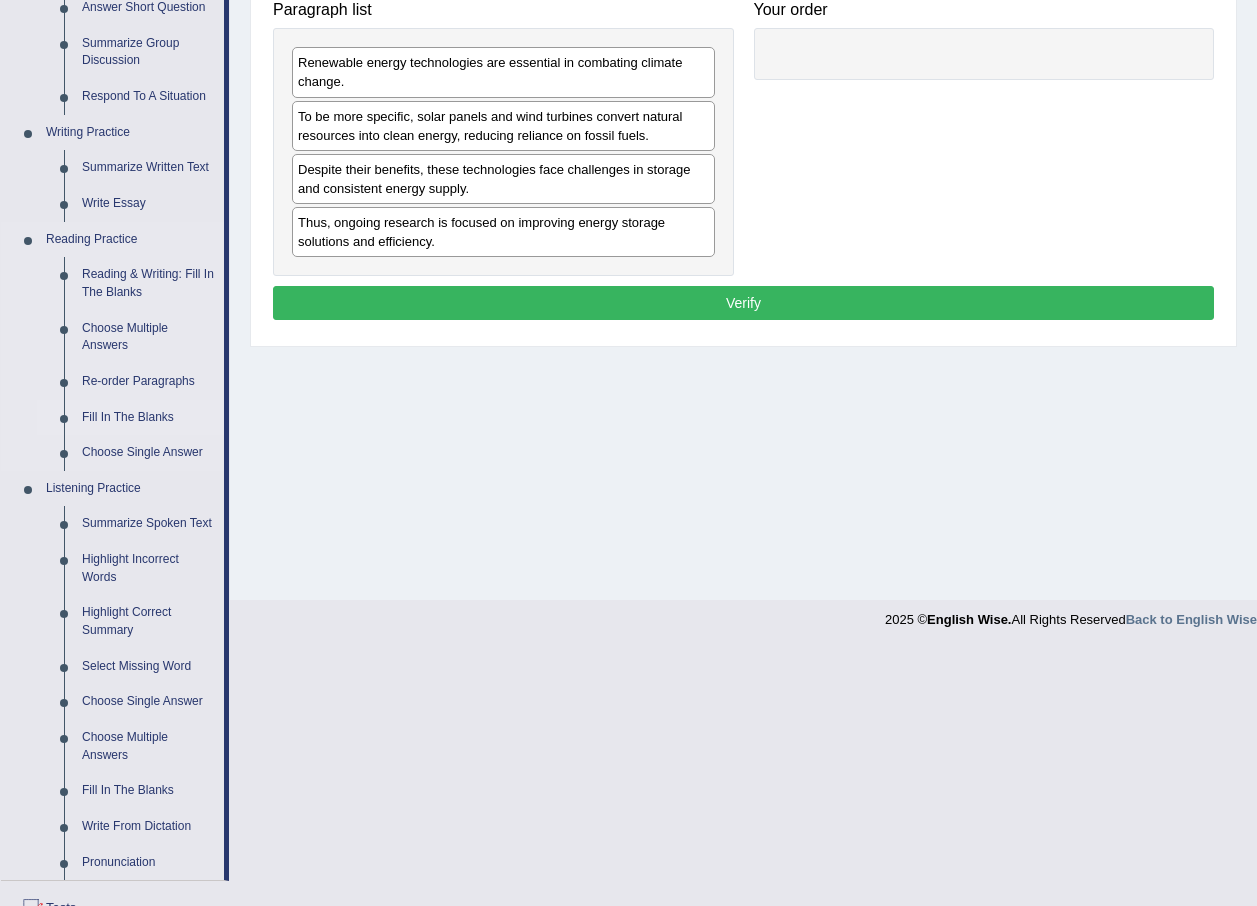 click on "Fill In The Blanks" at bounding box center [148, 418] 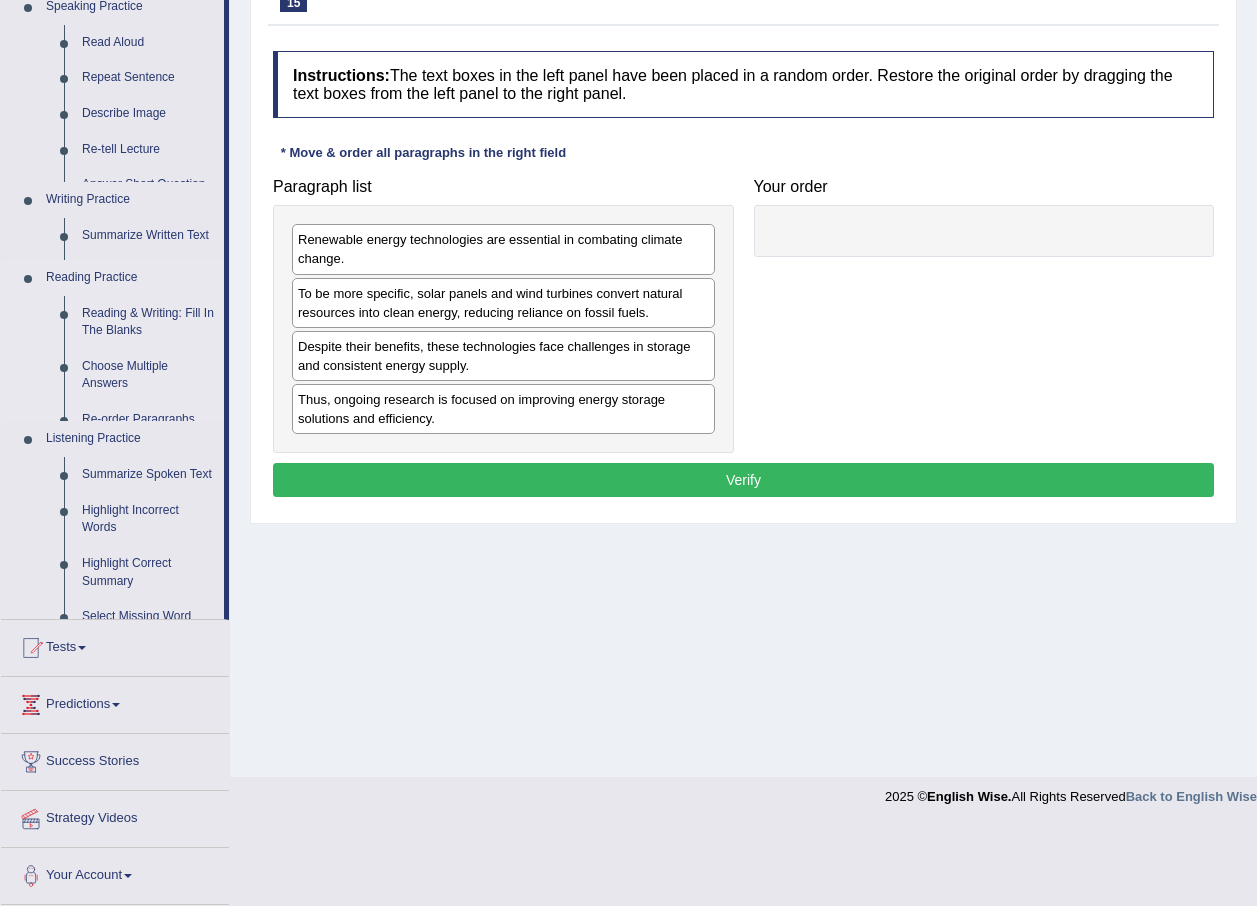 scroll, scrollTop: 144, scrollLeft: 0, axis: vertical 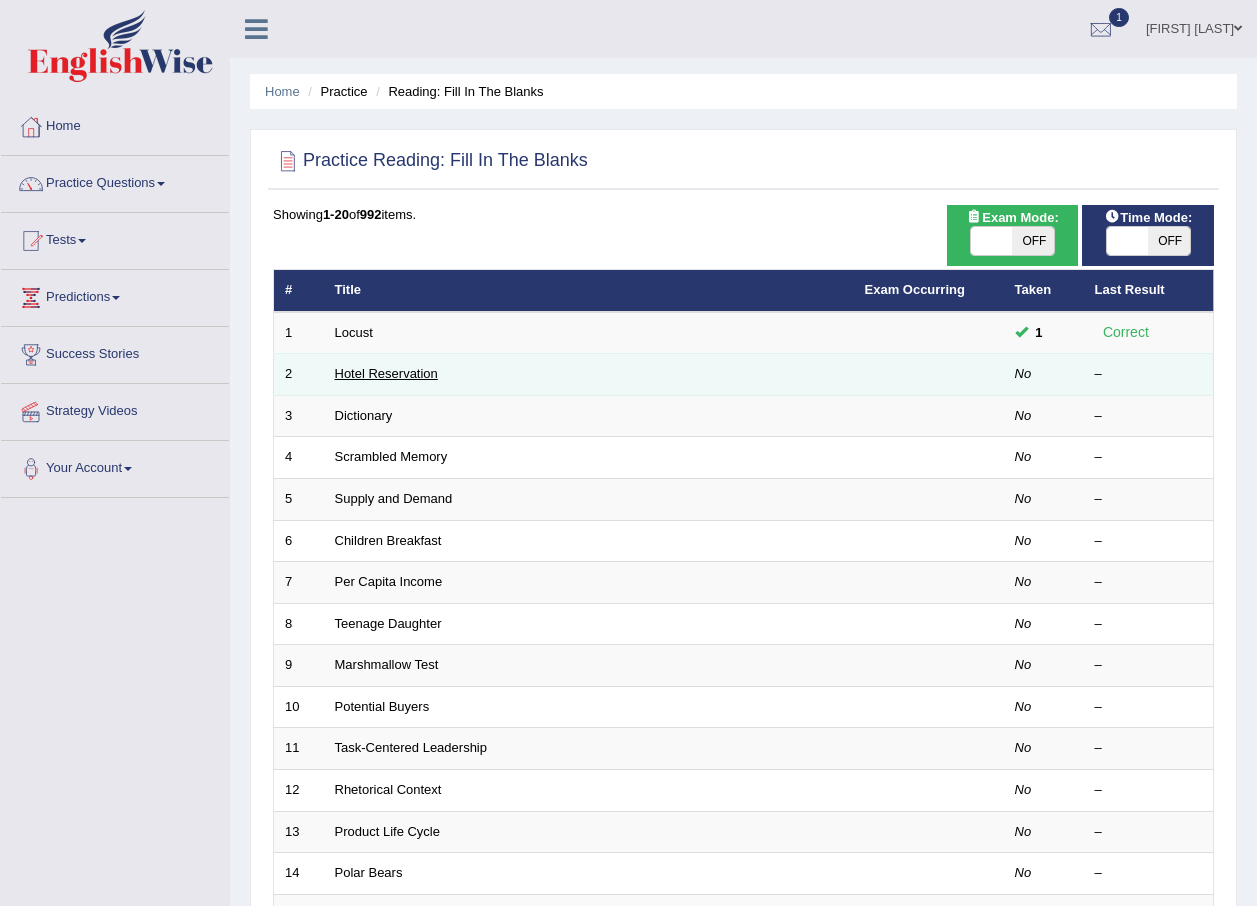 click on "Hotel Reservation" at bounding box center [386, 373] 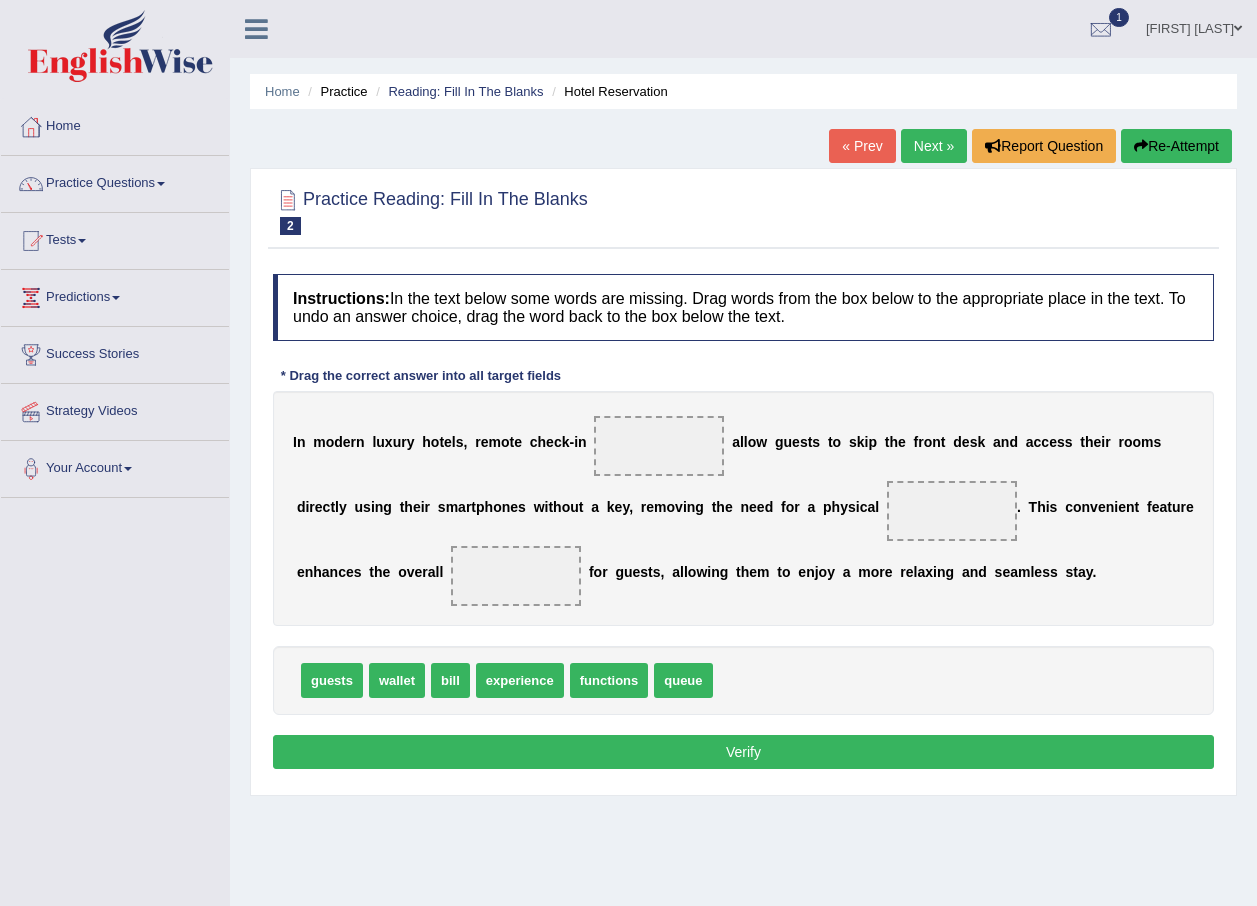 scroll, scrollTop: 0, scrollLeft: 0, axis: both 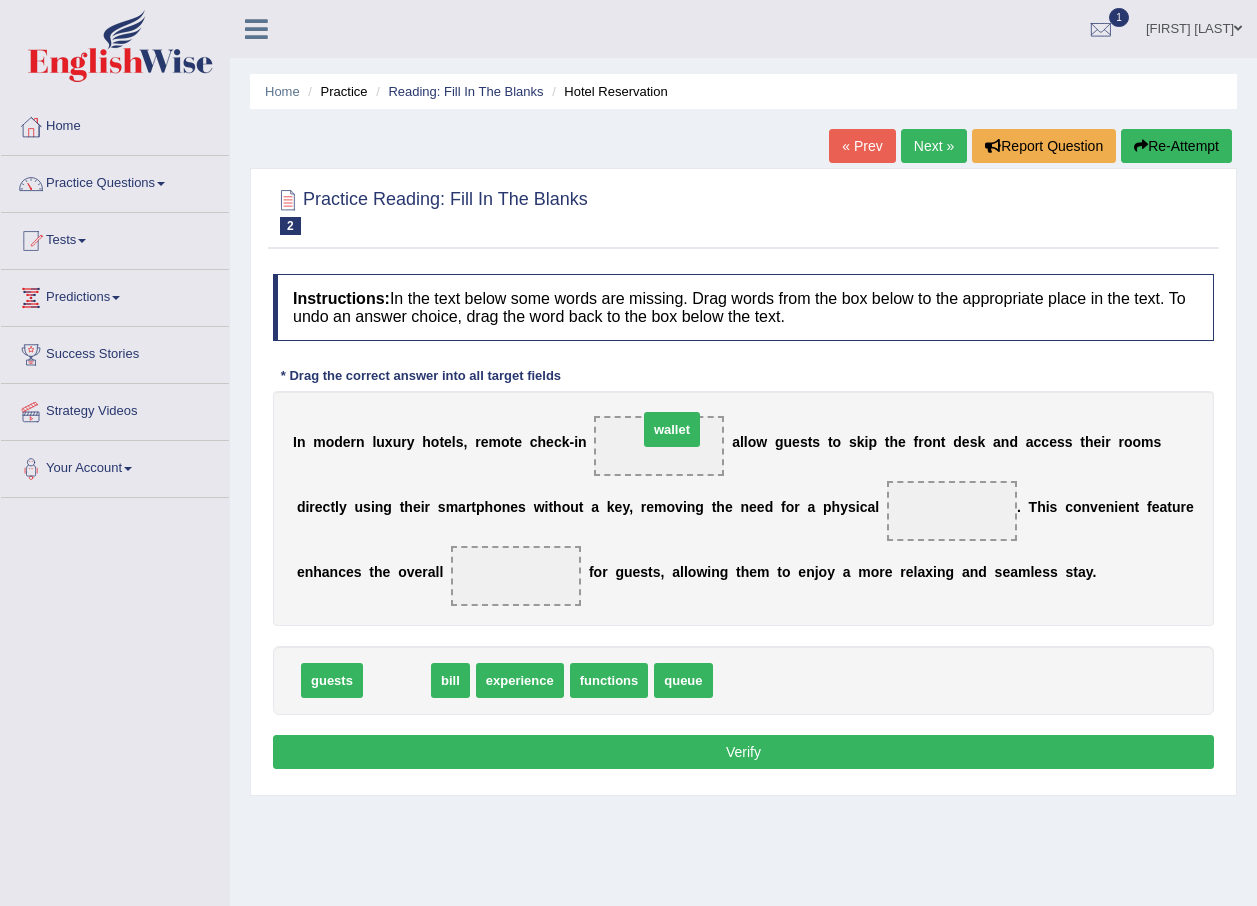 drag, startPoint x: 401, startPoint y: 685, endPoint x: 678, endPoint y: 434, distance: 373.80475 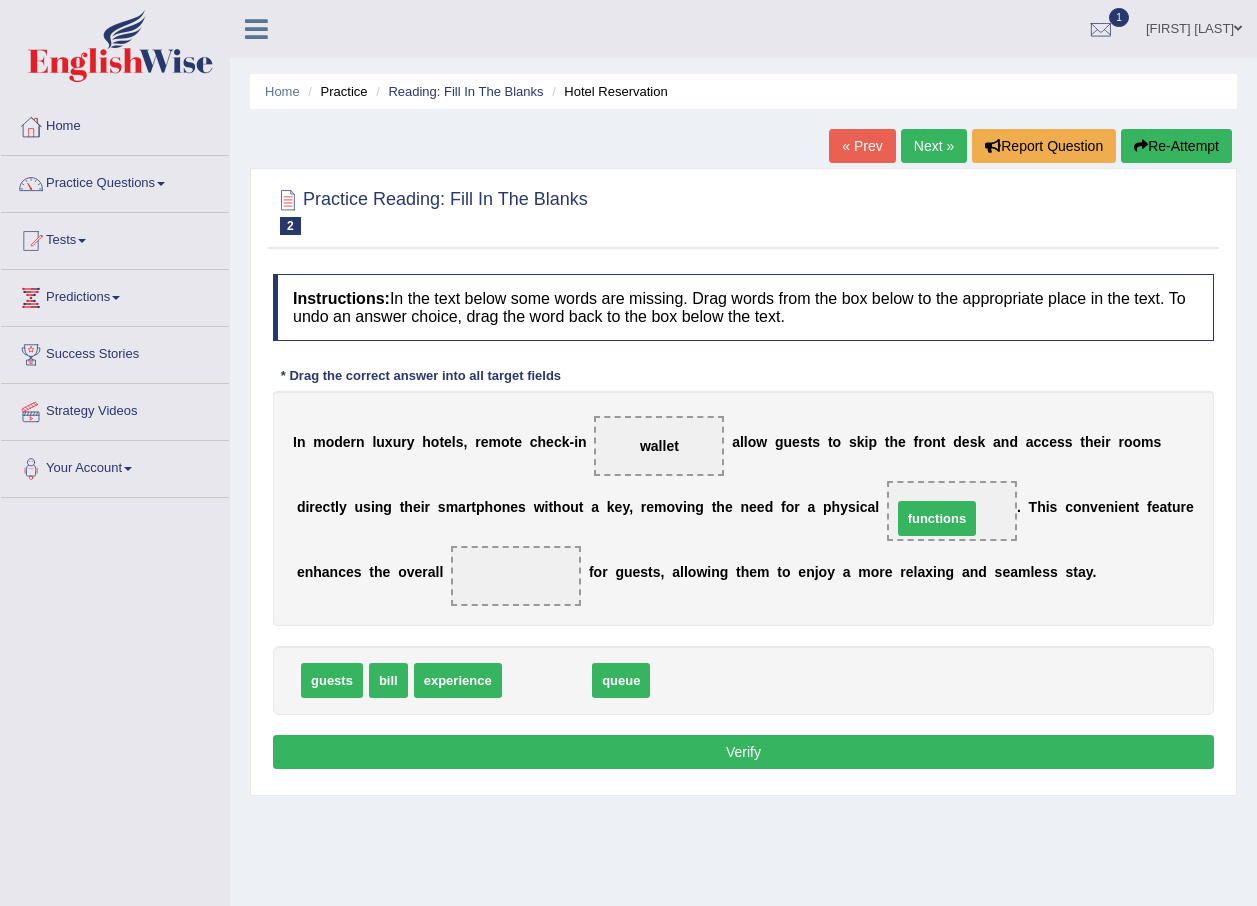 drag, startPoint x: 538, startPoint y: 677, endPoint x: 872, endPoint y: 514, distance: 371.65173 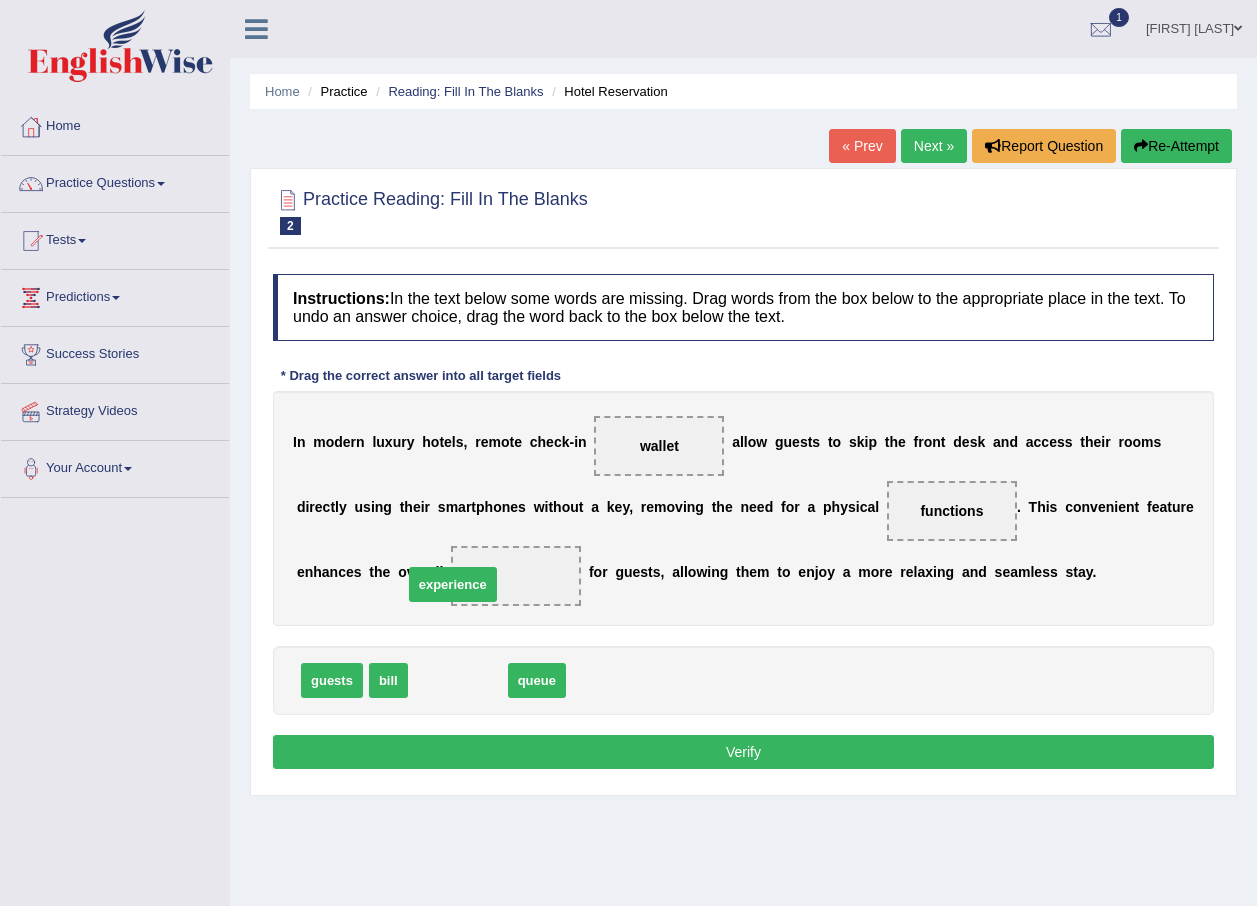 drag, startPoint x: 431, startPoint y: 682, endPoint x: 422, endPoint y: 568, distance: 114.35471 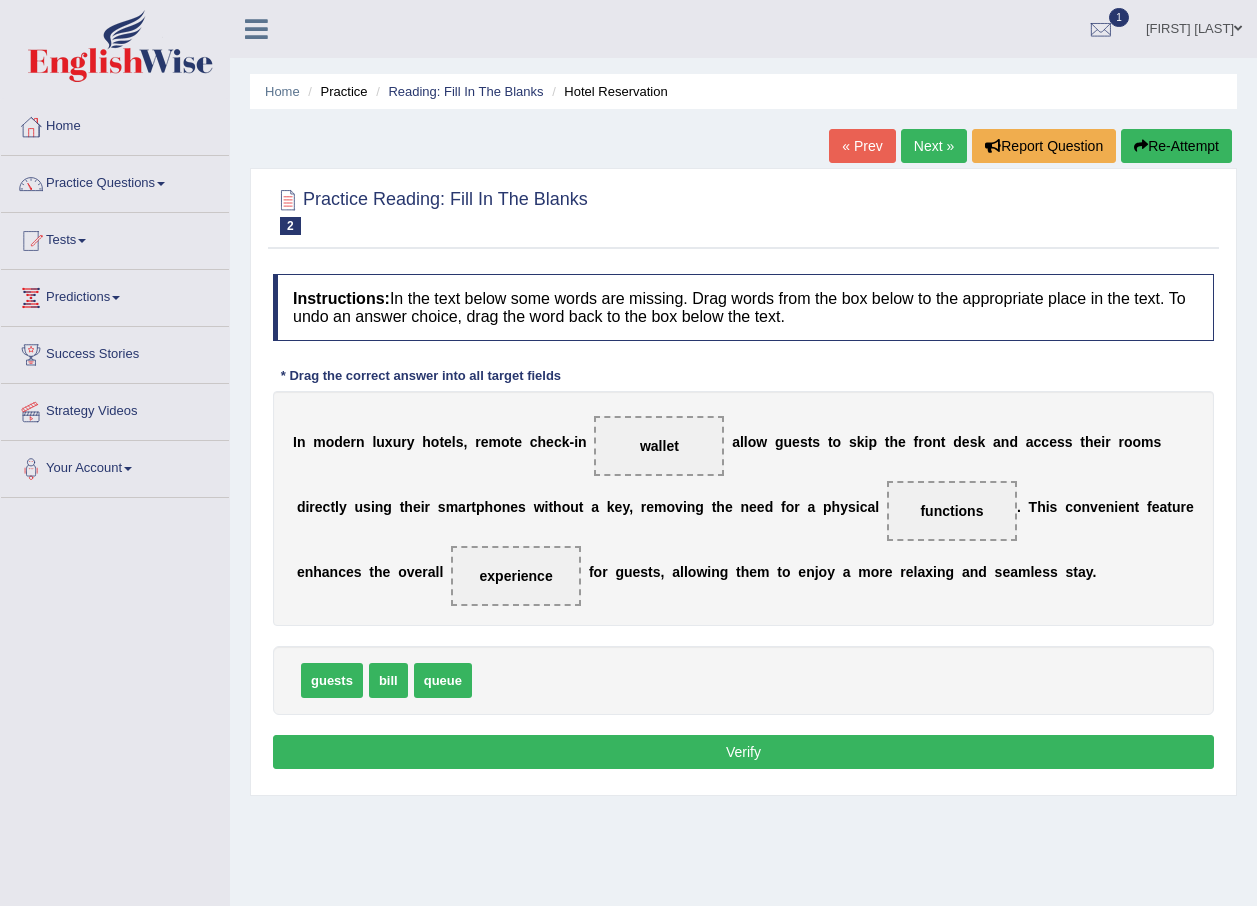 click on "Verify" at bounding box center (743, 752) 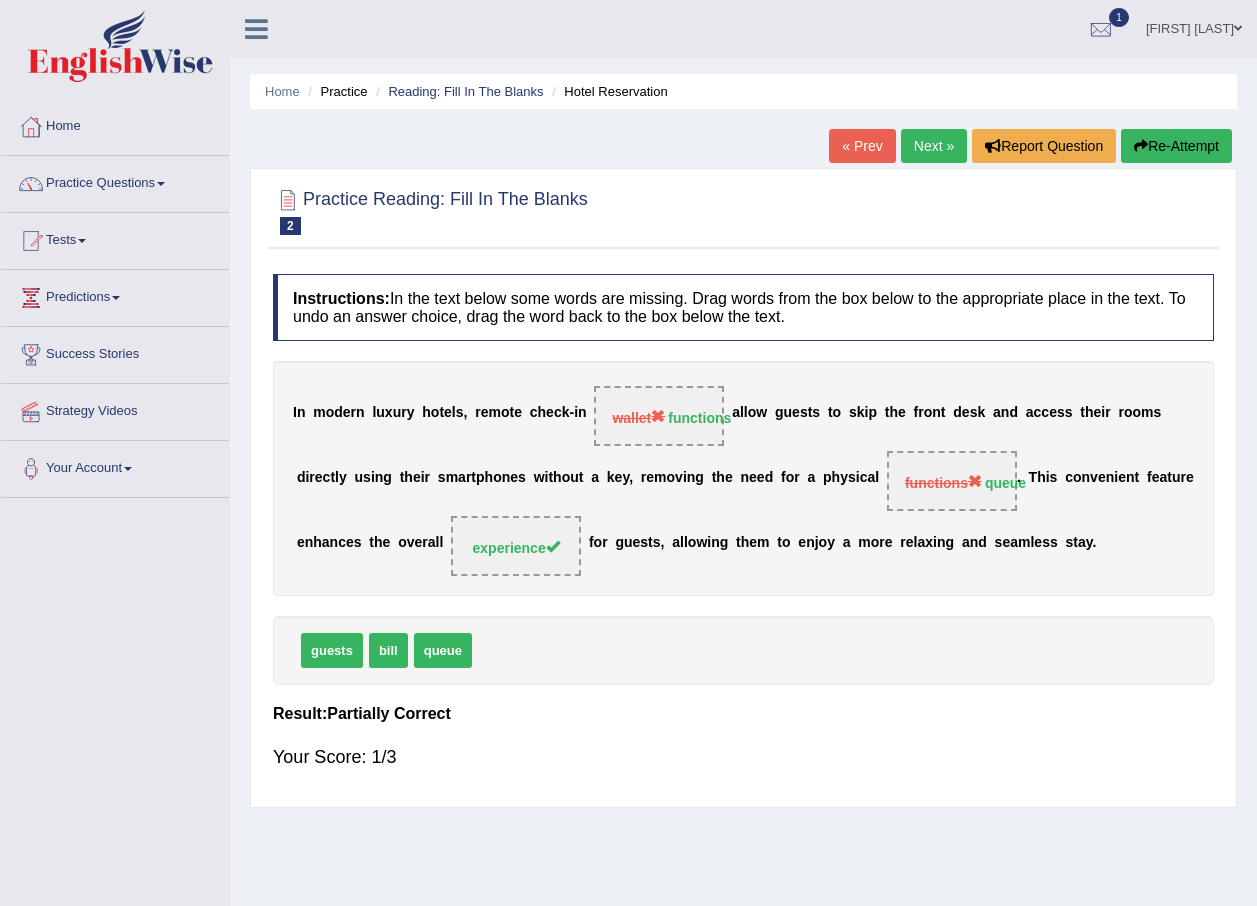click on "Next »" at bounding box center (934, 146) 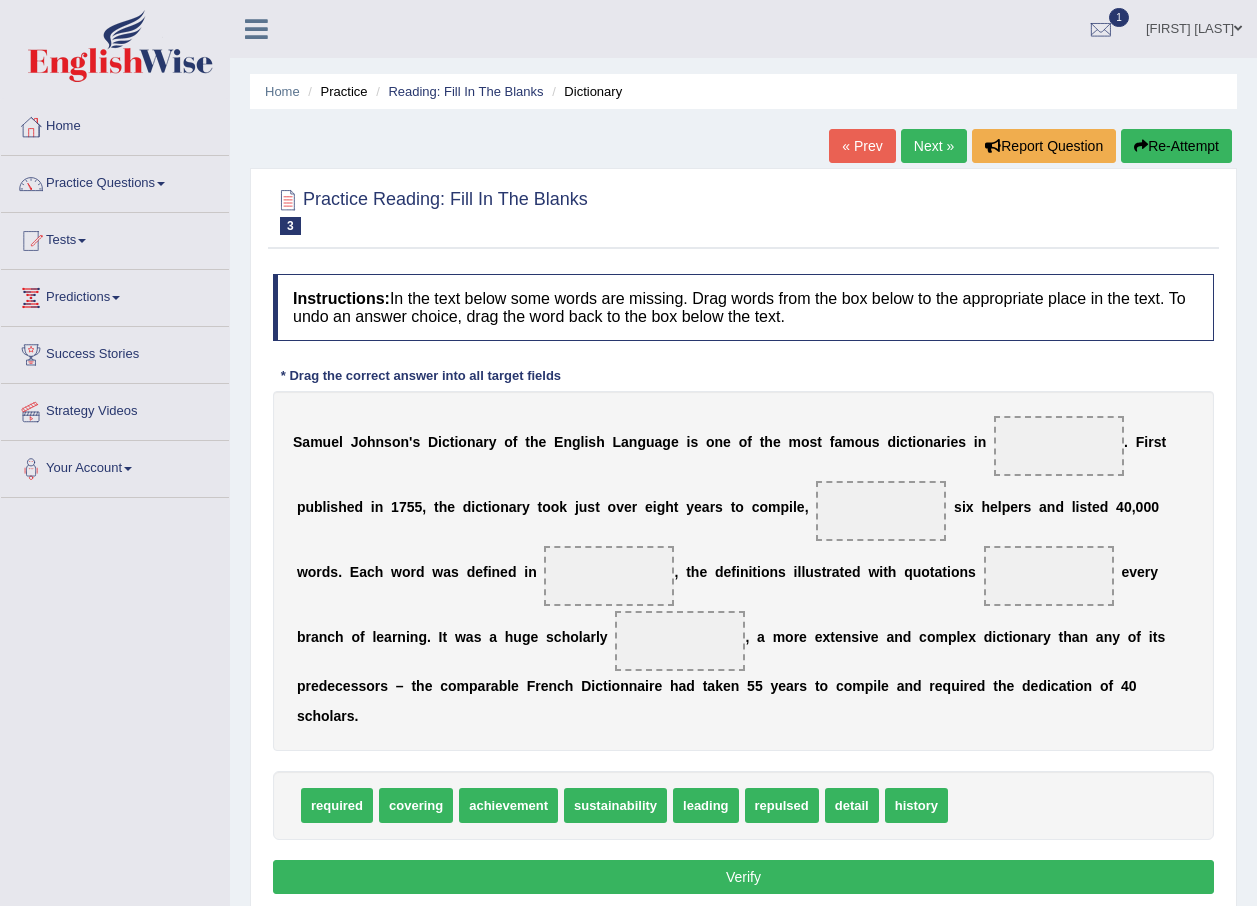 scroll, scrollTop: 0, scrollLeft: 0, axis: both 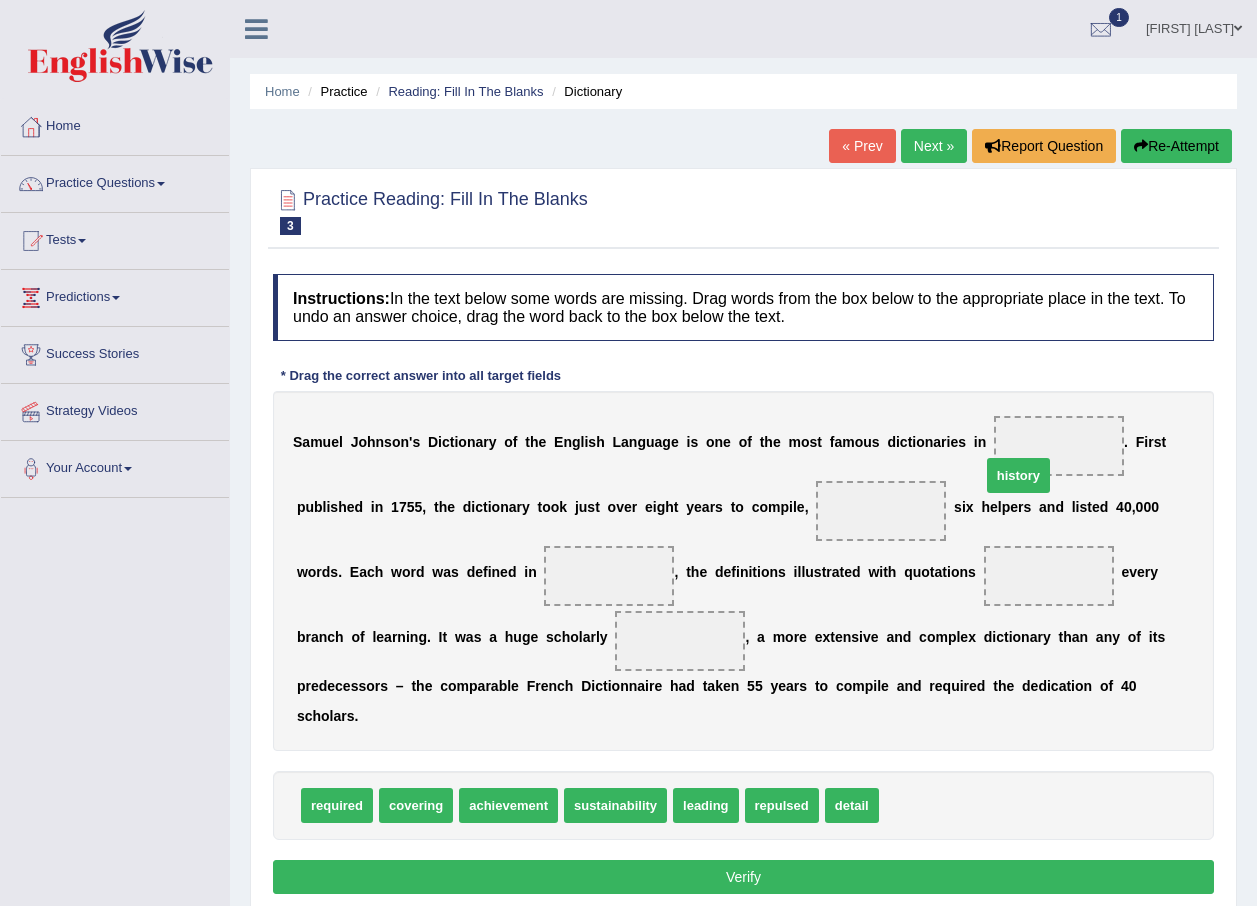 drag, startPoint x: 885, startPoint y: 765, endPoint x: 989, endPoint y: 421, distance: 359.37723 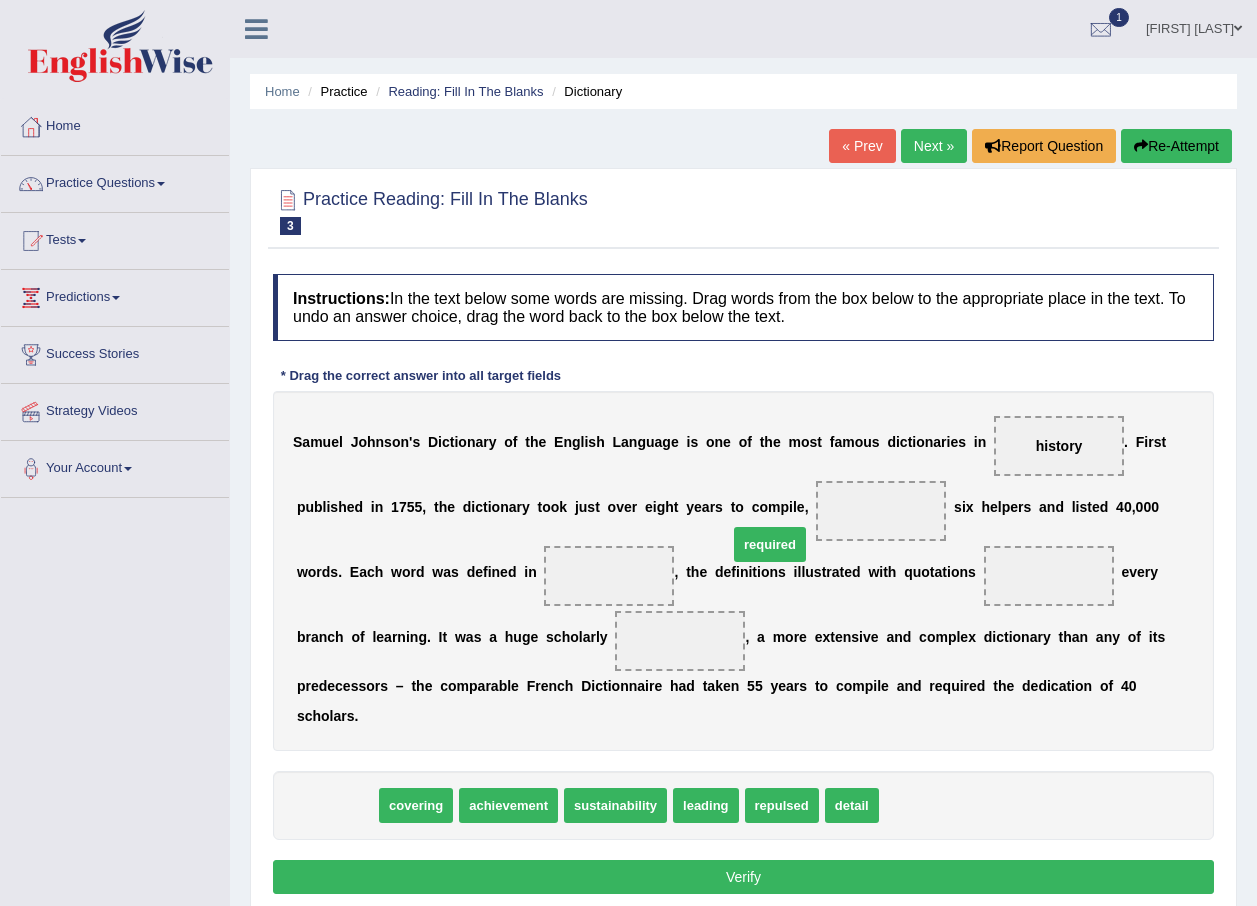 drag, startPoint x: 346, startPoint y: 782, endPoint x: 775, endPoint y: 521, distance: 502.15735 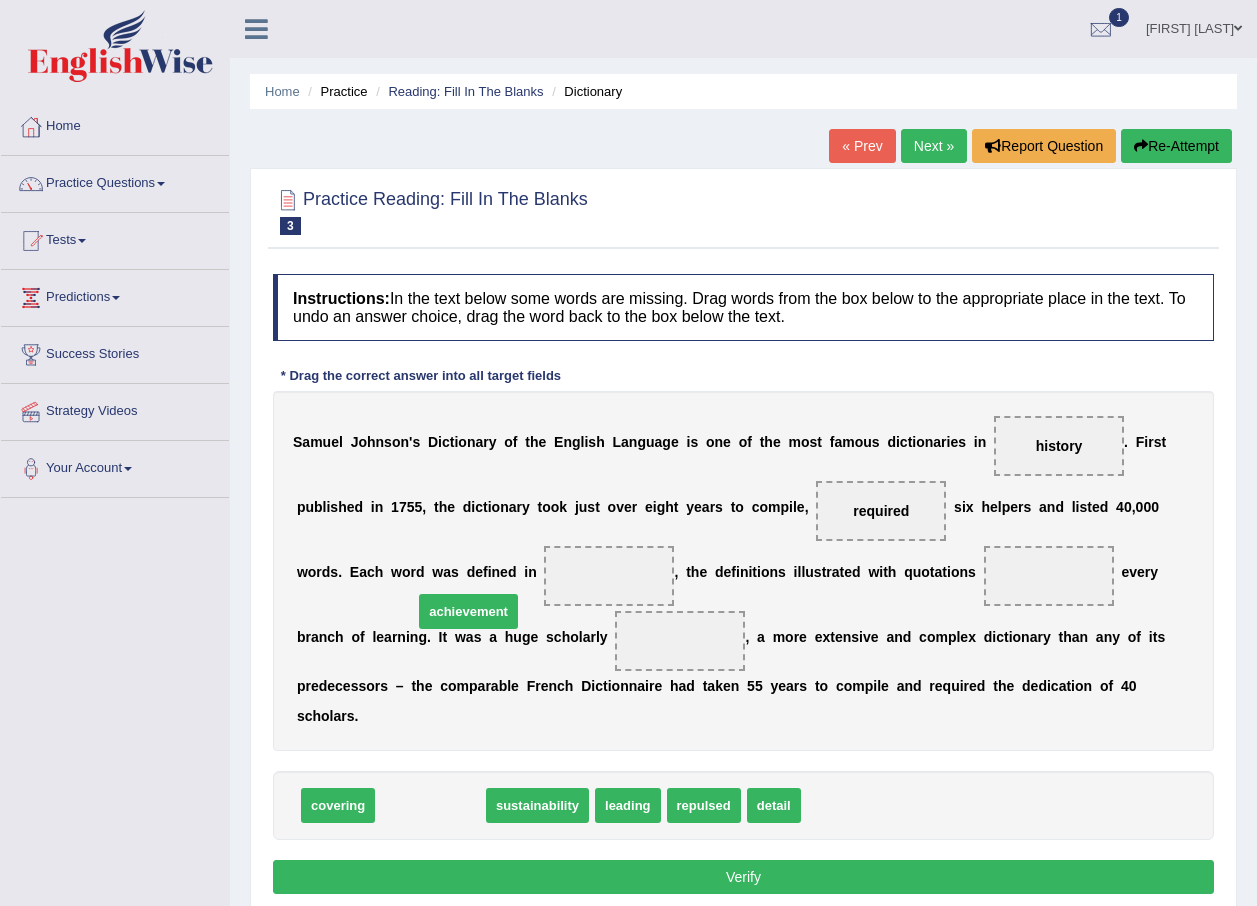 drag, startPoint x: 455, startPoint y: 786, endPoint x: 493, endPoint y: 592, distance: 197.68661 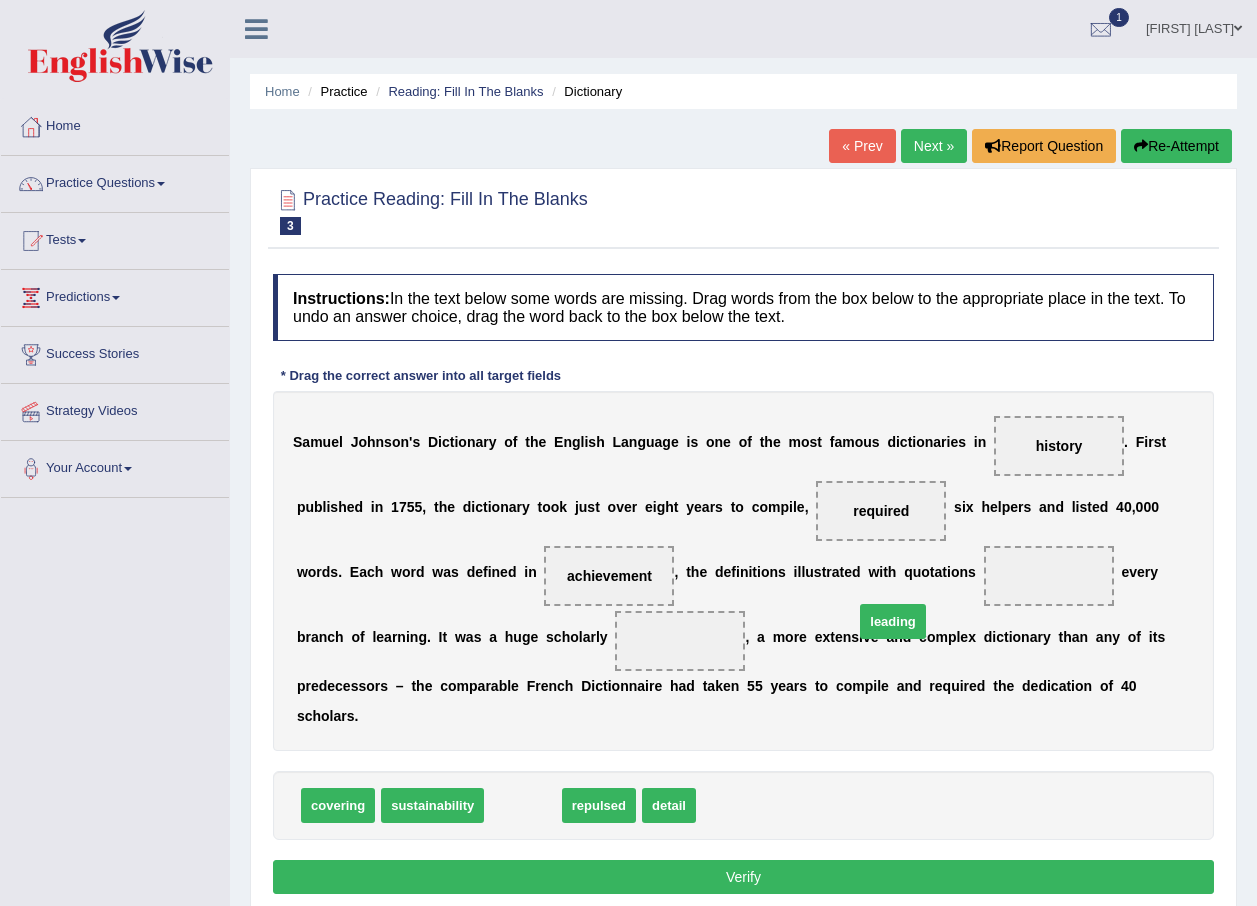 drag, startPoint x: 518, startPoint y: 778, endPoint x: 888, endPoint y: 594, distance: 413.22632 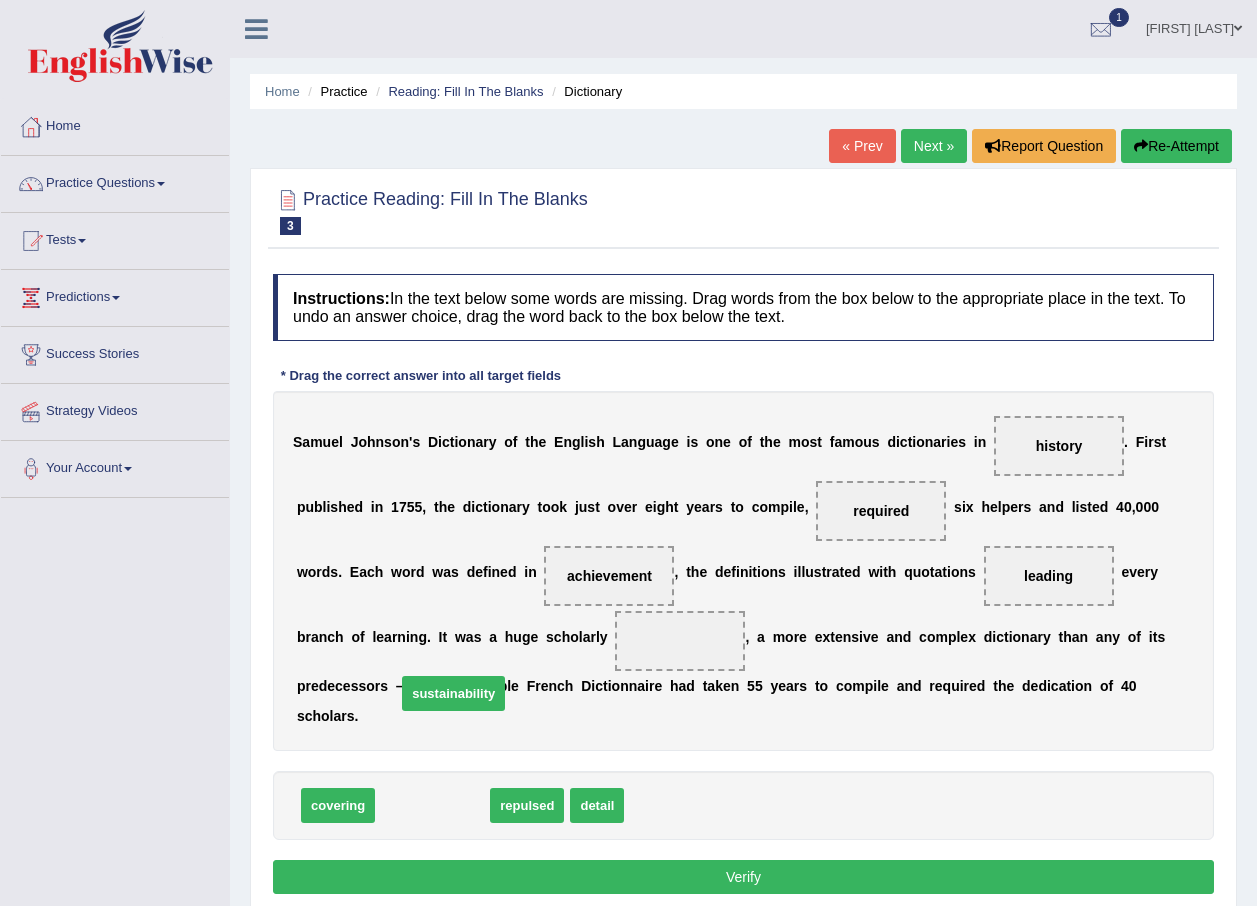 drag, startPoint x: 431, startPoint y: 771, endPoint x: 450, endPoint y: 646, distance: 126.43575 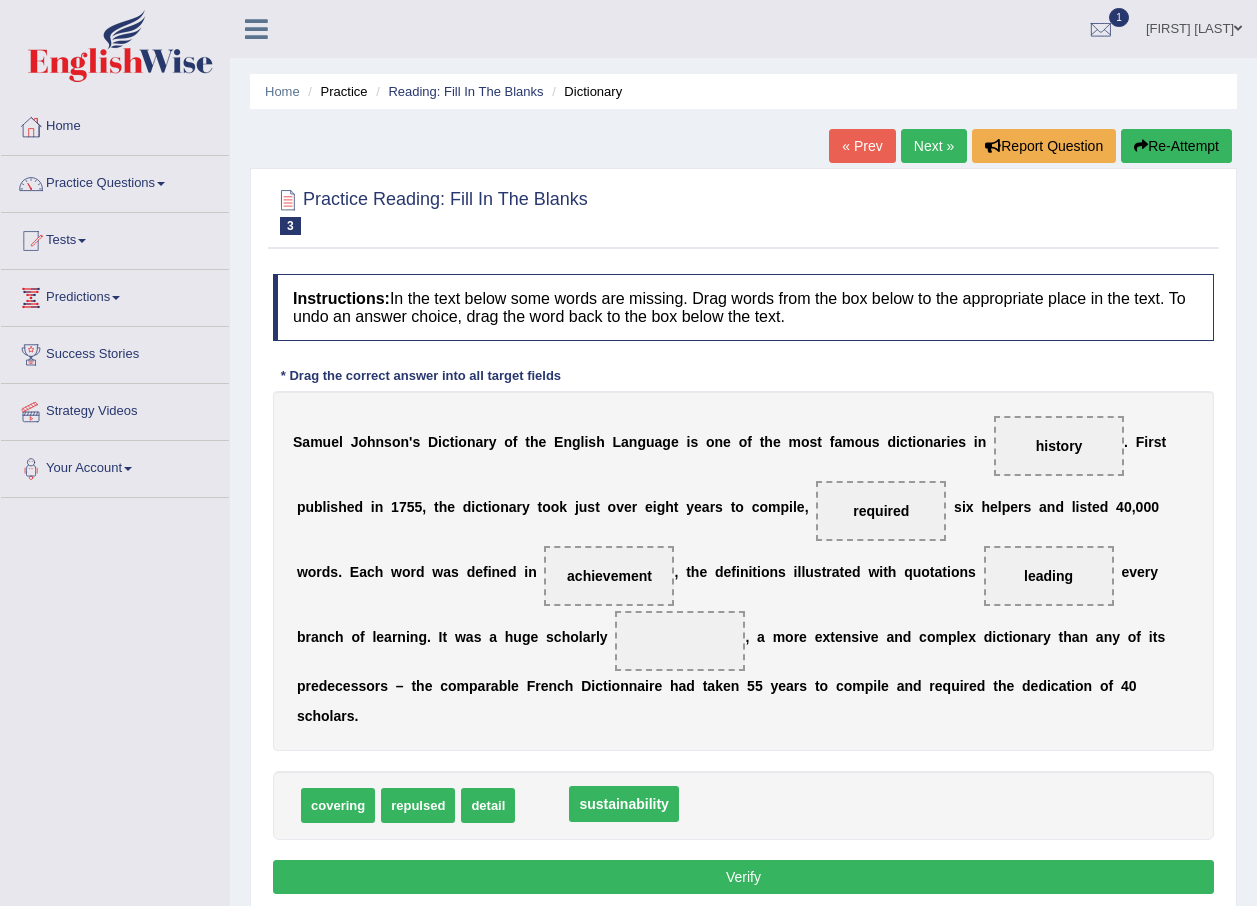 drag, startPoint x: 480, startPoint y: 640, endPoint x: 408, endPoint y: 818, distance: 192.01042 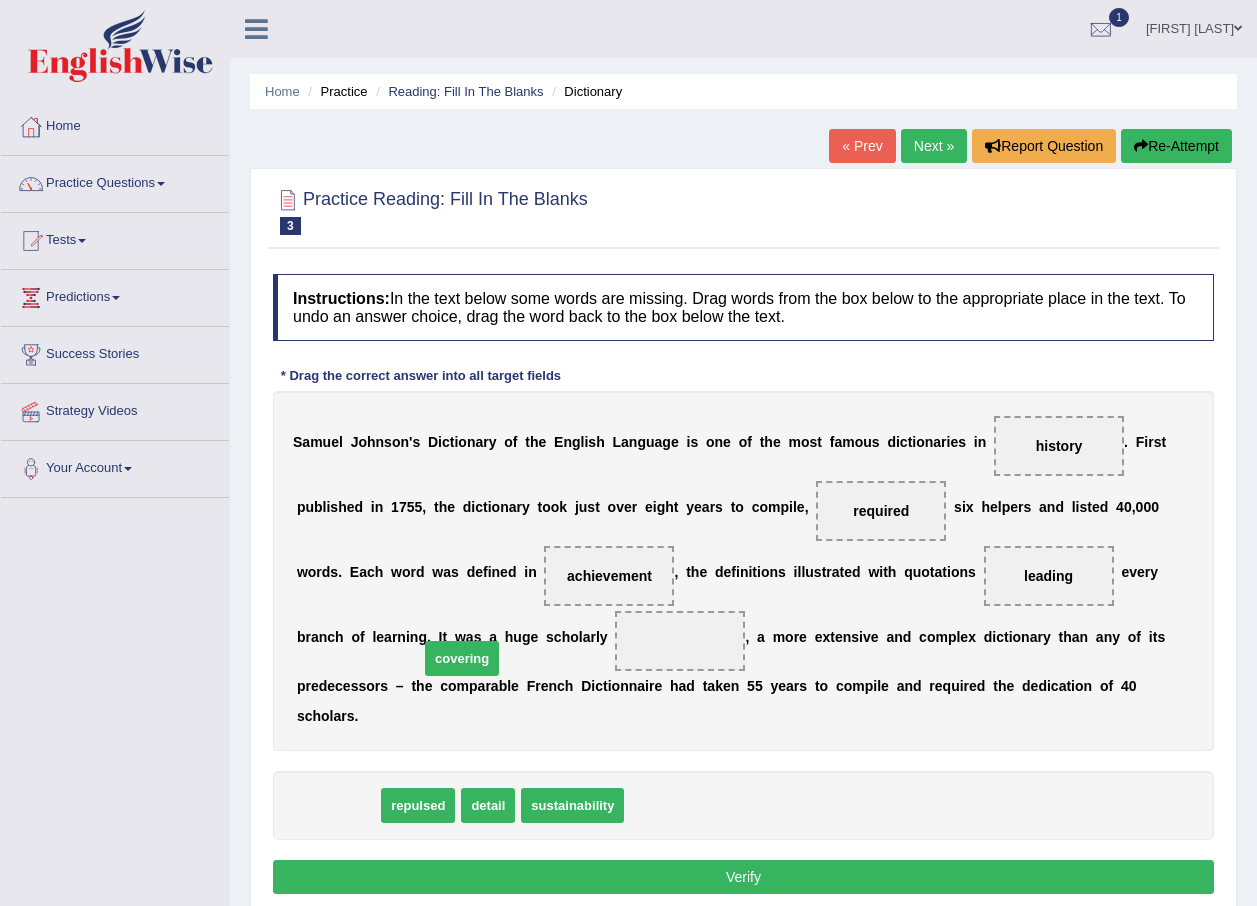 drag, startPoint x: 338, startPoint y: 778, endPoint x: 462, endPoint y: 631, distance: 192.31485 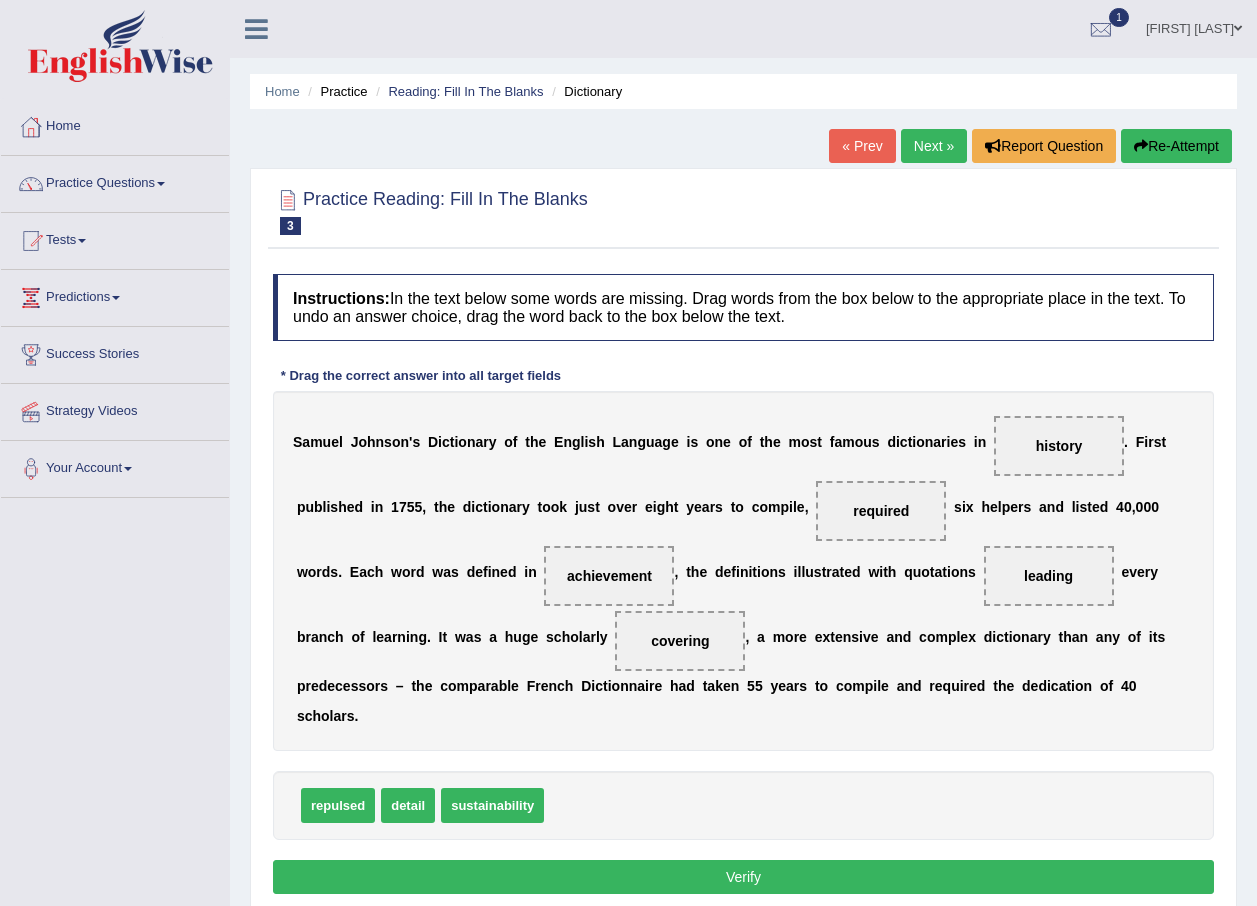 drag, startPoint x: 443, startPoint y: 656, endPoint x: 387, endPoint y: 814, distance: 167.63054 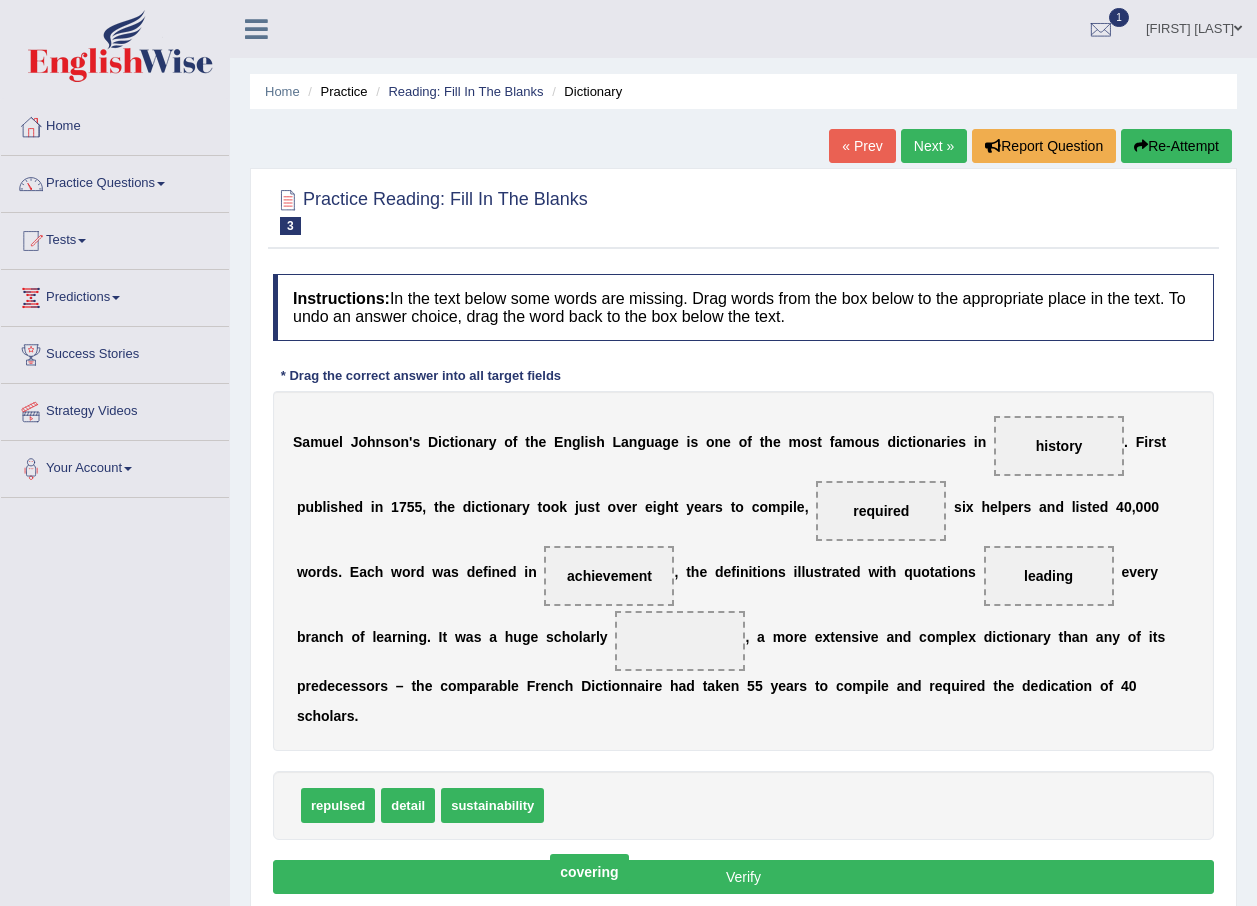 drag, startPoint x: 466, startPoint y: 633, endPoint x: 375, endPoint y: 864, distance: 248.27808 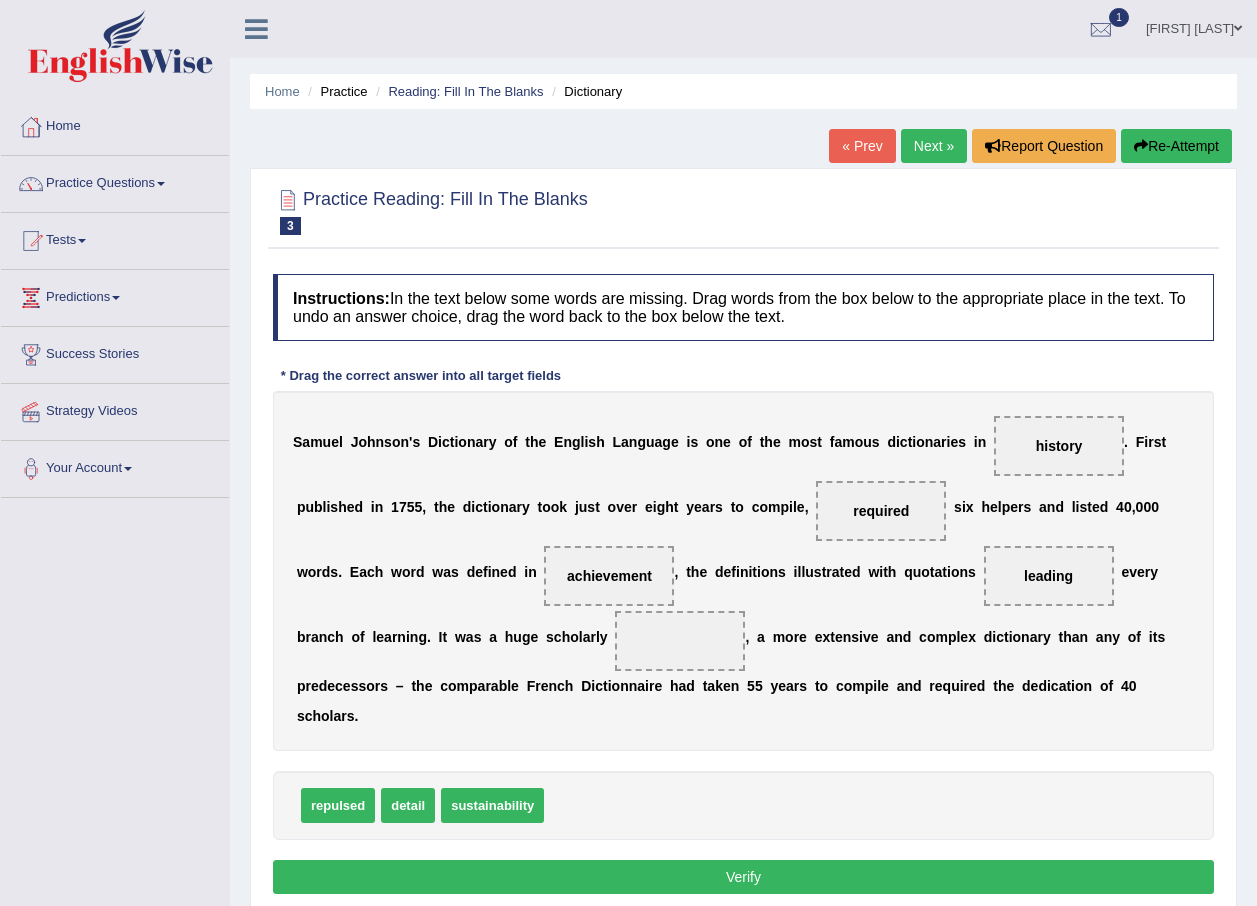 drag, startPoint x: 480, startPoint y: 641, endPoint x: 340, endPoint y: 927, distance: 318.4274 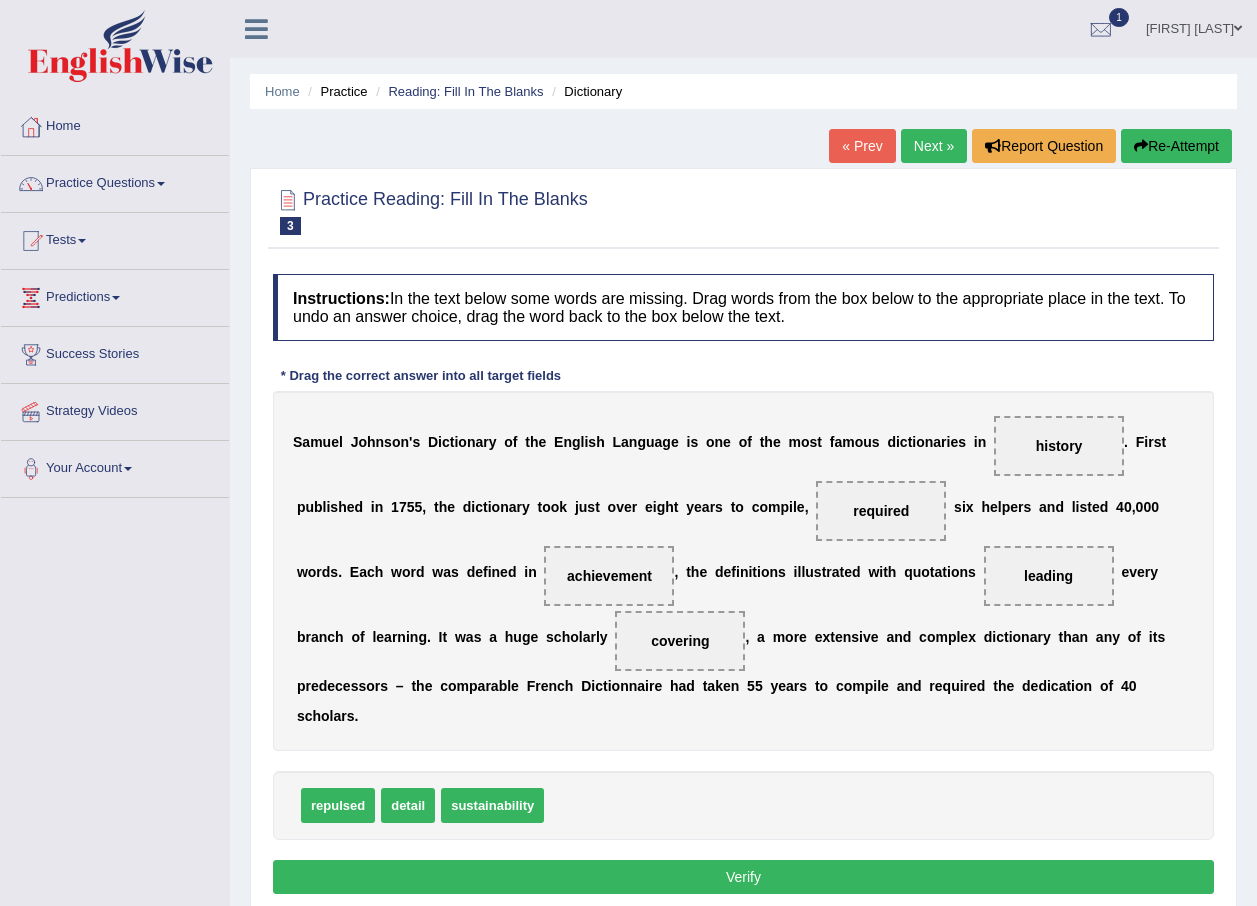 drag, startPoint x: 494, startPoint y: 635, endPoint x: 401, endPoint y: 849, distance: 233.33452 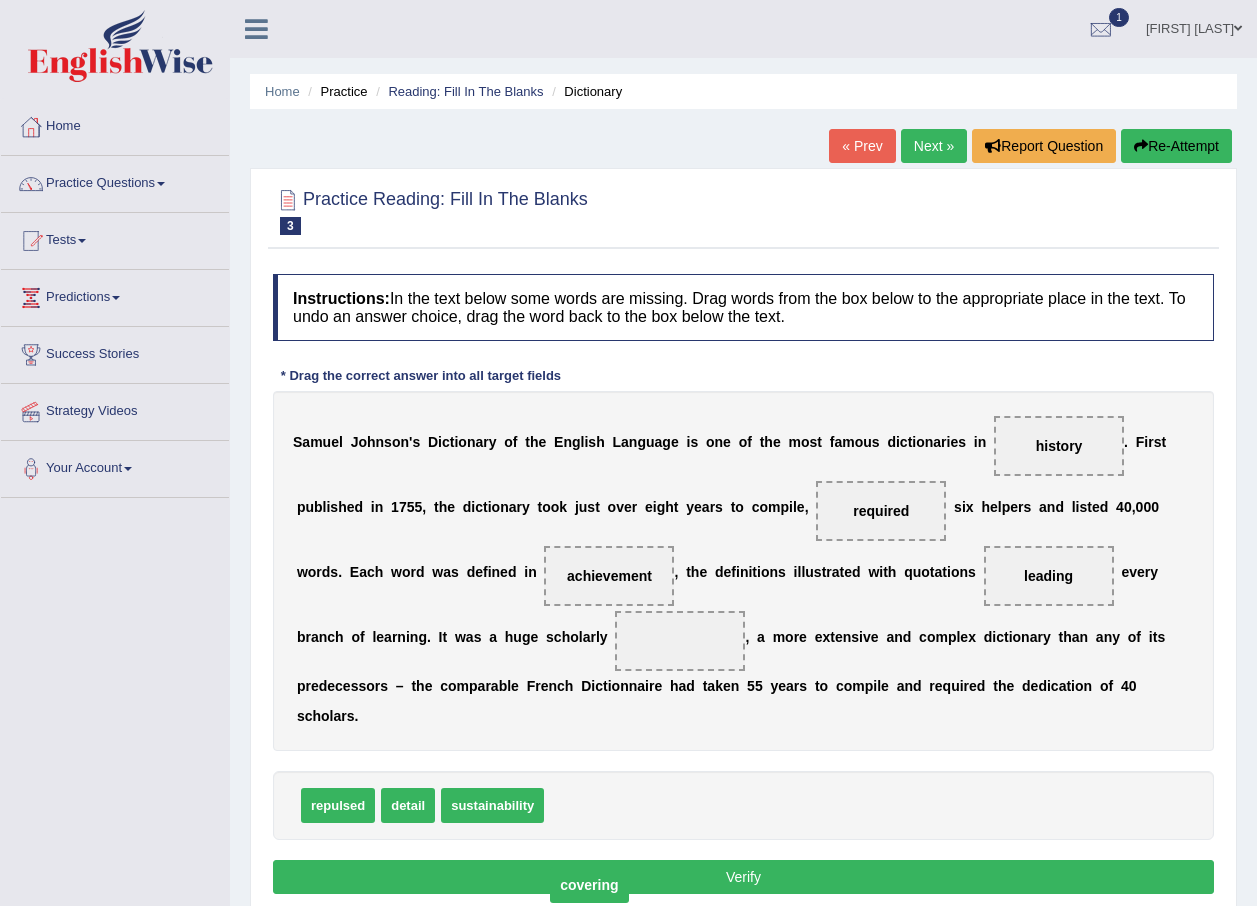 drag, startPoint x: 463, startPoint y: 640, endPoint x: 355, endPoint y: 897, distance: 278.7705 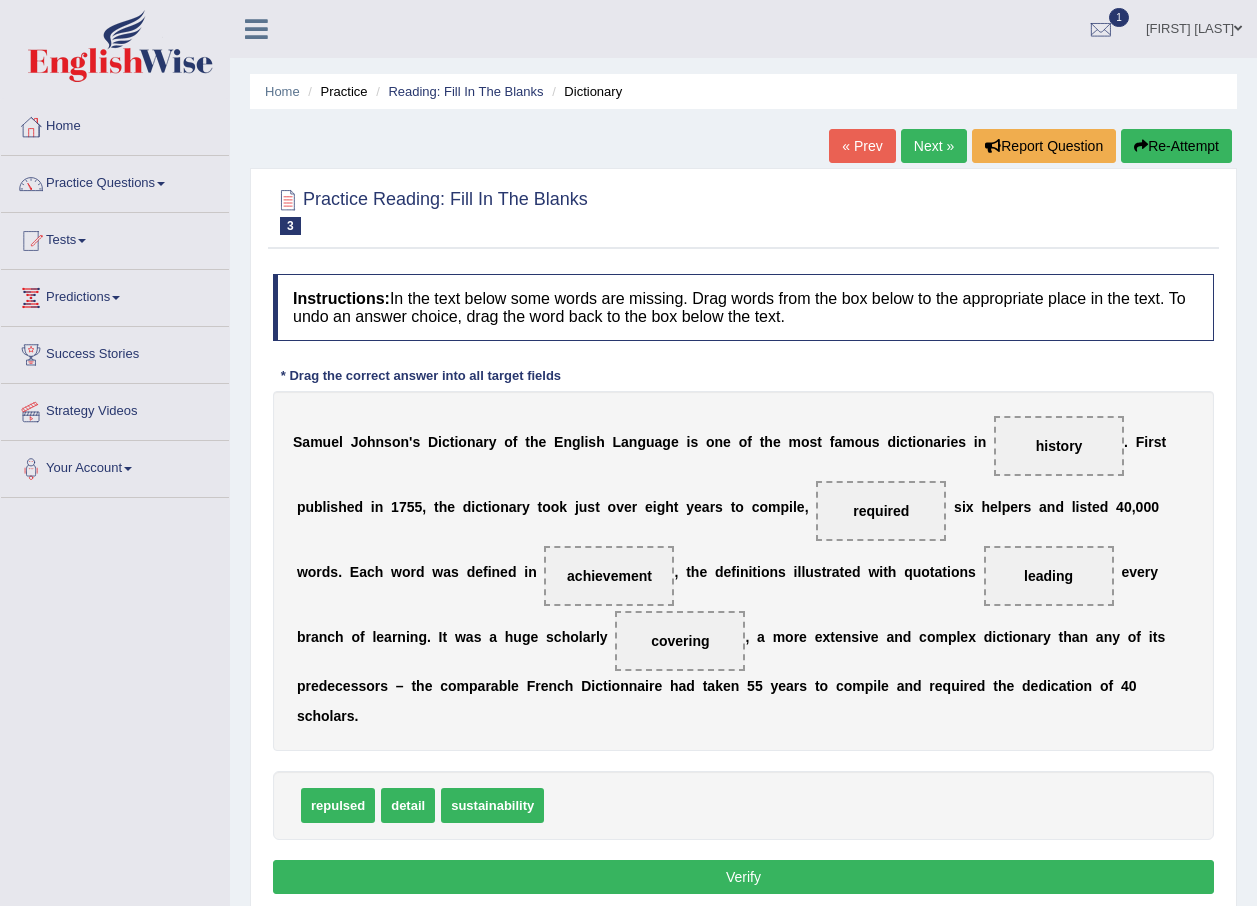 drag, startPoint x: 470, startPoint y: 627, endPoint x: 465, endPoint y: 657, distance: 30.413813 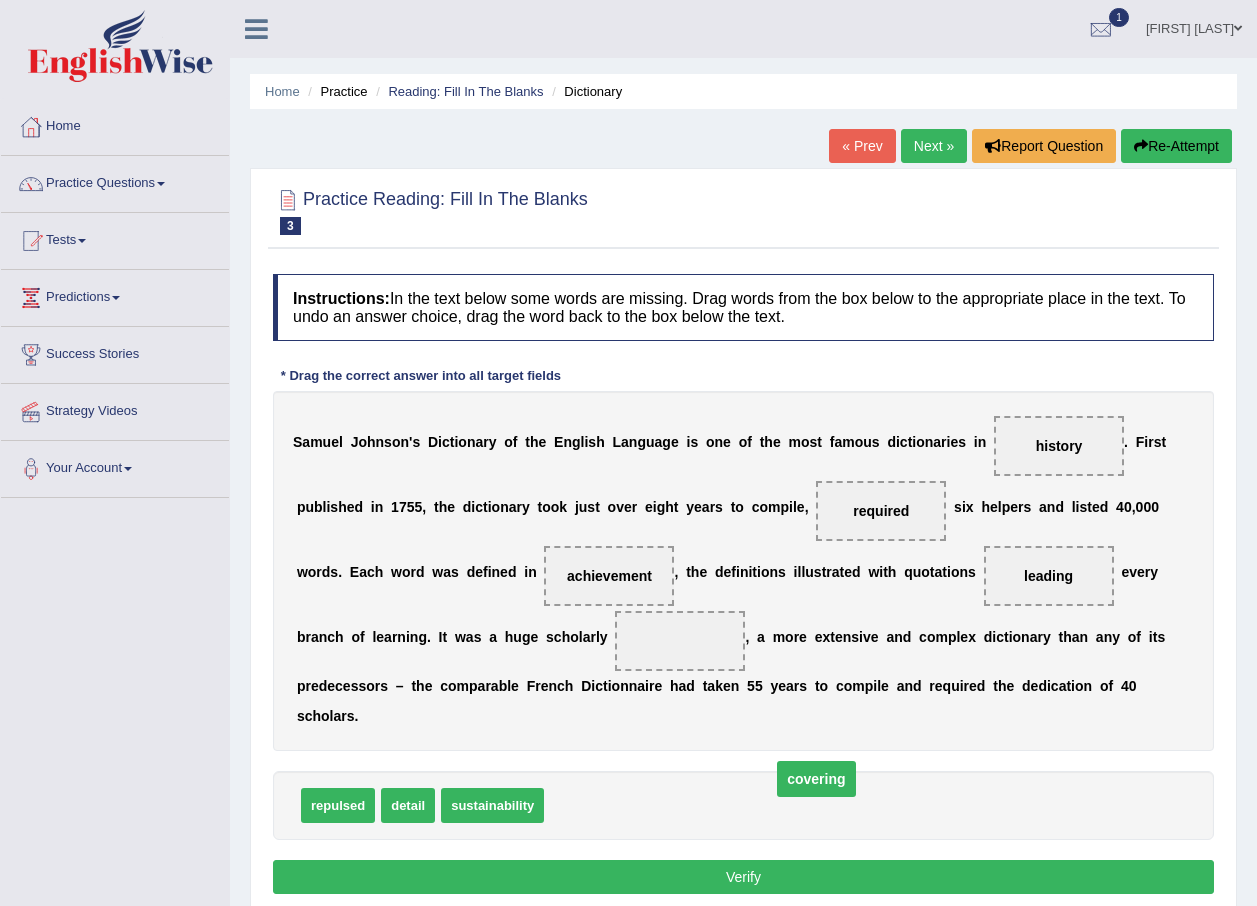 drag, startPoint x: 464, startPoint y: 643, endPoint x: 625, endPoint y: 800, distance: 224.87775 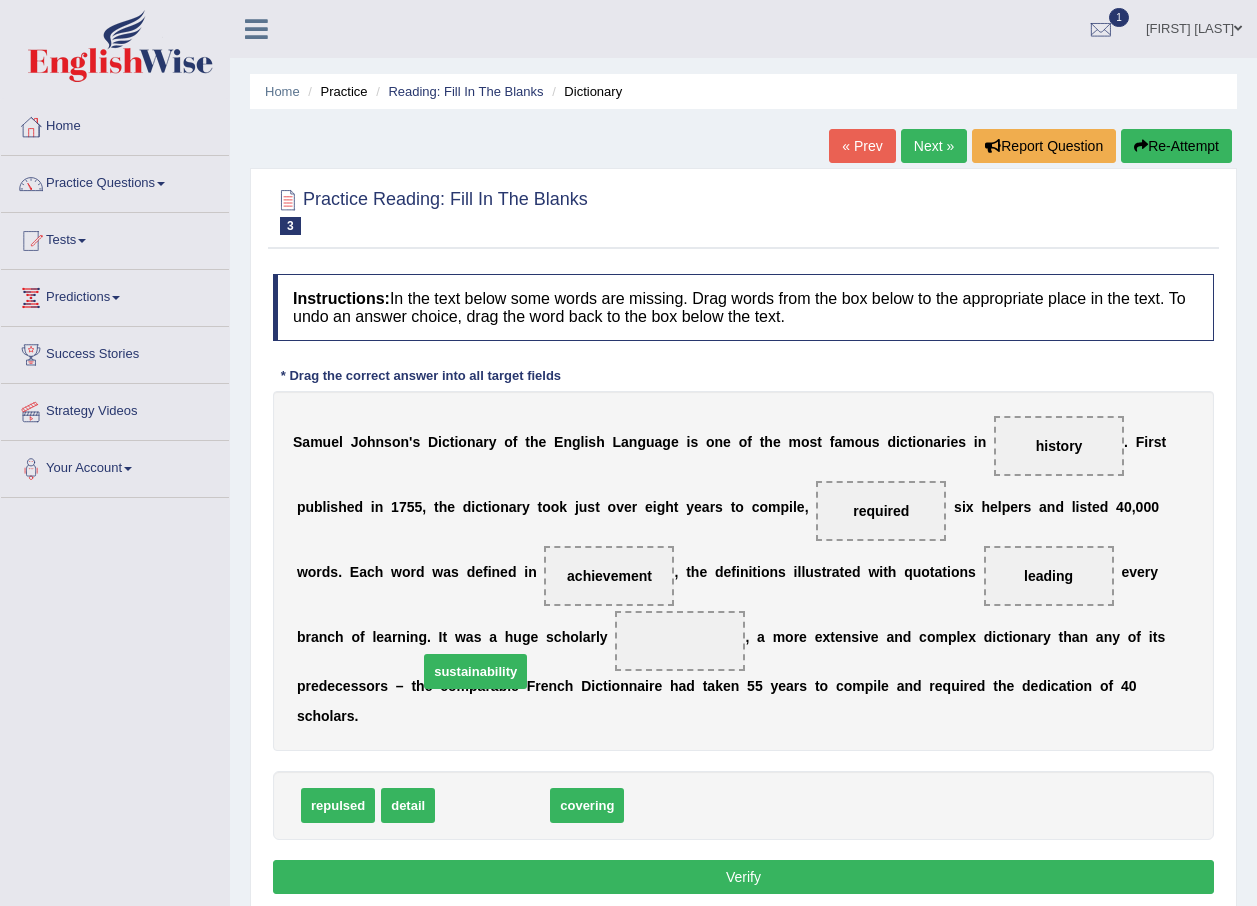 drag, startPoint x: 500, startPoint y: 771, endPoint x: 481, endPoint y: 634, distance: 138.31125 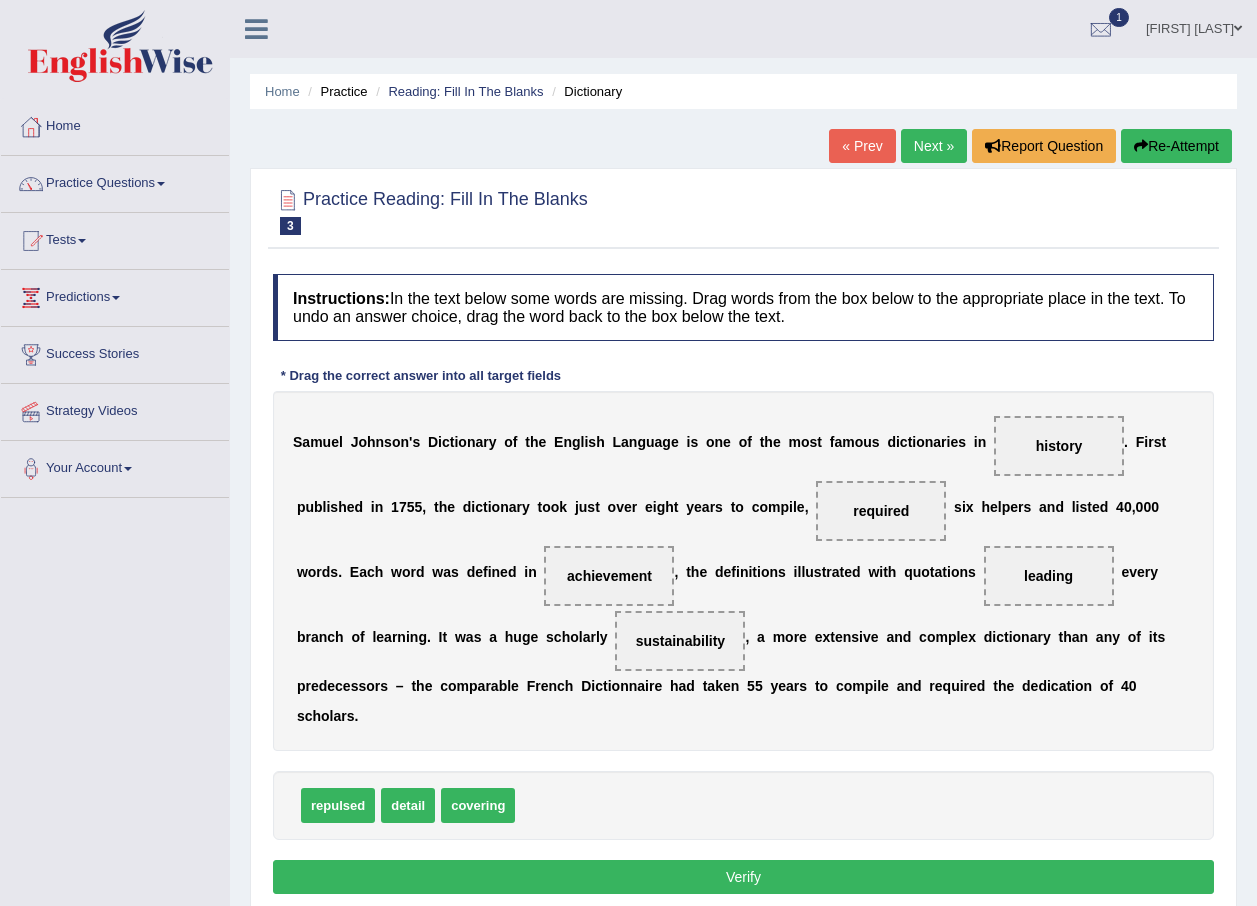 click on "Verify" at bounding box center (743, 877) 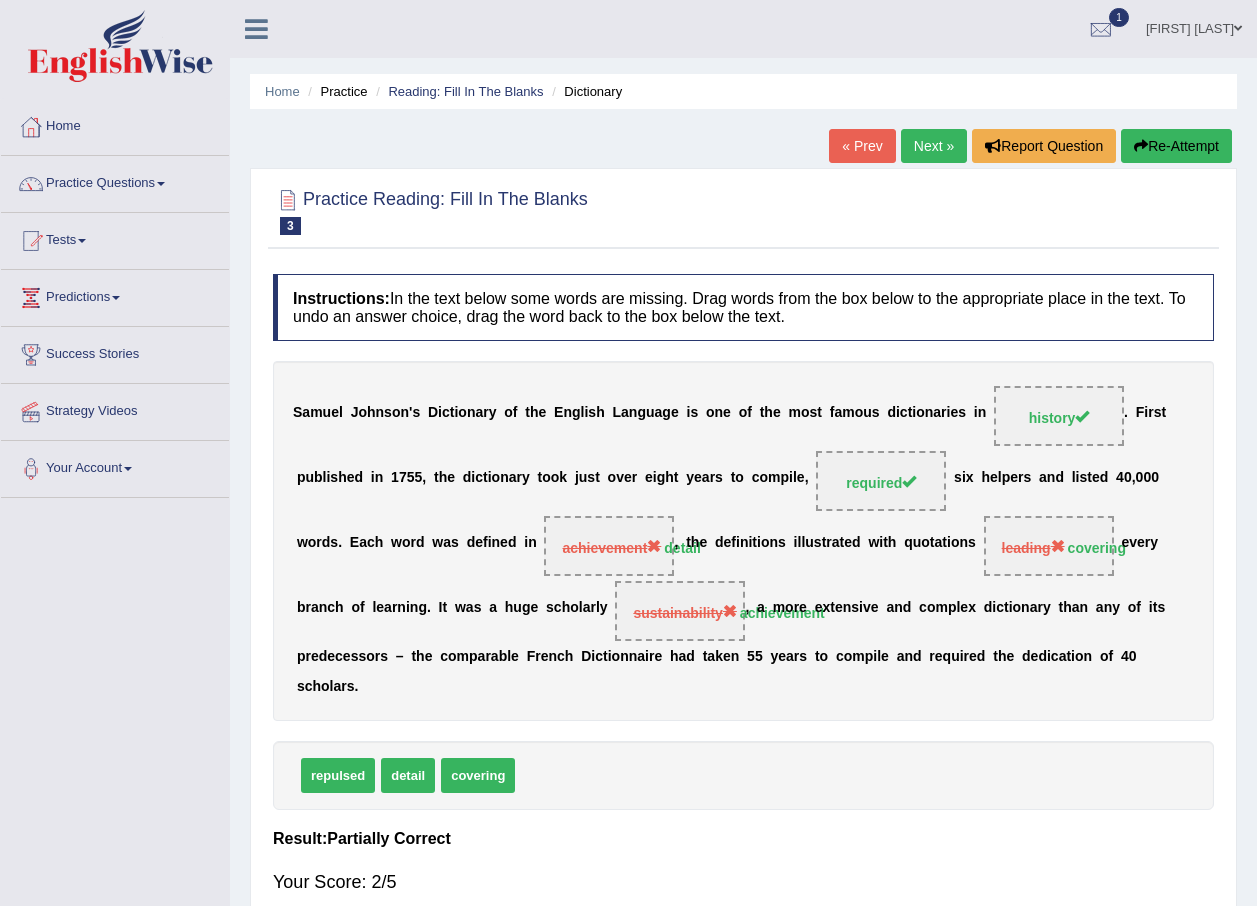 click on "Next »" at bounding box center [934, 146] 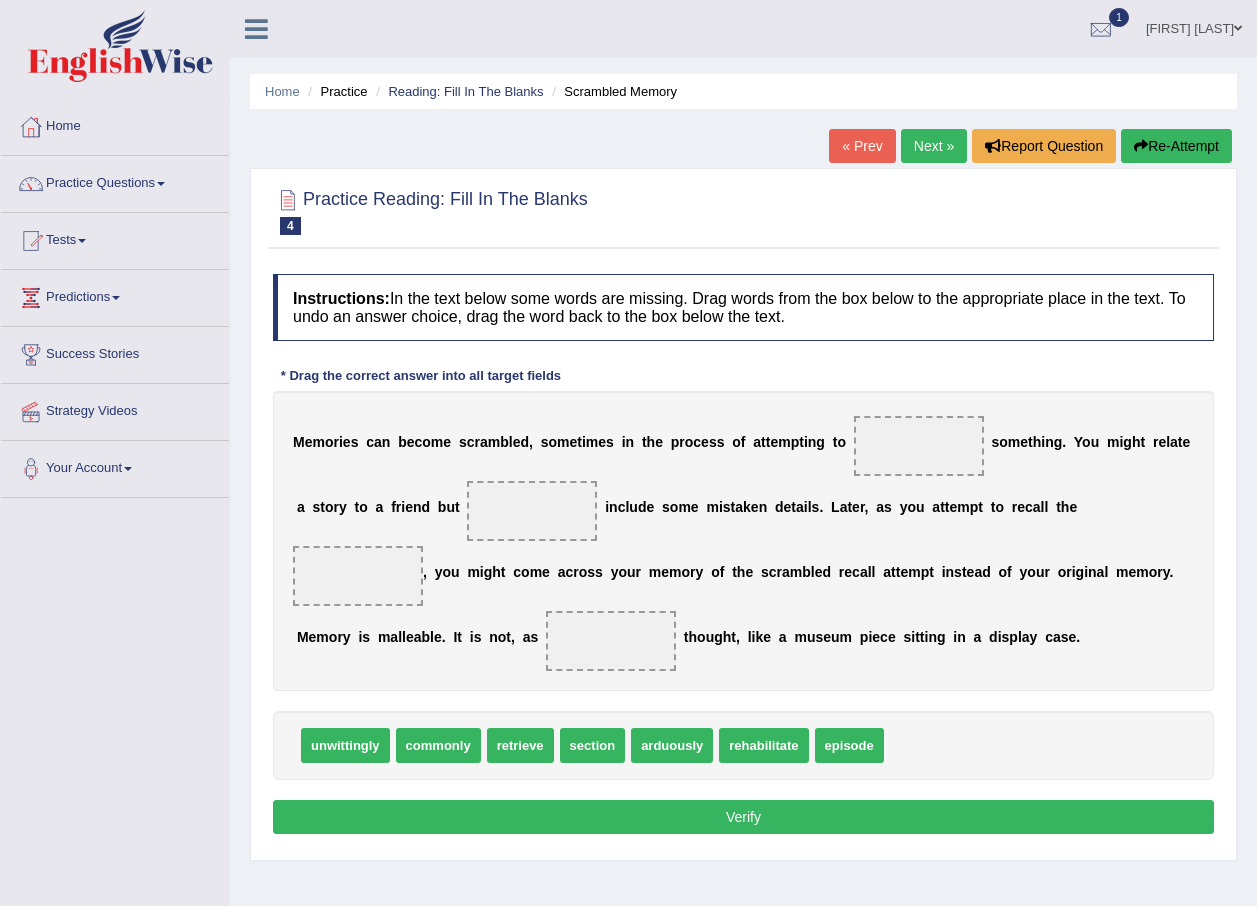 scroll, scrollTop: 0, scrollLeft: 0, axis: both 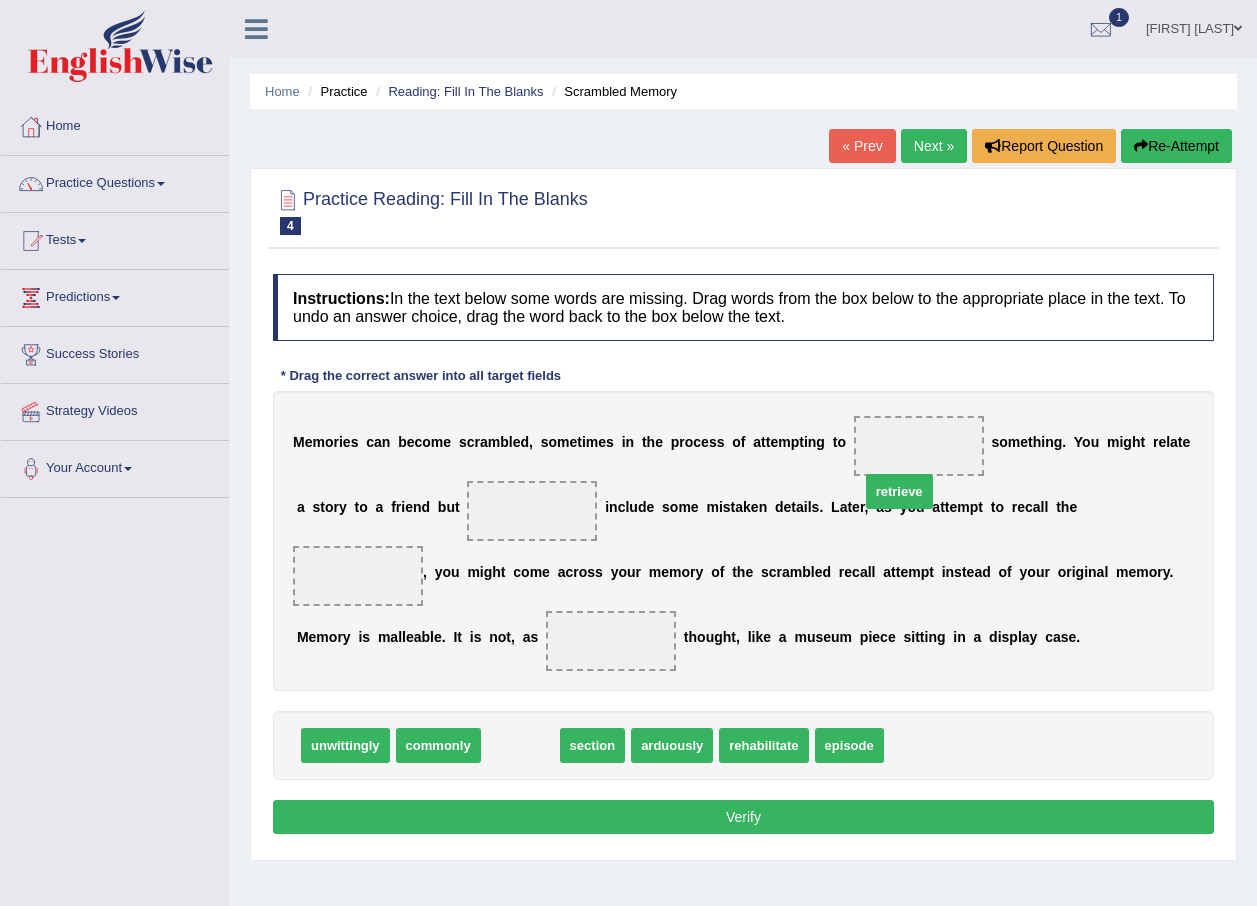 drag, startPoint x: 524, startPoint y: 720, endPoint x: 903, endPoint y: 453, distance: 463.60544 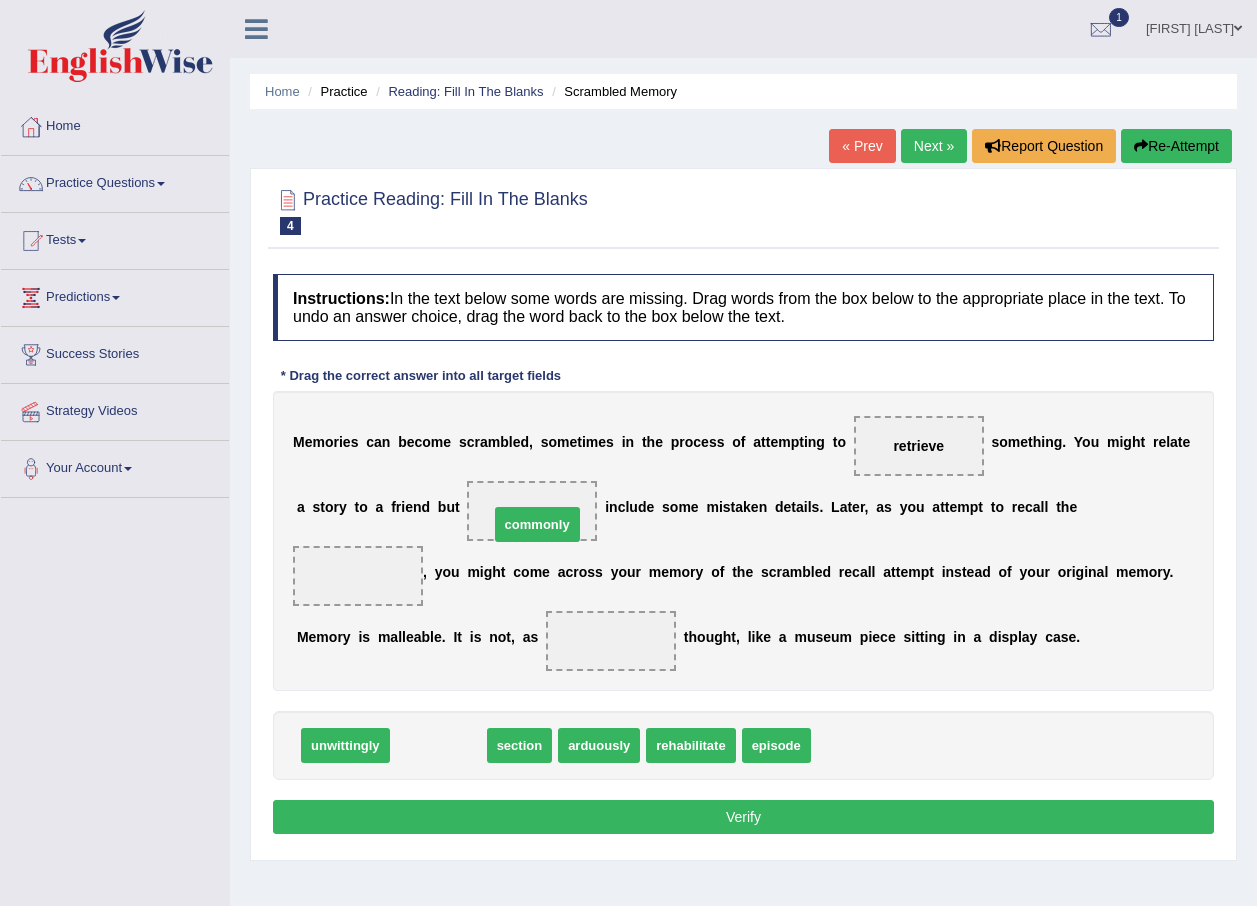drag, startPoint x: 442, startPoint y: 714, endPoint x: 537, endPoint y: 491, distance: 242.39224 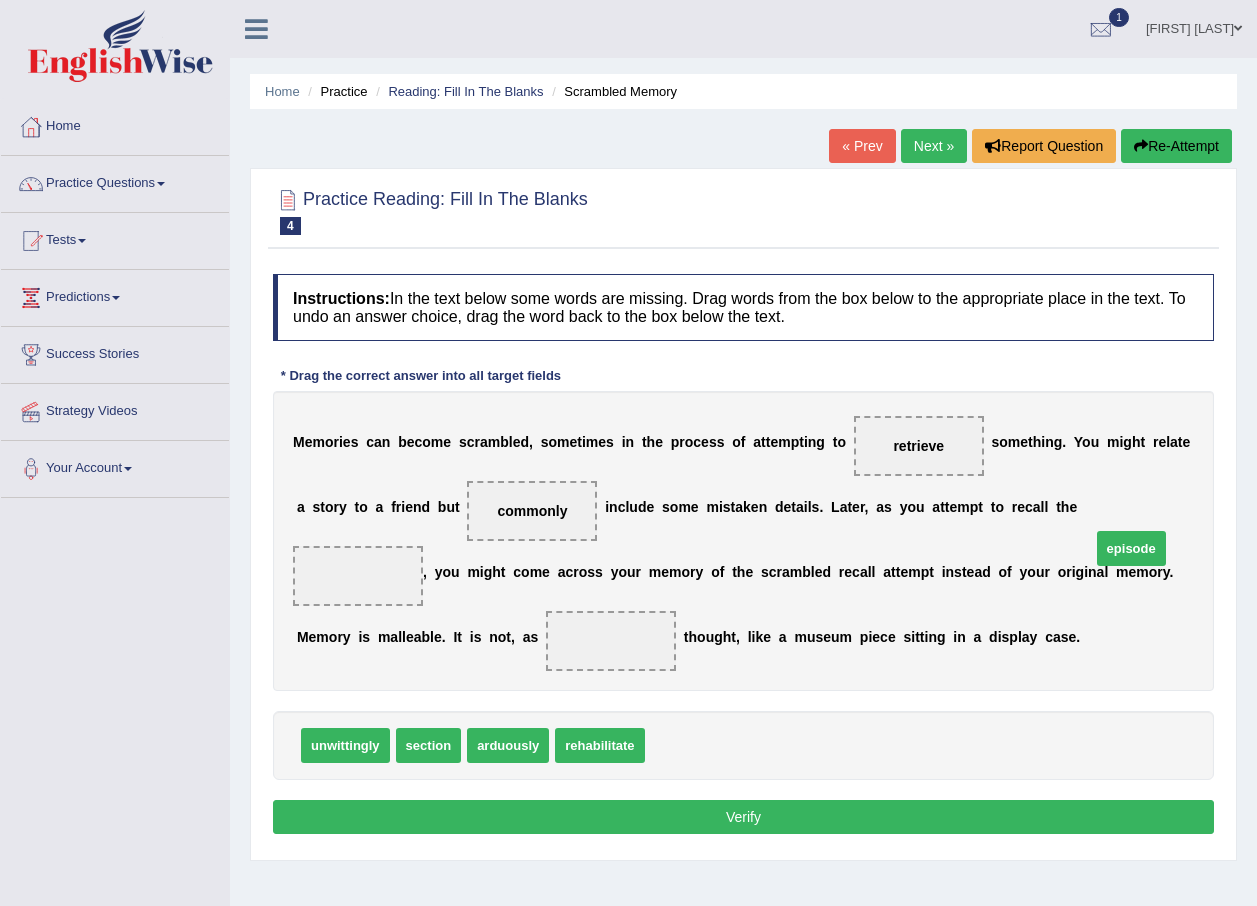 drag, startPoint x: 688, startPoint y: 714, endPoint x: 1144, endPoint y: 504, distance: 502.03186 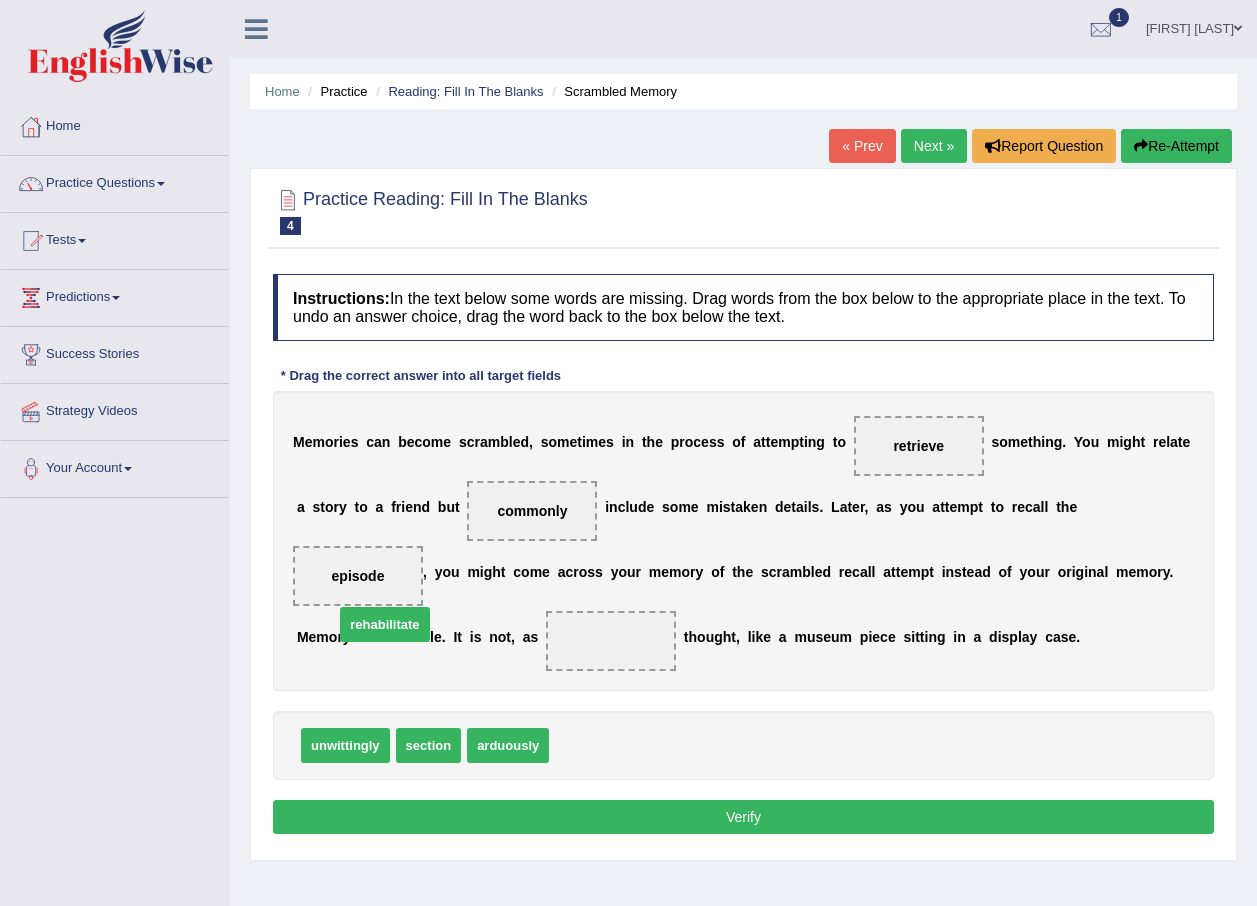drag, startPoint x: 593, startPoint y: 706, endPoint x: 378, endPoint y: 585, distance: 246.71036 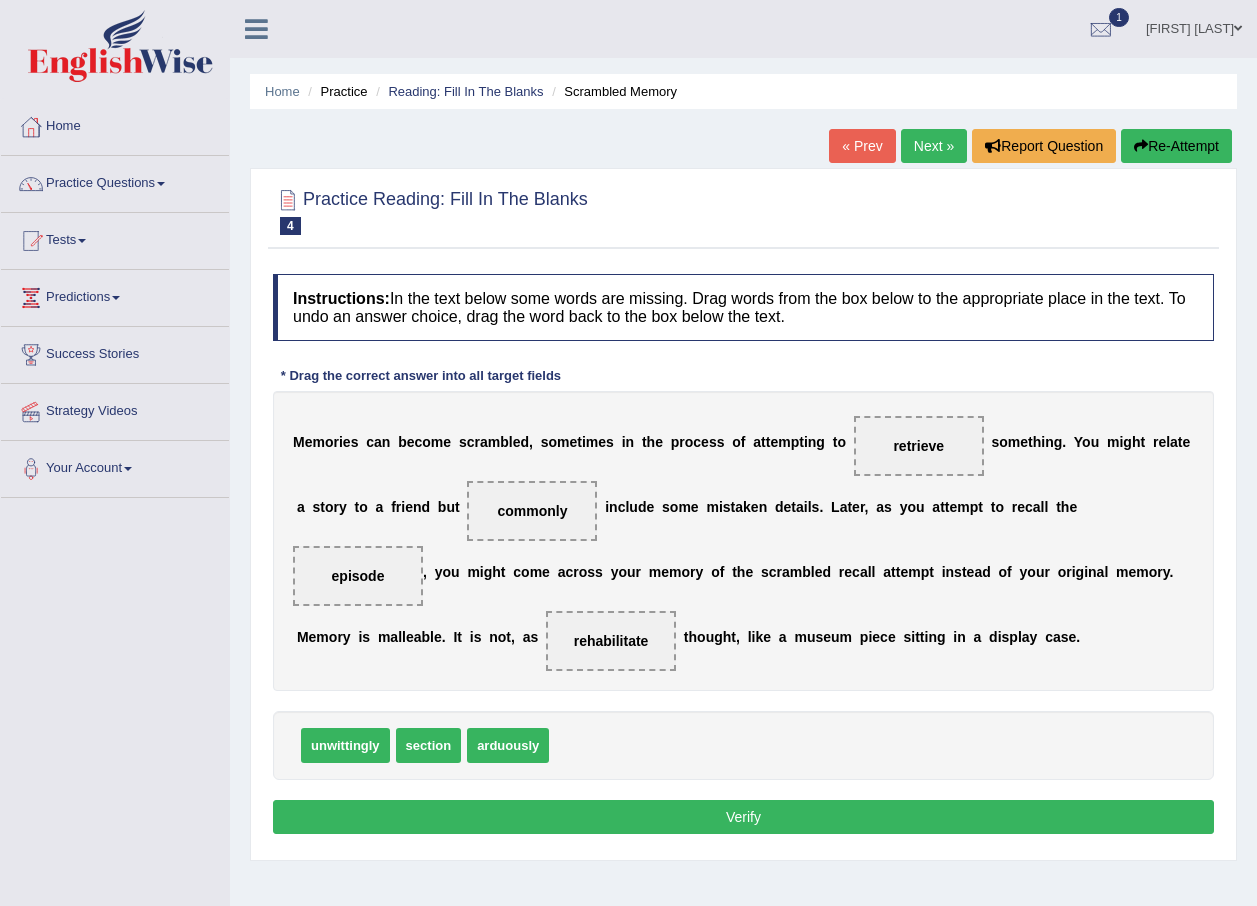 click on "Verify" at bounding box center (743, 817) 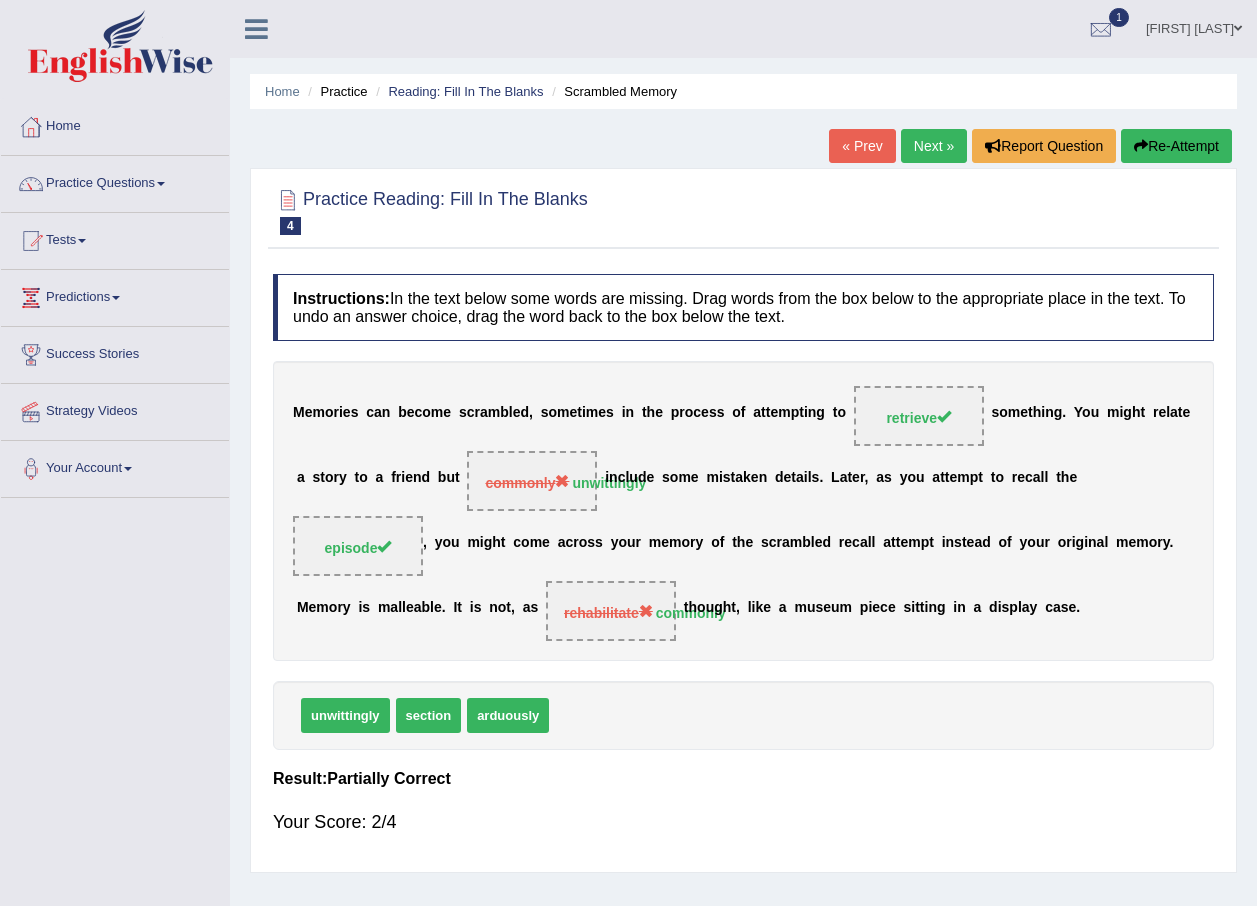 drag, startPoint x: 484, startPoint y: 537, endPoint x: 365, endPoint y: 593, distance: 131.51807 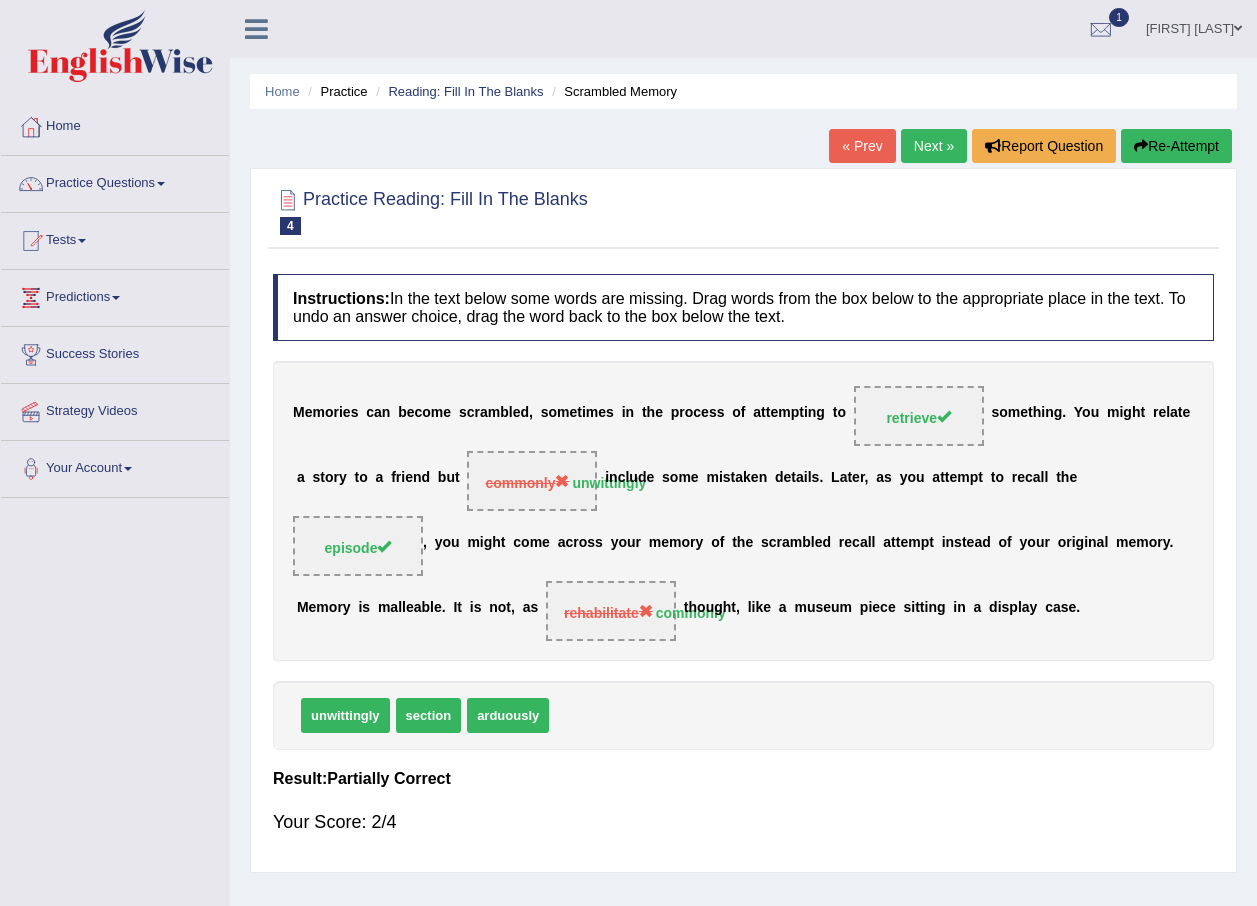 click on "Next »" at bounding box center [934, 146] 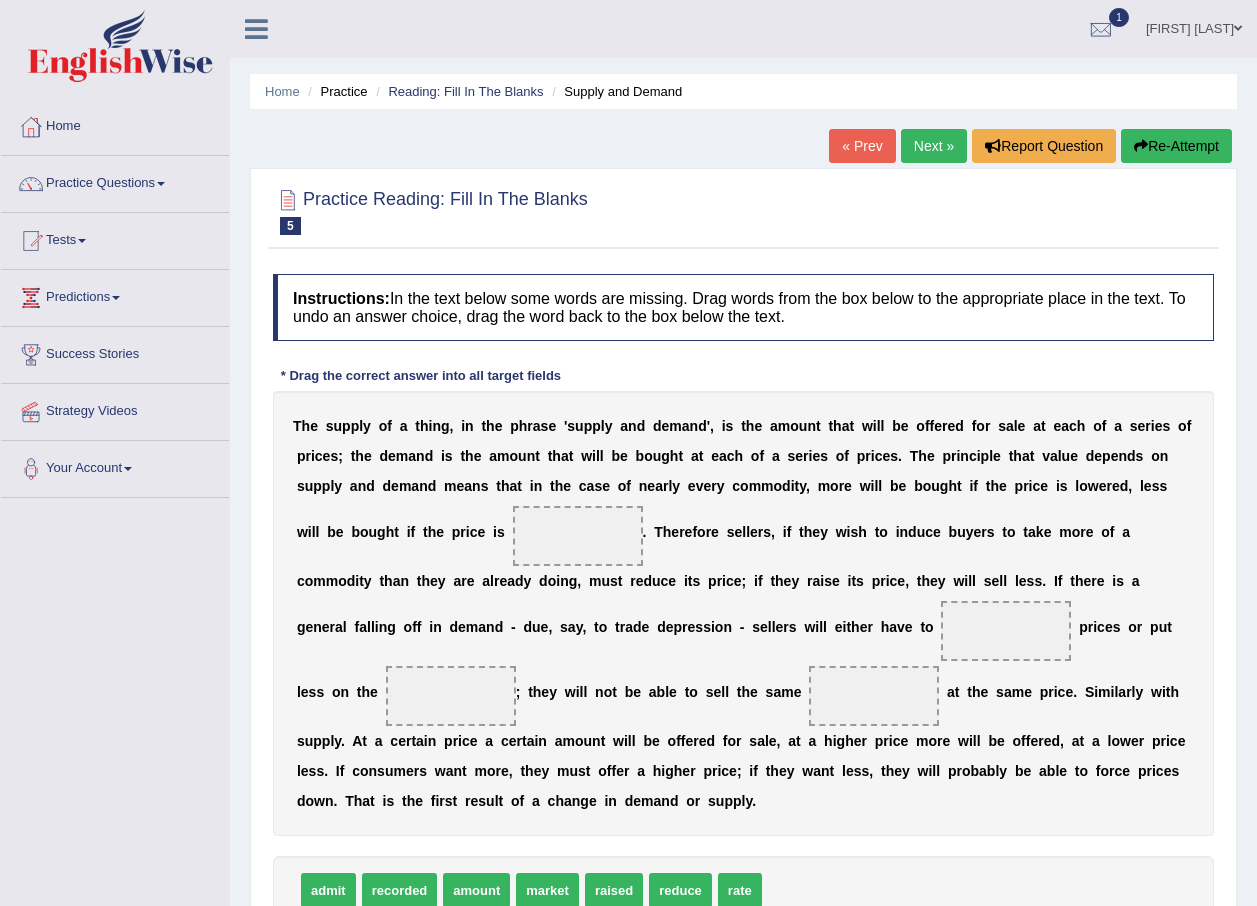 scroll, scrollTop: 0, scrollLeft: 0, axis: both 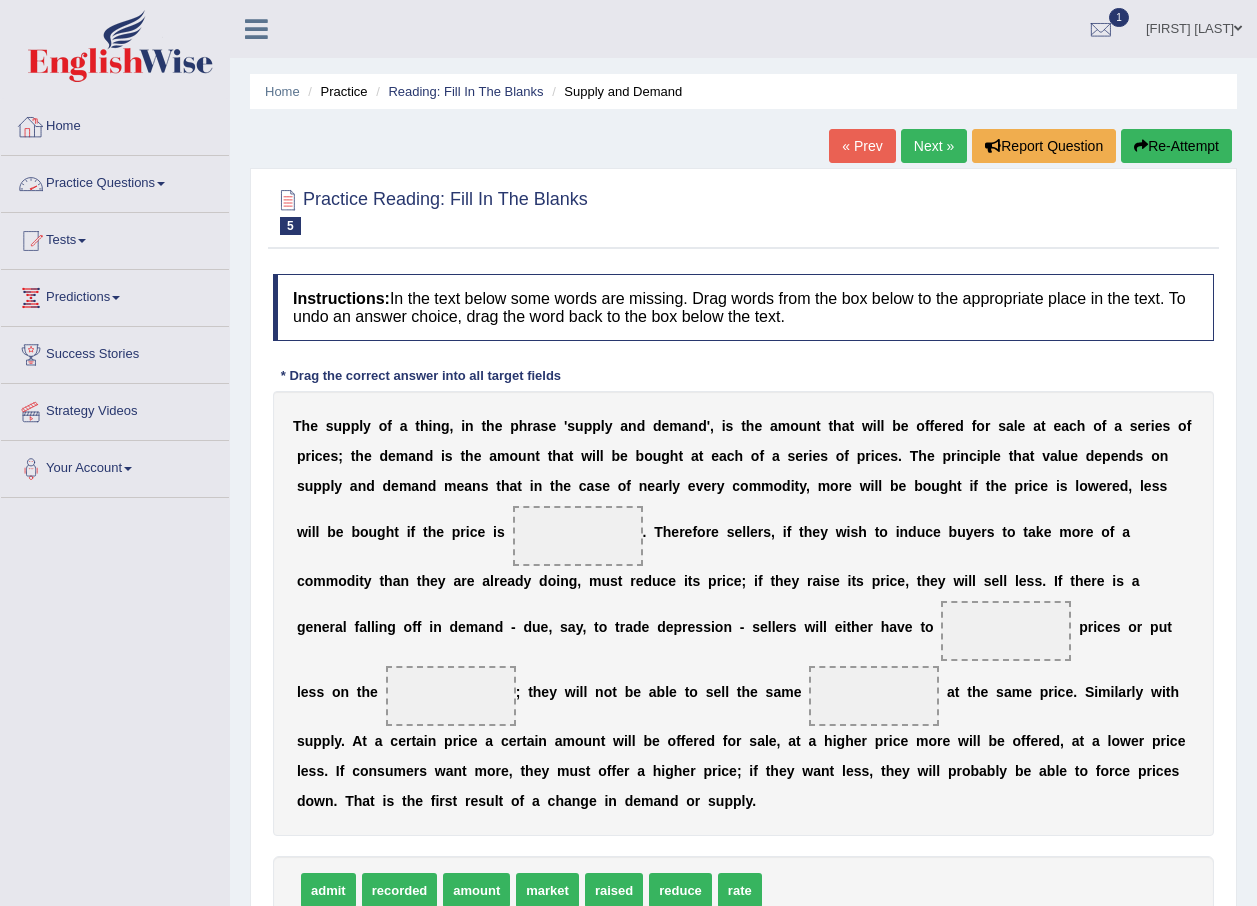 click on "Practice Questions" at bounding box center (115, 181) 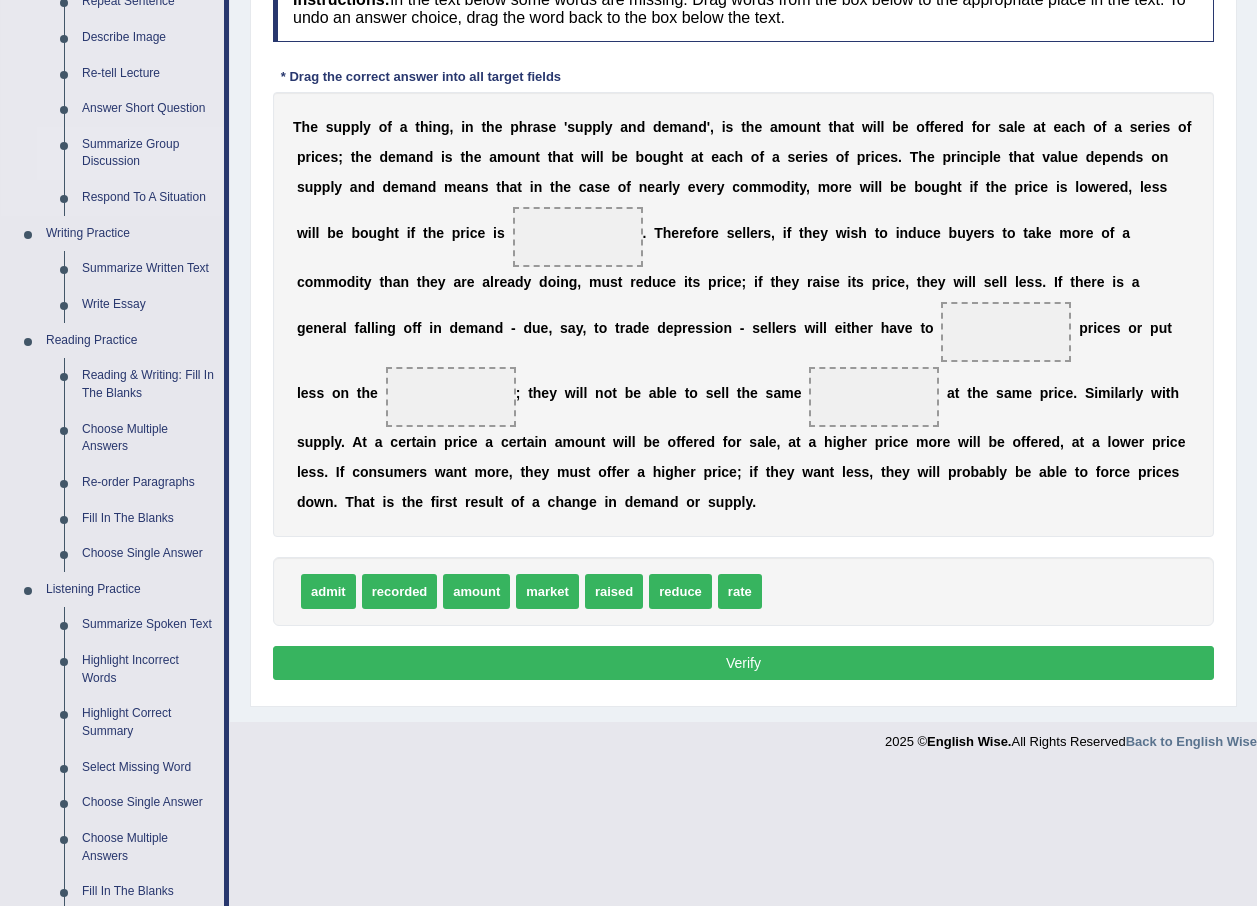 scroll, scrollTop: 300, scrollLeft: 0, axis: vertical 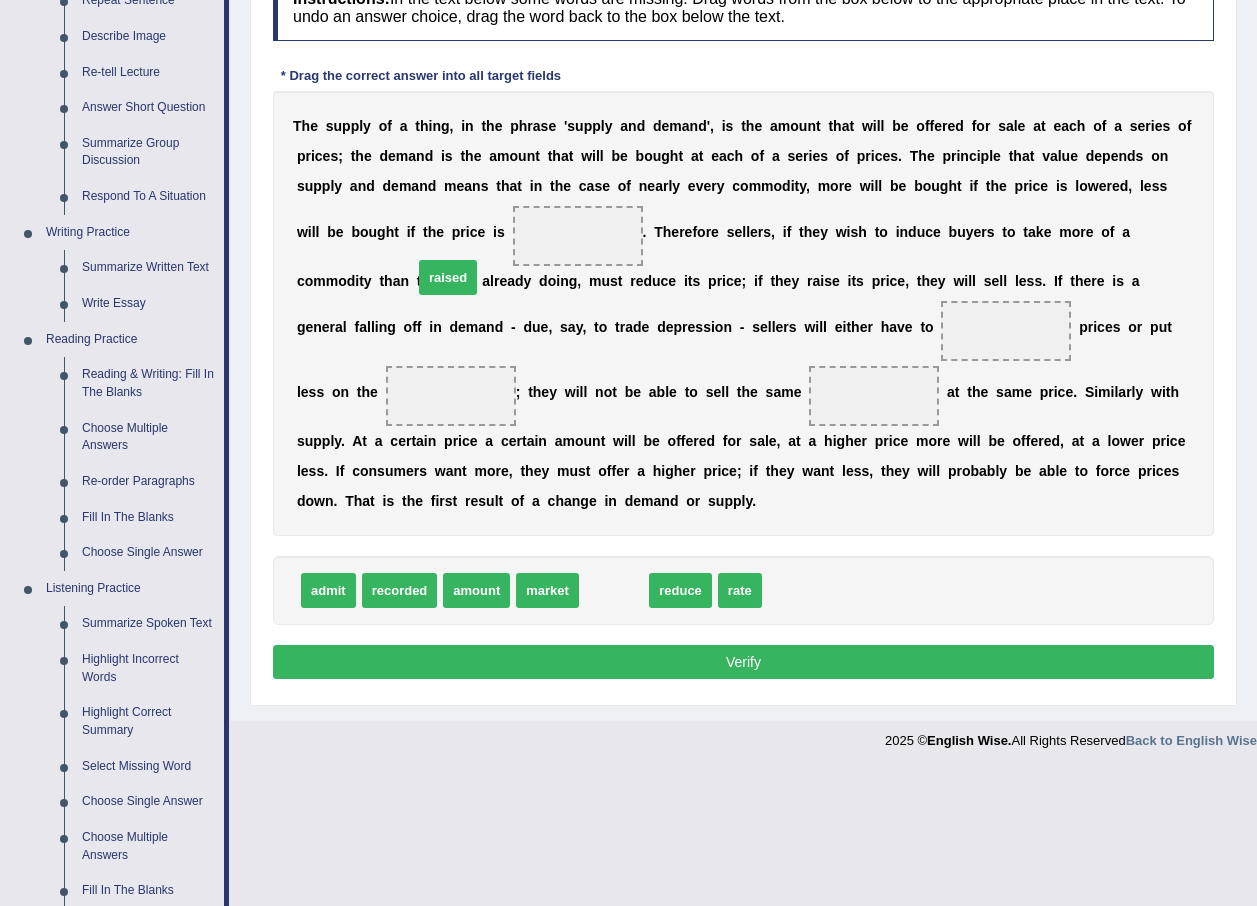 drag, startPoint x: 599, startPoint y: 563, endPoint x: 432, endPoint y: 244, distance: 360.06943 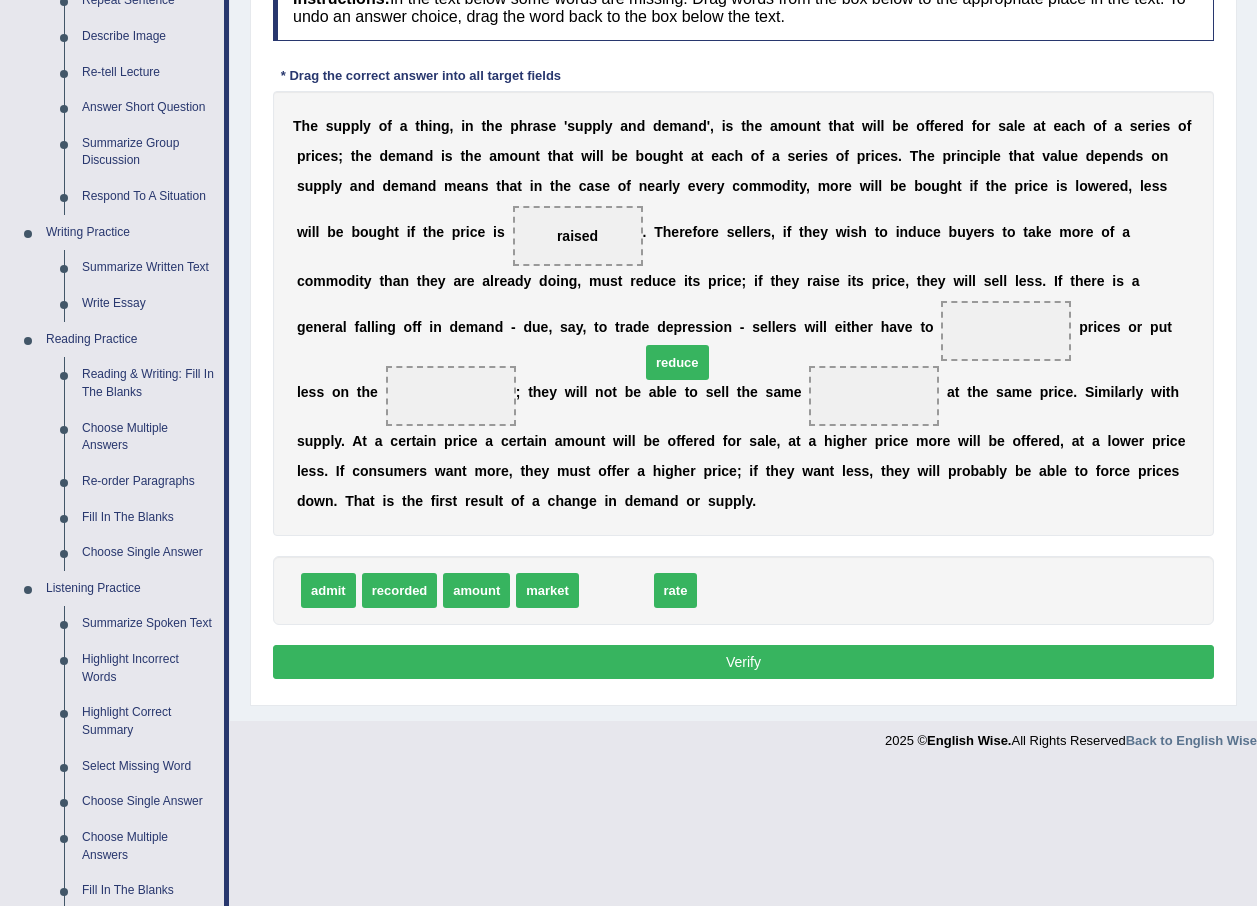 drag, startPoint x: 610, startPoint y: 563, endPoint x: 671, endPoint y: 335, distance: 236.01907 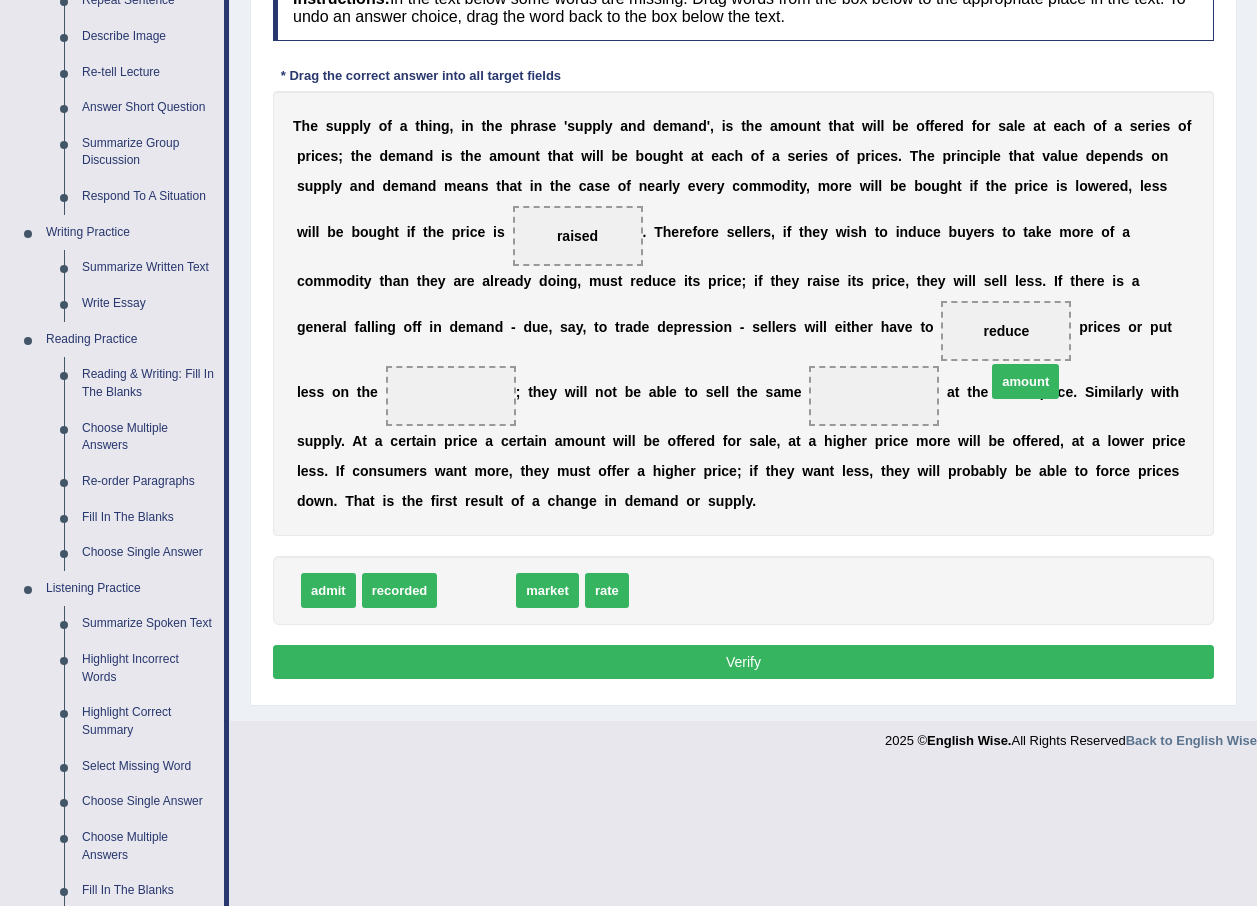 drag, startPoint x: 478, startPoint y: 559, endPoint x: 1012, endPoint y: 348, distance: 574.17505 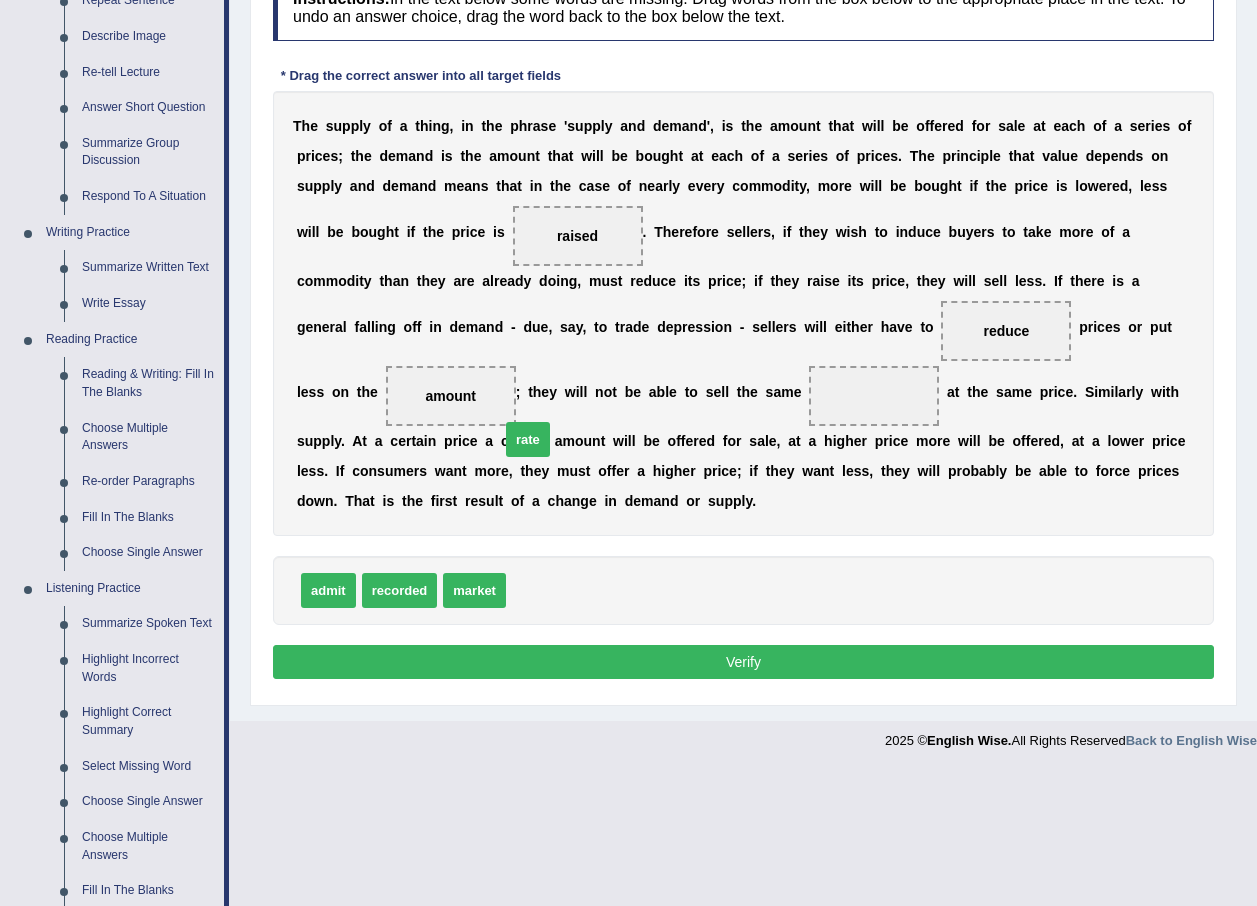 drag, startPoint x: 529, startPoint y: 568, endPoint x: 523, endPoint y: 416, distance: 152.11838 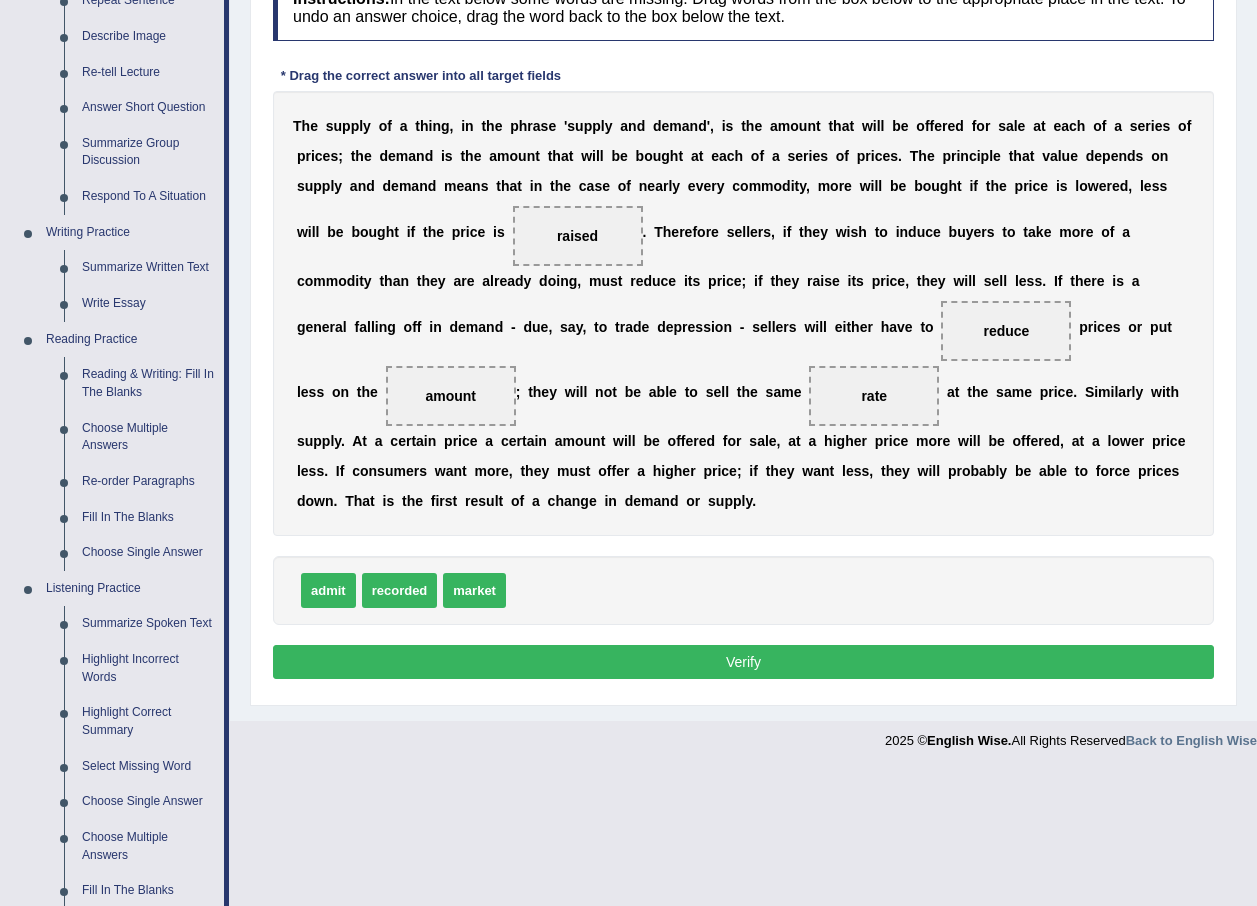 click on "Verify" at bounding box center (743, 662) 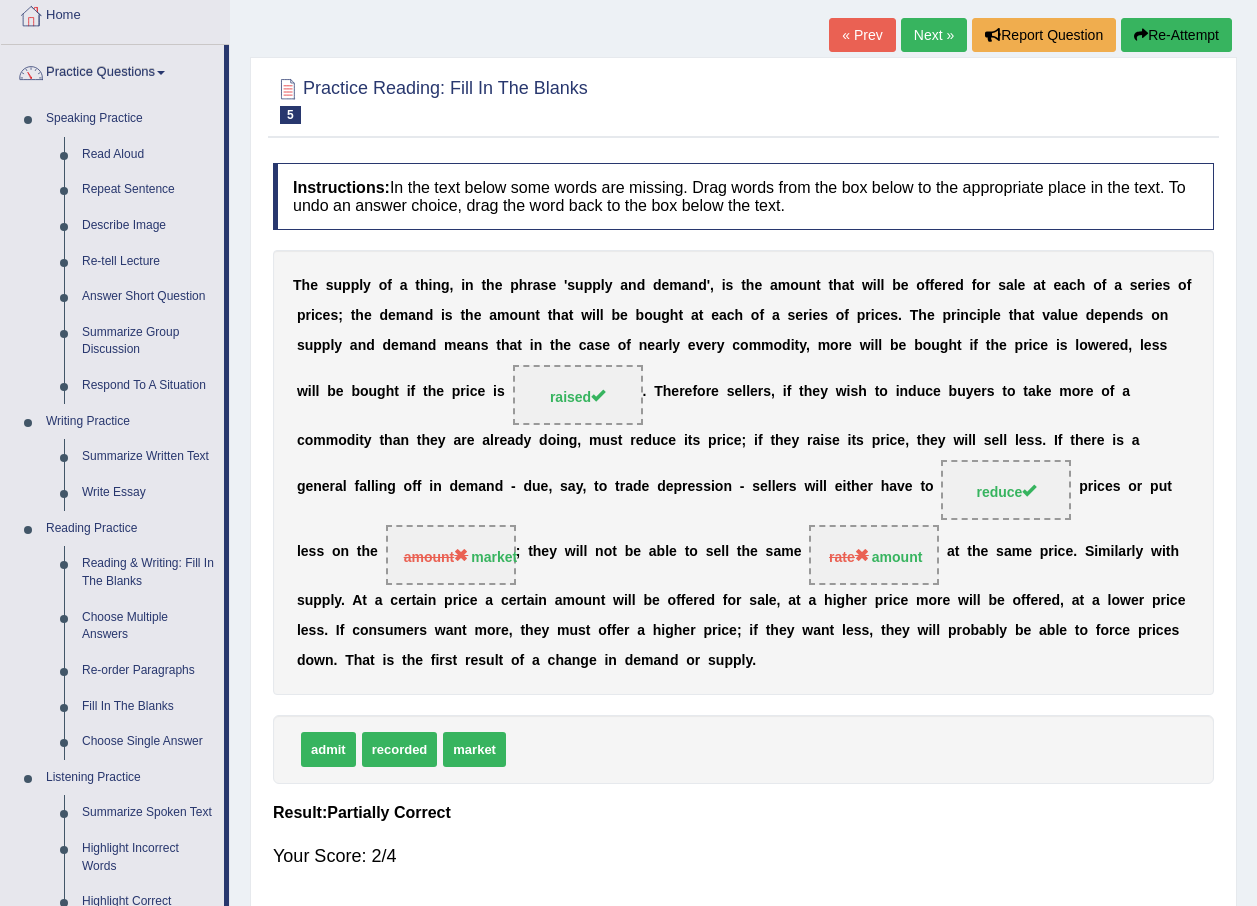 scroll, scrollTop: 100, scrollLeft: 0, axis: vertical 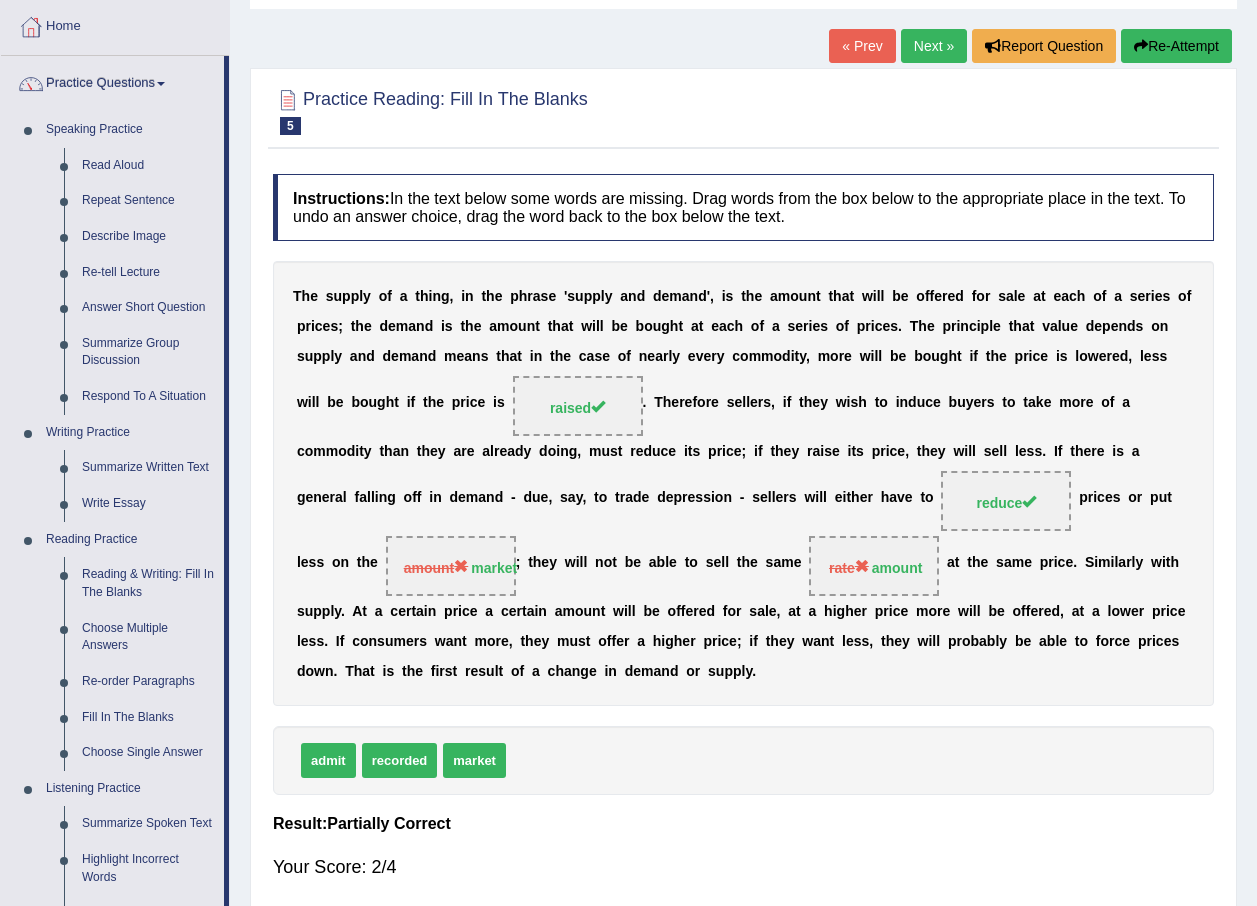 click on "Next »" at bounding box center (934, 46) 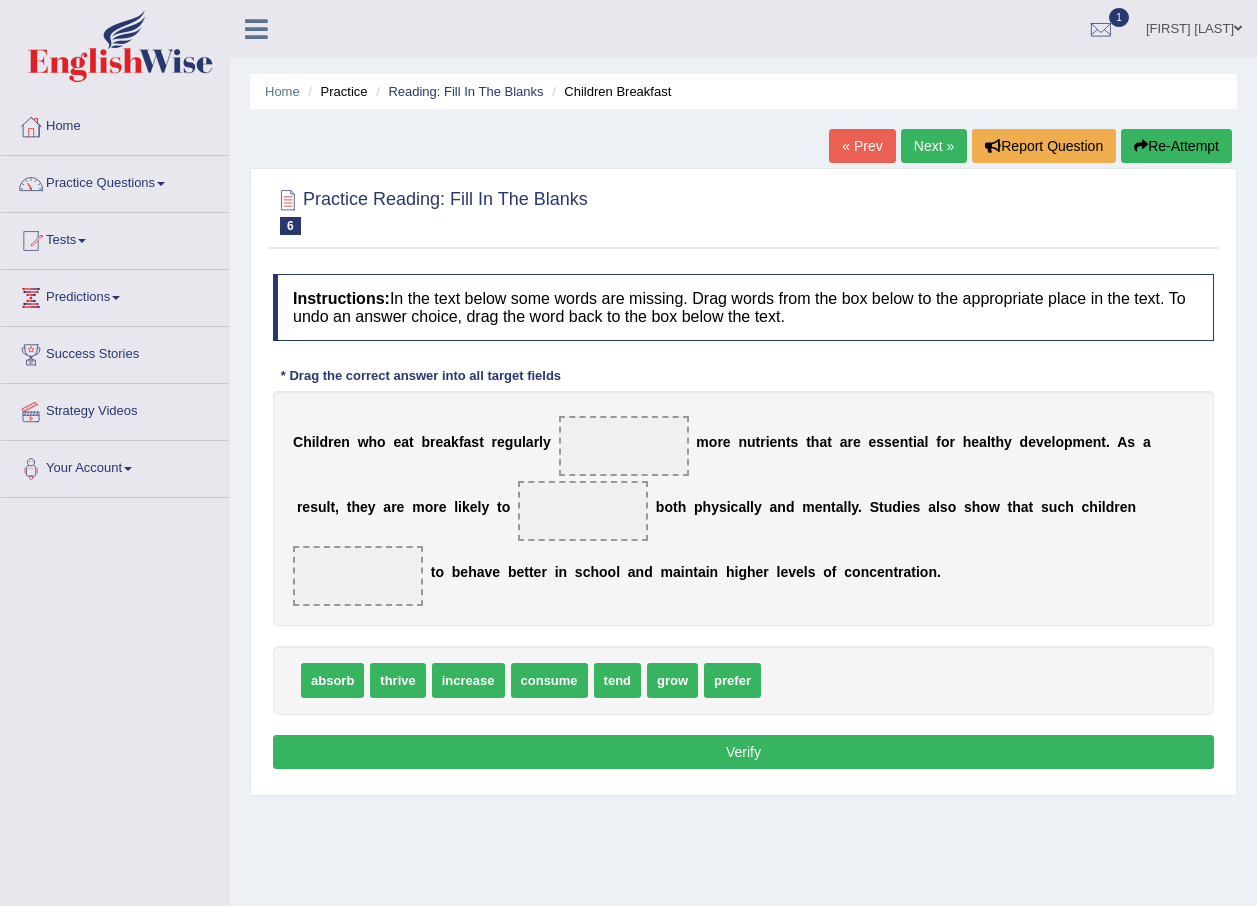 scroll, scrollTop: 0, scrollLeft: 0, axis: both 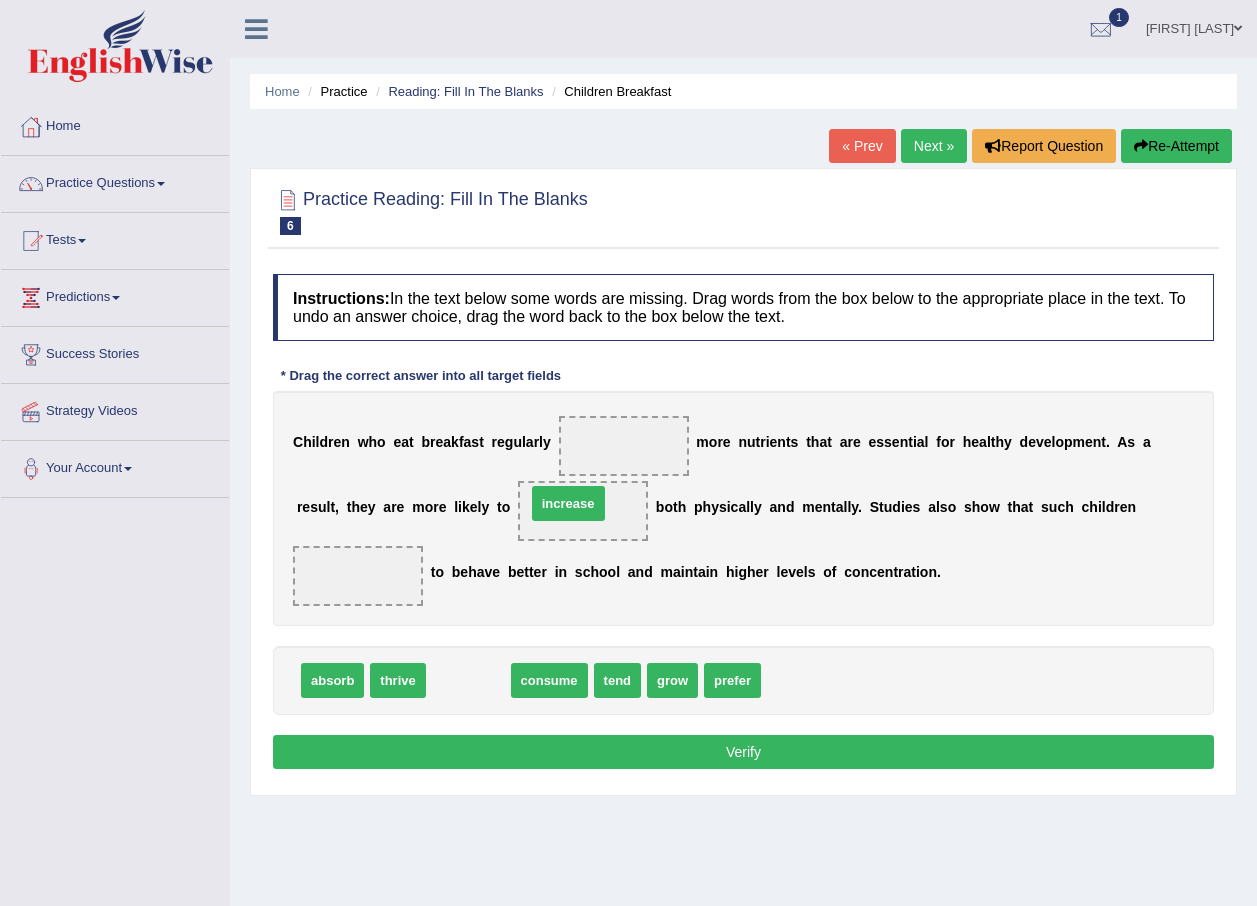 drag, startPoint x: 444, startPoint y: 651, endPoint x: 570, endPoint y: 462, distance: 227.14973 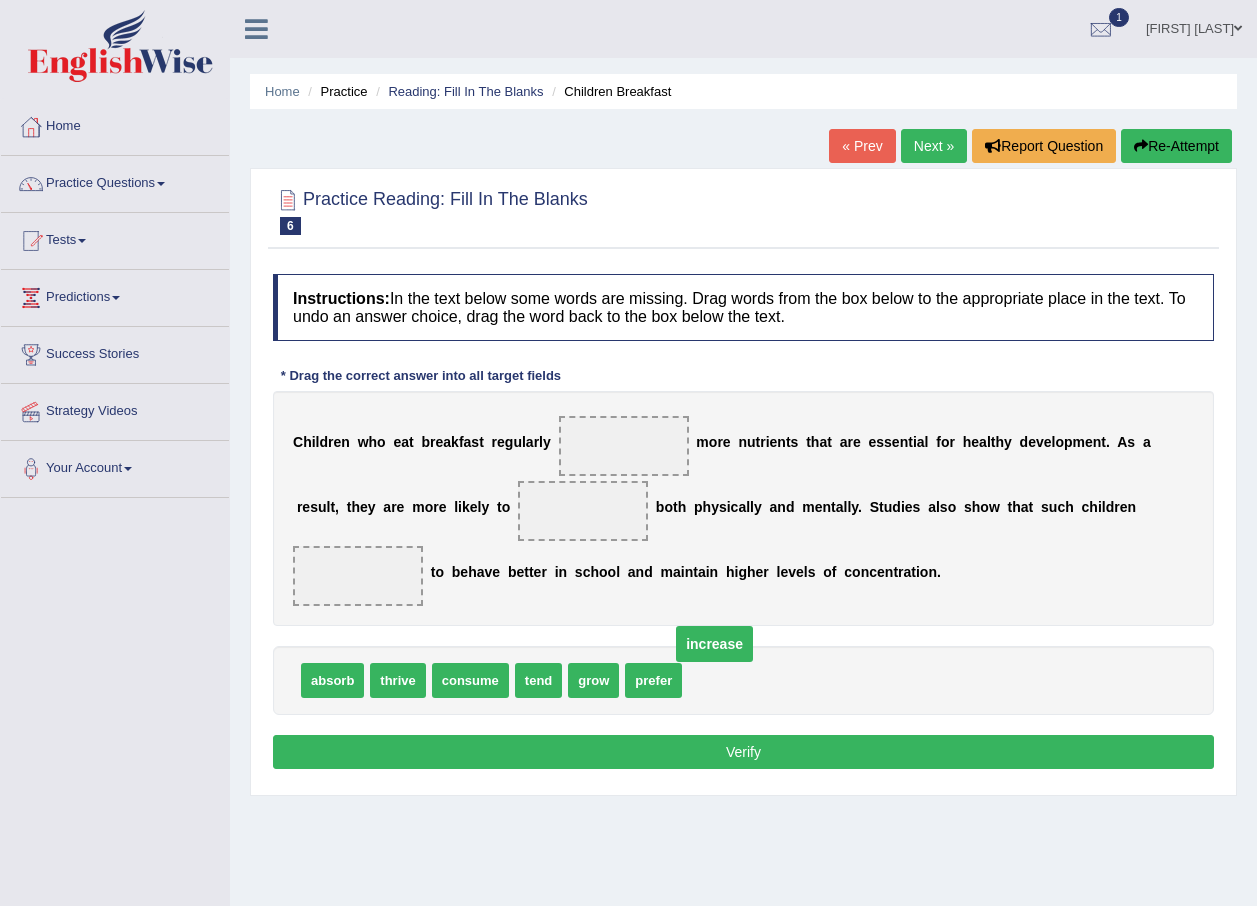 drag, startPoint x: 589, startPoint y: 448, endPoint x: 686, endPoint y: 662, distance: 234.95744 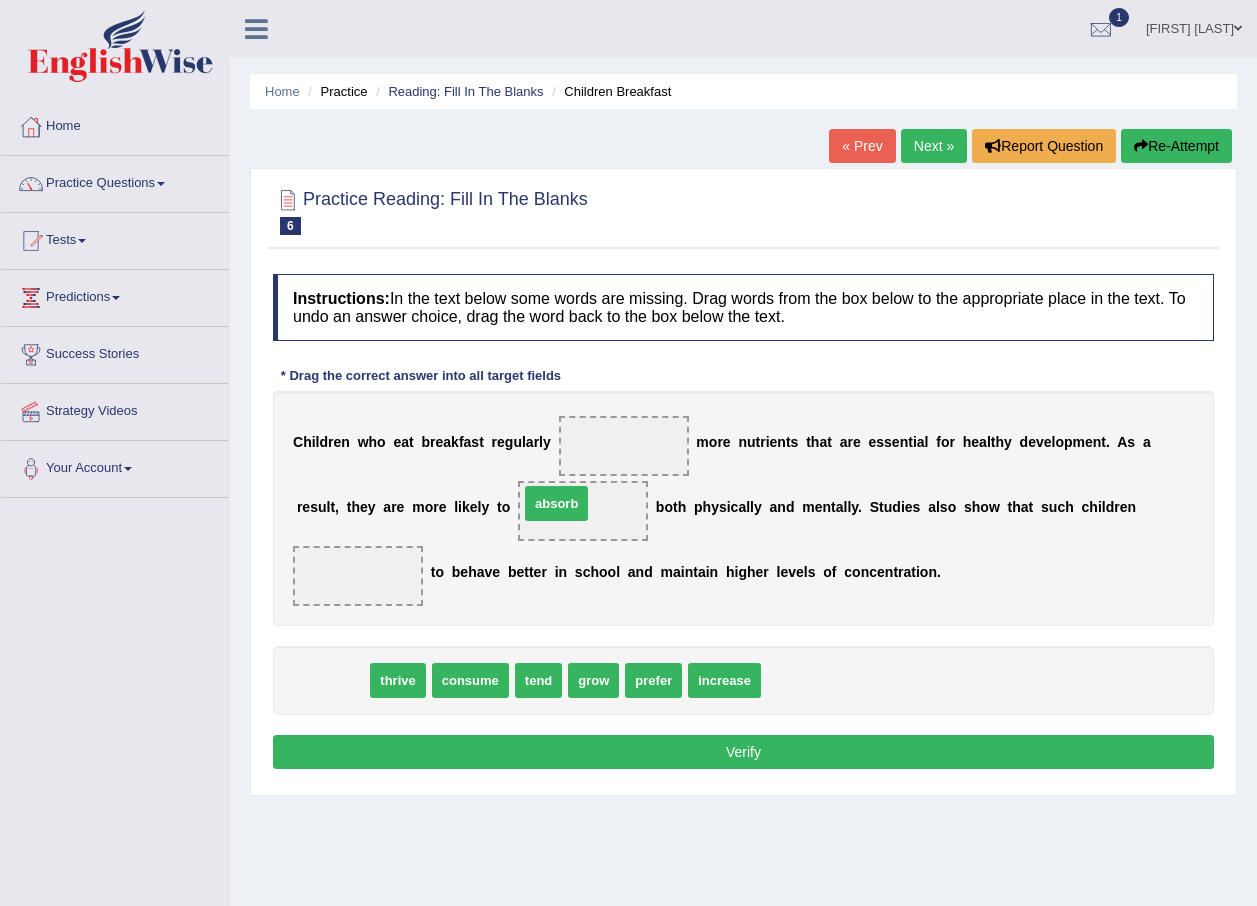 drag, startPoint x: 323, startPoint y: 645, endPoint x: 605, endPoint y: 458, distance: 338.36813 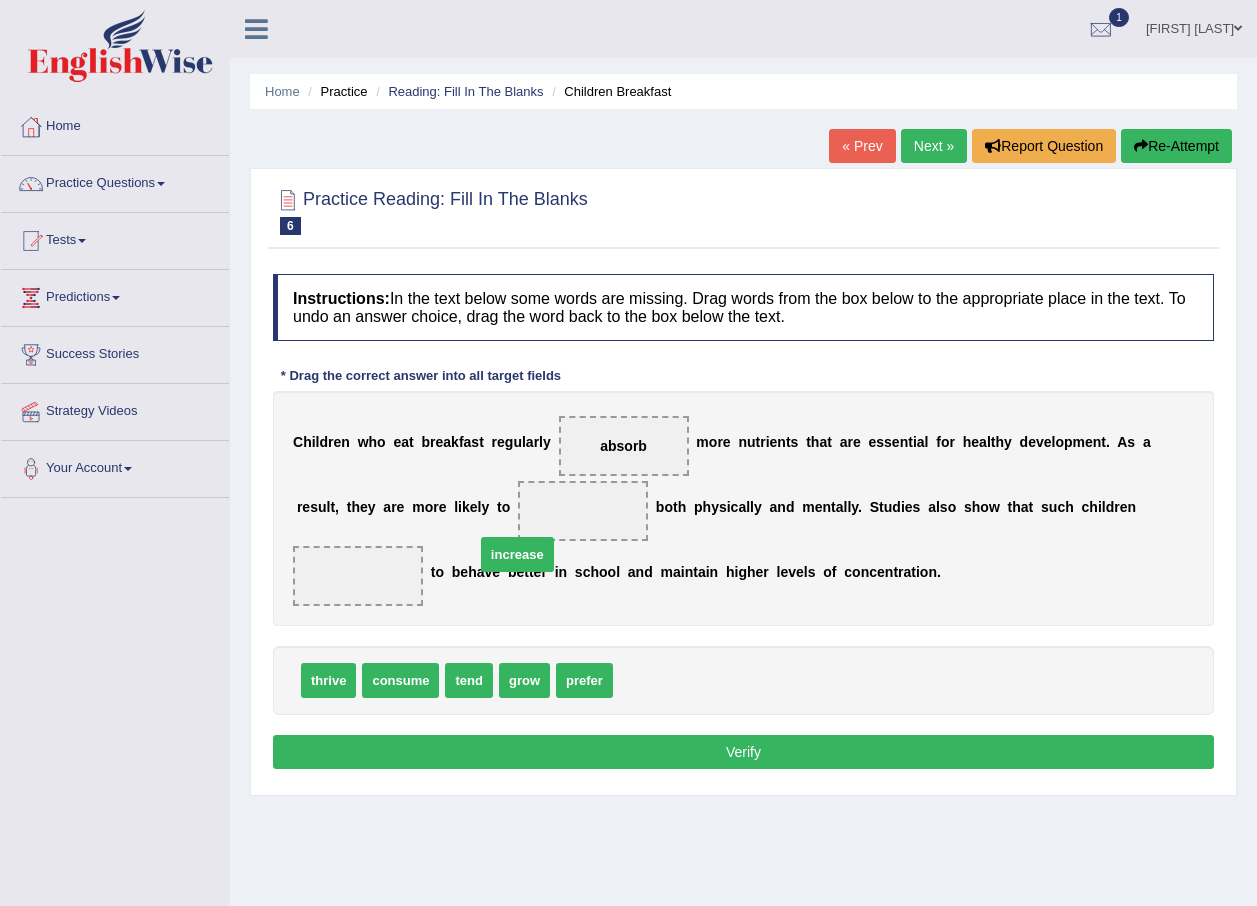 drag, startPoint x: 634, startPoint y: 645, endPoint x: 457, endPoint y: 513, distance: 220.80081 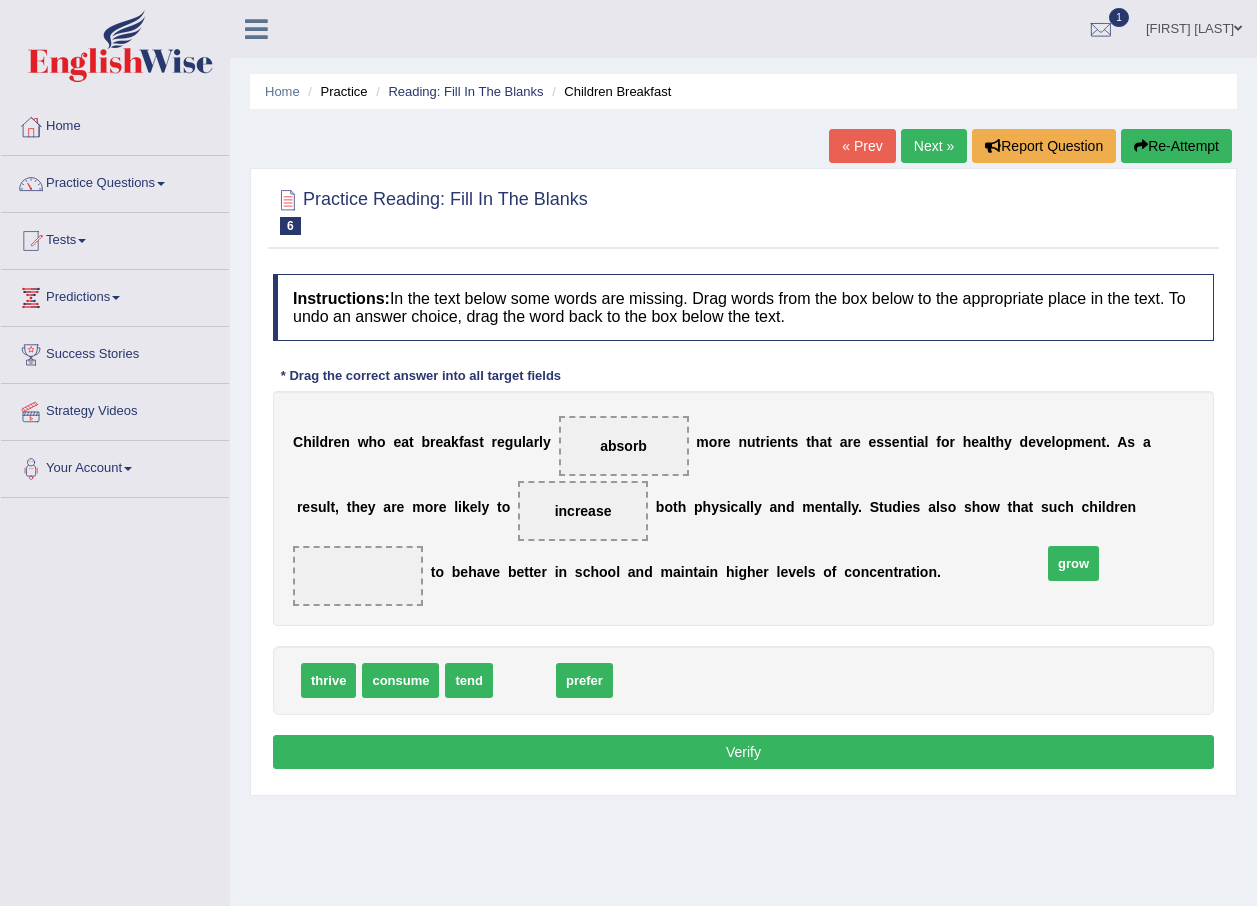 drag, startPoint x: 520, startPoint y: 649, endPoint x: 1086, endPoint y: 530, distance: 578.37445 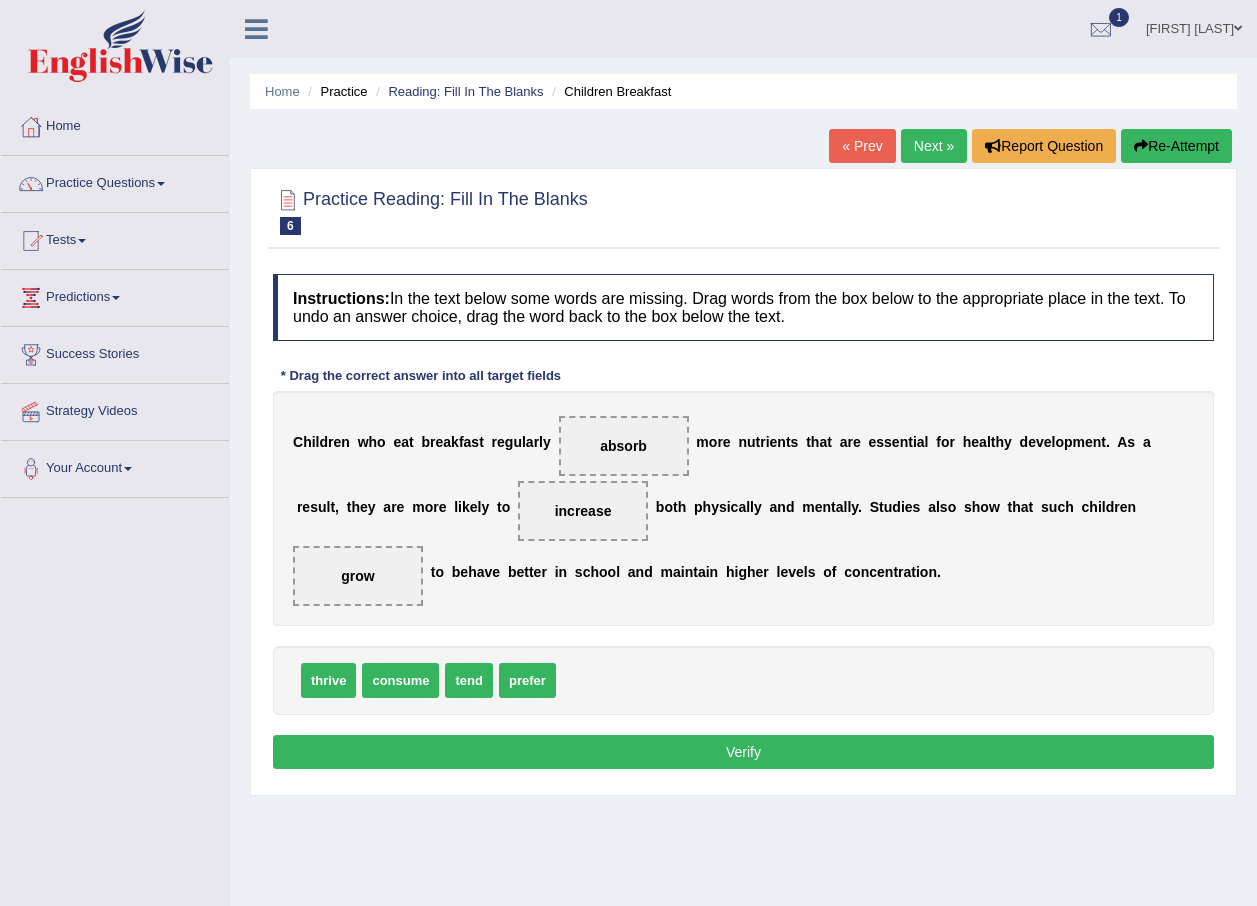 click on "Verify" at bounding box center (743, 752) 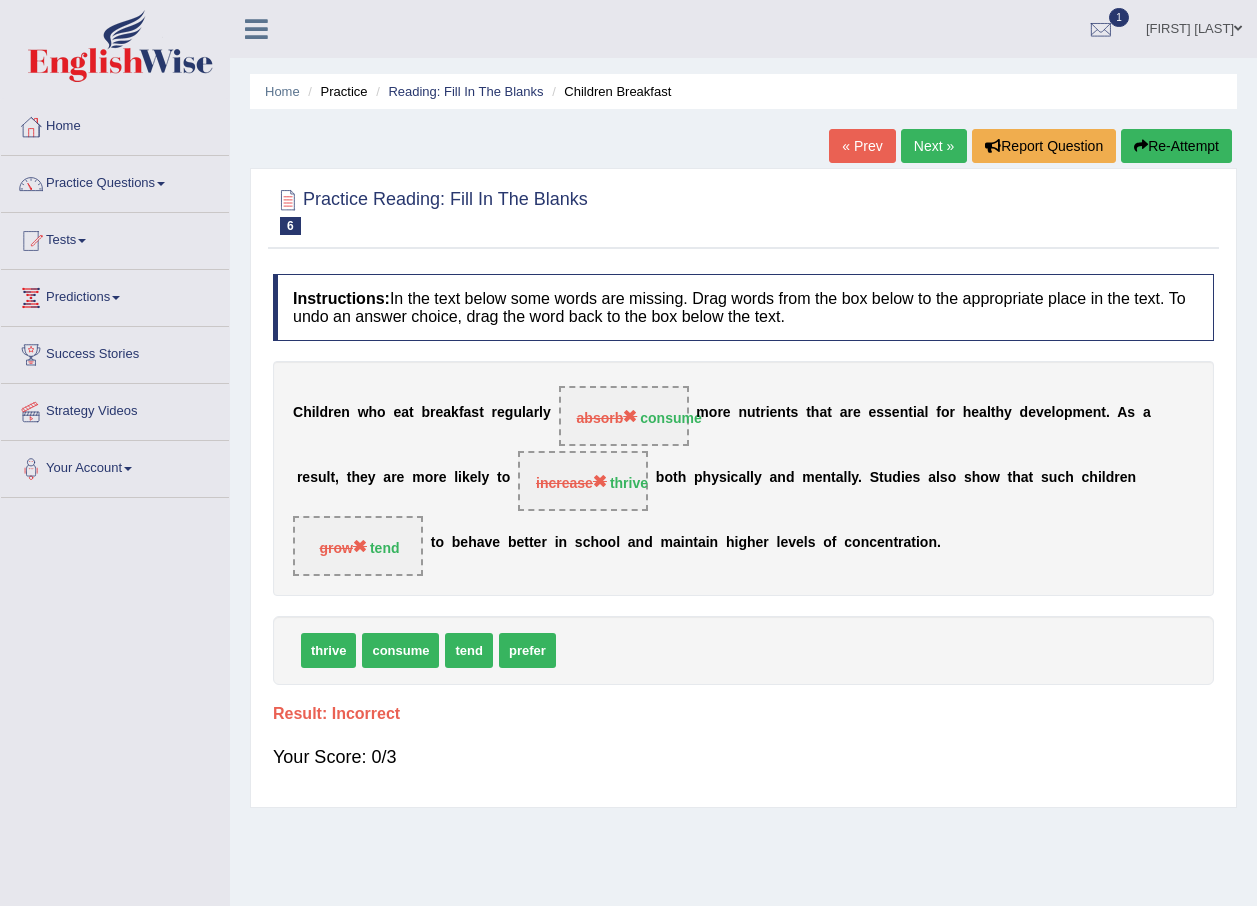 click on "Re-Attempt" at bounding box center (1176, 146) 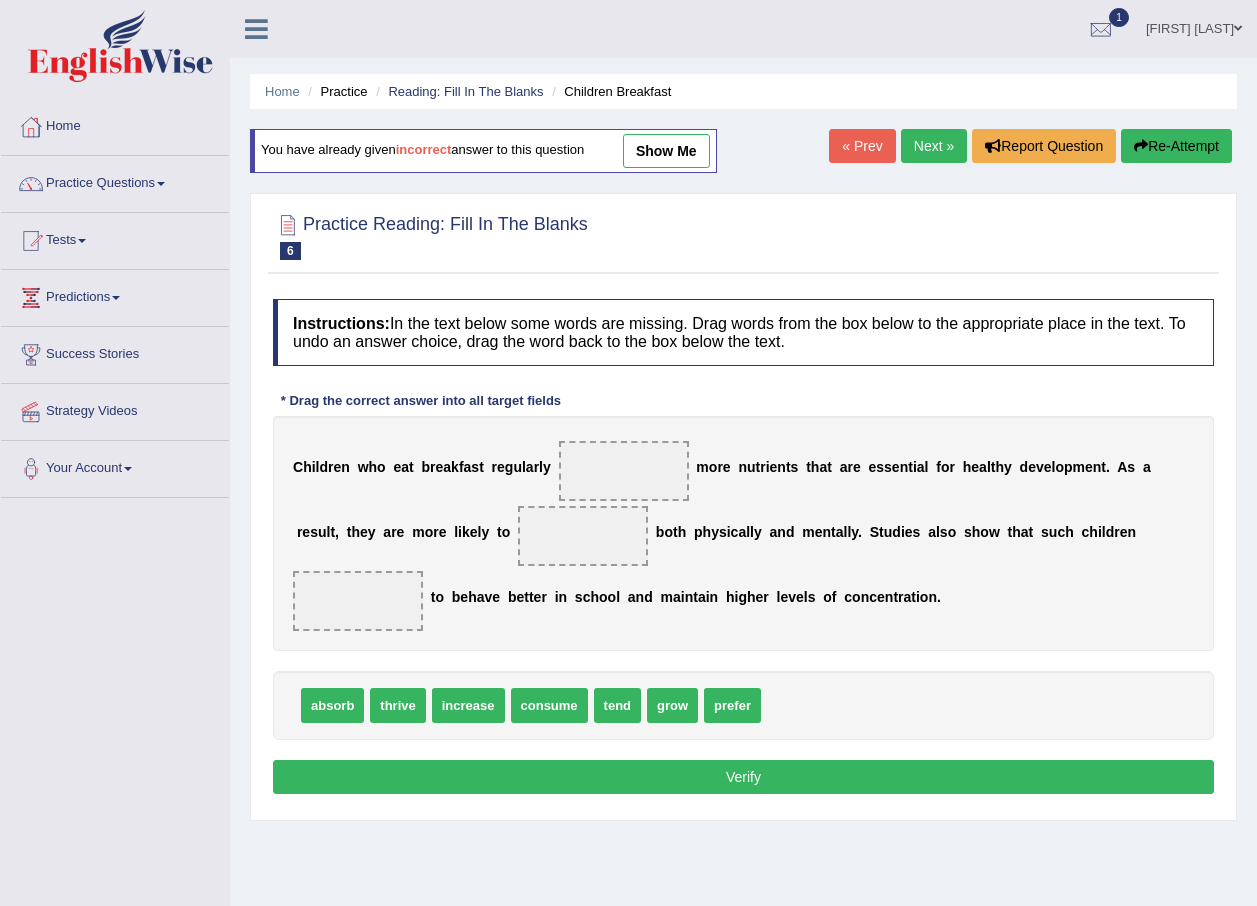scroll, scrollTop: 0, scrollLeft: 0, axis: both 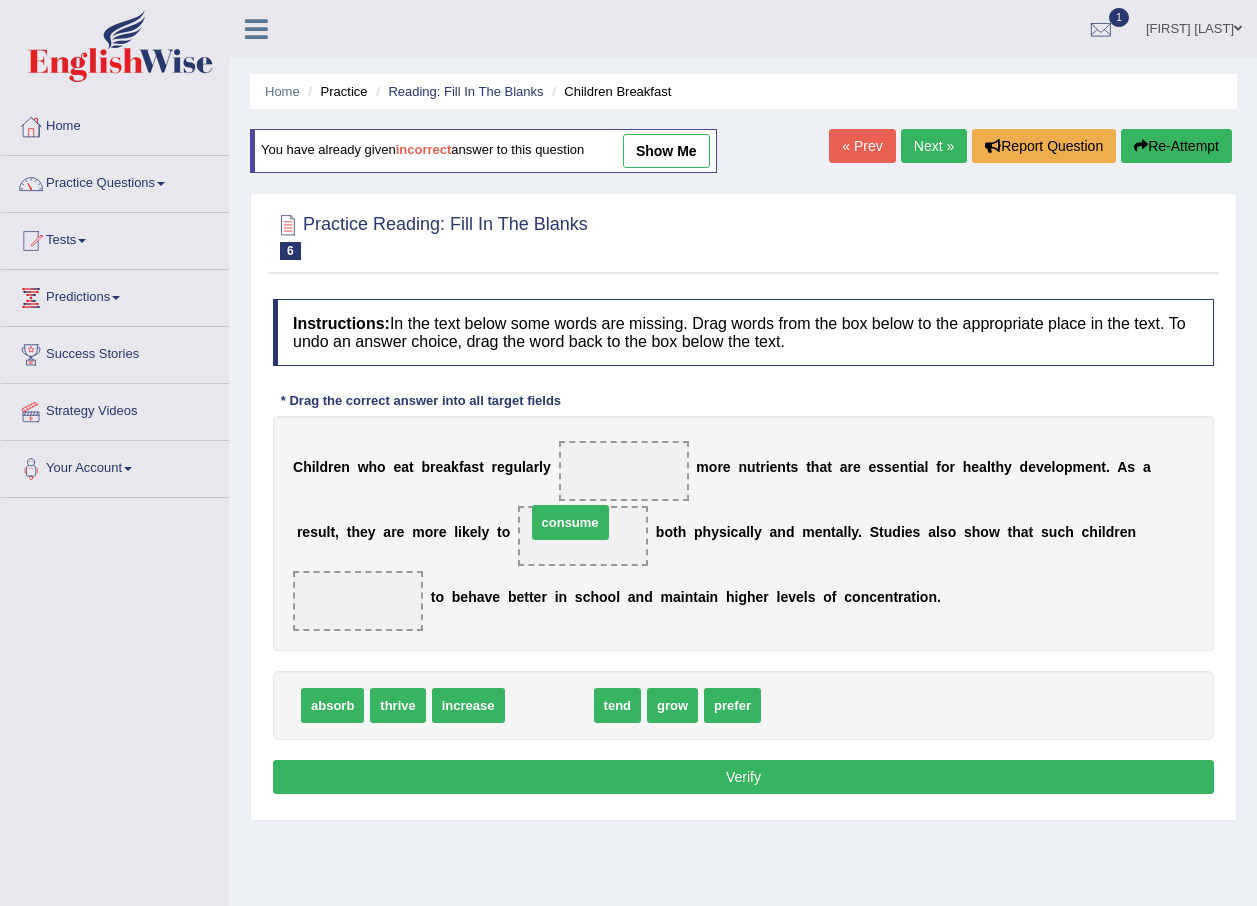 drag, startPoint x: 530, startPoint y: 673, endPoint x: 551, endPoint y: 490, distance: 184.20097 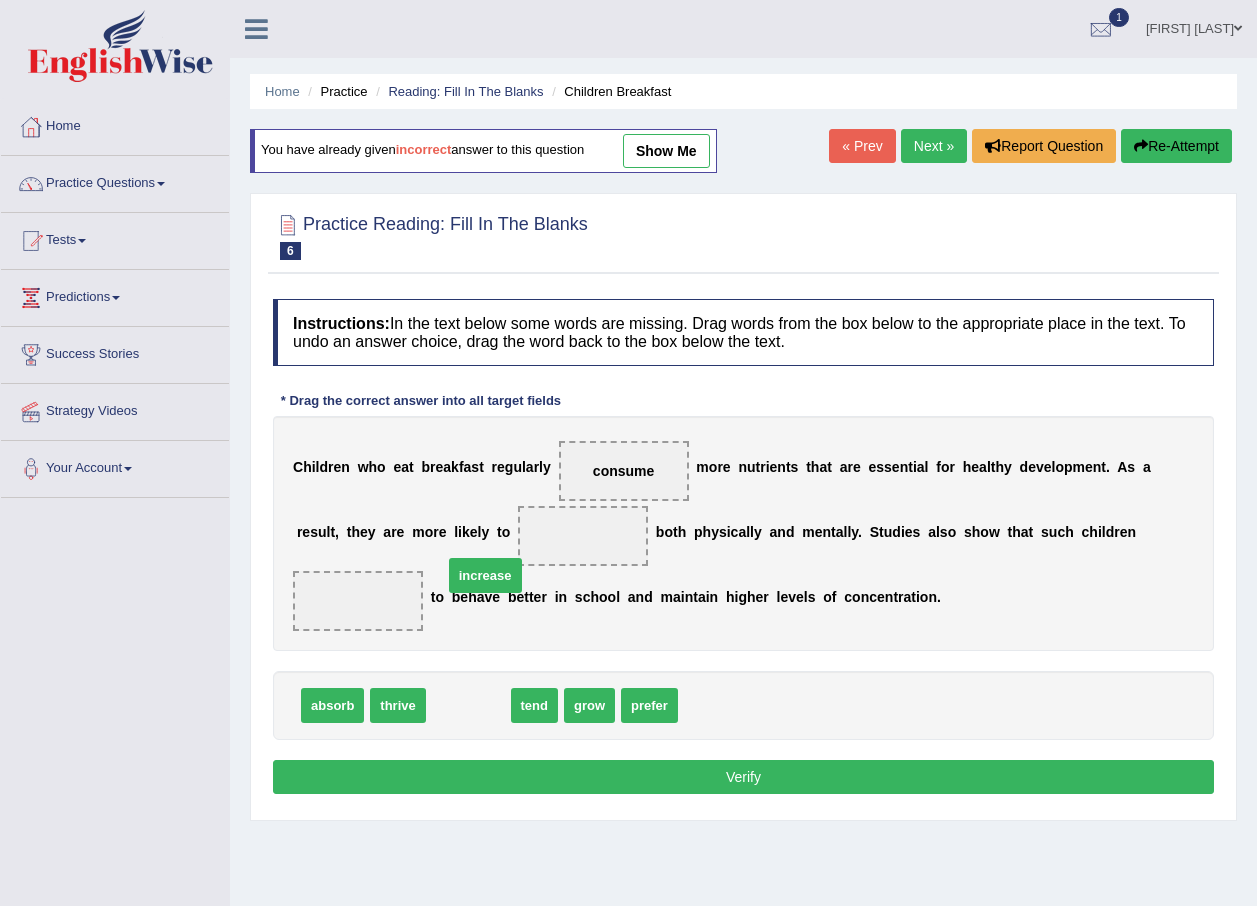 drag, startPoint x: 460, startPoint y: 671, endPoint x: 477, endPoint y: 538, distance: 134.08206 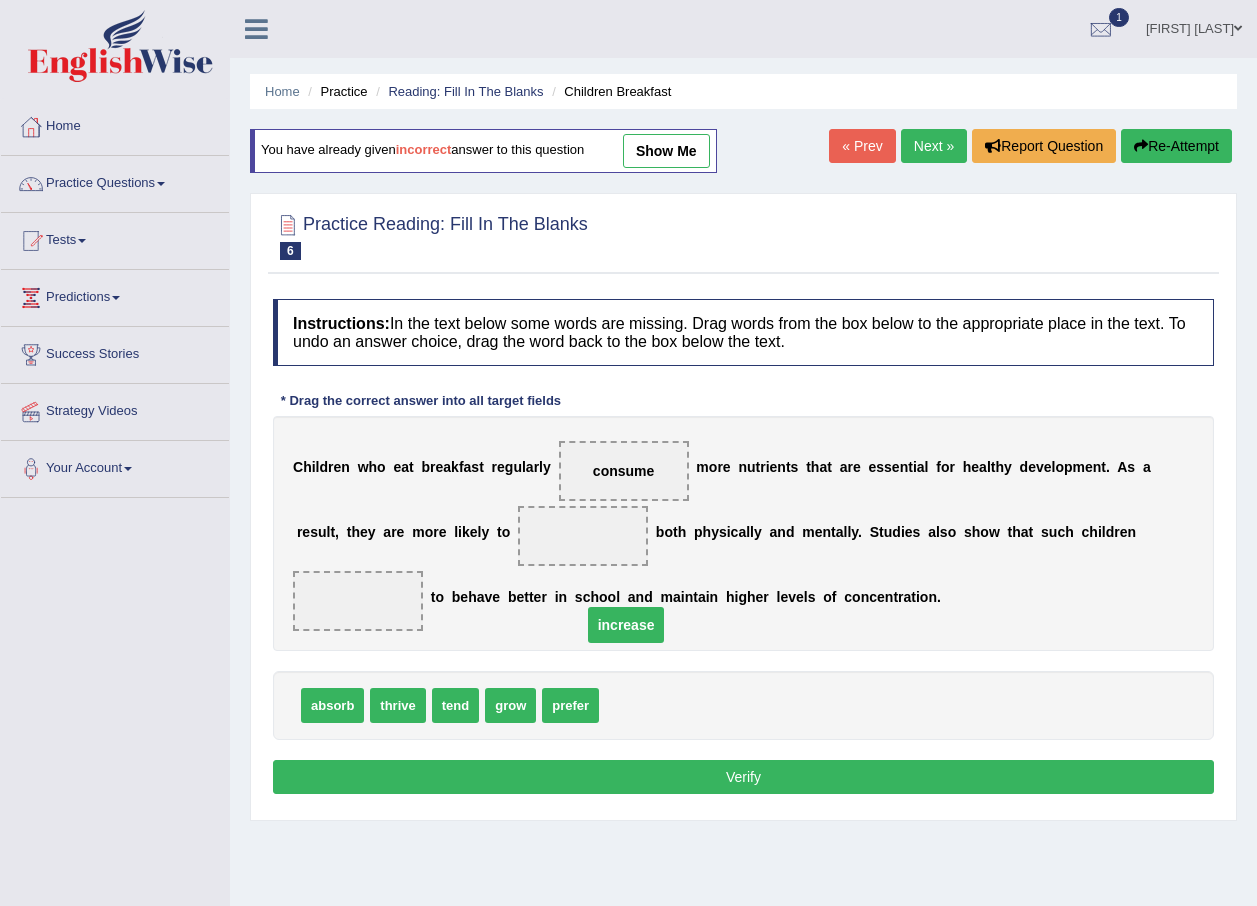drag, startPoint x: 477, startPoint y: 538, endPoint x: 622, endPoint y: 705, distance: 221.1651 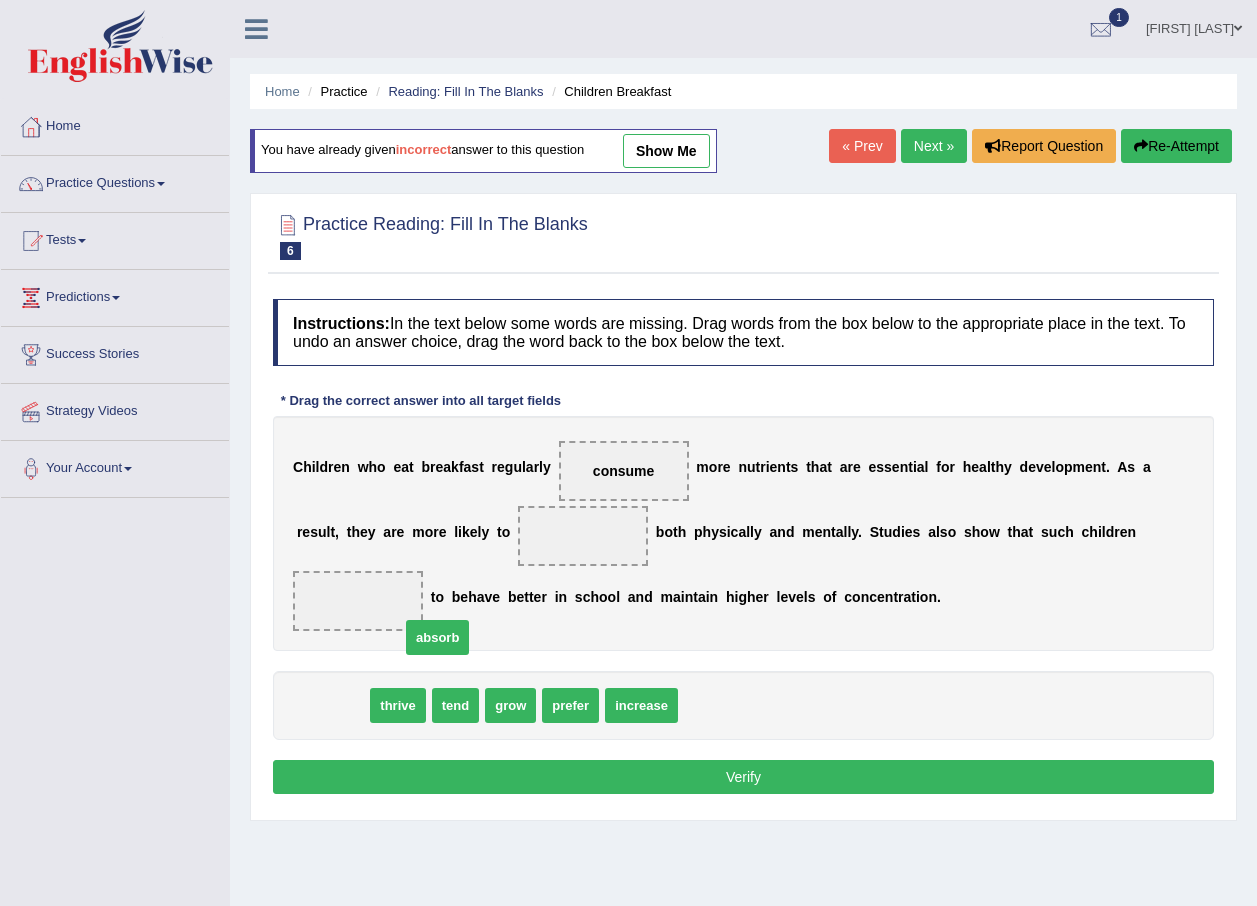 drag, startPoint x: 322, startPoint y: 673, endPoint x: 482, endPoint y: 554, distance: 199.40161 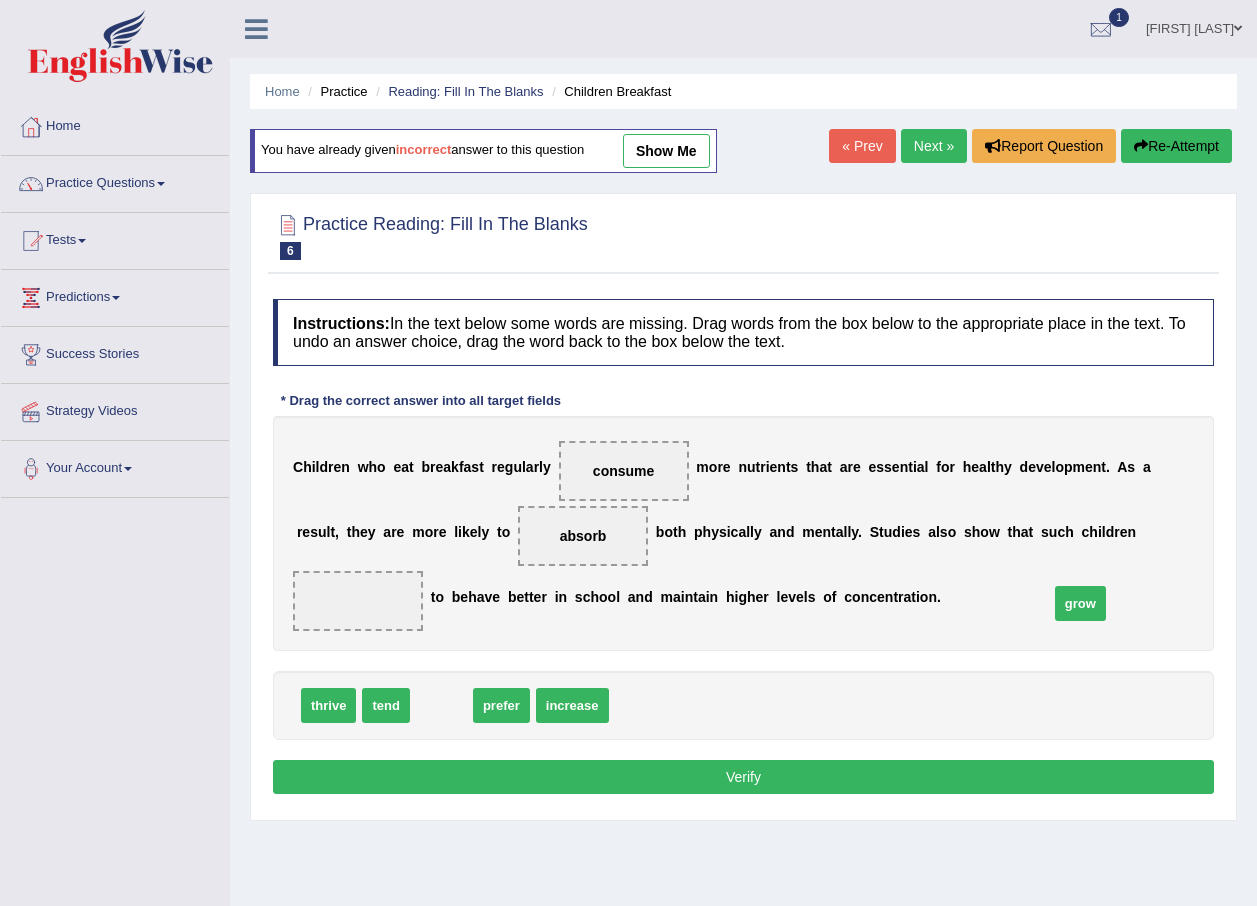 drag, startPoint x: 432, startPoint y: 679, endPoint x: 1071, endPoint y: 577, distance: 647.08966 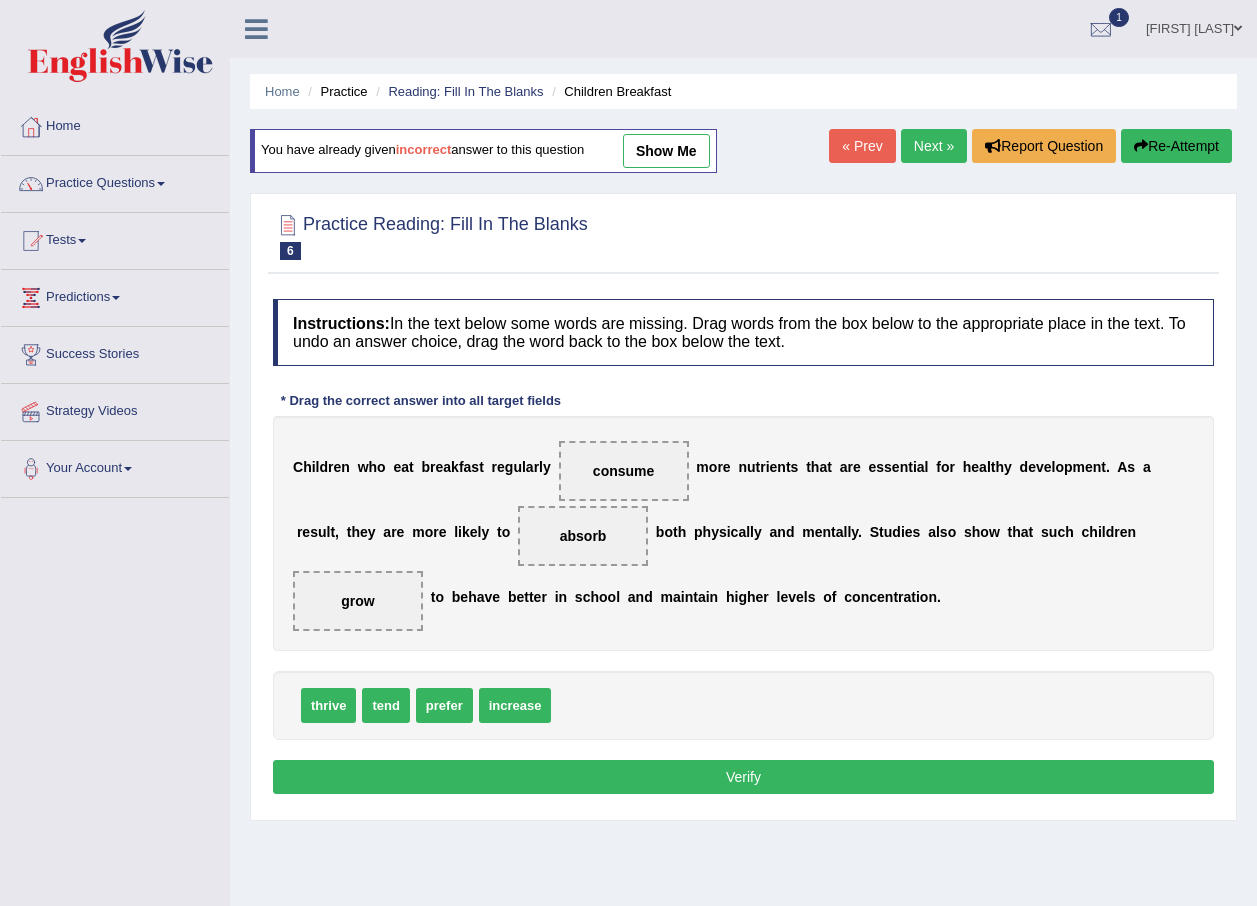 click on "Verify" at bounding box center [743, 777] 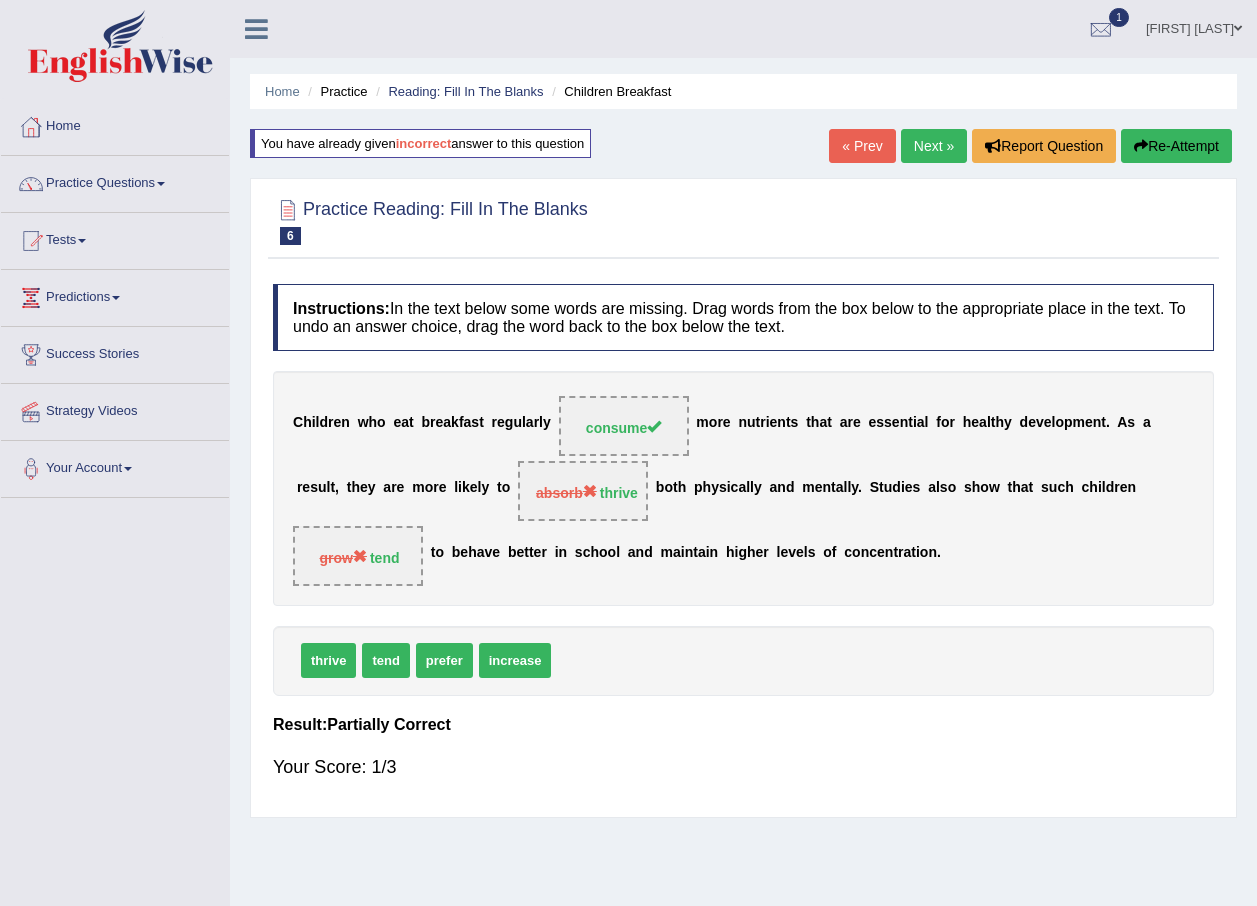 click on "Next »" at bounding box center [934, 146] 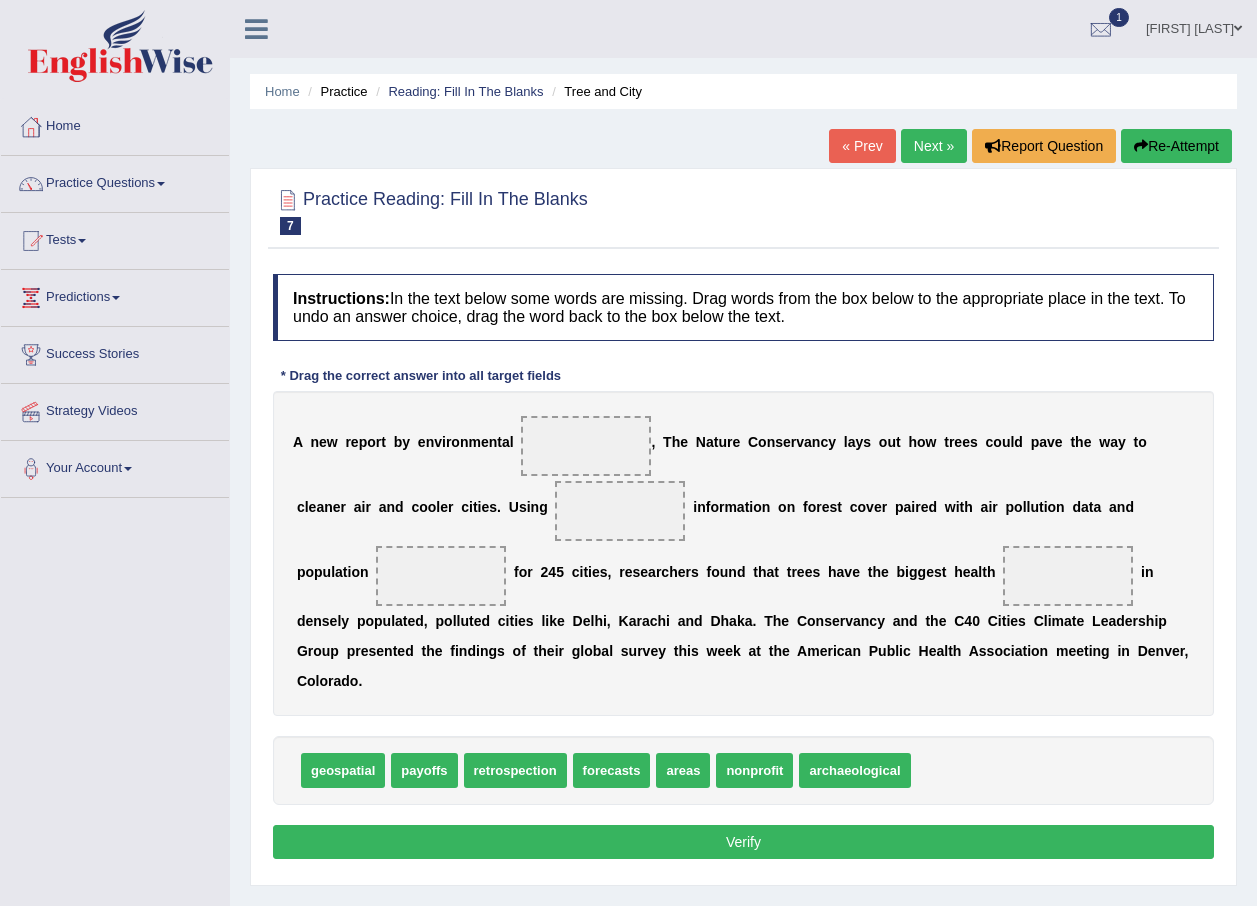 scroll, scrollTop: 0, scrollLeft: 0, axis: both 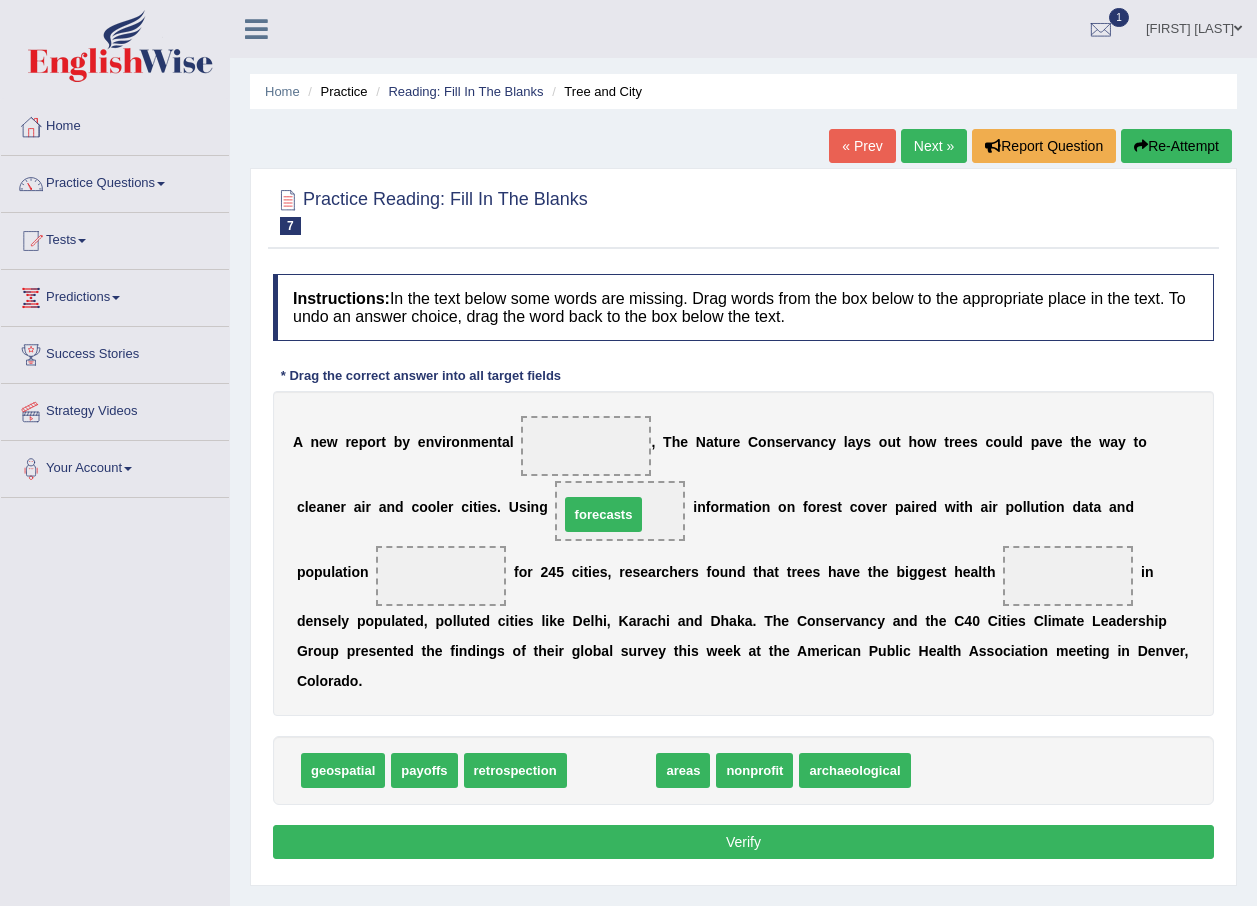 drag, startPoint x: 594, startPoint y: 691, endPoint x: 410, endPoint y: -74, distance: 786.817 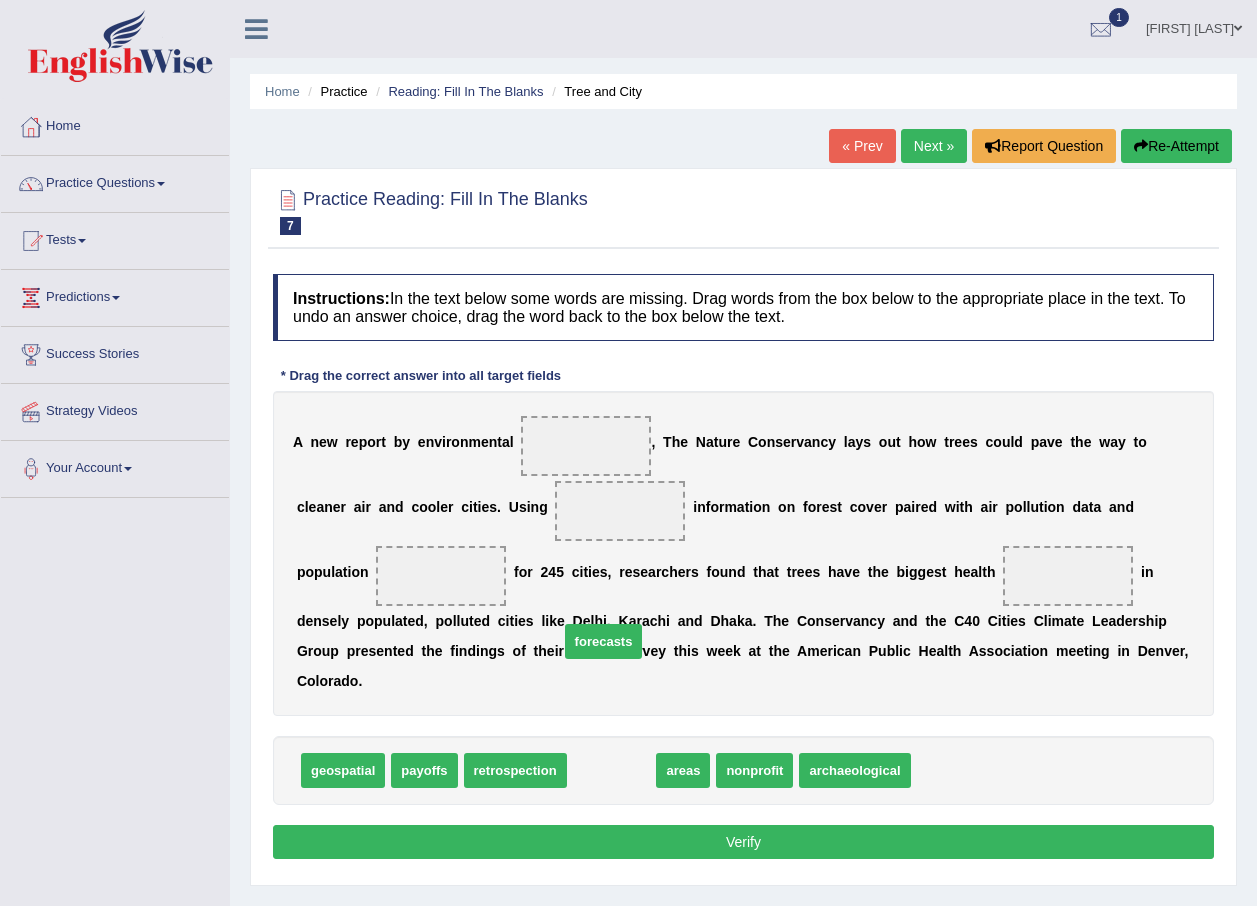 drag, startPoint x: 606, startPoint y: 743, endPoint x: 587, endPoint y: 815, distance: 74.46476 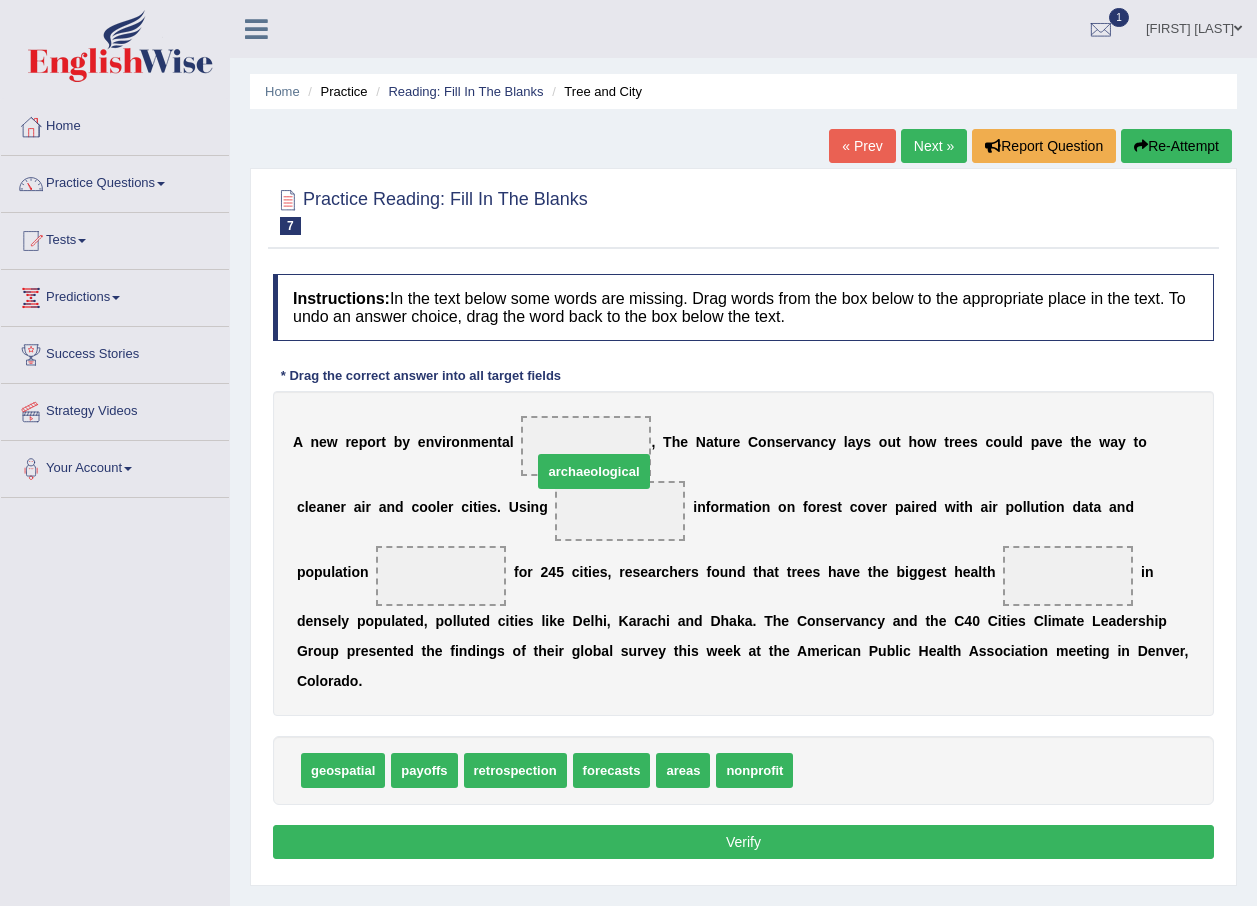drag, startPoint x: 830, startPoint y: 734, endPoint x: 569, endPoint y: 435, distance: 396.8904 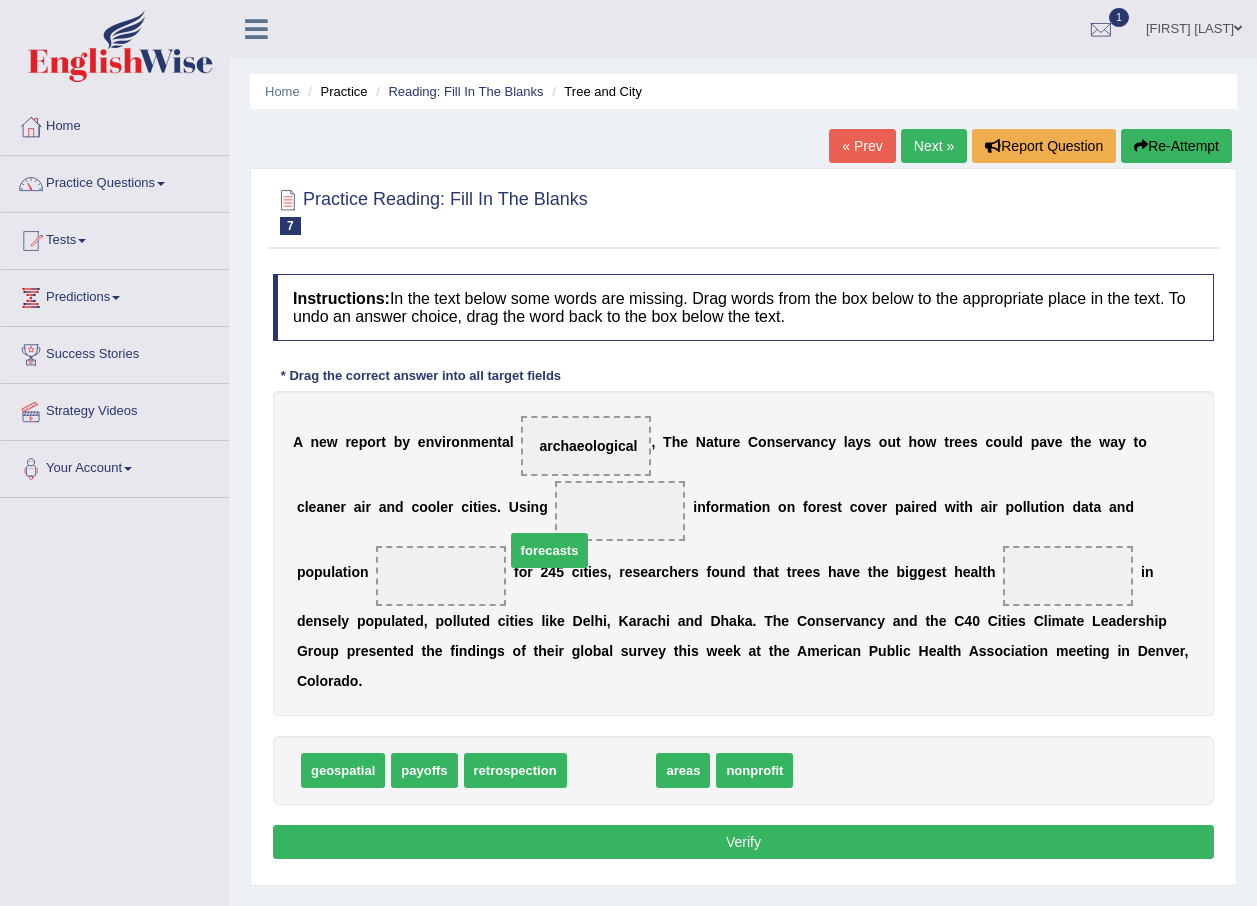 drag, startPoint x: 596, startPoint y: 746, endPoint x: 533, endPoint y: 522, distance: 232.69078 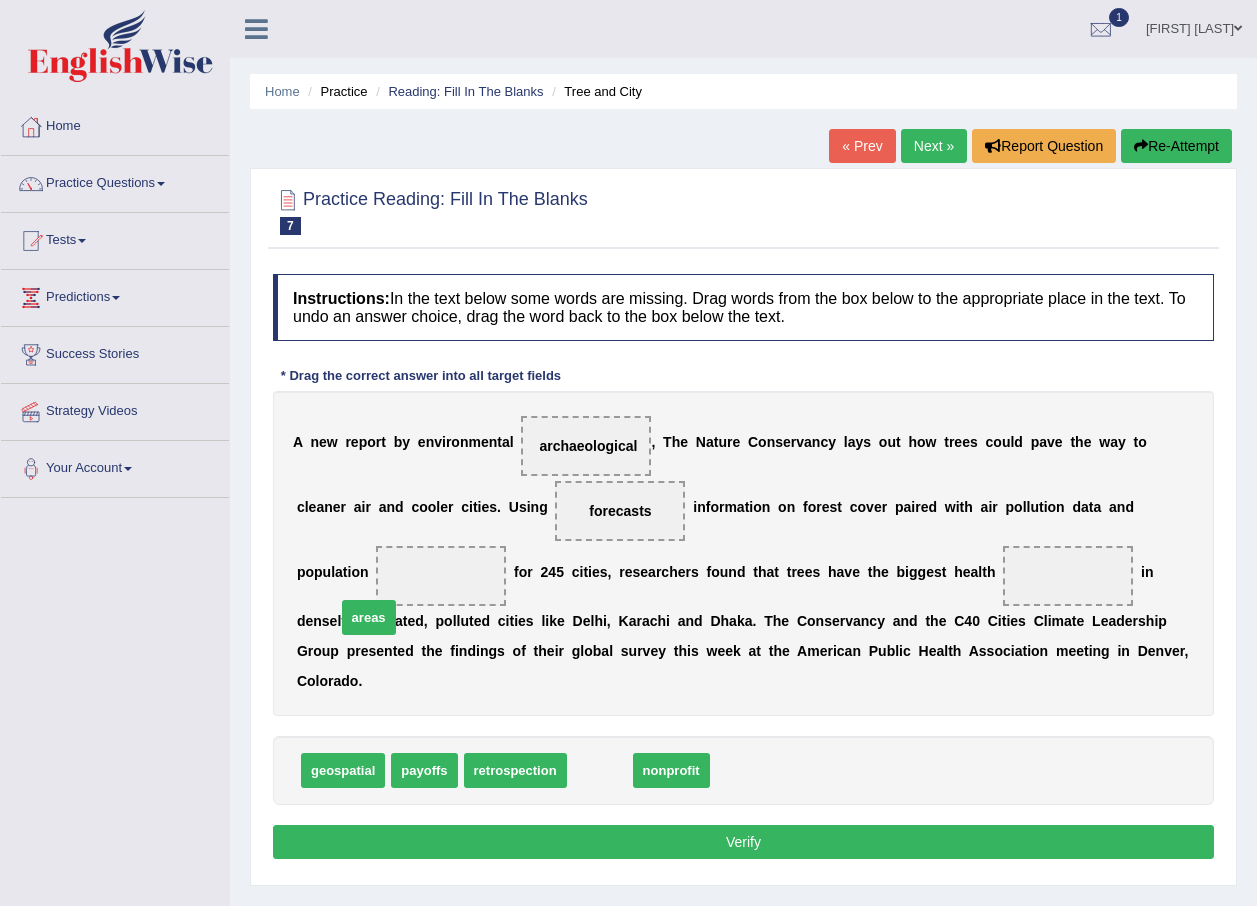 drag, startPoint x: 585, startPoint y: 743, endPoint x: 354, endPoint y: 590, distance: 277.074 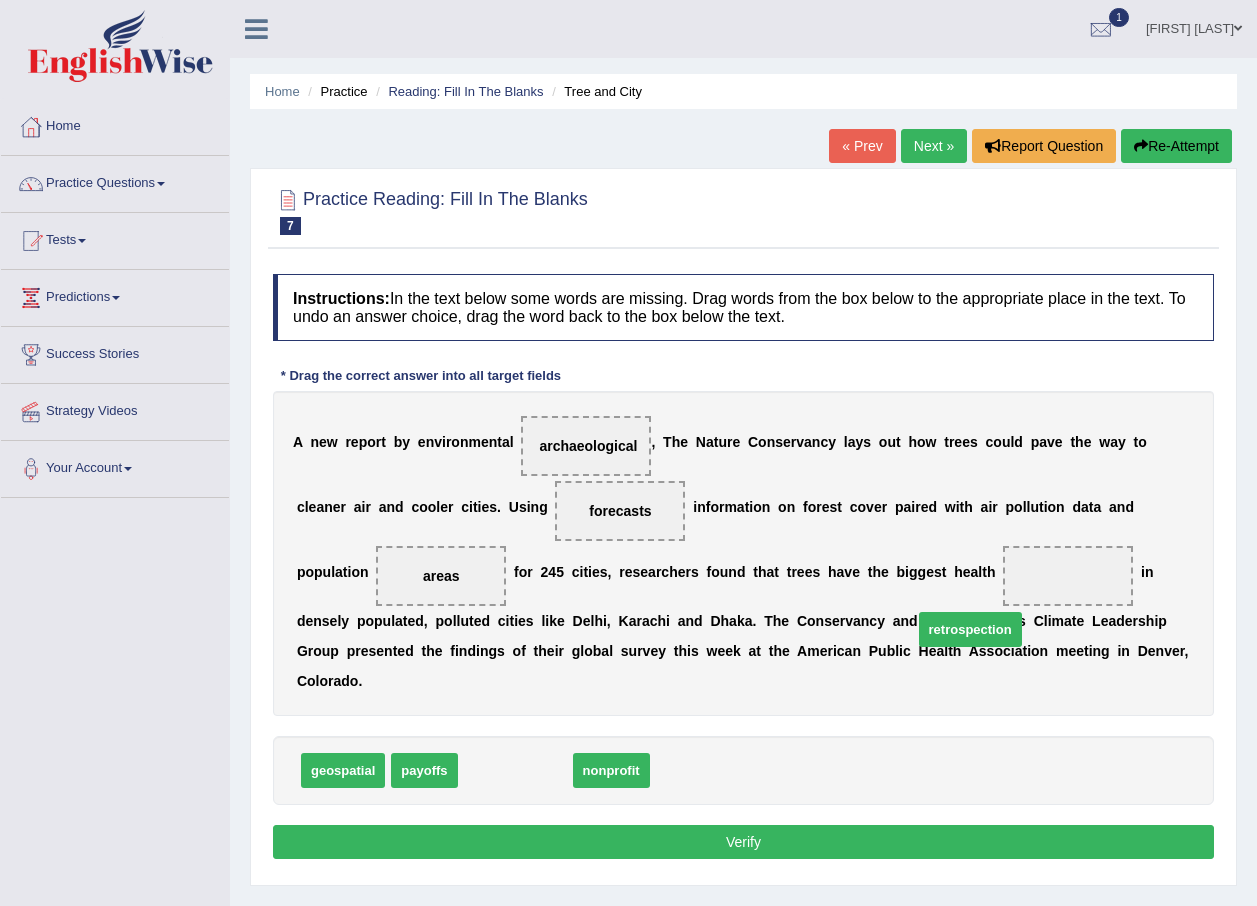 drag, startPoint x: 542, startPoint y: 745, endPoint x: 997, endPoint y: 604, distance: 476.34653 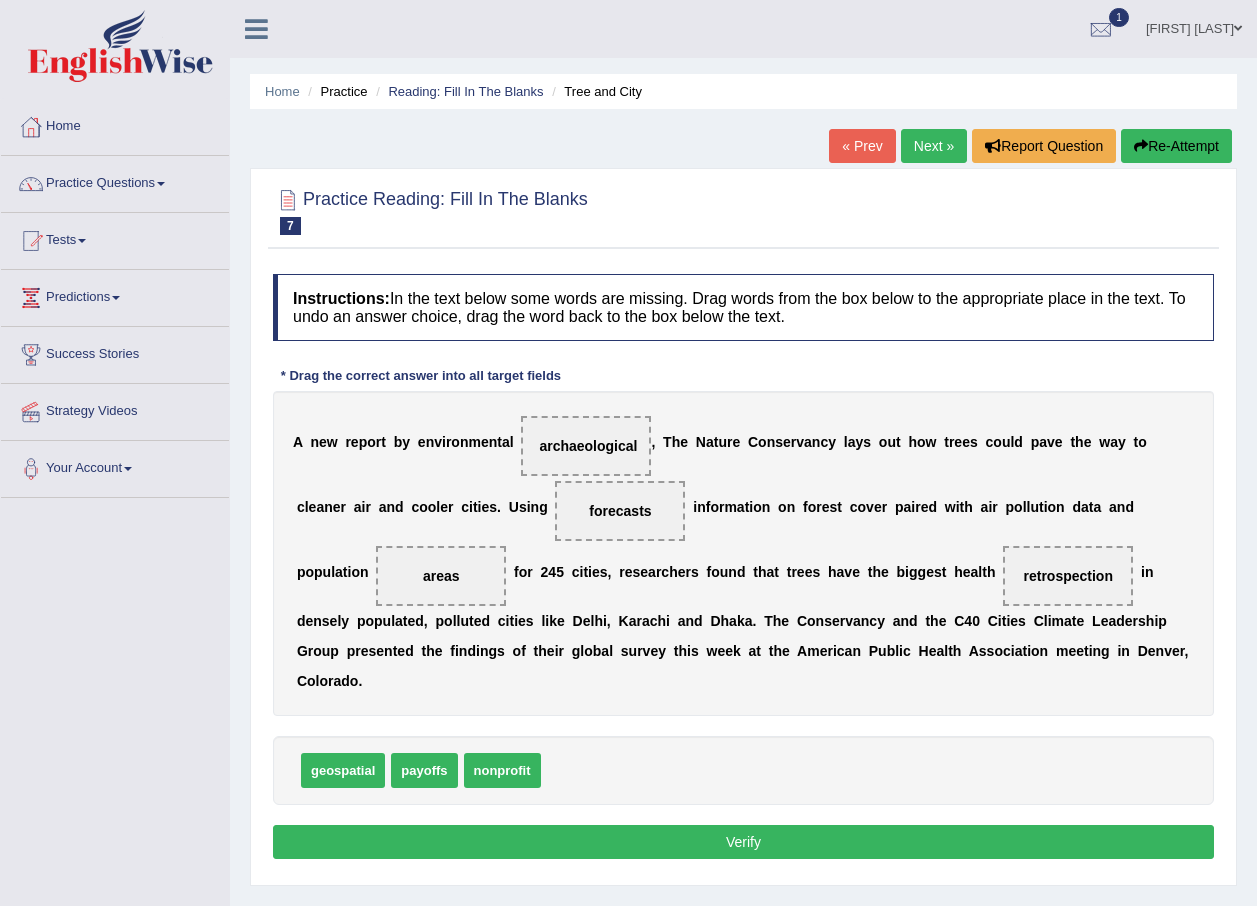 click on "Verify" at bounding box center [743, 842] 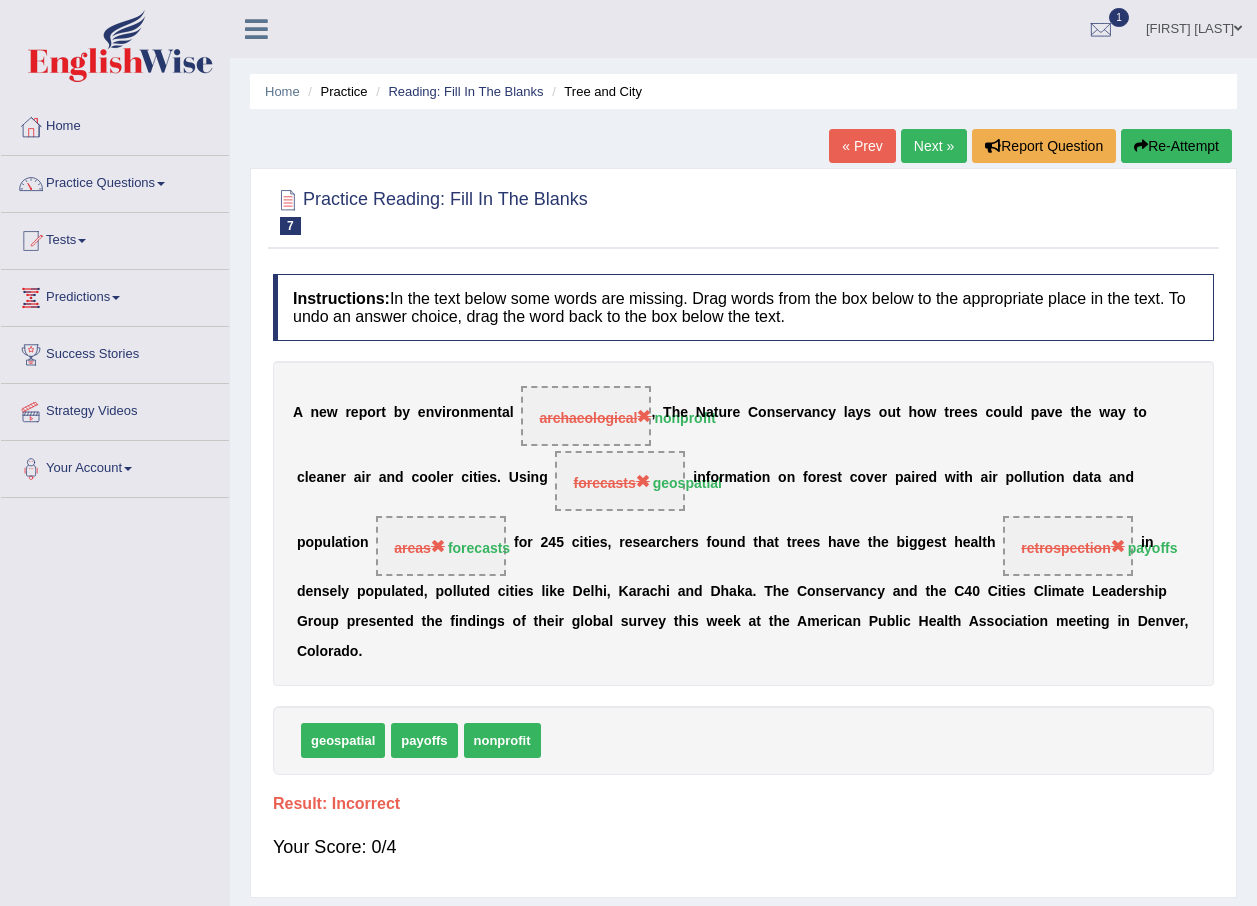 click on "Re-Attempt" at bounding box center [1176, 146] 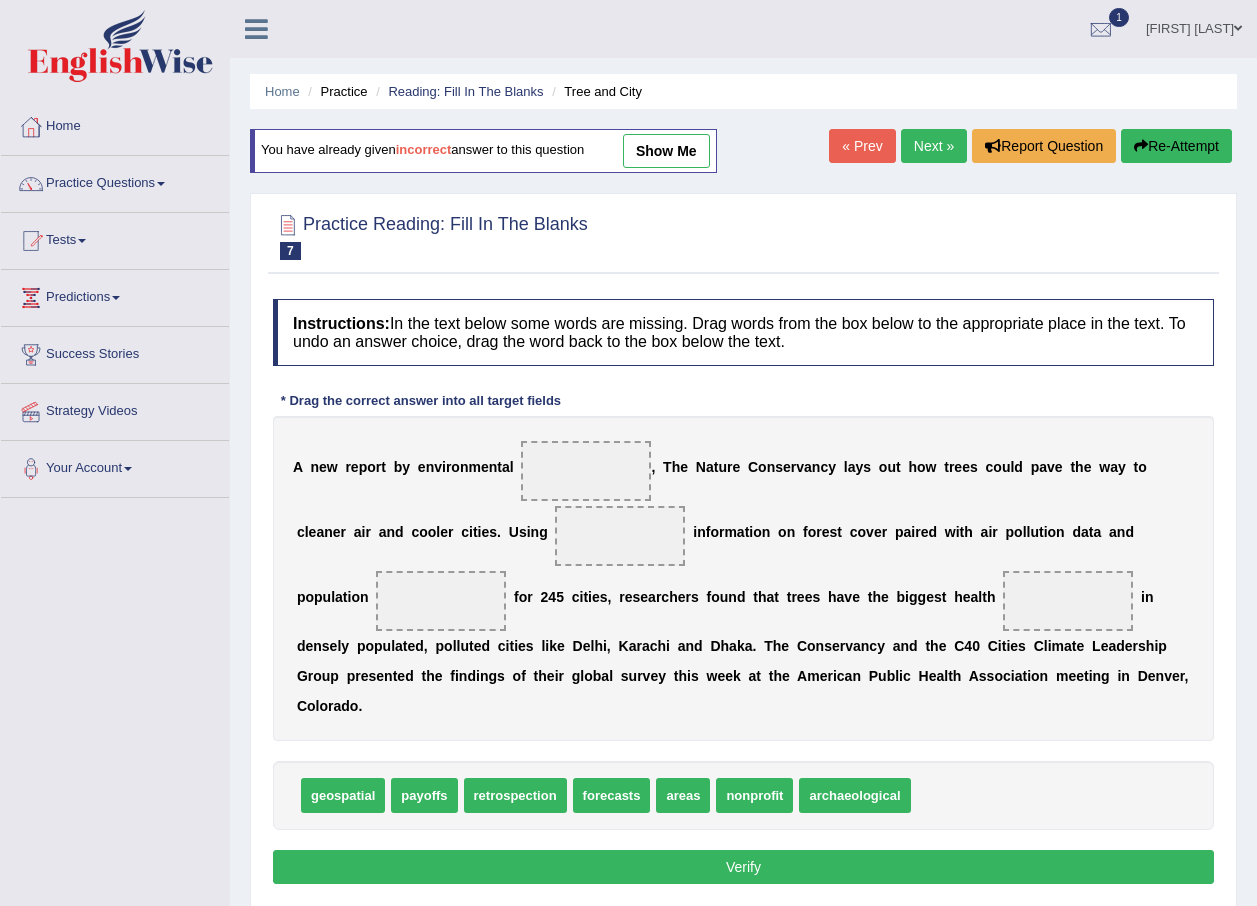 scroll, scrollTop: 0, scrollLeft: 0, axis: both 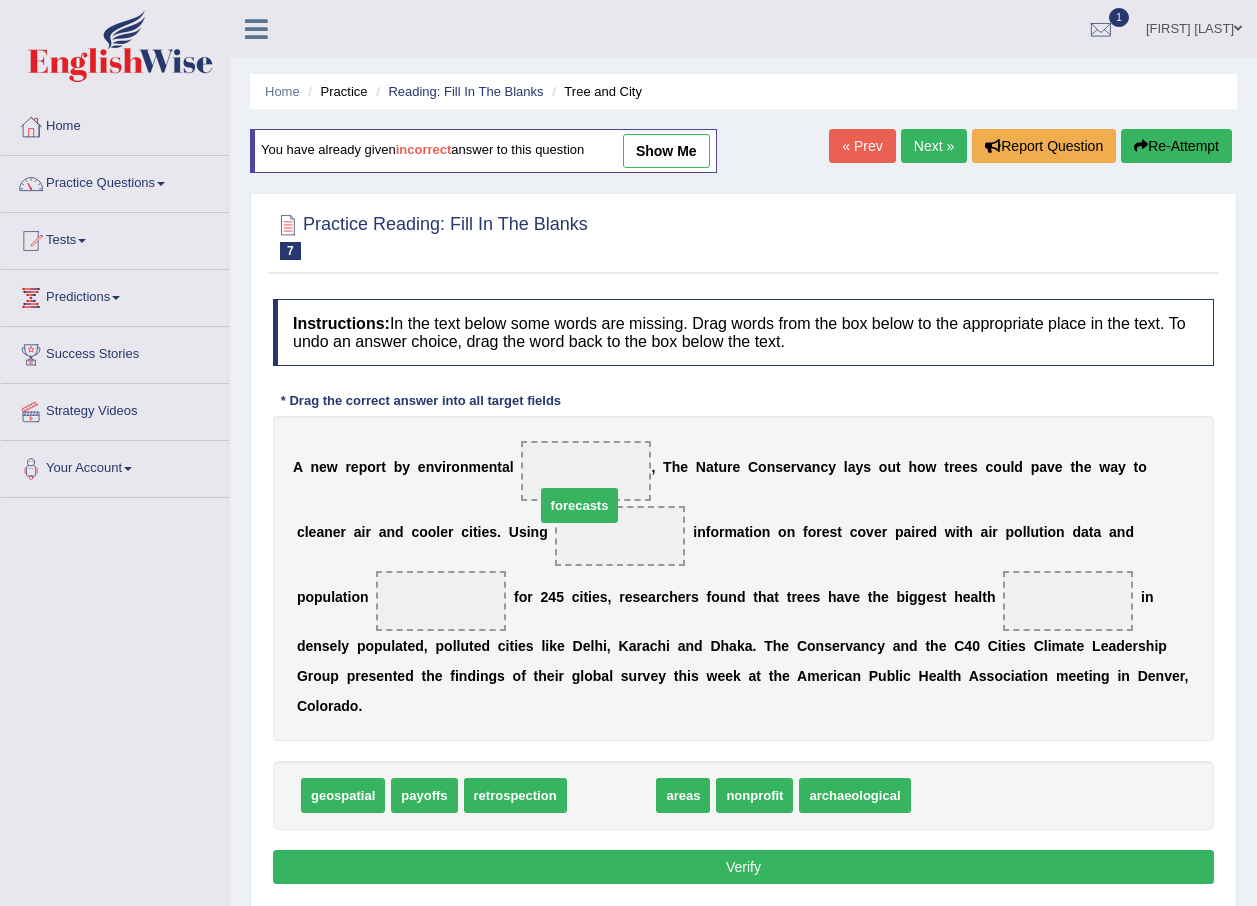 drag, startPoint x: 584, startPoint y: 766, endPoint x: 552, endPoint y: 476, distance: 291.76016 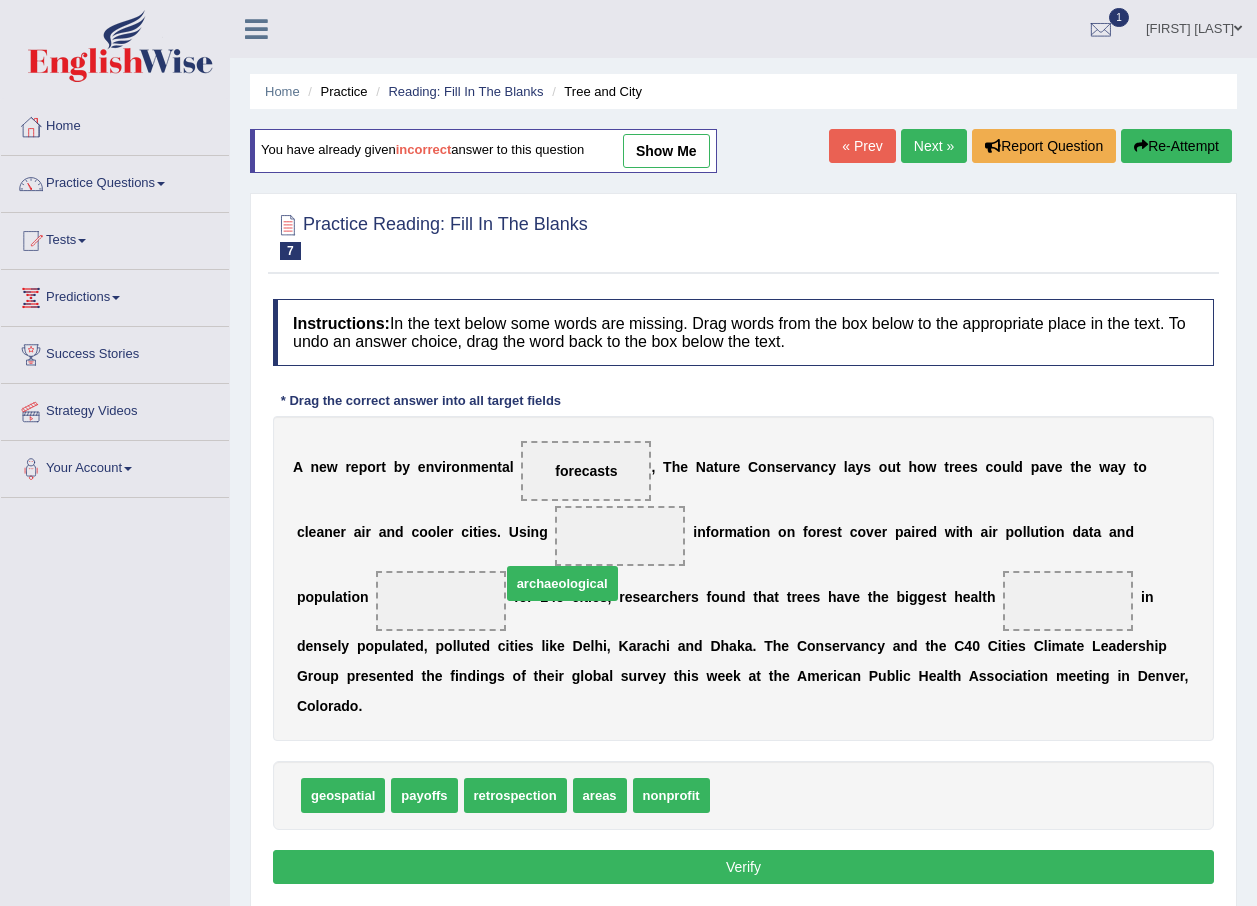 drag, startPoint x: 781, startPoint y: 767, endPoint x: 566, endPoint y: 547, distance: 307.61176 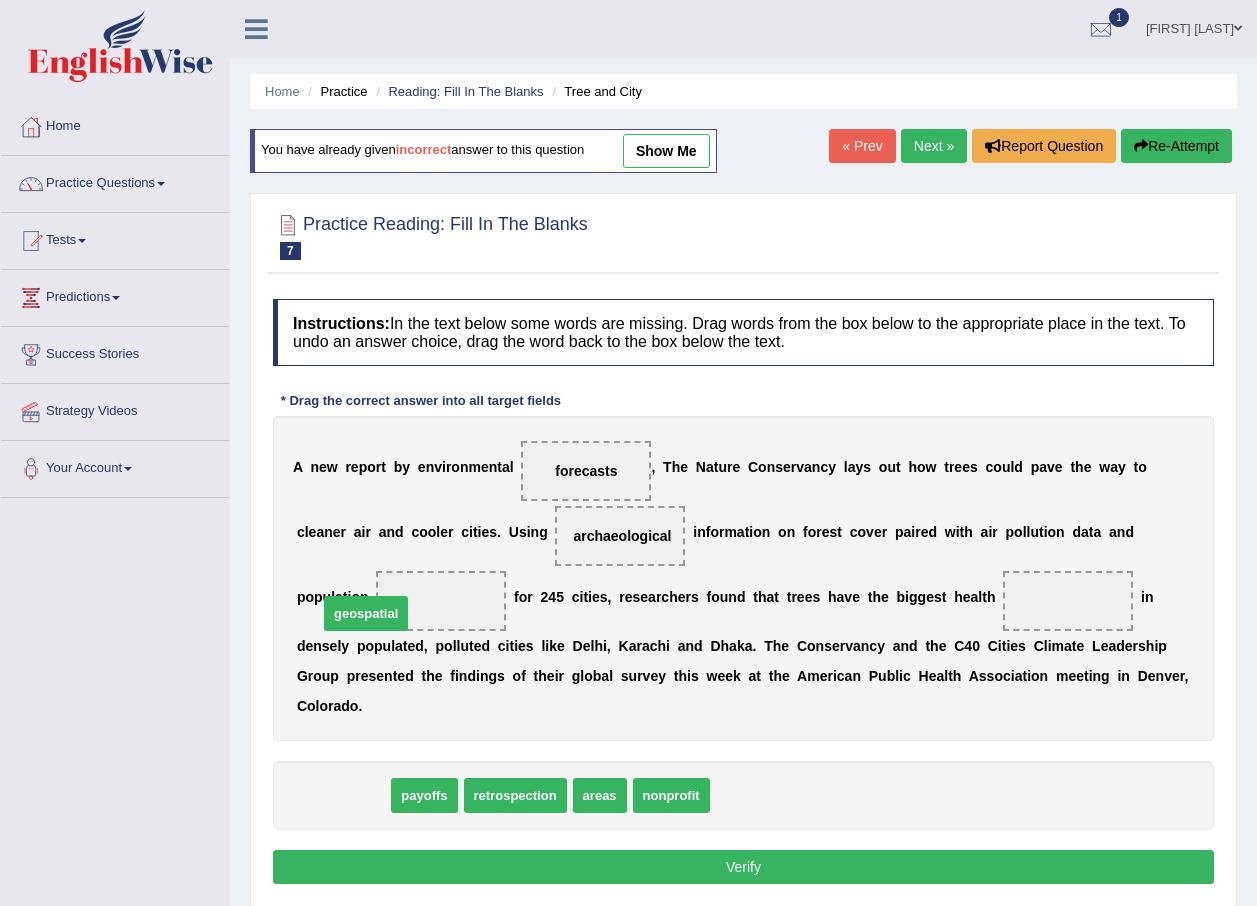 drag, startPoint x: 338, startPoint y: 766, endPoint x: 361, endPoint y: 584, distance: 183.44754 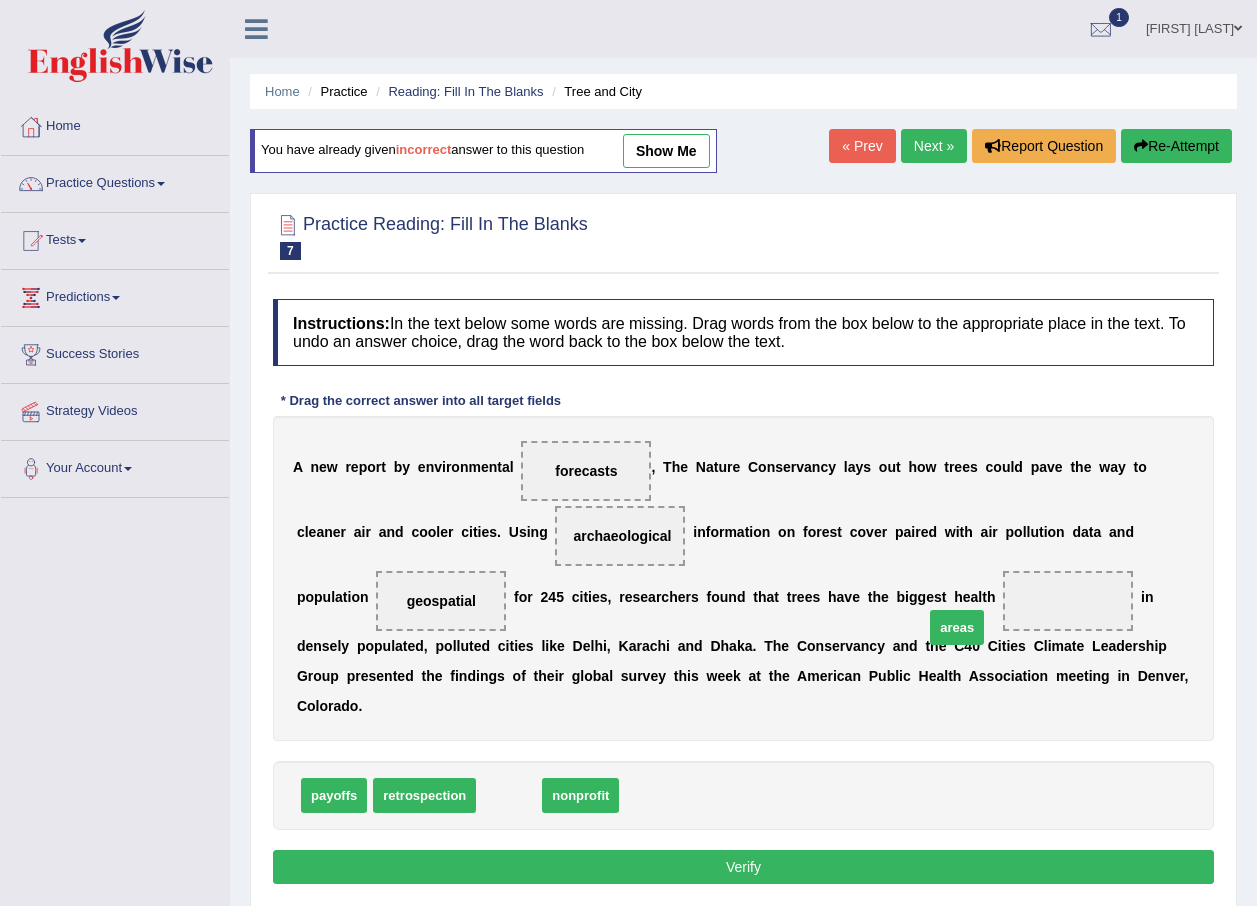 drag, startPoint x: 487, startPoint y: 773, endPoint x: 935, endPoint y: 605, distance: 478.4642 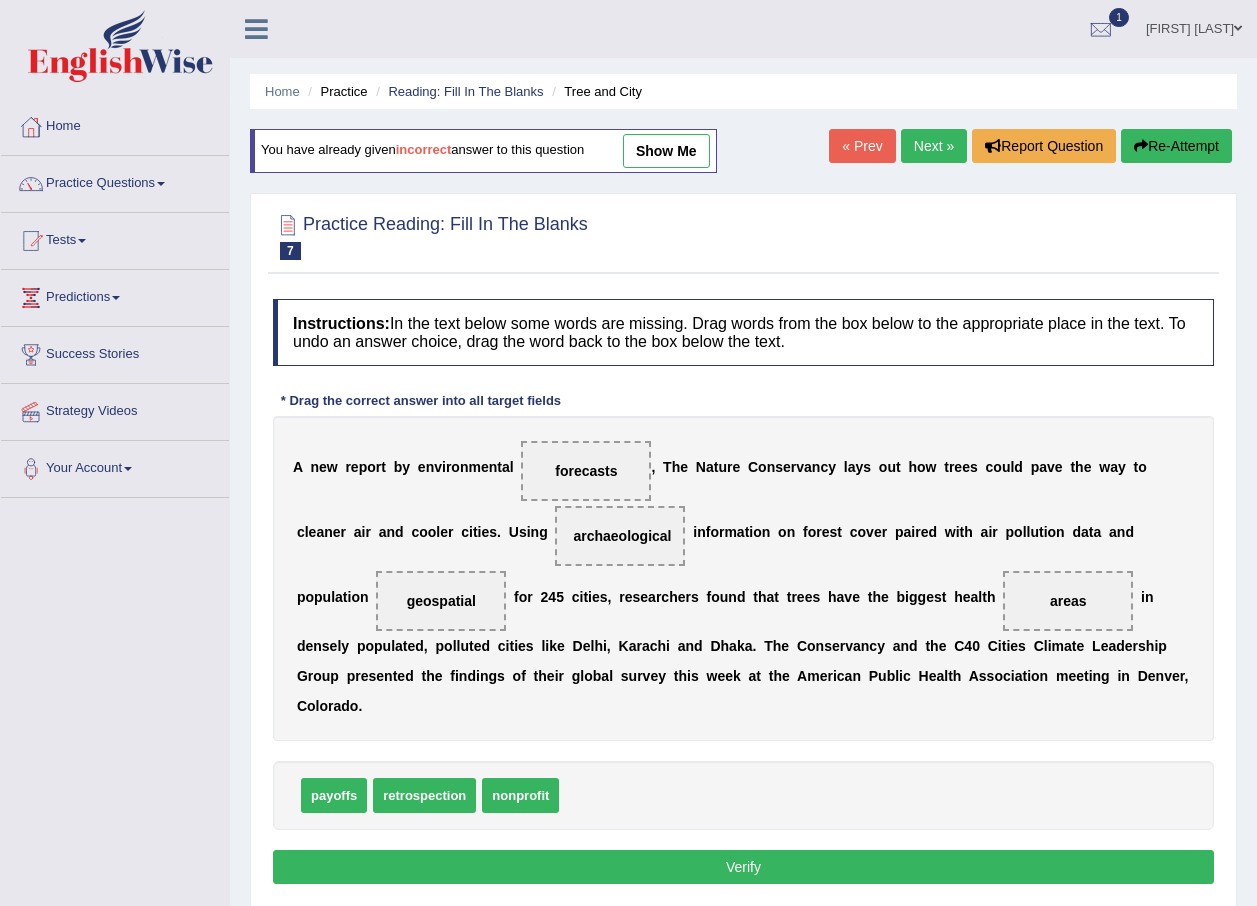 click on "Verify" at bounding box center [743, 867] 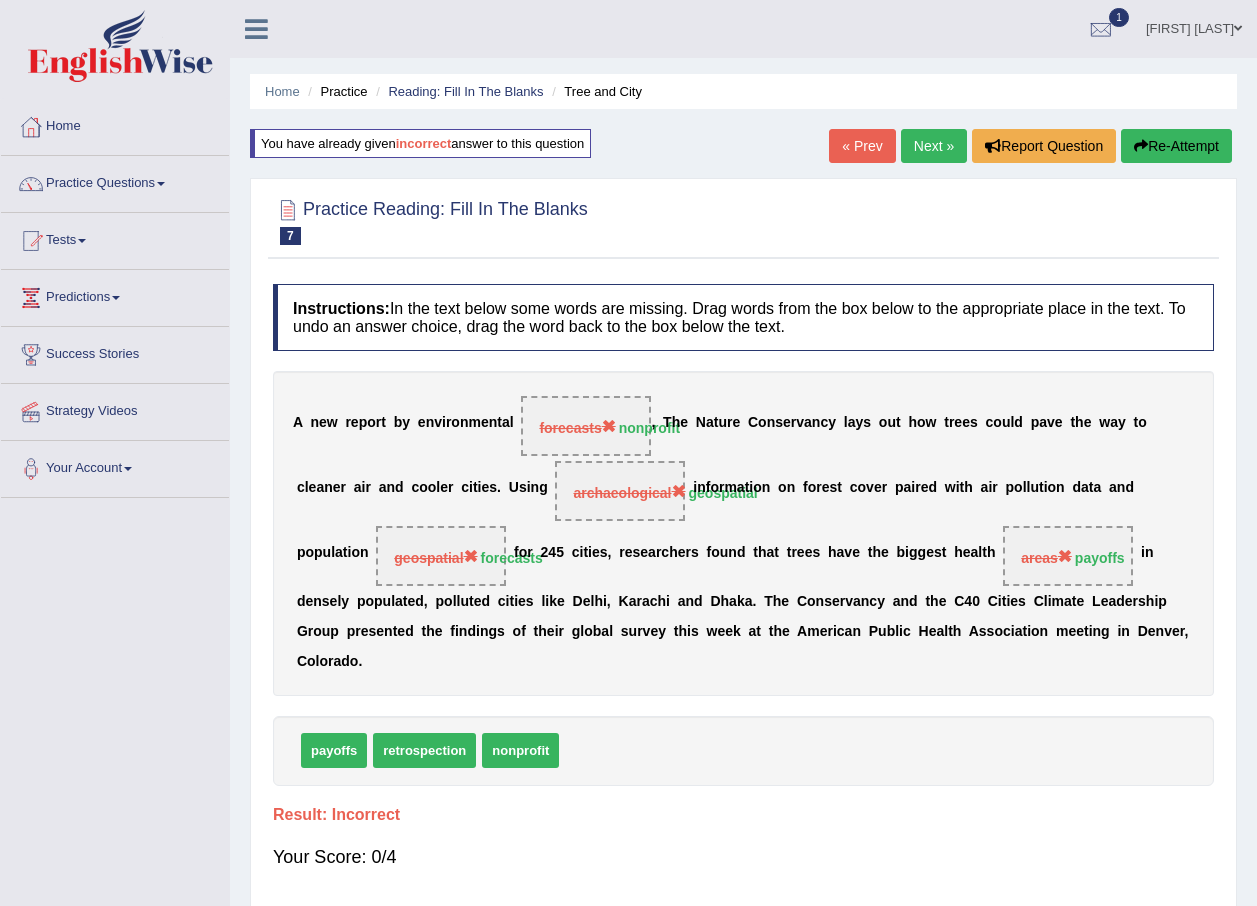 click at bounding box center [1141, 146] 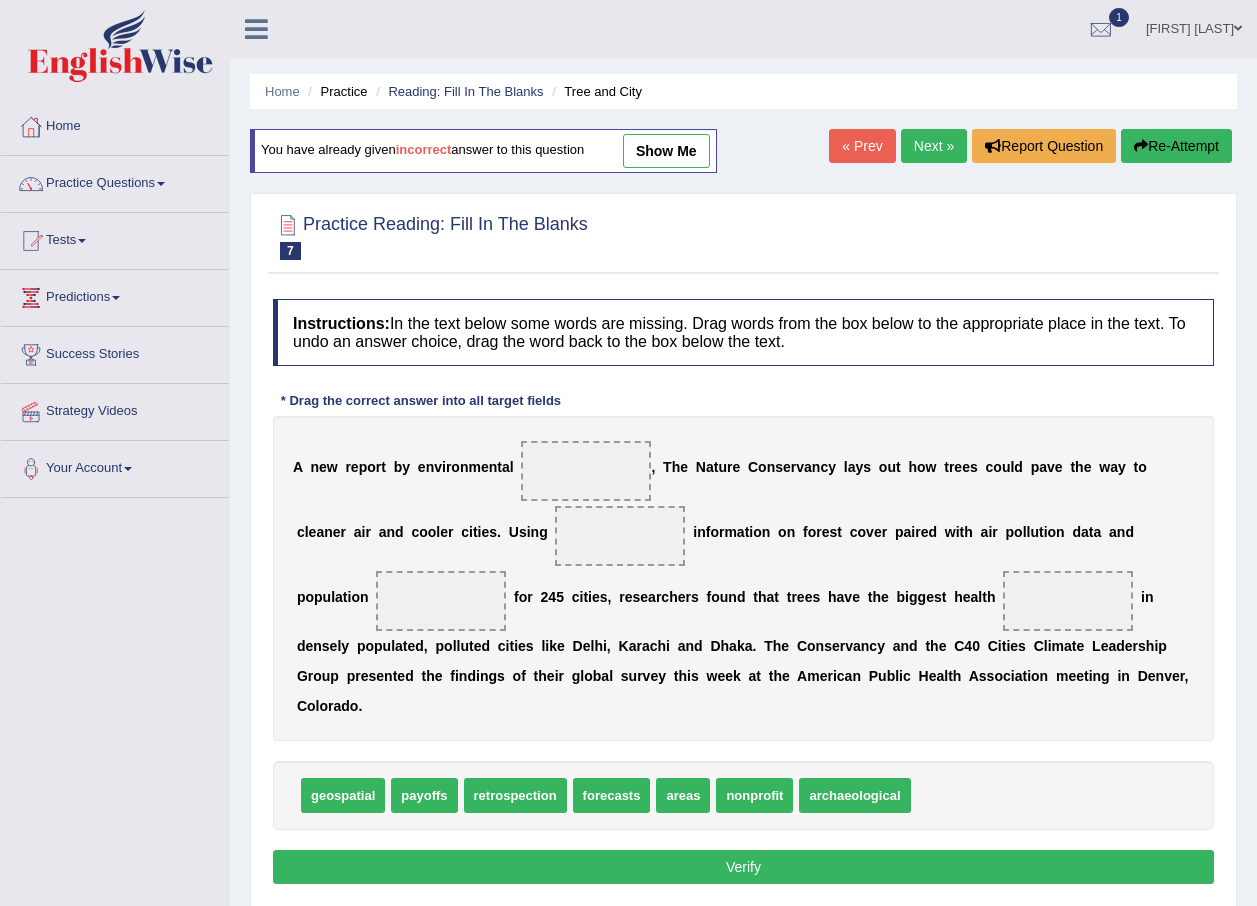 scroll, scrollTop: 0, scrollLeft: 0, axis: both 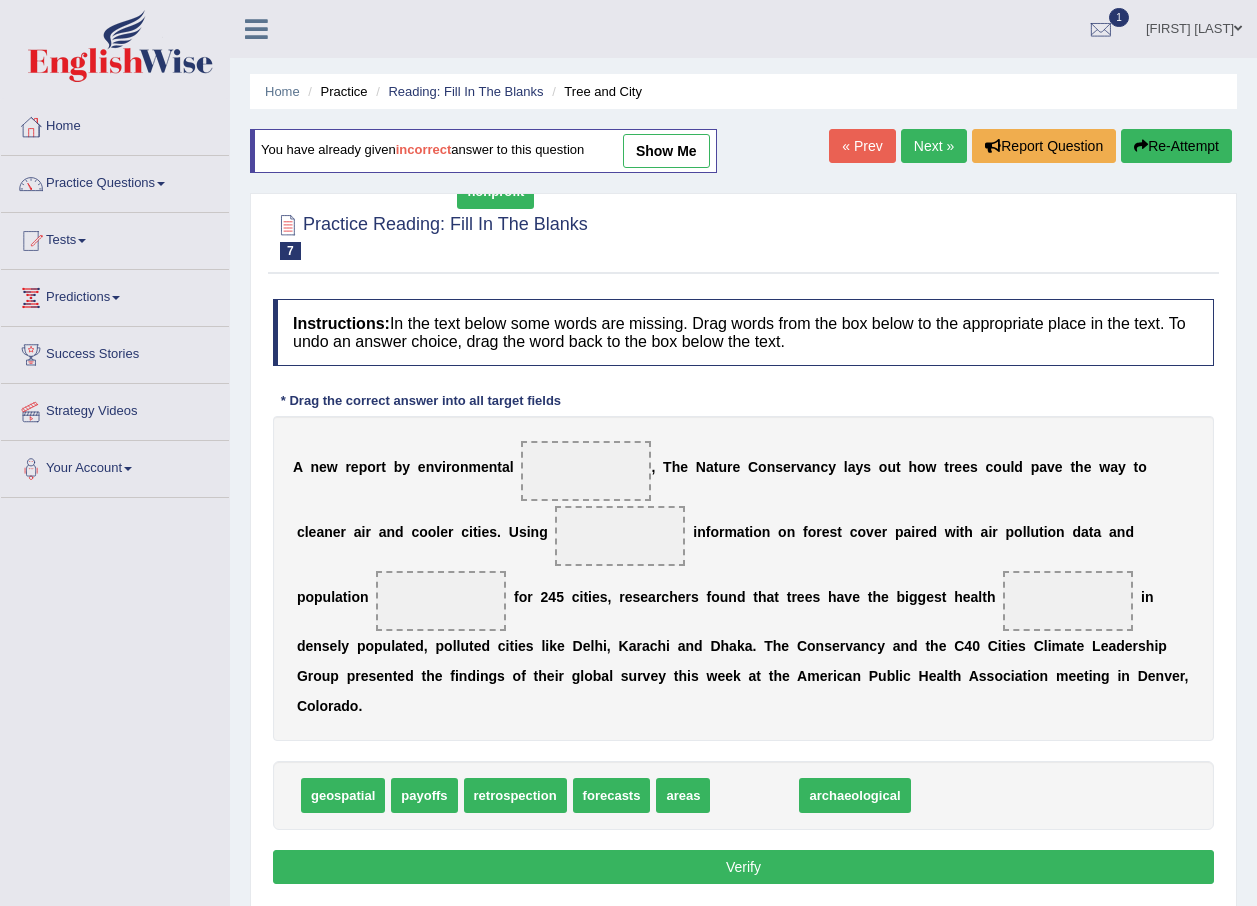 drag, startPoint x: 730, startPoint y: 768, endPoint x: 593, endPoint y: 334, distance: 455.10986 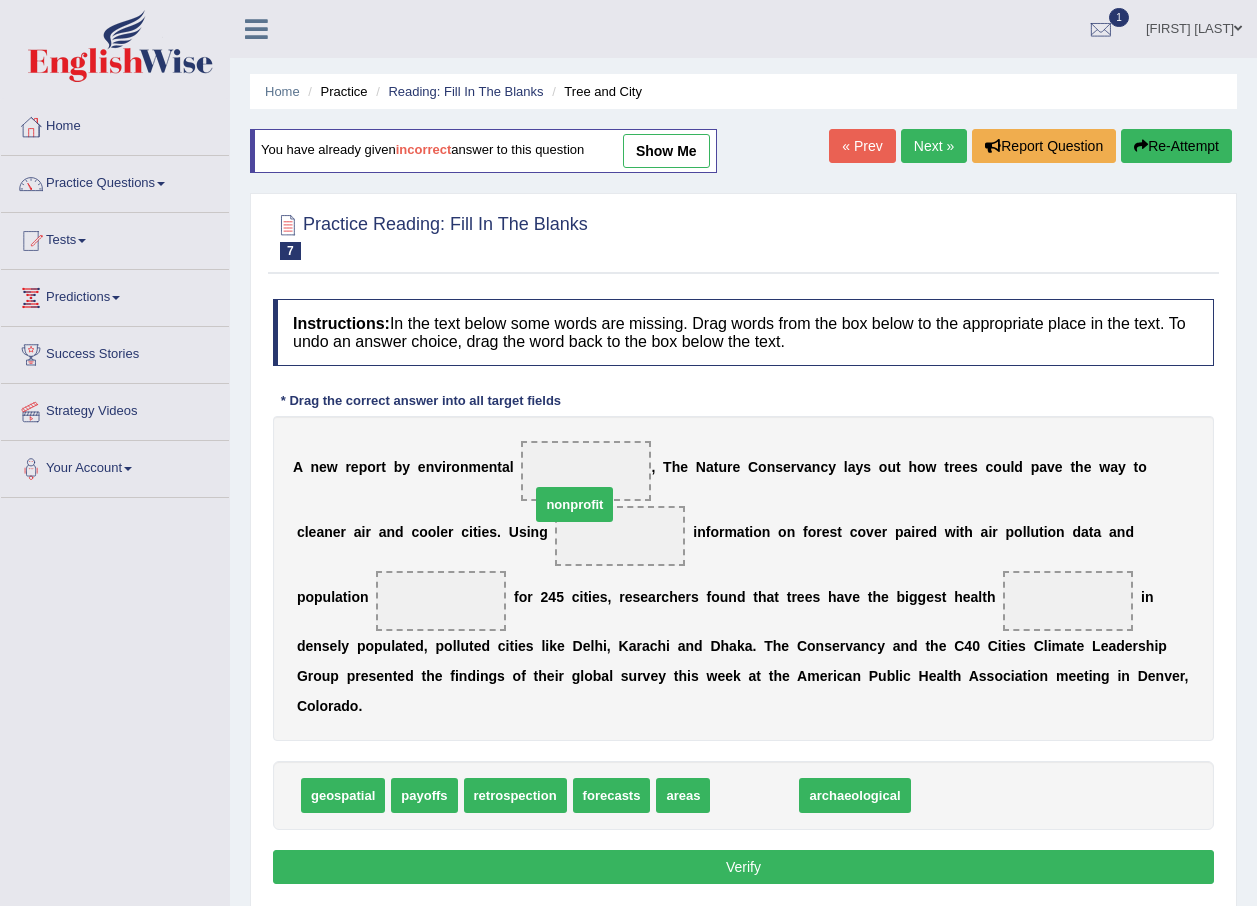drag, startPoint x: 731, startPoint y: 772, endPoint x: 551, endPoint y: 480, distance: 343.02185 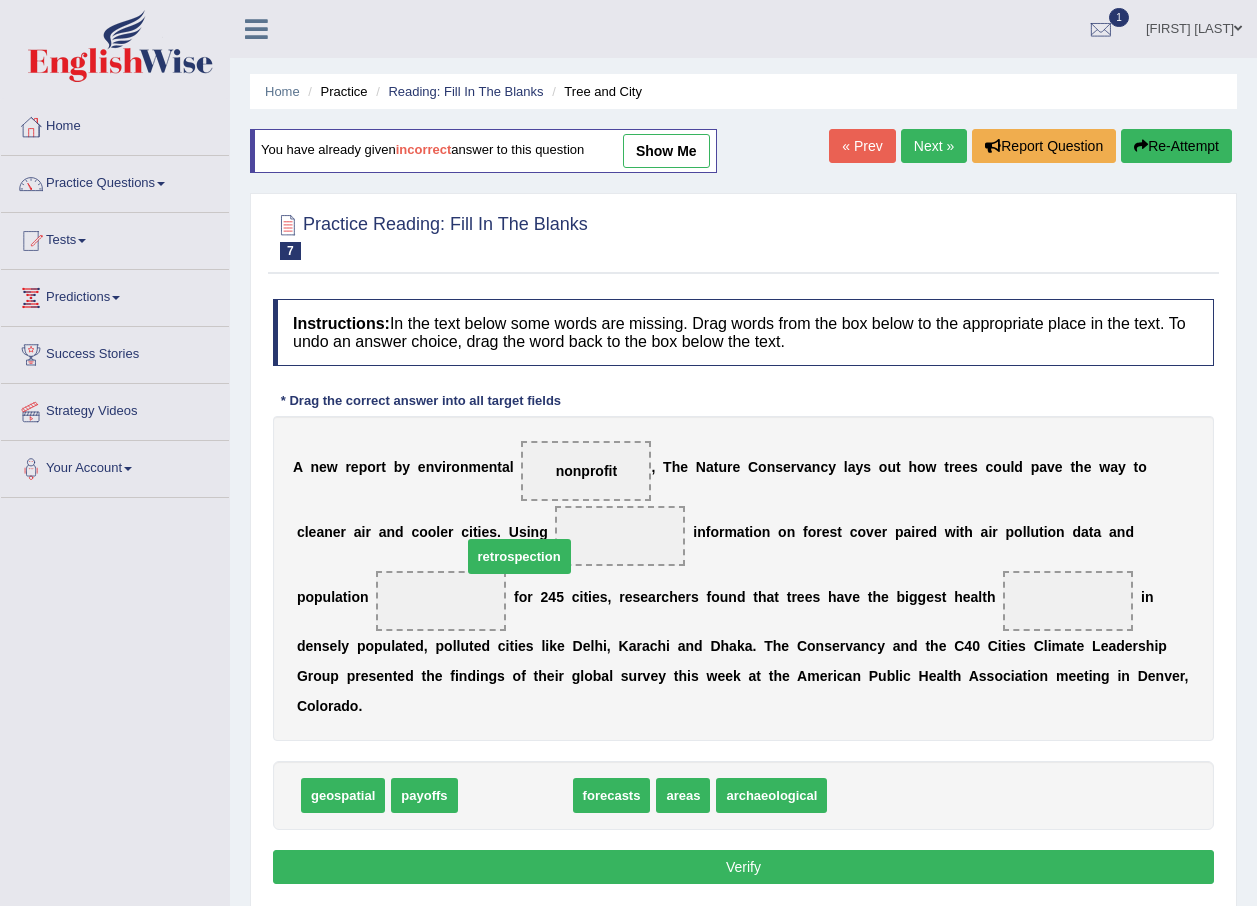 drag, startPoint x: 517, startPoint y: 760, endPoint x: 521, endPoint y: 521, distance: 239.03348 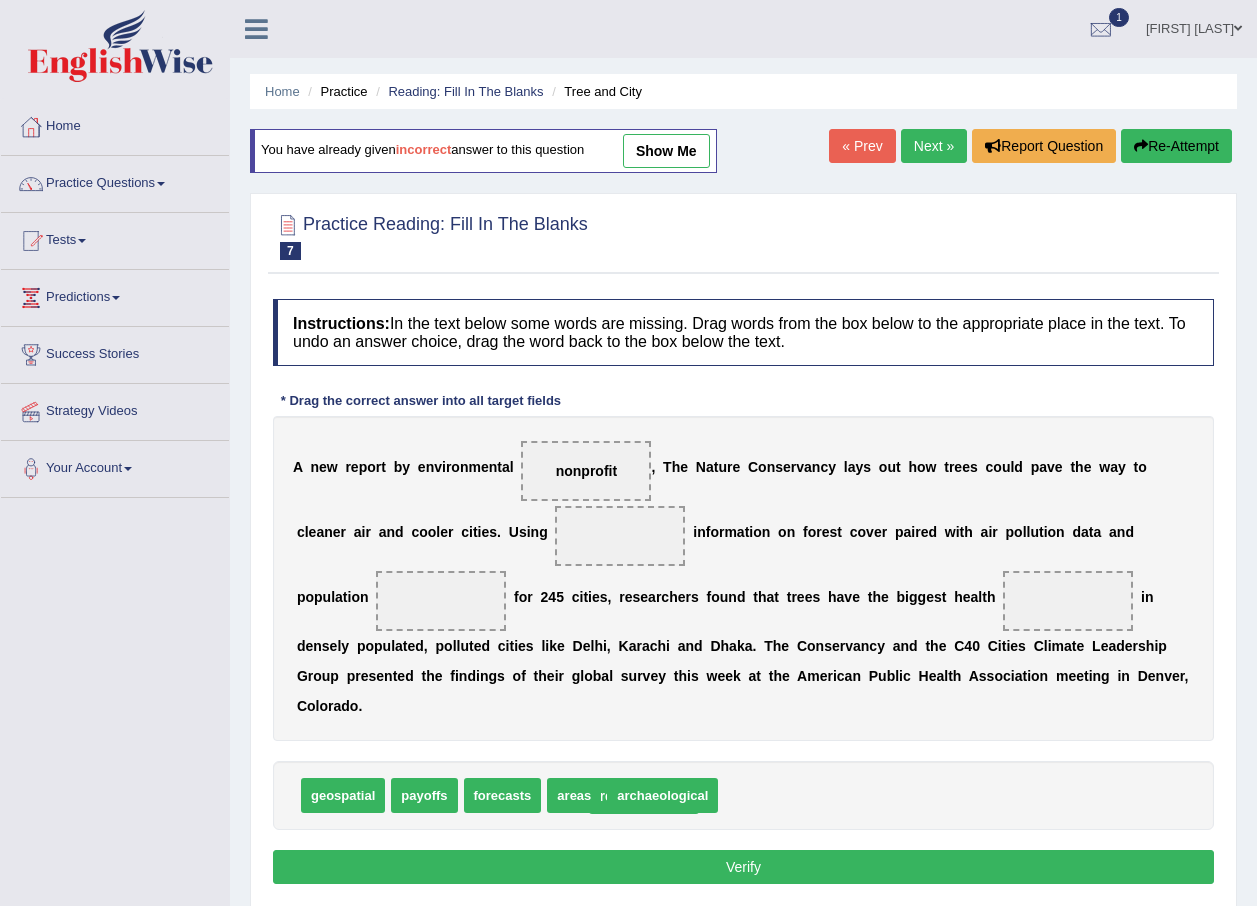 drag, startPoint x: 538, startPoint y: 536, endPoint x: 583, endPoint y: 832, distance: 299.40106 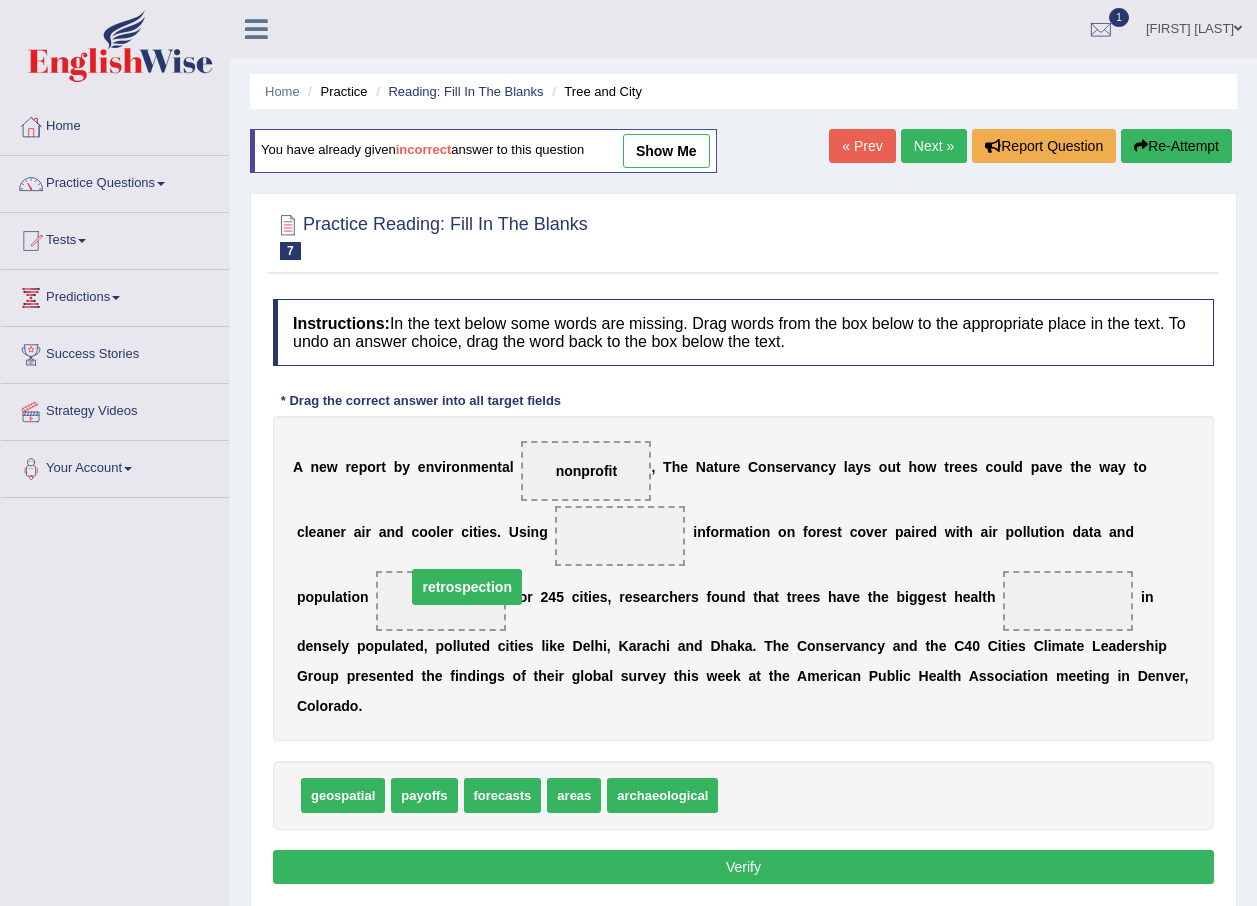 drag, startPoint x: 540, startPoint y: 537, endPoint x: 367, endPoint y: 588, distance: 180.36075 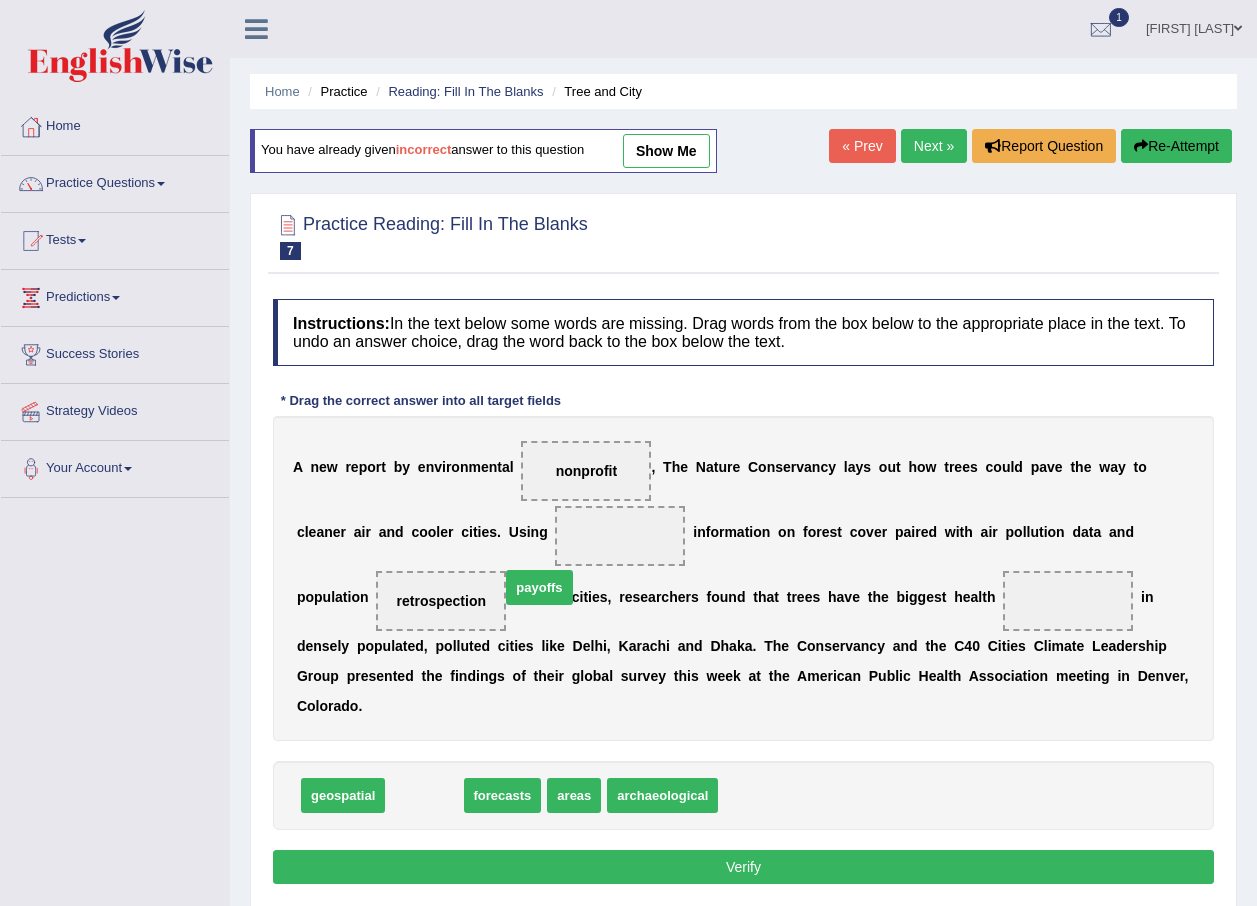 drag, startPoint x: 417, startPoint y: 779, endPoint x: 532, endPoint y: 561, distance: 246.47313 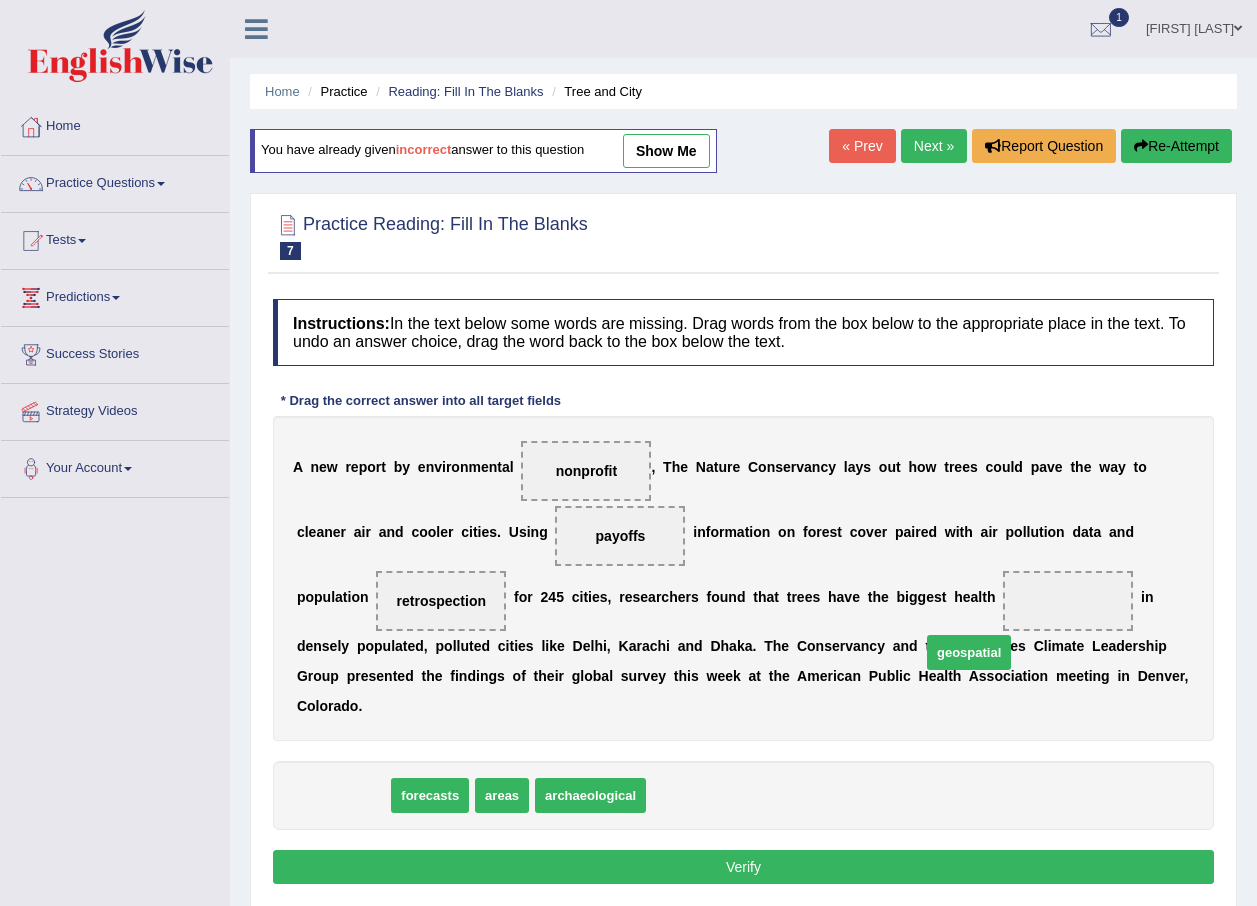 drag, startPoint x: 356, startPoint y: 766, endPoint x: 979, endPoint y: 610, distance: 642.2344 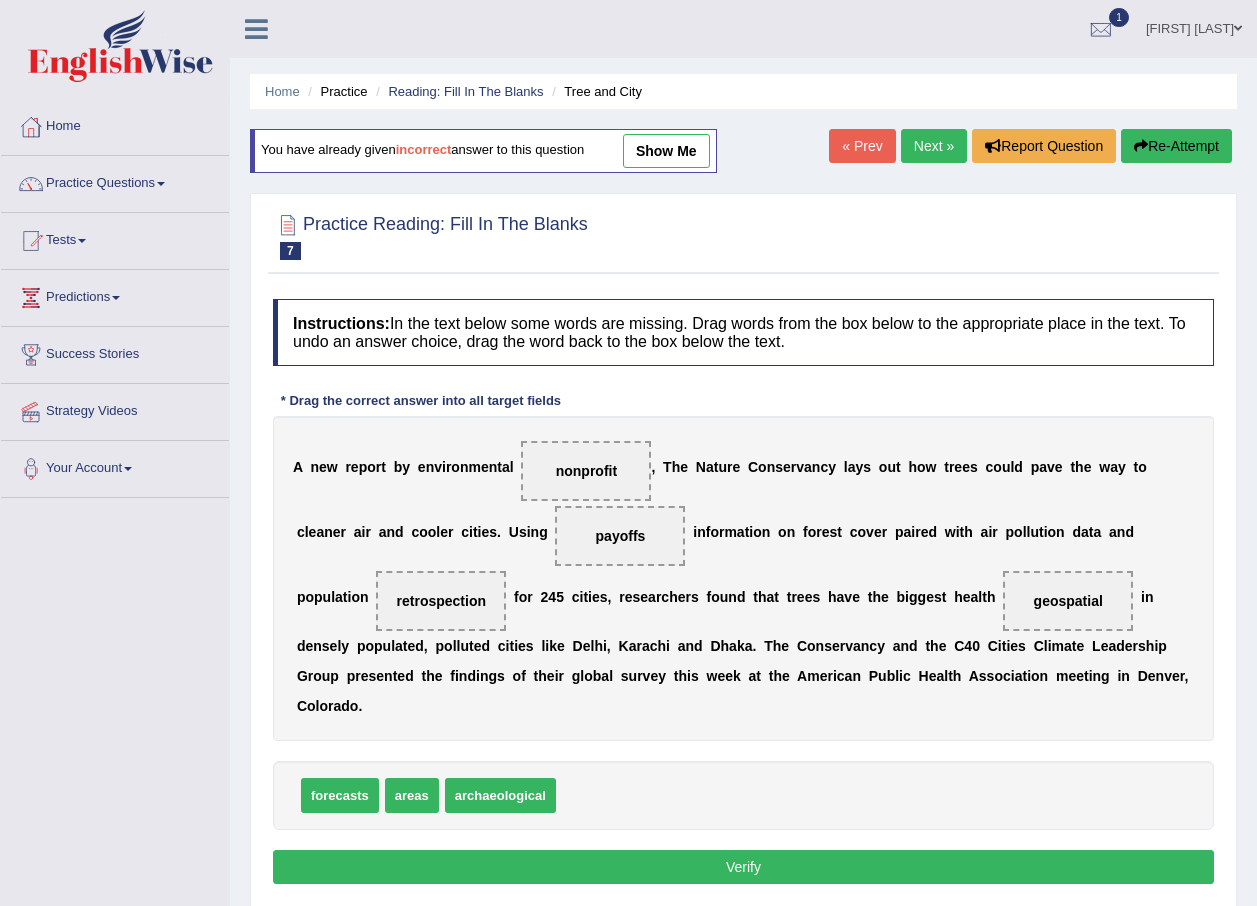 click on "Verify" at bounding box center [743, 867] 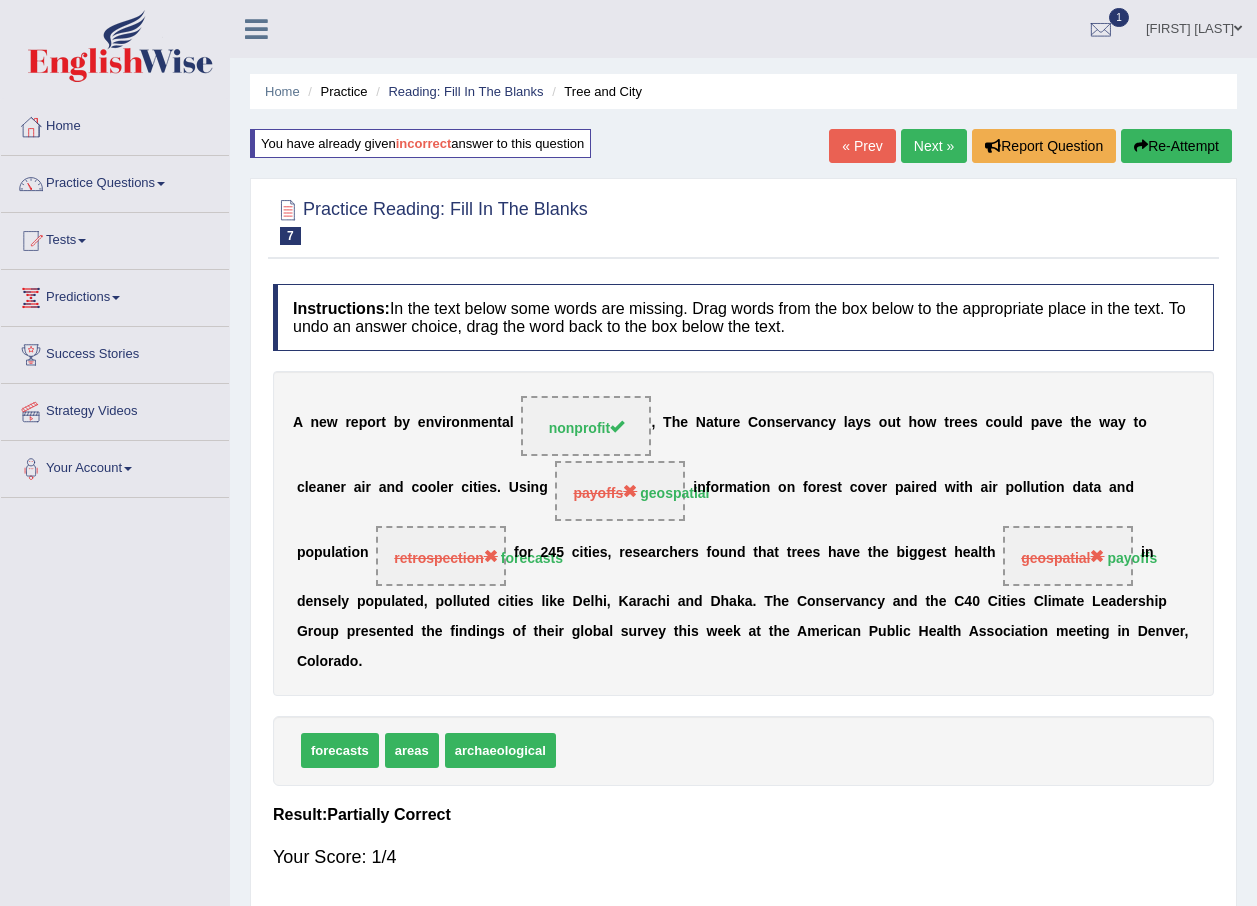 click on "geospatial" at bounding box center (1062, 558) 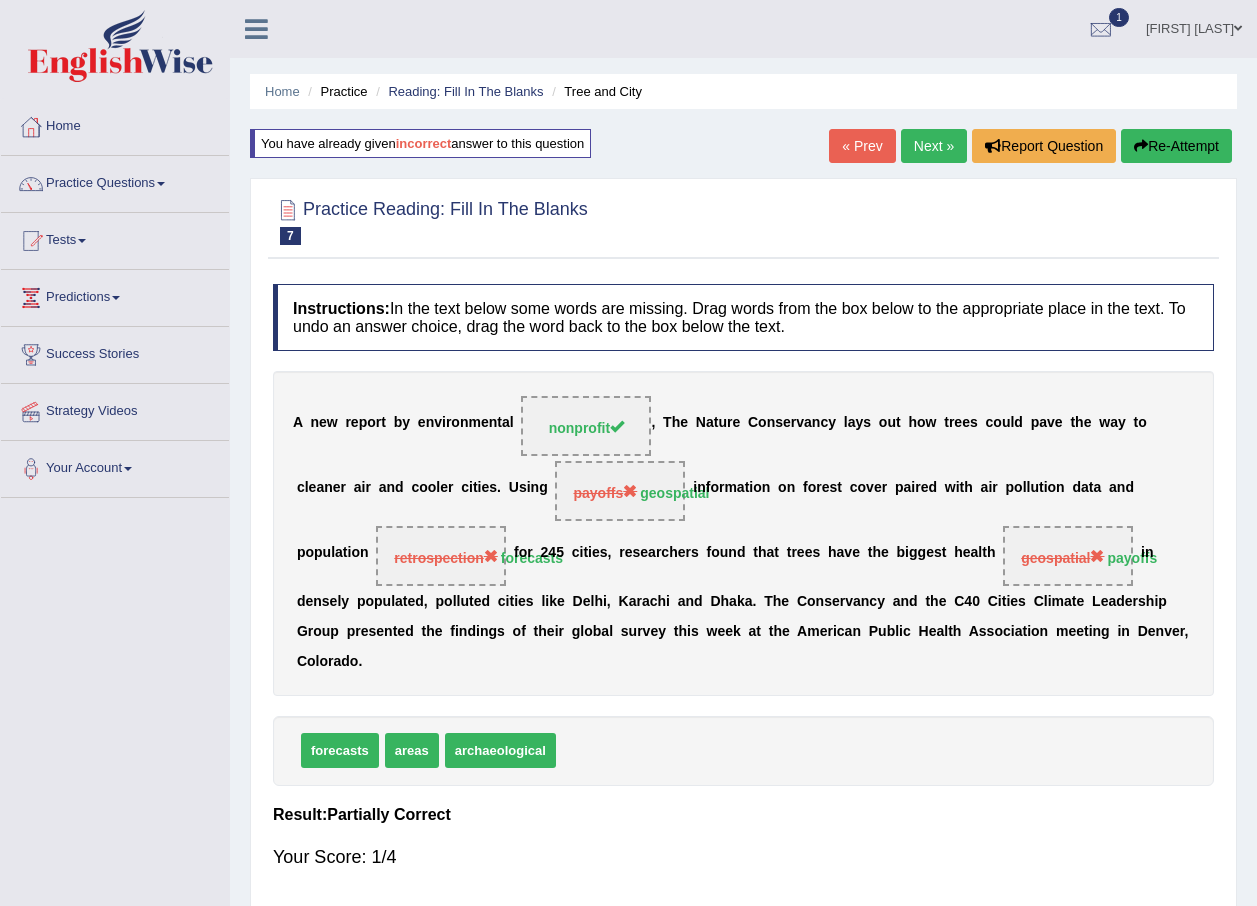 click on "Re-Attempt" at bounding box center (1176, 146) 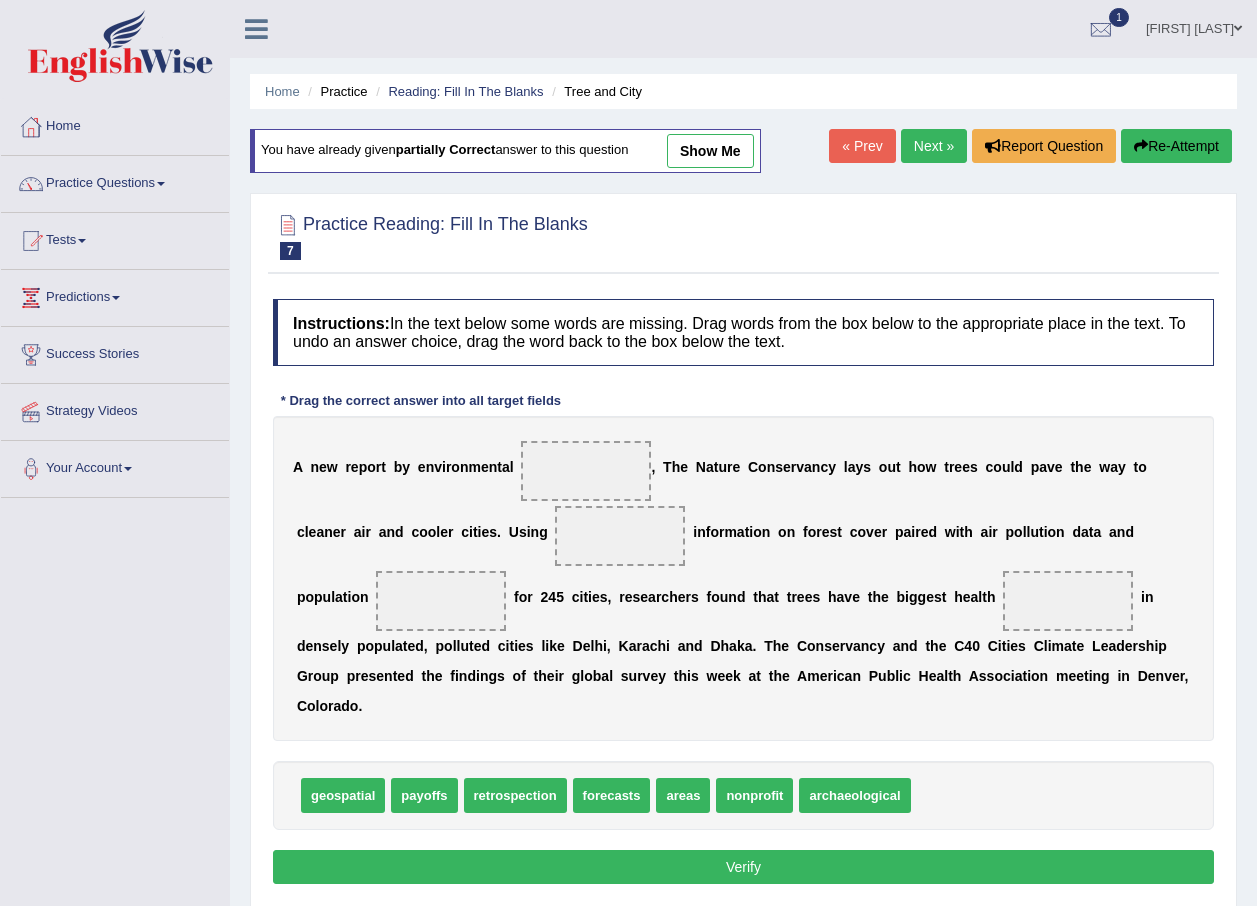 scroll, scrollTop: 0, scrollLeft: 0, axis: both 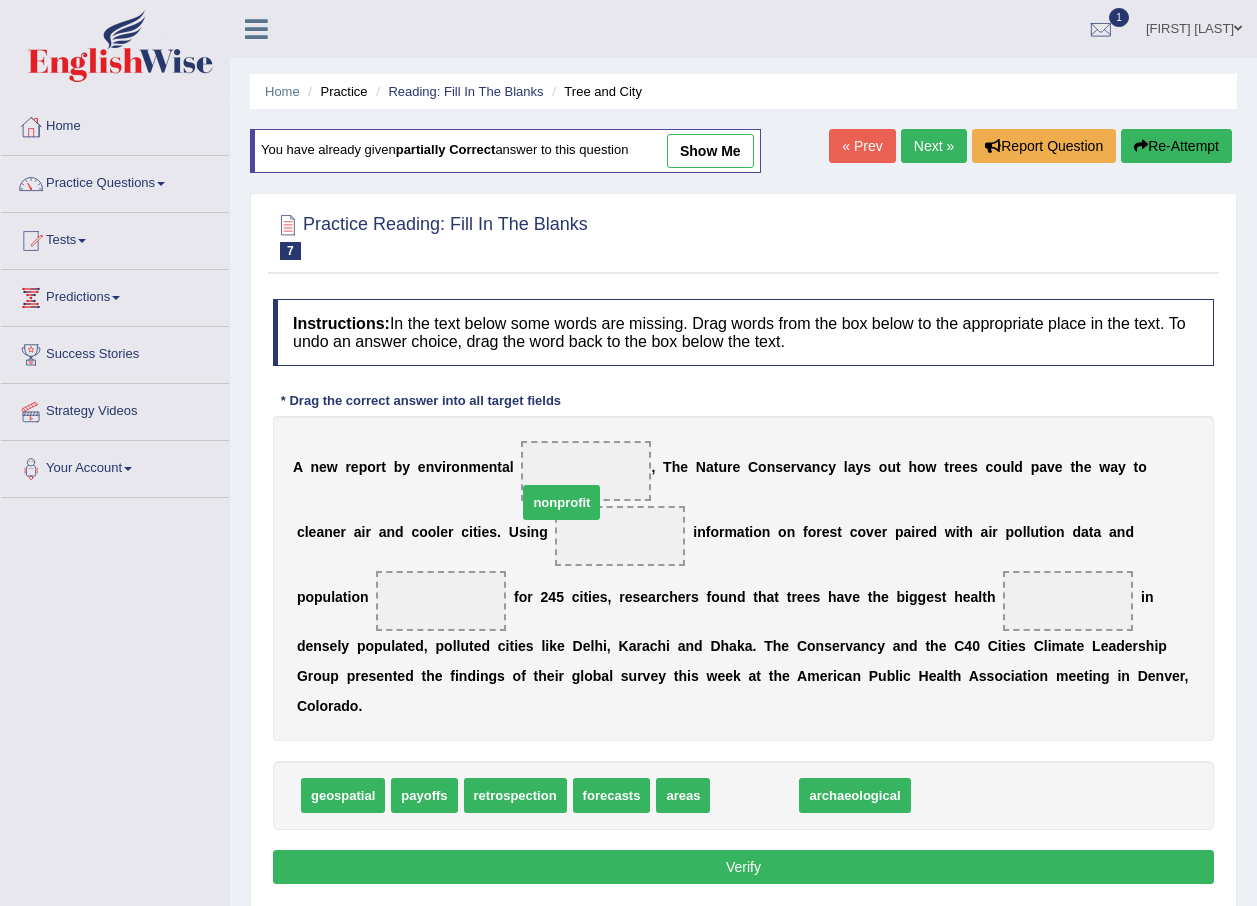 drag, startPoint x: 729, startPoint y: 768, endPoint x: 536, endPoint y: 475, distance: 350.85324 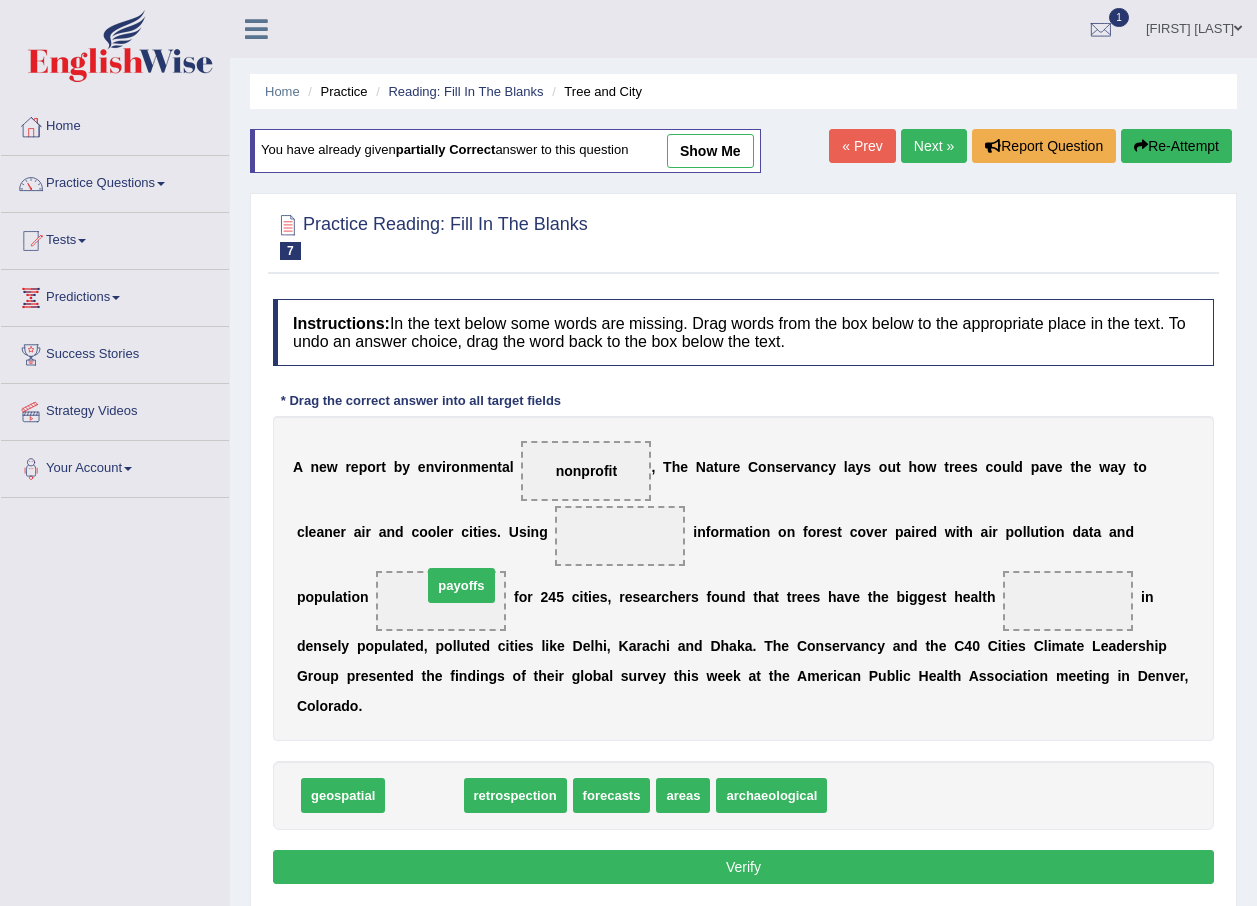 drag, startPoint x: 418, startPoint y: 749, endPoint x: 494, endPoint y: 515, distance: 246.03252 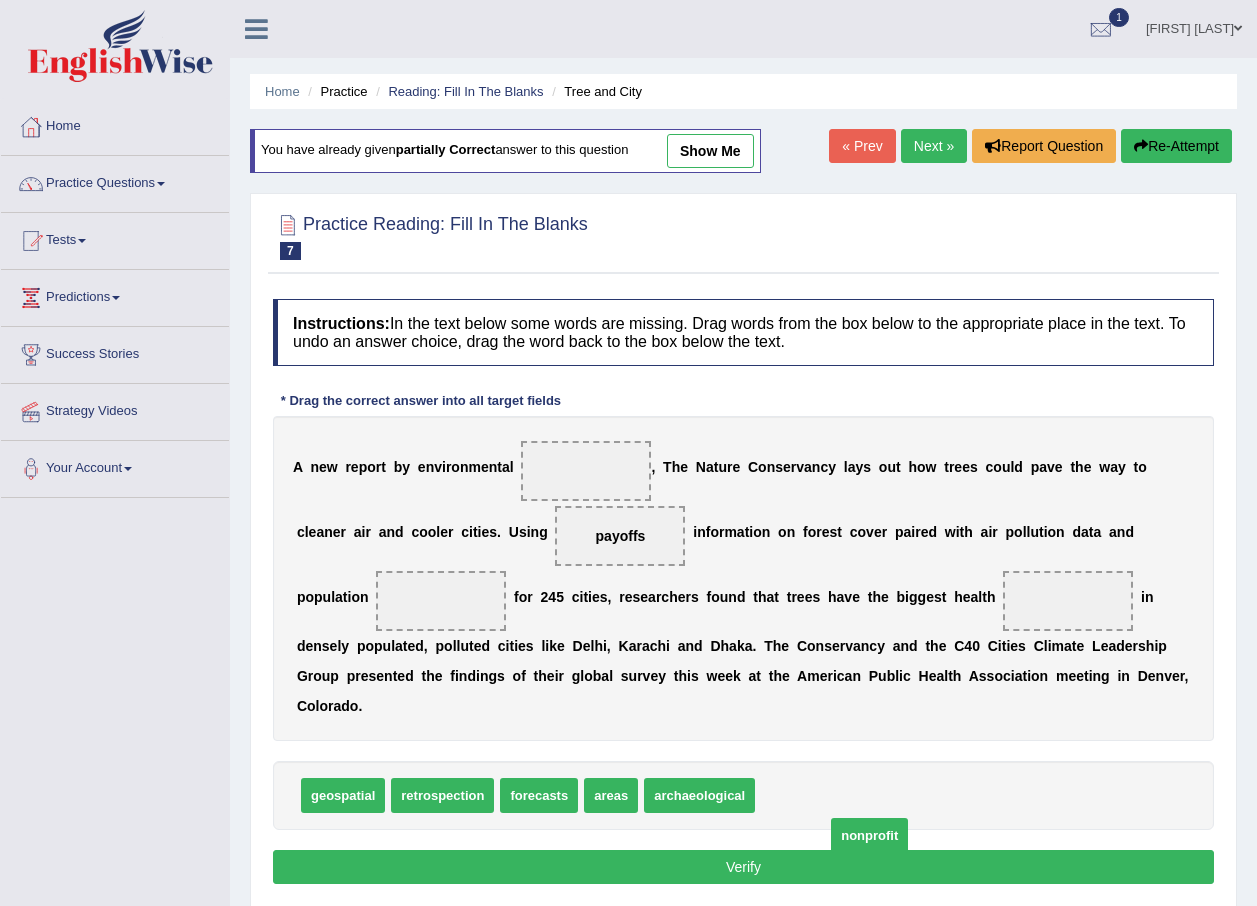 drag, startPoint x: 775, startPoint y: 769, endPoint x: 819, endPoint y: 806, distance: 57.48913 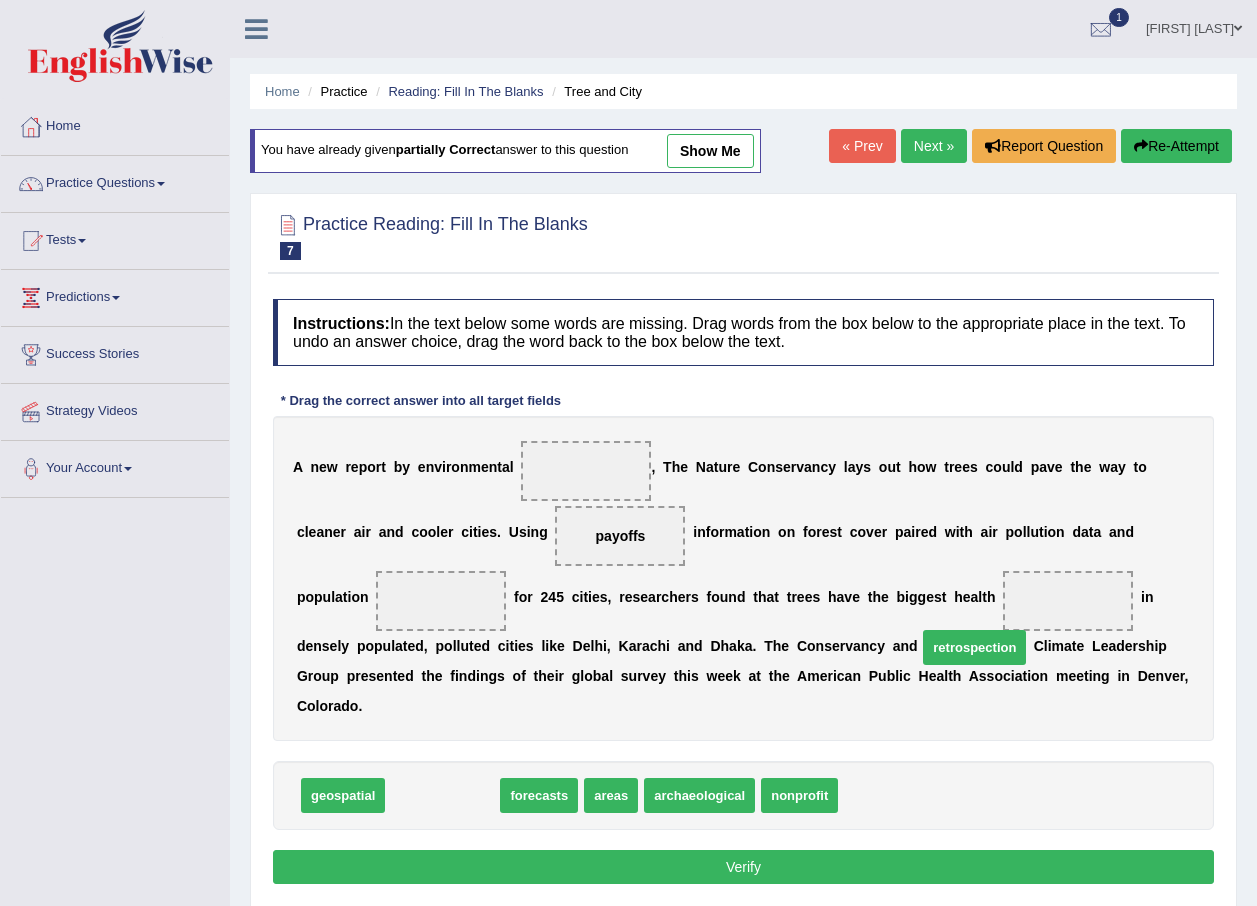 drag, startPoint x: 422, startPoint y: 766, endPoint x: 956, endPoint y: 616, distance: 554.6675 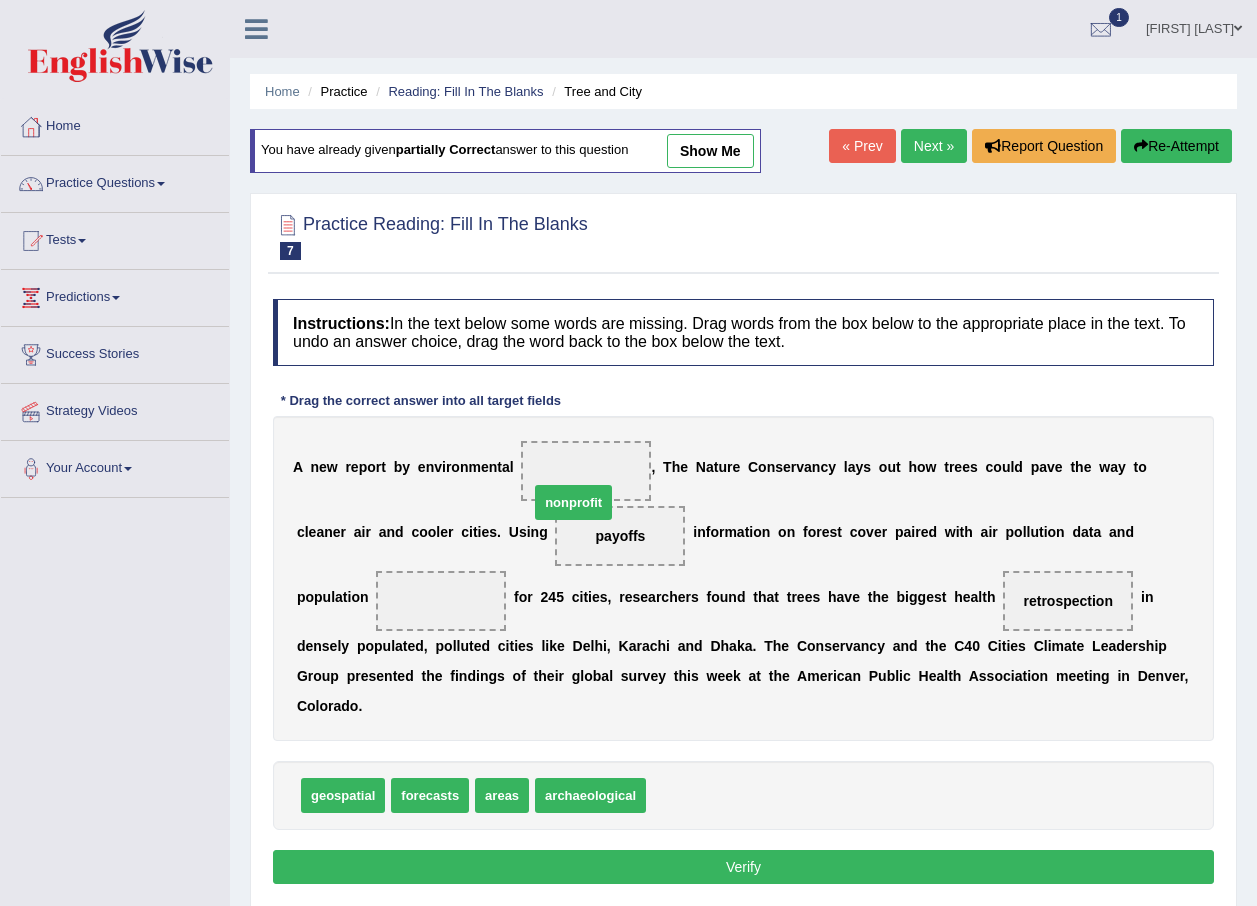 drag, startPoint x: 674, startPoint y: 771, endPoint x: 559, endPoint y: 477, distance: 315.6913 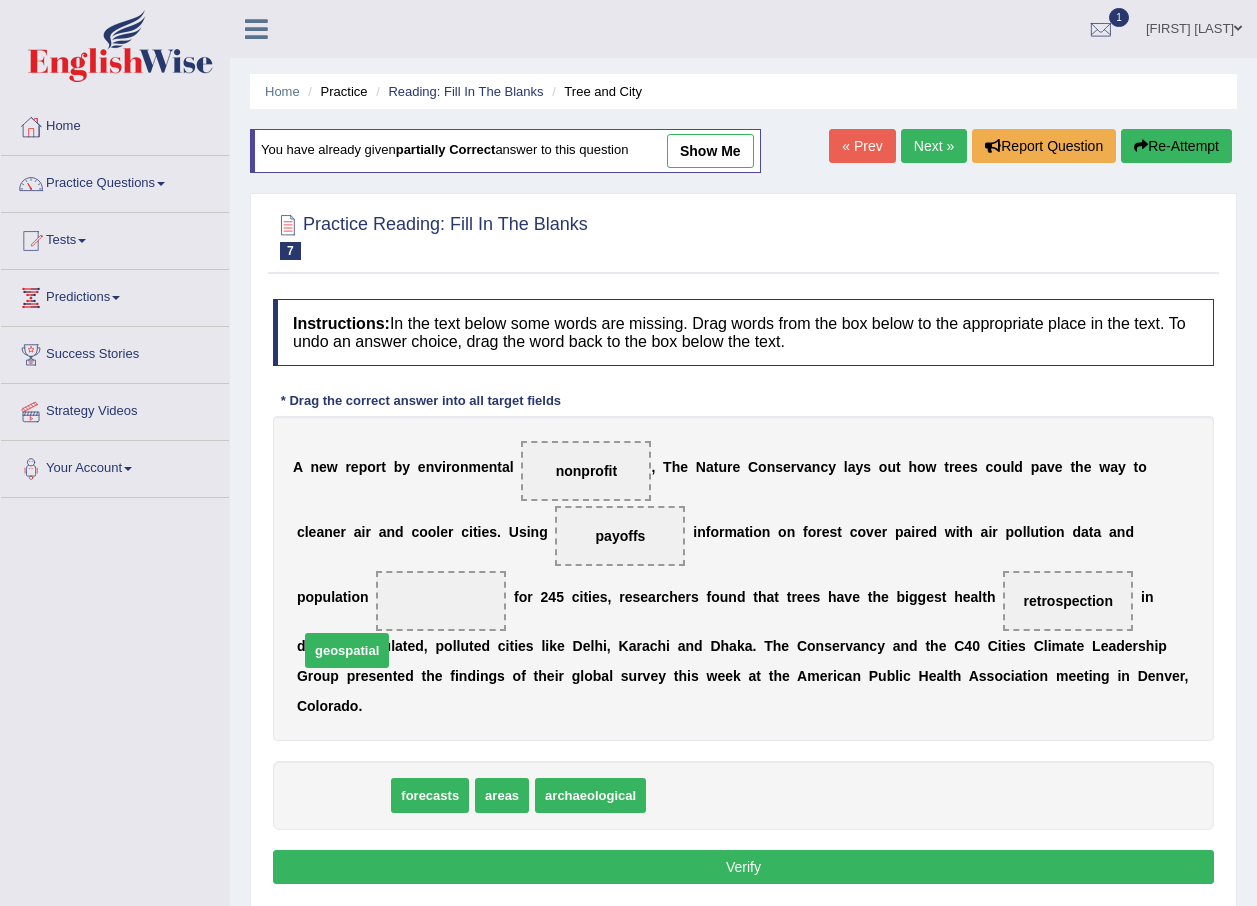 drag, startPoint x: 359, startPoint y: 770, endPoint x: 363, endPoint y: 625, distance: 145.05516 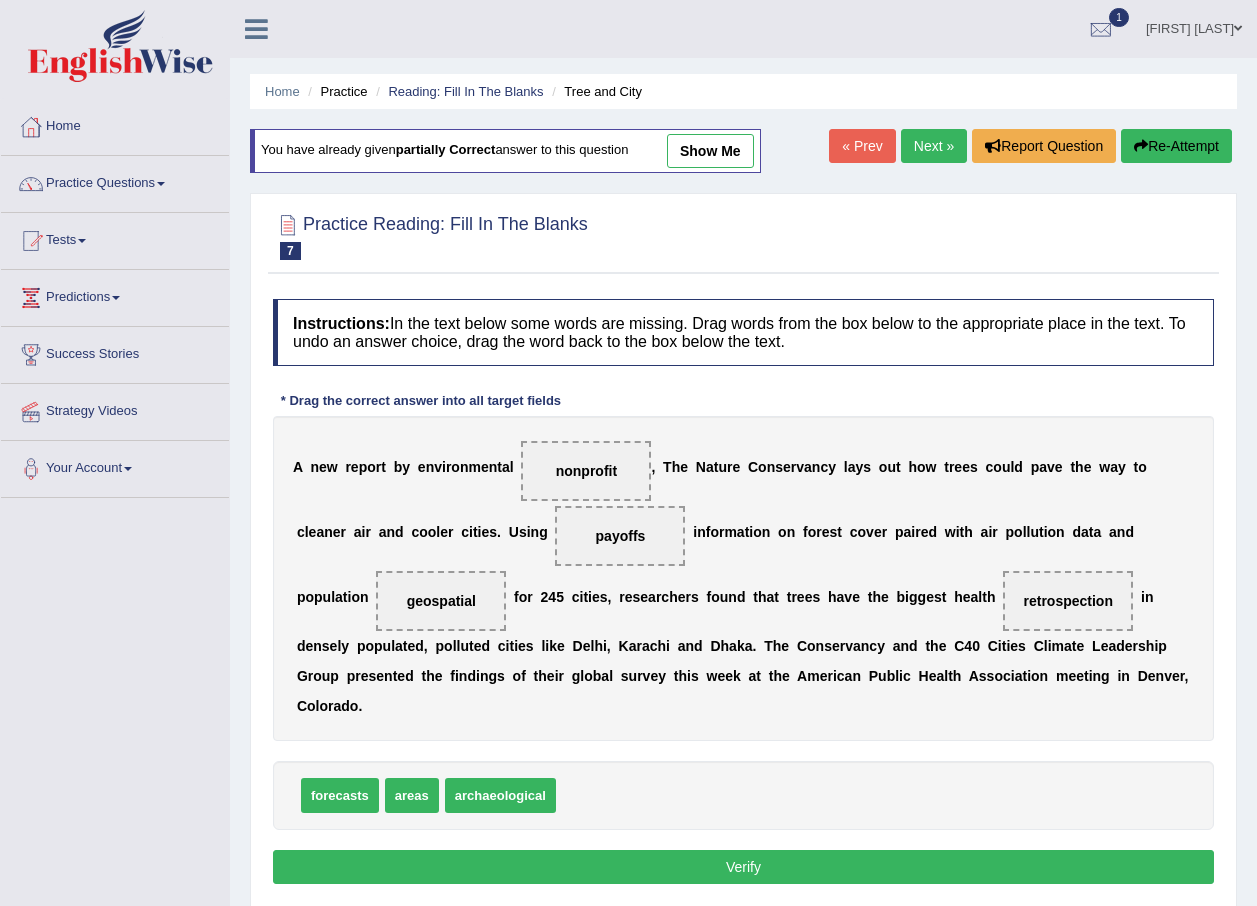 click on "Verify" at bounding box center [743, 867] 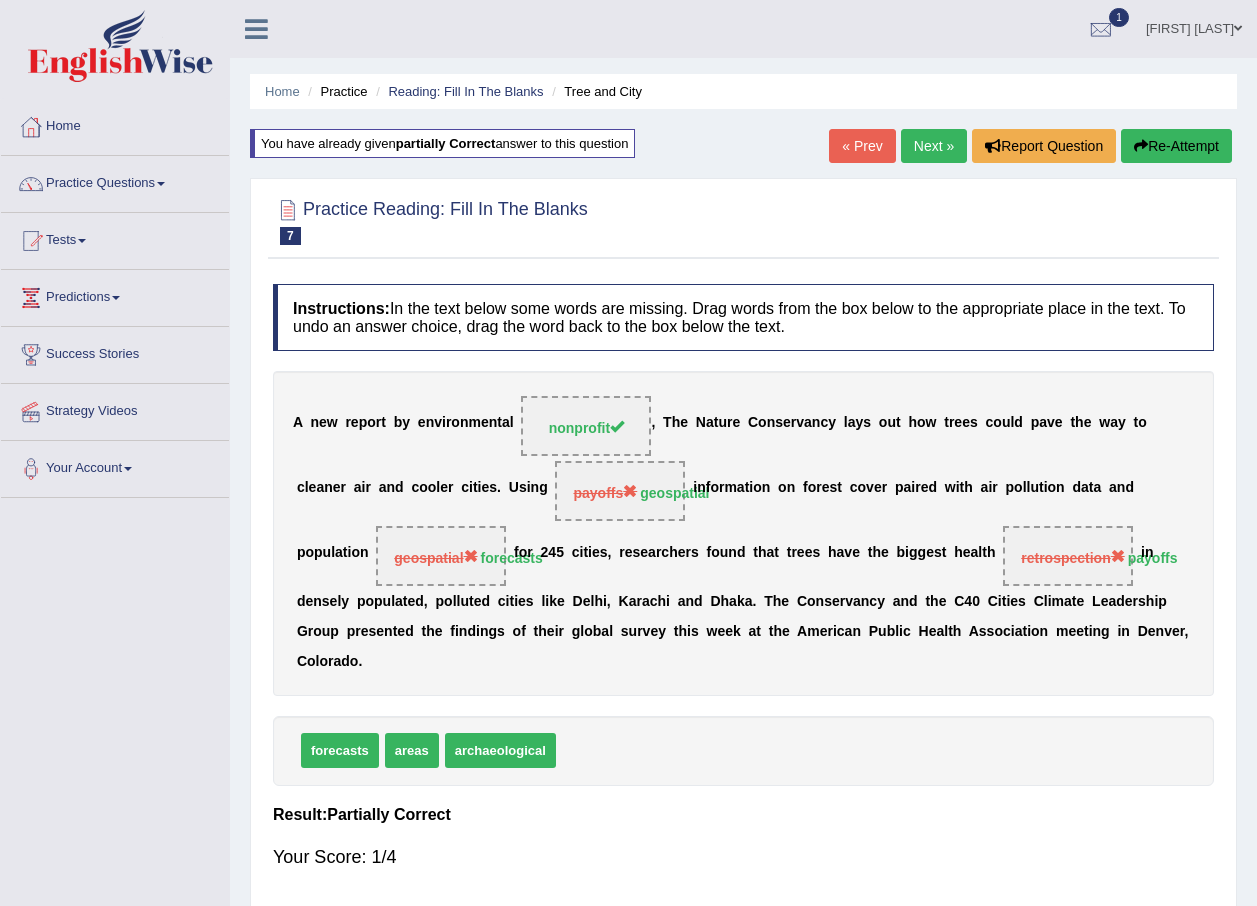 click on "Re-Attempt" at bounding box center [1176, 146] 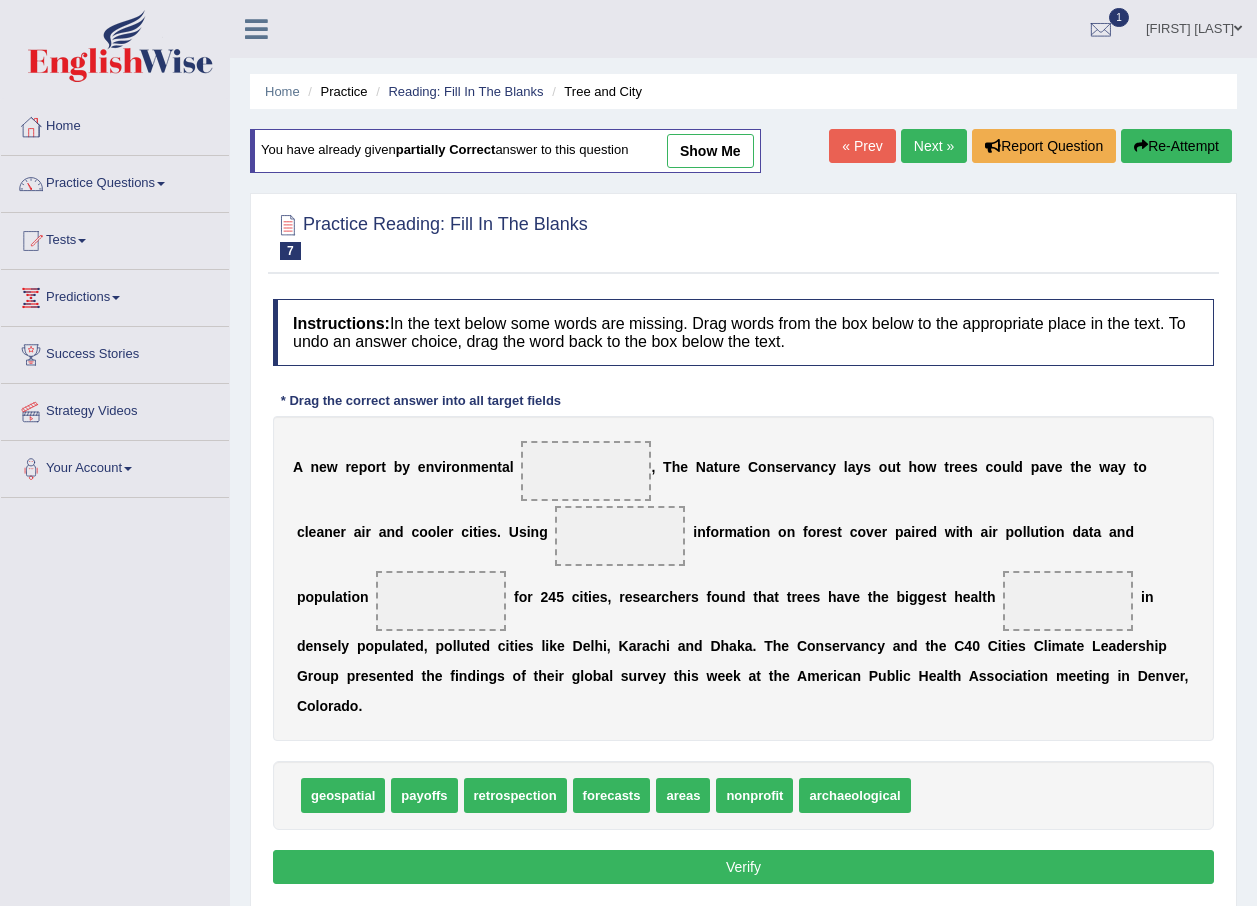 scroll, scrollTop: 0, scrollLeft: 0, axis: both 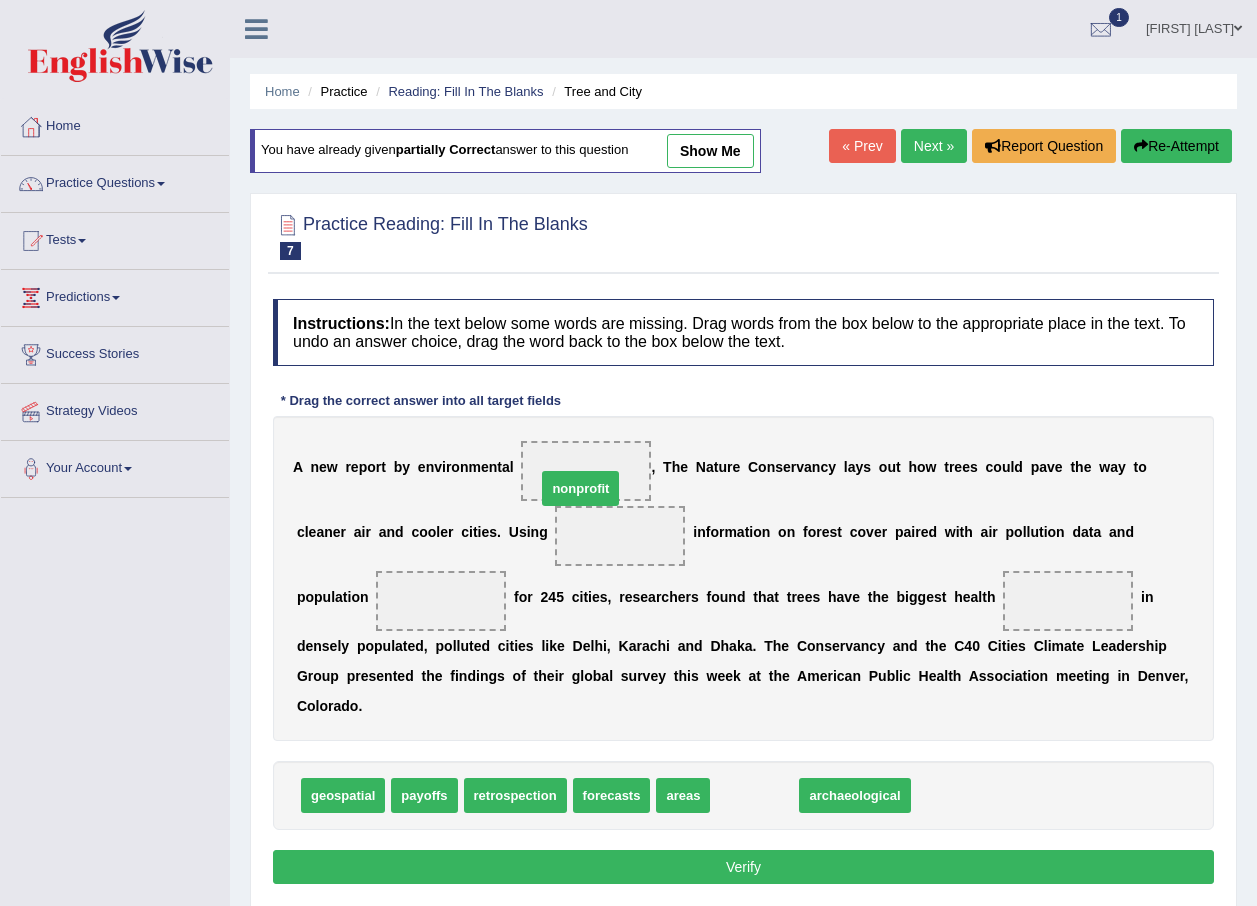 drag, startPoint x: 734, startPoint y: 757, endPoint x: 558, endPoint y: 450, distance: 353.87146 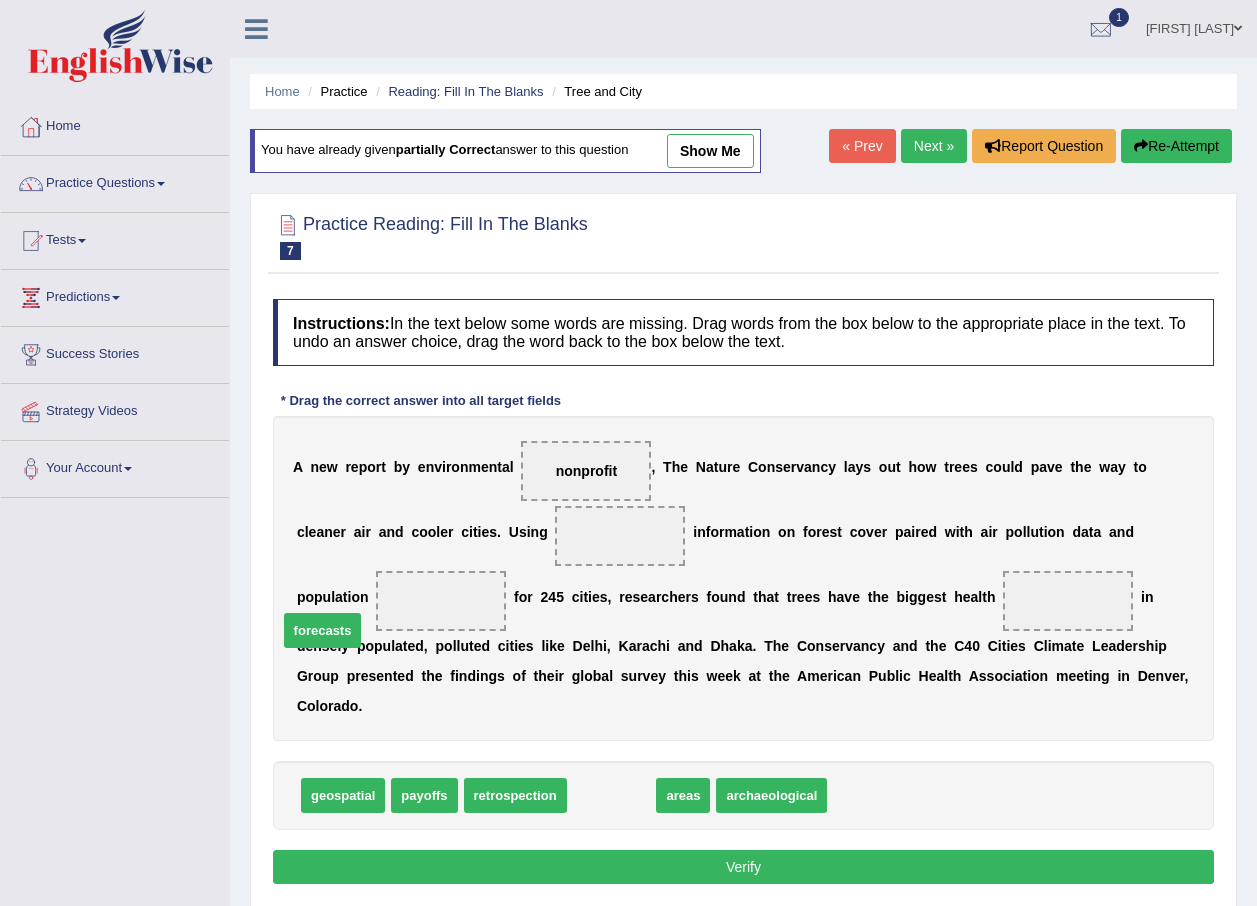 drag, startPoint x: 602, startPoint y: 766, endPoint x: 347, endPoint y: 608, distance: 299.98166 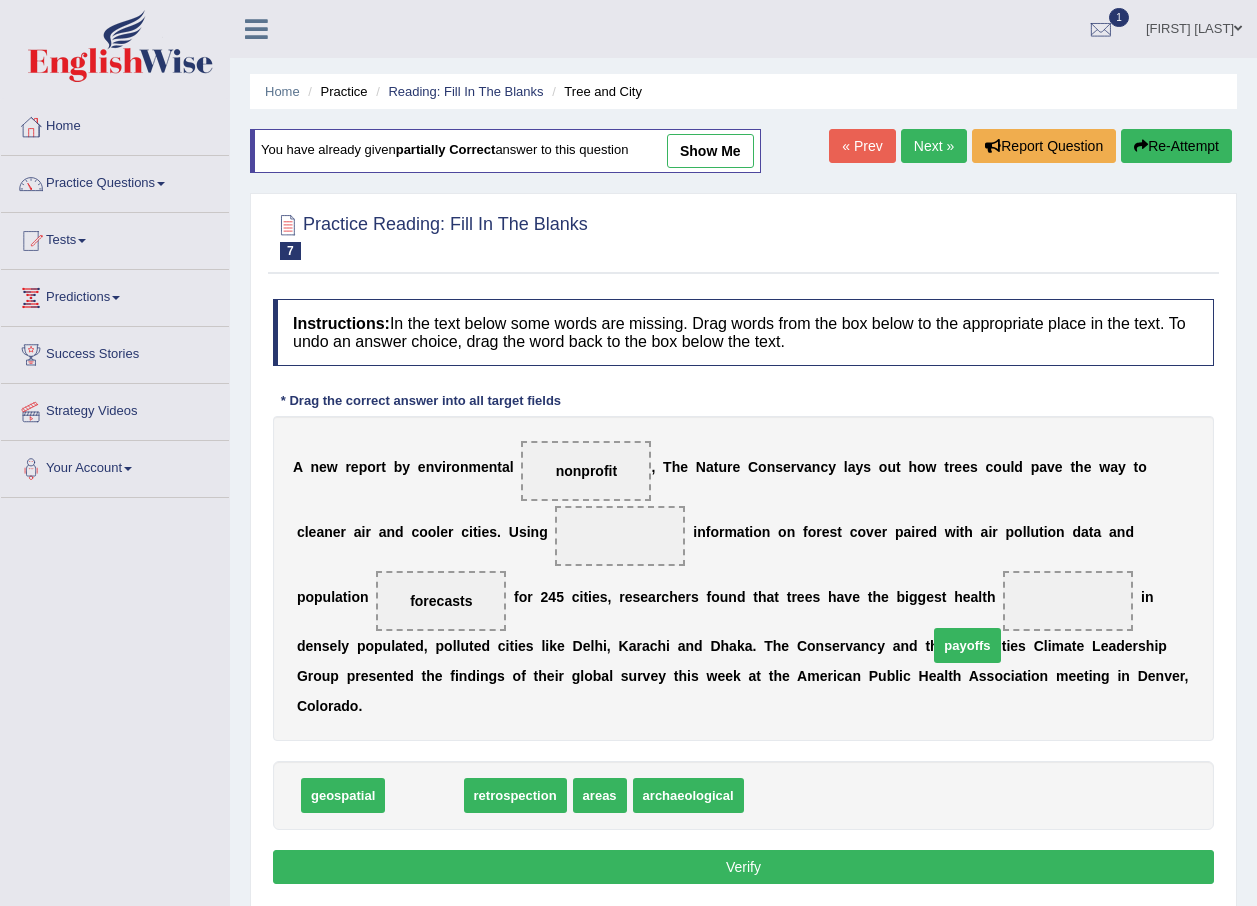 drag, startPoint x: 443, startPoint y: 766, endPoint x: 986, endPoint y: 615, distance: 563.6045 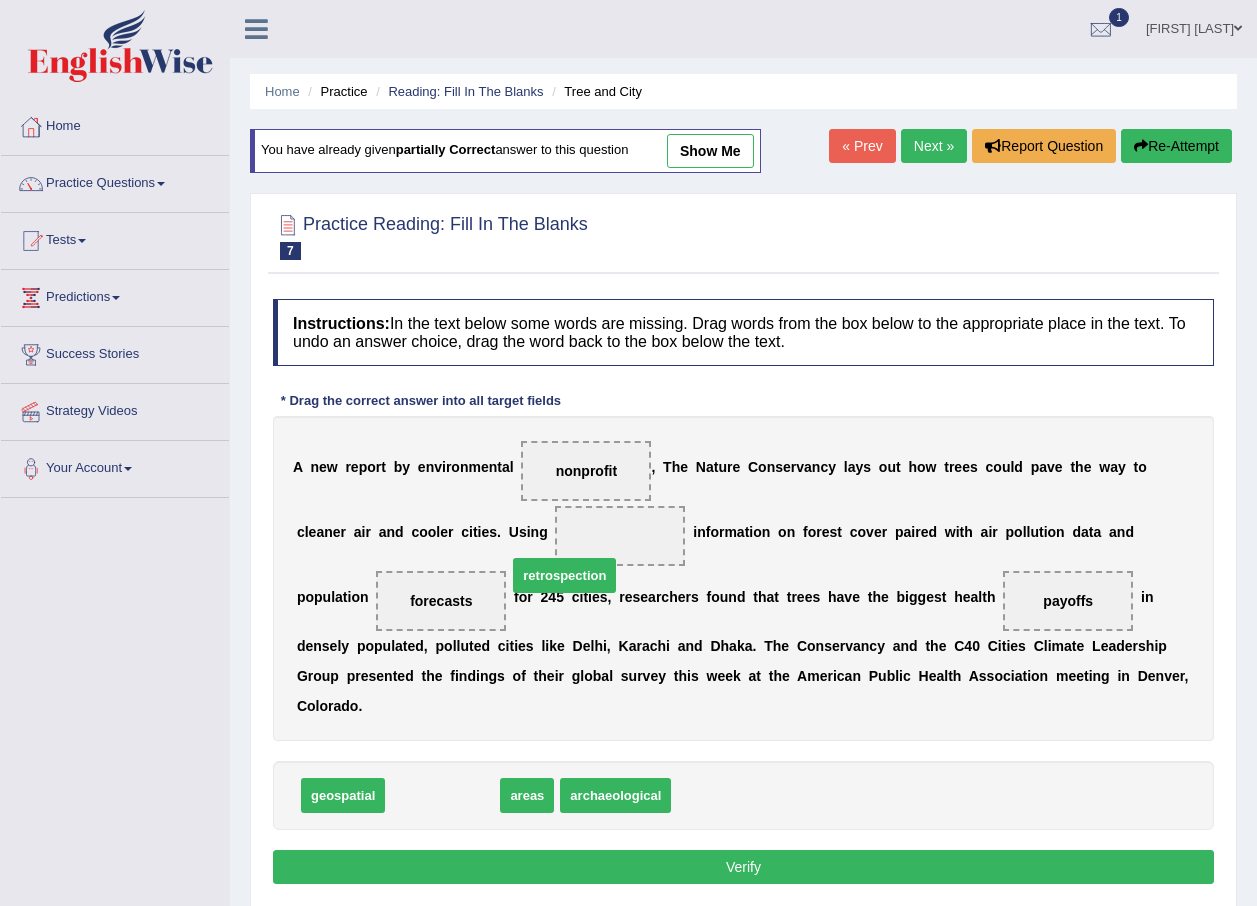 drag, startPoint x: 462, startPoint y: 768, endPoint x: 584, endPoint y: 548, distance: 251.56311 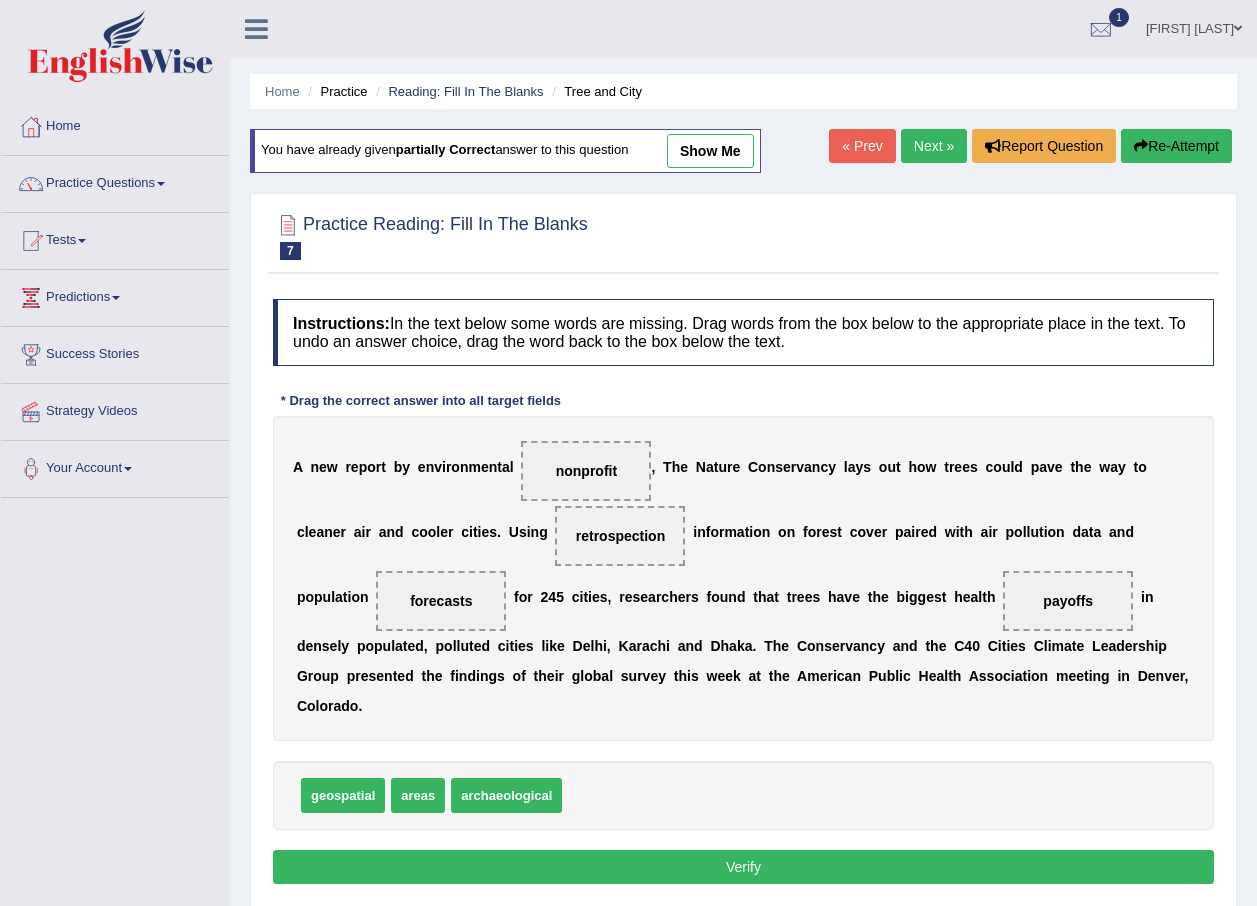 click on "Verify" at bounding box center (743, 867) 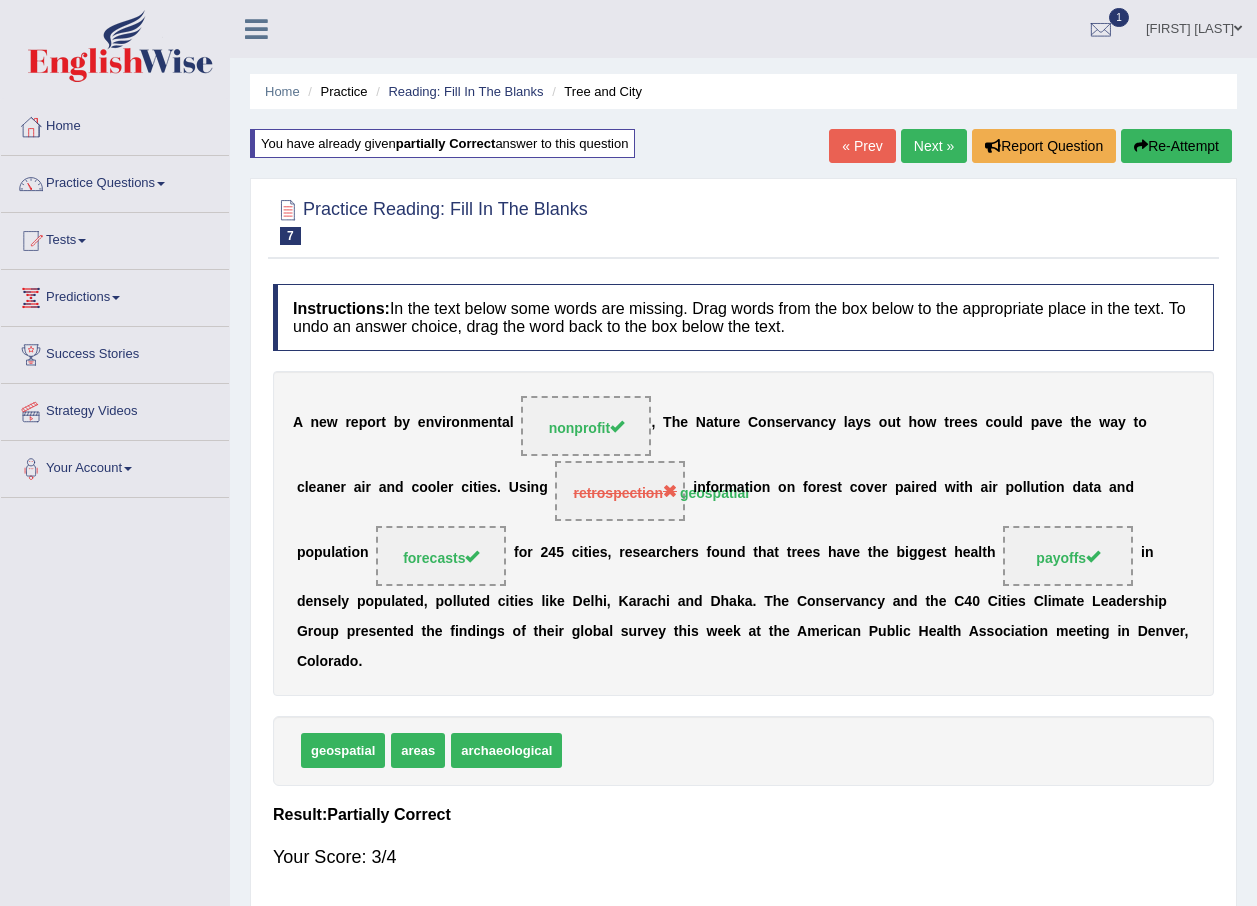 click on "Next »" at bounding box center [934, 146] 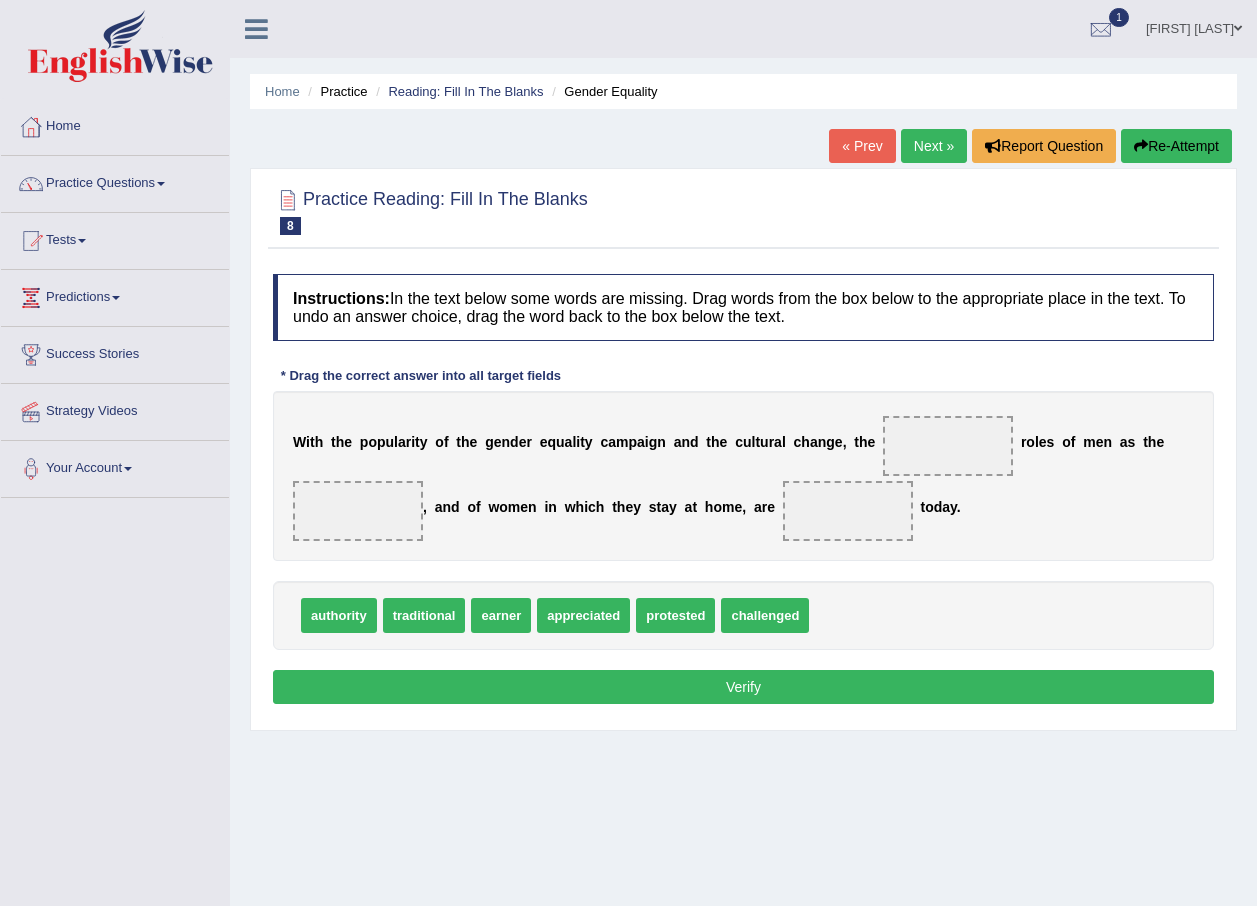 scroll, scrollTop: 0, scrollLeft: 0, axis: both 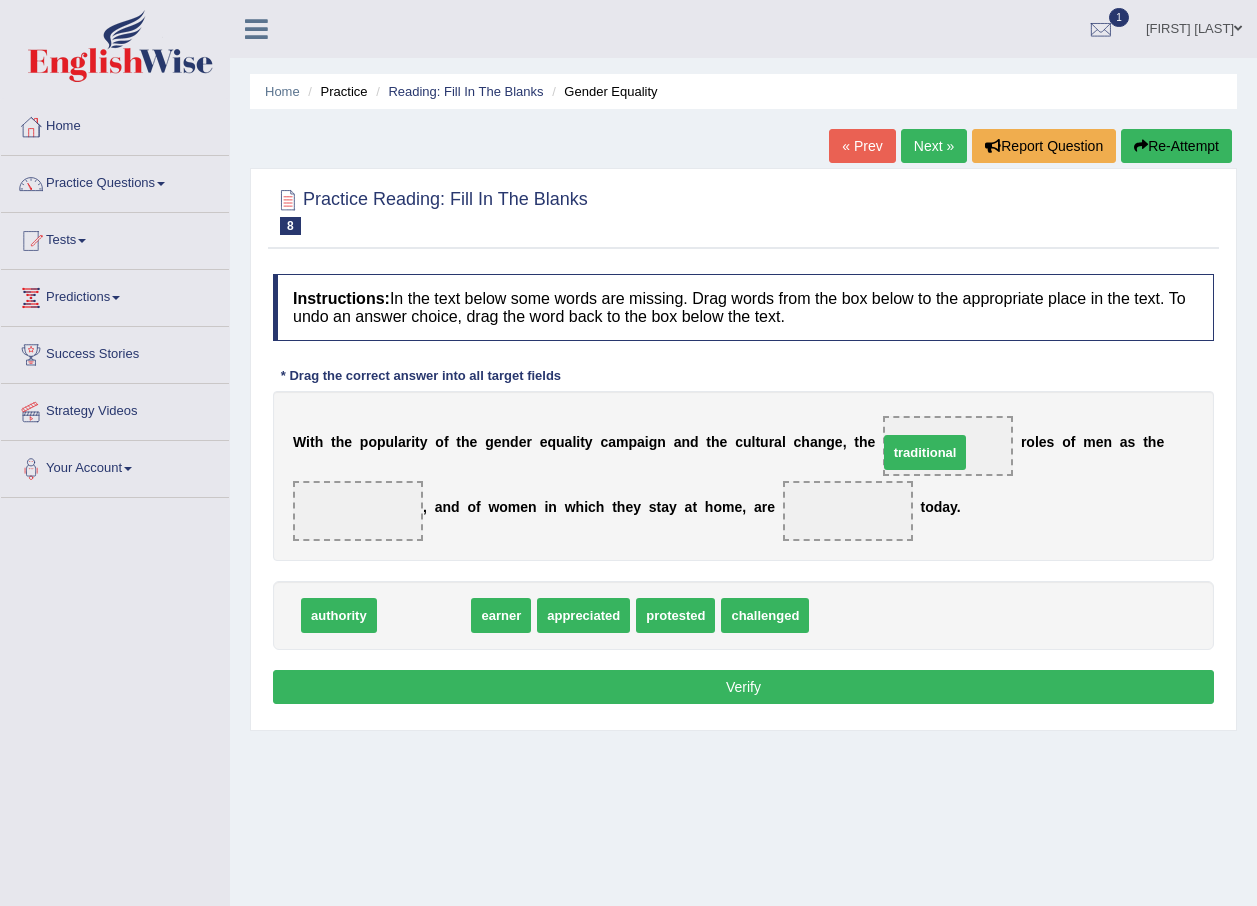 drag, startPoint x: 440, startPoint y: 620, endPoint x: 941, endPoint y: 457, distance: 526.8491 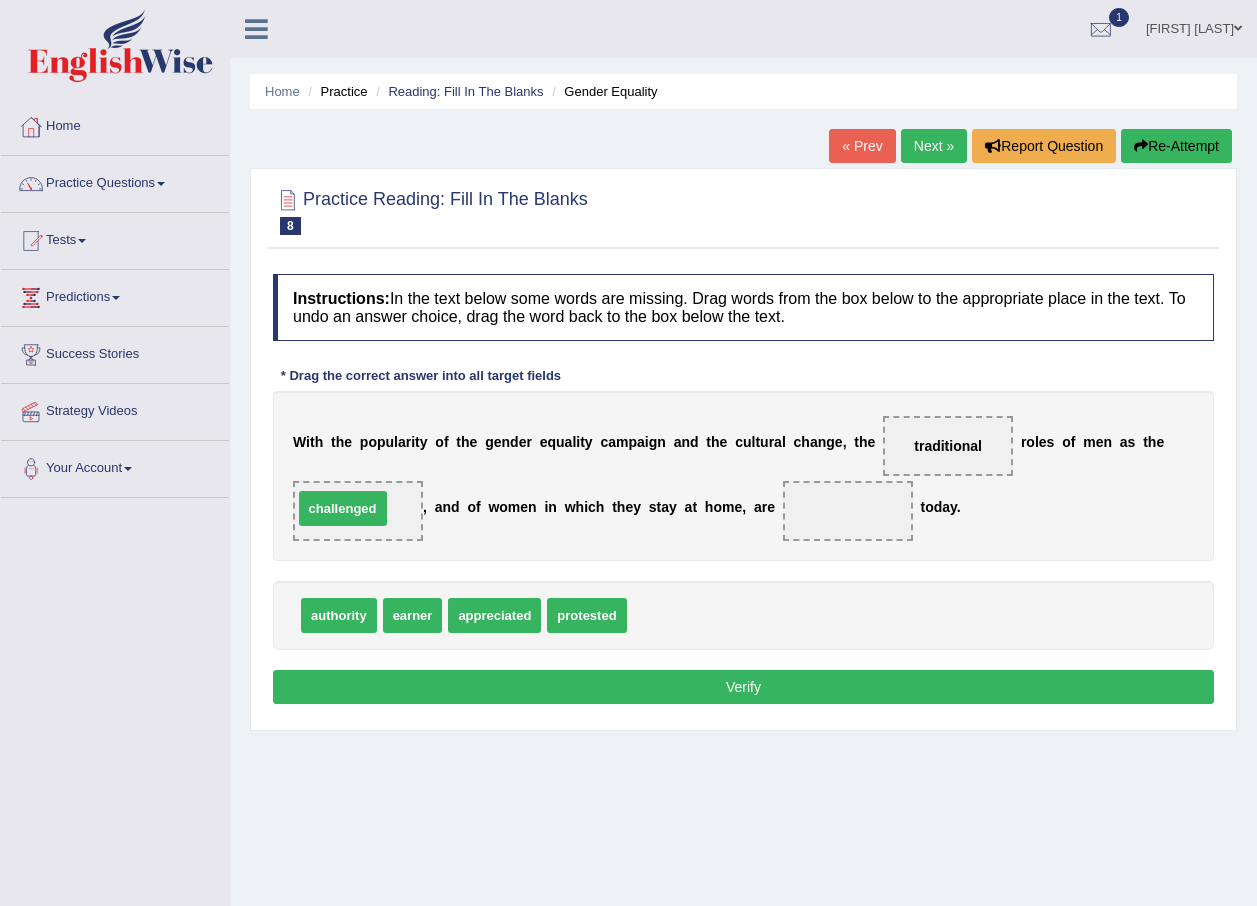 drag, startPoint x: 685, startPoint y: 620, endPoint x: 351, endPoint y: 513, distance: 350.72067 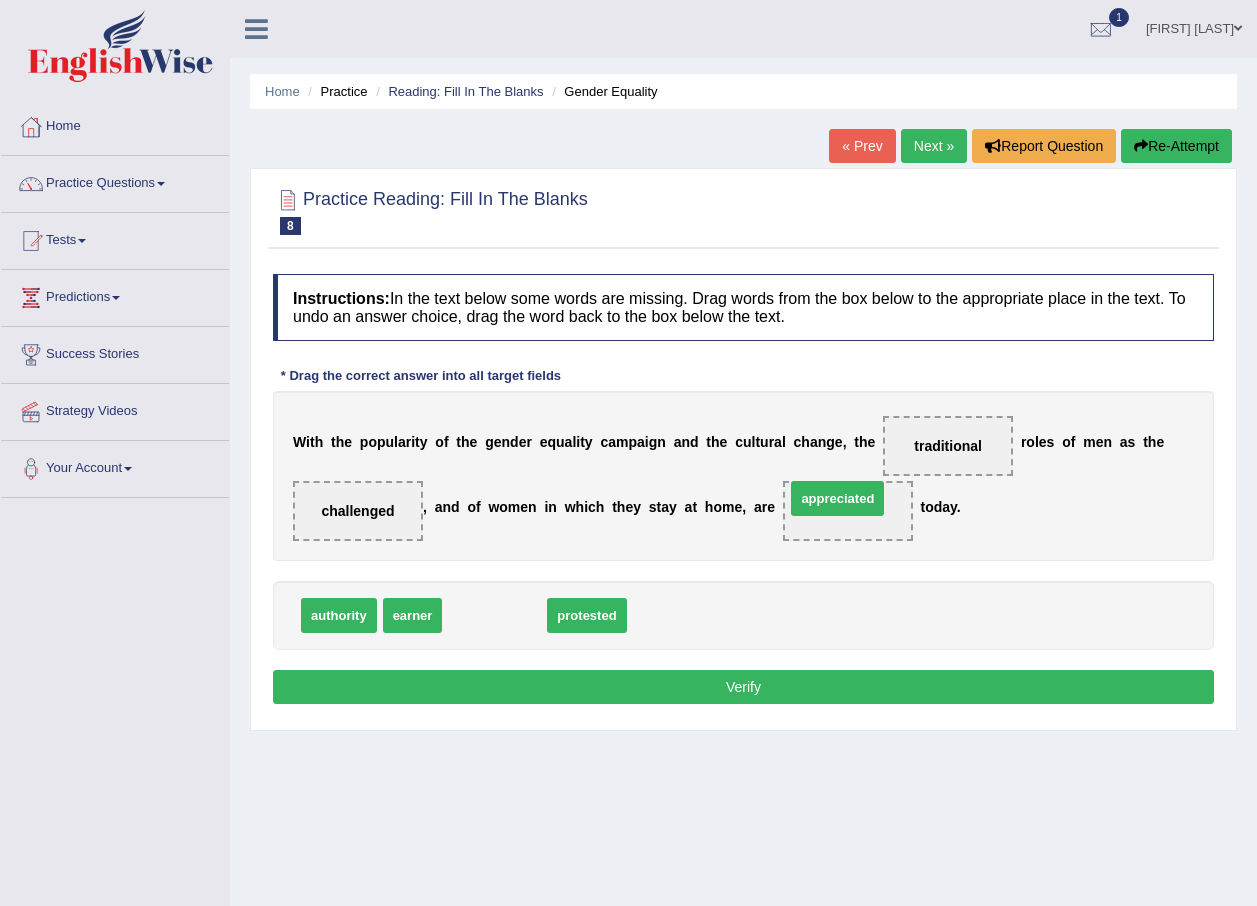drag, startPoint x: 504, startPoint y: 617, endPoint x: 847, endPoint y: 500, distance: 362.40585 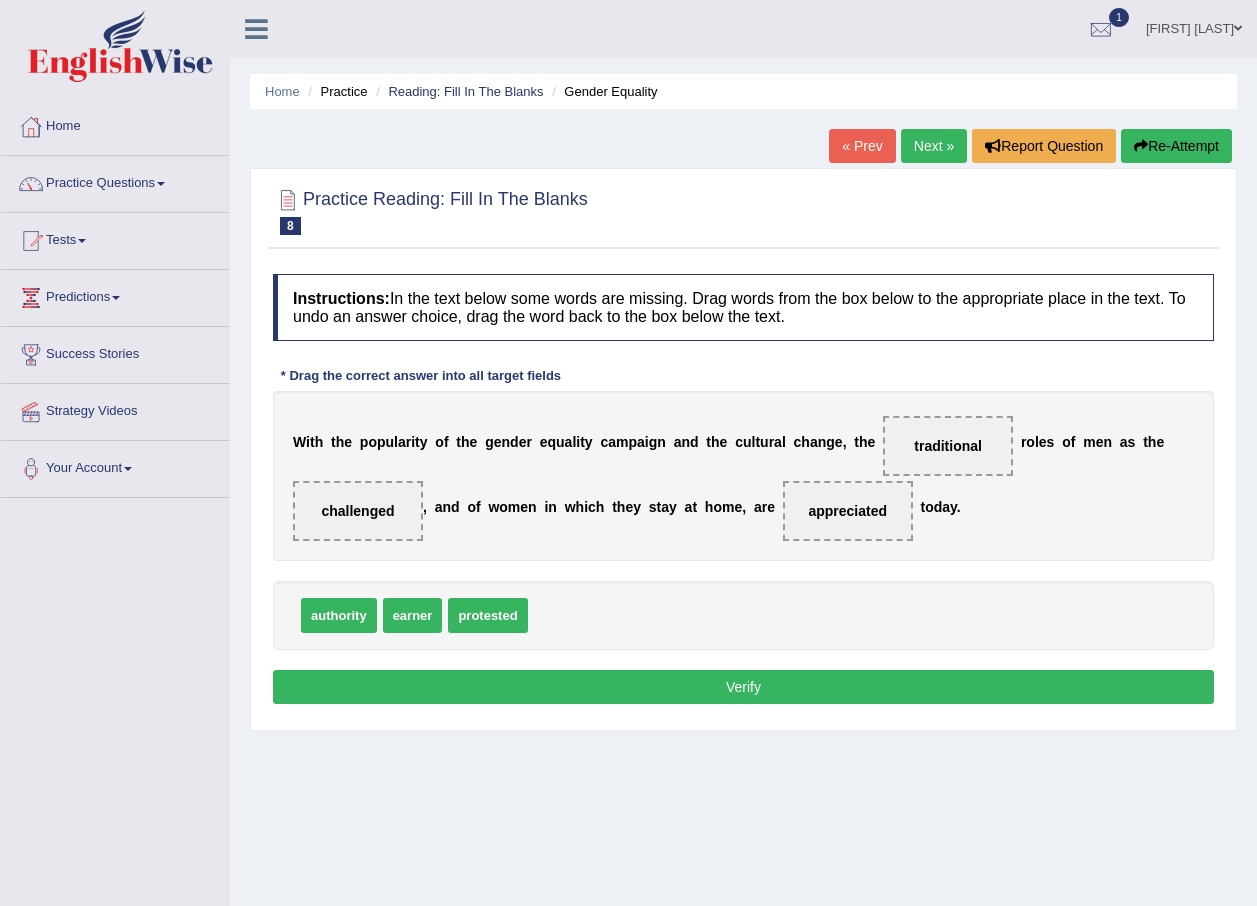 click on "challenged" at bounding box center [358, 511] 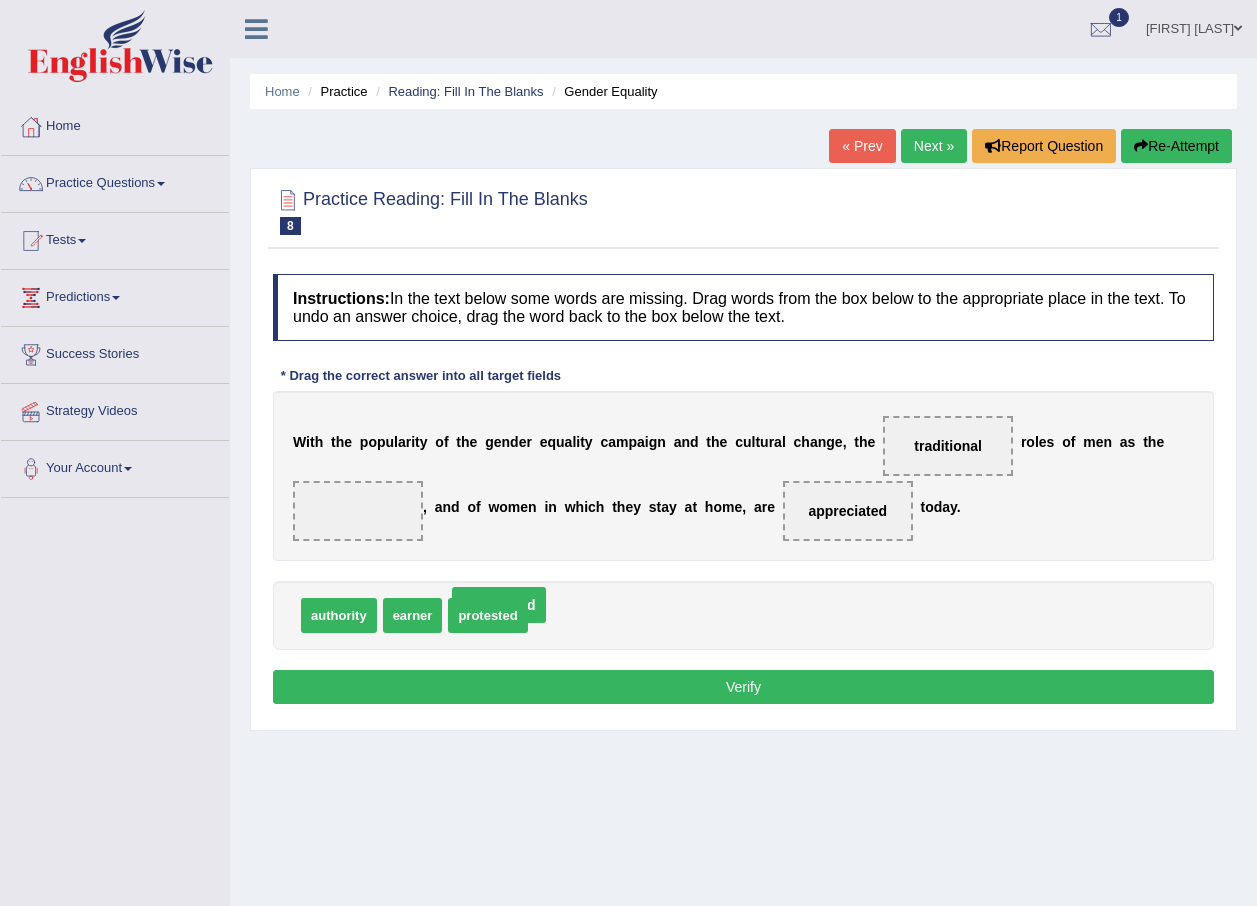 drag, startPoint x: 354, startPoint y: 512, endPoint x: 671, endPoint y: 717, distance: 377.51025 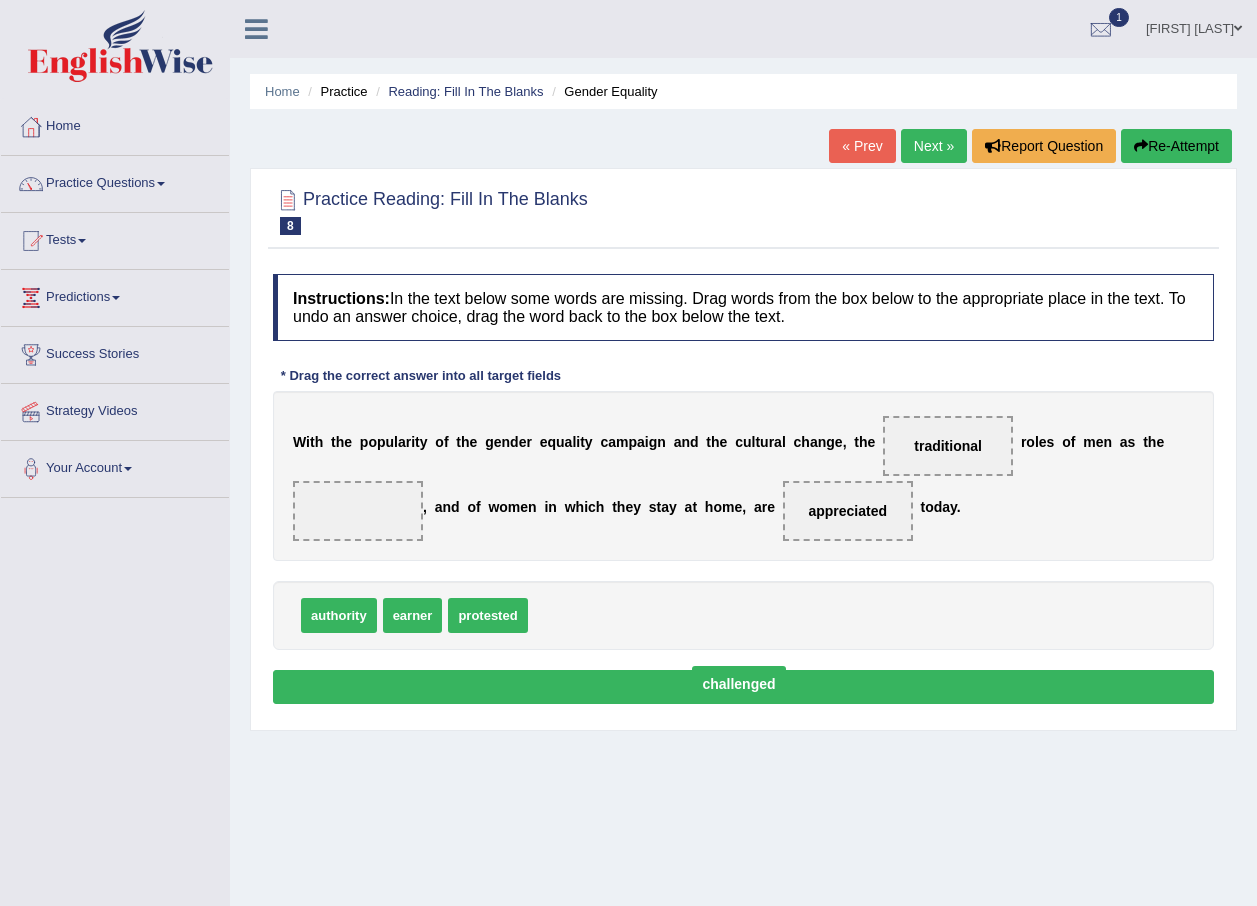 drag, startPoint x: 370, startPoint y: 506, endPoint x: 631, endPoint y: 656, distance: 301.03323 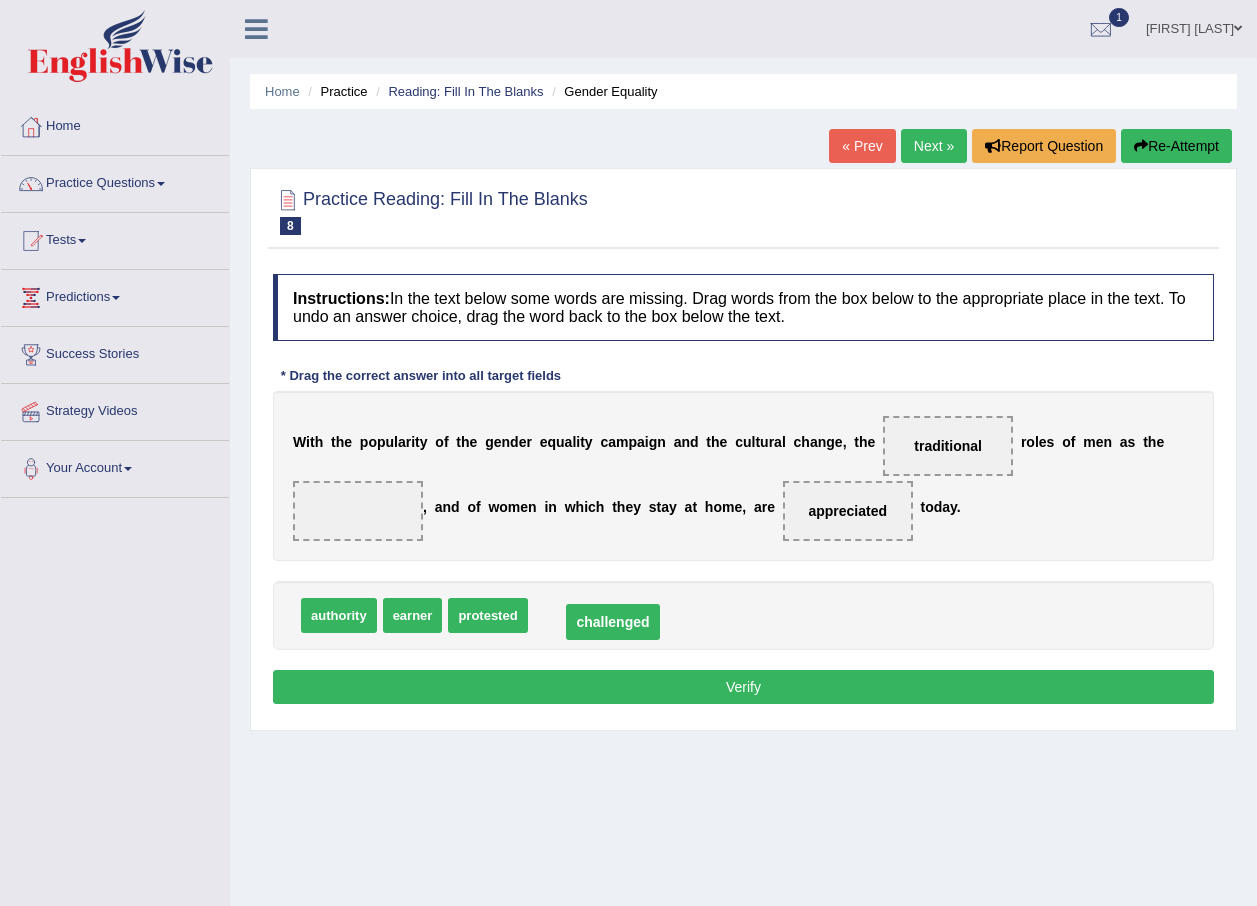 drag, startPoint x: 382, startPoint y: 508, endPoint x: 625, endPoint y: 617, distance: 266.32687 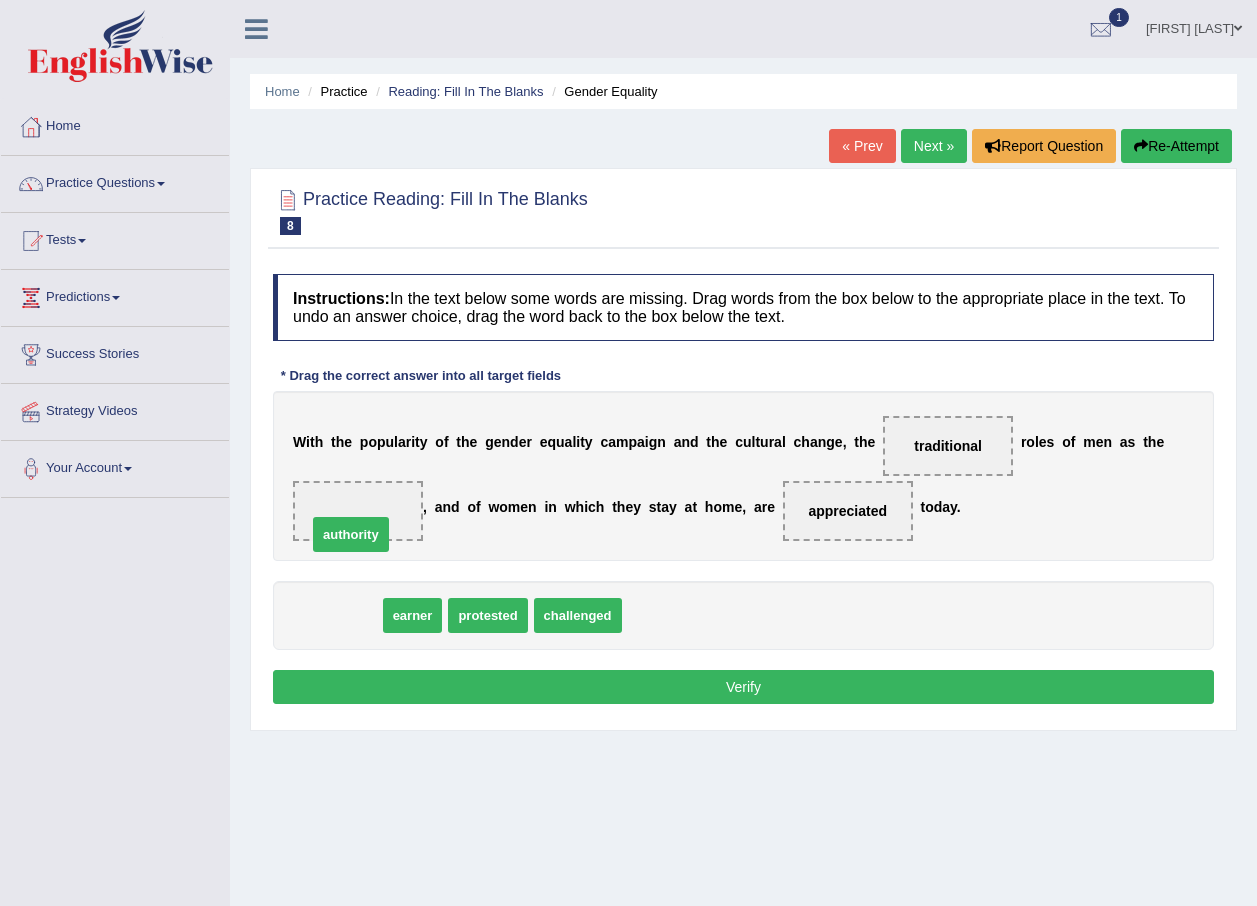 drag, startPoint x: 346, startPoint y: 592, endPoint x: 349, endPoint y: 522, distance: 70.064255 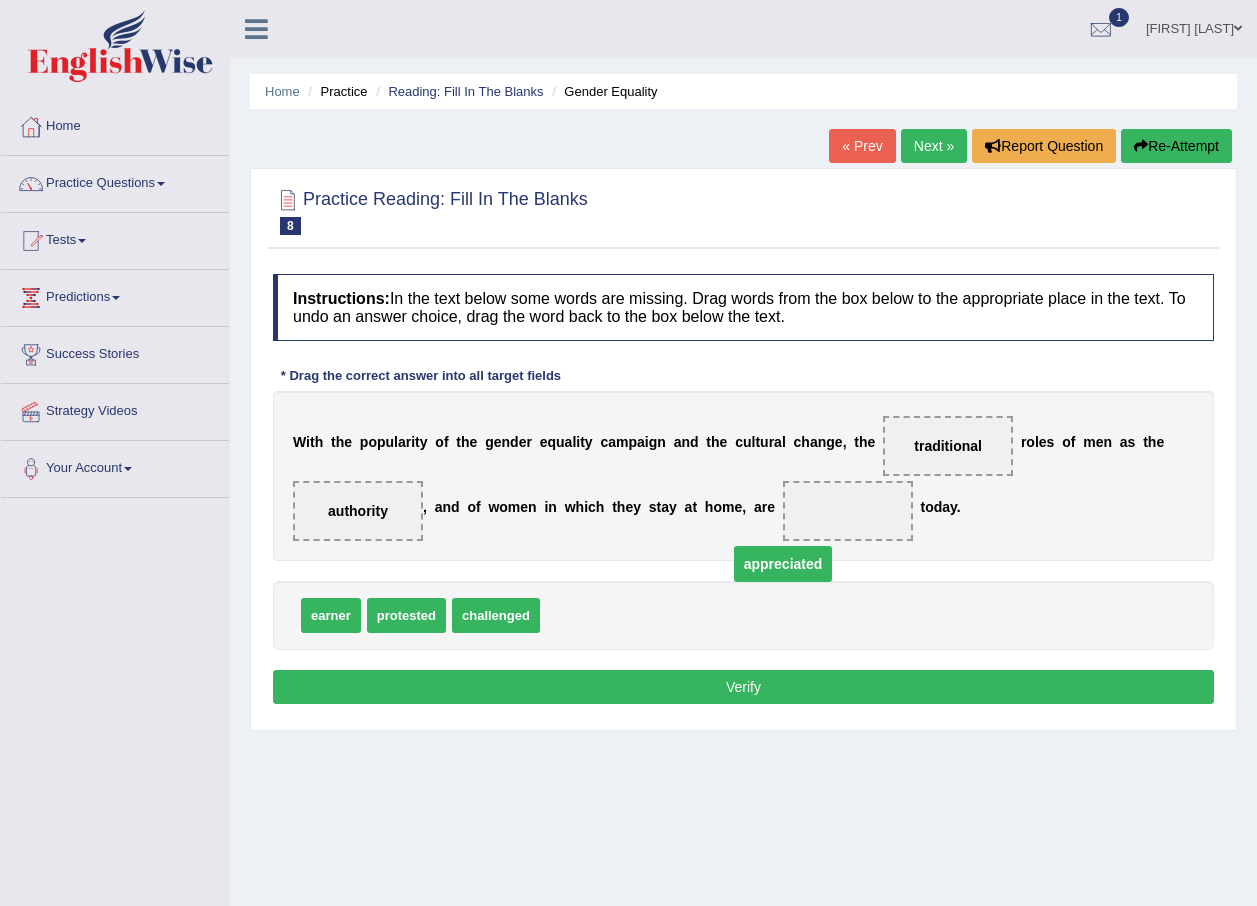 drag, startPoint x: 792, startPoint y: 512, endPoint x: 713, endPoint y: 567, distance: 96.26006 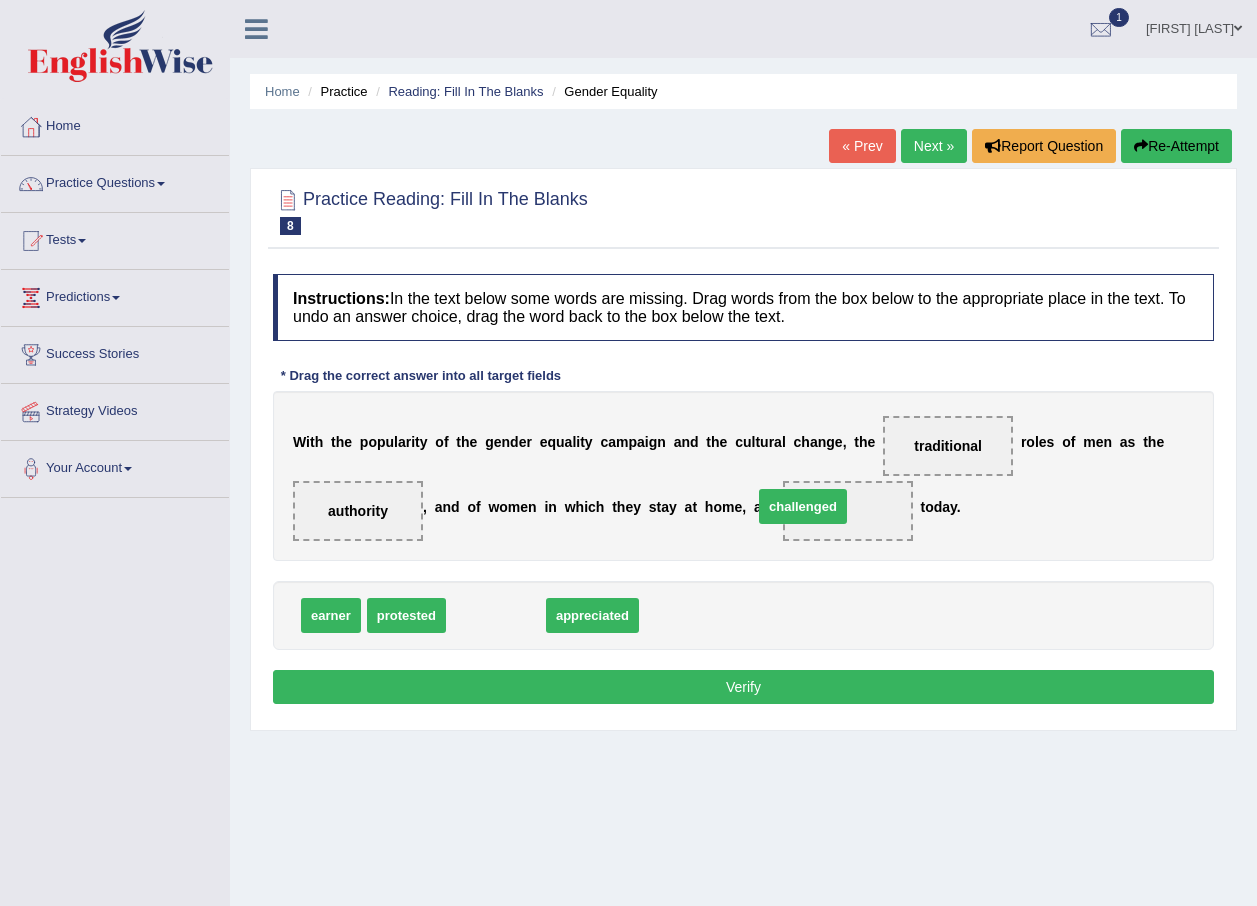 drag, startPoint x: 550, startPoint y: 586, endPoint x: 812, endPoint y: 502, distance: 275.13632 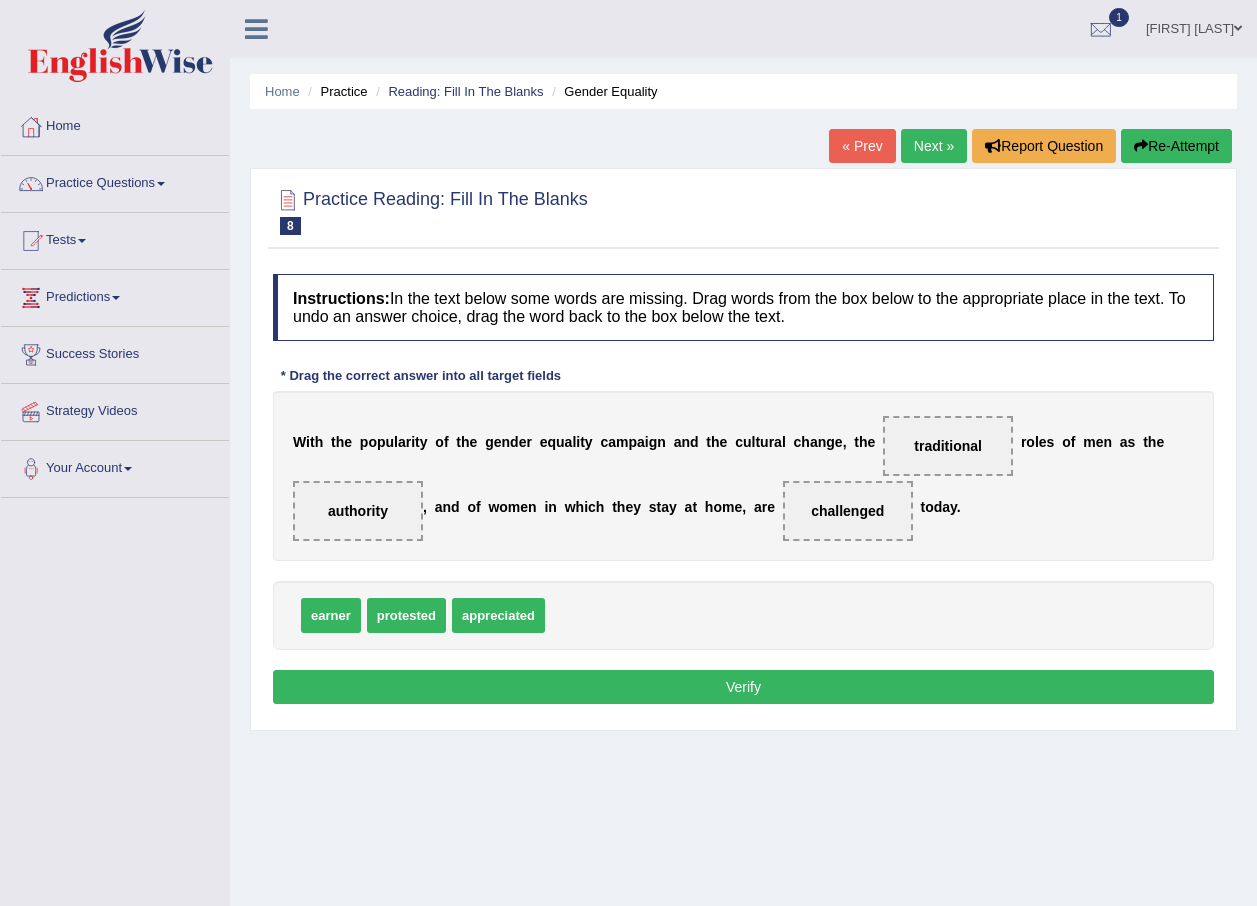 click on "Verify" at bounding box center (743, 687) 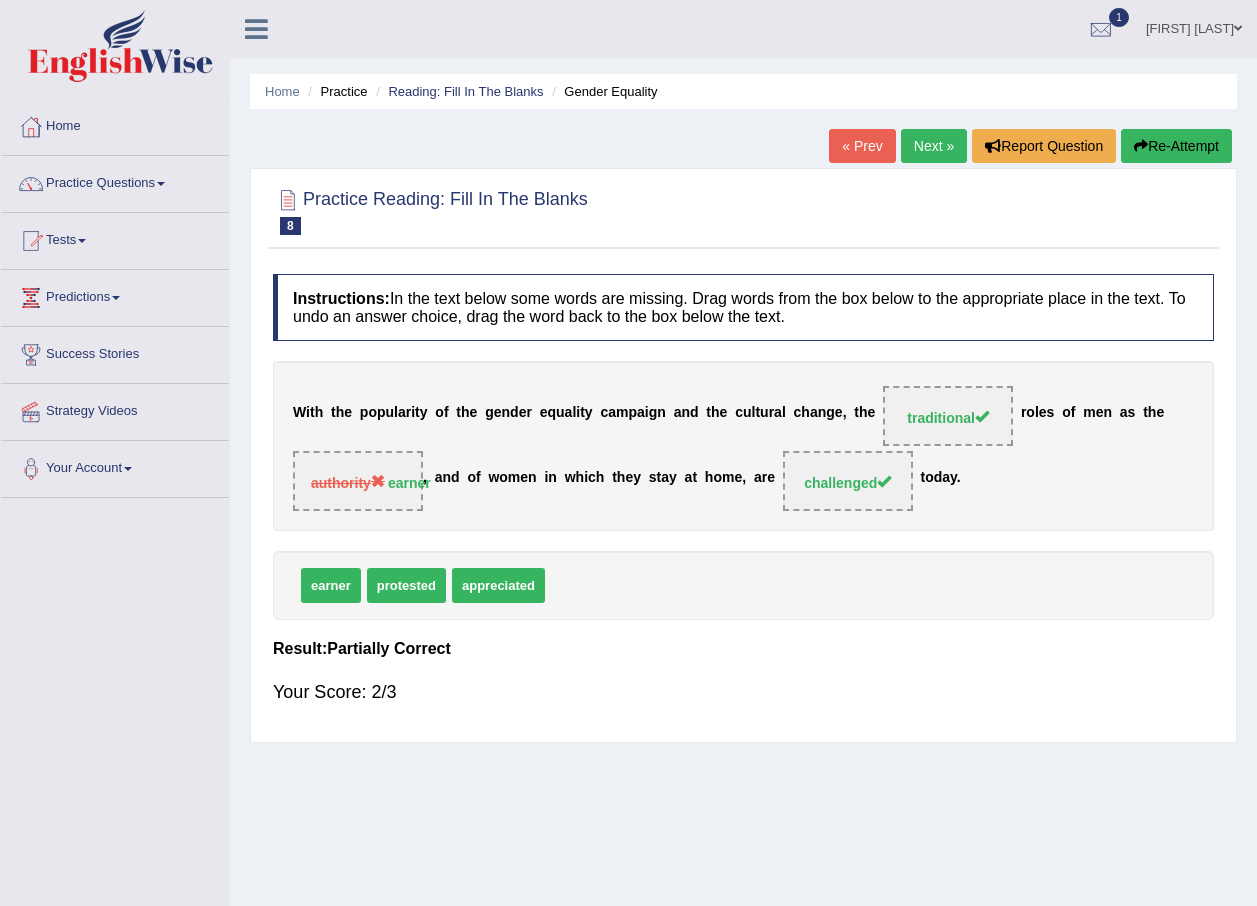 click on "Next »" at bounding box center [934, 146] 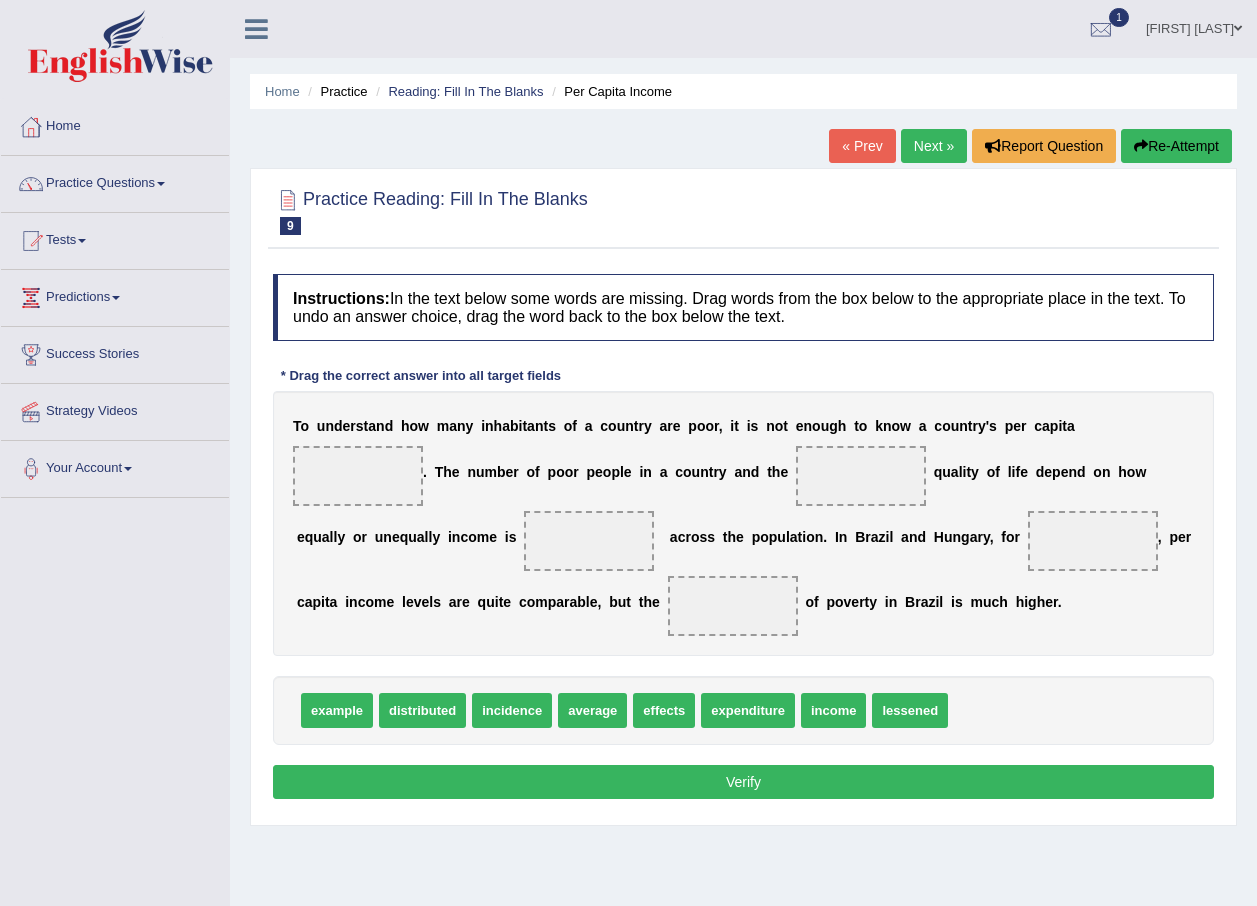 scroll, scrollTop: 0, scrollLeft: 0, axis: both 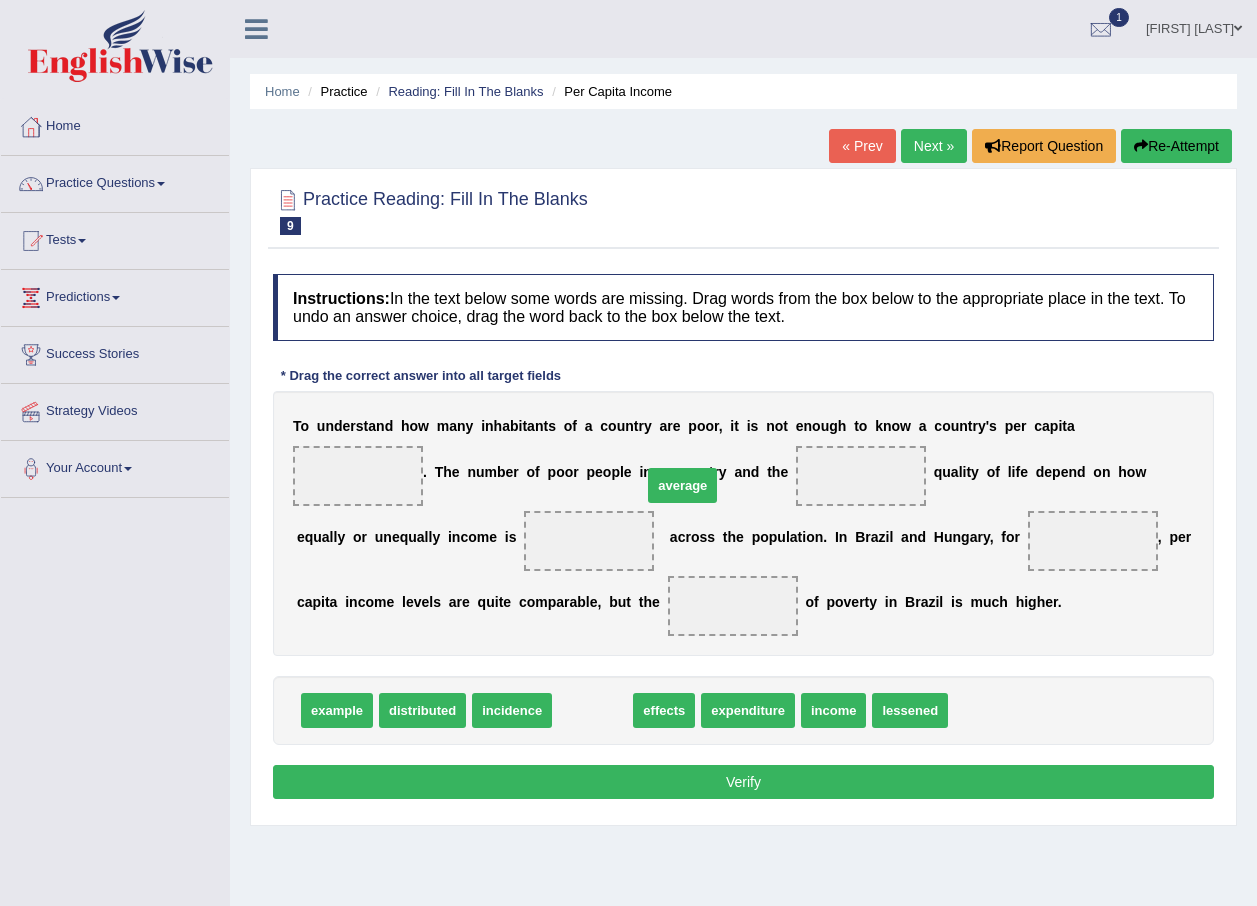drag, startPoint x: 586, startPoint y: 755, endPoint x: 676, endPoint y: 530, distance: 242.33241 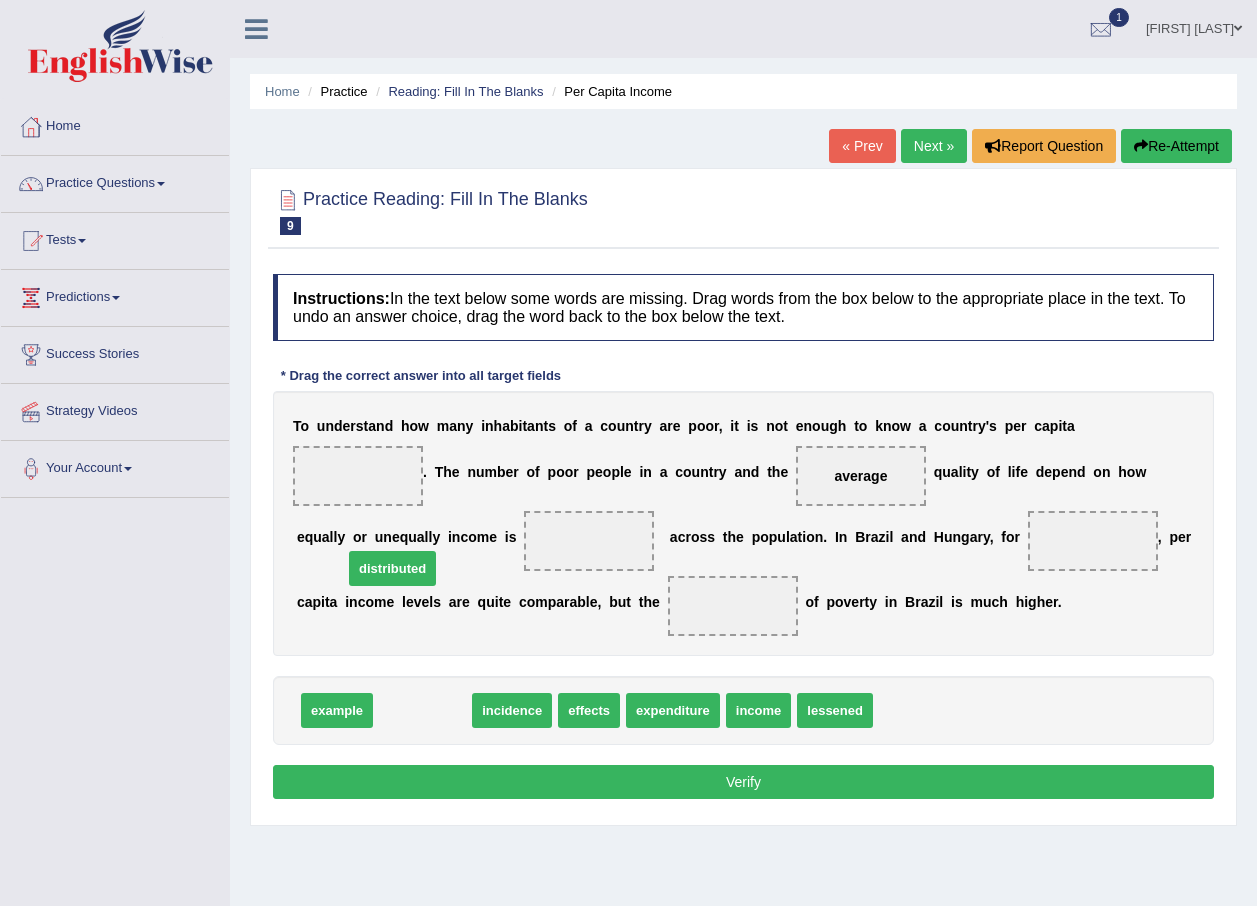 drag, startPoint x: 429, startPoint y: 747, endPoint x: 398, endPoint y: 603, distance: 147.29901 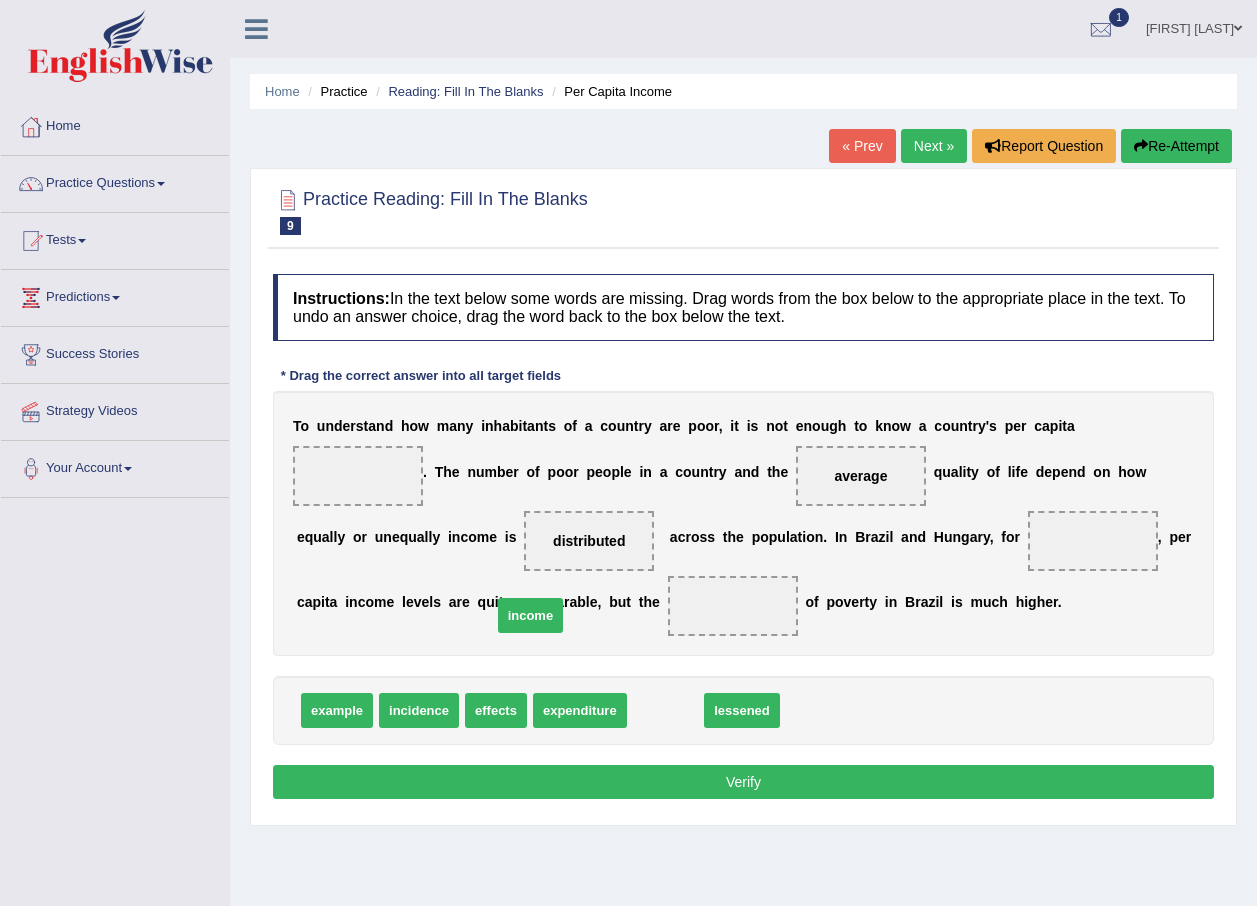 drag, startPoint x: 650, startPoint y: 743, endPoint x: 515, endPoint y: 648, distance: 165.07574 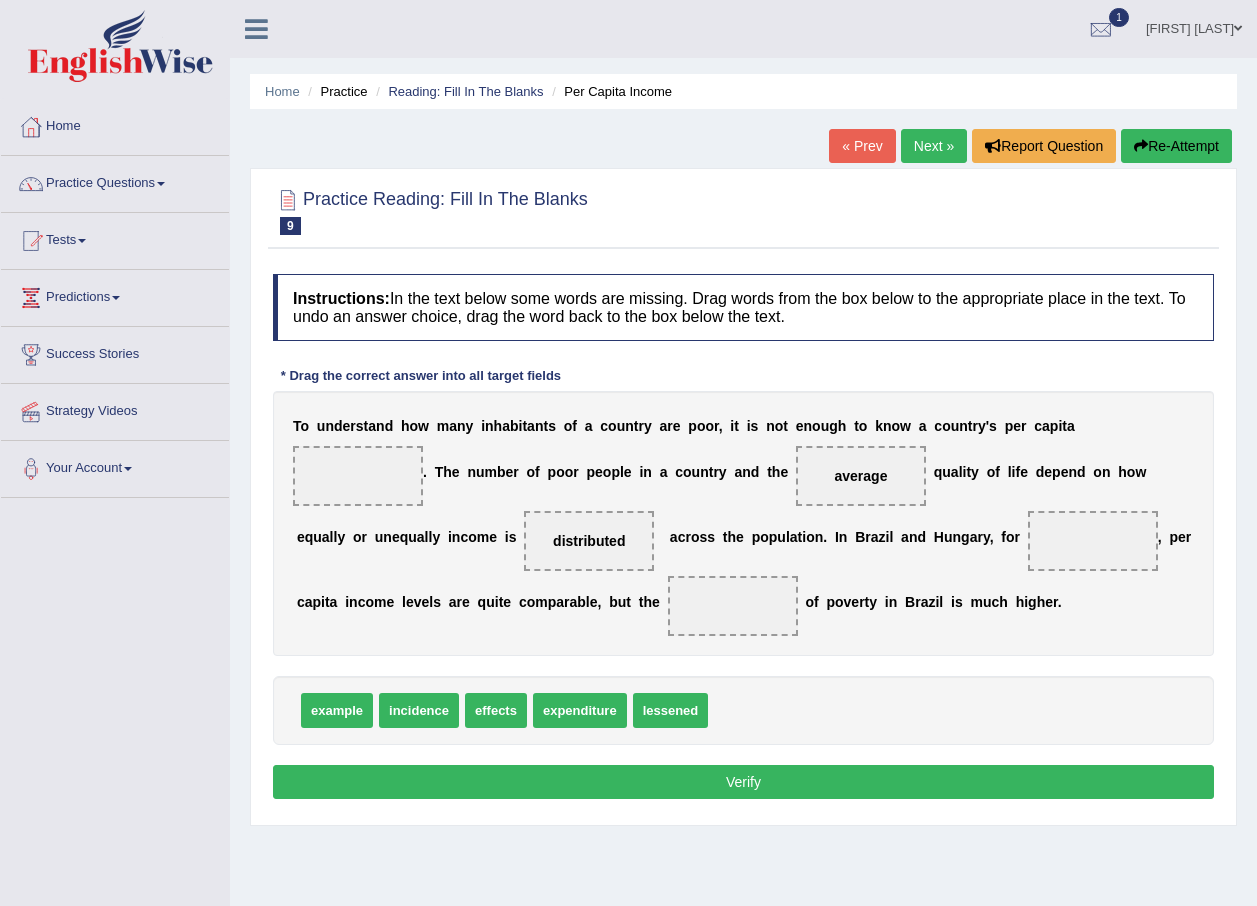 drag, startPoint x: 519, startPoint y: 646, endPoint x: 1112, endPoint y: 456, distance: 622.69495 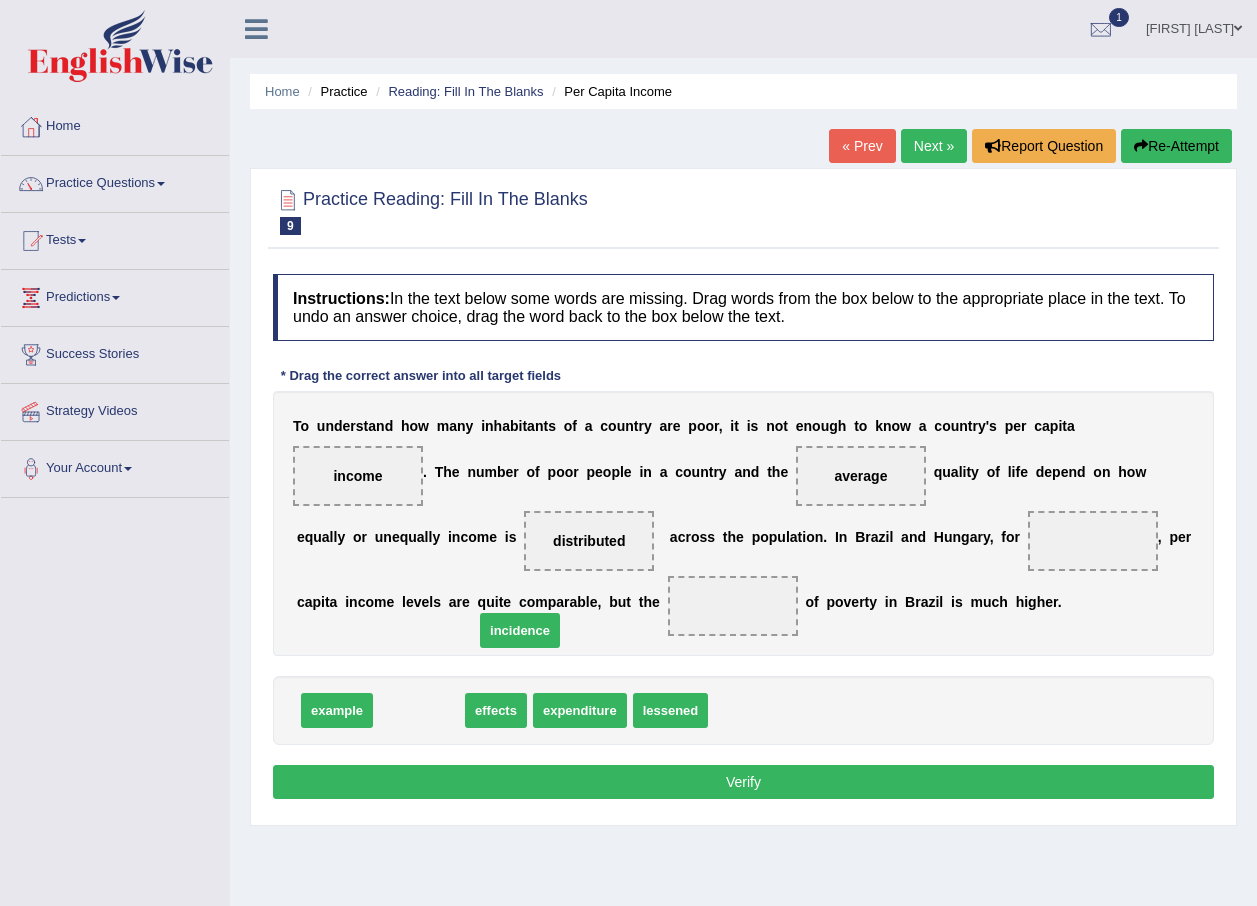 drag, startPoint x: 416, startPoint y: 748, endPoint x: 520, endPoint y: 659, distance: 136.88316 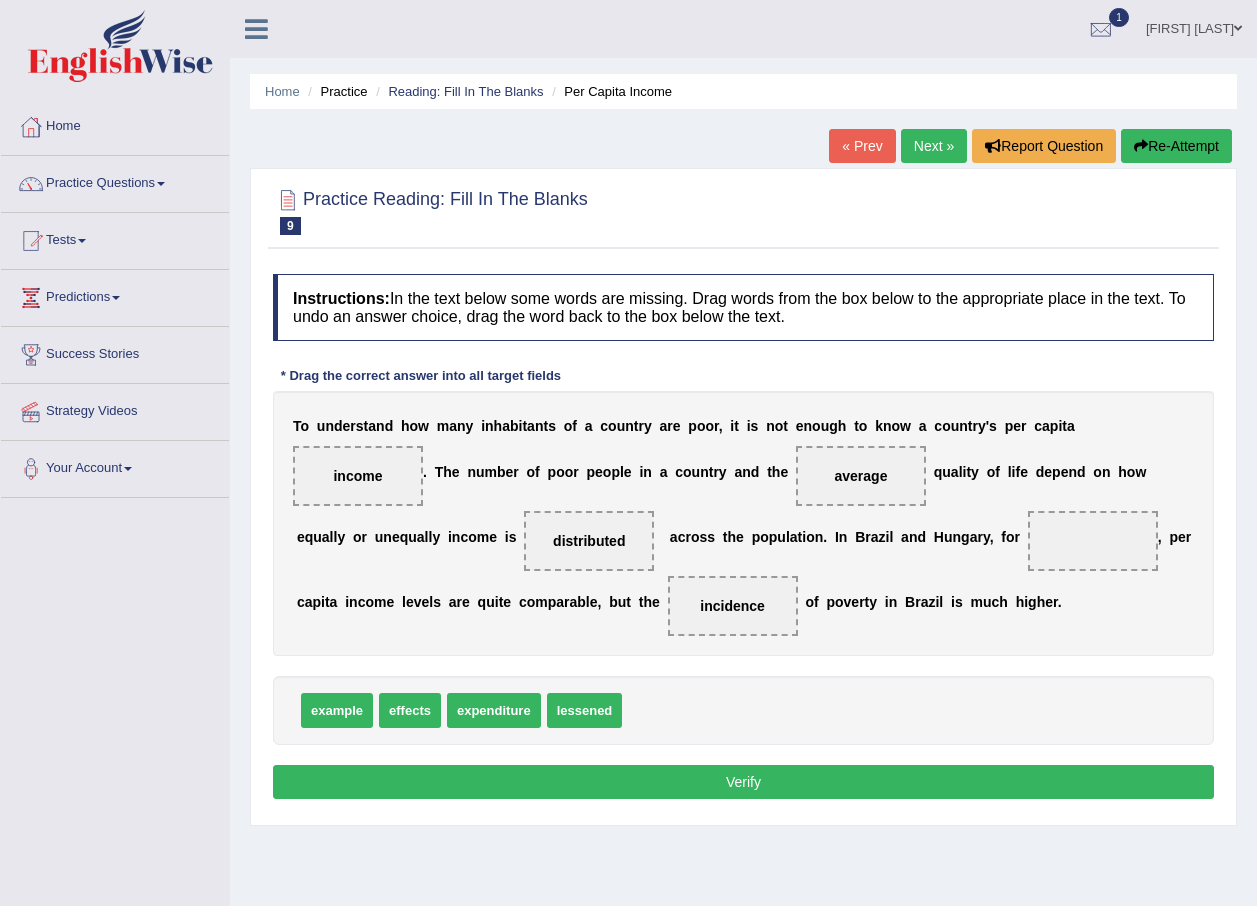 drag, startPoint x: 403, startPoint y: 573, endPoint x: 372, endPoint y: 580, distance: 31.780497 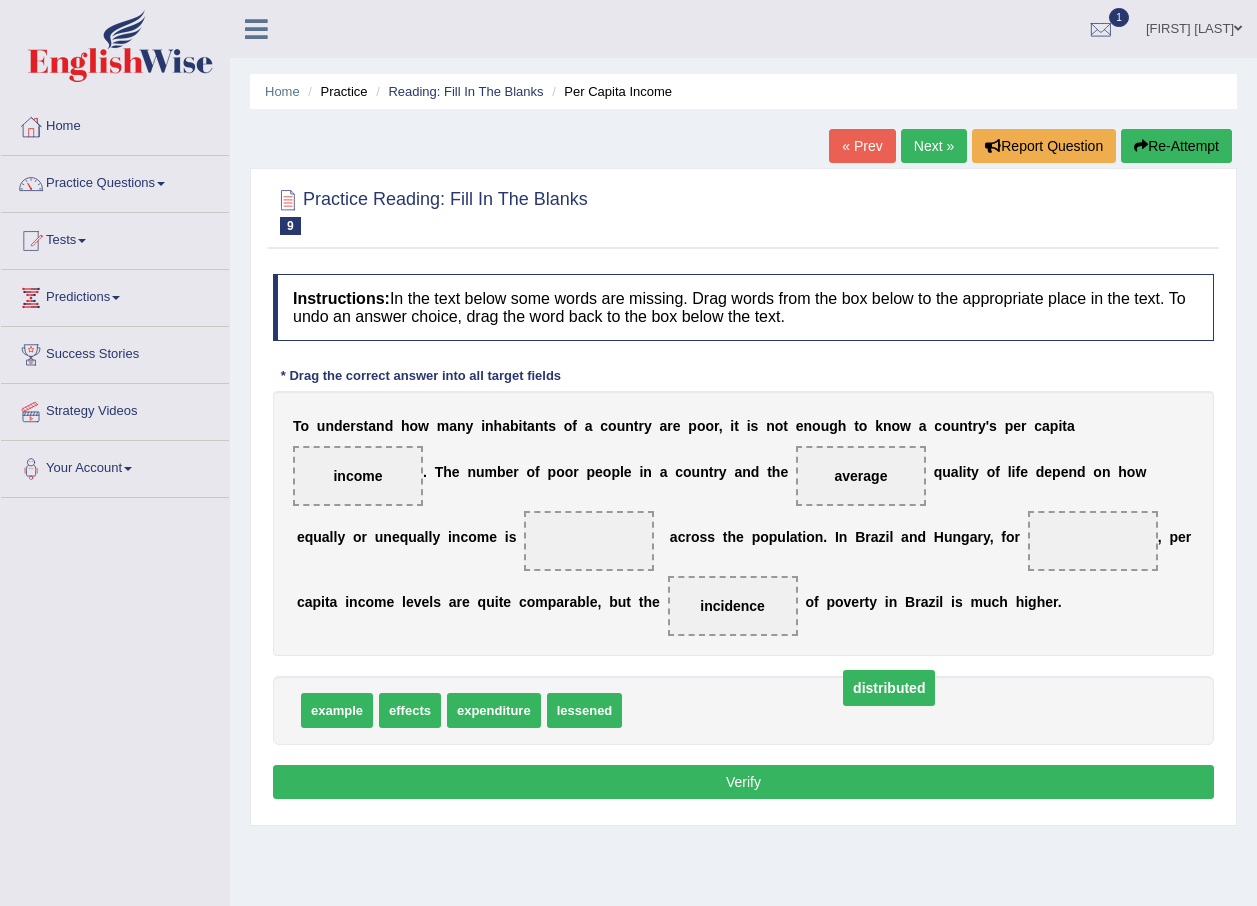 drag, startPoint x: 366, startPoint y: 571, endPoint x: 644, endPoint y: 736, distance: 323.2785 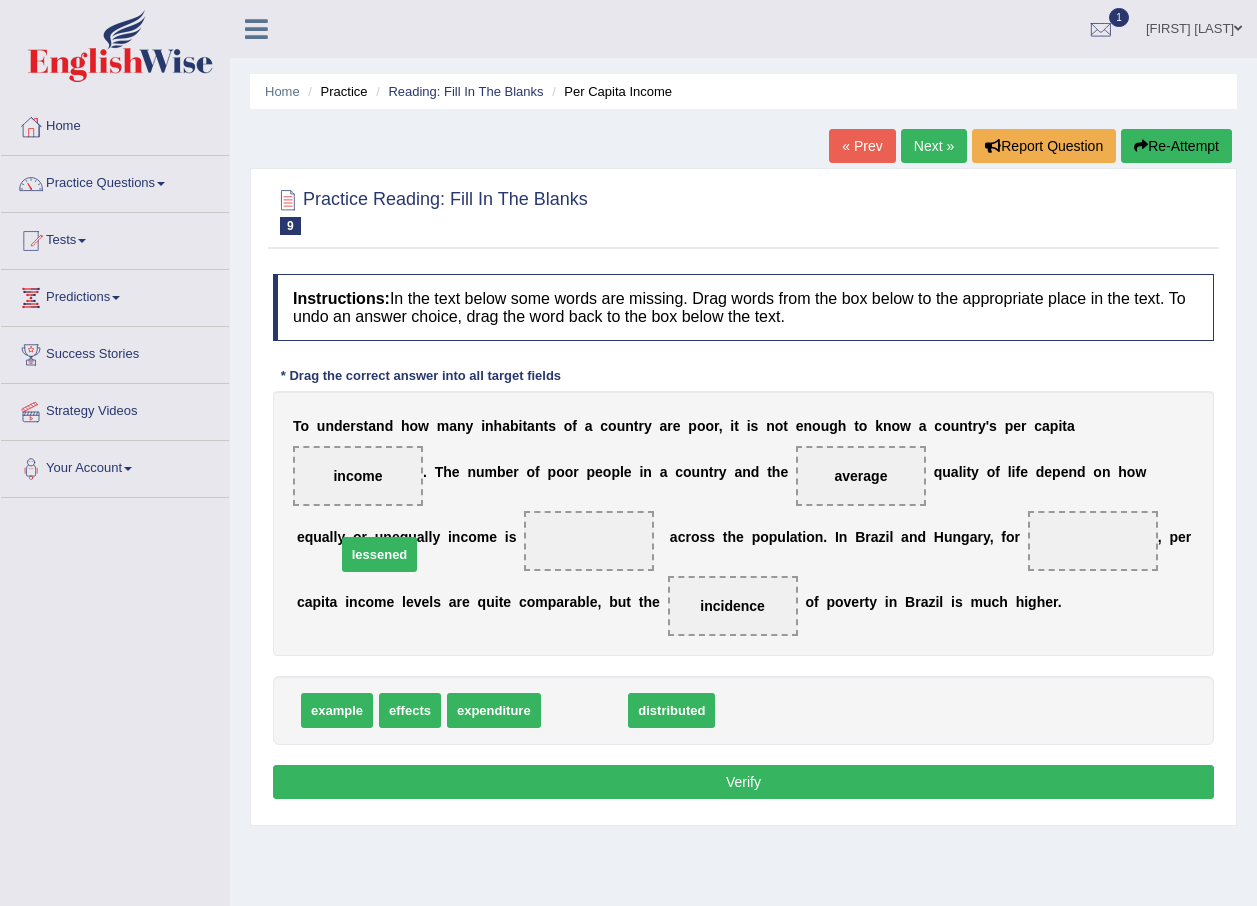 drag, startPoint x: 575, startPoint y: 738, endPoint x: 375, endPoint y: 576, distance: 257.3791 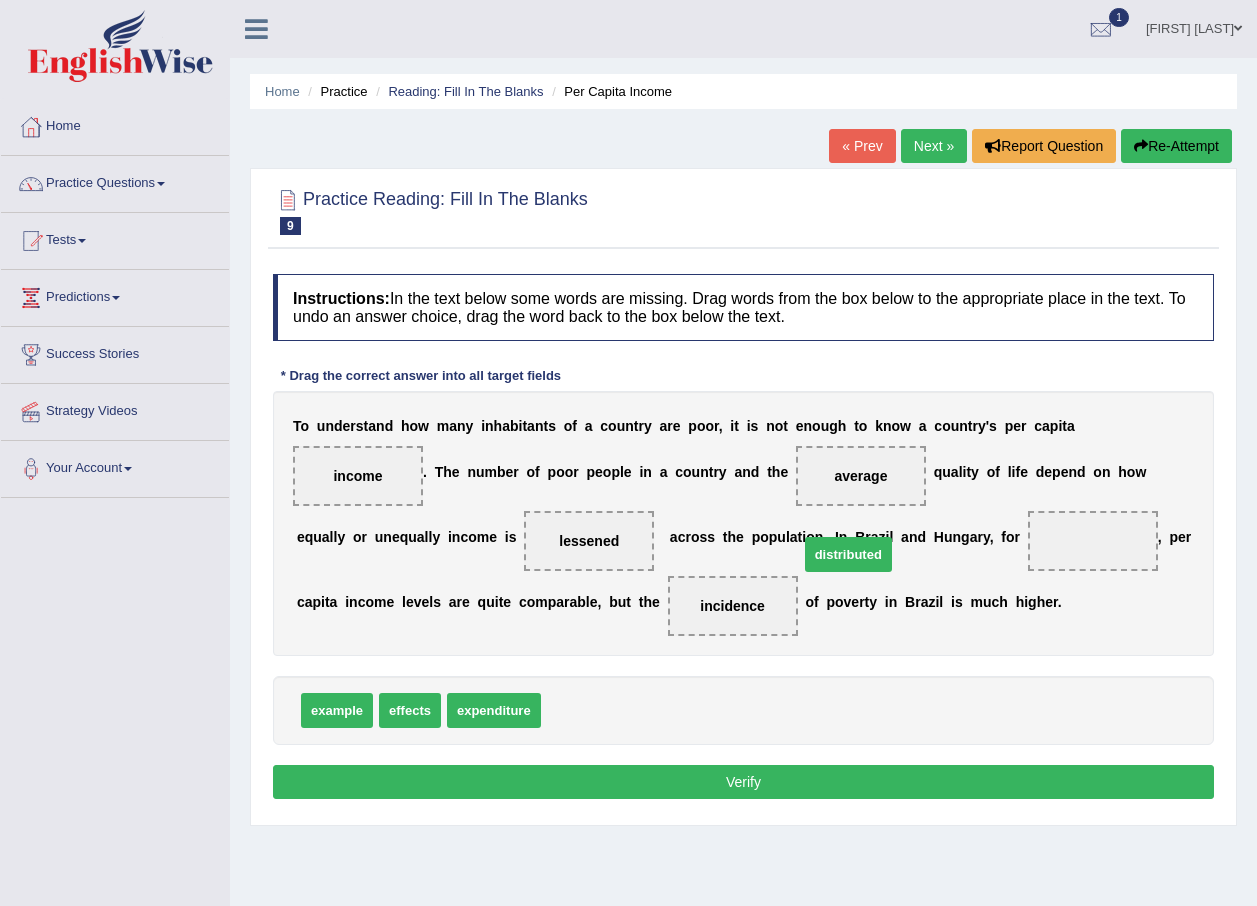 drag, startPoint x: 596, startPoint y: 752, endPoint x: 854, endPoint y: 596, distance: 301.49628 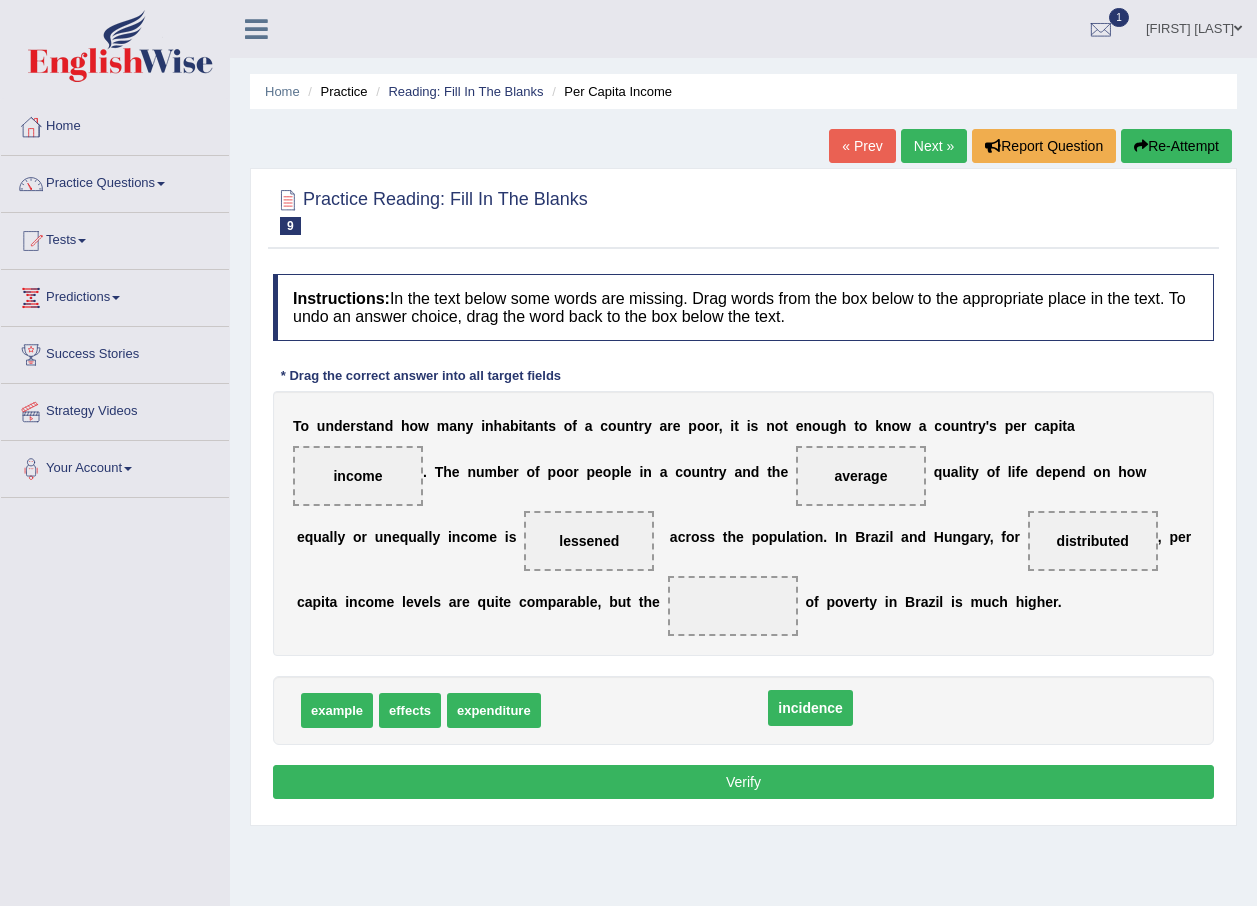 drag, startPoint x: 512, startPoint y: 638, endPoint x: 608, endPoint y: 749, distance: 146.7549 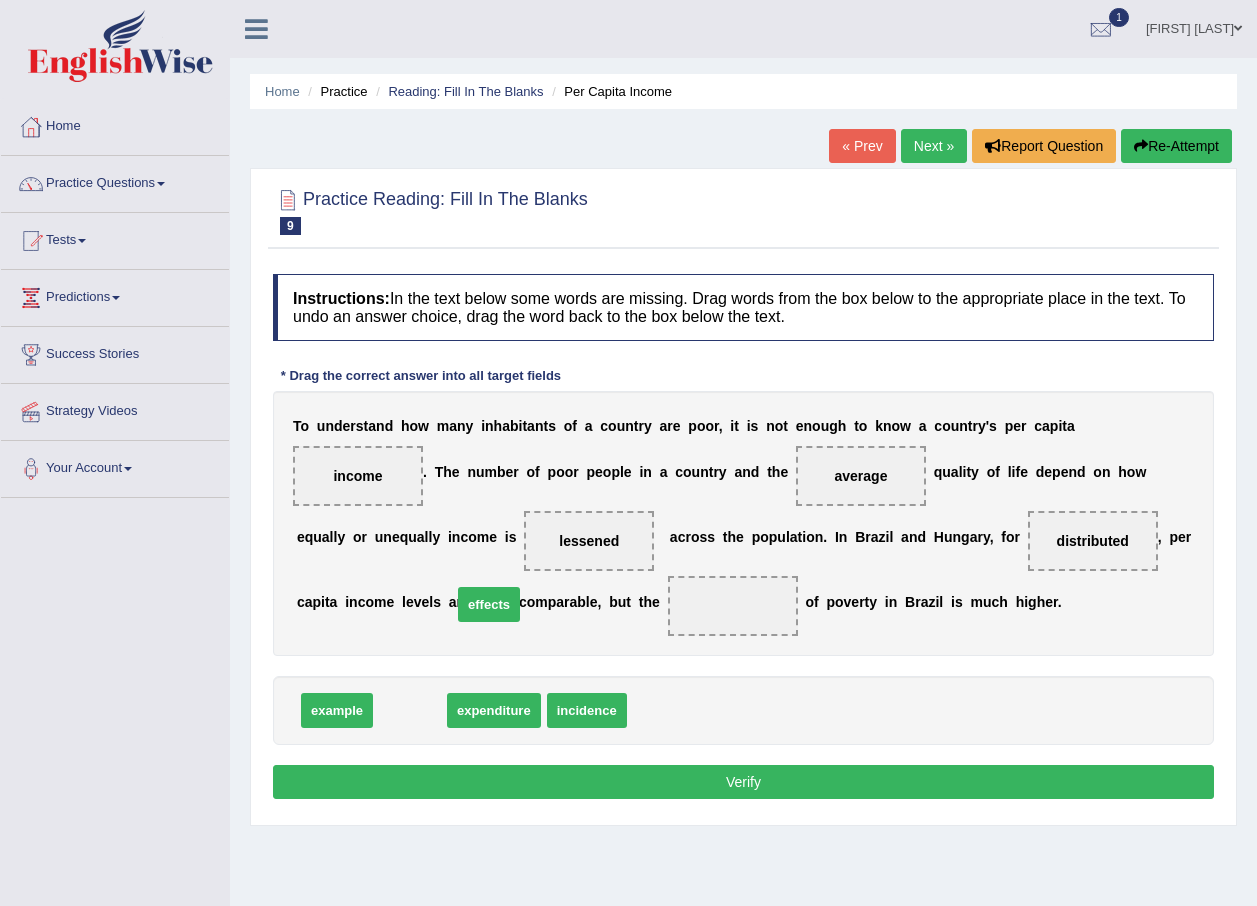drag, startPoint x: 406, startPoint y: 749, endPoint x: 503, endPoint y: 643, distance: 143.68369 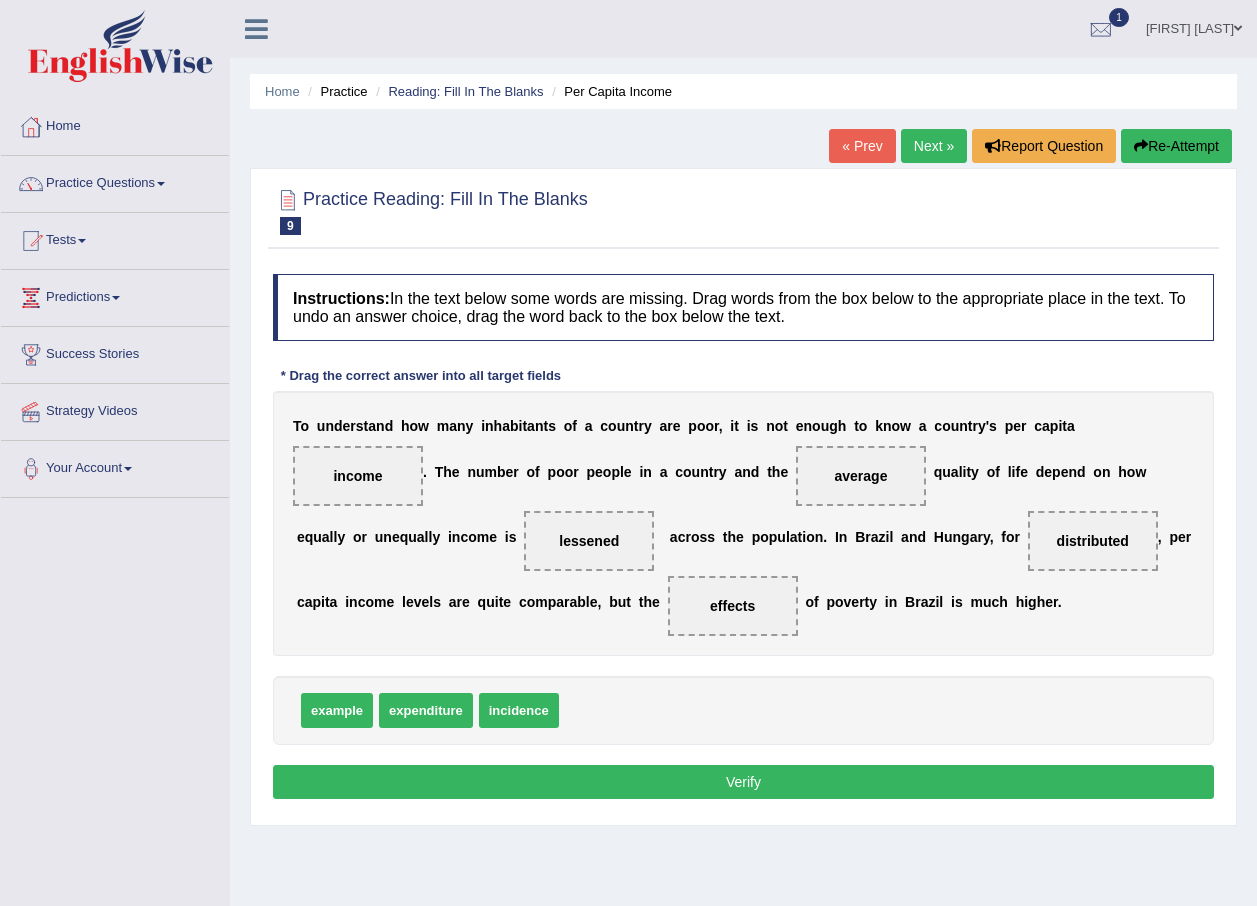 click on "Verify" at bounding box center (743, 782) 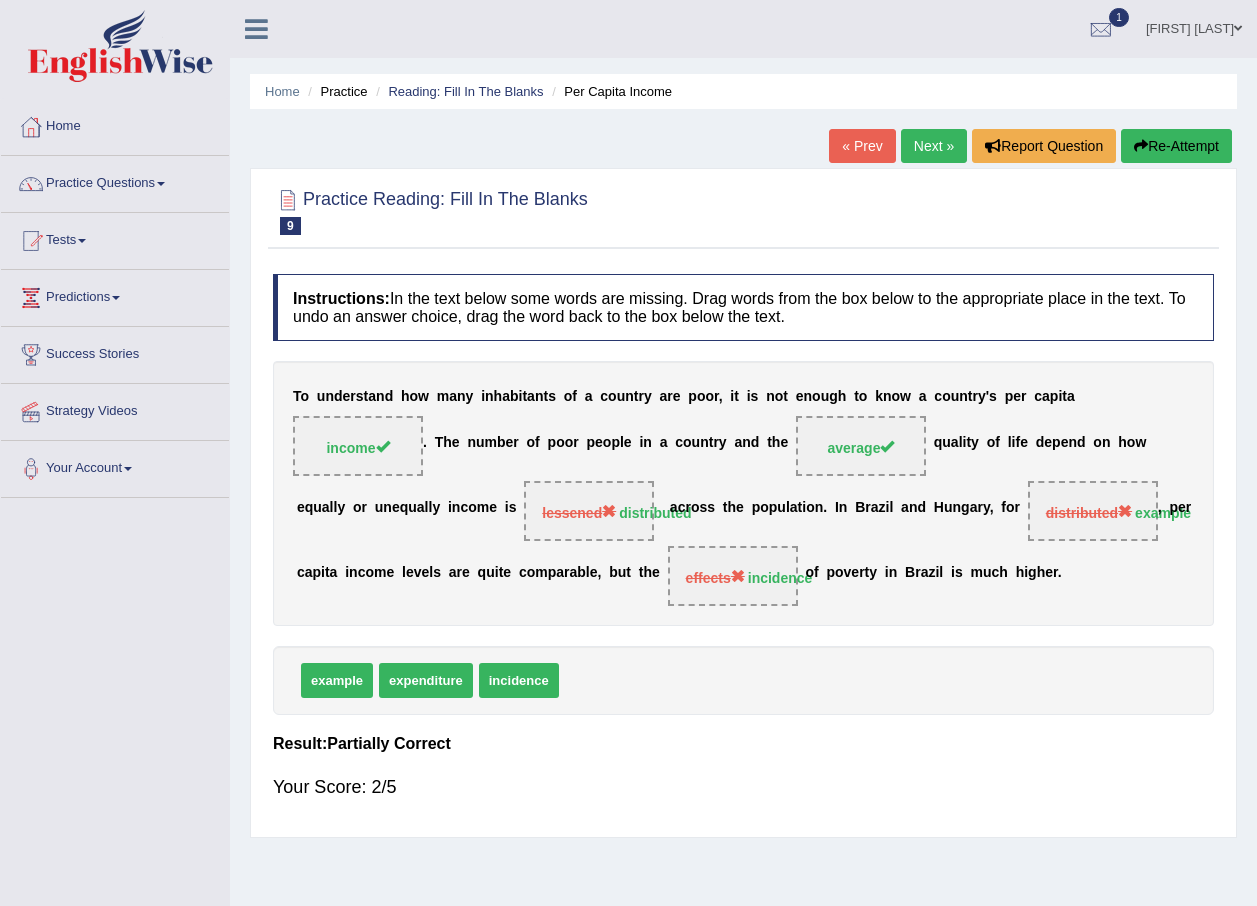 click on "Next »" at bounding box center [934, 146] 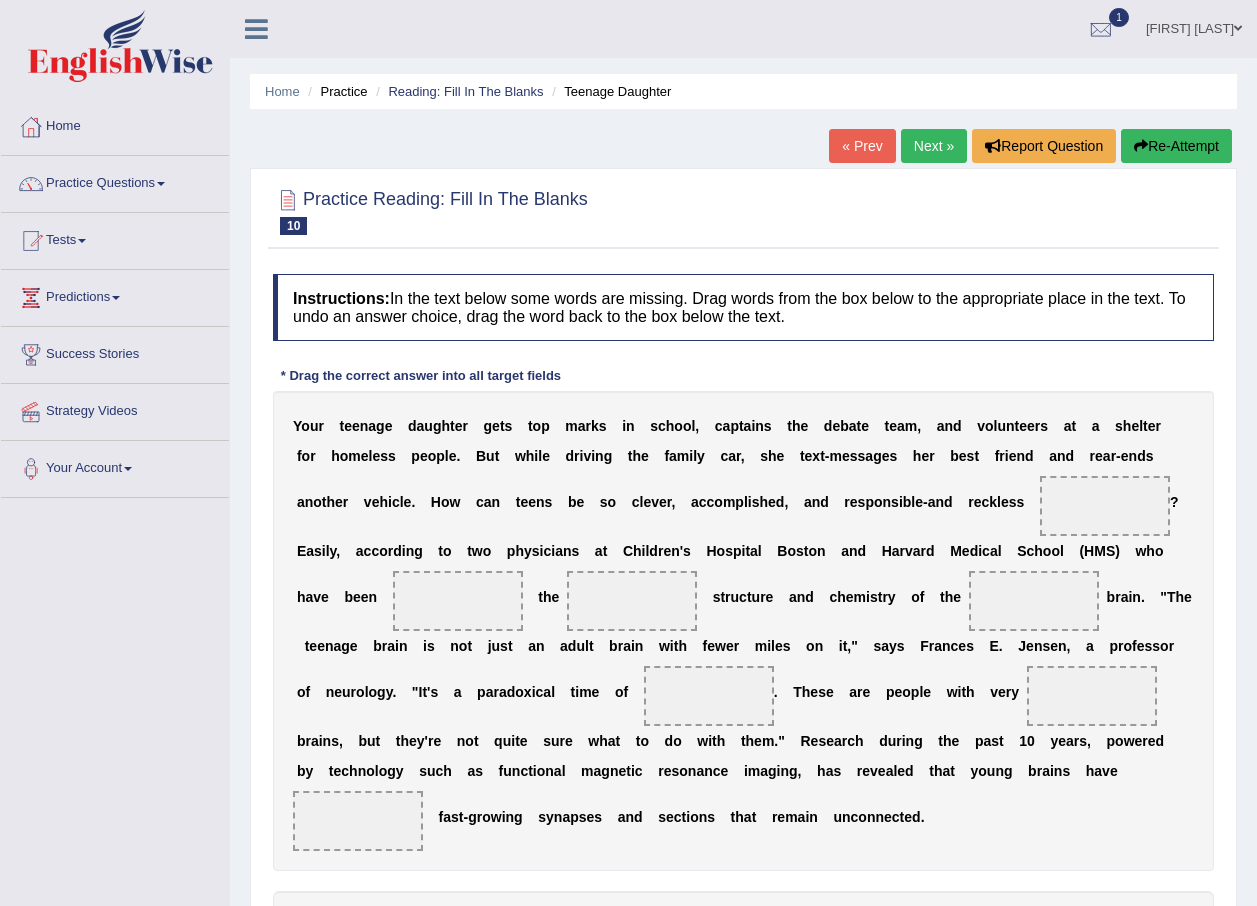 scroll, scrollTop: 0, scrollLeft: 0, axis: both 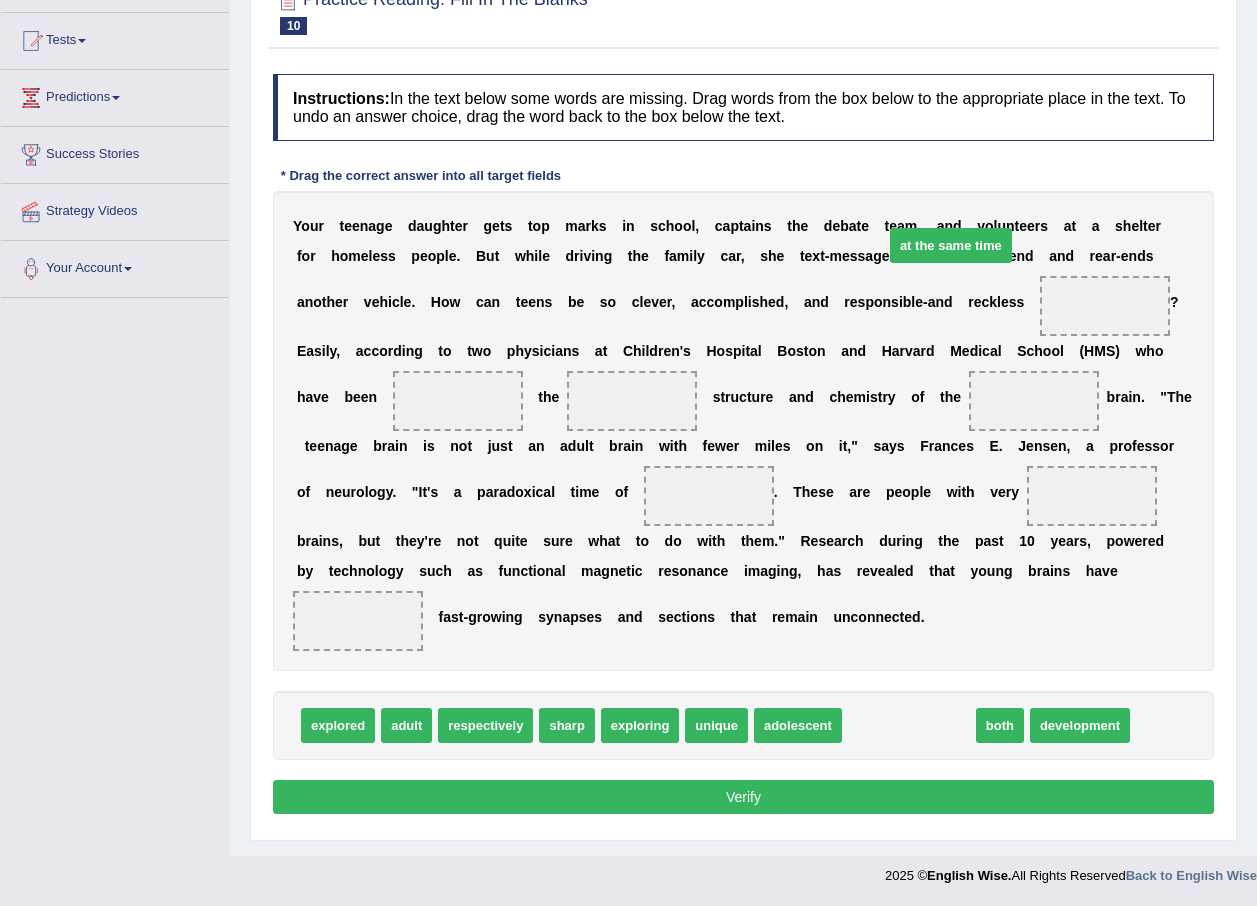 drag, startPoint x: 883, startPoint y: 723, endPoint x: 925, endPoint y: 243, distance: 481.83398 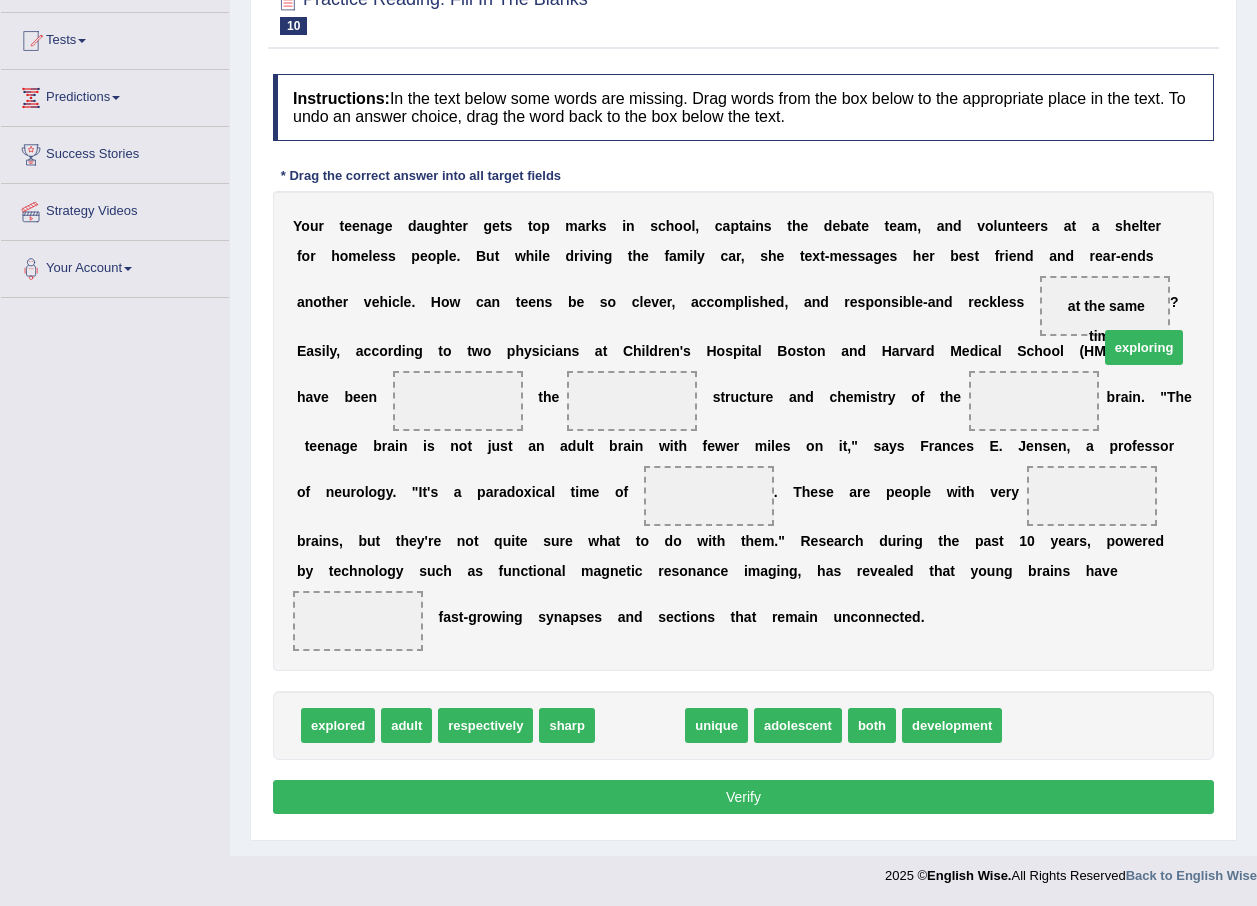 drag, startPoint x: 617, startPoint y: 727, endPoint x: 1119, endPoint y: 346, distance: 630.21027 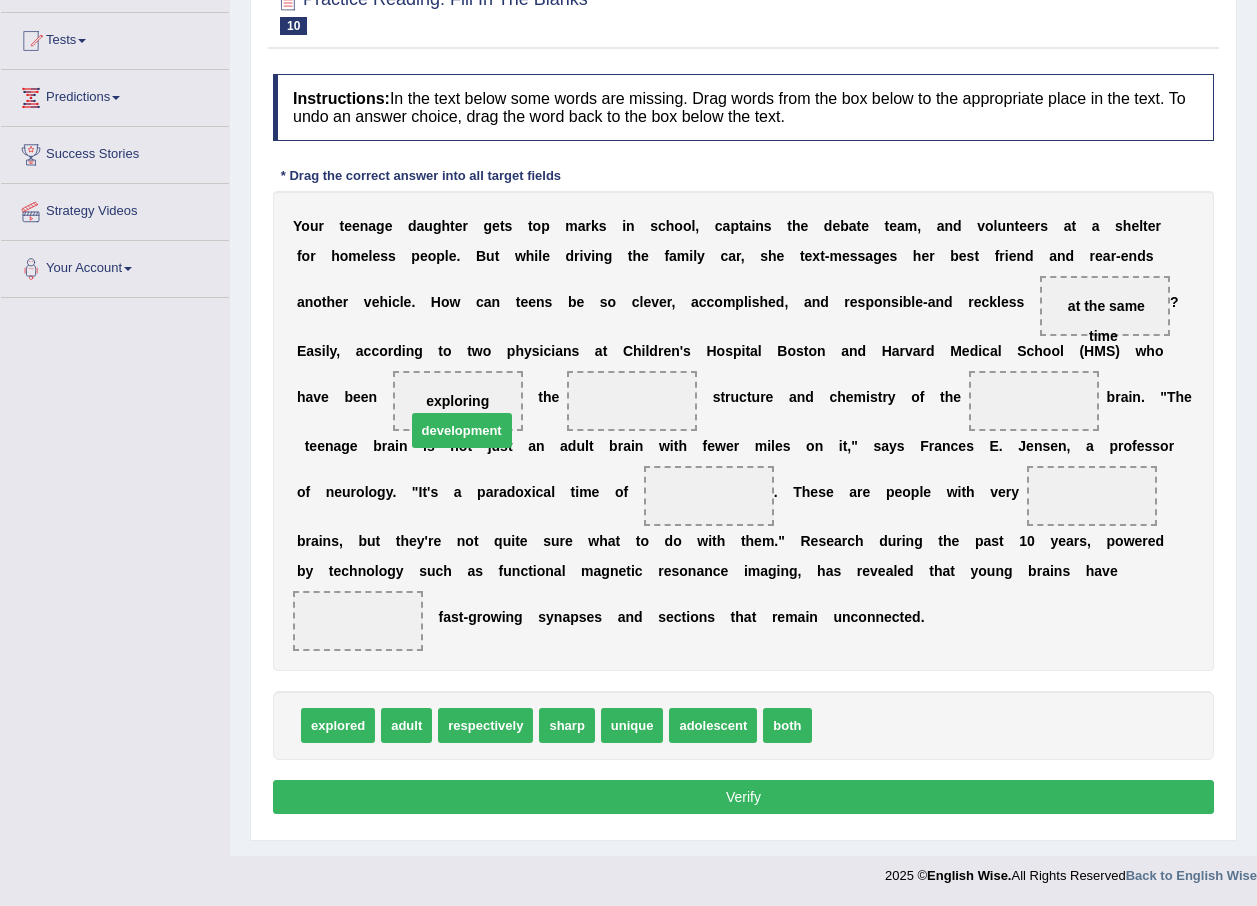 drag, startPoint x: 842, startPoint y: 732, endPoint x: 433, endPoint y: 424, distance: 512.001 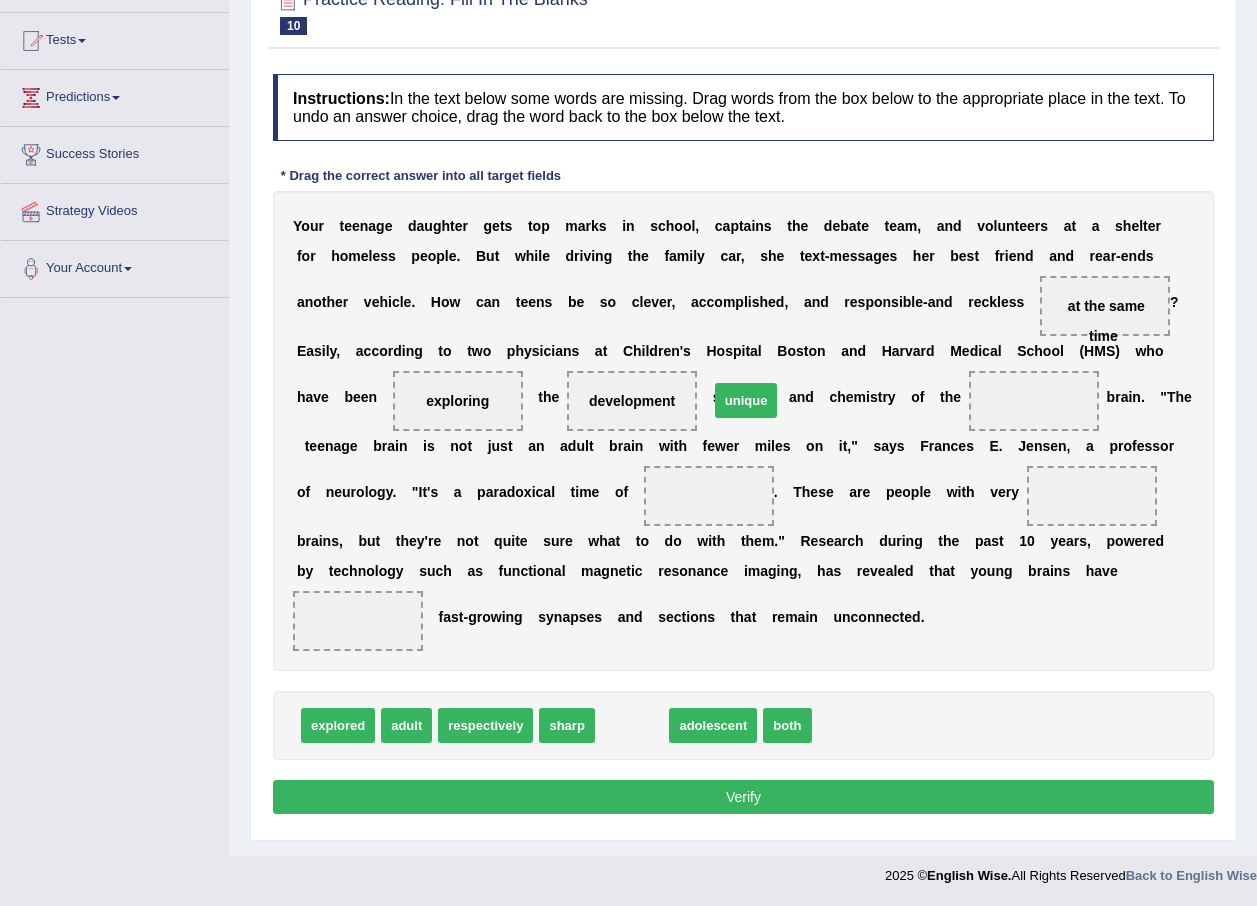 drag, startPoint x: 646, startPoint y: 713, endPoint x: 764, endPoint y: 395, distance: 339.18726 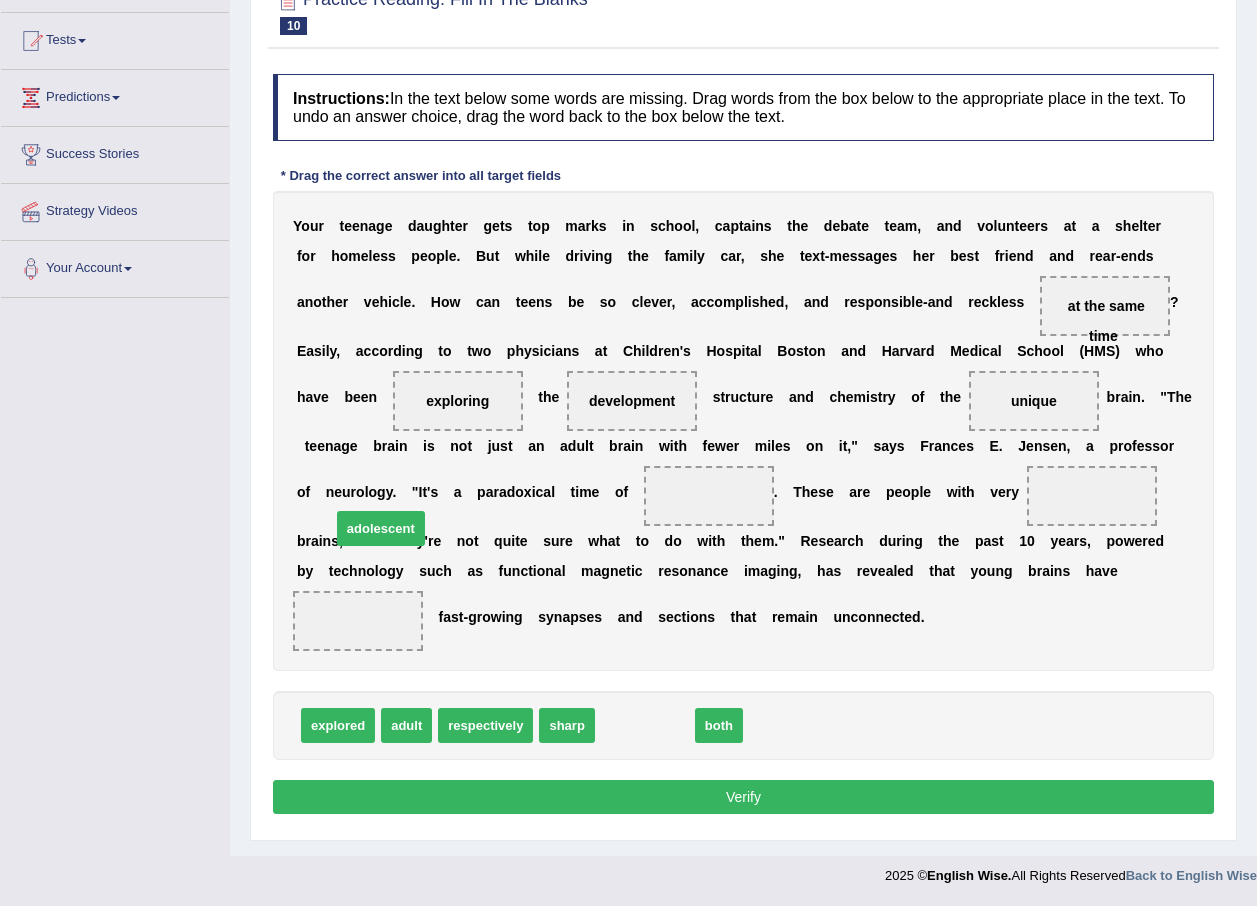 drag, startPoint x: 630, startPoint y: 727, endPoint x: 358, endPoint y: 494, distance: 358.1522 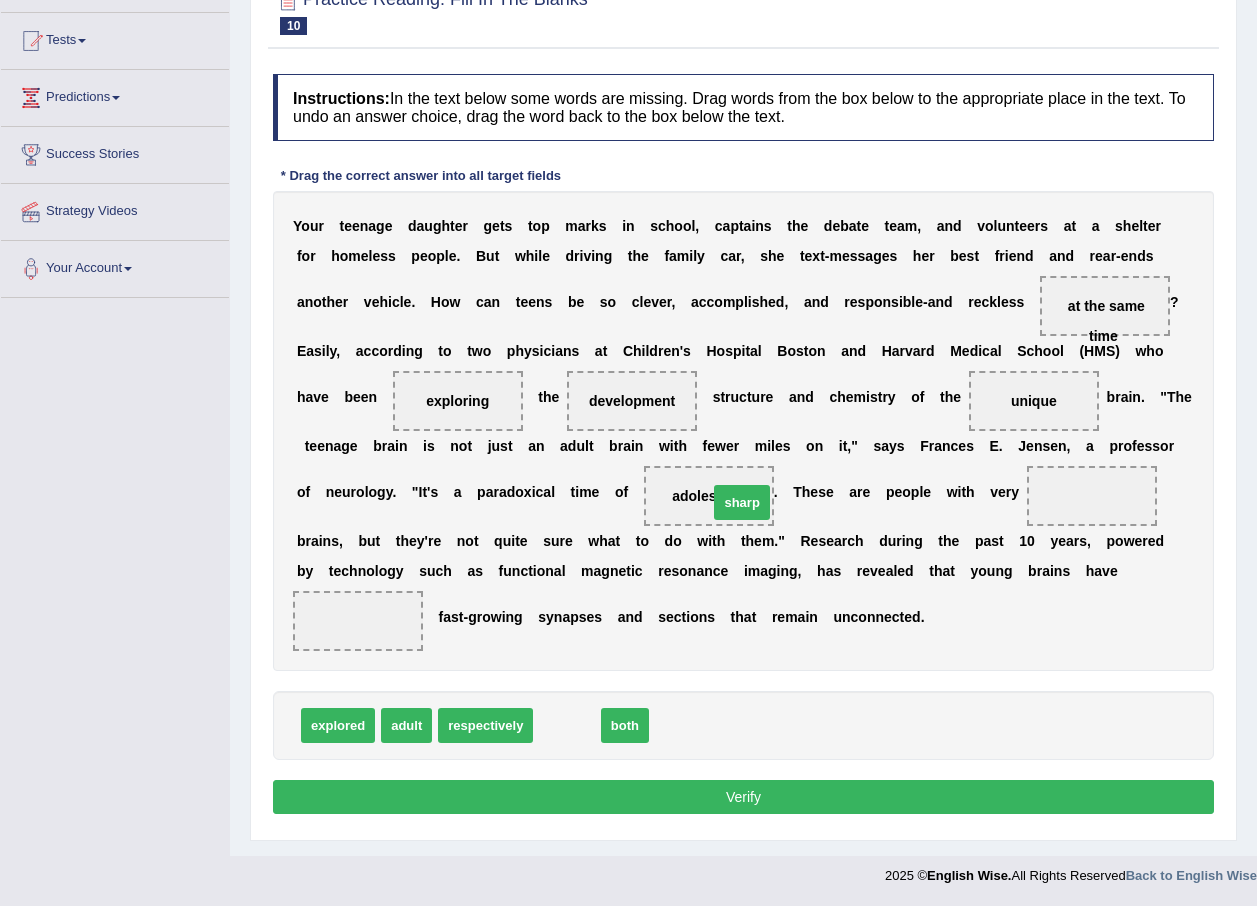 drag, startPoint x: 557, startPoint y: 729, endPoint x: 732, endPoint y: 504, distance: 285.04385 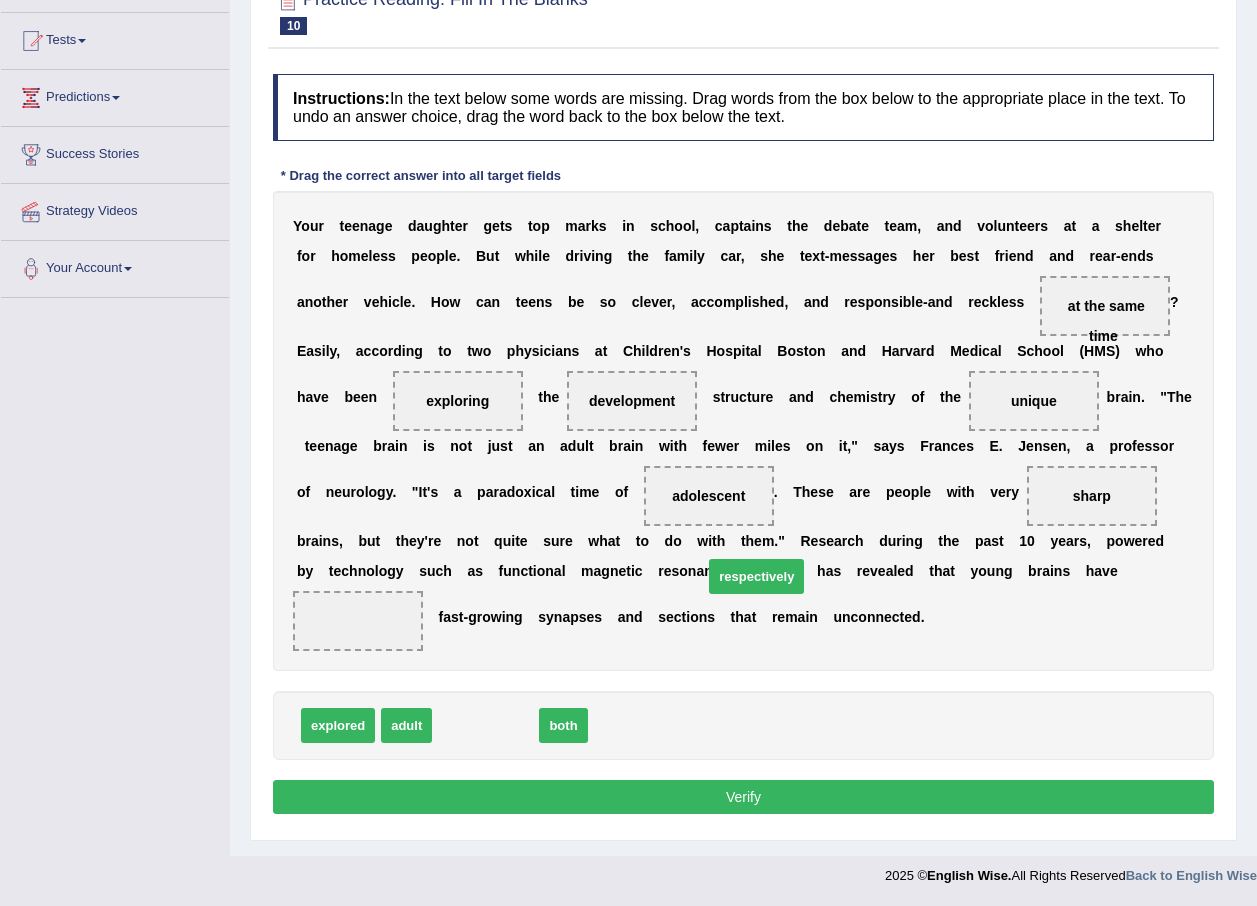 drag, startPoint x: 494, startPoint y: 729, endPoint x: 765, endPoint y: 580, distance: 309.2604 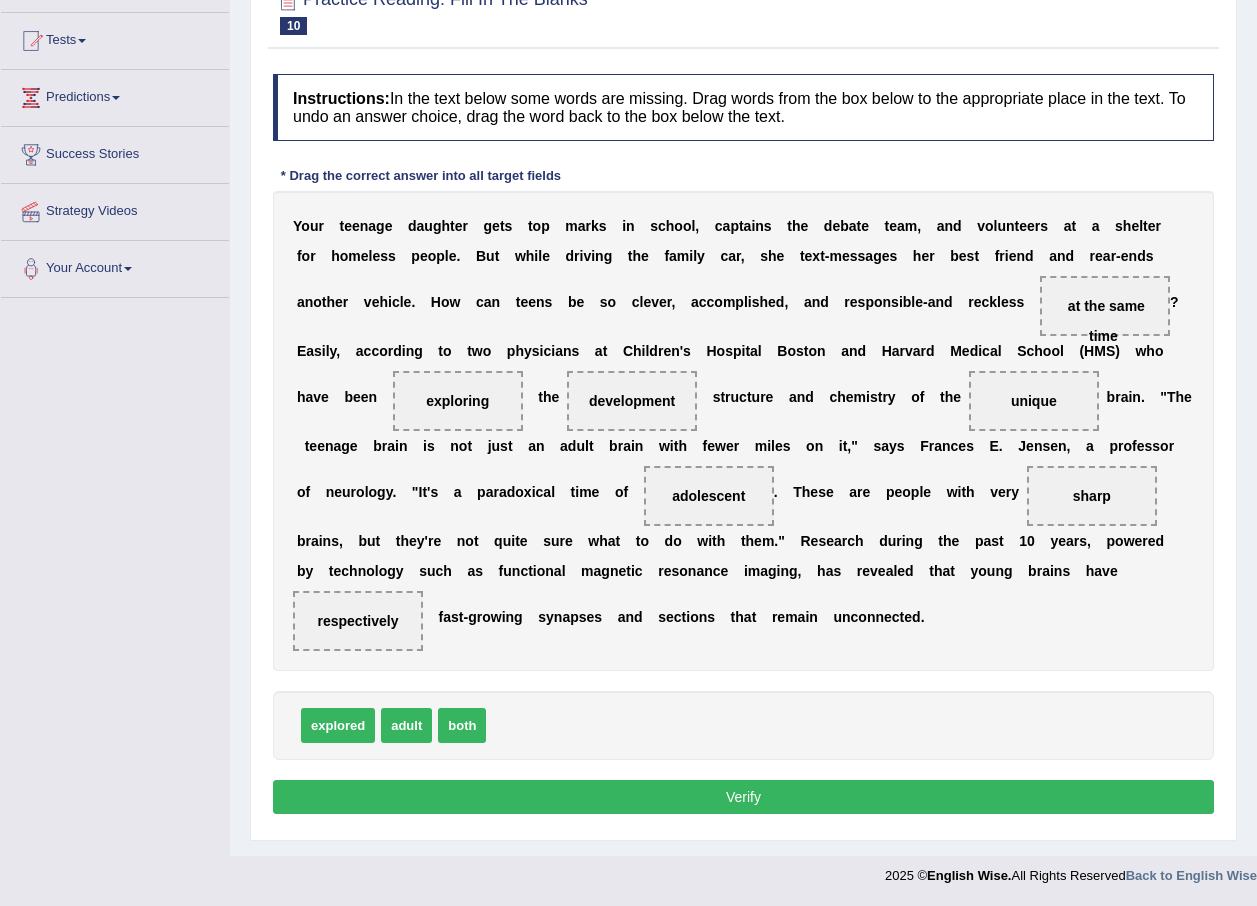 click on "Verify" at bounding box center [743, 797] 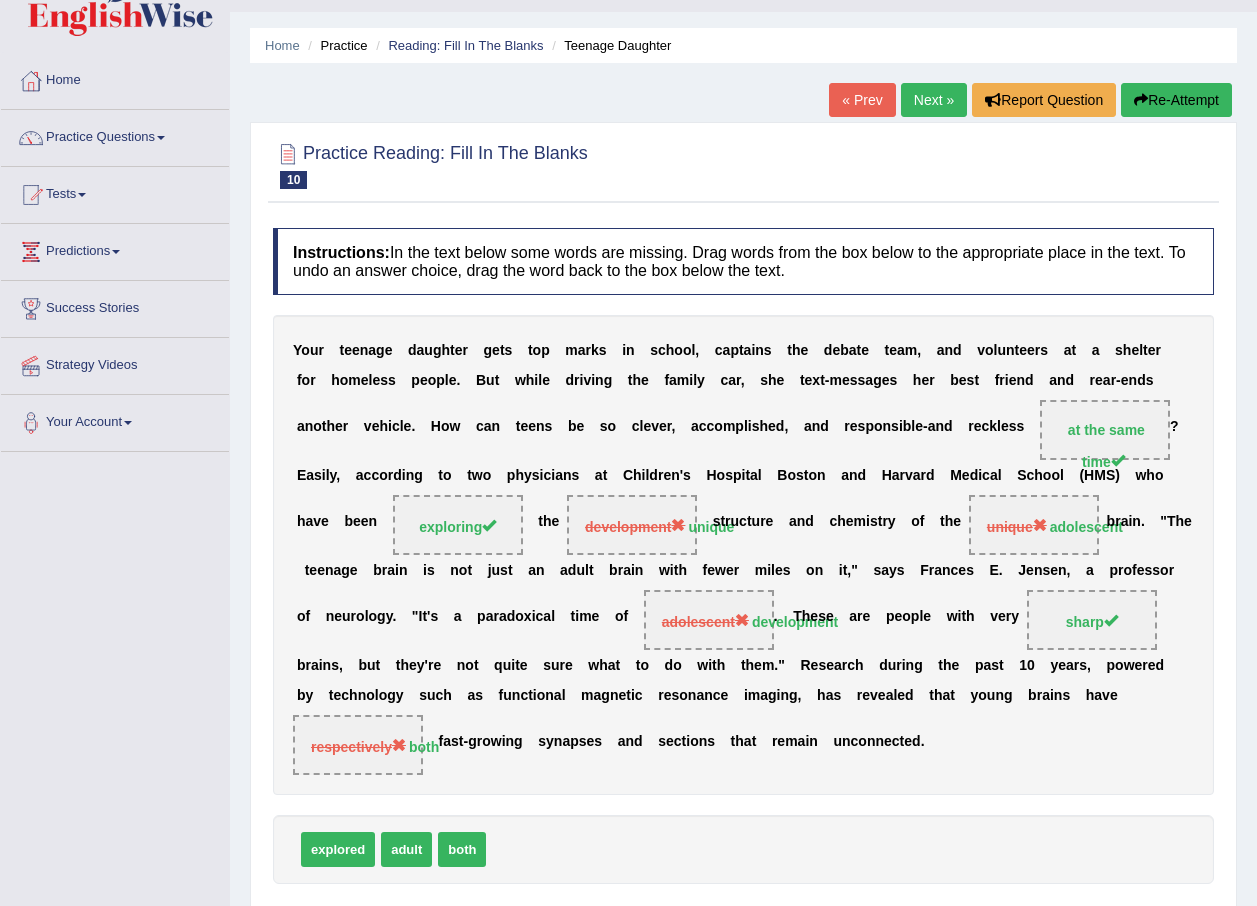 scroll, scrollTop: 0, scrollLeft: 0, axis: both 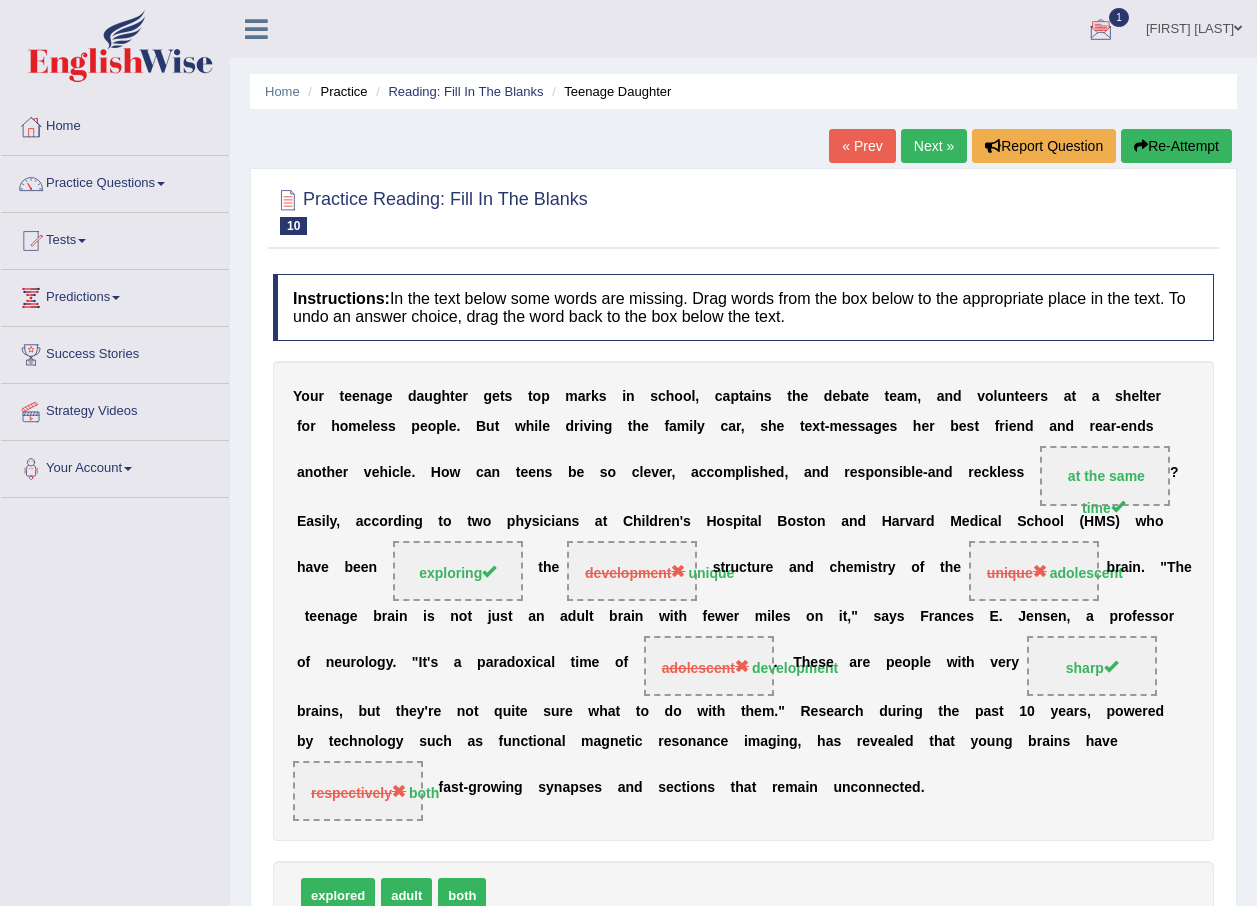 click on "Next »" at bounding box center (934, 146) 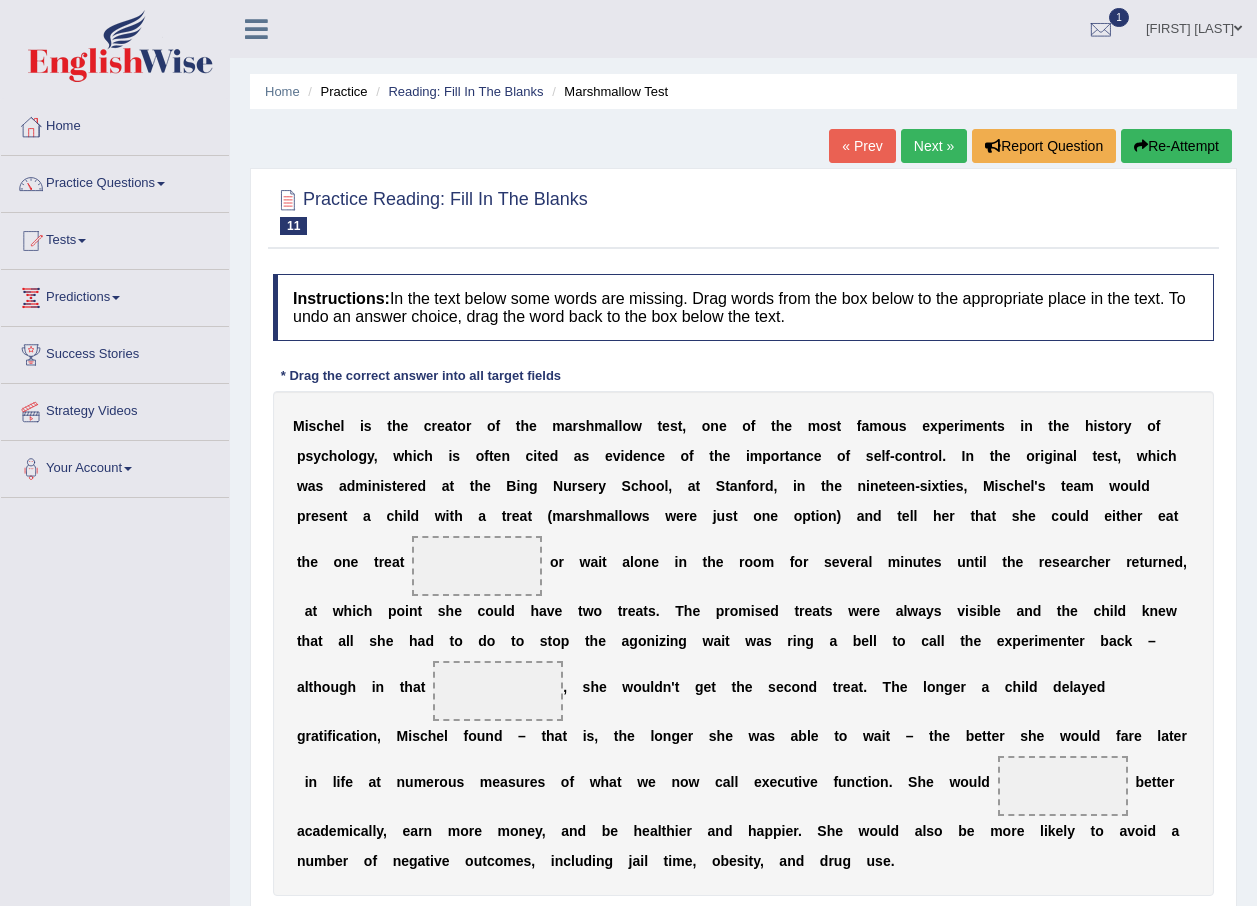 scroll, scrollTop: 0, scrollLeft: 0, axis: both 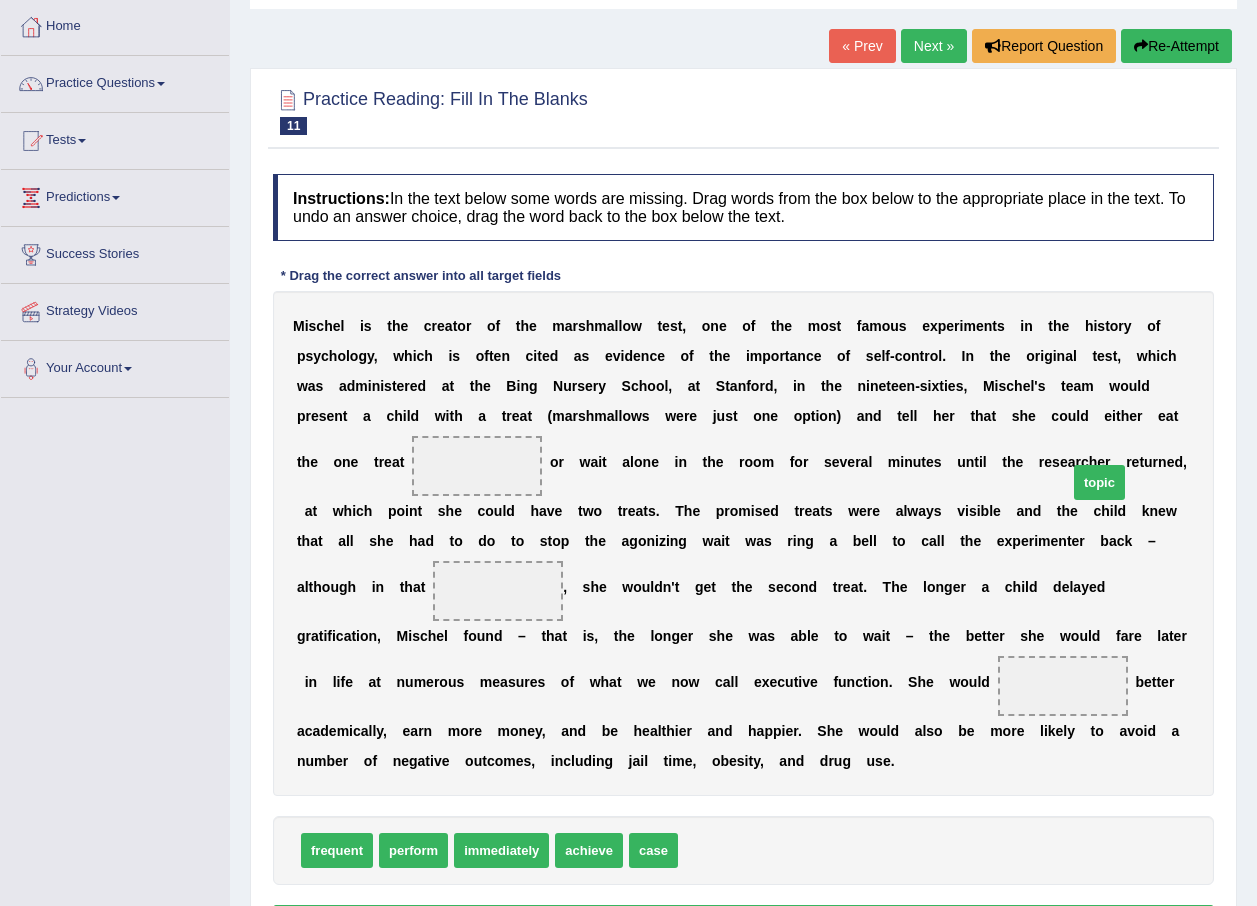 drag, startPoint x: 700, startPoint y: 825, endPoint x: 1096, endPoint y: 444, distance: 549.52435 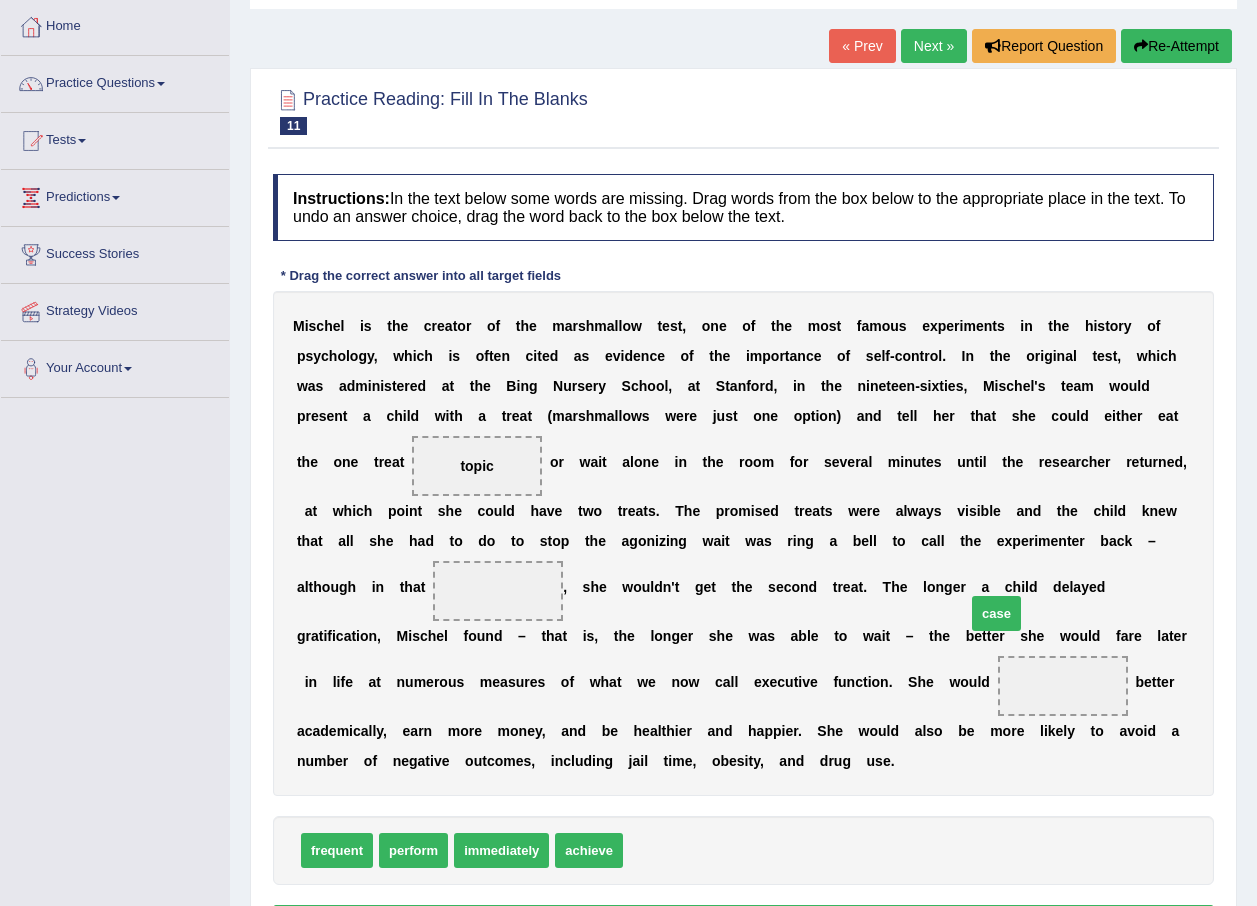 drag, startPoint x: 646, startPoint y: 823, endPoint x: 1016, endPoint y: 559, distance: 454.52832 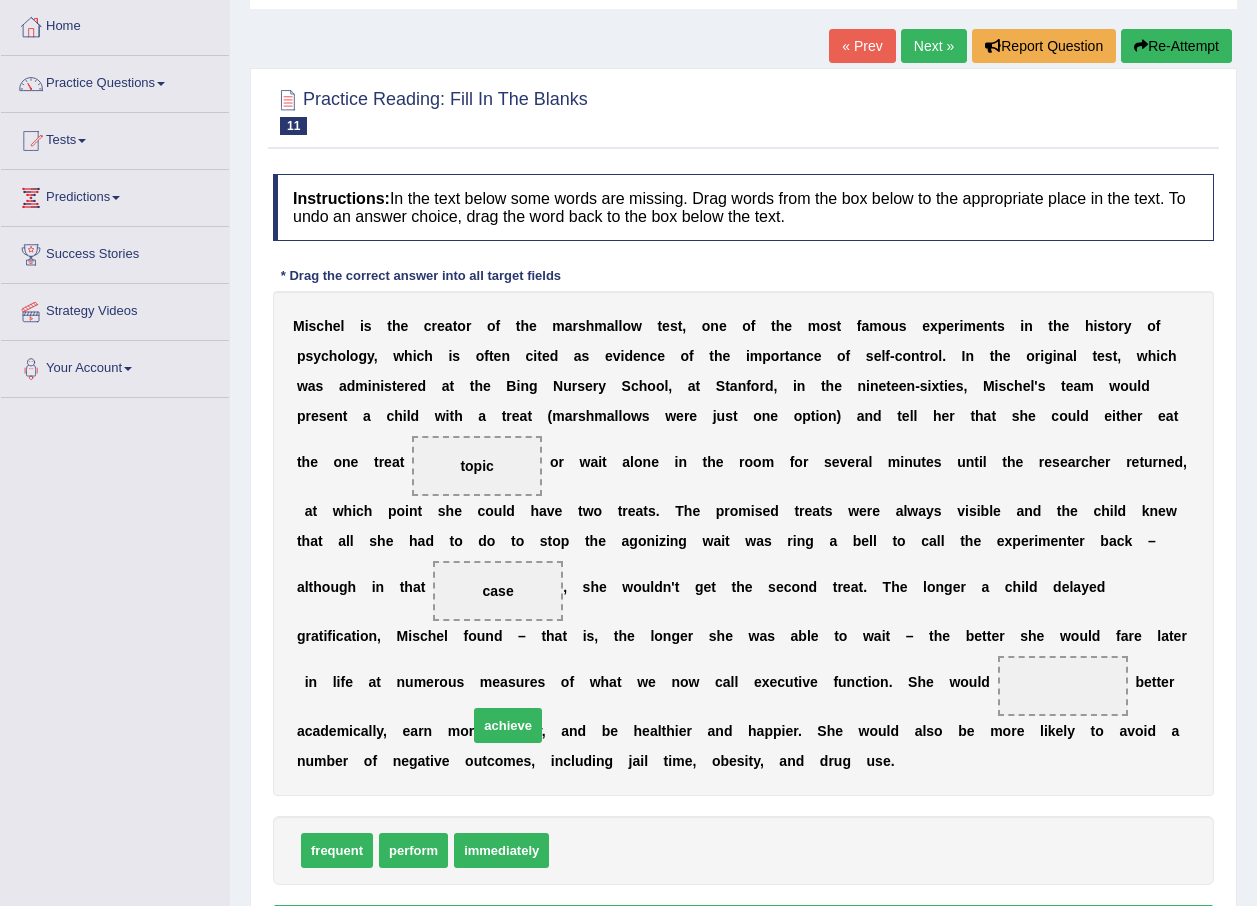 drag, startPoint x: 583, startPoint y: 822, endPoint x: 462, endPoint y: 682, distance: 185.04324 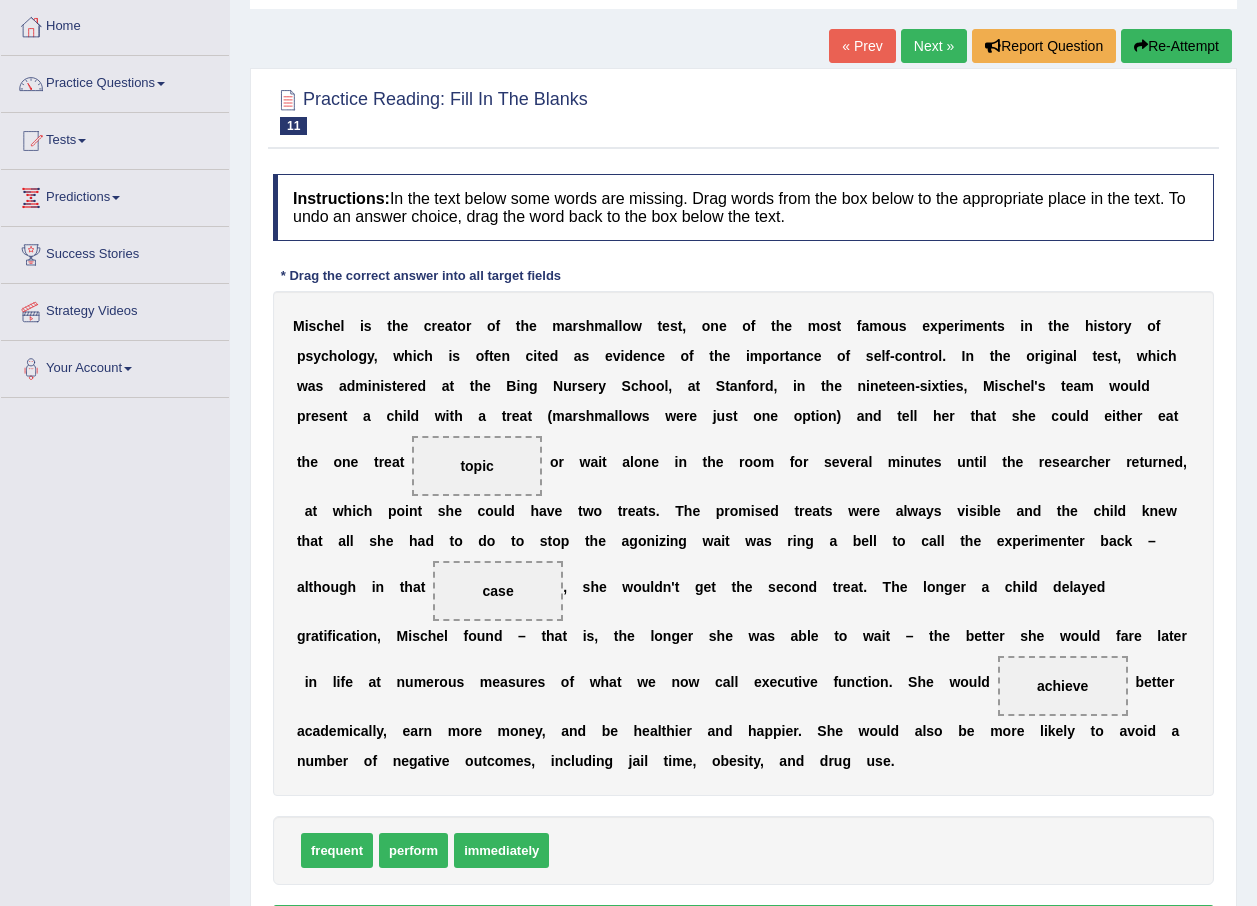 click on "Verify" at bounding box center (743, 922) 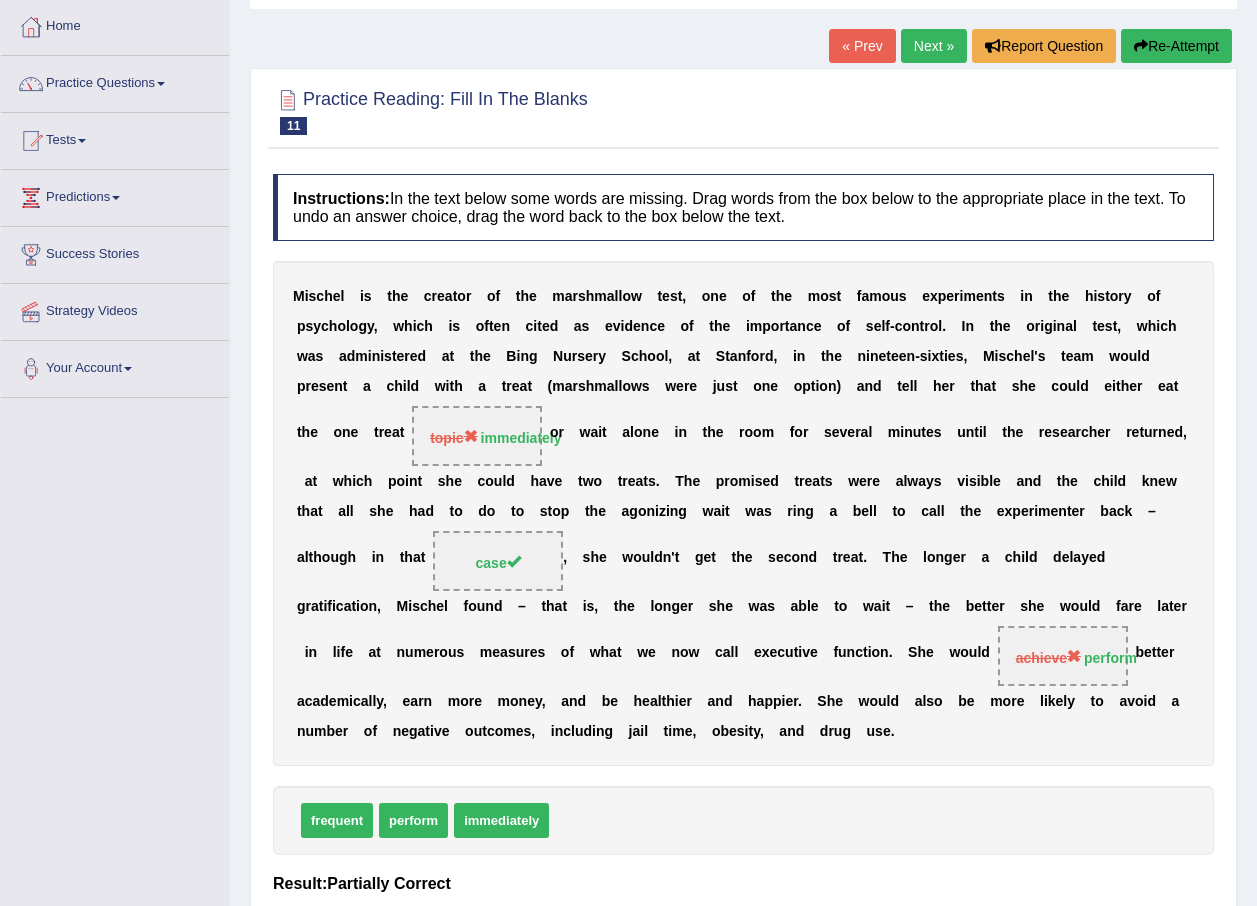click on "Next »" at bounding box center (934, 46) 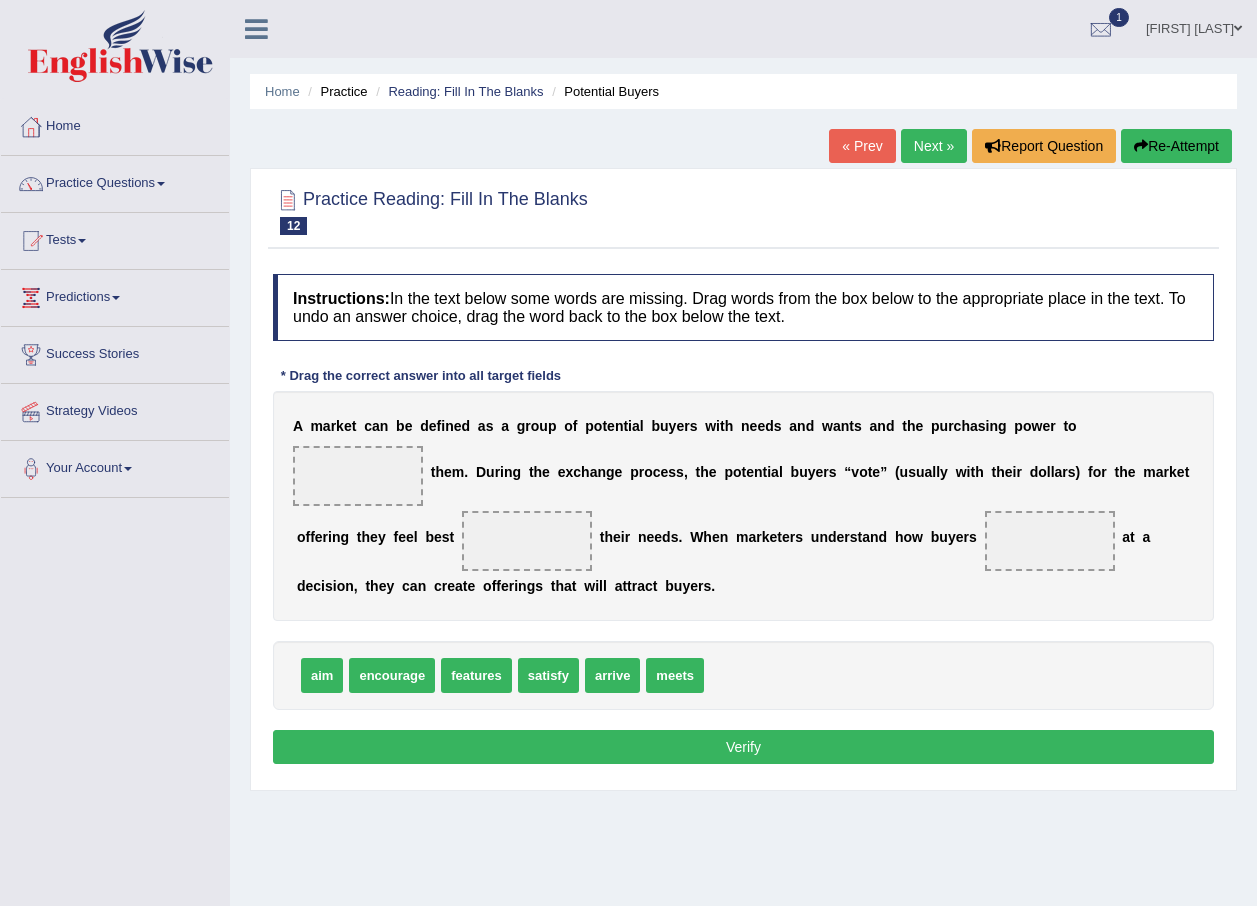 scroll, scrollTop: 0, scrollLeft: 0, axis: both 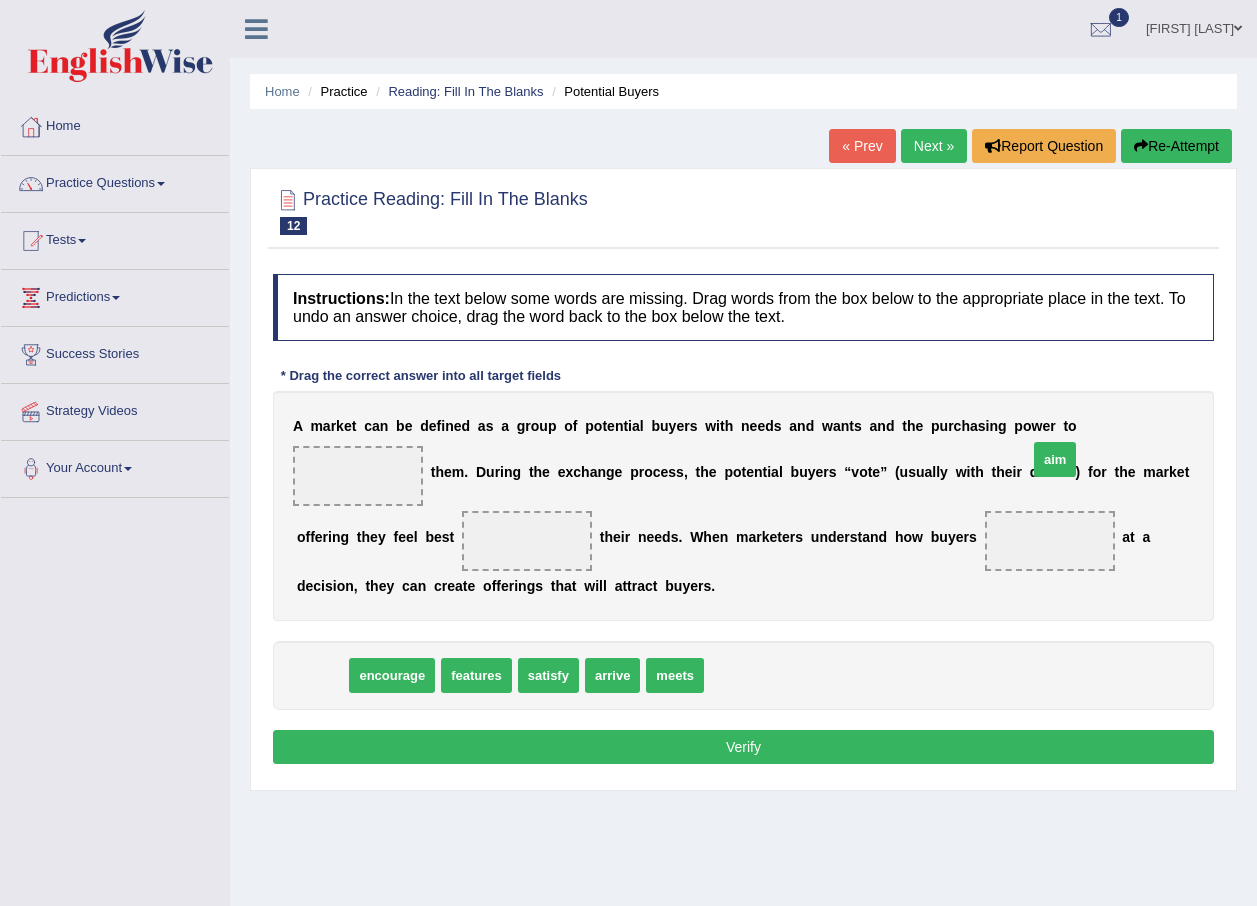 drag, startPoint x: 320, startPoint y: 683, endPoint x: 1080, endPoint y: 461, distance: 791.7601 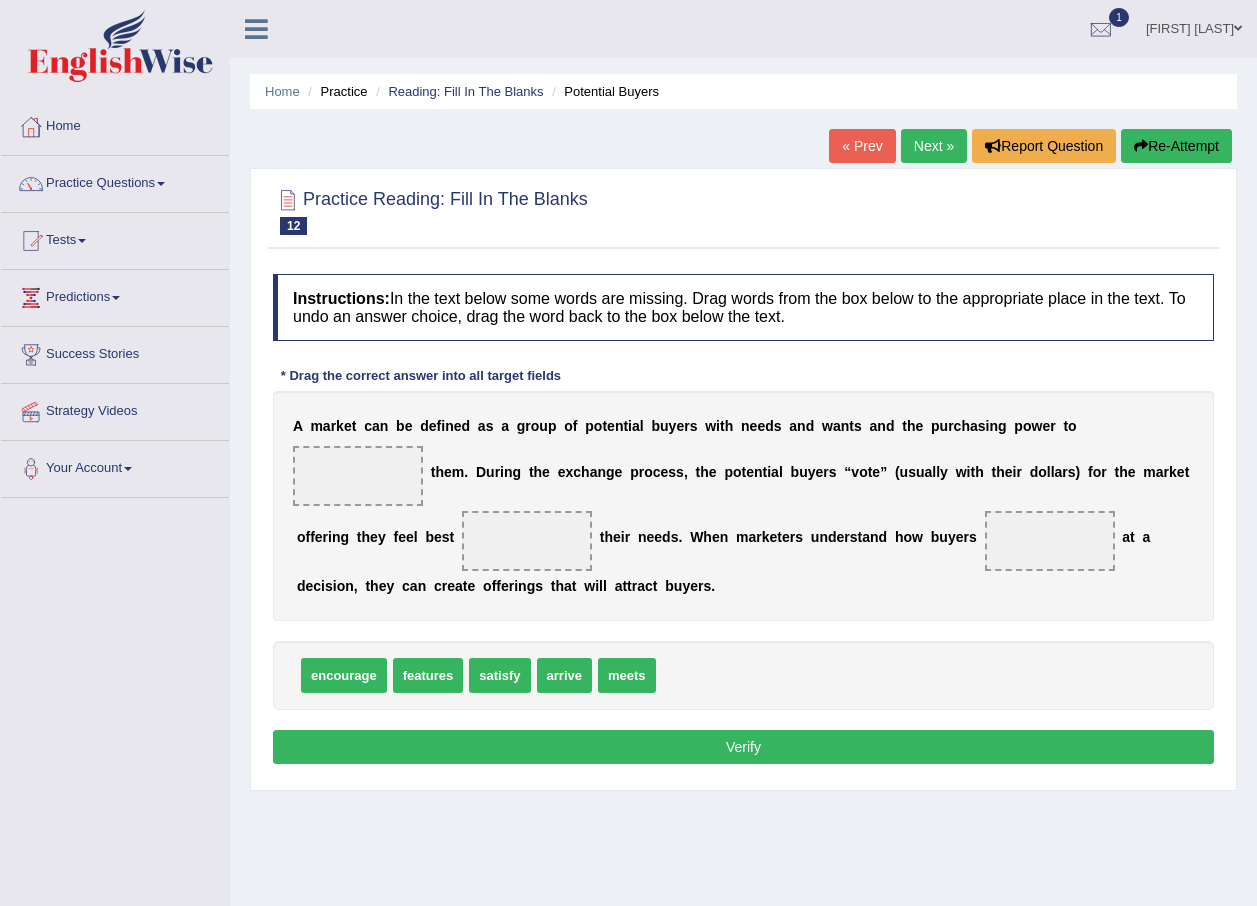 drag, startPoint x: 1099, startPoint y: 447, endPoint x: 563, endPoint y: 778, distance: 629.9659 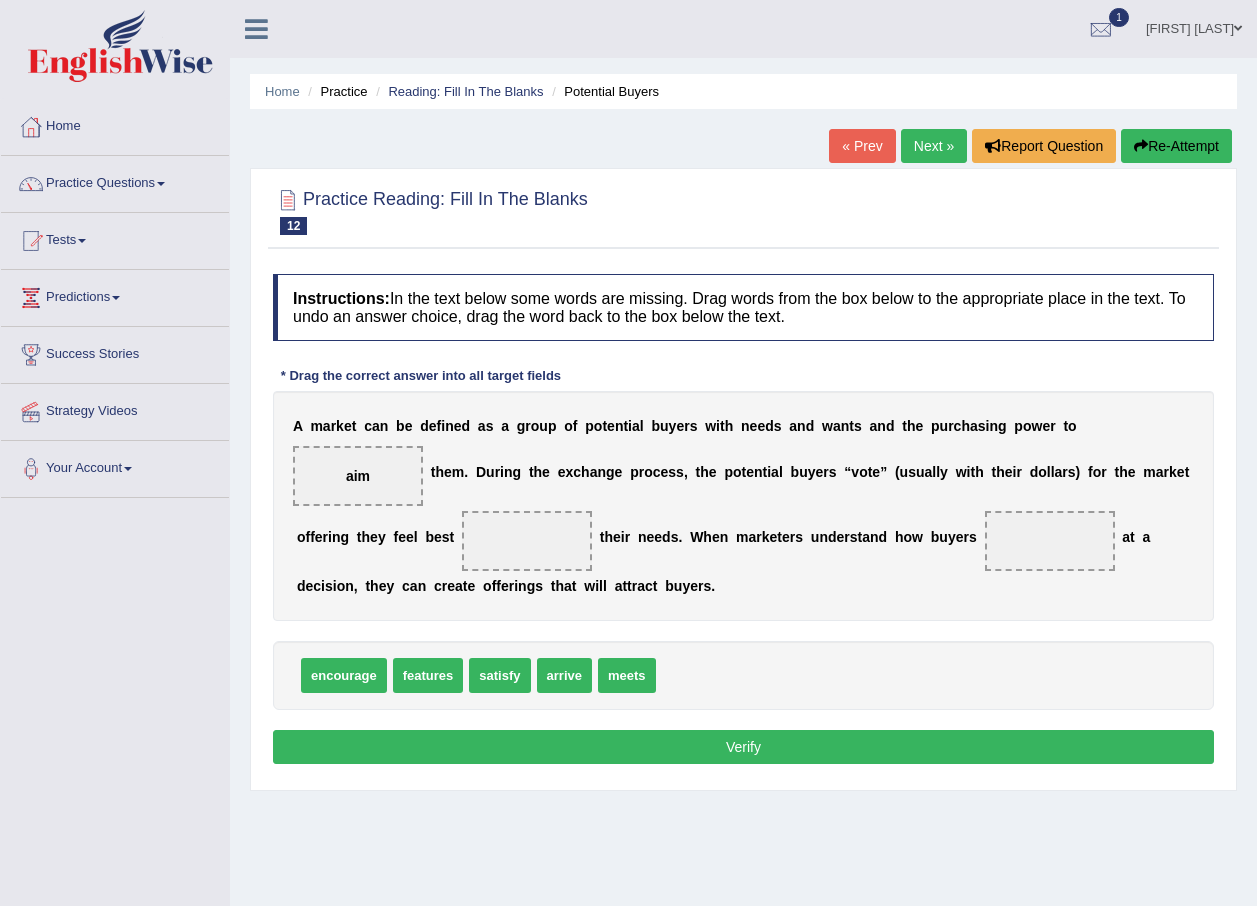 drag, startPoint x: 1118, startPoint y: 450, endPoint x: 600, endPoint y: 664, distance: 560.4641 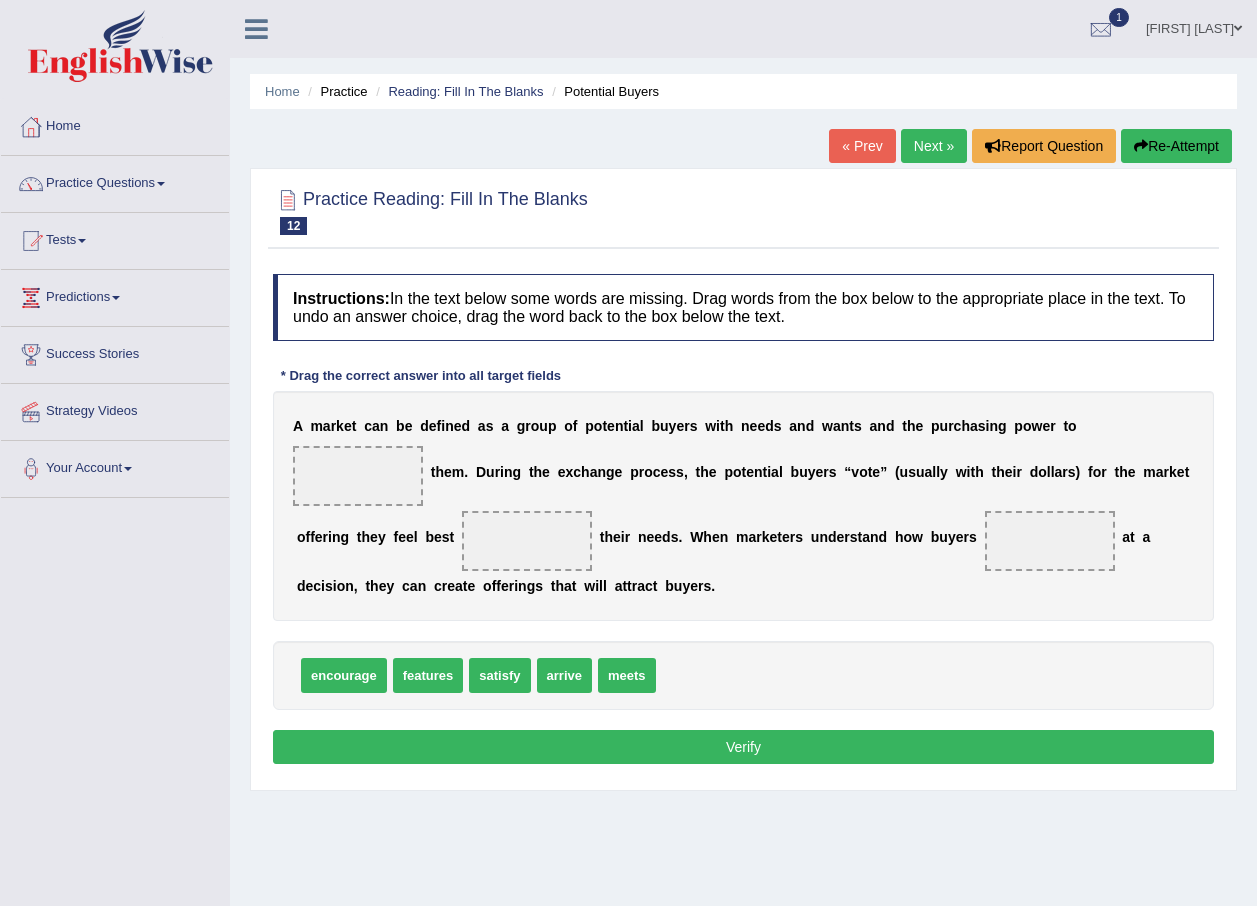 drag, startPoint x: 1101, startPoint y: 444, endPoint x: 233, endPoint y: 786, distance: 932.94586 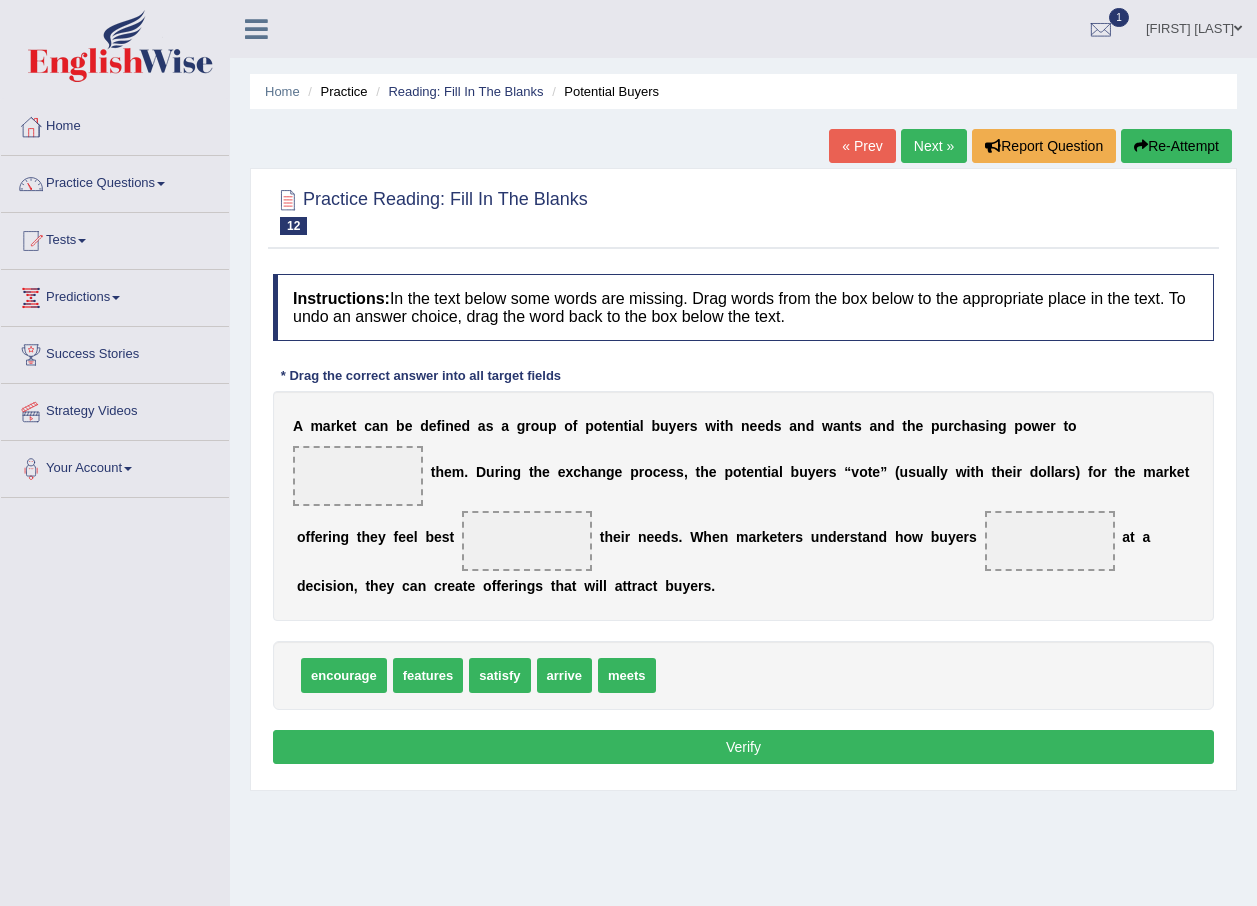 drag, startPoint x: 1091, startPoint y: 444, endPoint x: 724, endPoint y: 684, distance: 438.5077 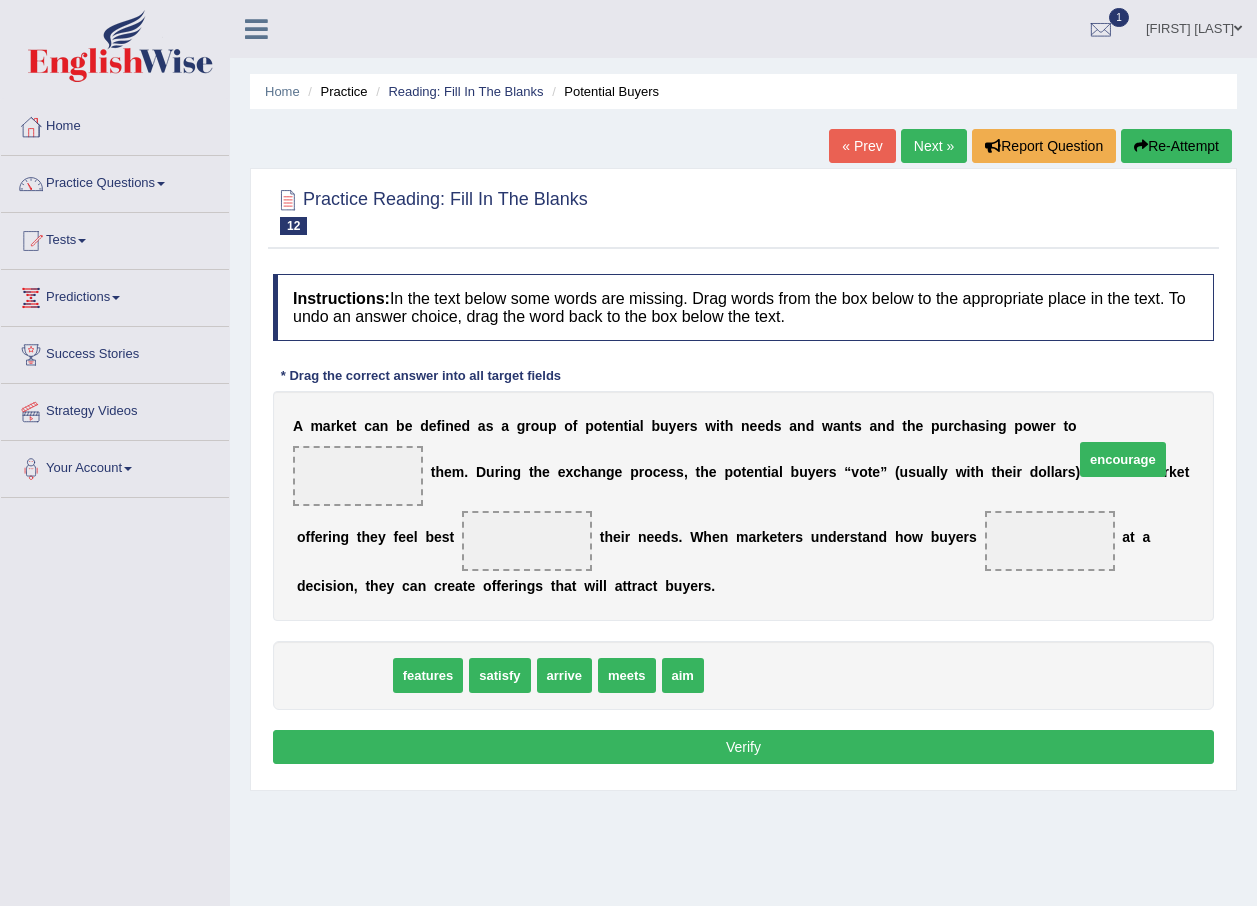 drag, startPoint x: 364, startPoint y: 676, endPoint x: 1143, endPoint y: 460, distance: 808.3916 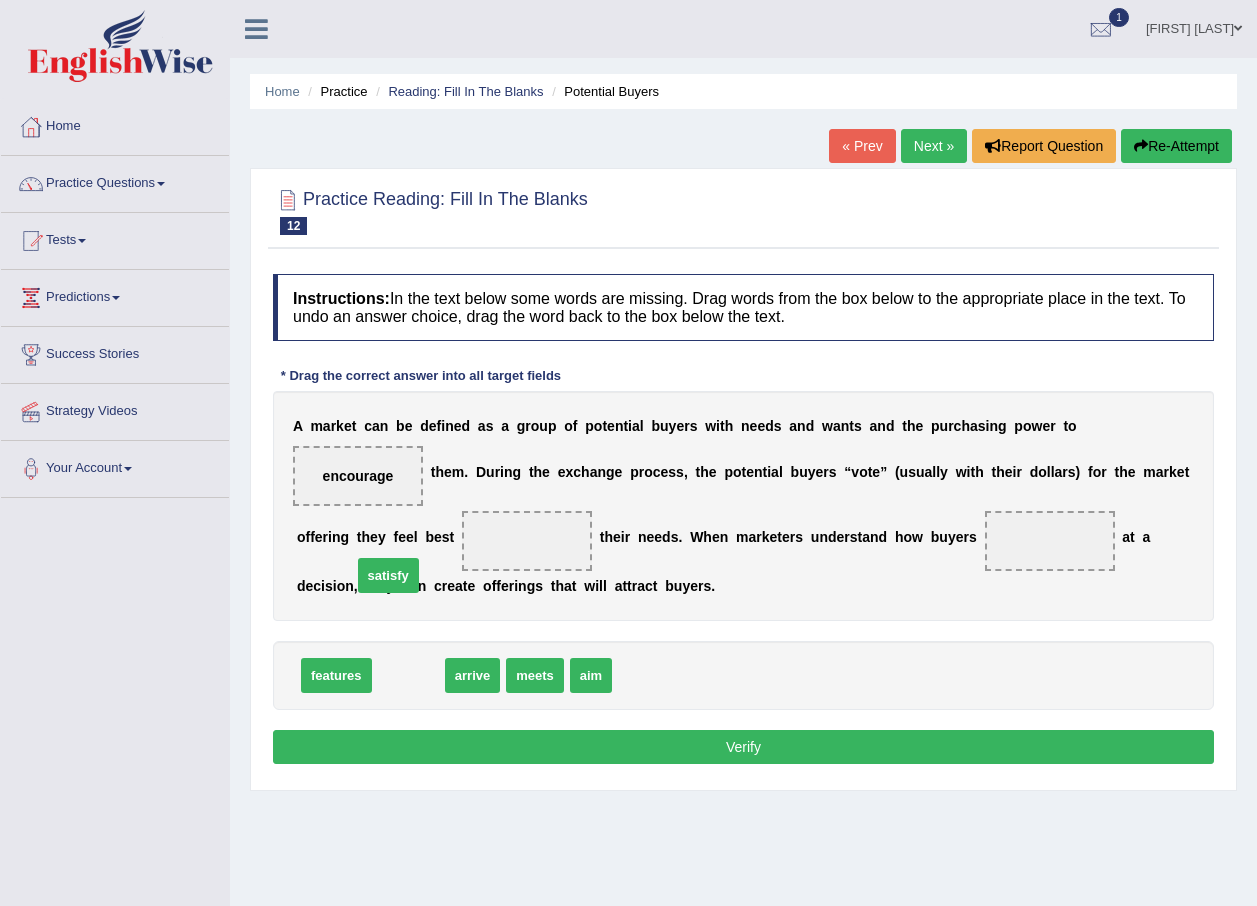 drag, startPoint x: 393, startPoint y: 670, endPoint x: 369, endPoint y: 535, distance: 137.11674 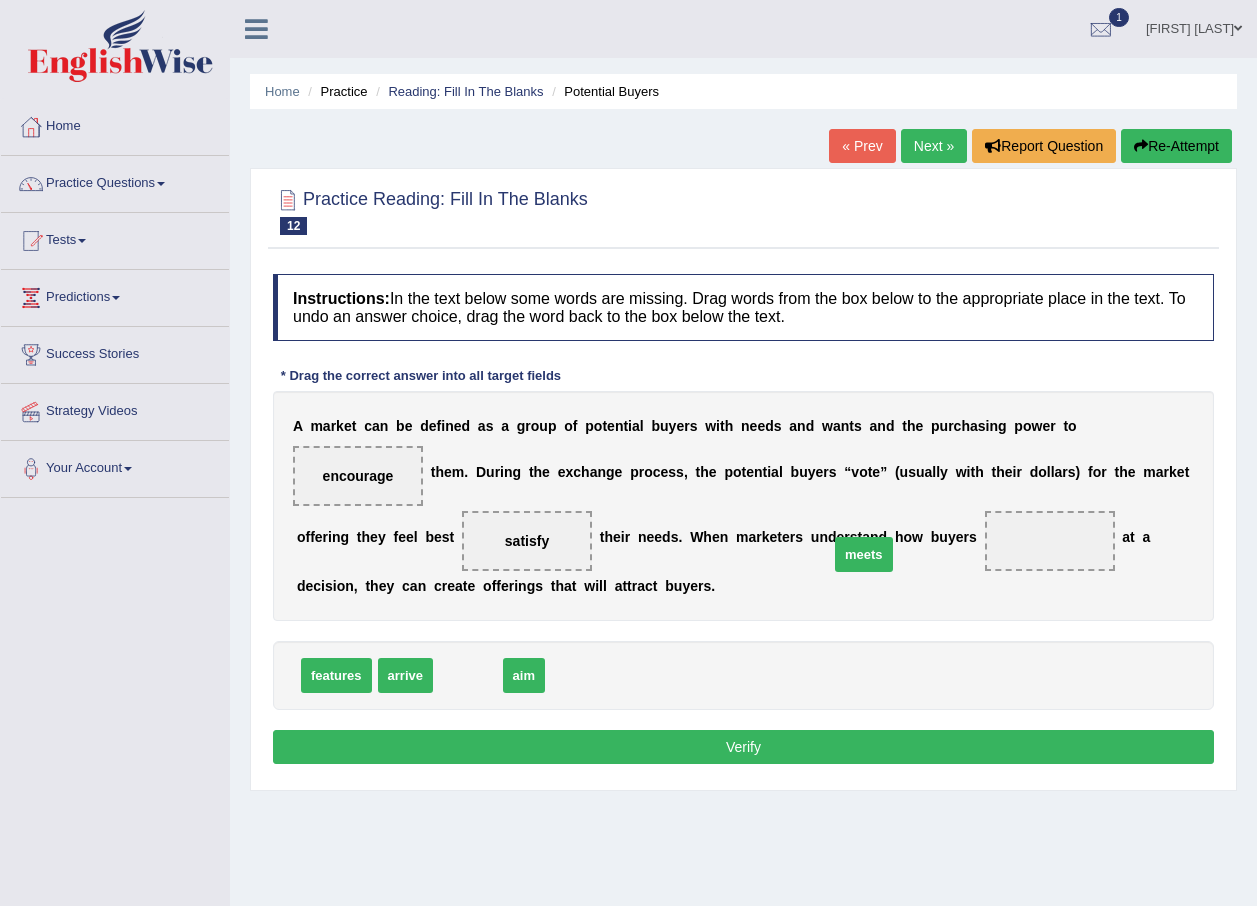 drag, startPoint x: 457, startPoint y: 673, endPoint x: 854, endPoint y: 546, distance: 416.8189 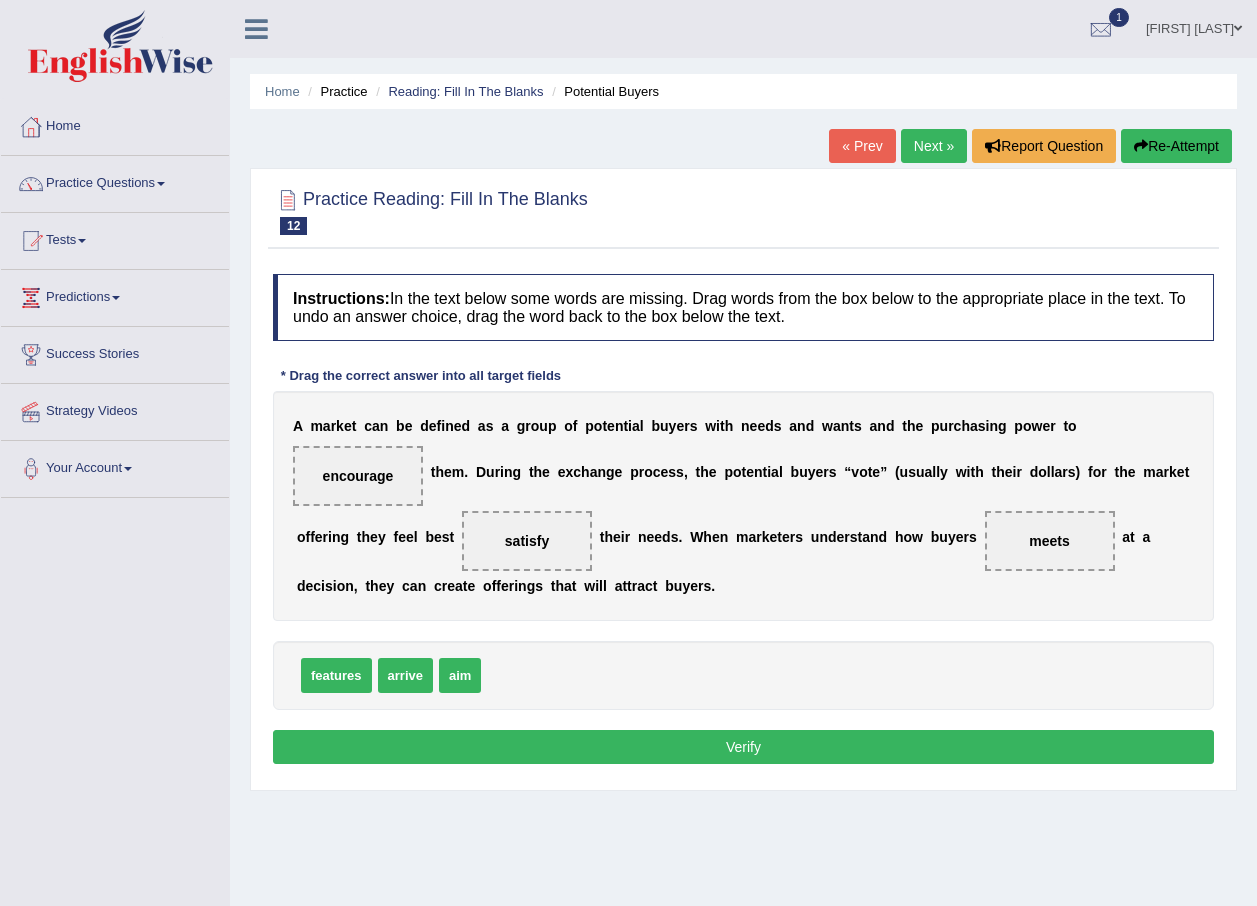 click on "Verify" at bounding box center (743, 747) 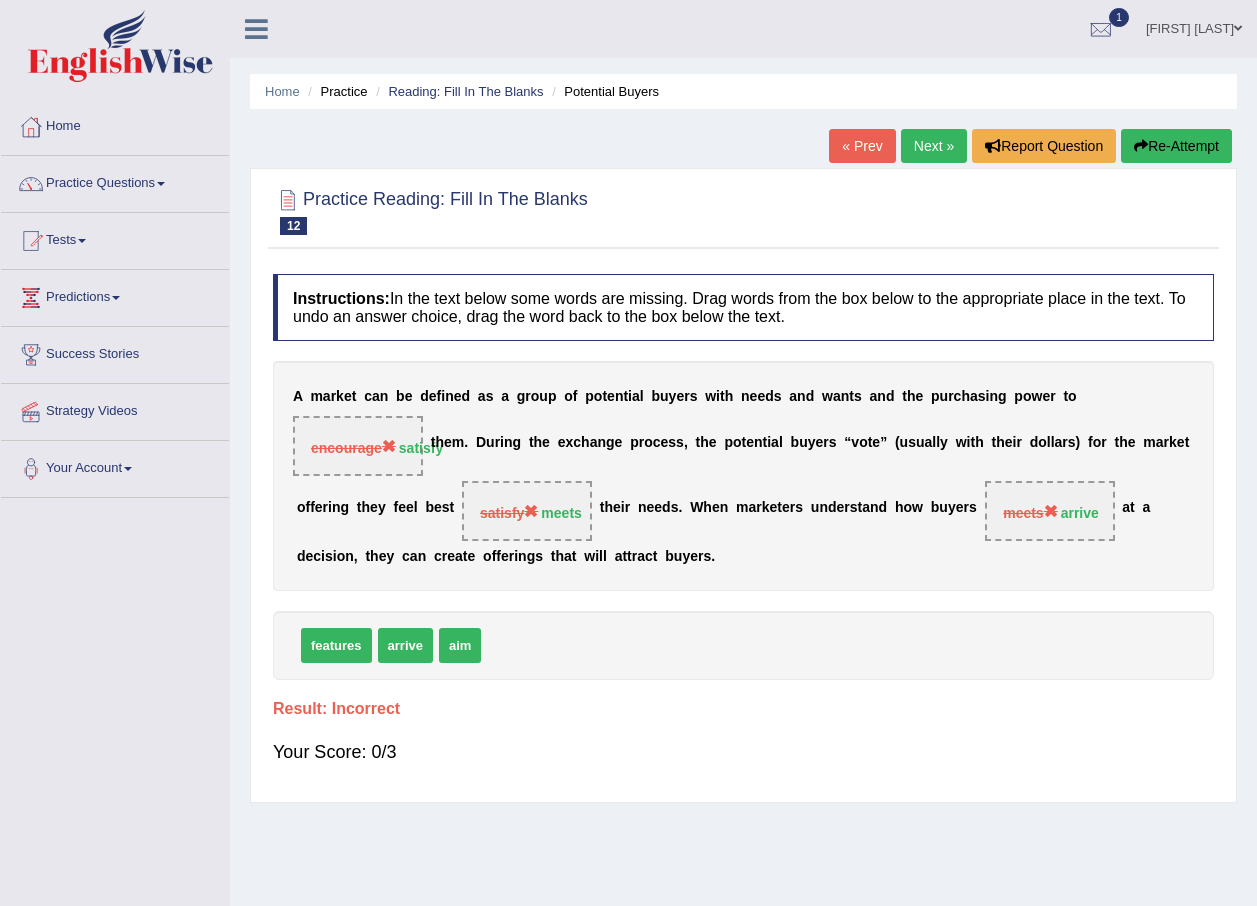 click on "Re-Attempt" at bounding box center (1176, 146) 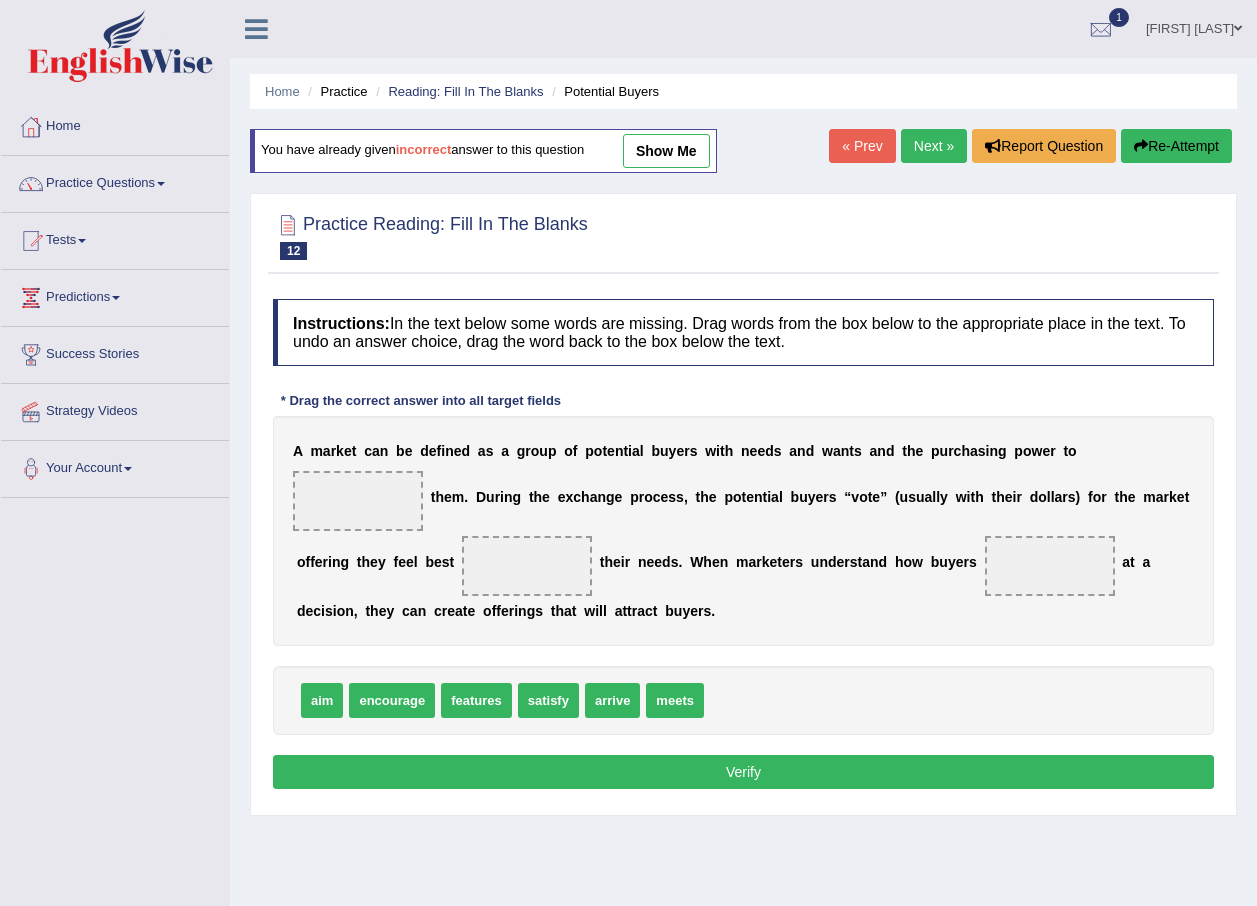 scroll, scrollTop: 0, scrollLeft: 0, axis: both 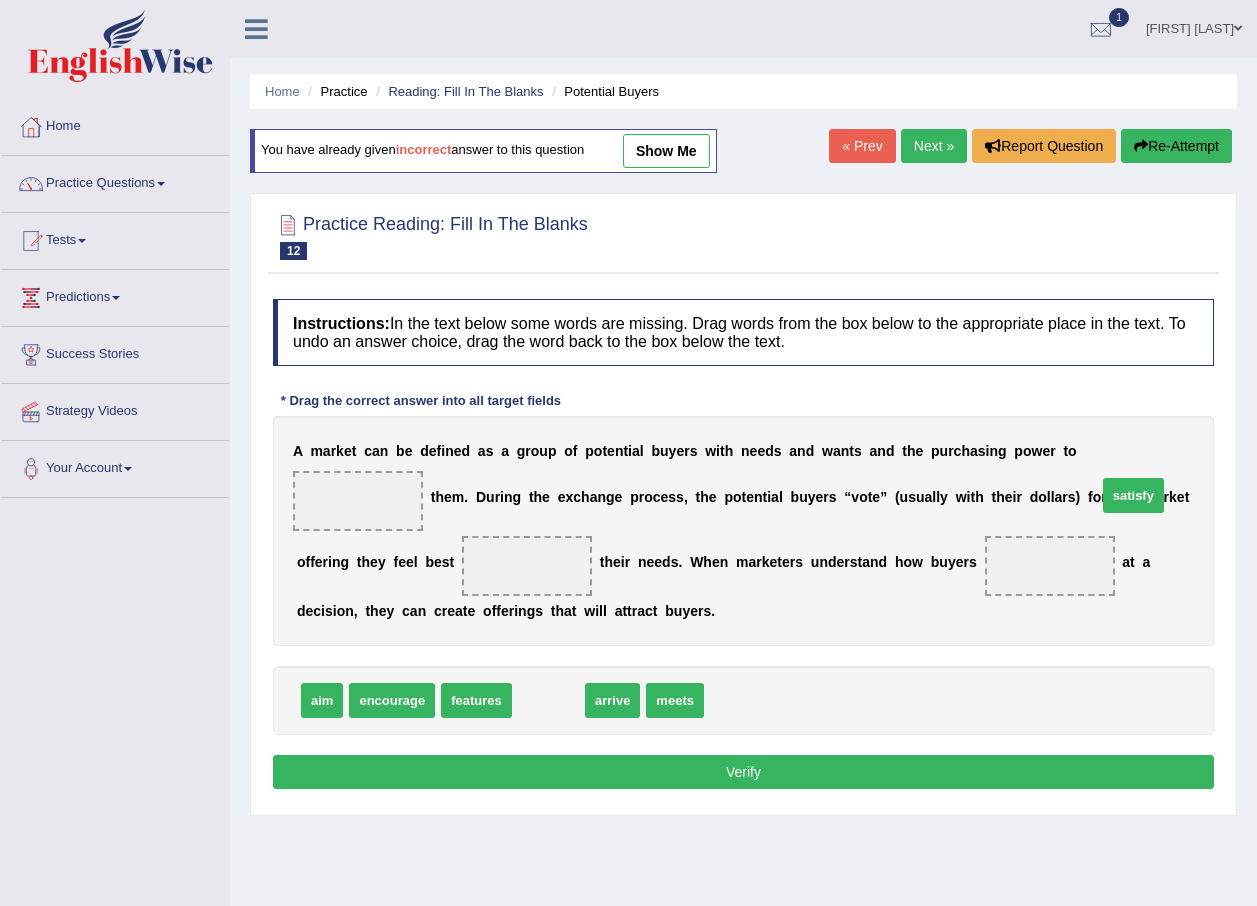 drag, startPoint x: 532, startPoint y: 705, endPoint x: 1079, endPoint y: 478, distance: 592.2314 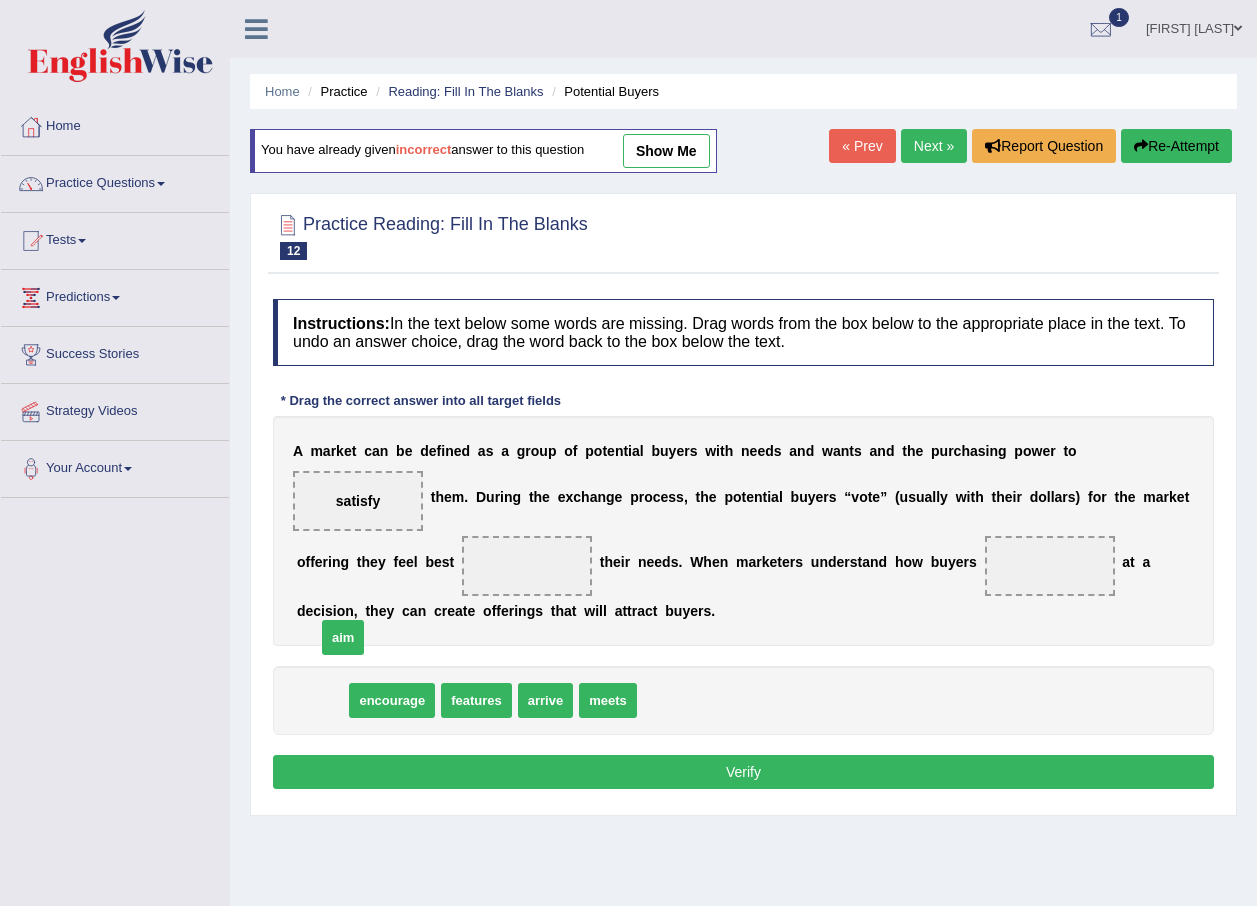 drag, startPoint x: 323, startPoint y: 700, endPoint x: 379, endPoint y: 548, distance: 161.98766 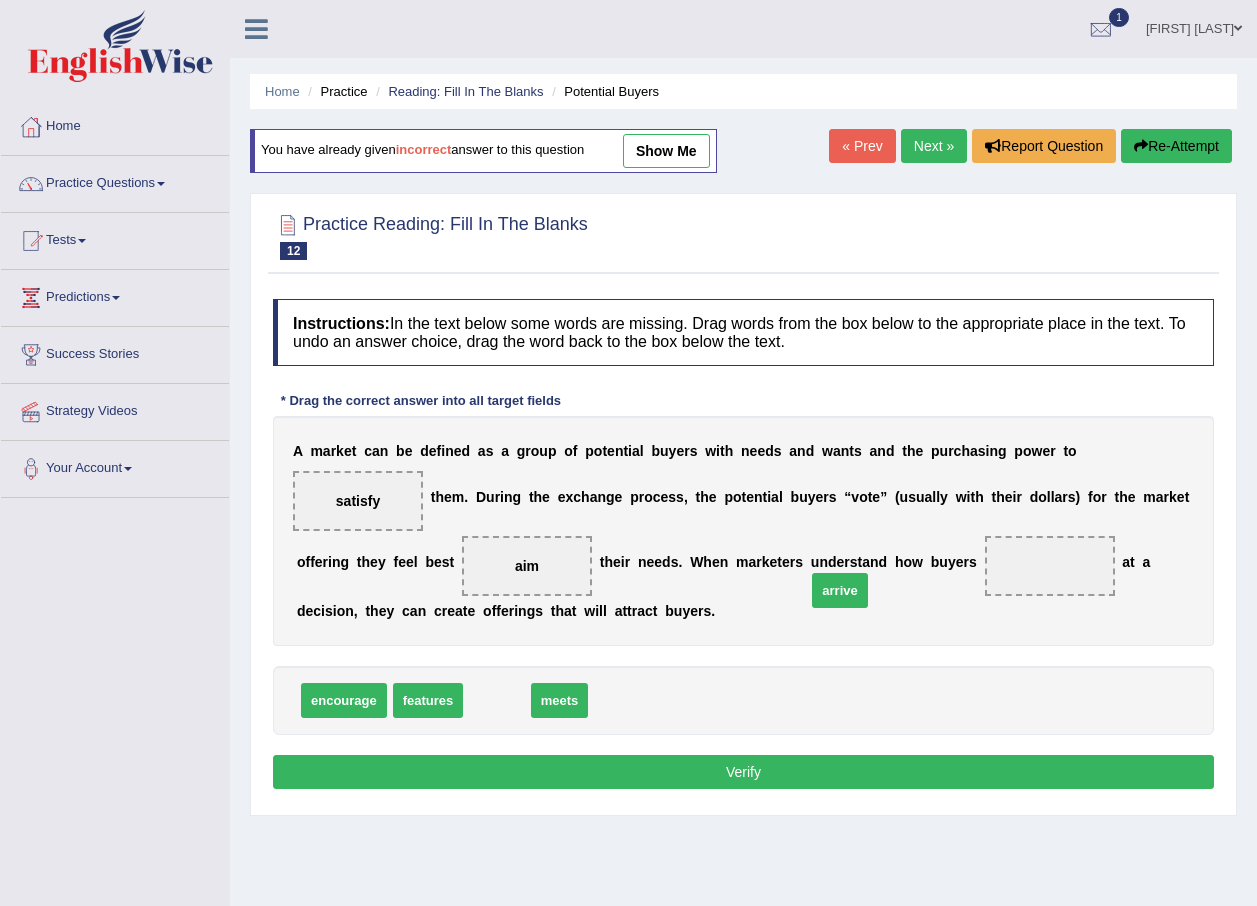 drag, startPoint x: 490, startPoint y: 700, endPoint x: 862, endPoint y: 578, distance: 391.49457 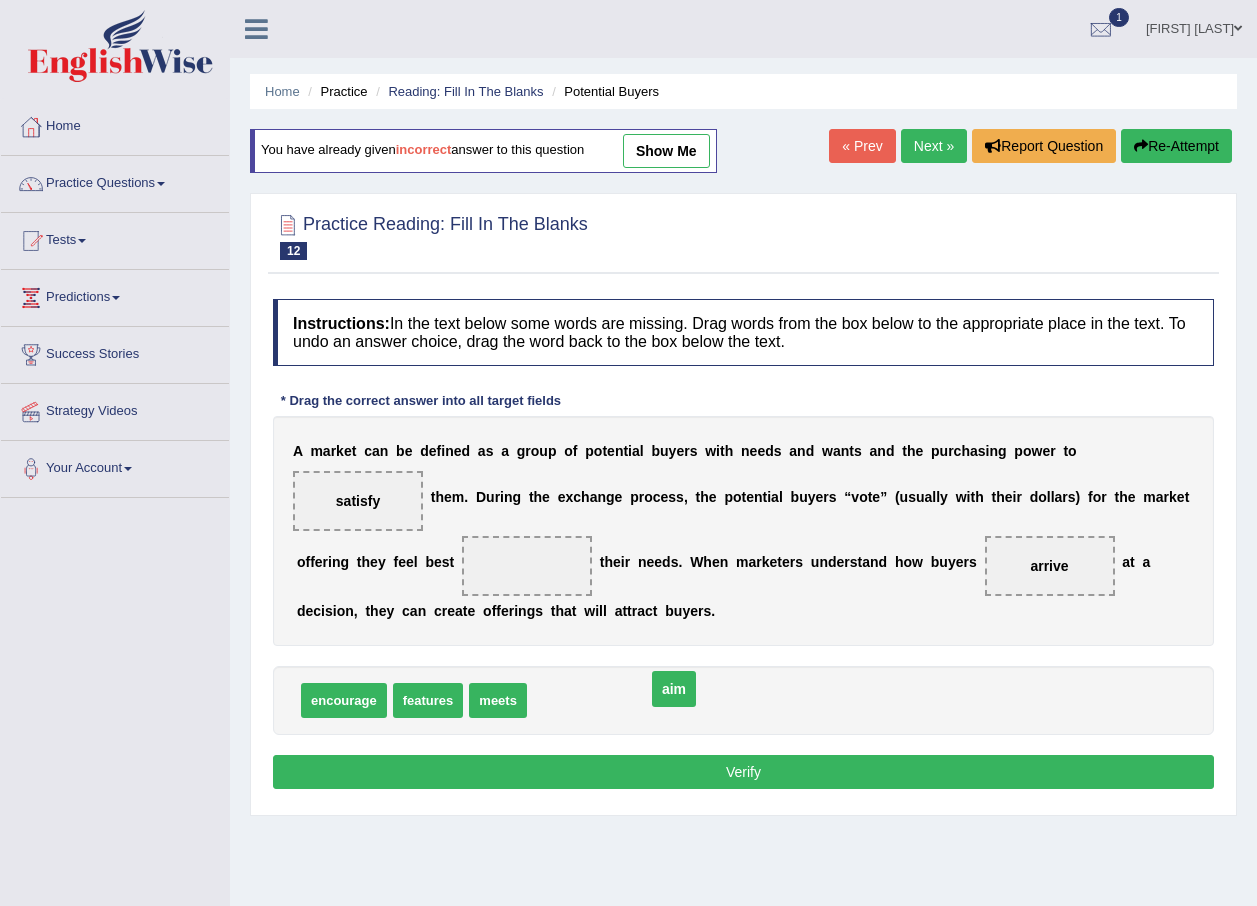drag, startPoint x: 358, startPoint y: 565, endPoint x: 600, endPoint y: 723, distance: 289.01212 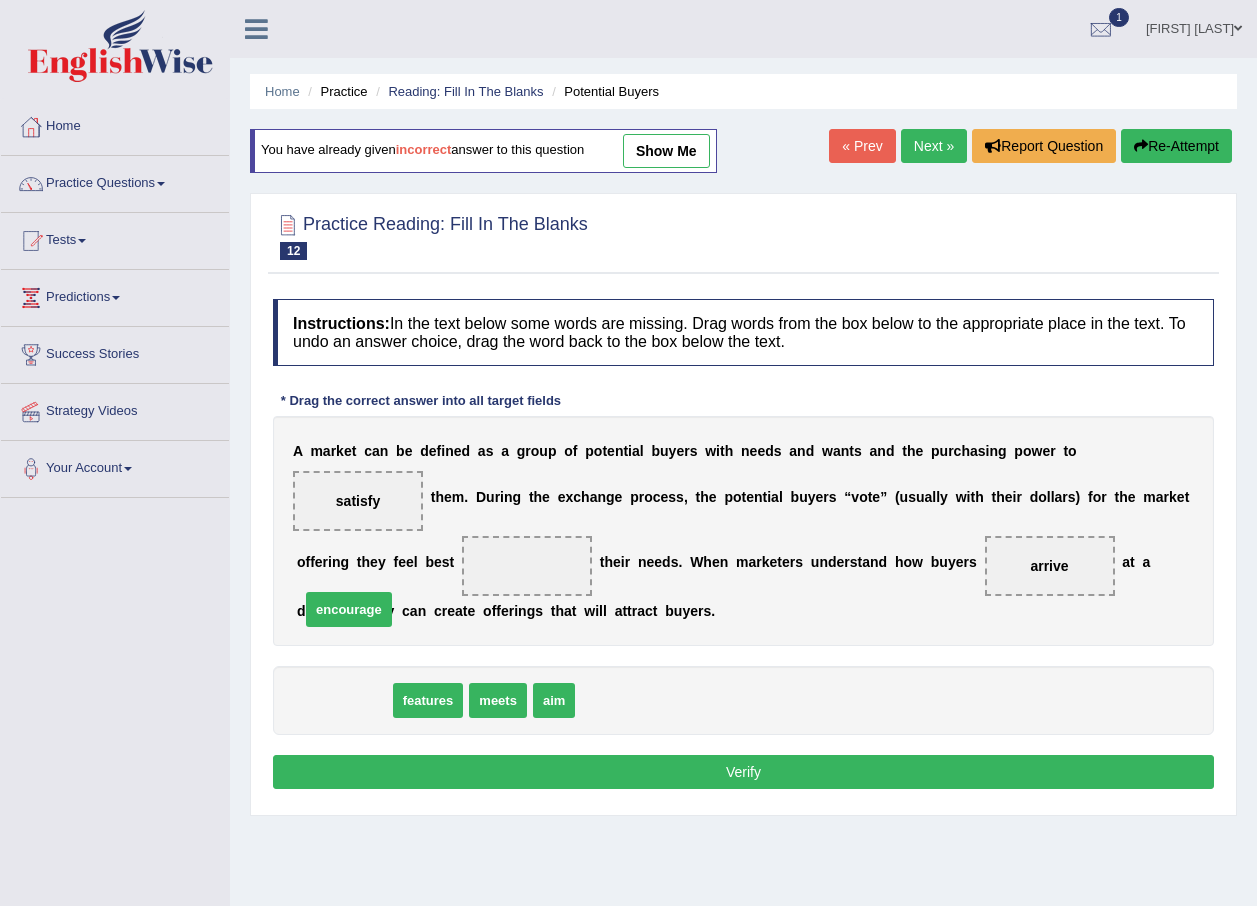 drag, startPoint x: 340, startPoint y: 706, endPoint x: 353, endPoint y: 585, distance: 121.69634 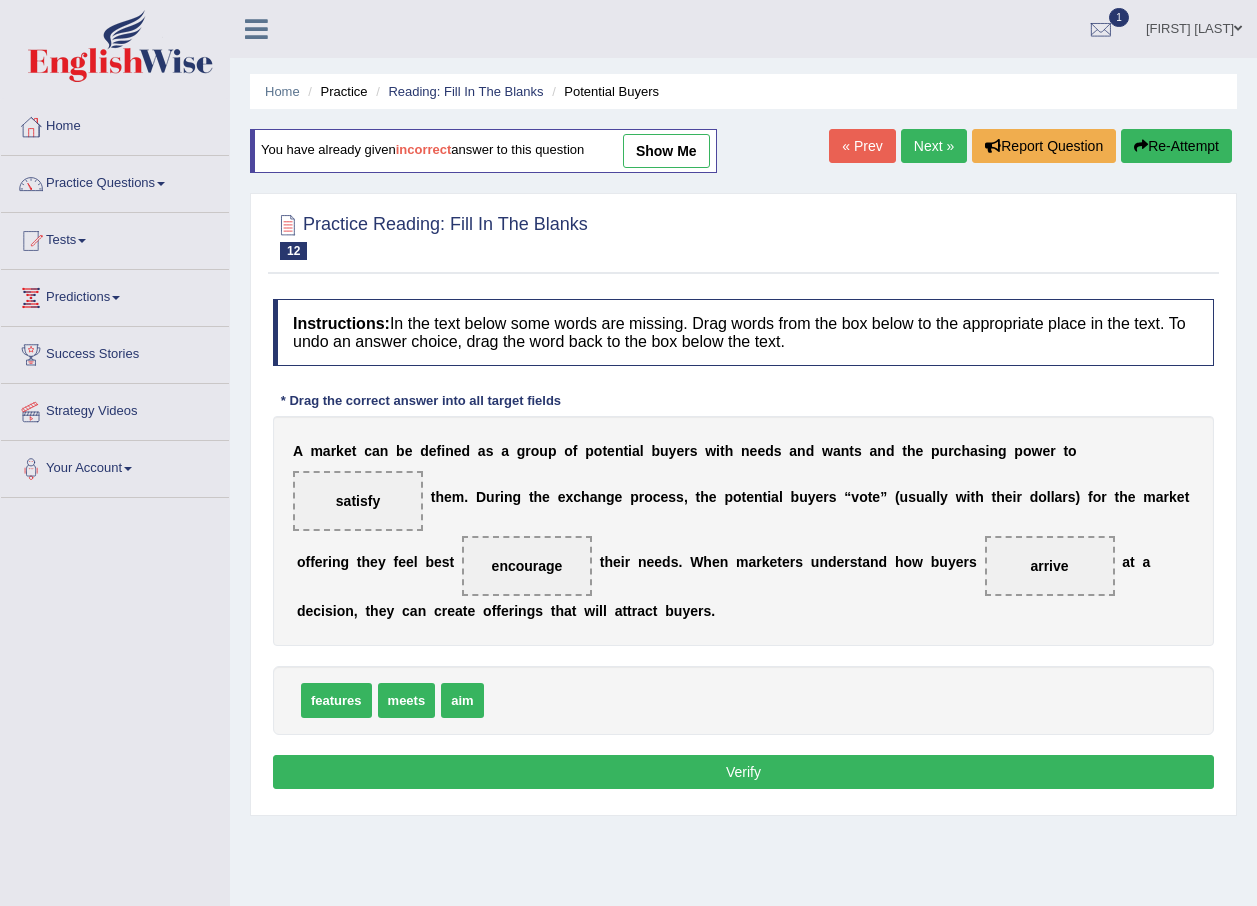 click on "Verify" at bounding box center (743, 772) 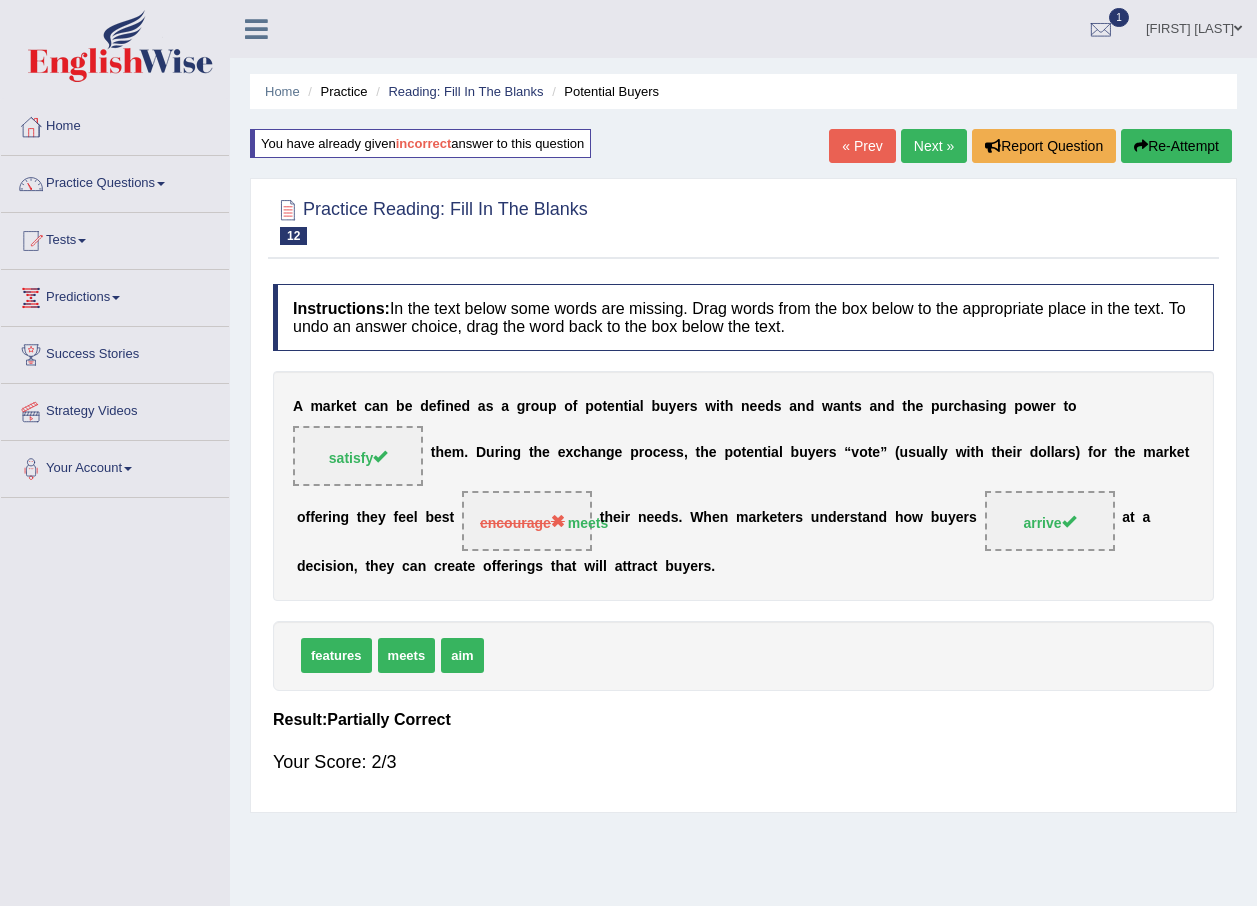 click on "Next »" at bounding box center (934, 146) 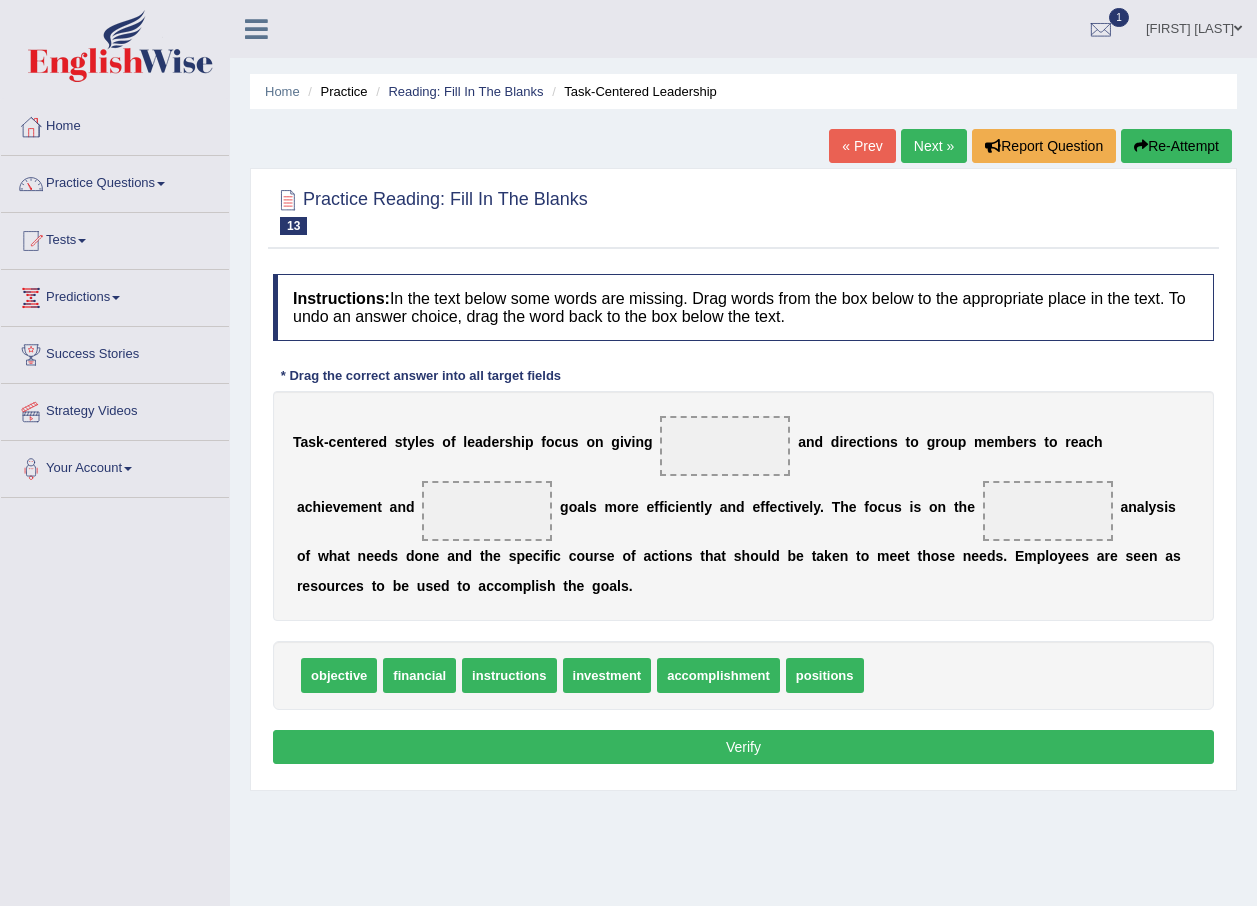 scroll, scrollTop: 0, scrollLeft: 0, axis: both 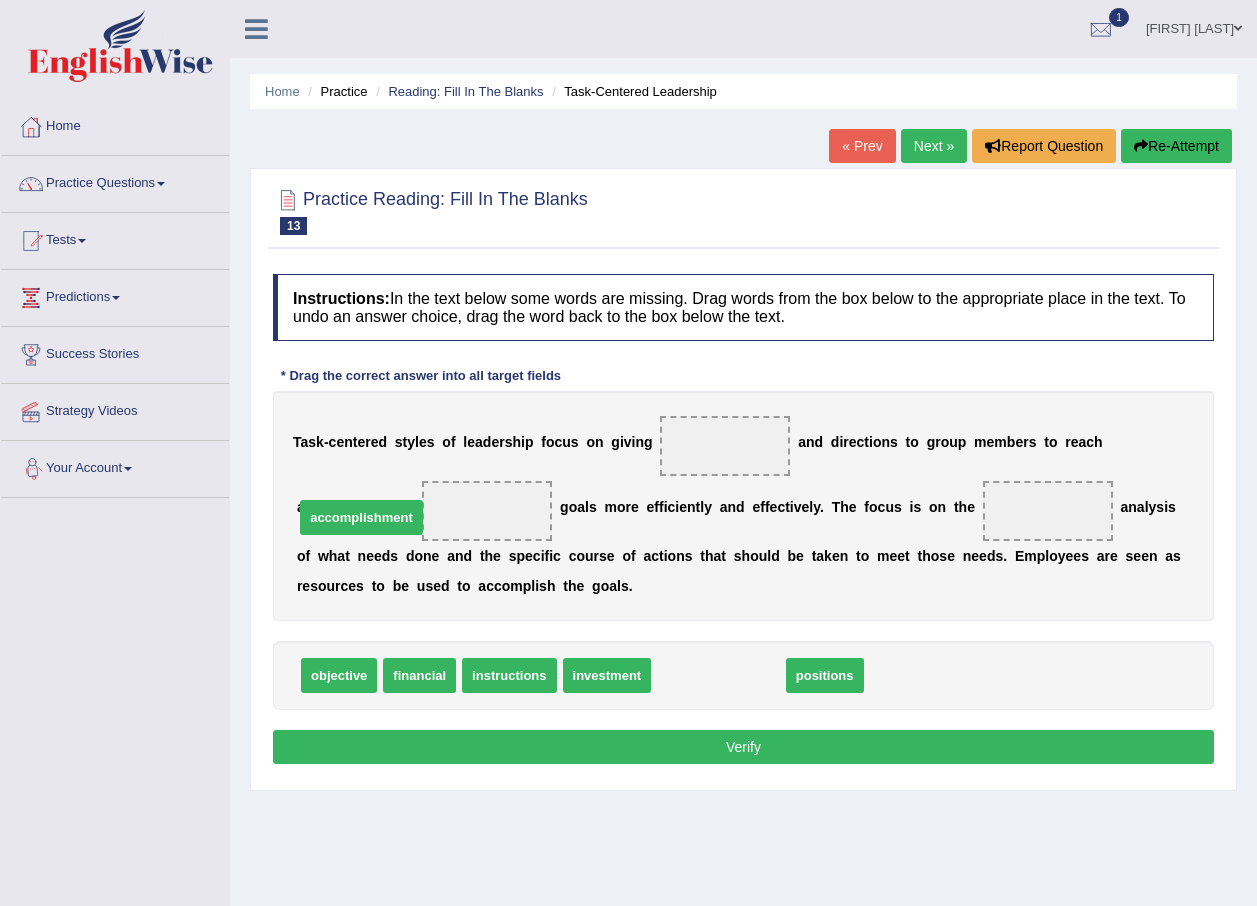 drag, startPoint x: 694, startPoint y: 675, endPoint x: 337, endPoint y: 517, distance: 390.40106 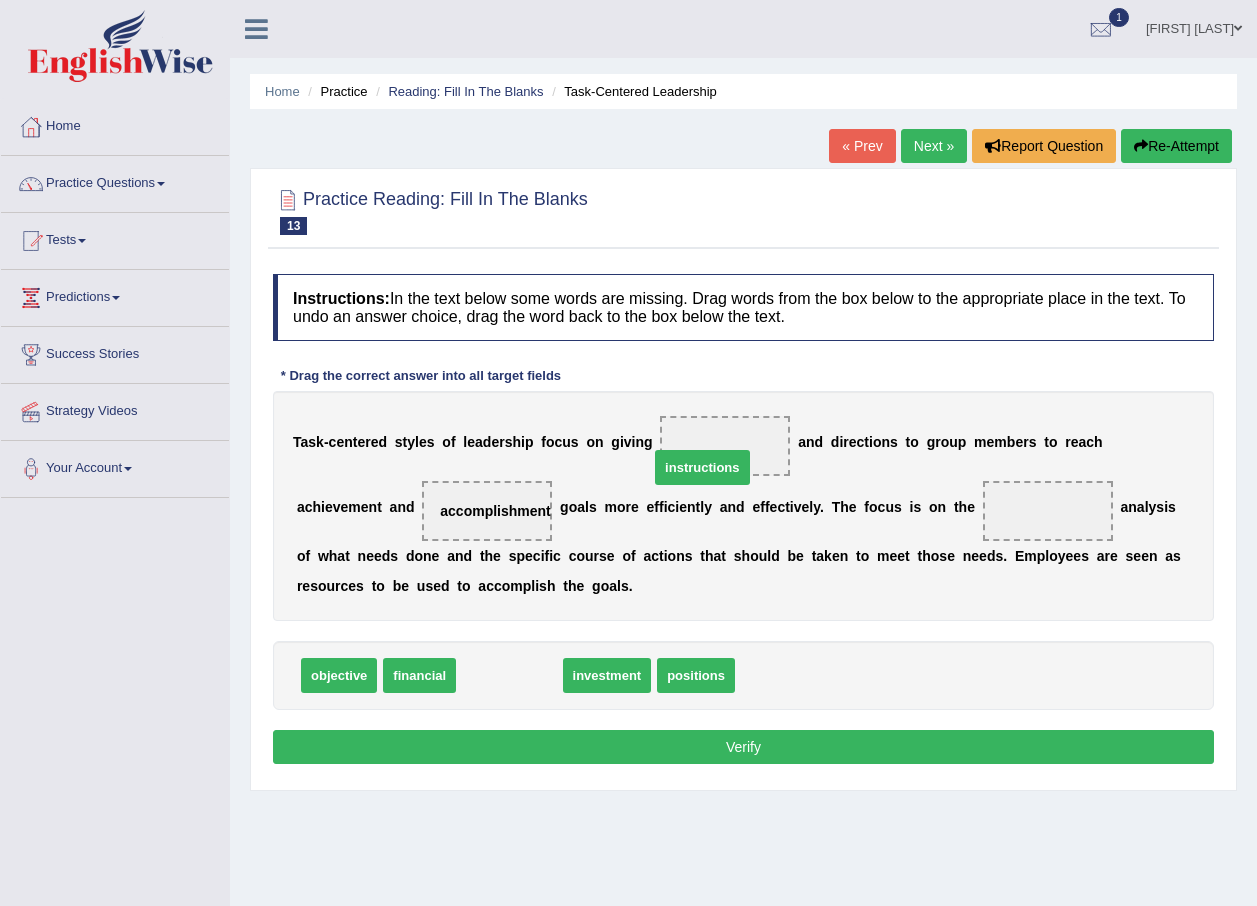 drag, startPoint x: 513, startPoint y: 676, endPoint x: 719, endPoint y: 442, distance: 311.75632 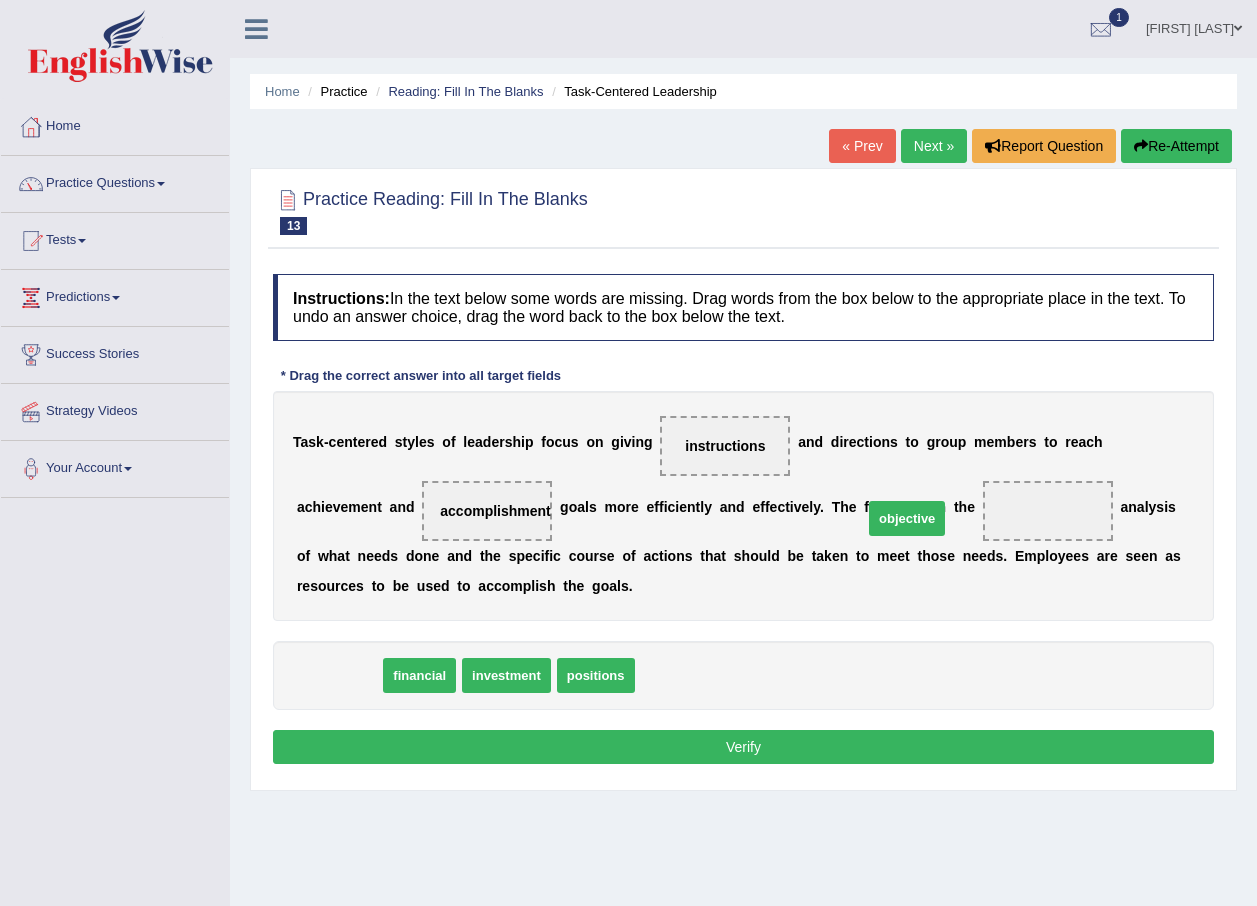 drag, startPoint x: 316, startPoint y: 678, endPoint x: 894, endPoint y: 512, distance: 601.3651 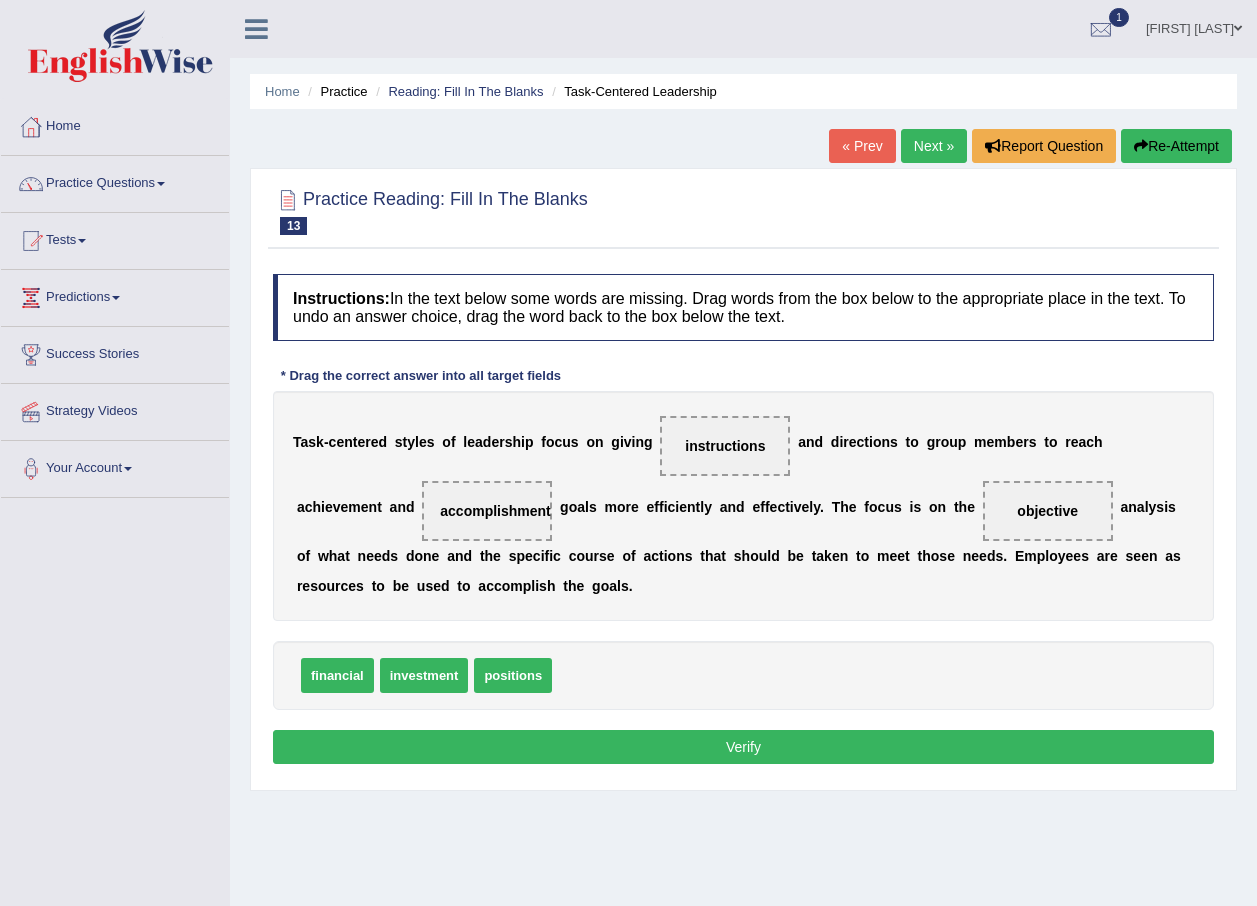 click on "Verify" at bounding box center [743, 747] 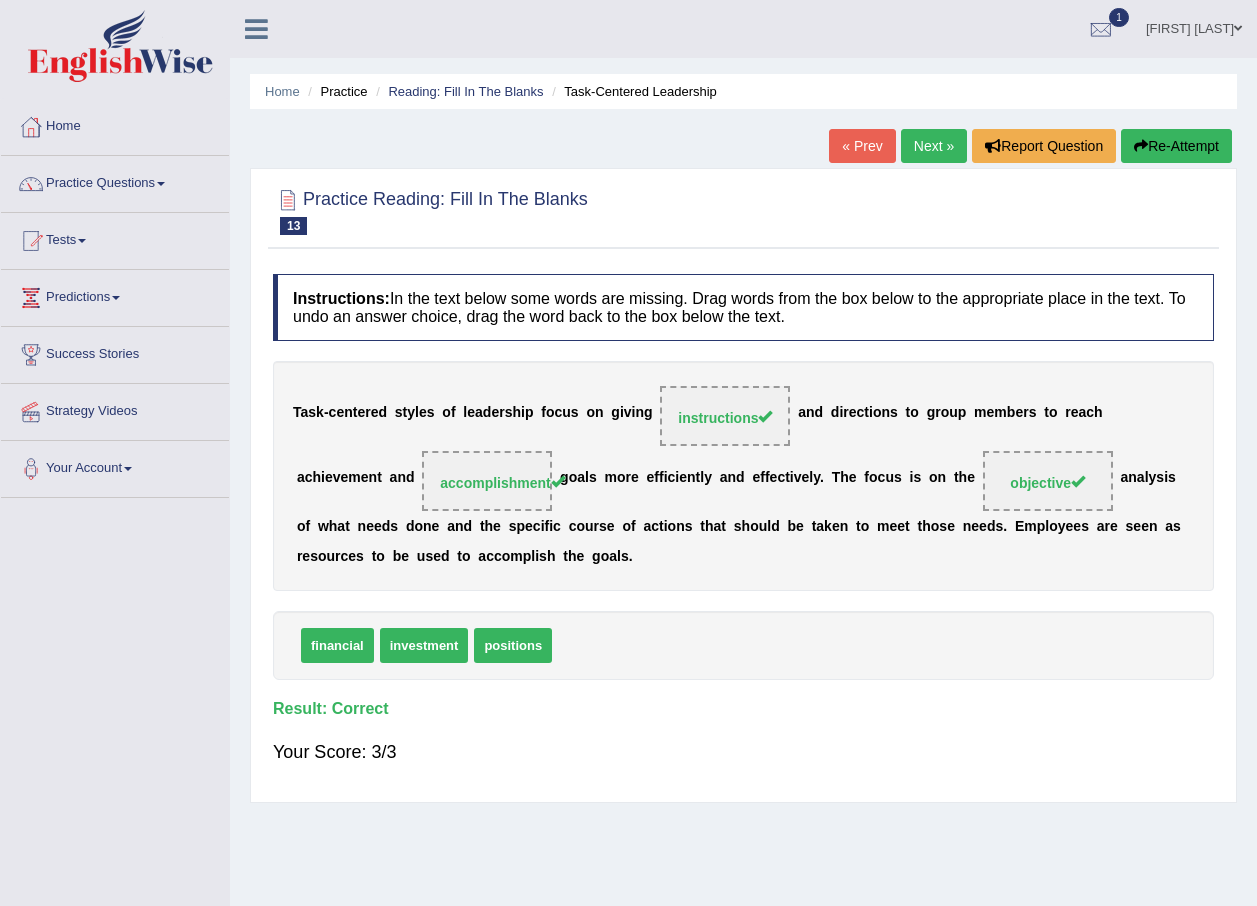click on "Next »" at bounding box center (934, 146) 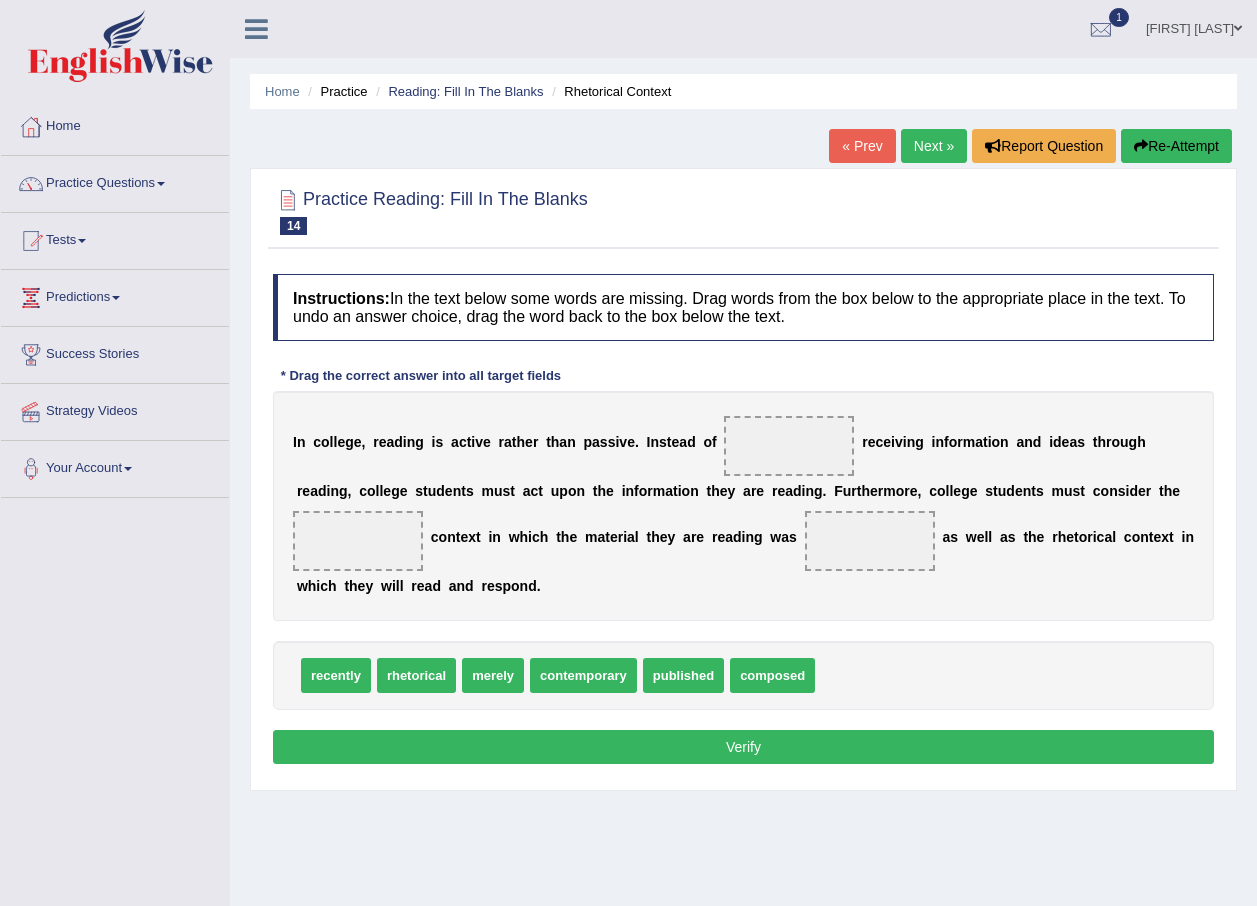 scroll, scrollTop: 0, scrollLeft: 0, axis: both 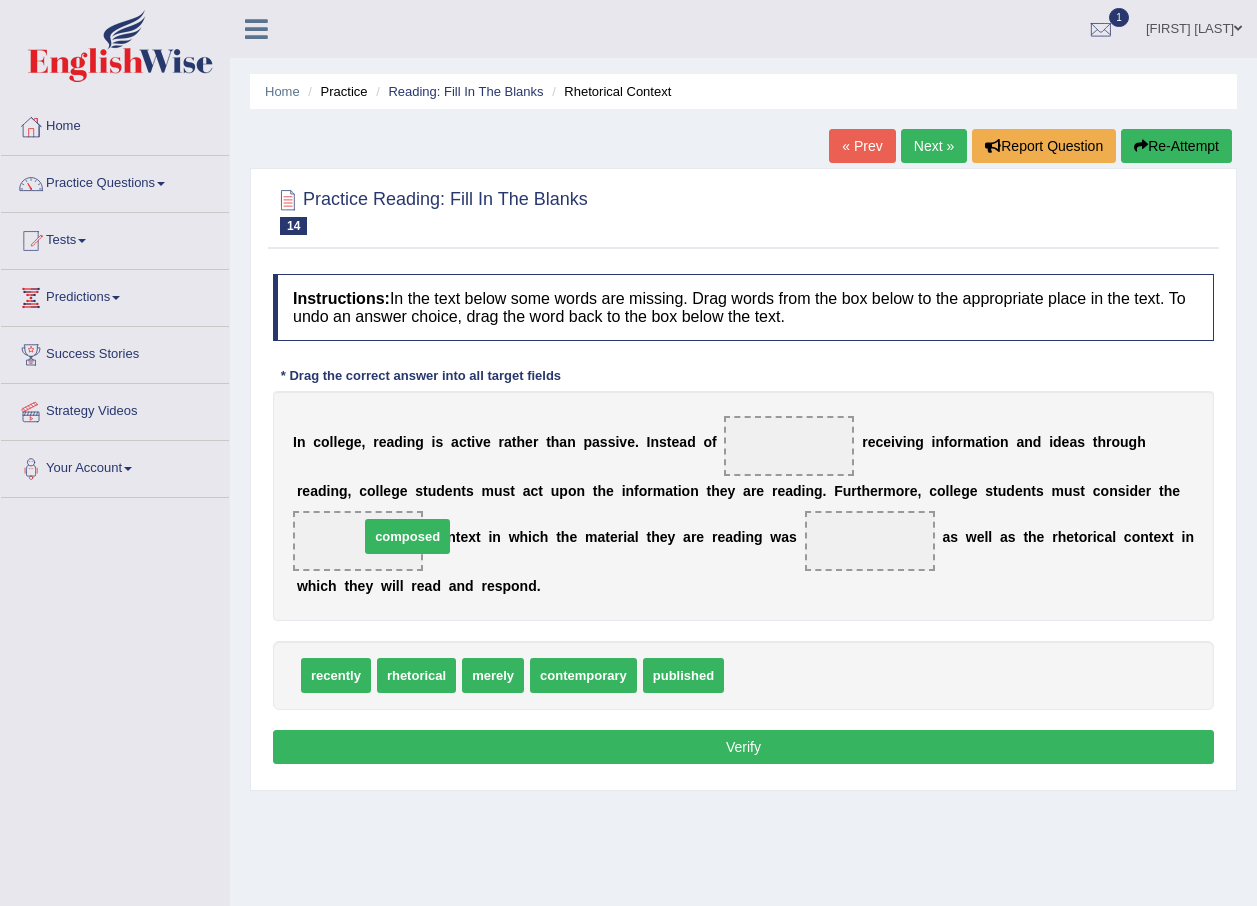 drag, startPoint x: 772, startPoint y: 680, endPoint x: 407, endPoint y: 541, distance: 390.57138 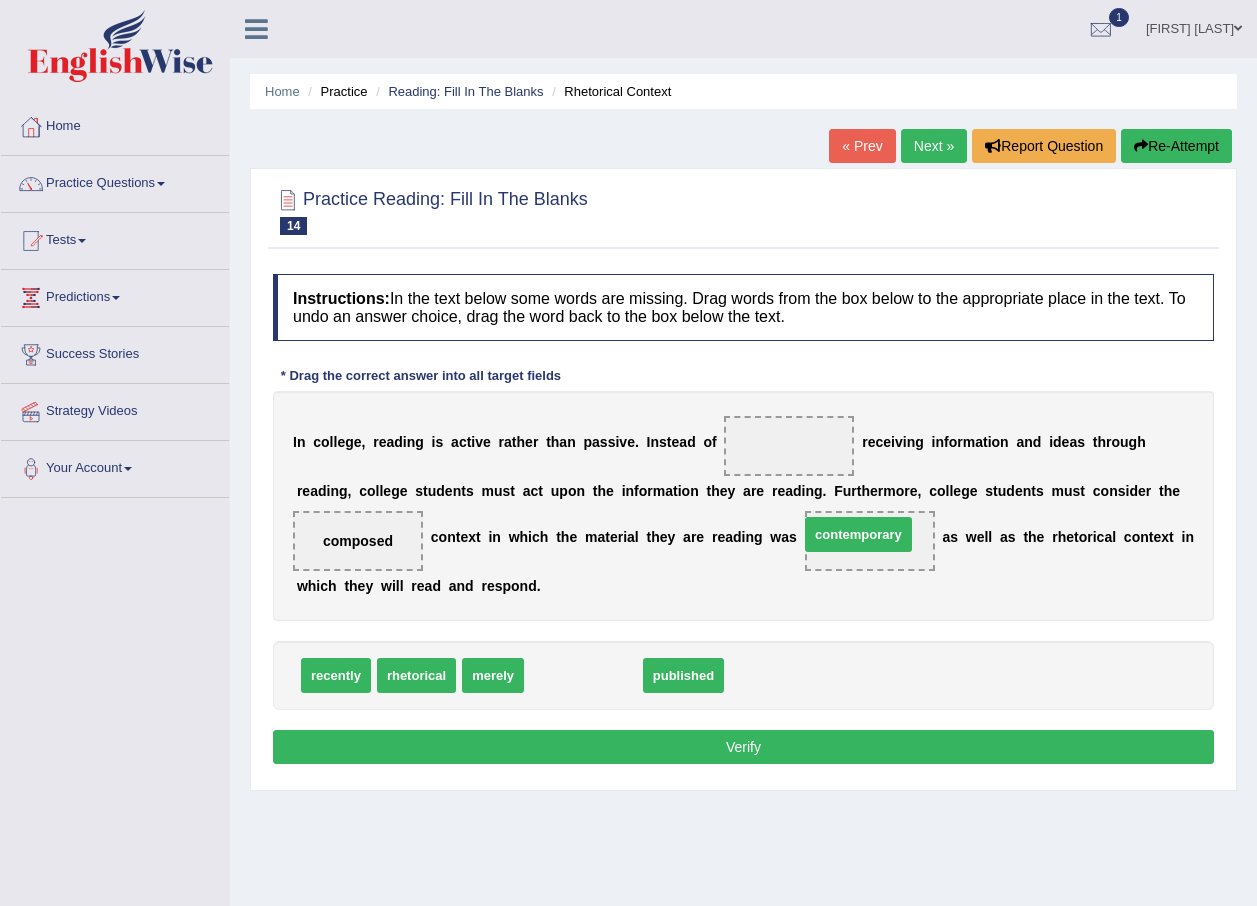 drag, startPoint x: 591, startPoint y: 676, endPoint x: 857, endPoint y: 535, distance: 301.05978 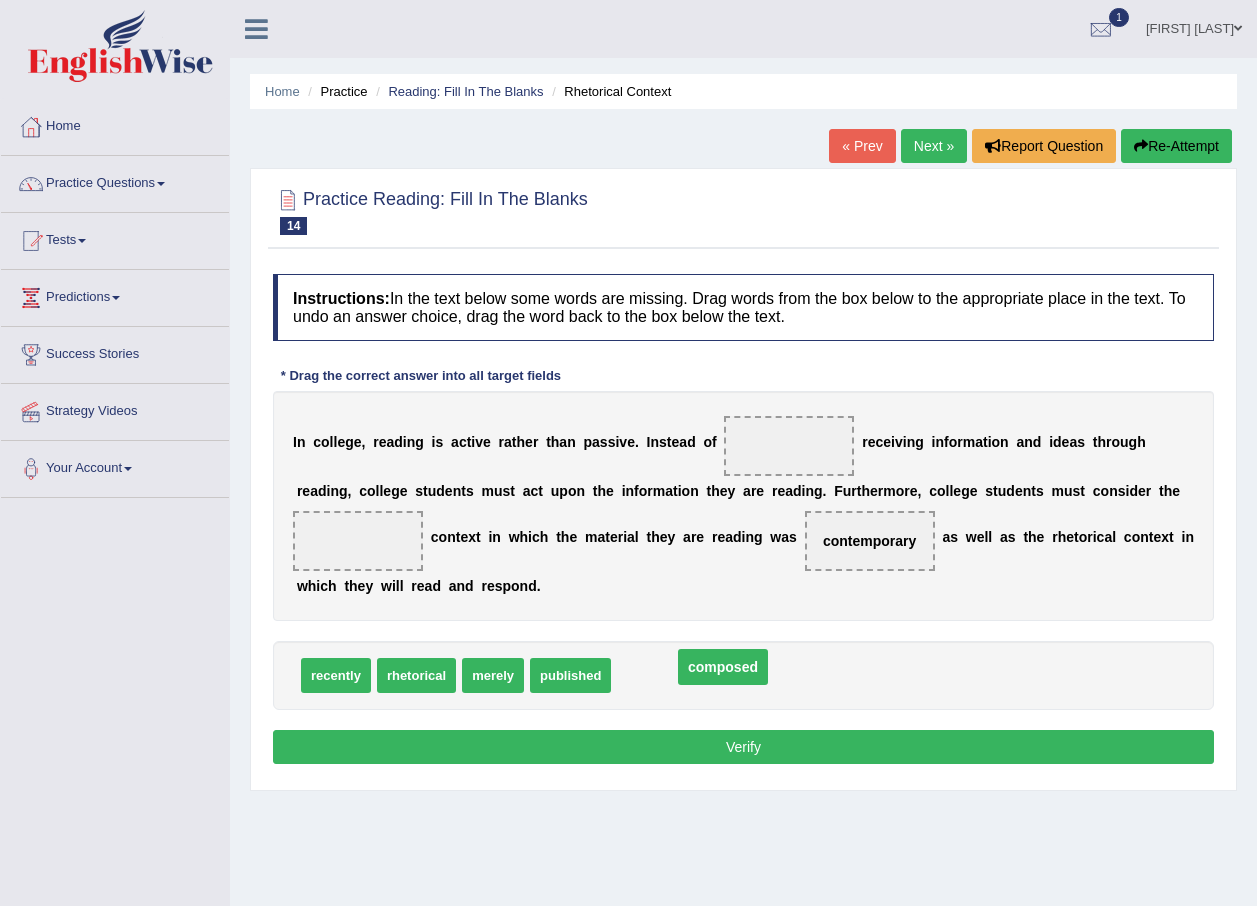 drag, startPoint x: 351, startPoint y: 541, endPoint x: 826, endPoint y: 690, distance: 497.82126 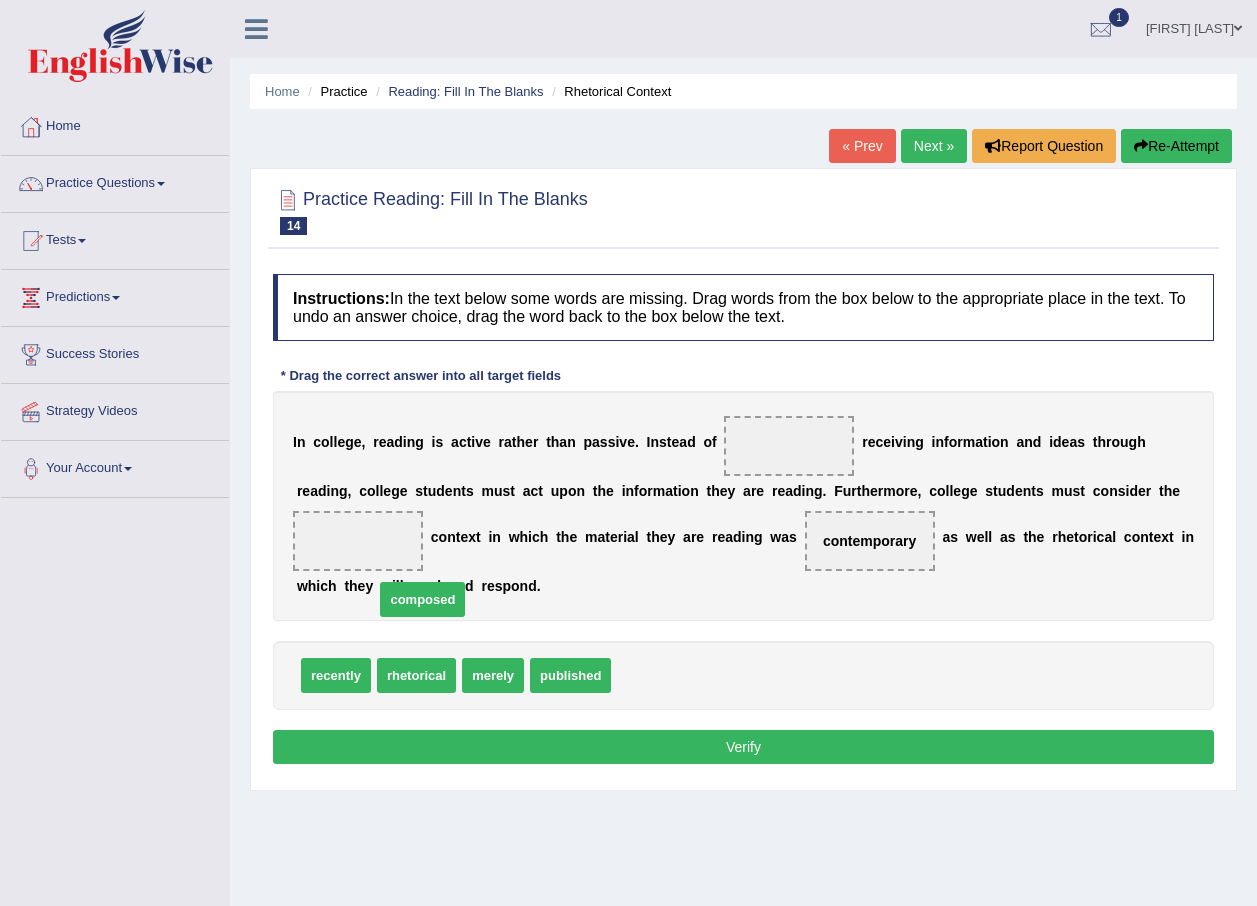drag, startPoint x: 623, startPoint y: 674, endPoint x: 370, endPoint y: 568, distance: 274.30823 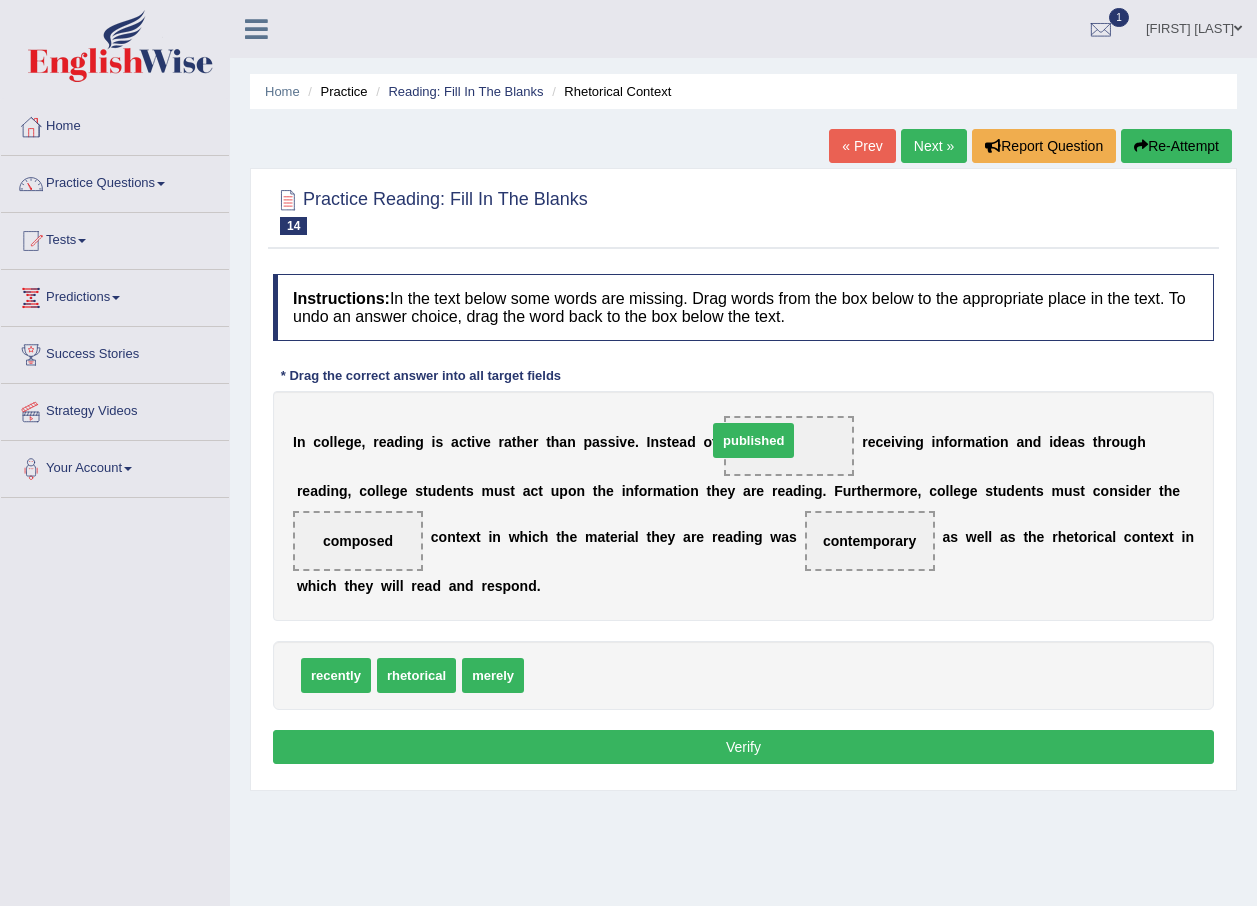 drag, startPoint x: 570, startPoint y: 674, endPoint x: 760, endPoint y: 435, distance: 305.32114 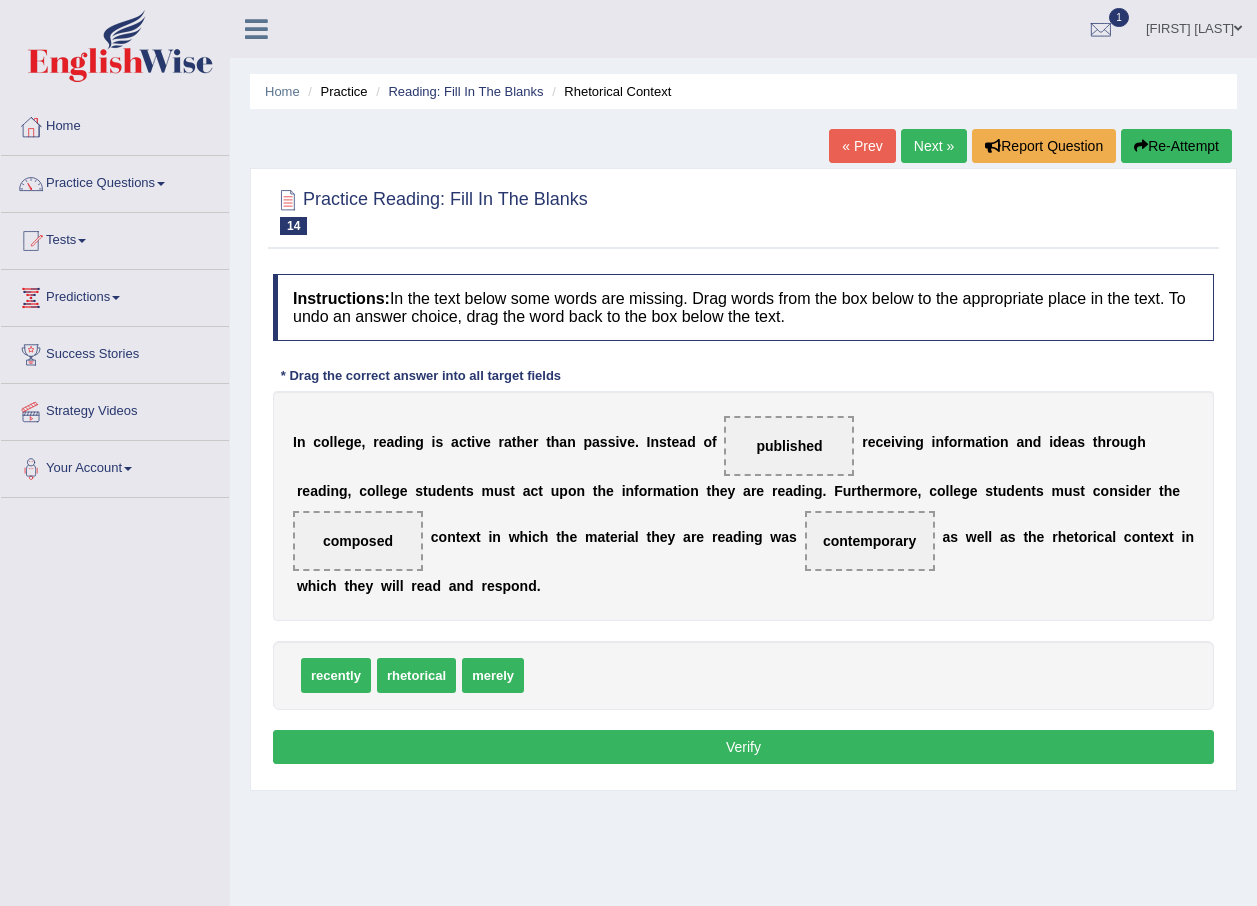 click on "Instructions:  In the text below some words are missing. Drag words from the box below to the appropriate place in the text. To undo an answer choice, drag the word back to the box below the text.
* Drag the correct answer into all target fields I n    c o l l e g e ,    r e a d i n g    i s    a c t i v e    r a t h e r    t h a n    p a s s i v e .    I n s t e a d    o f    published    r e c e i v i n g    i n f o r m a t i o n    a n d    i d e a s    t h r o u g h    r e a d i n g ,    c o l l e g e    s t u d e n t s    m u s t    a c t    u p o n    t h e    i n f o r m a t i o n    t h e y    a r e    r e a d i n g .    F u r t h e r m o r e ,    c o l l e g e    s t u d e n t s    m u s t    c o n s i d e r    t h e    composed    c o n t e x t    i n    w h i c h    t h e    m a t e r i a l    t h e y    a r e    r e a d i n g    w a s    contemporary    a s    w e l l    a s    t h e    r h e t o r i c a l    c o n t e x t    i n" at bounding box center [743, 522] 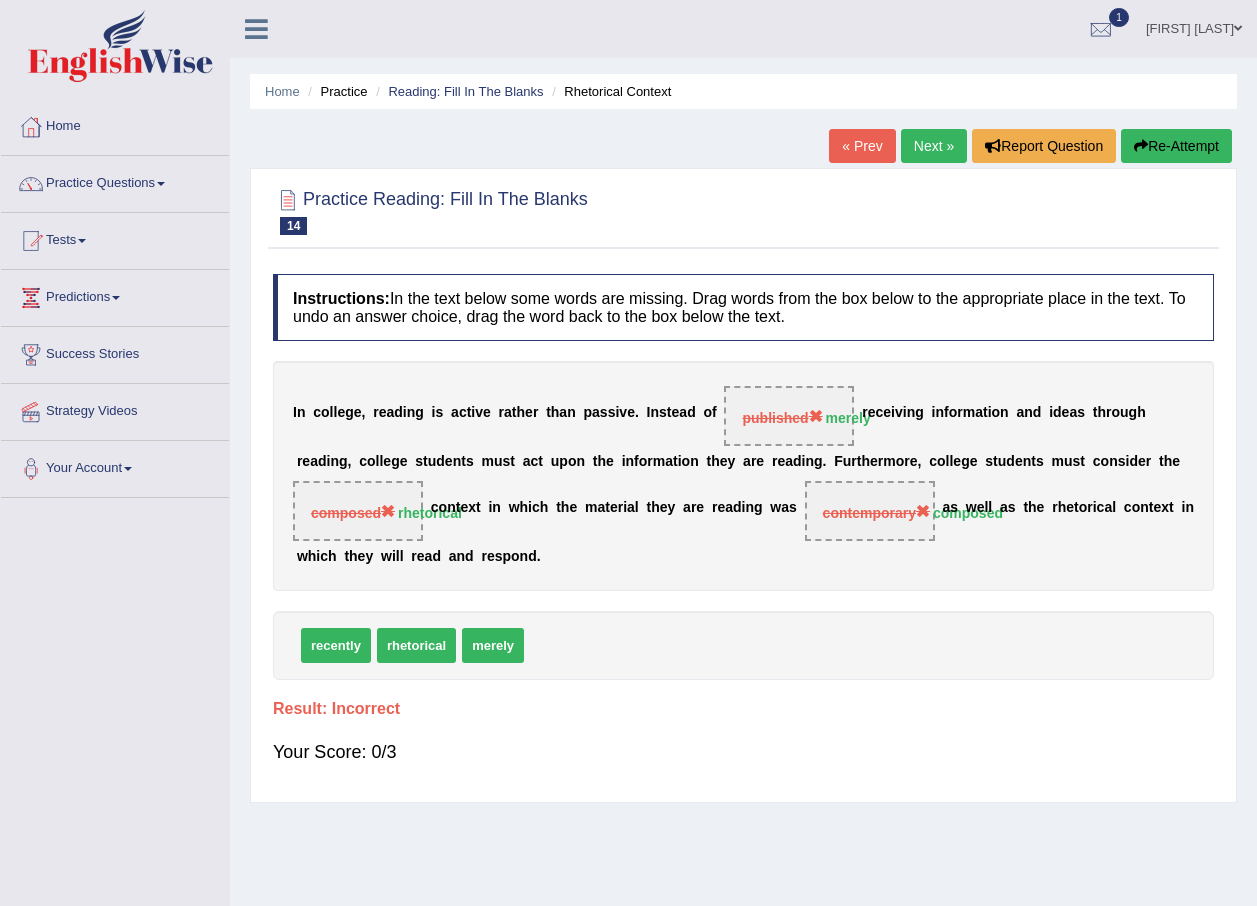 click on "Re-Attempt" at bounding box center [1176, 146] 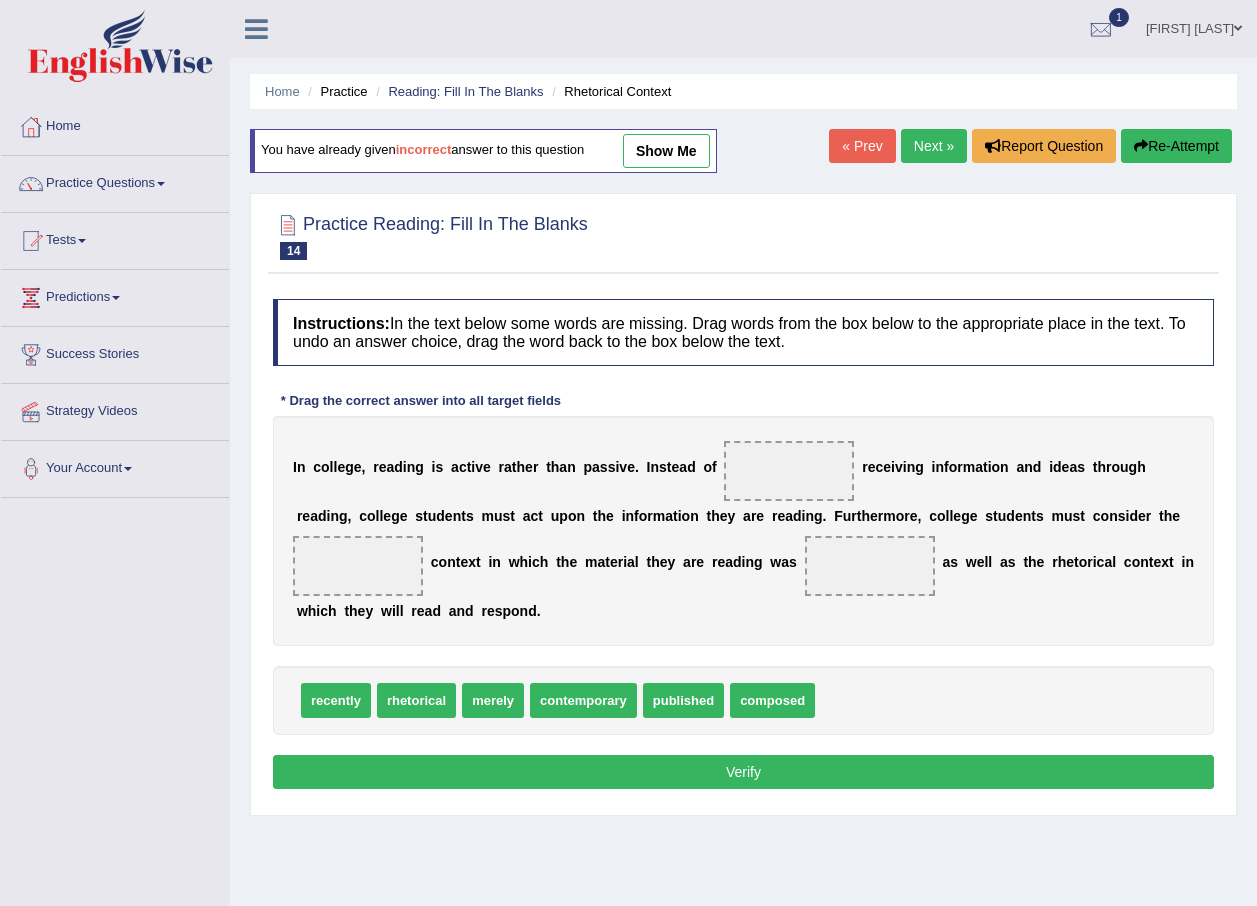 scroll, scrollTop: 0, scrollLeft: 0, axis: both 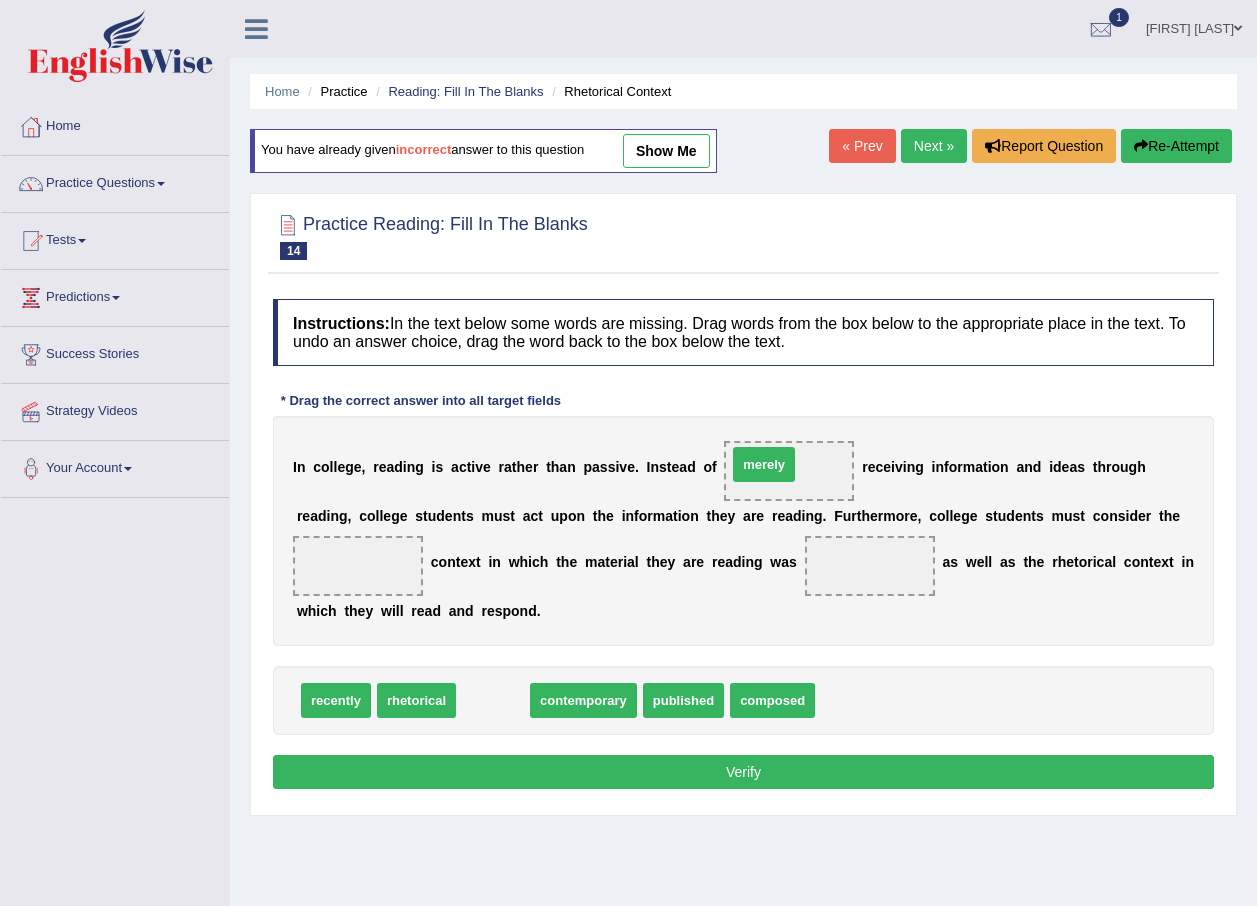 drag, startPoint x: 490, startPoint y: 699, endPoint x: 799, endPoint y: 438, distance: 404.47745 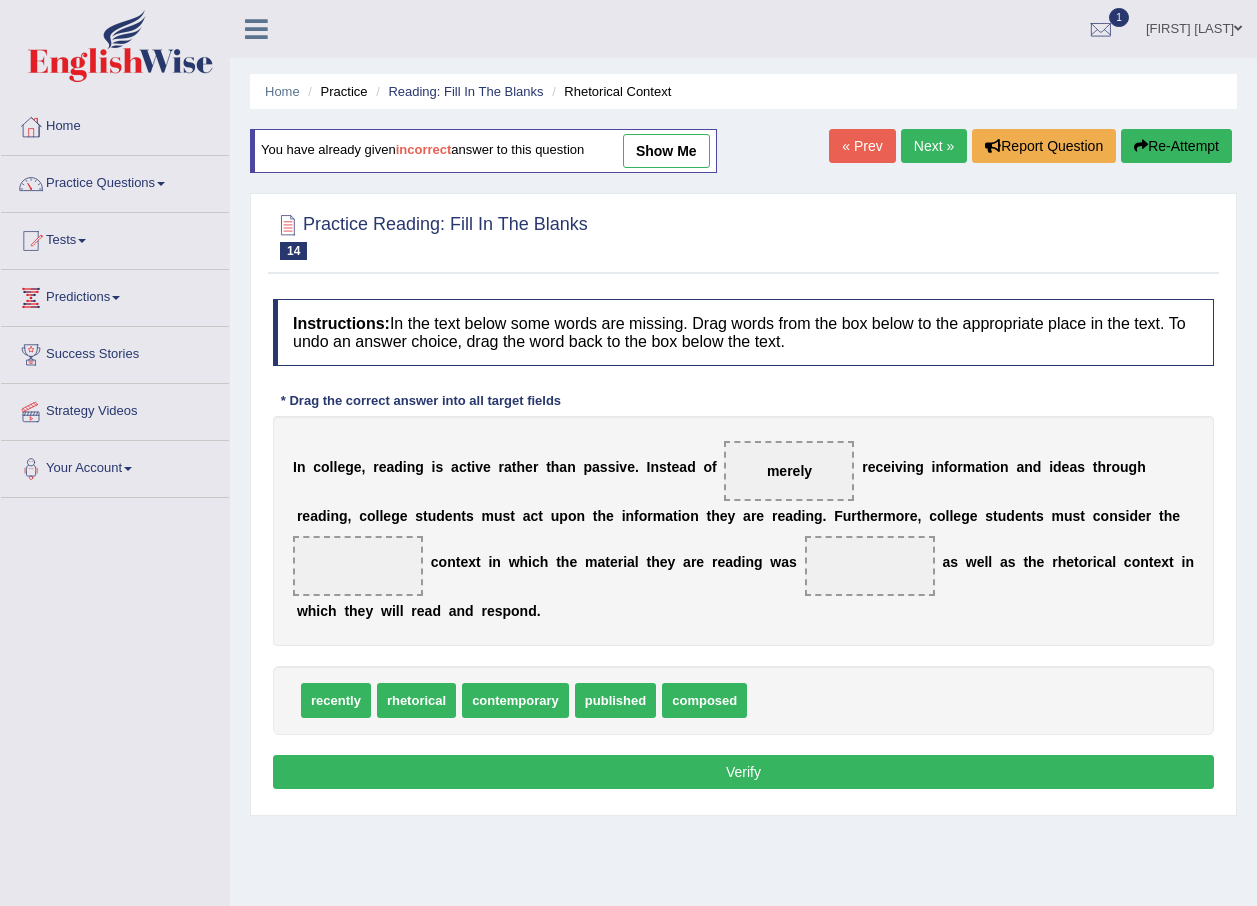 drag, startPoint x: 399, startPoint y: 704, endPoint x: 380, endPoint y: 577, distance: 128.41339 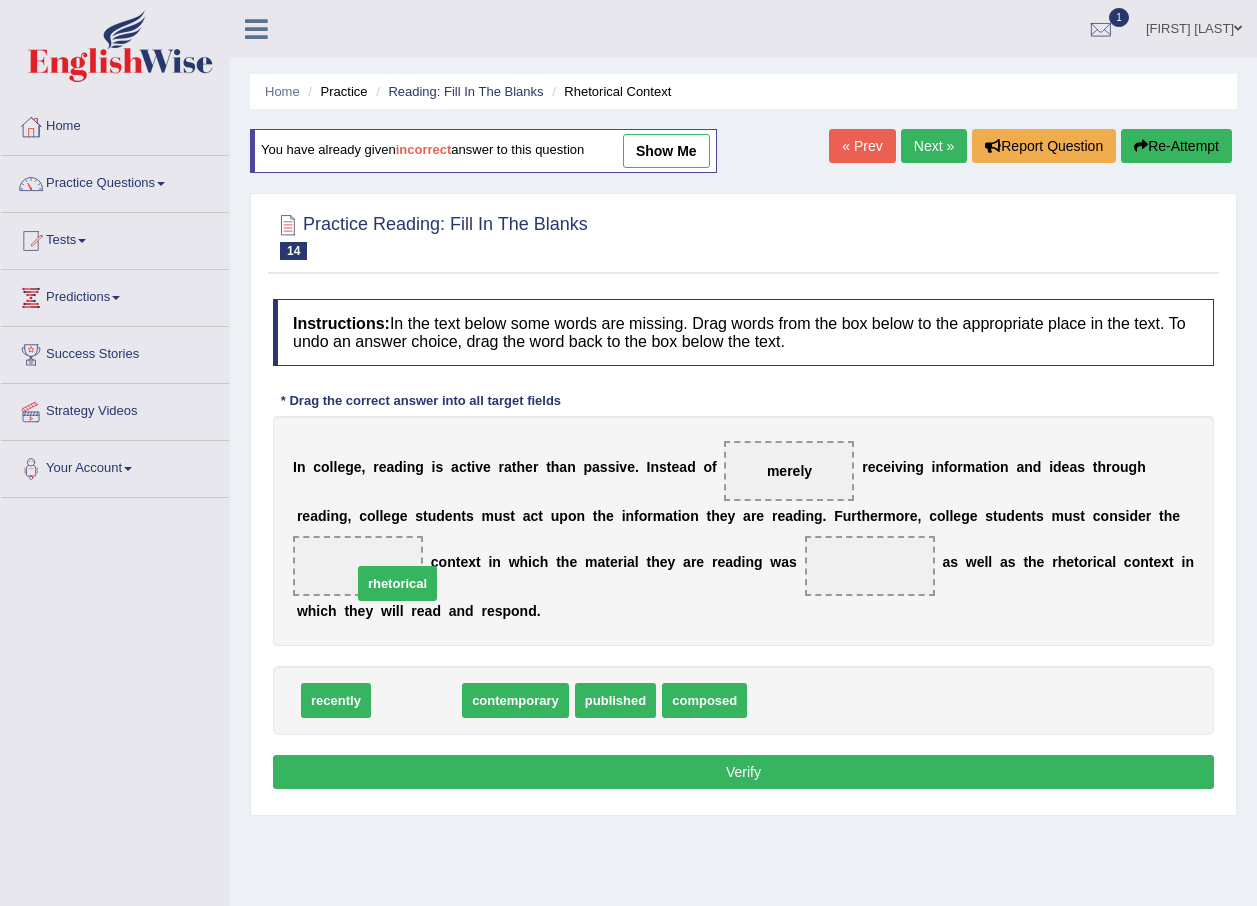 drag, startPoint x: 413, startPoint y: 701, endPoint x: 382, endPoint y: 568, distance: 136.565 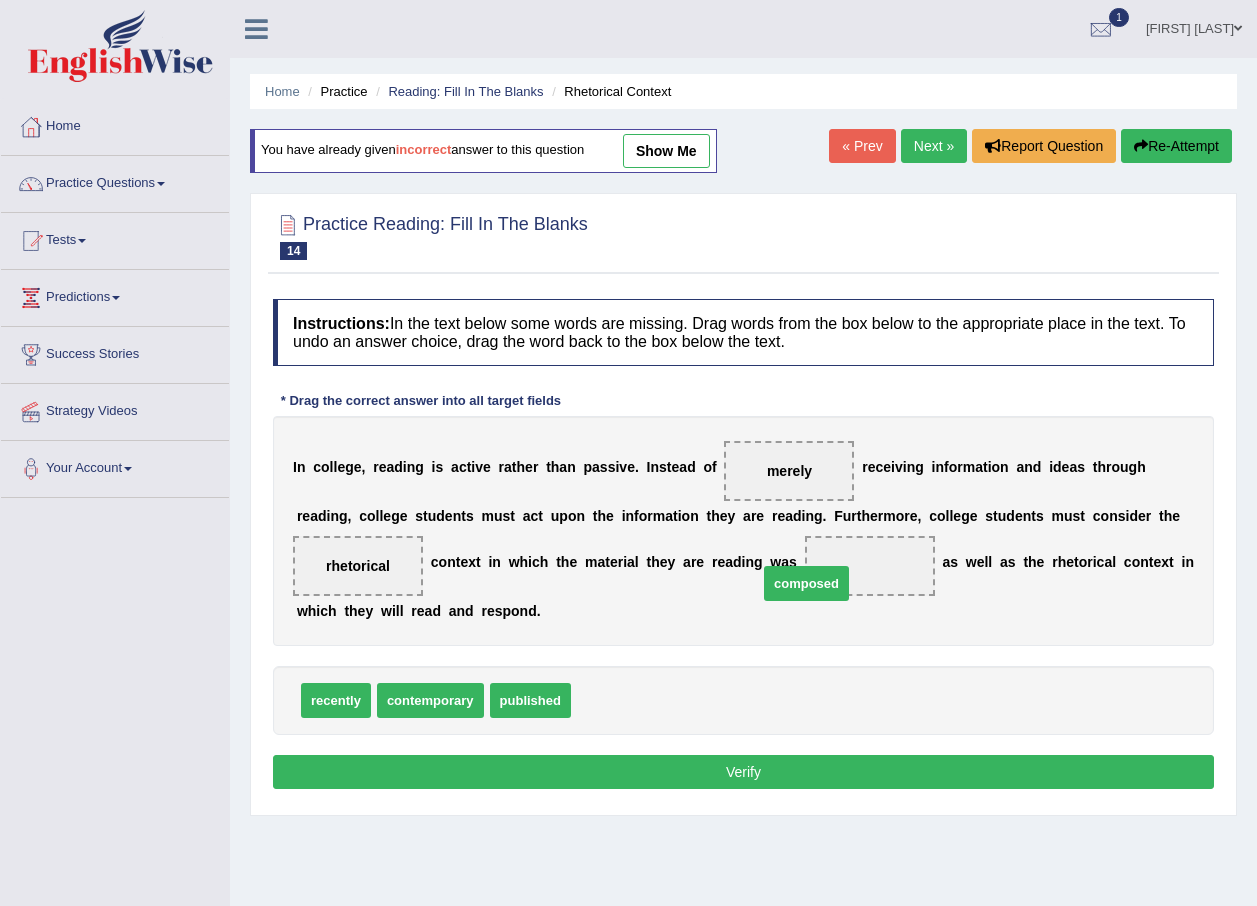 drag, startPoint x: 660, startPoint y: 670, endPoint x: 819, endPoint y: 584, distance: 180.7678 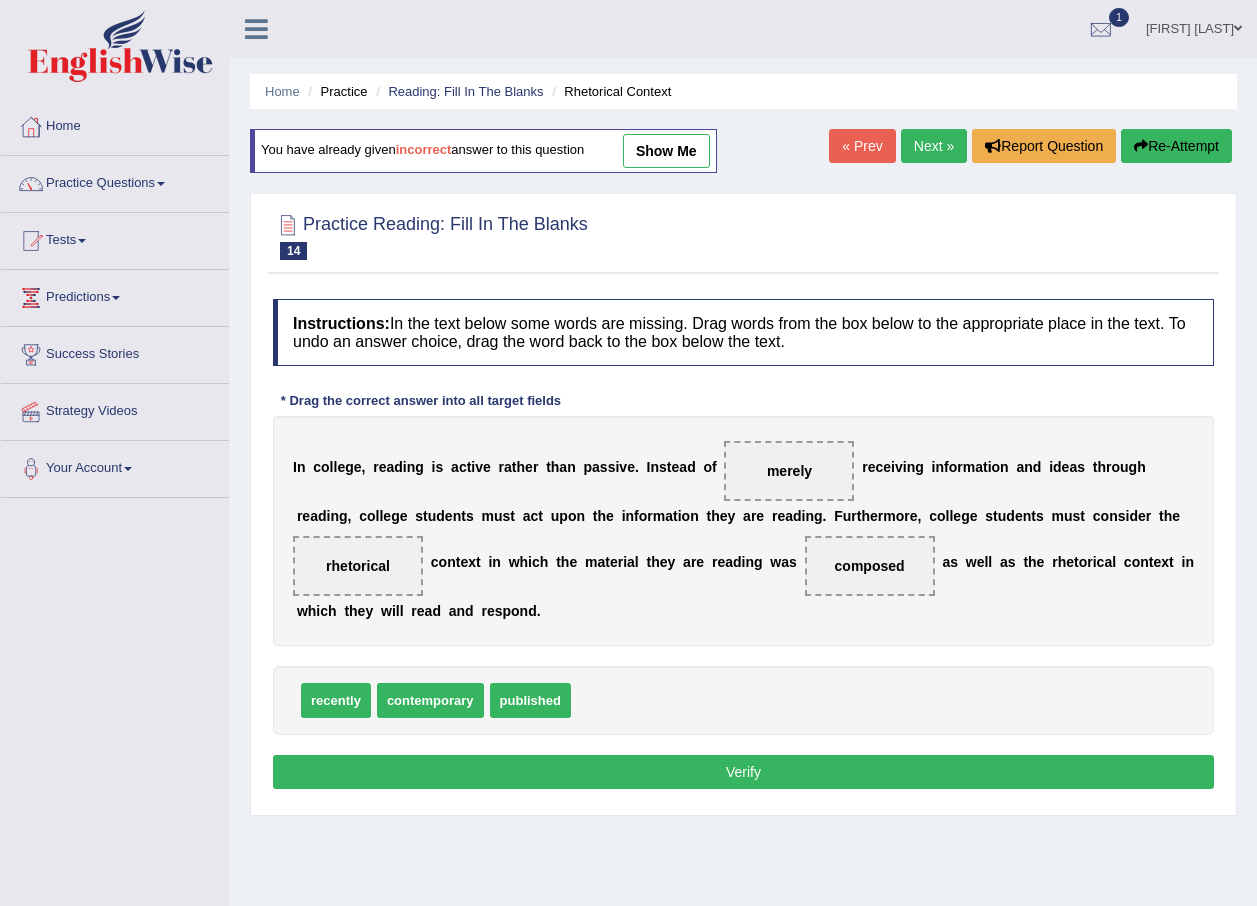 click on "Verify" at bounding box center [743, 772] 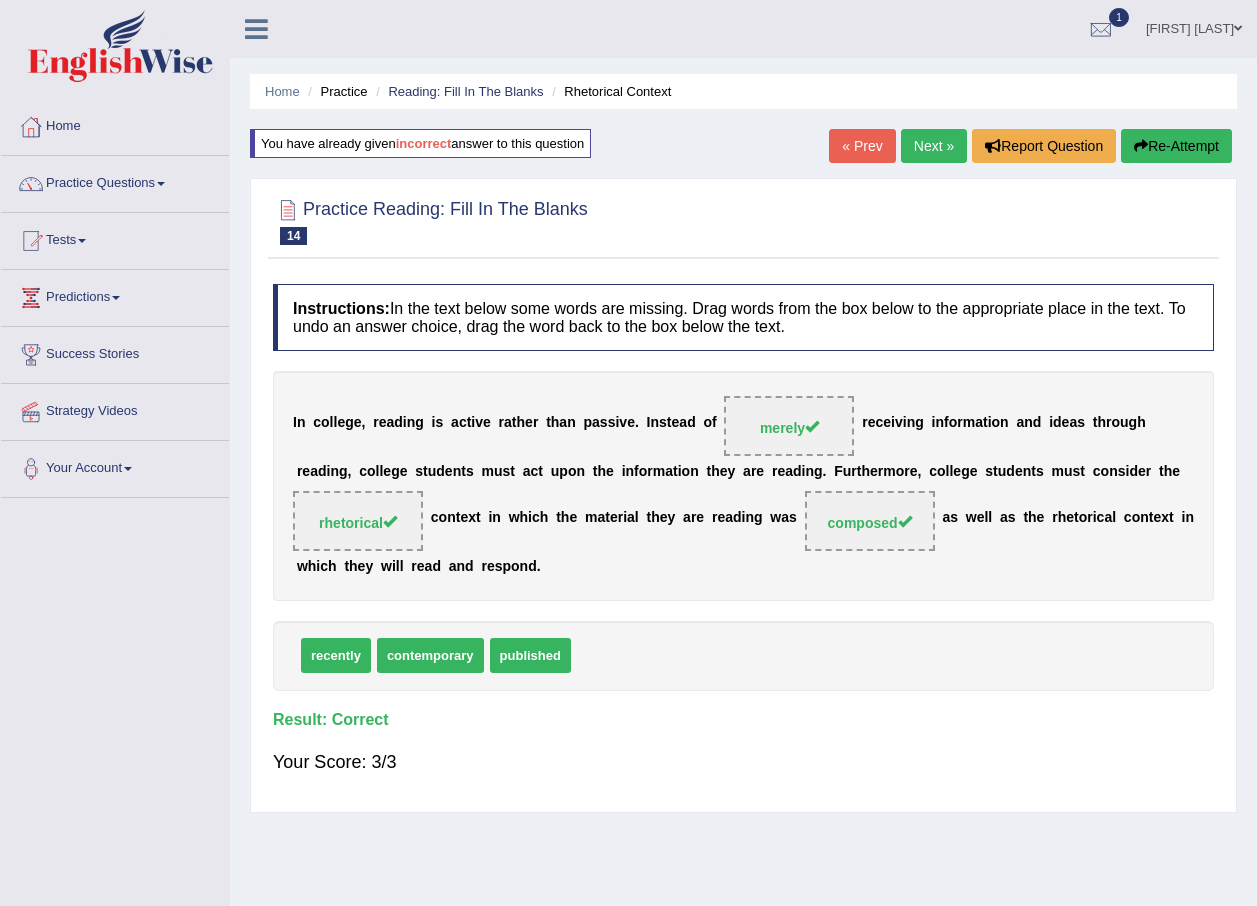 click on "Next »" at bounding box center [934, 146] 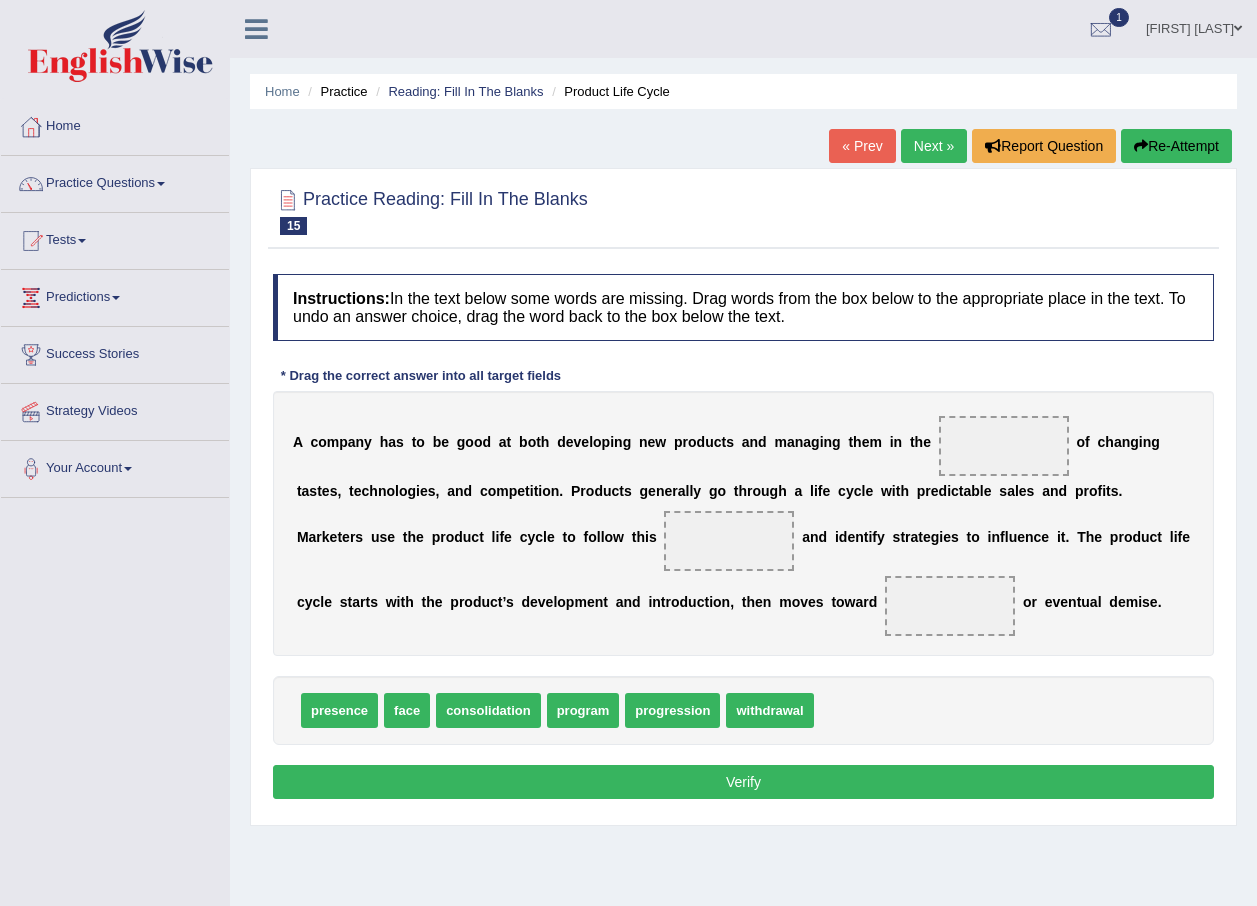 scroll, scrollTop: 0, scrollLeft: 0, axis: both 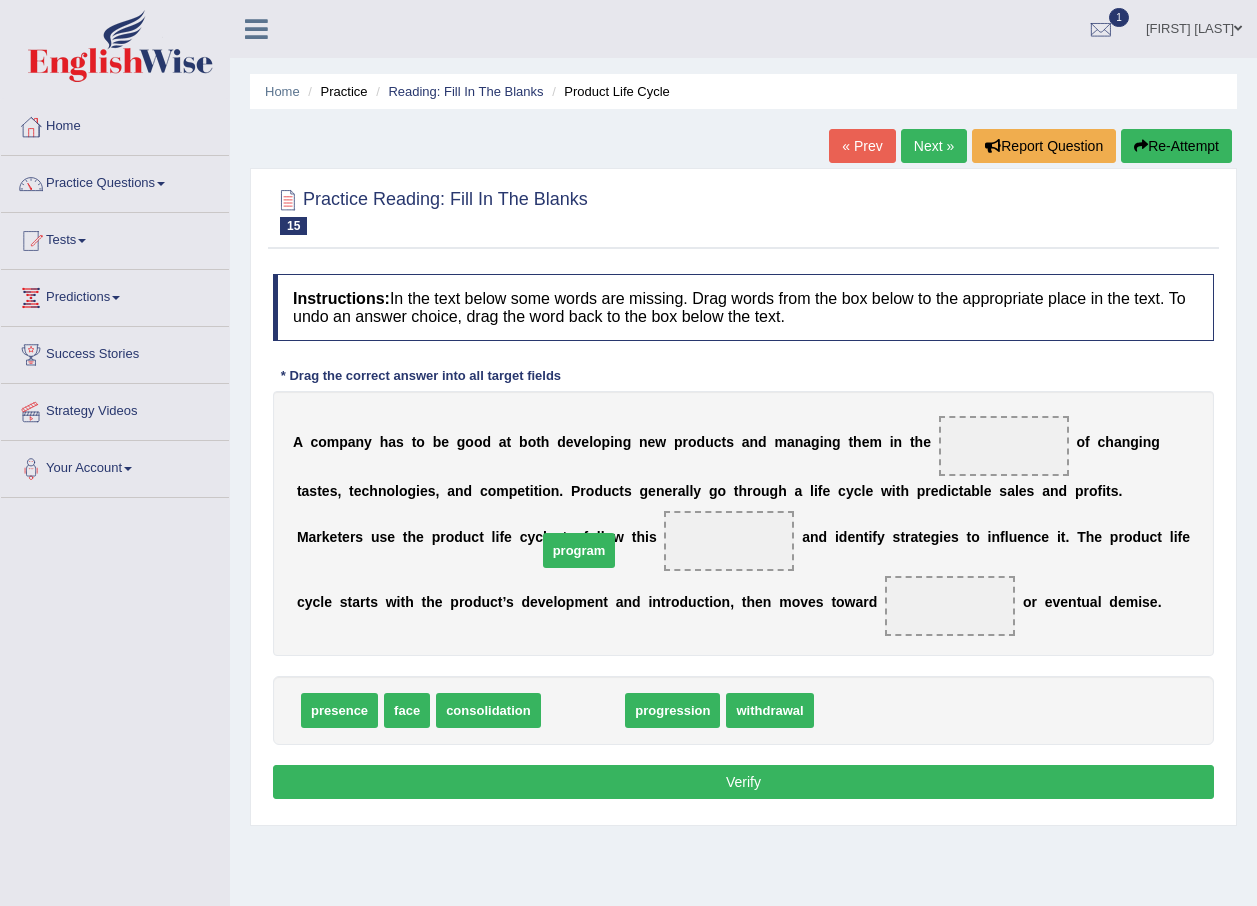 drag, startPoint x: 553, startPoint y: 706, endPoint x: 549, endPoint y: 546, distance: 160.04999 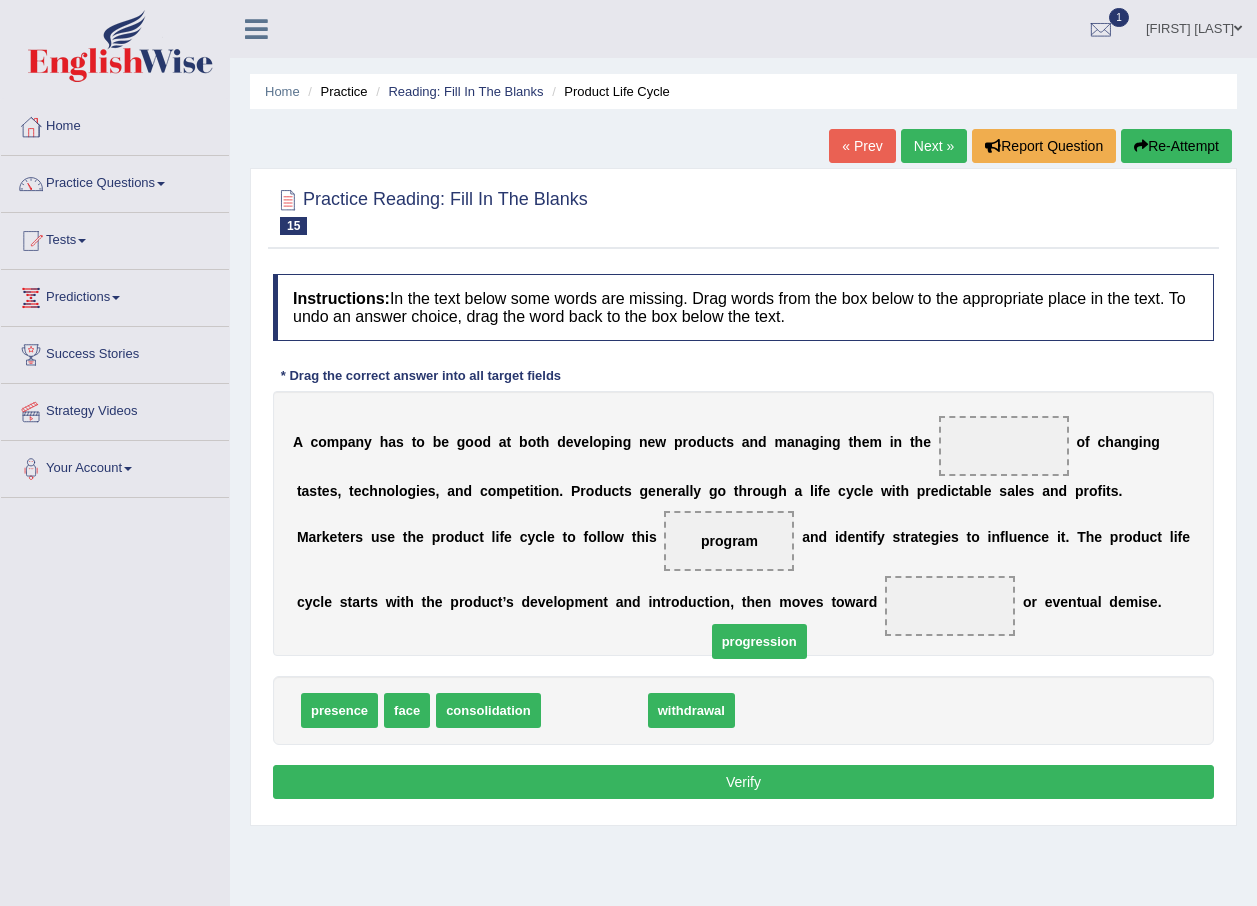 drag, startPoint x: 575, startPoint y: 708, endPoint x: 759, endPoint y: 606, distance: 210.3806 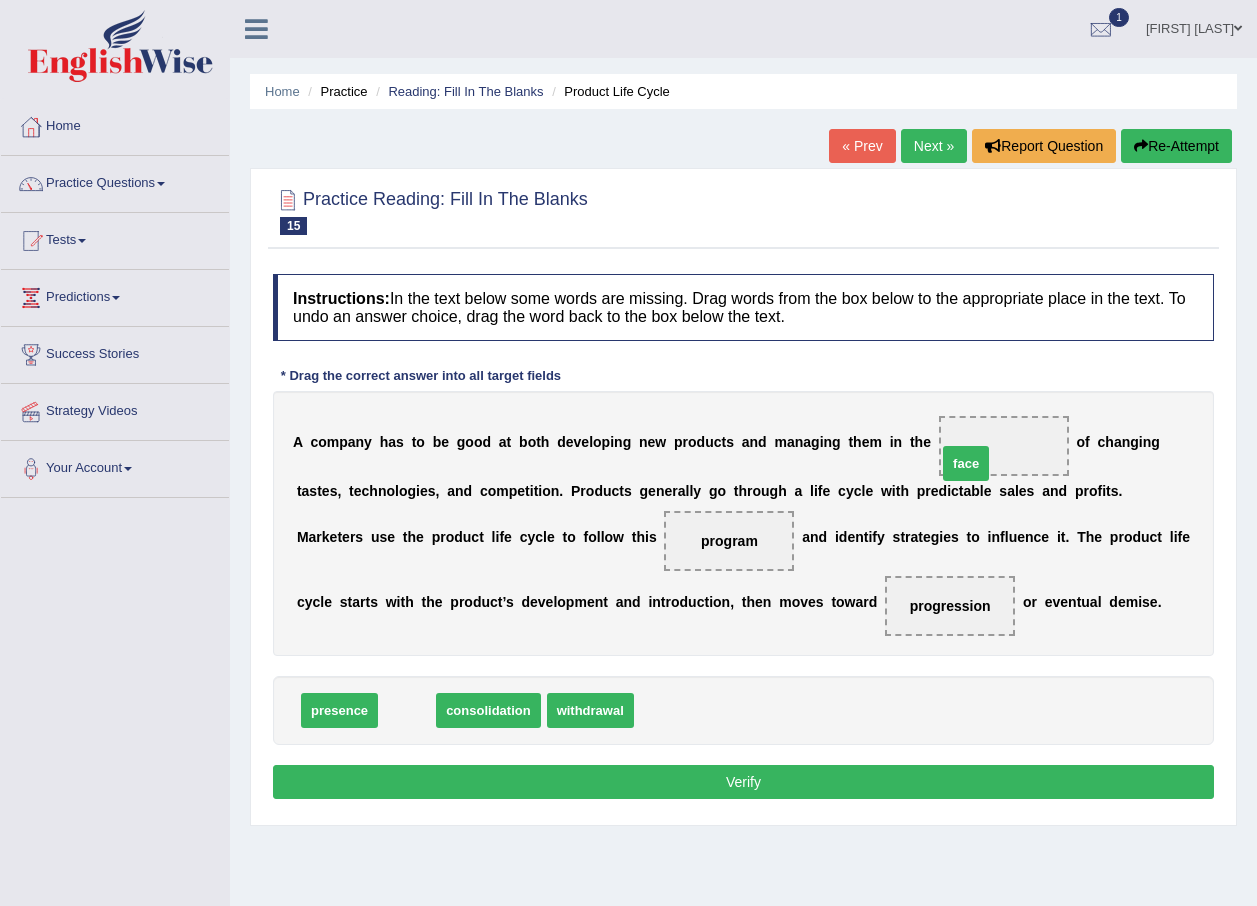 drag, startPoint x: 412, startPoint y: 699, endPoint x: 972, endPoint y: 433, distance: 619.96454 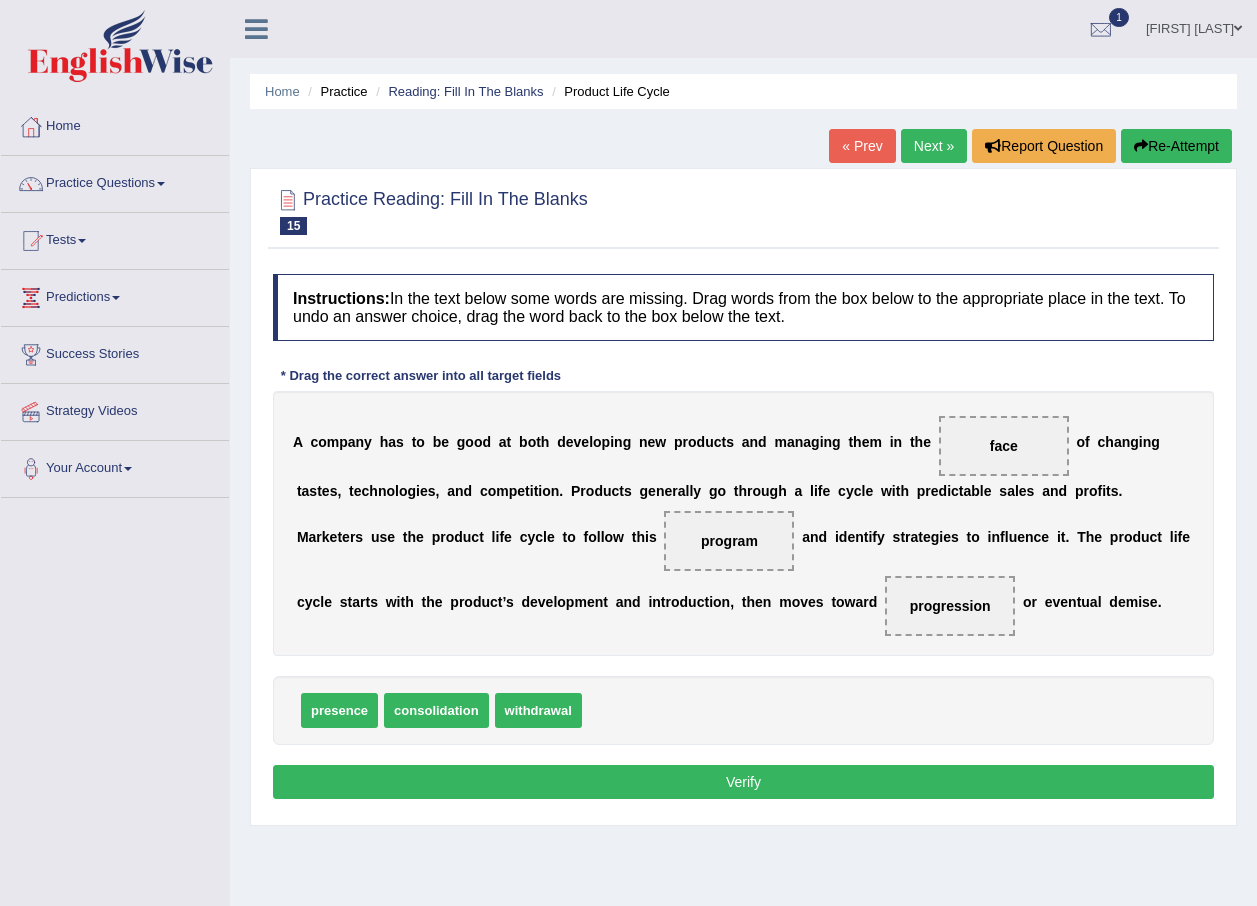 click on "Verify" at bounding box center (743, 782) 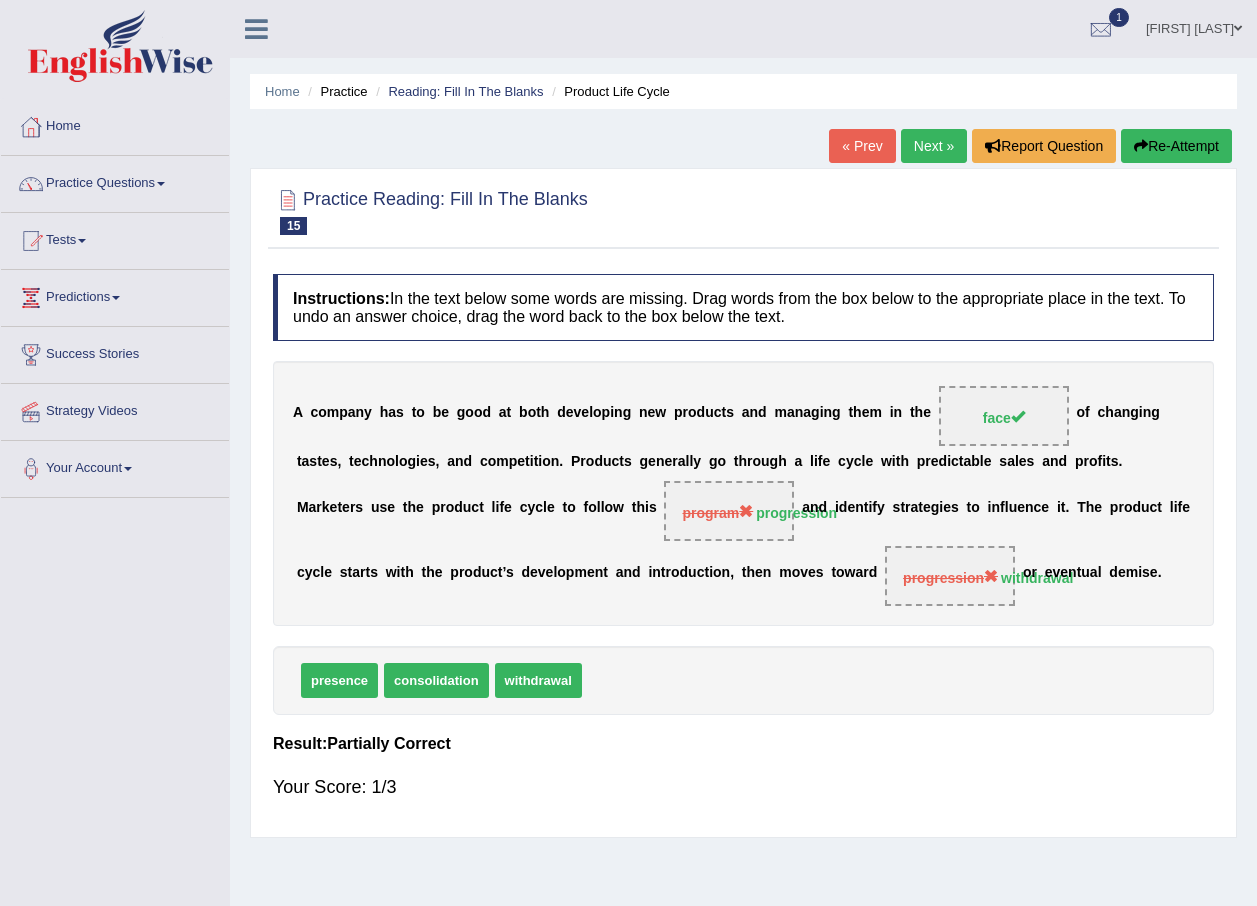 click on "Next »" at bounding box center (934, 146) 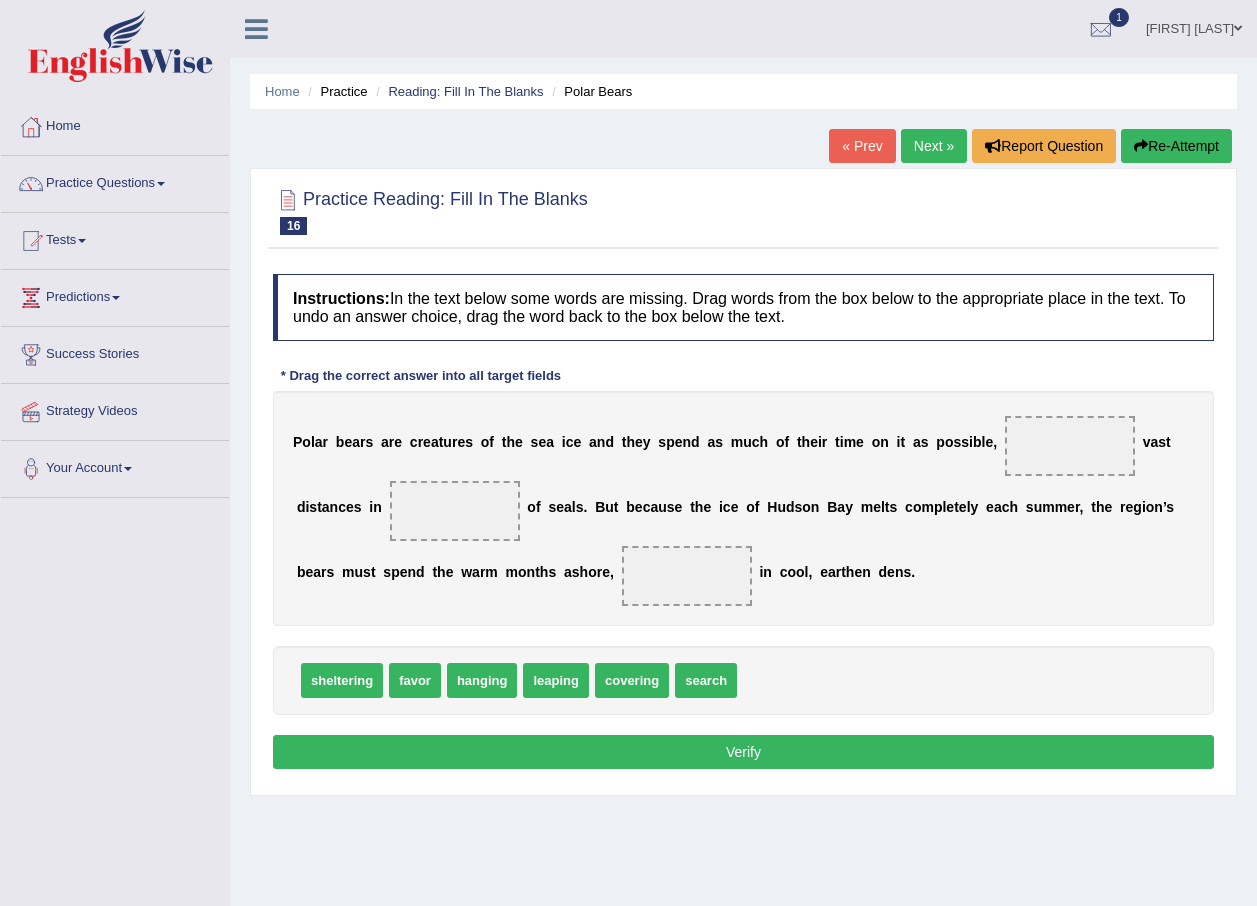 scroll, scrollTop: 0, scrollLeft: 0, axis: both 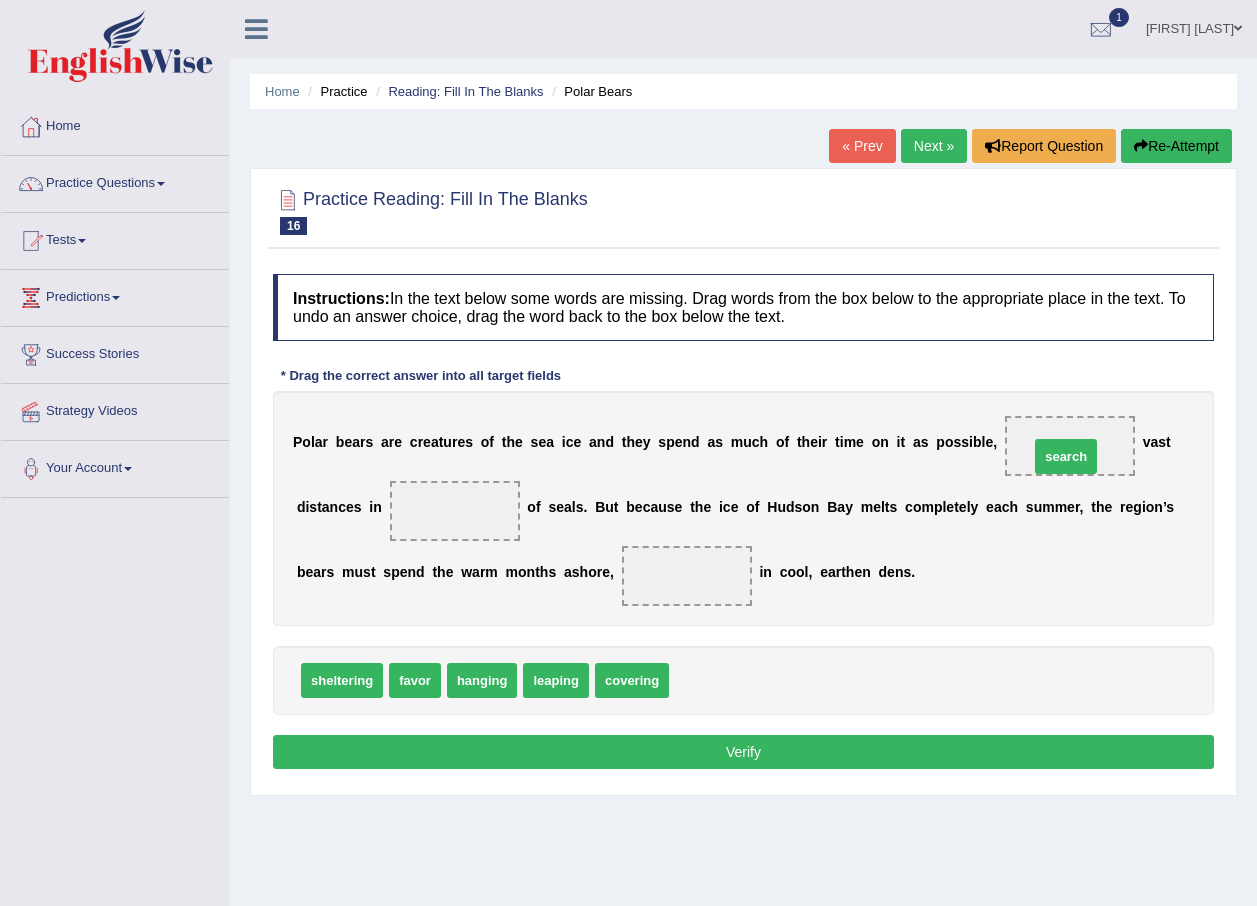 drag, startPoint x: 707, startPoint y: 682, endPoint x: 1065, endPoint y: 458, distance: 422.30322 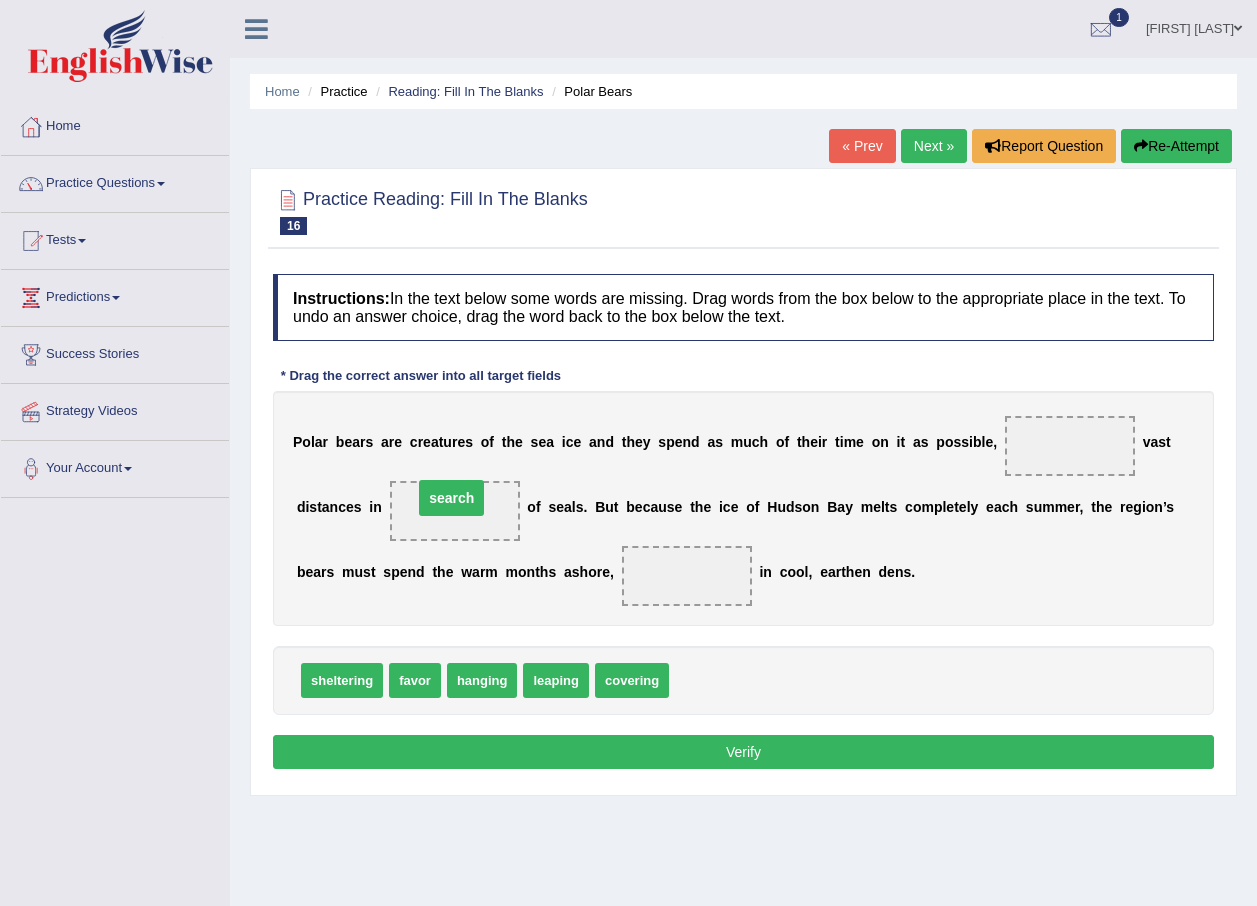 drag, startPoint x: 1040, startPoint y: 449, endPoint x: 420, endPoint y: 503, distance: 622.34717 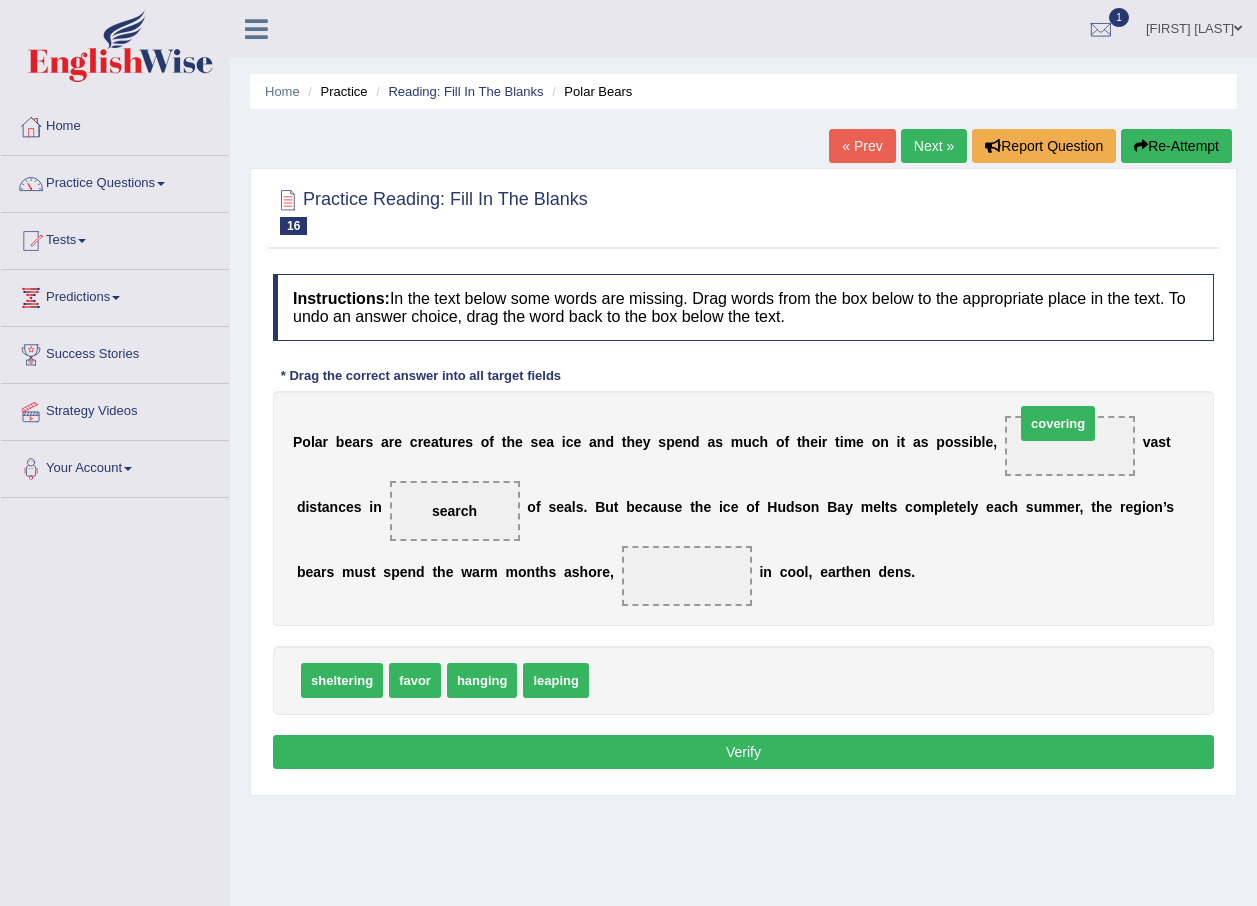 drag, startPoint x: 620, startPoint y: 681, endPoint x: 1043, endPoint y: 433, distance: 490.3397 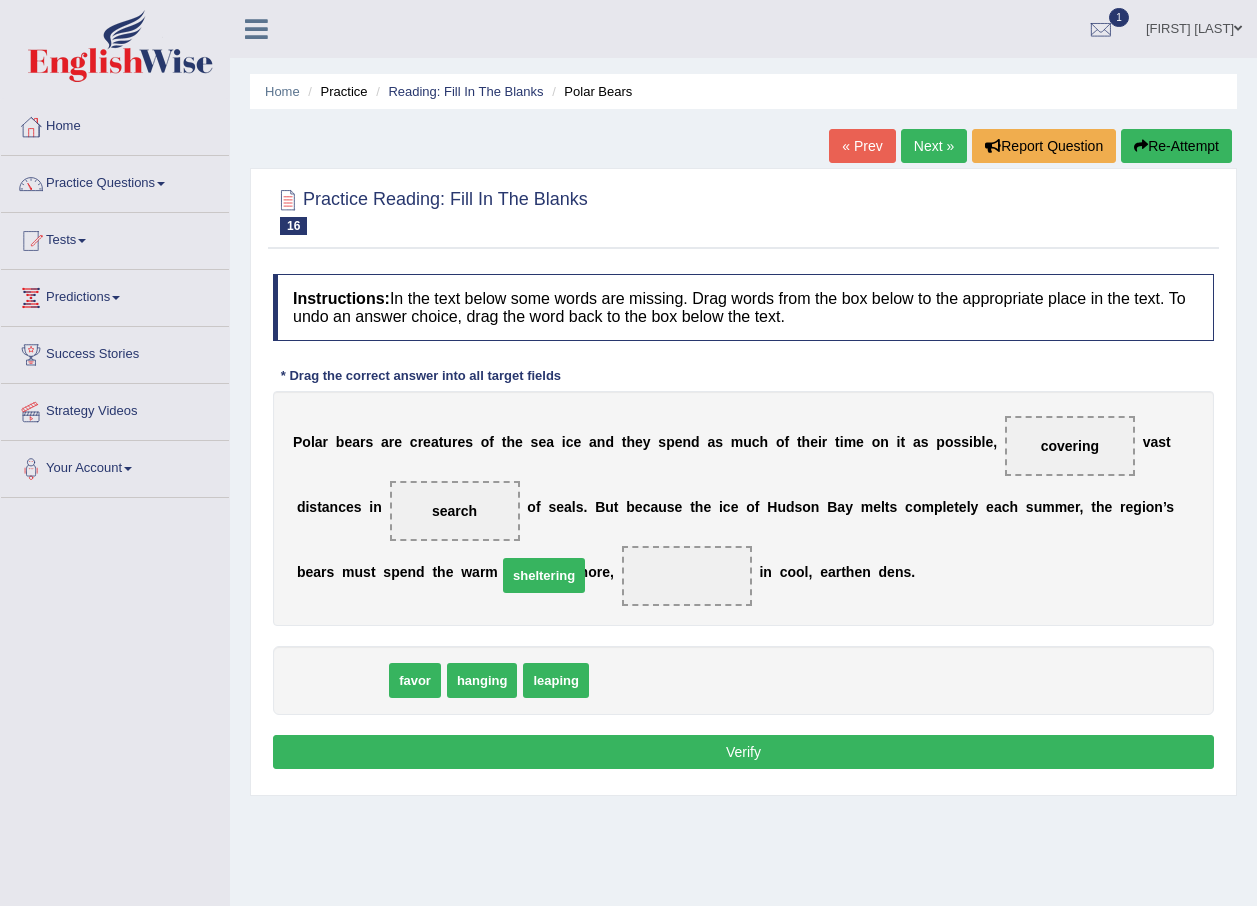drag, startPoint x: 350, startPoint y: 680, endPoint x: 552, endPoint y: 575, distance: 227.65984 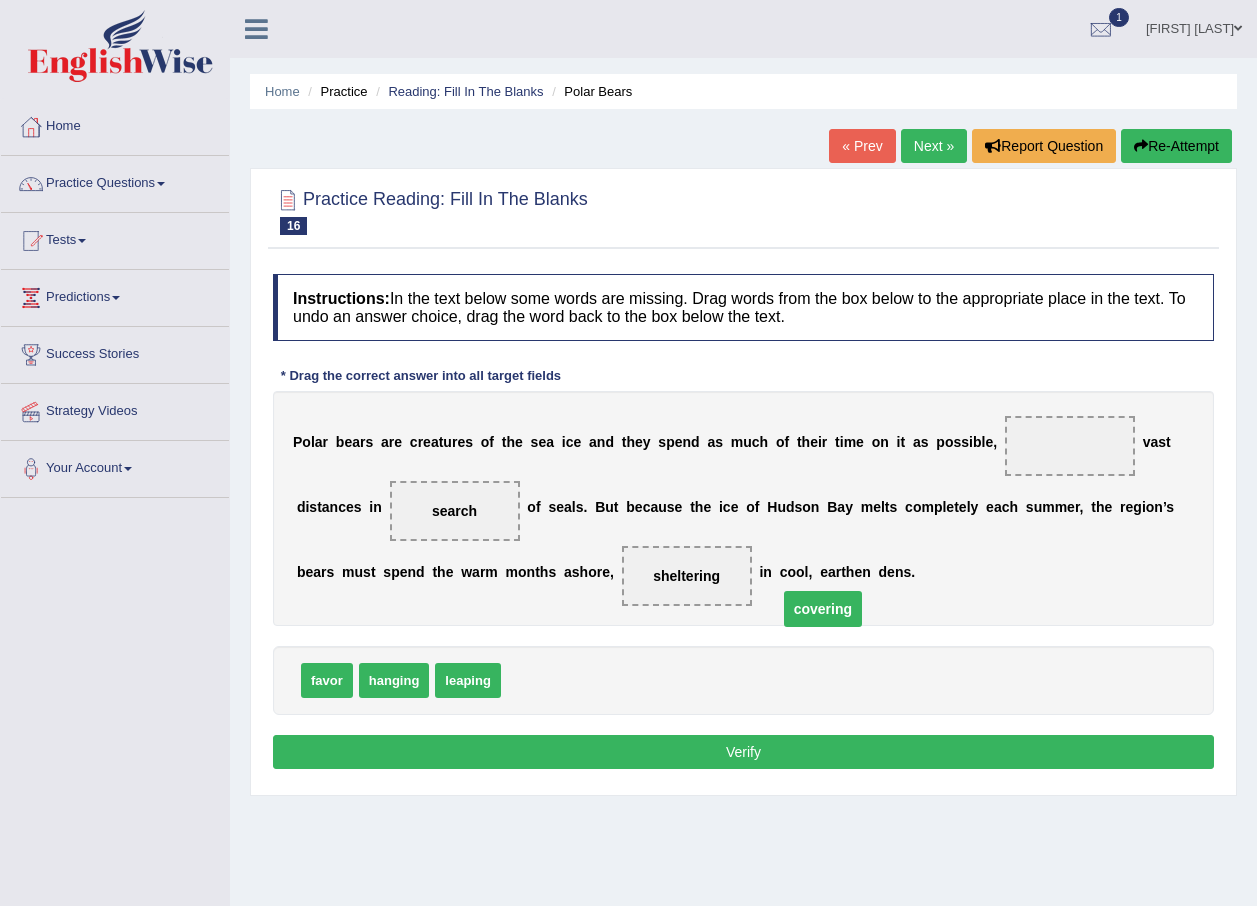 drag, startPoint x: 1042, startPoint y: 450, endPoint x: 652, endPoint y: 653, distance: 439.6692 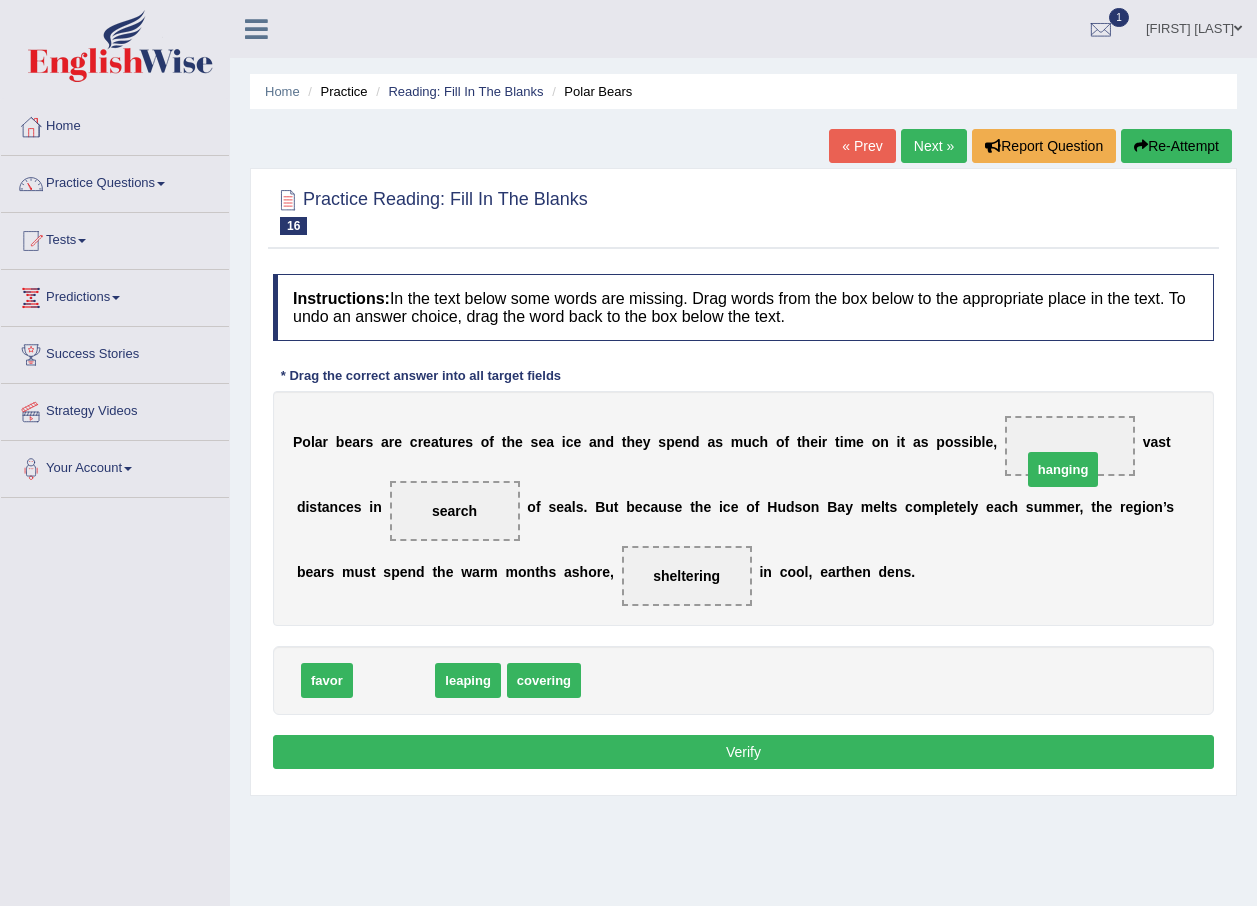 drag, startPoint x: 400, startPoint y: 681, endPoint x: 1068, endPoint y: 470, distance: 700.5319 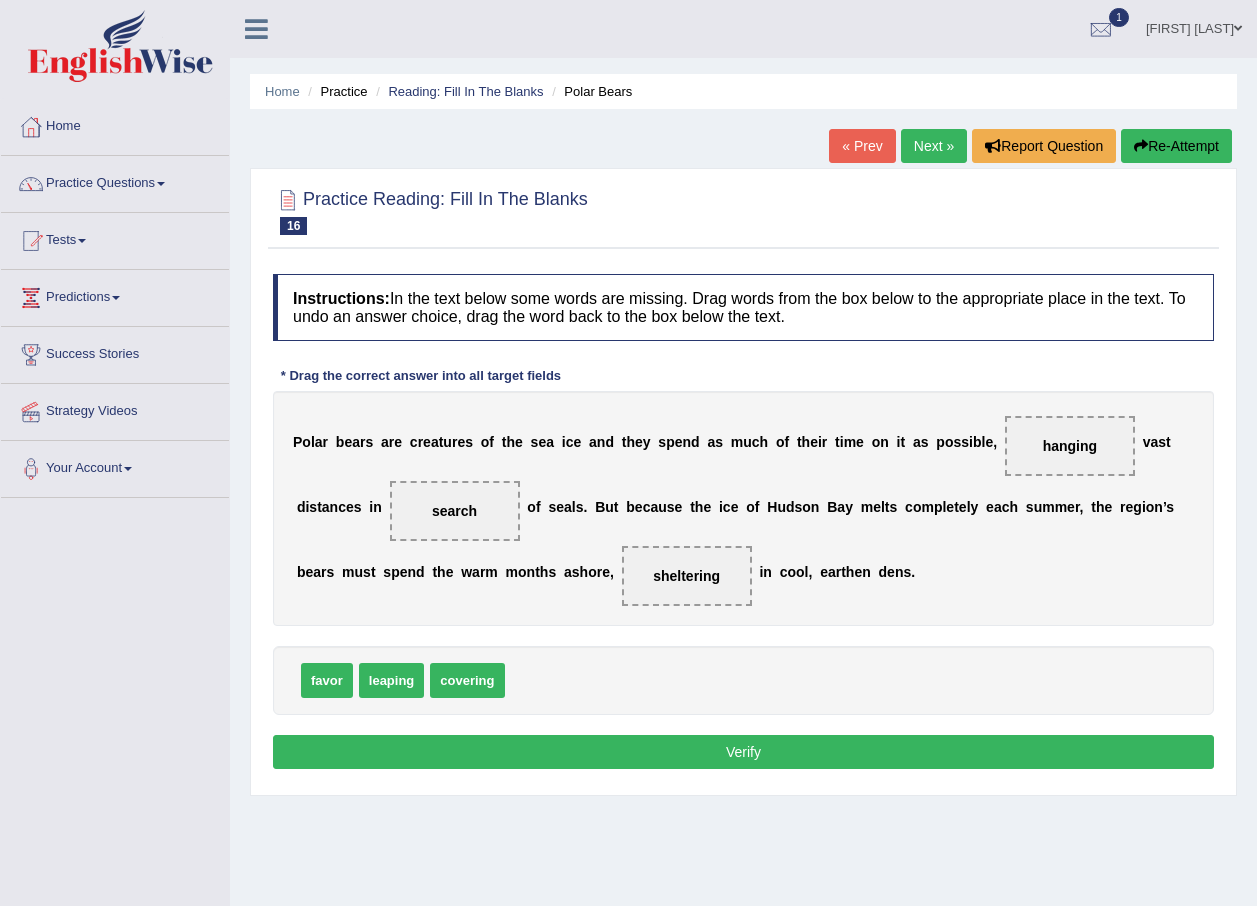 click on "Verify" at bounding box center (743, 752) 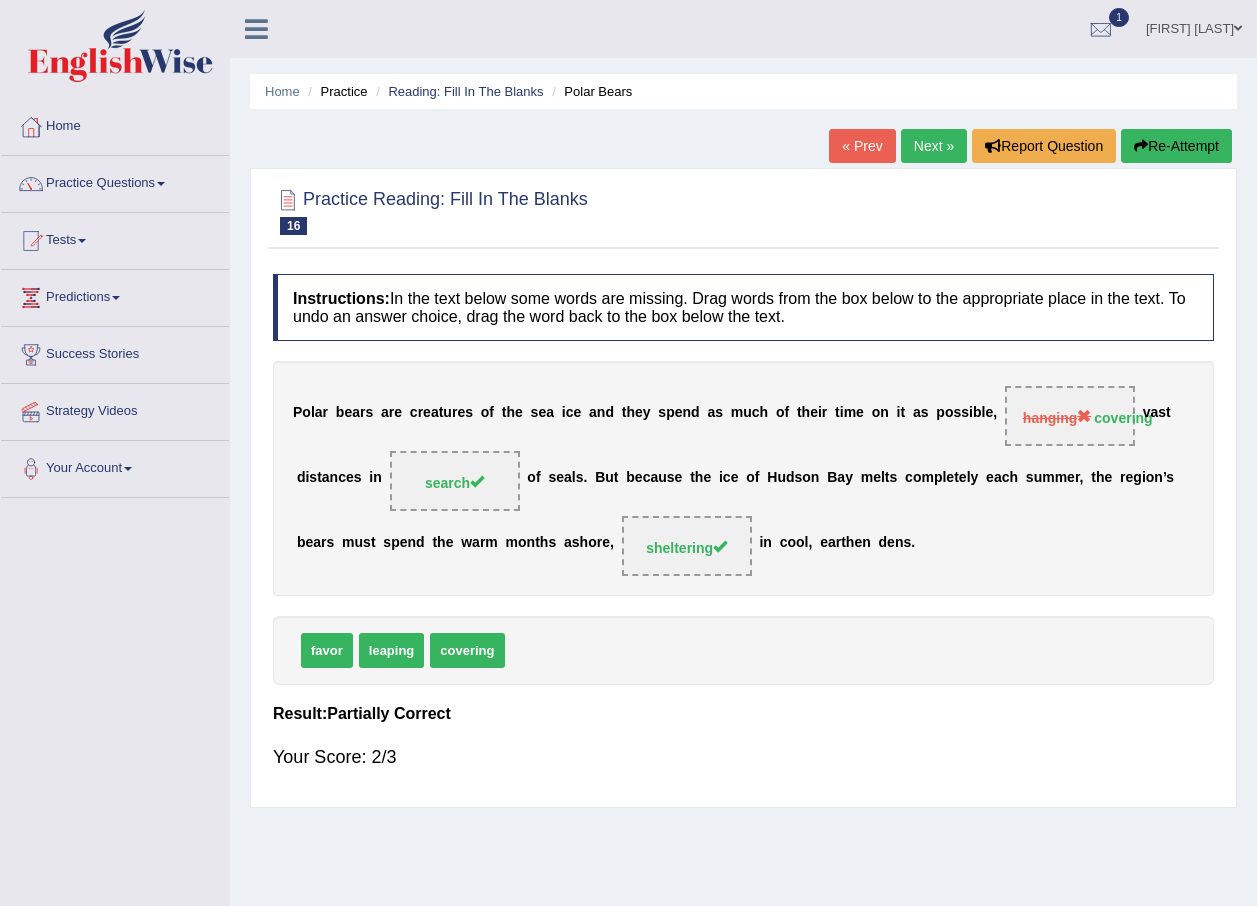 click on "Next »" at bounding box center (934, 146) 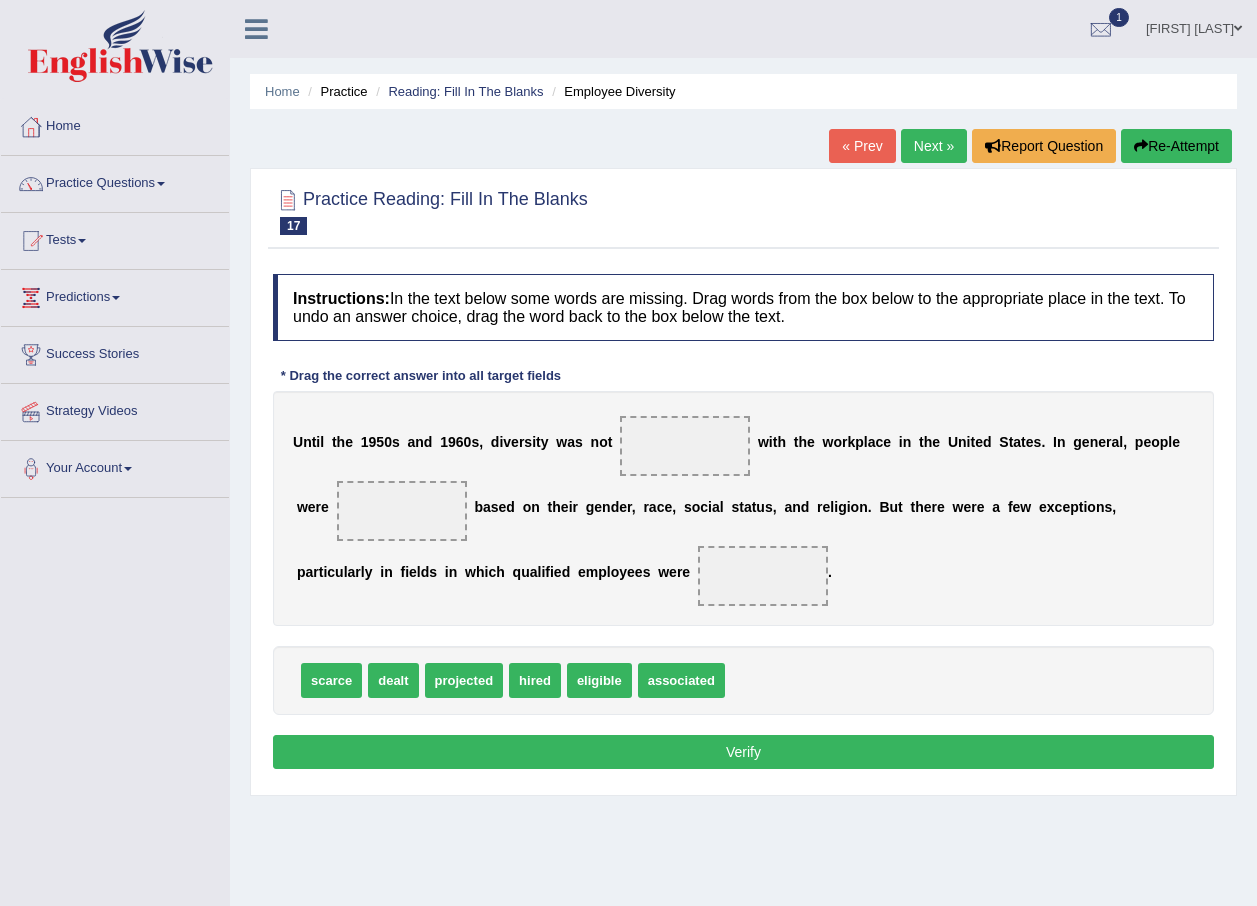 scroll, scrollTop: 0, scrollLeft: 0, axis: both 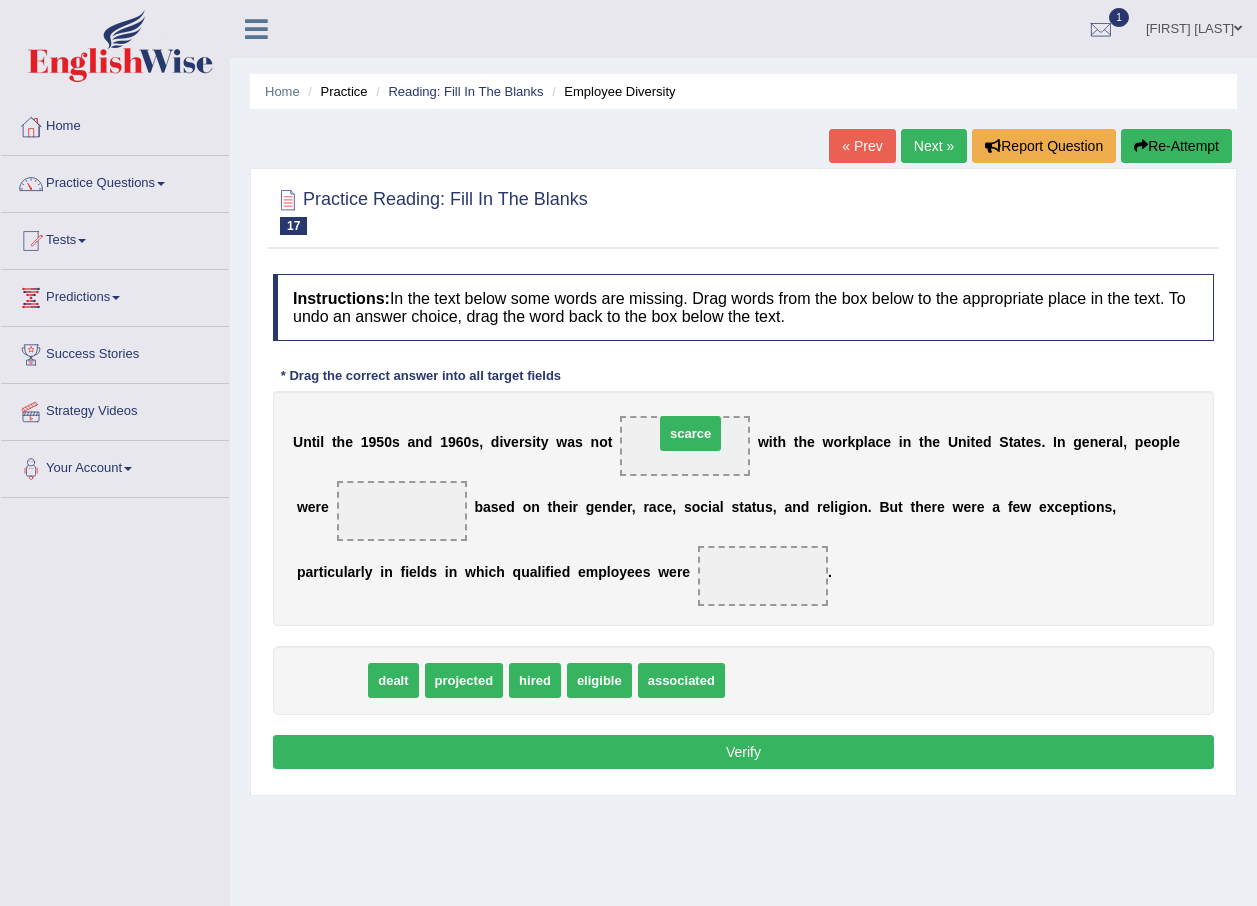 drag, startPoint x: 336, startPoint y: 677, endPoint x: 695, endPoint y: 430, distance: 435.7637 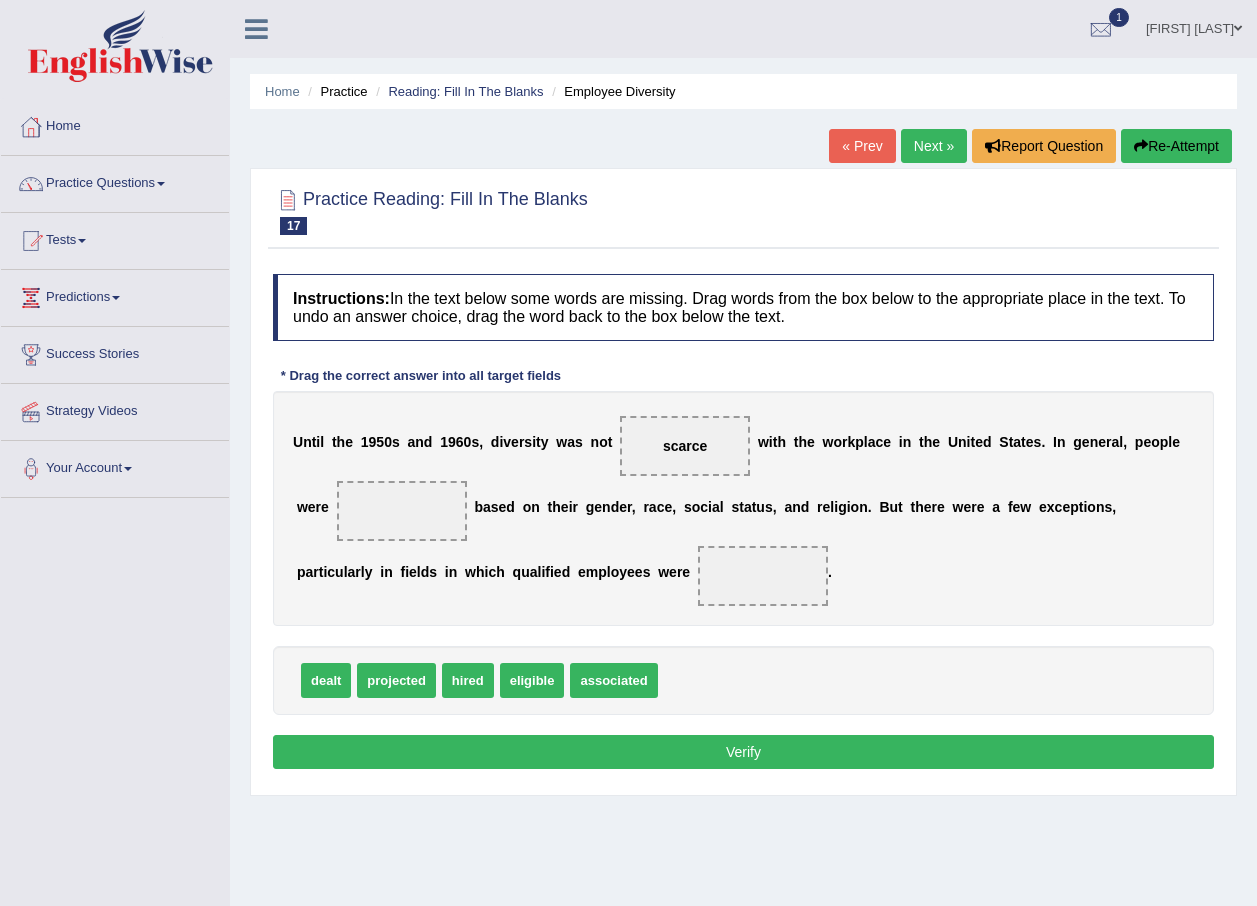 drag, startPoint x: 616, startPoint y: 710, endPoint x: 530, endPoint y: 645, distance: 107.80074 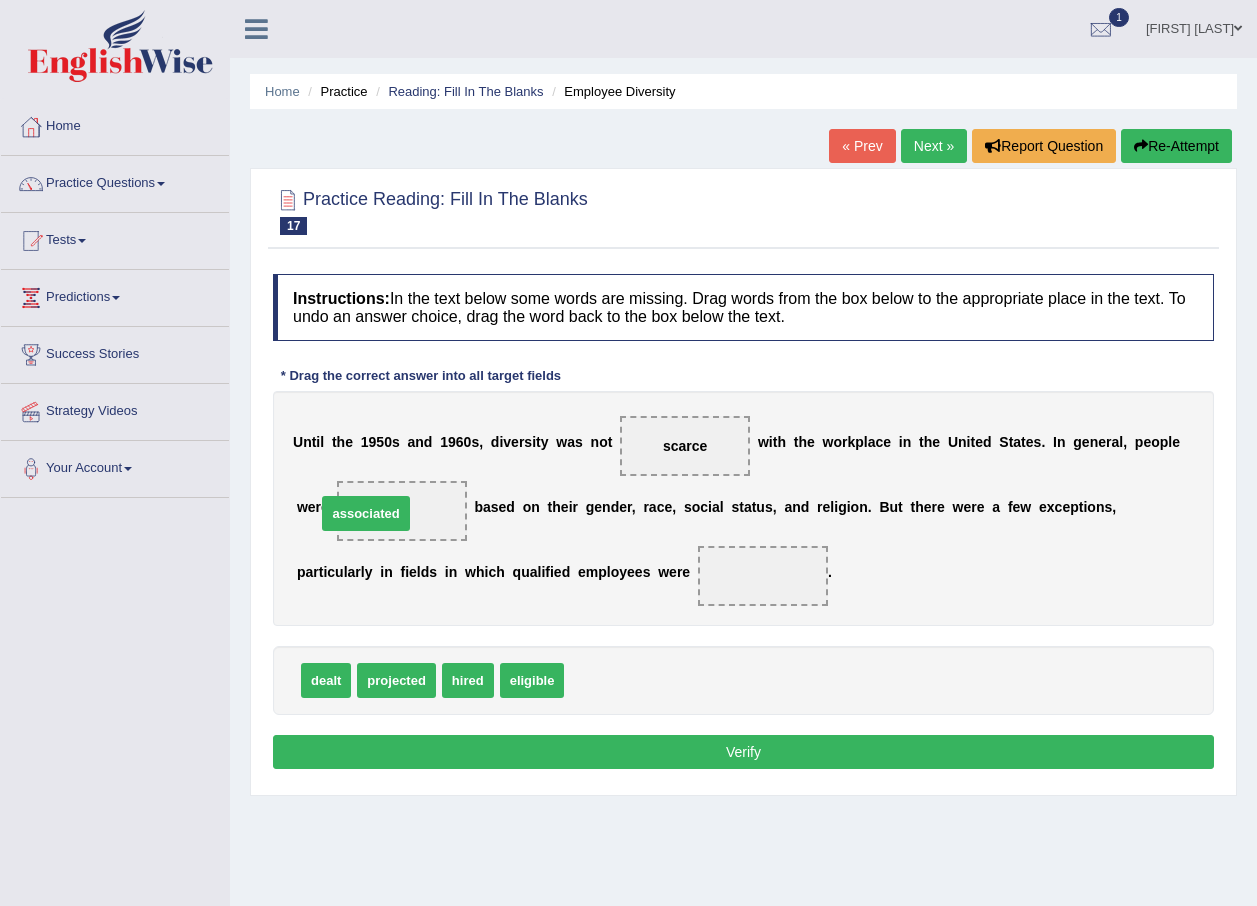drag, startPoint x: 594, startPoint y: 679, endPoint x: 338, endPoint y: 505, distance: 309.53513 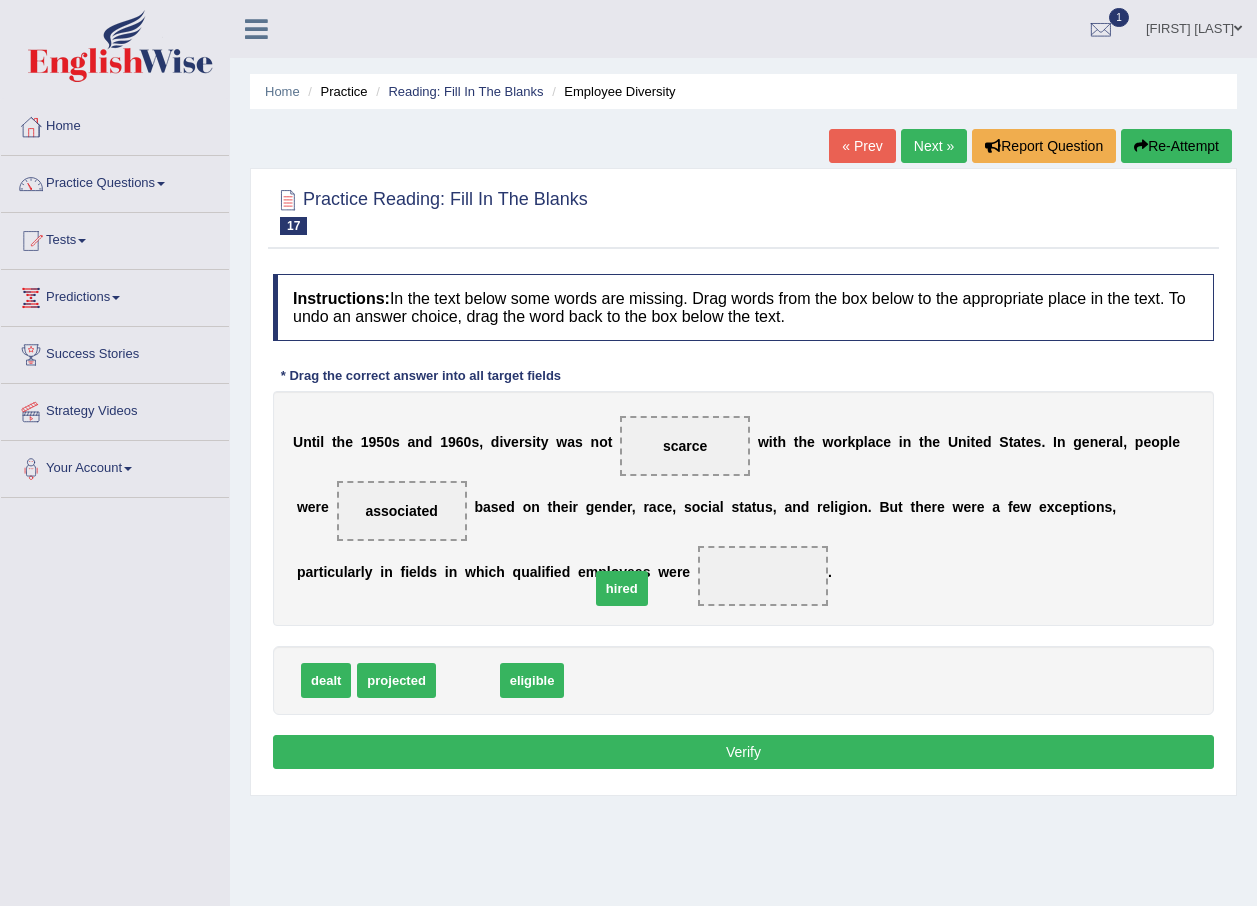 drag, startPoint x: 461, startPoint y: 686, endPoint x: 615, endPoint y: 590, distance: 181.47176 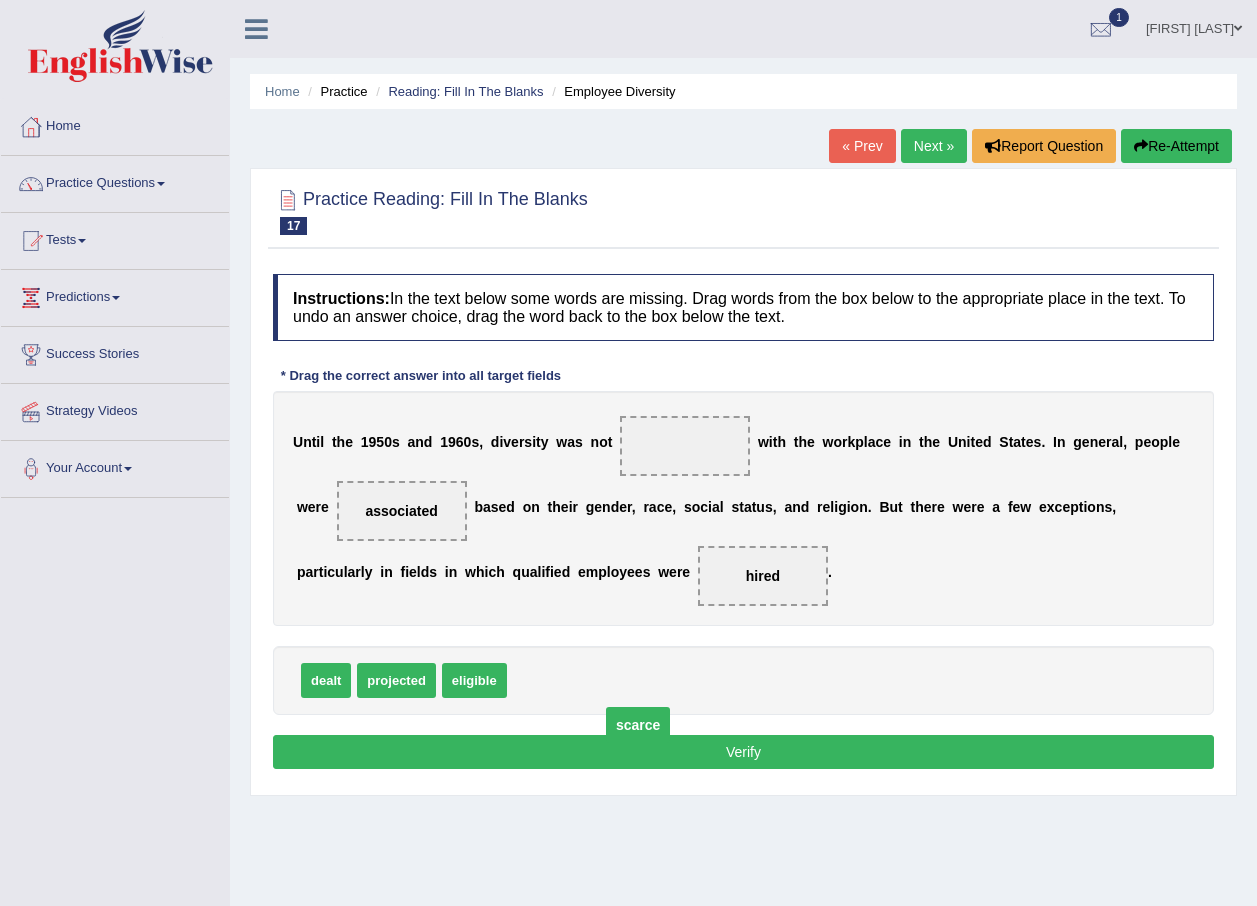 drag, startPoint x: 681, startPoint y: 447, endPoint x: 428, endPoint y: 636, distance: 315.80057 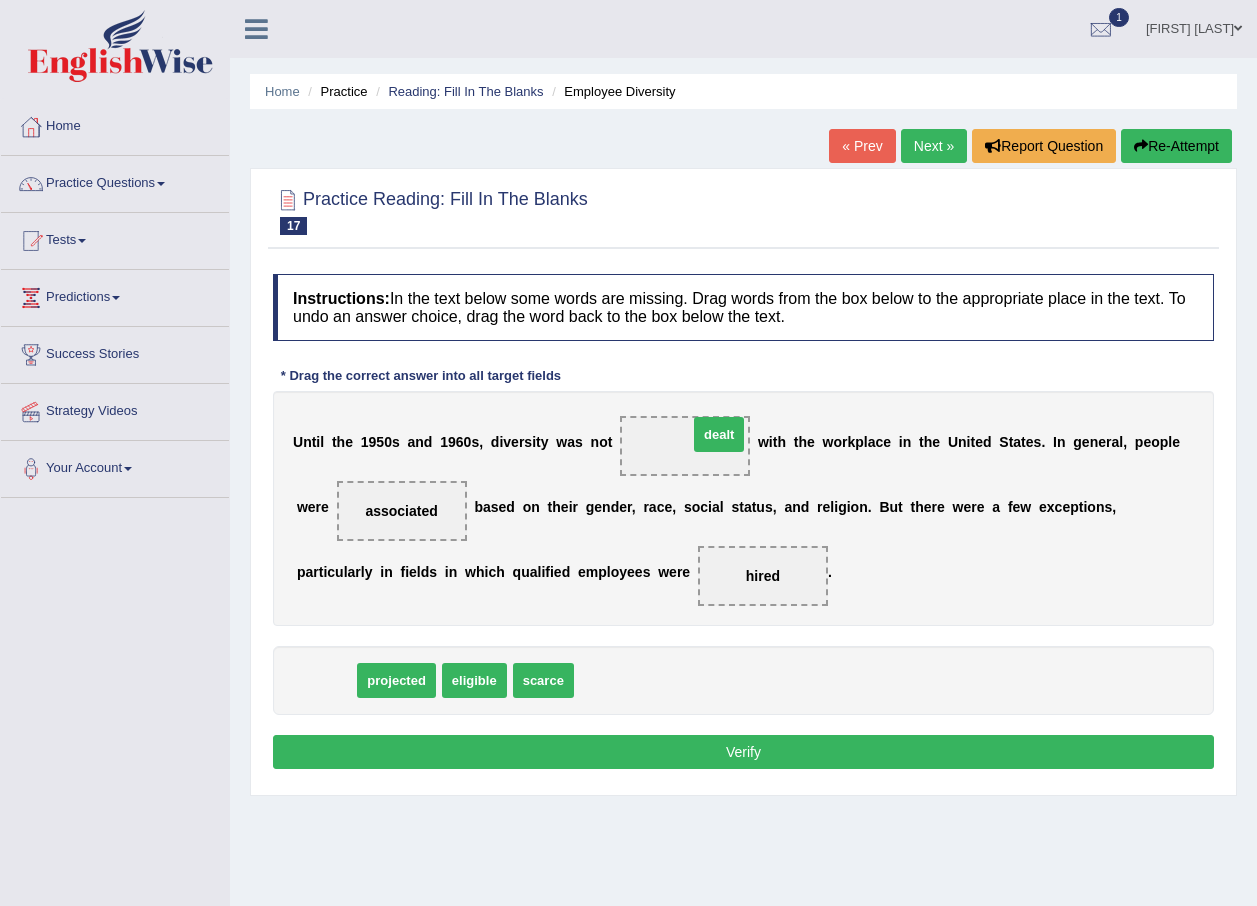drag, startPoint x: 328, startPoint y: 684, endPoint x: 715, endPoint y: 437, distance: 459.10565 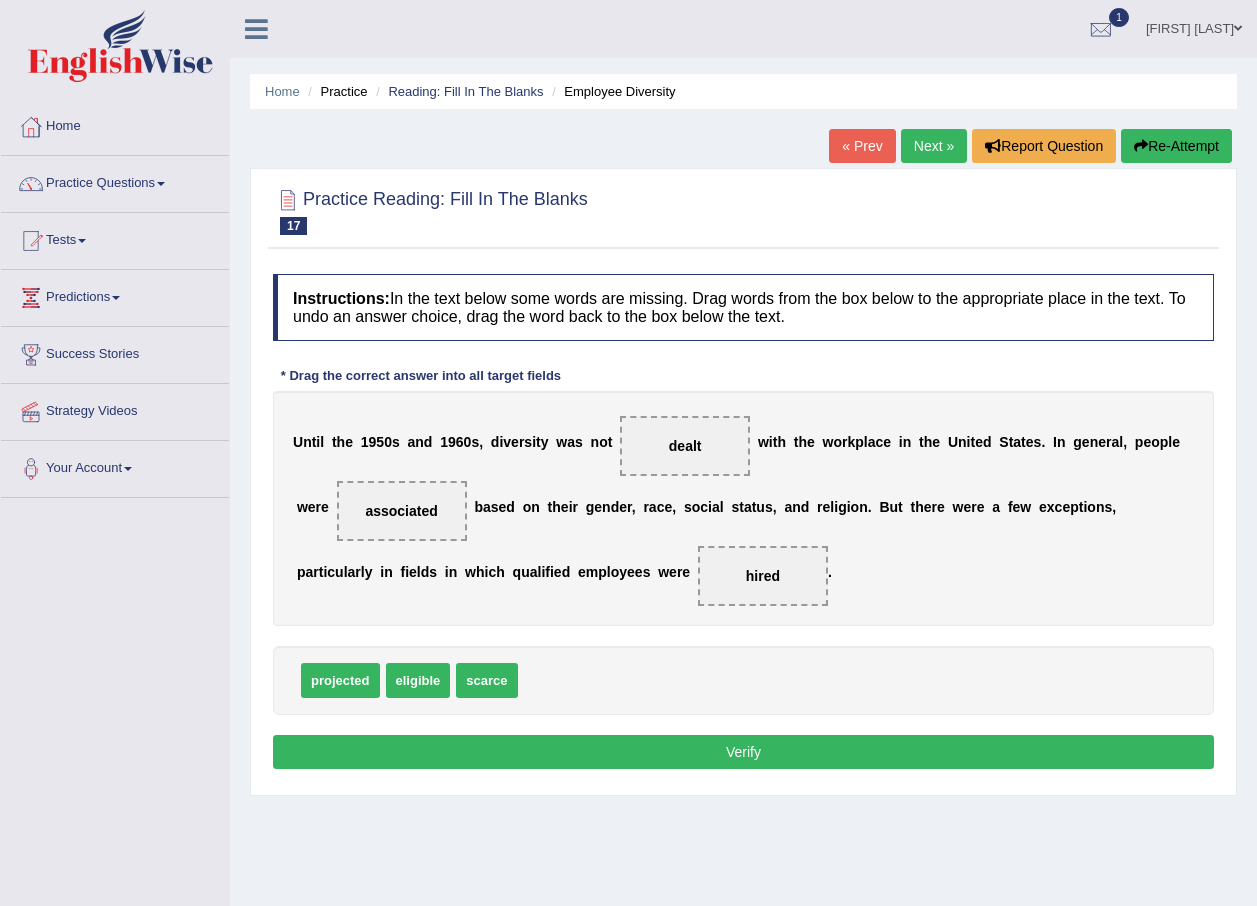 click on "Verify" at bounding box center (743, 752) 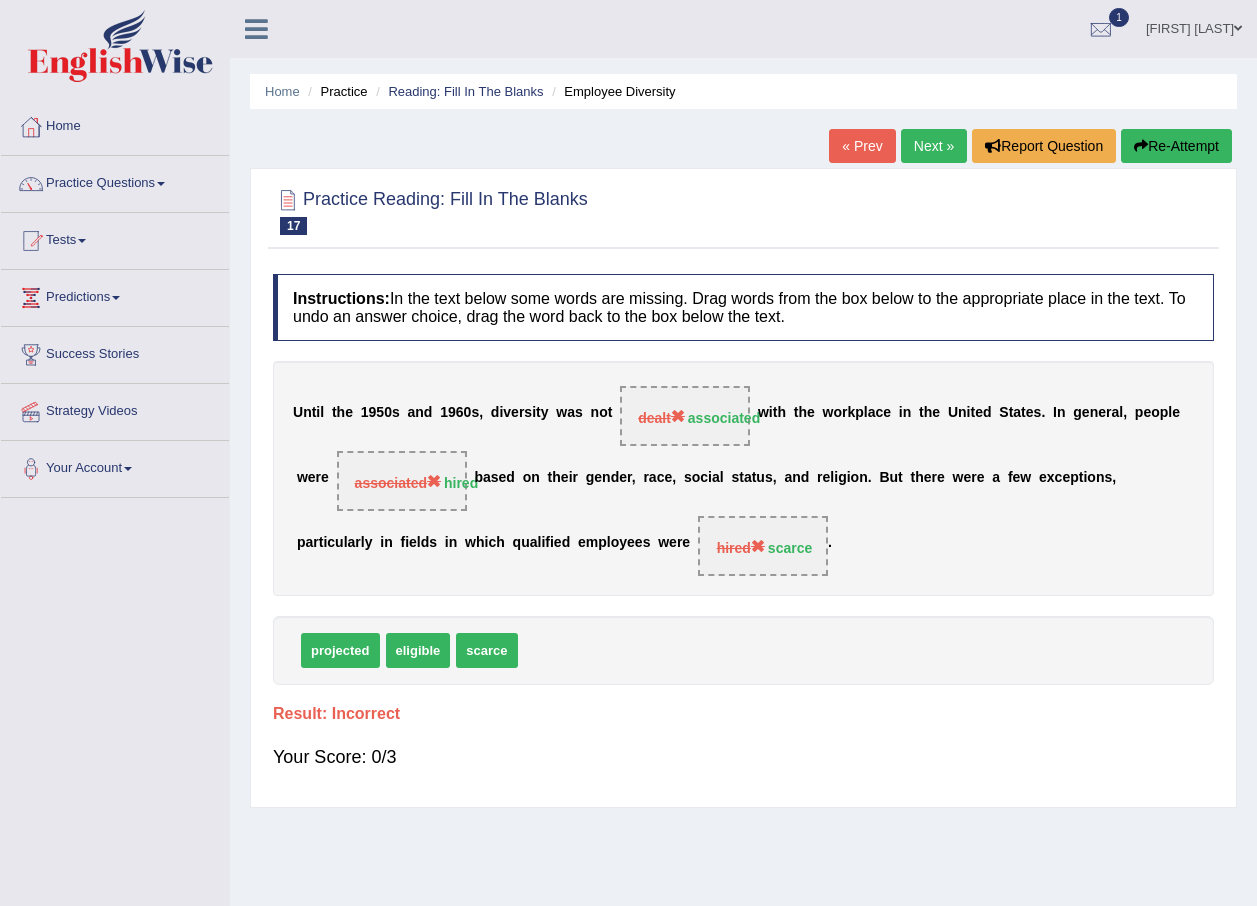 click on "Re-Attempt" at bounding box center [1176, 146] 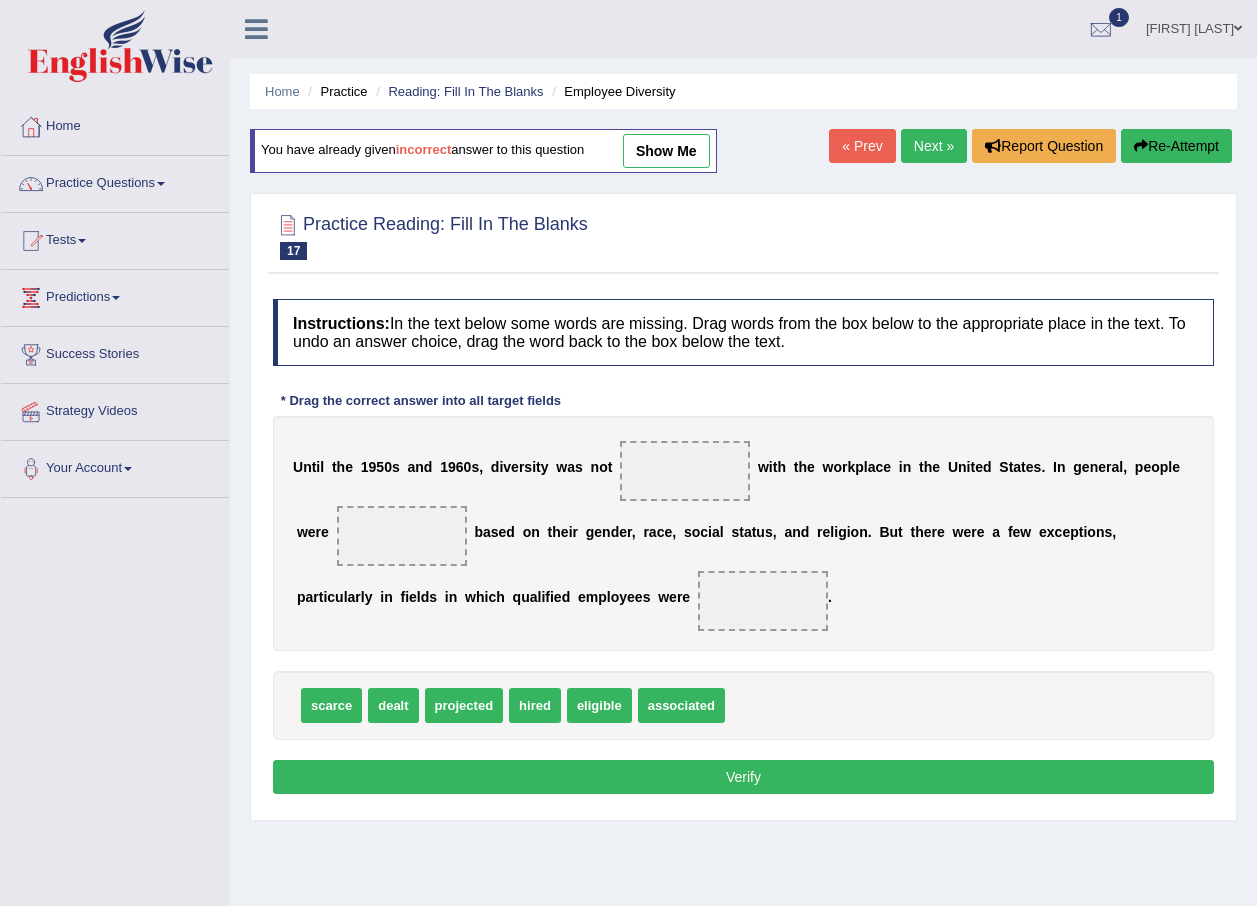 scroll, scrollTop: 0, scrollLeft: 0, axis: both 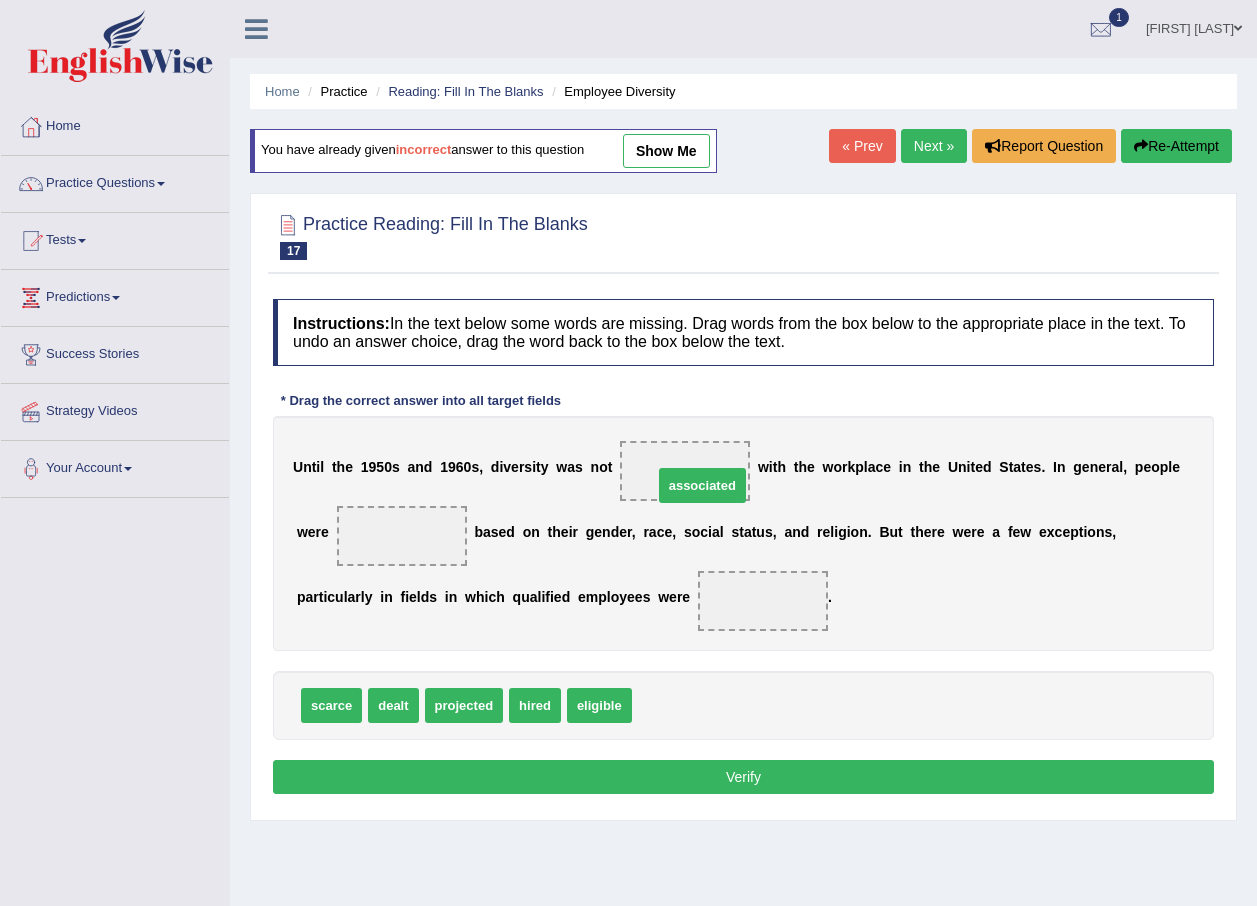 drag, startPoint x: 665, startPoint y: 702, endPoint x: 680, endPoint y: 476, distance: 226.49724 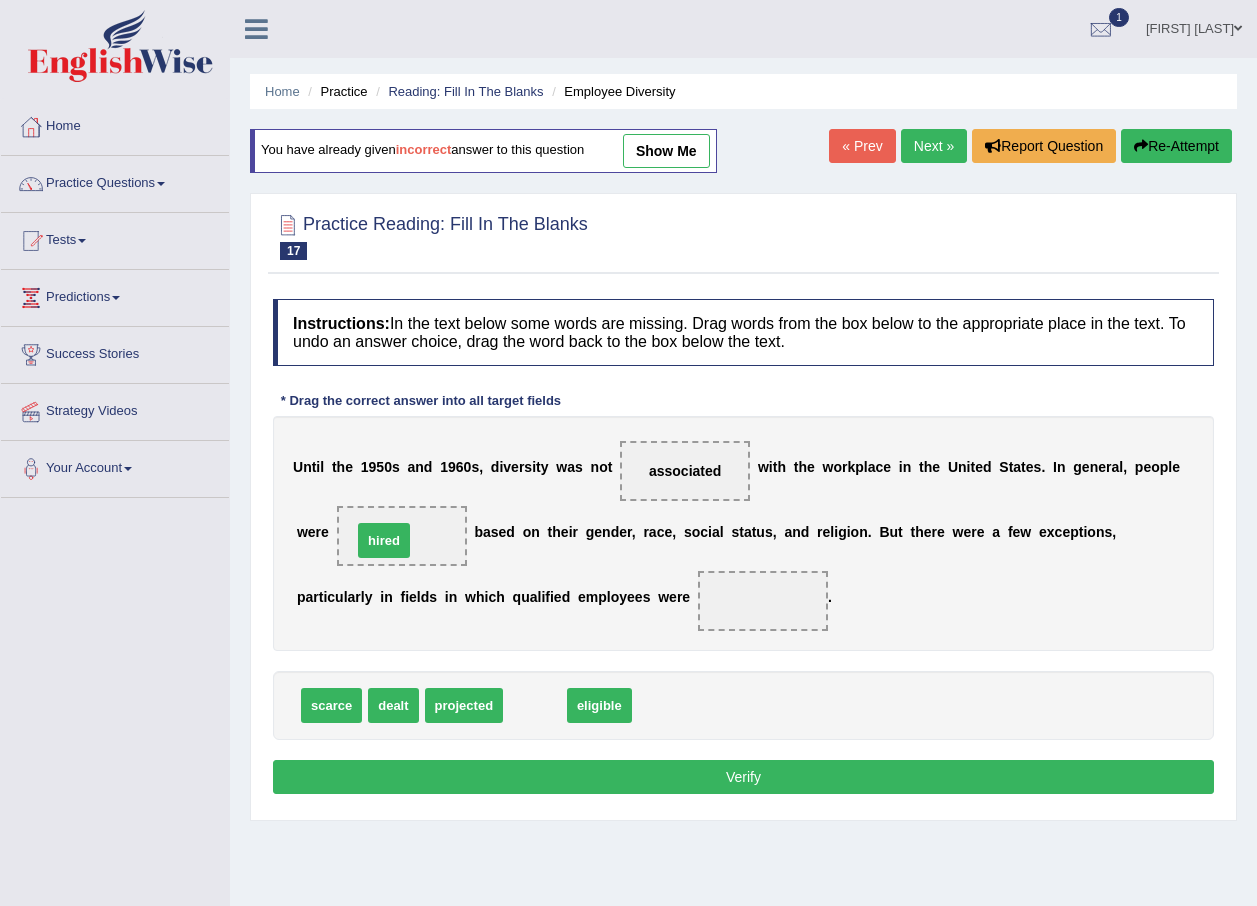 drag, startPoint x: 512, startPoint y: 701, endPoint x: 361, endPoint y: 533, distance: 225.88715 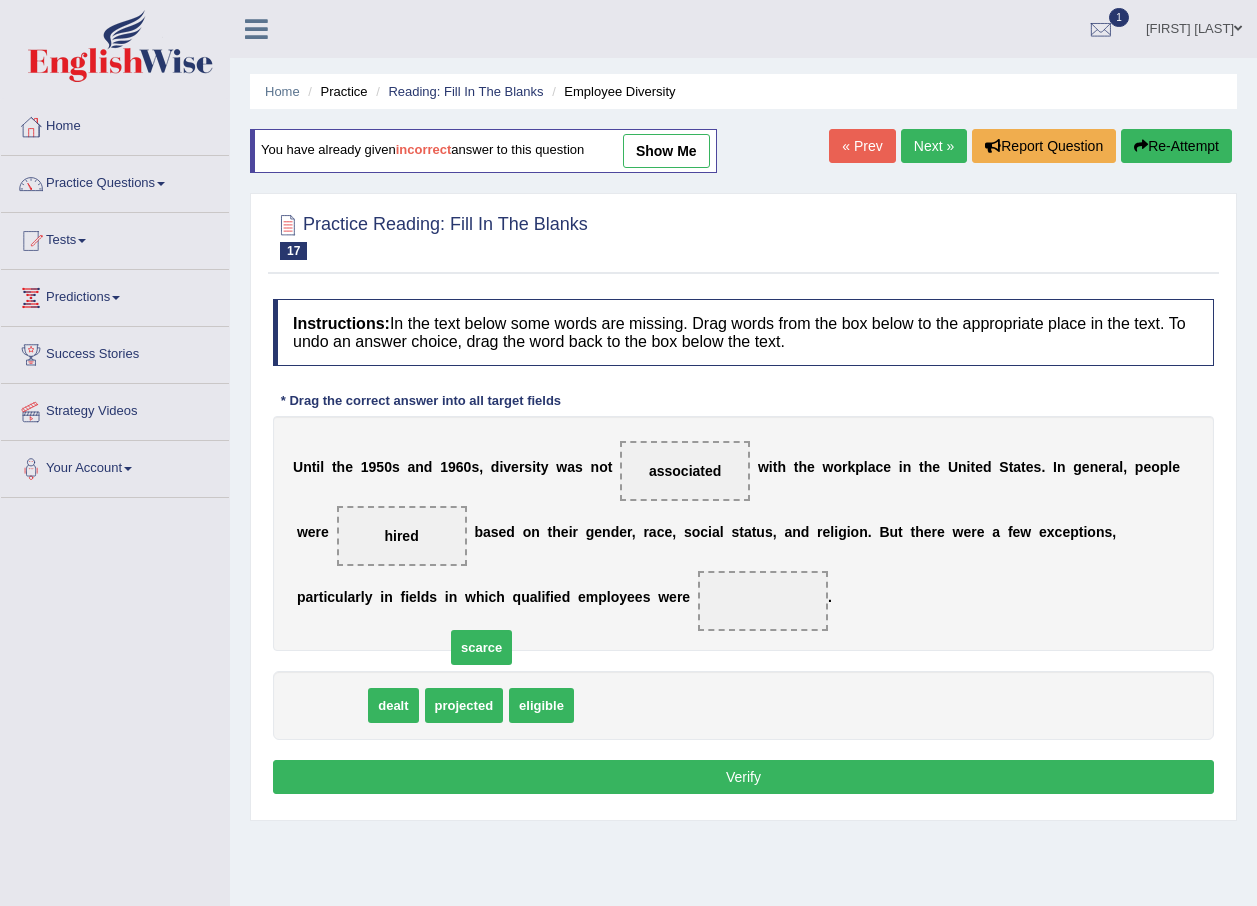 drag, startPoint x: 343, startPoint y: 706, endPoint x: 619, endPoint y: 615, distance: 290.61487 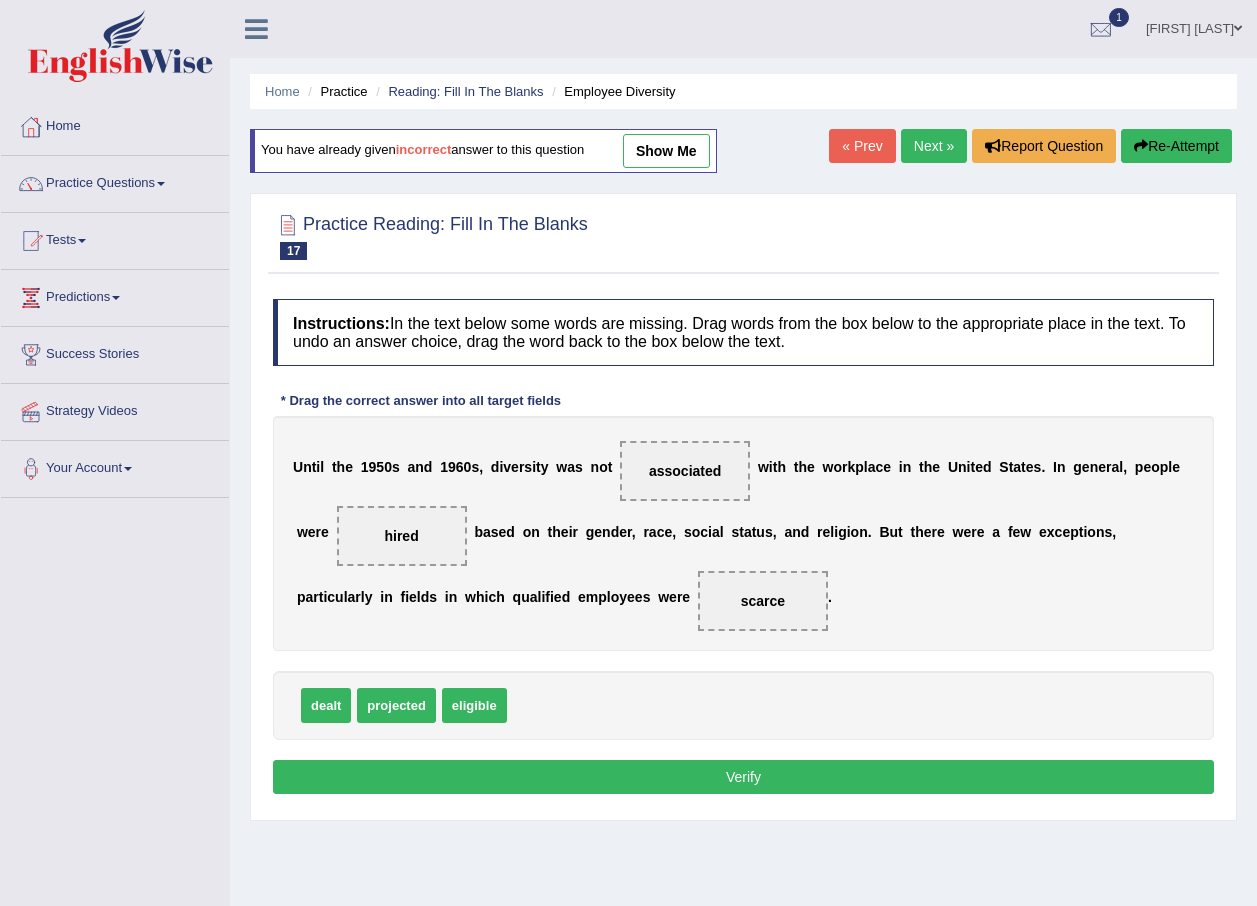 click on "Verify" at bounding box center [743, 777] 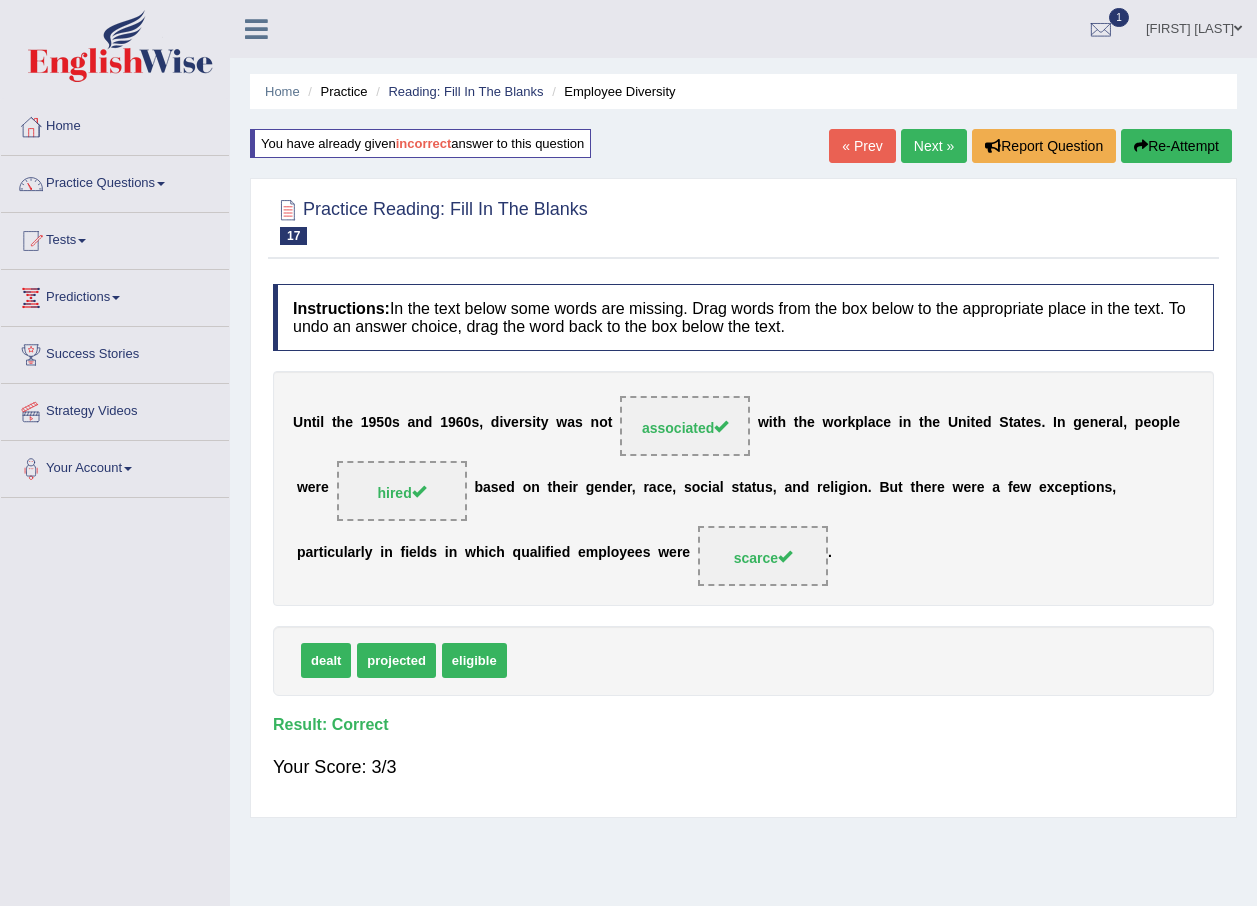 click on "Next »" at bounding box center [934, 146] 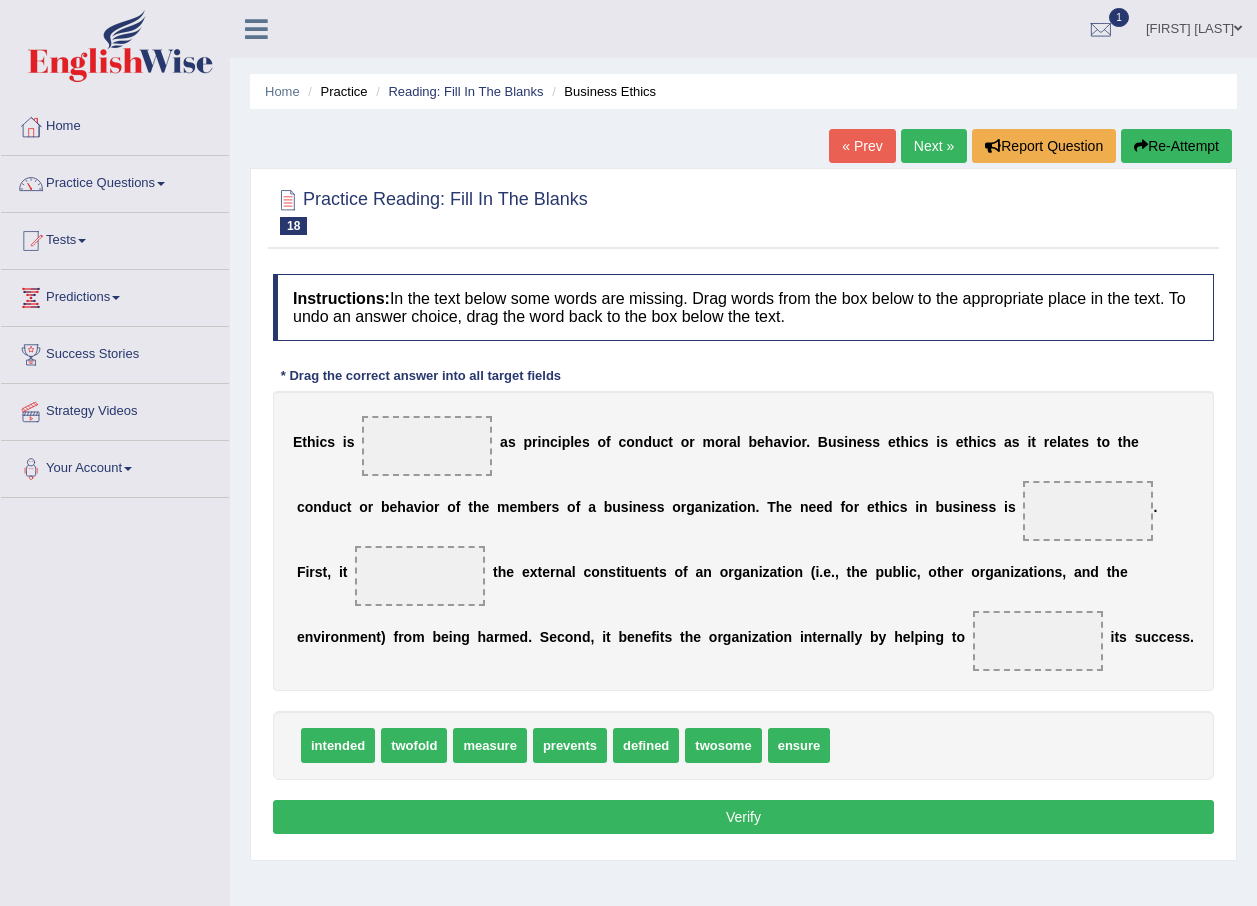 scroll, scrollTop: 0, scrollLeft: 0, axis: both 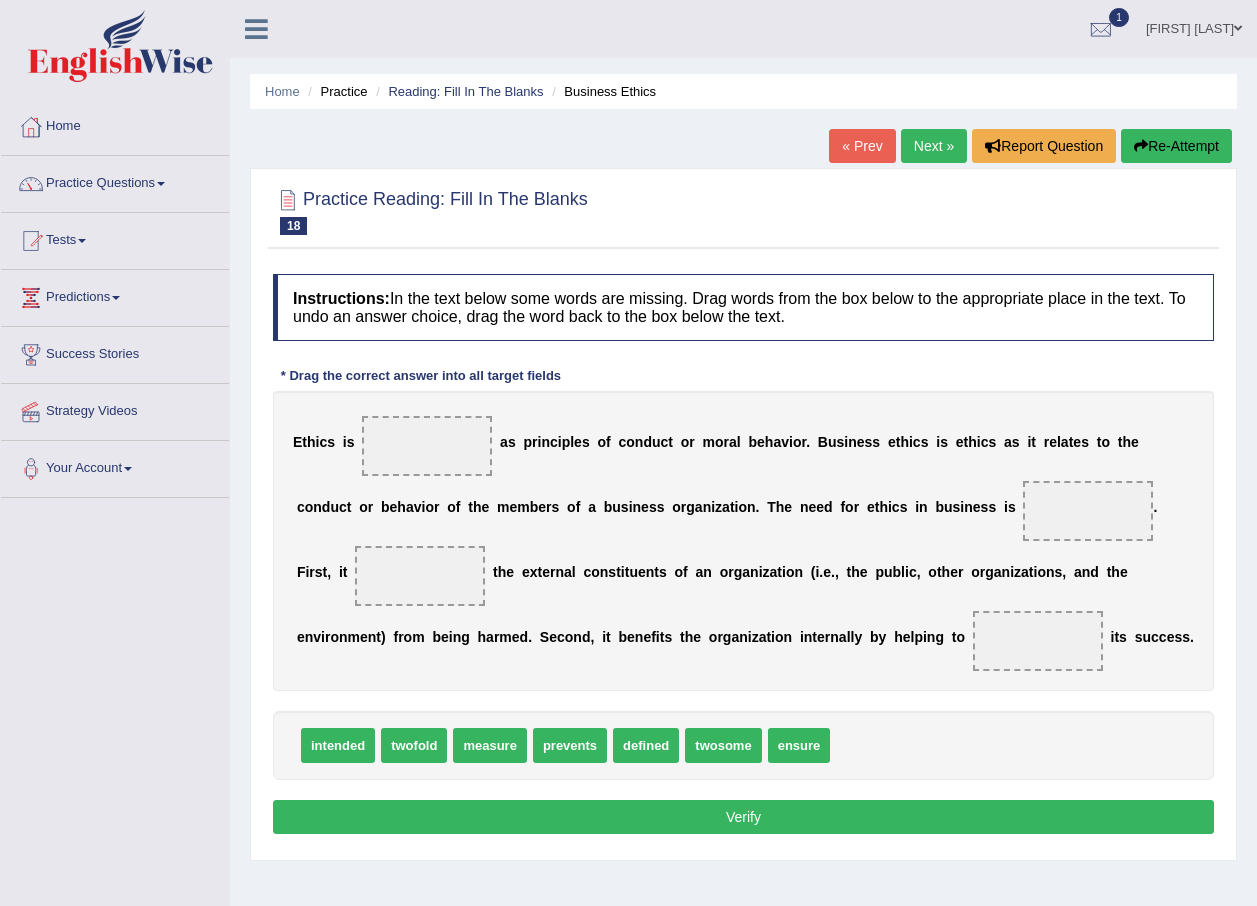 click on "defined" at bounding box center (646, 745) 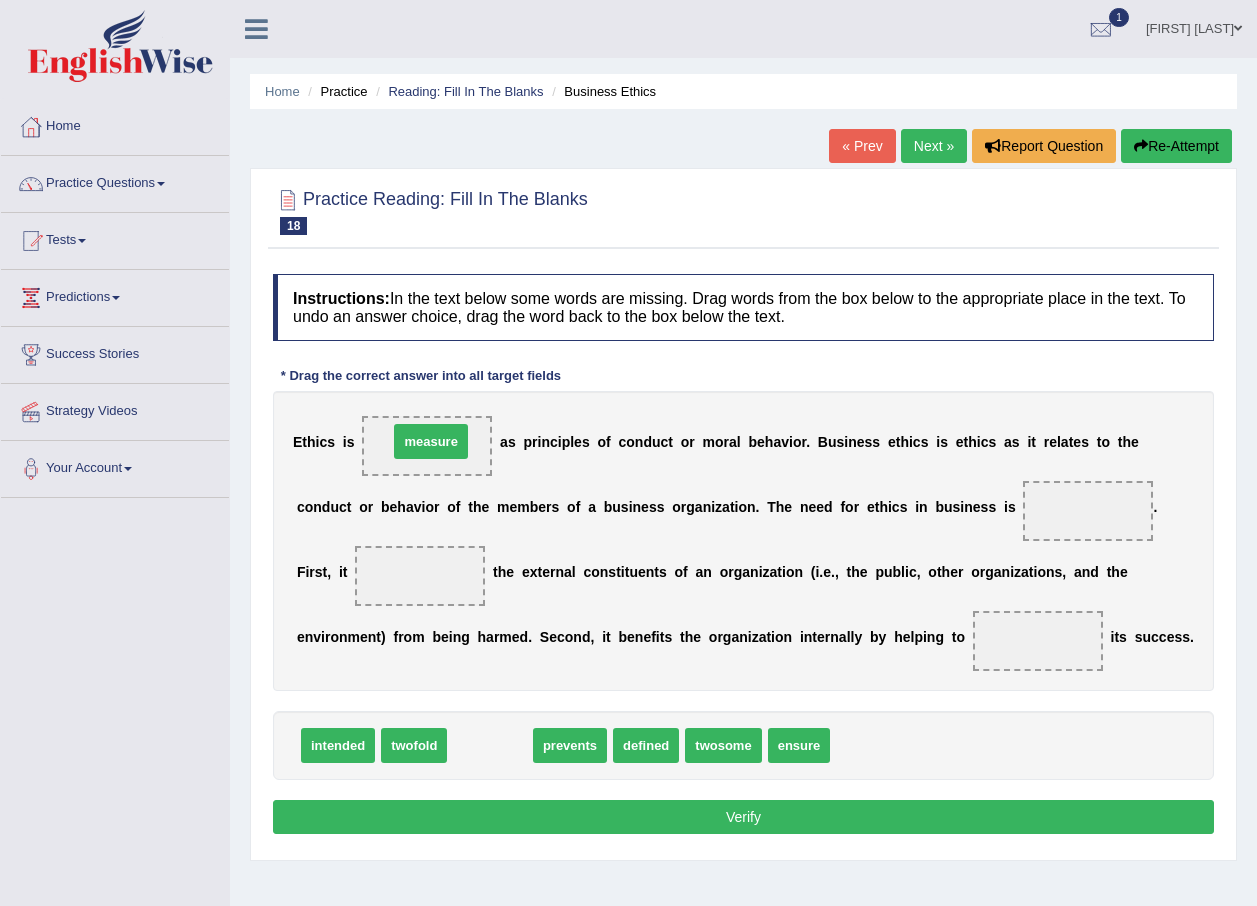 drag, startPoint x: 496, startPoint y: 742, endPoint x: 437, endPoint y: 438, distance: 309.6724 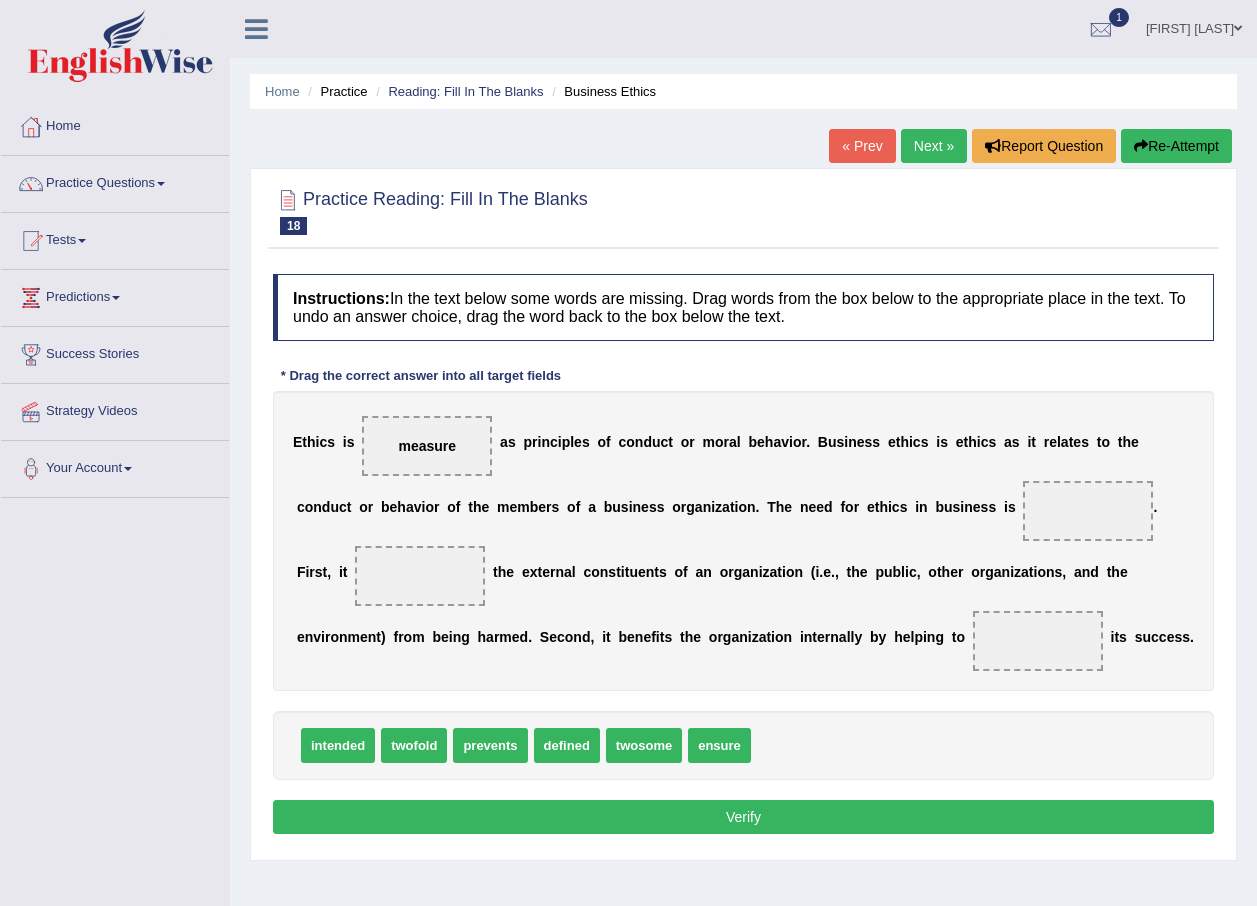 drag, startPoint x: 420, startPoint y: 454, endPoint x: 474, endPoint y: 704, distance: 255.76552 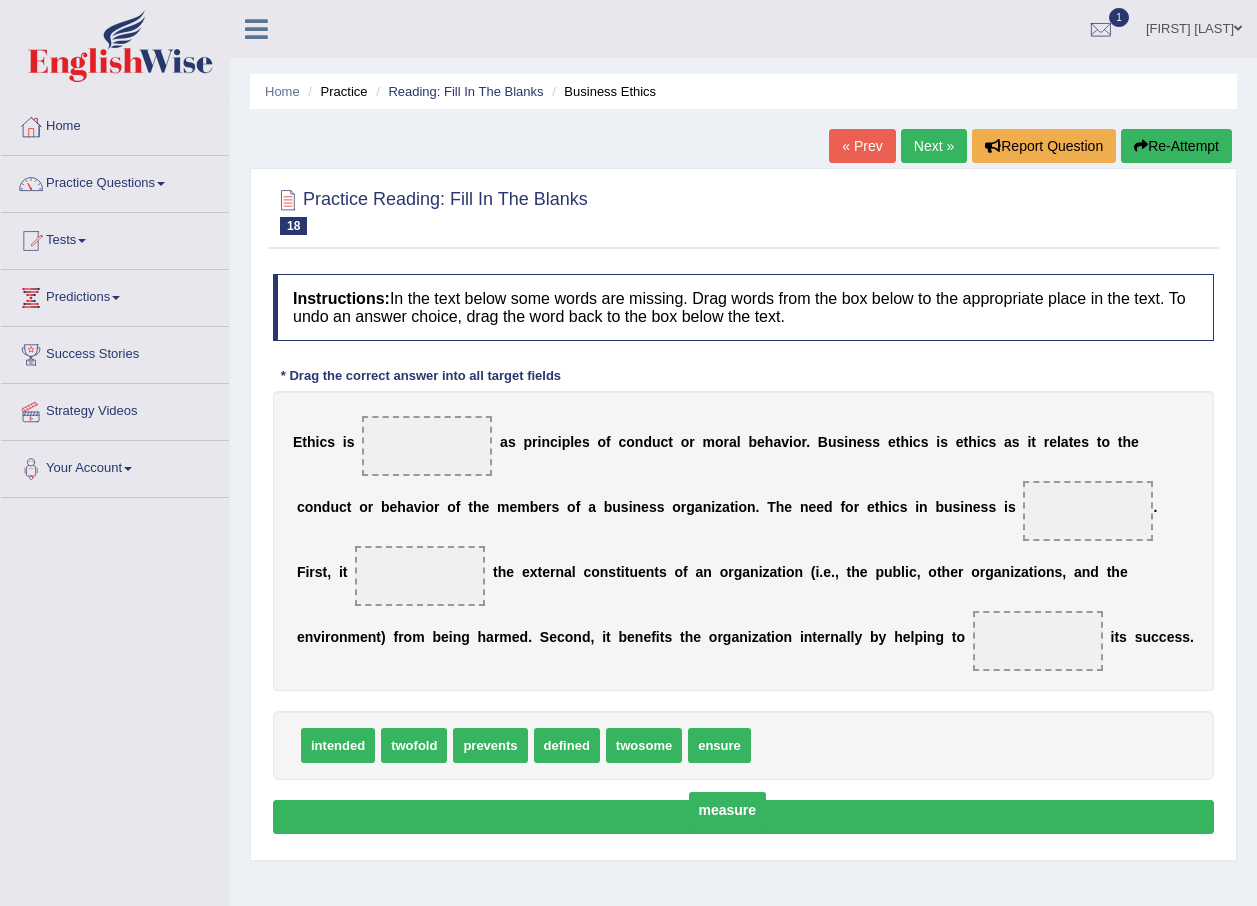 drag, startPoint x: 419, startPoint y: 439, endPoint x: 862, endPoint y: 904, distance: 642.2414 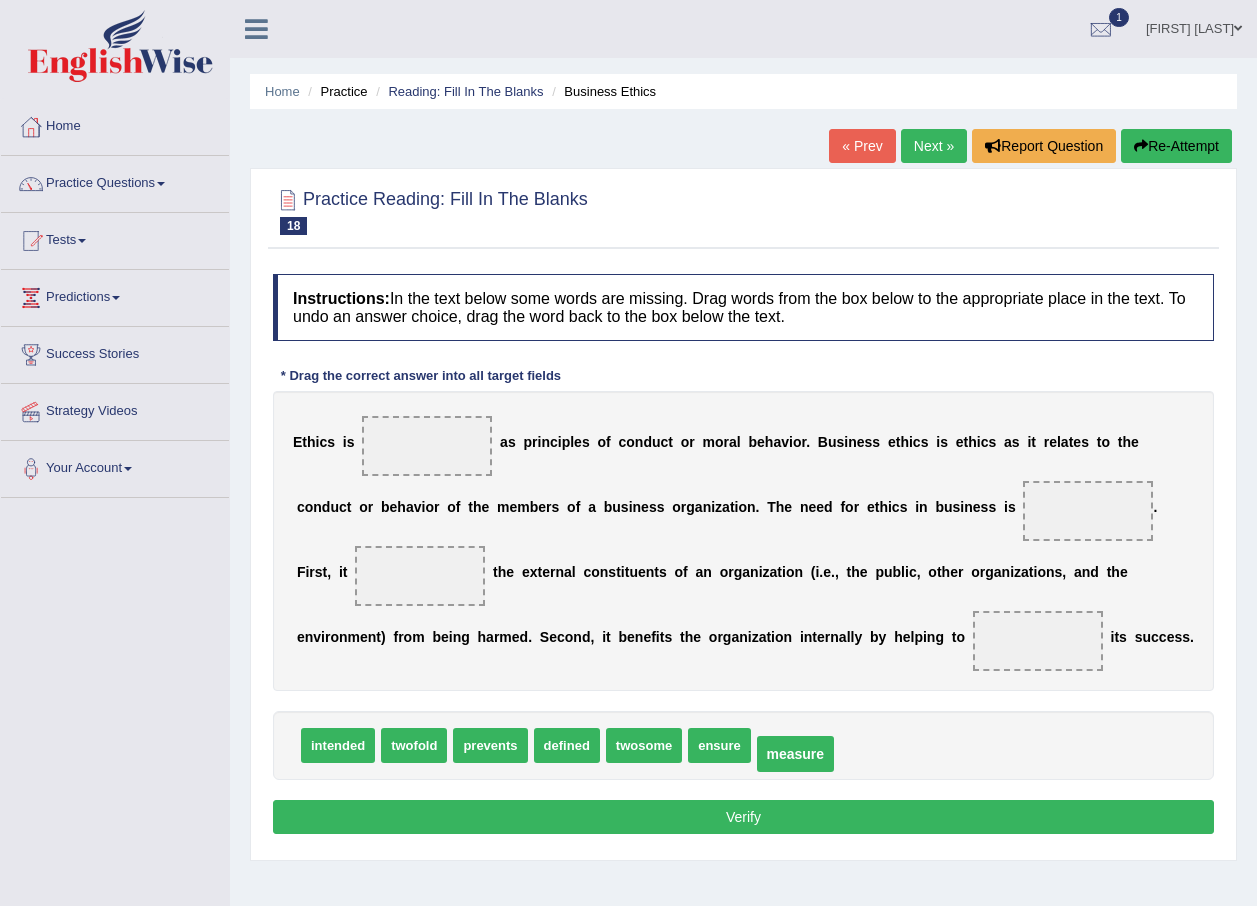 drag, startPoint x: 419, startPoint y: 438, endPoint x: 787, endPoint y: 746, distance: 479.88333 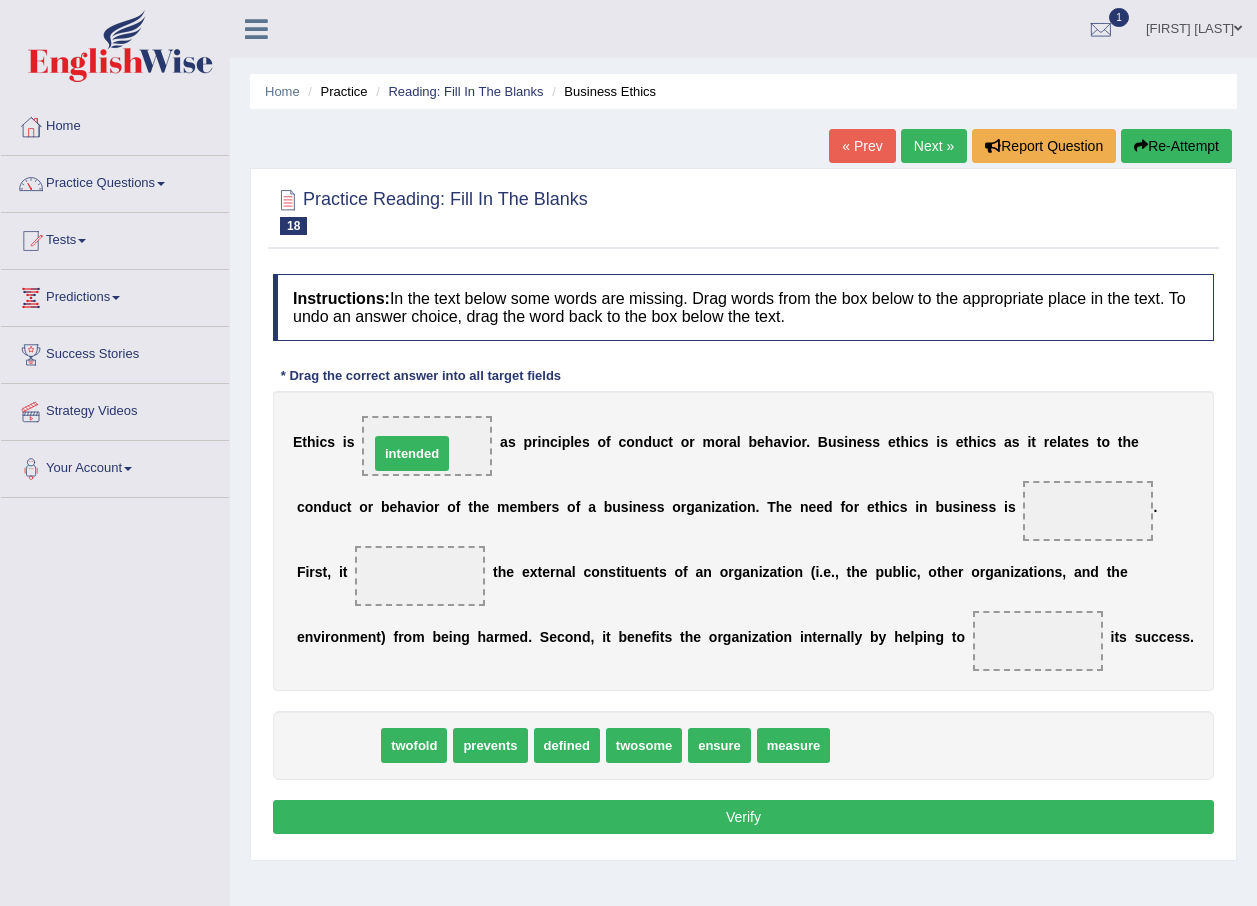 drag, startPoint x: 352, startPoint y: 737, endPoint x: 427, endPoint y: 439, distance: 307.29303 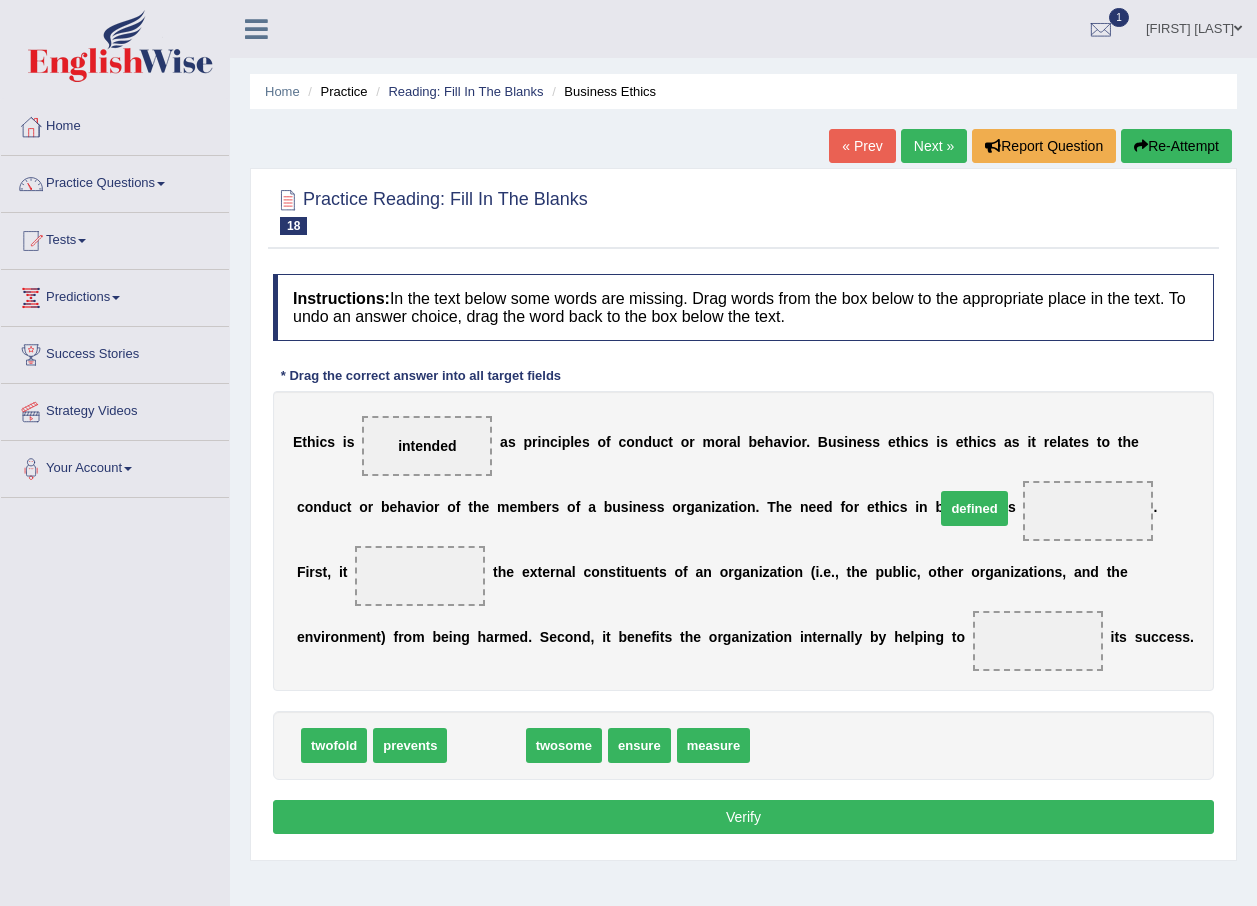 drag, startPoint x: 480, startPoint y: 747, endPoint x: 968, endPoint y: 510, distance: 542.5062 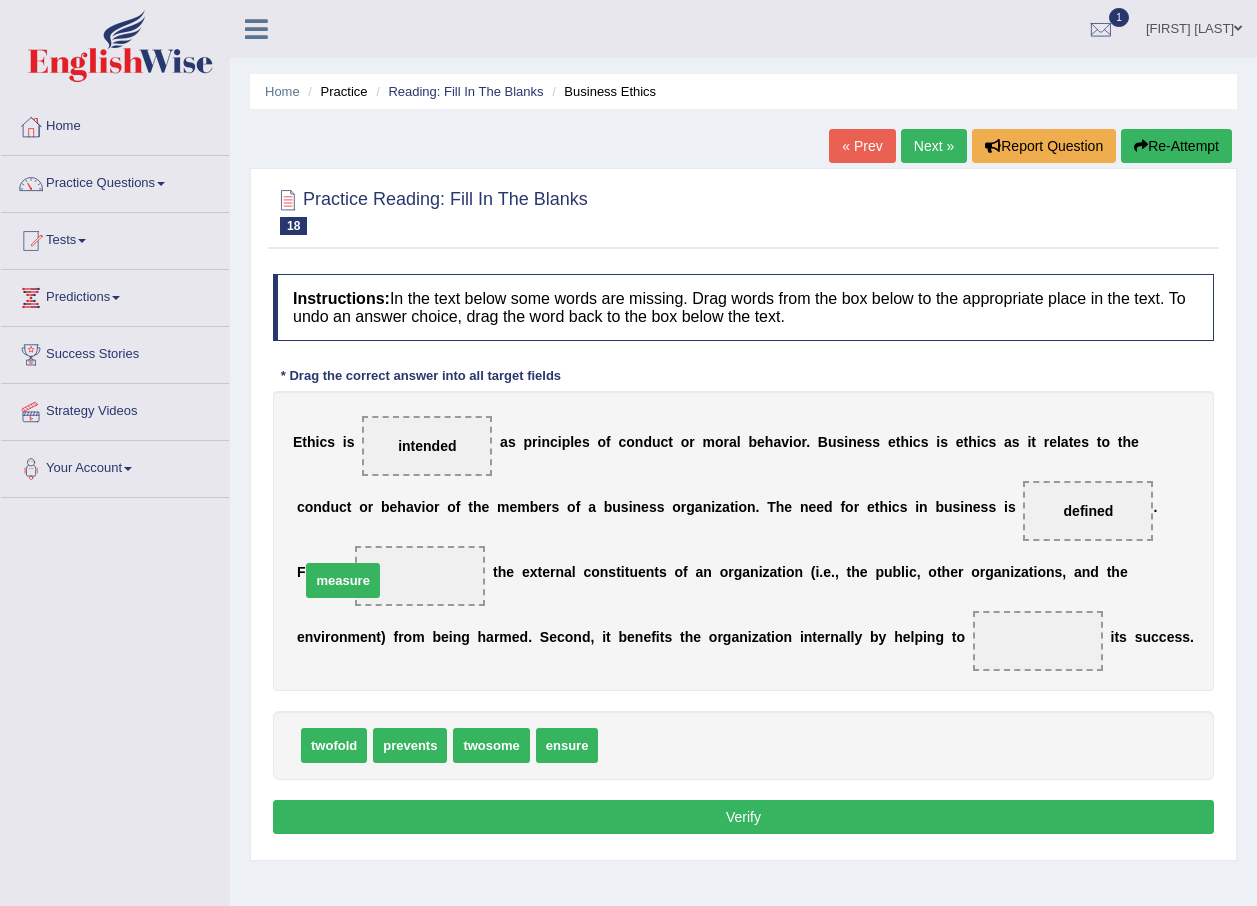 drag, startPoint x: 631, startPoint y: 749, endPoint x: 333, endPoint y: 584, distance: 340.6303 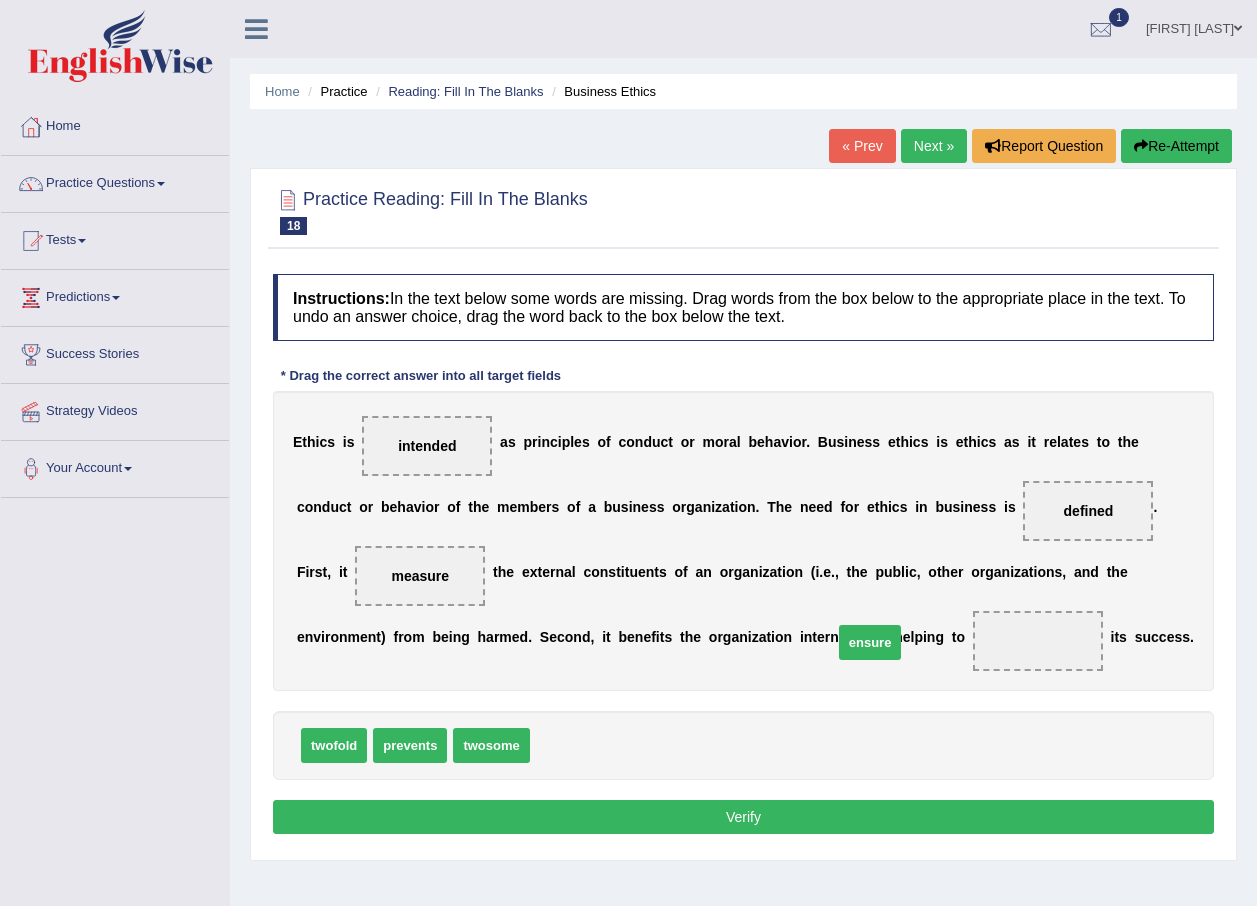 drag, startPoint x: 568, startPoint y: 745, endPoint x: 874, endPoint y: 641, distance: 323.19034 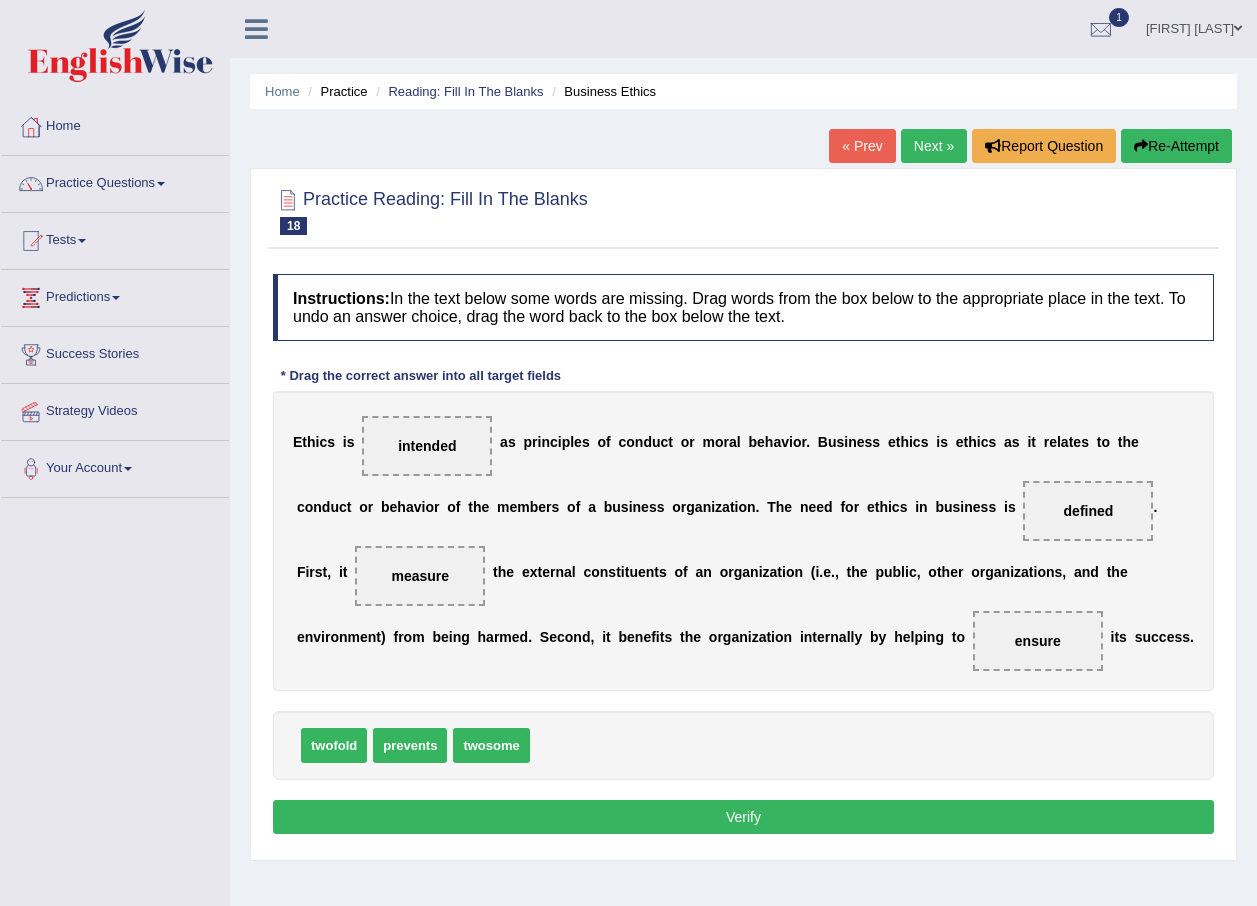click on "Verify" at bounding box center (743, 817) 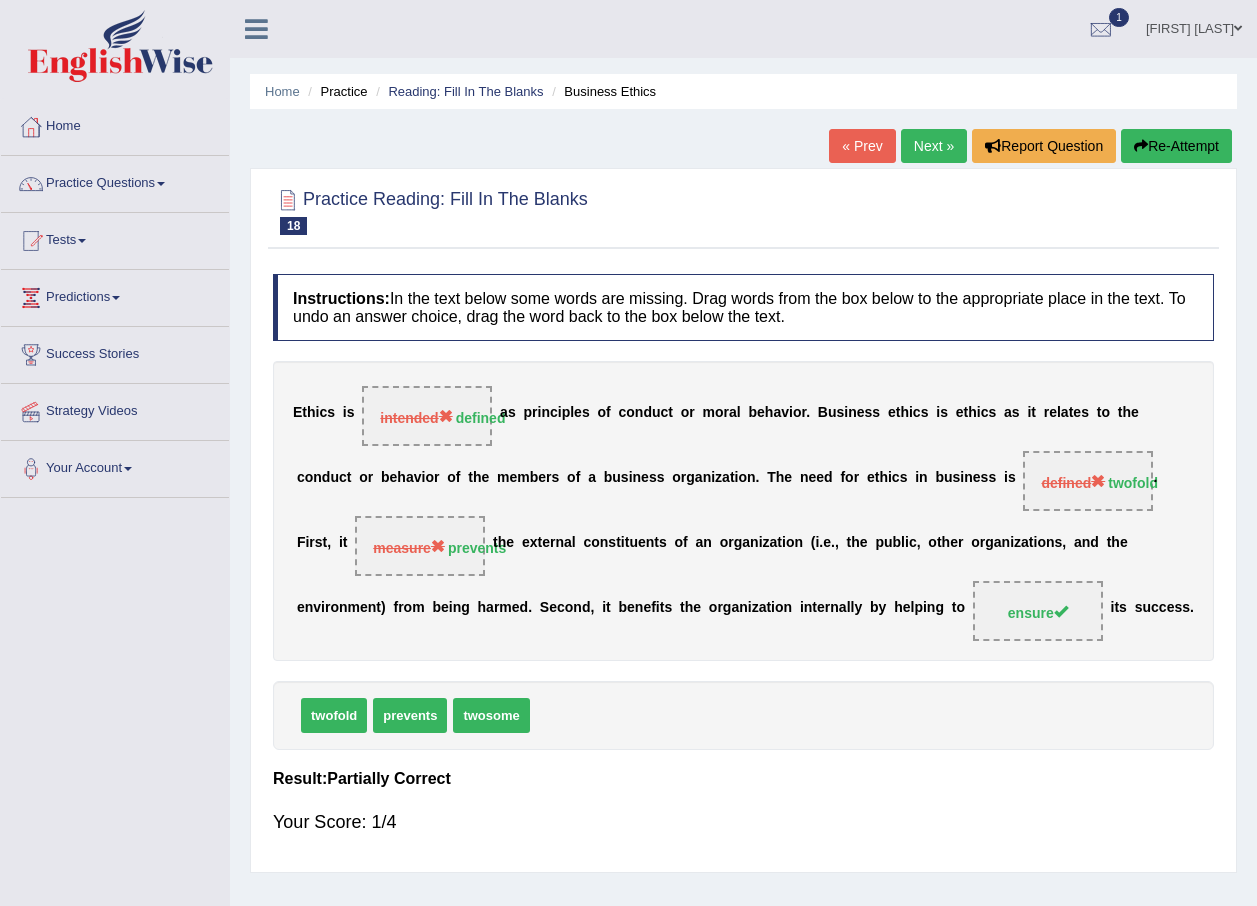 click on "Next »" at bounding box center [934, 146] 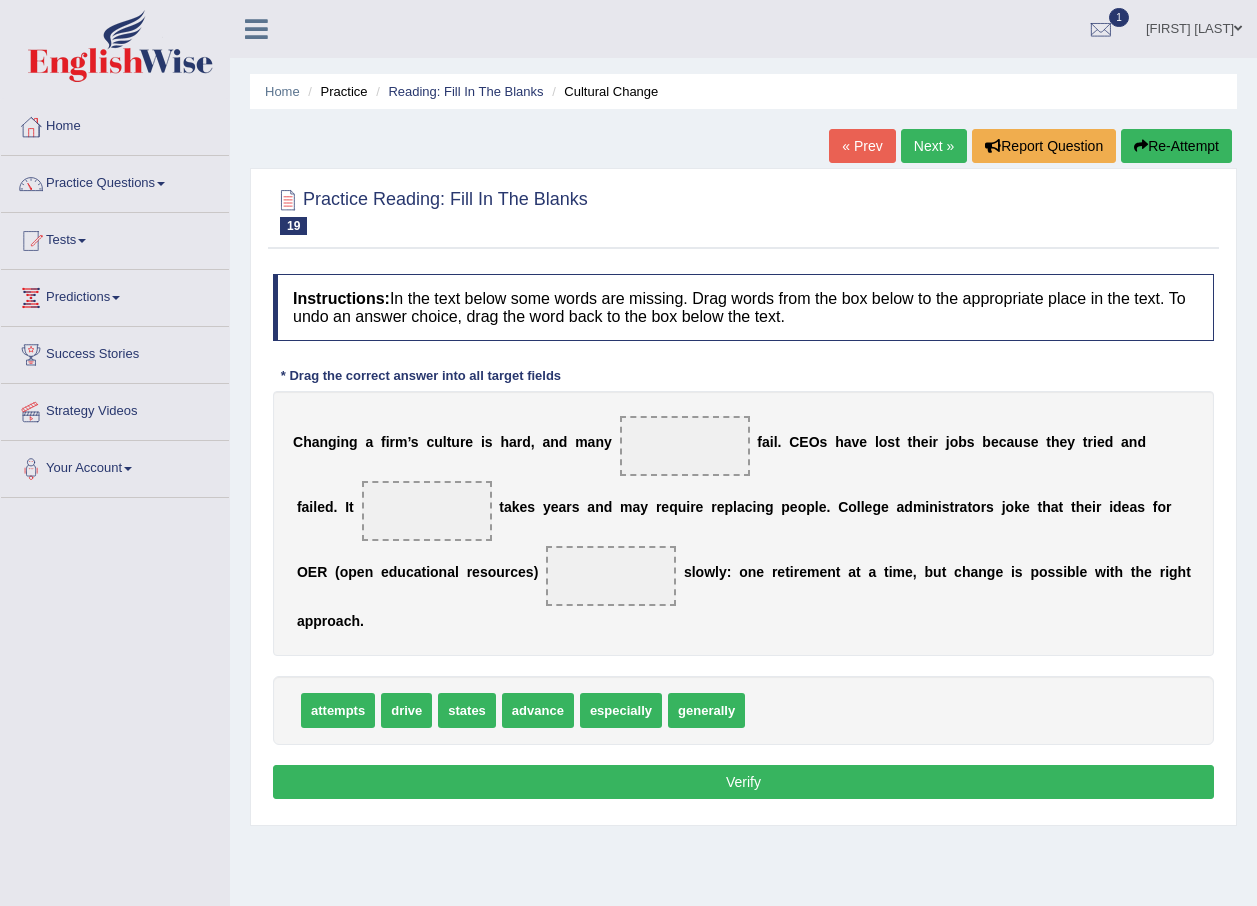scroll, scrollTop: 0, scrollLeft: 0, axis: both 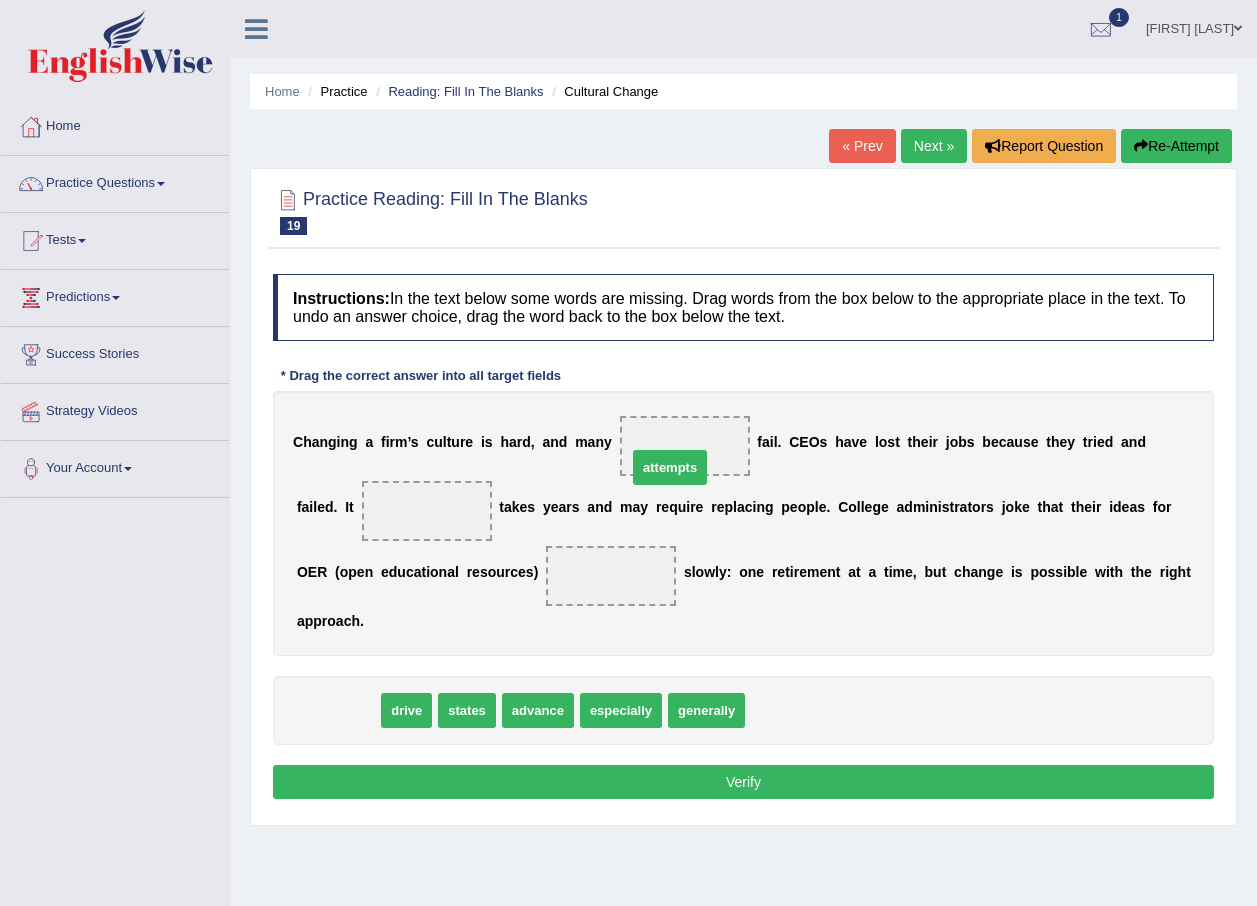 drag, startPoint x: 352, startPoint y: 677, endPoint x: 686, endPoint y: 432, distance: 414.22336 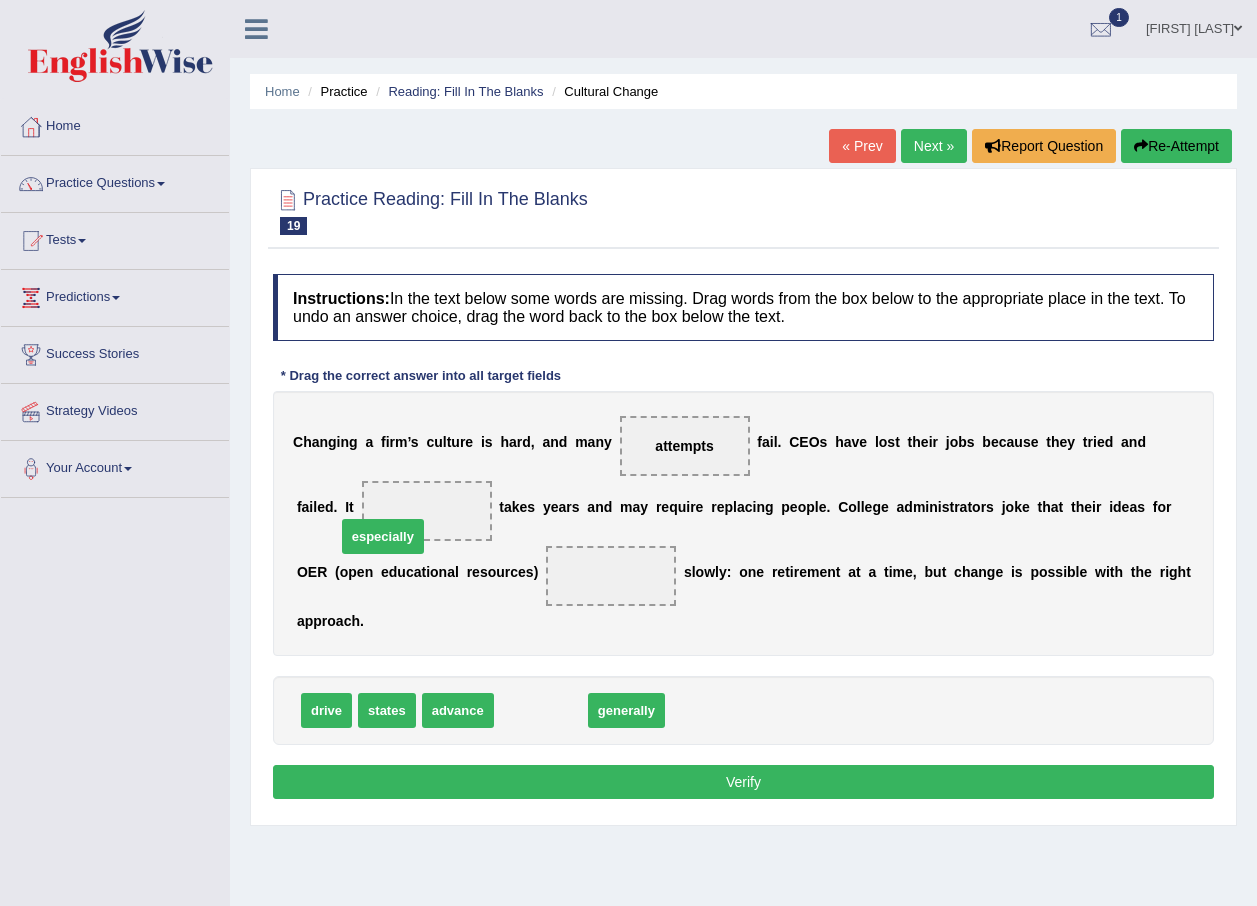 drag, startPoint x: 537, startPoint y: 681, endPoint x: 379, endPoint y: 507, distance: 235.0319 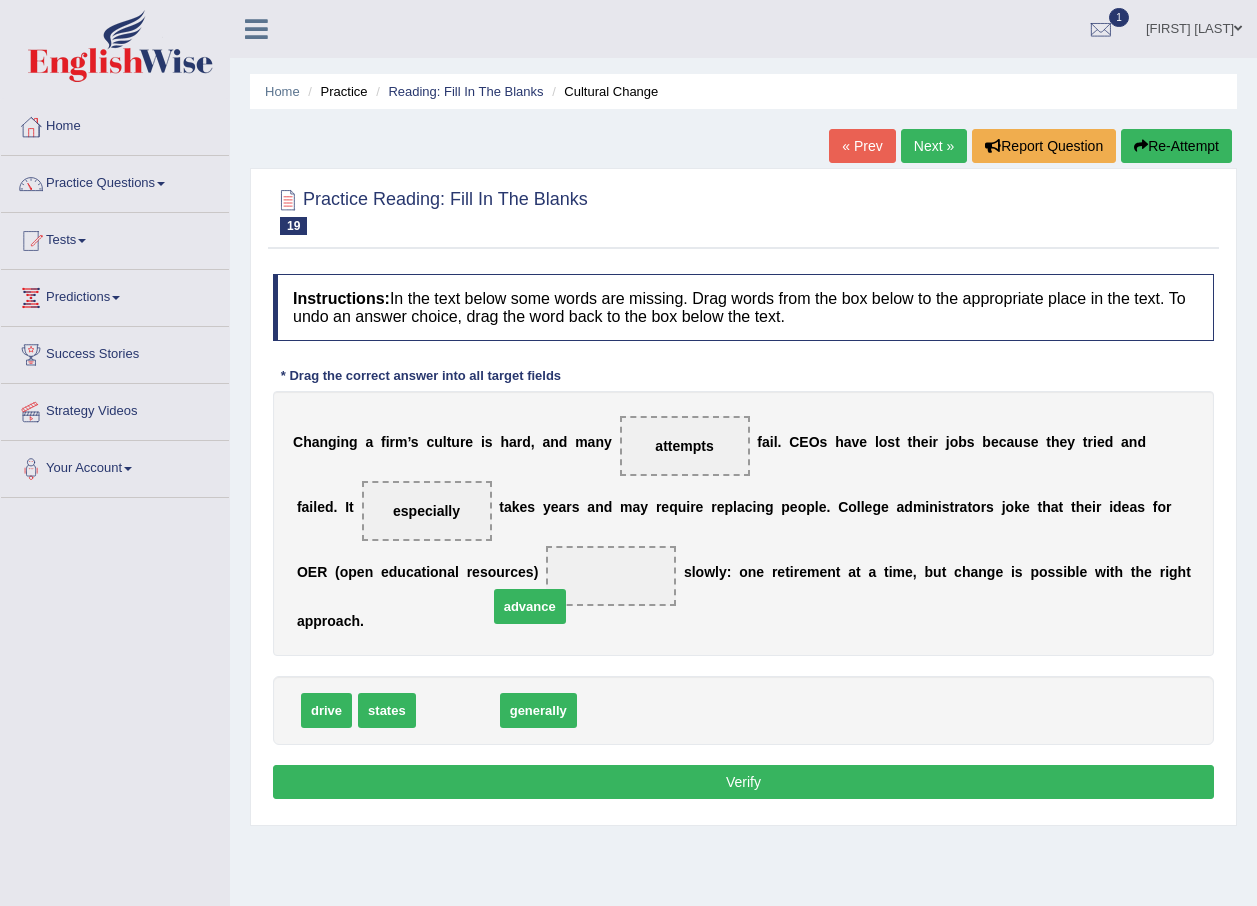 drag, startPoint x: 443, startPoint y: 684, endPoint x: 516, endPoint y: 578, distance: 128.7051 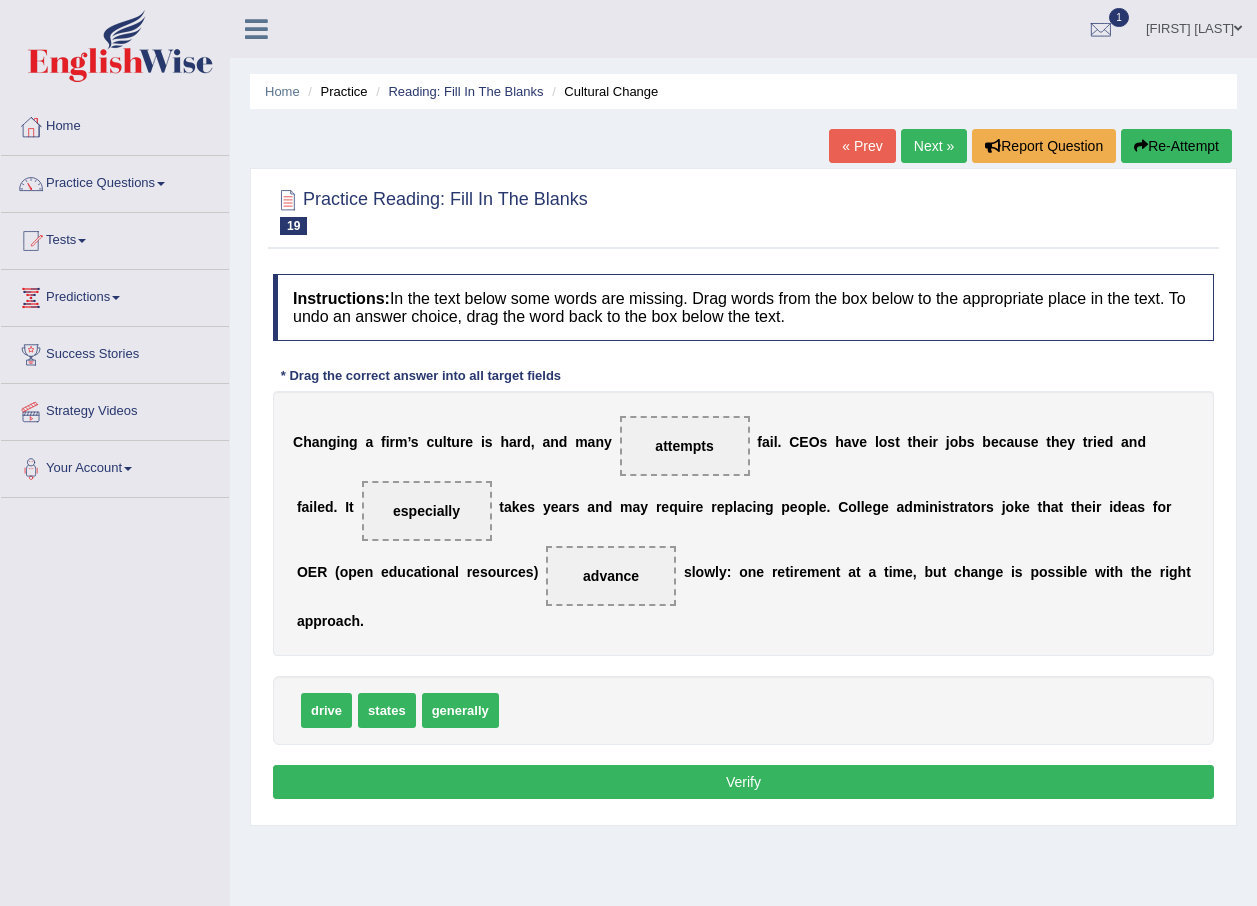 click on "Verify" at bounding box center (743, 782) 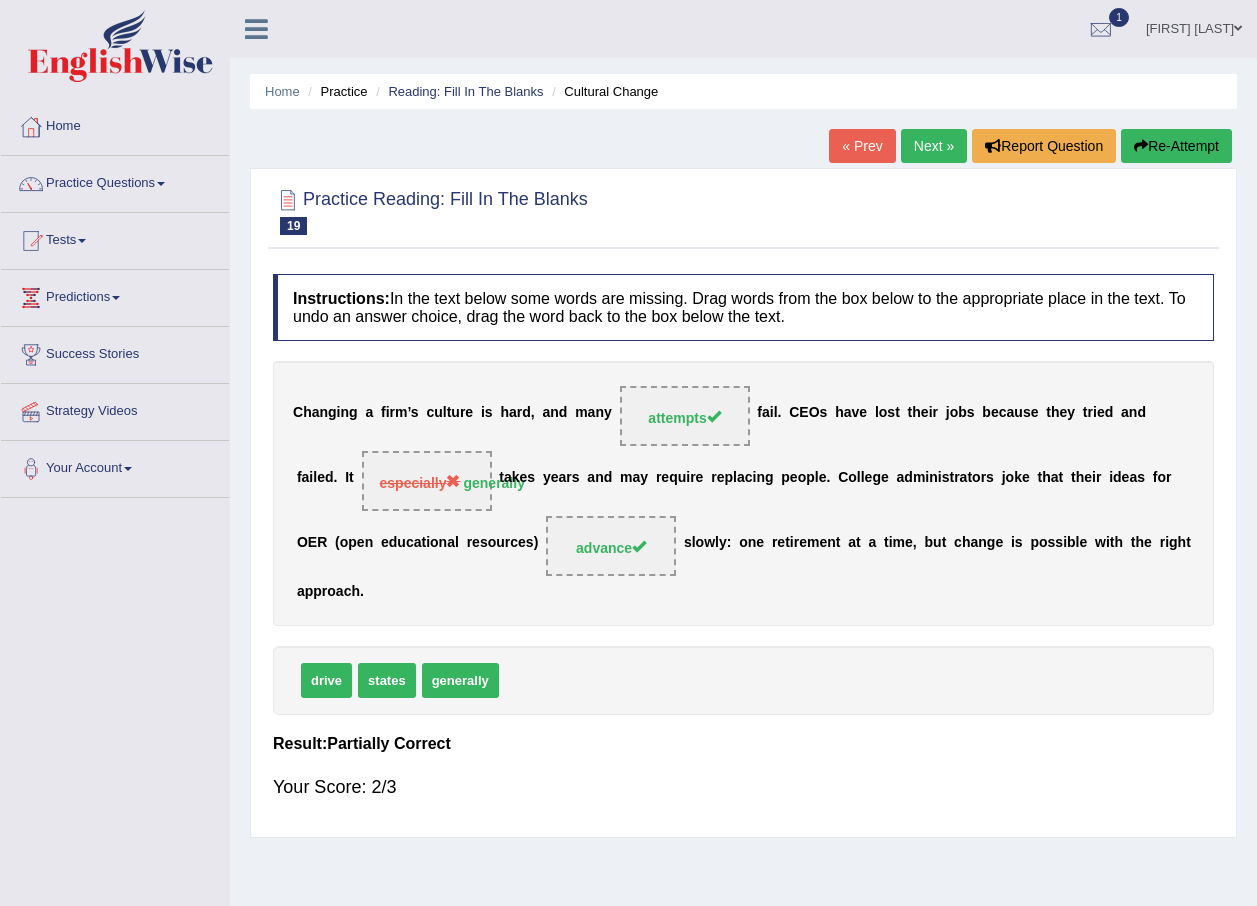 click on "Next »" at bounding box center [934, 146] 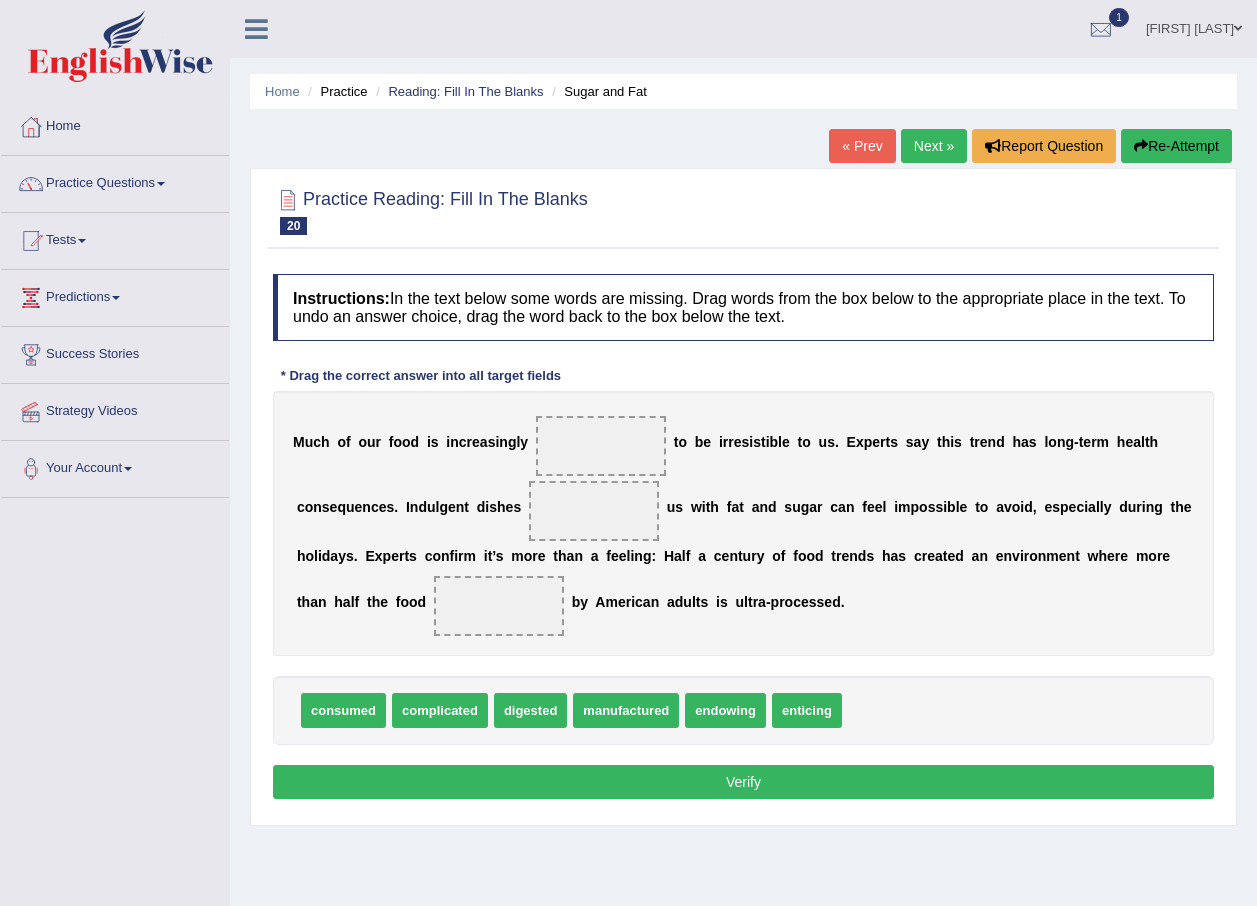 scroll, scrollTop: 0, scrollLeft: 0, axis: both 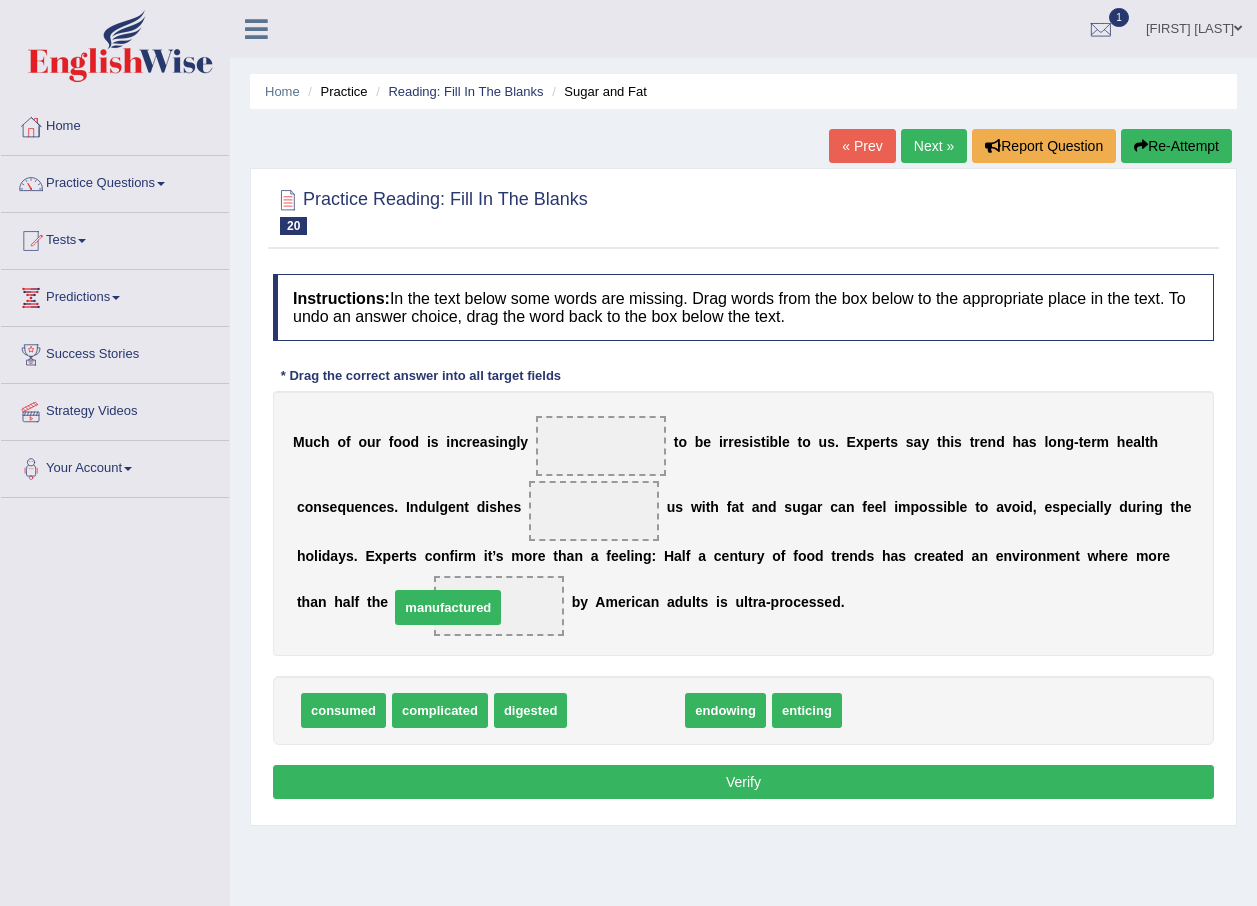 drag, startPoint x: 628, startPoint y: 715, endPoint x: 449, endPoint y: 610, distance: 207.5235 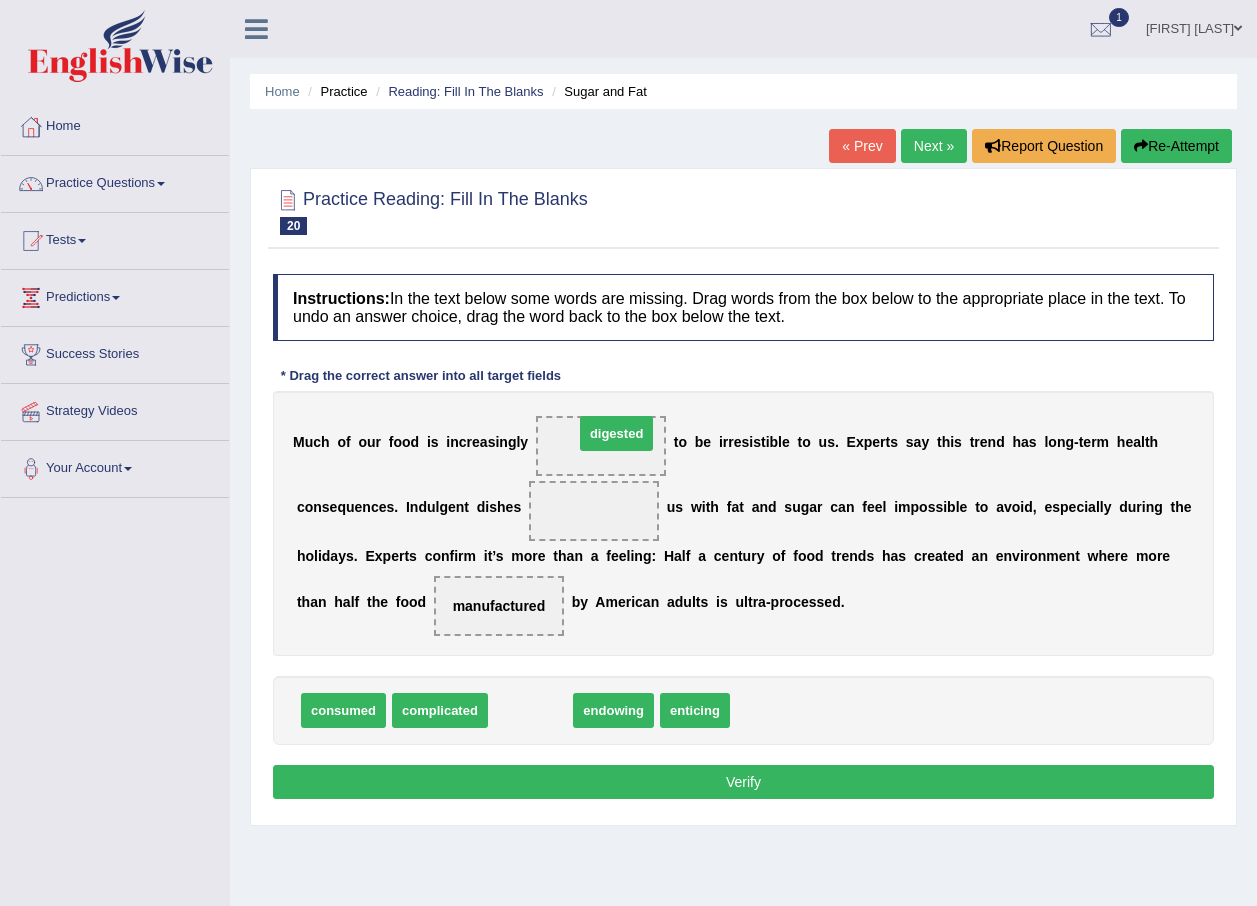 drag, startPoint x: 533, startPoint y: 712, endPoint x: 616, endPoint y: 438, distance: 286.2953 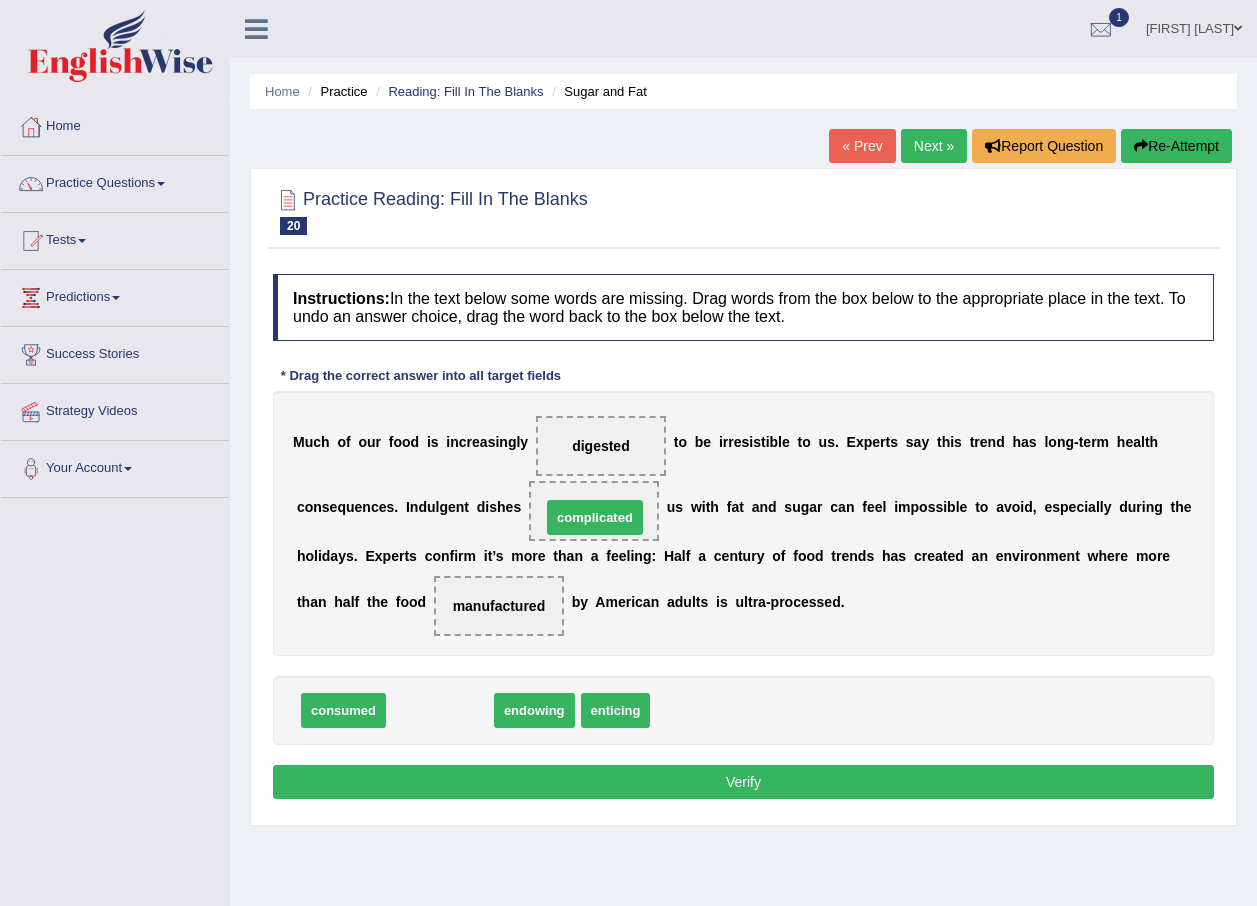 drag, startPoint x: 457, startPoint y: 714, endPoint x: 613, endPoint y: 521, distance: 248.16325 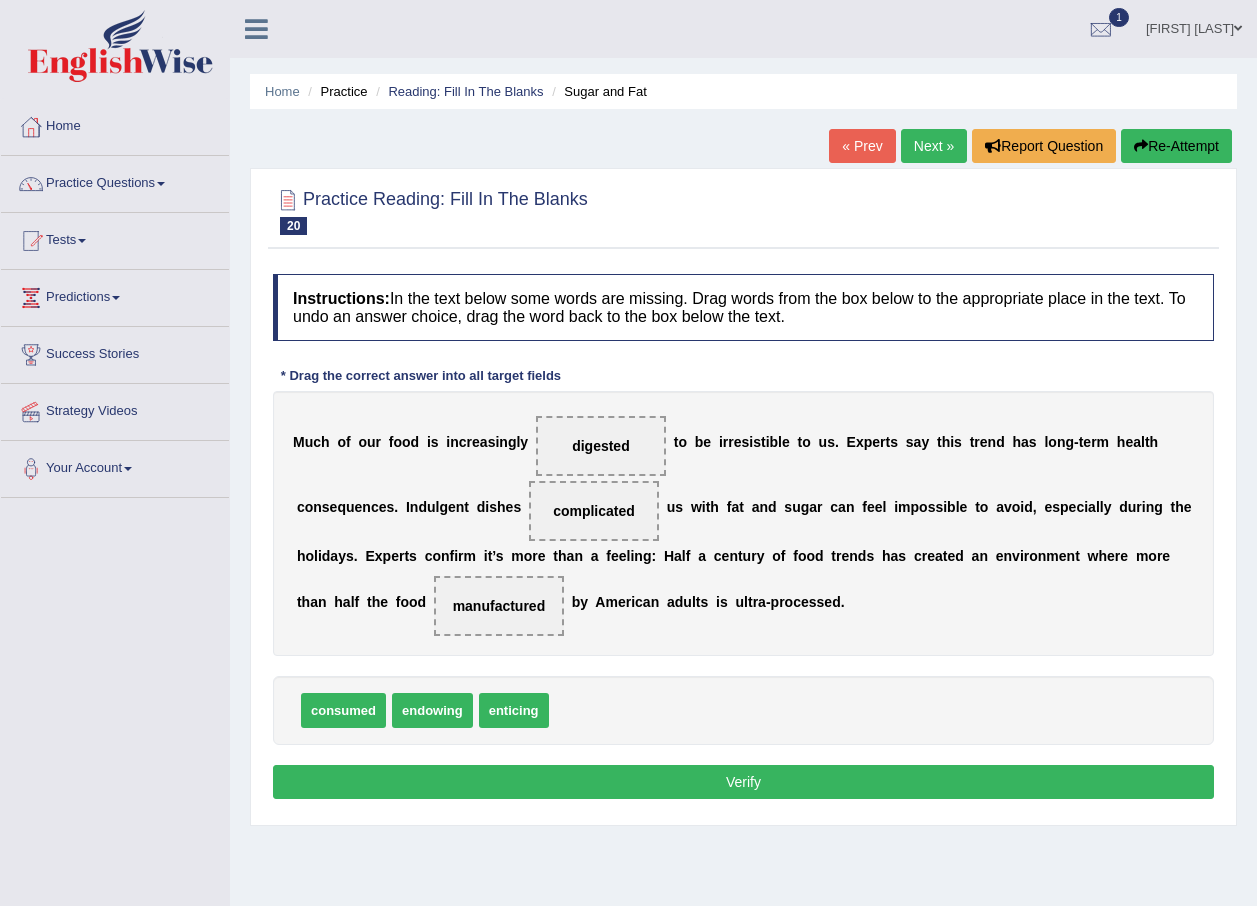 click on "Verify" at bounding box center [743, 782] 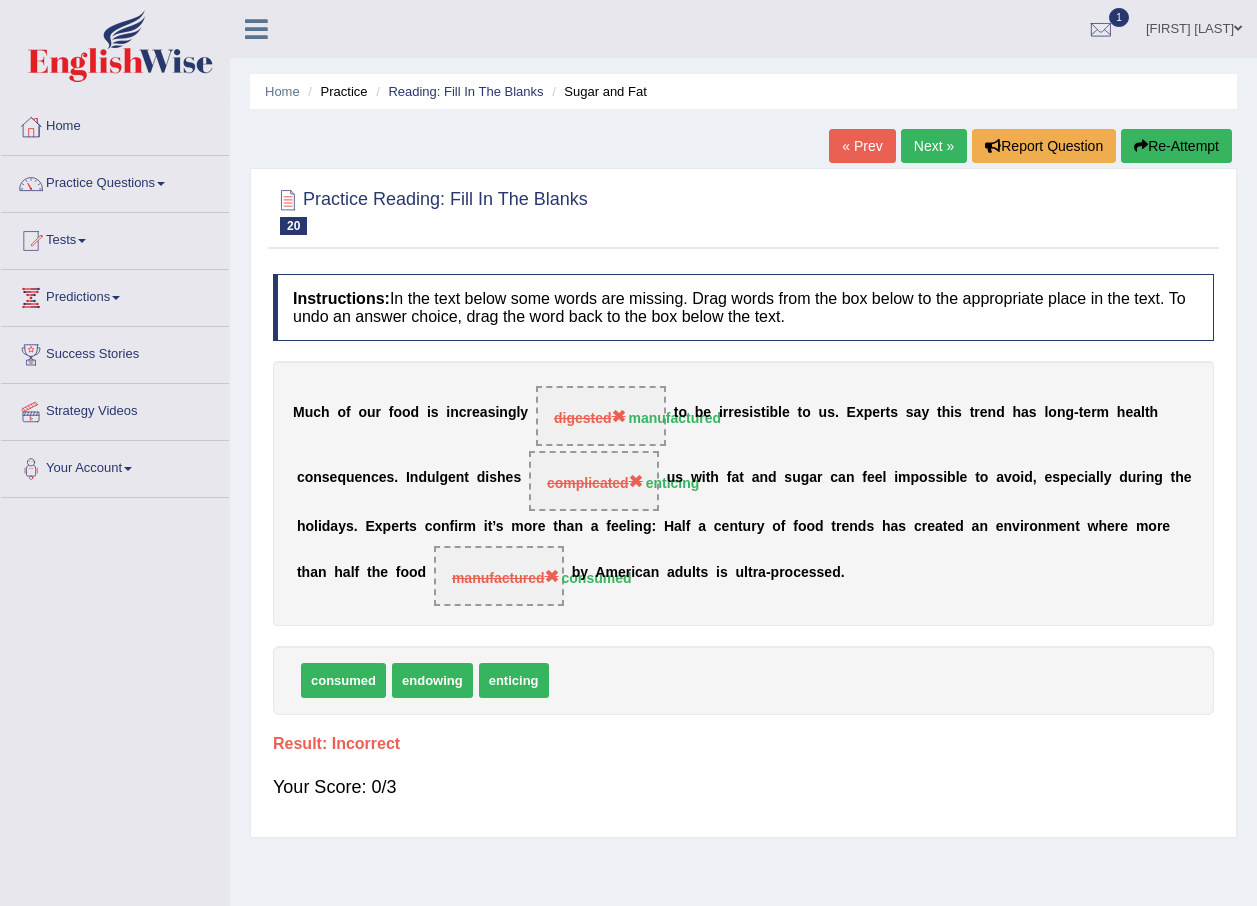 click on "Re-Attempt" at bounding box center (1176, 146) 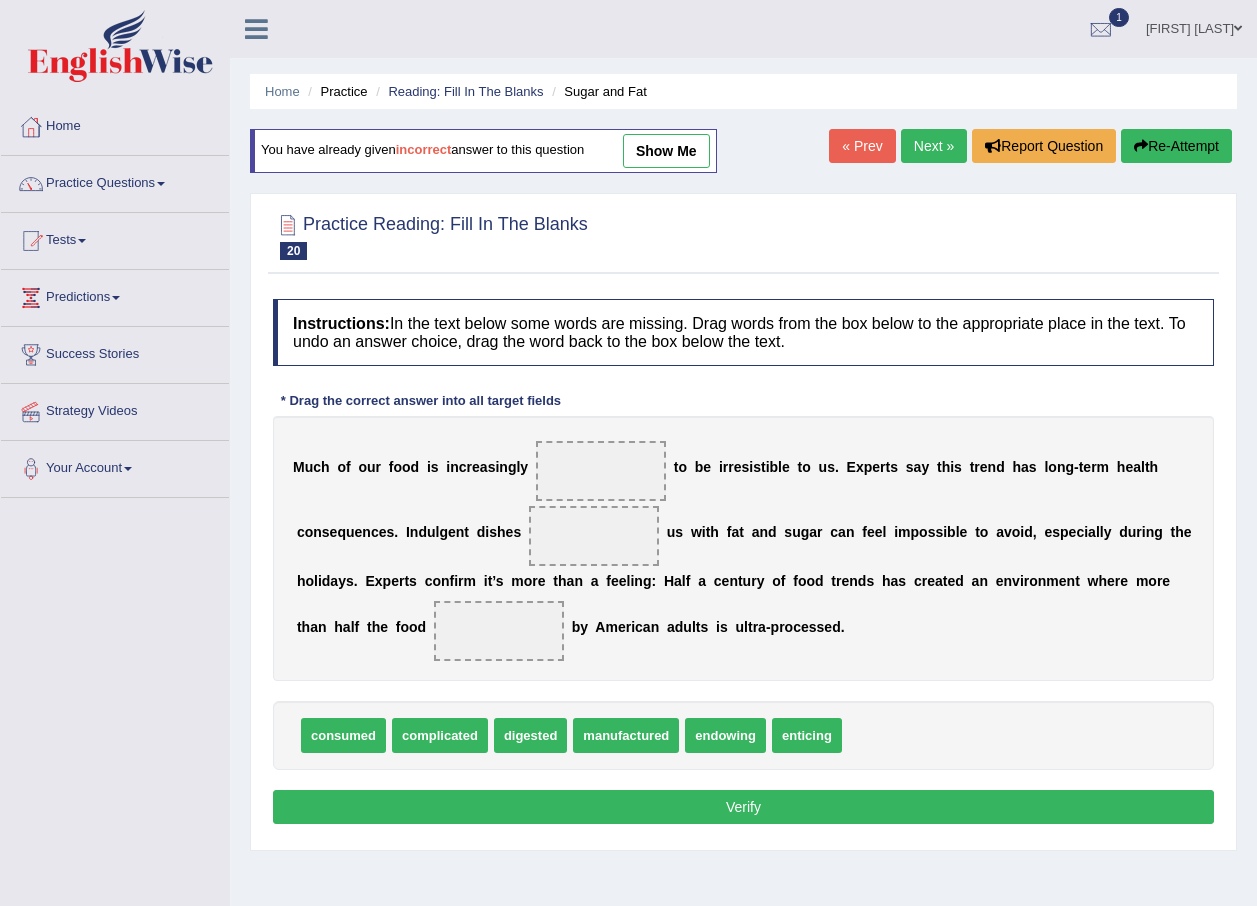 scroll, scrollTop: 0, scrollLeft: 0, axis: both 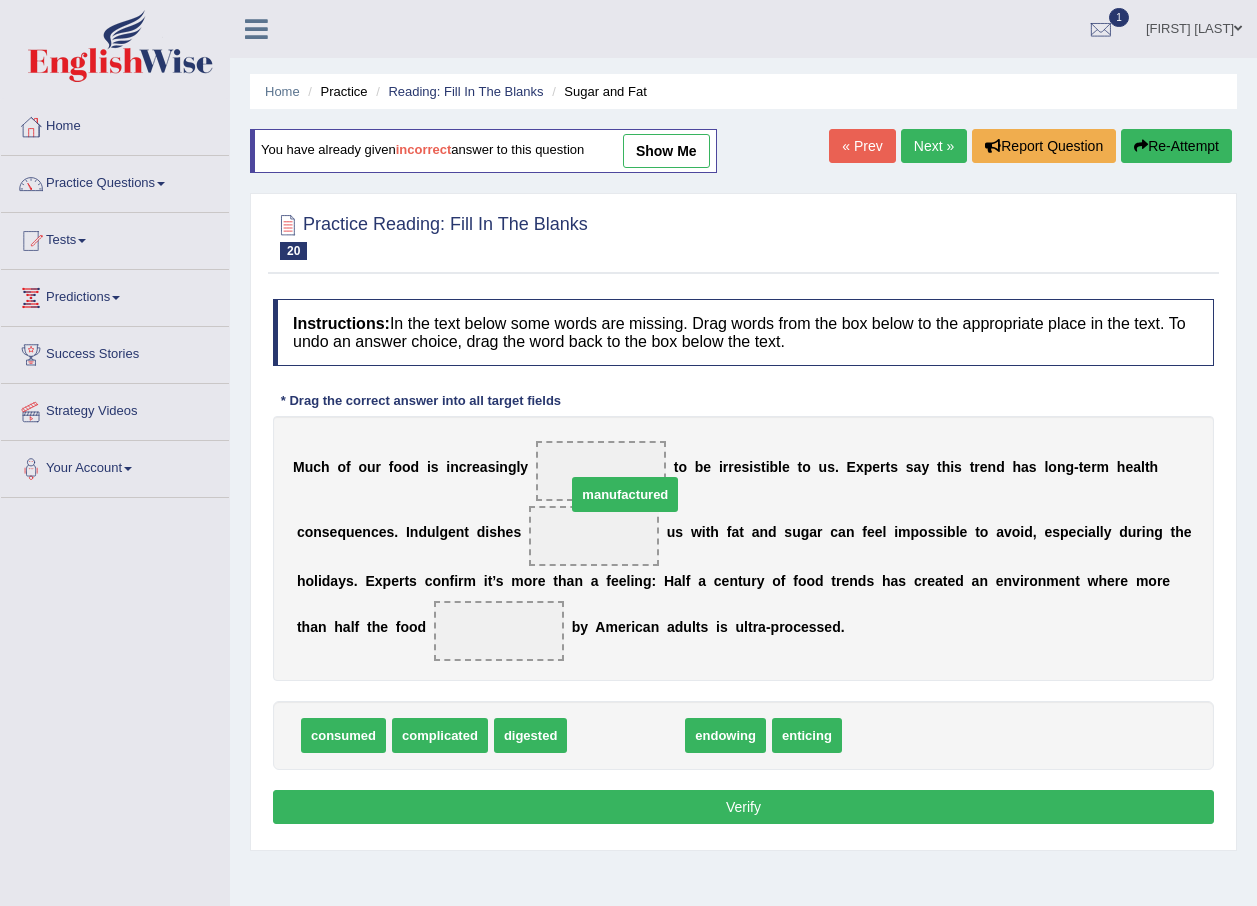 drag, startPoint x: 623, startPoint y: 735, endPoint x: 611, endPoint y: 462, distance: 273.2636 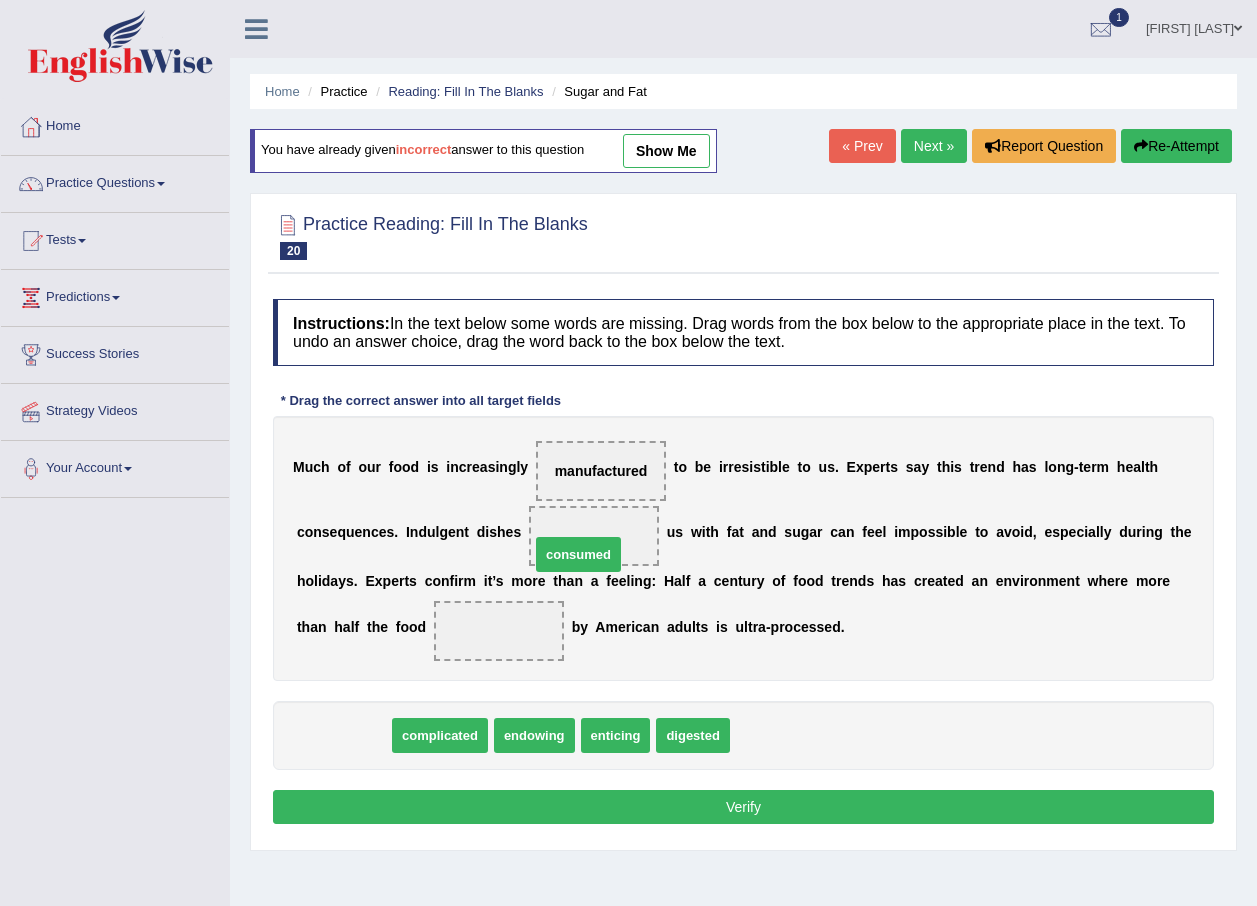 drag, startPoint x: 354, startPoint y: 728, endPoint x: 589, endPoint y: 547, distance: 296.62433 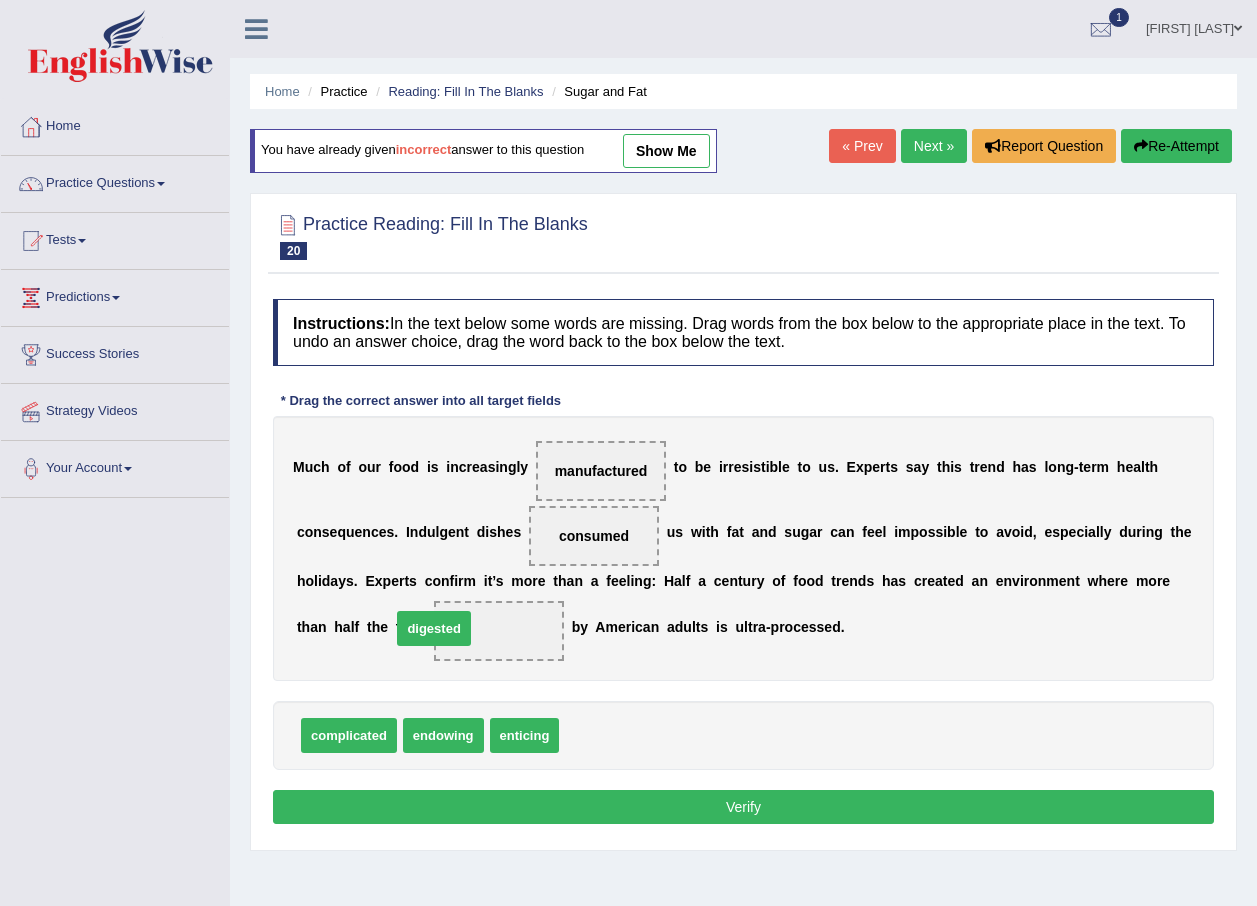 drag, startPoint x: 606, startPoint y: 737, endPoint x: 429, endPoint y: 629, distance: 207.34753 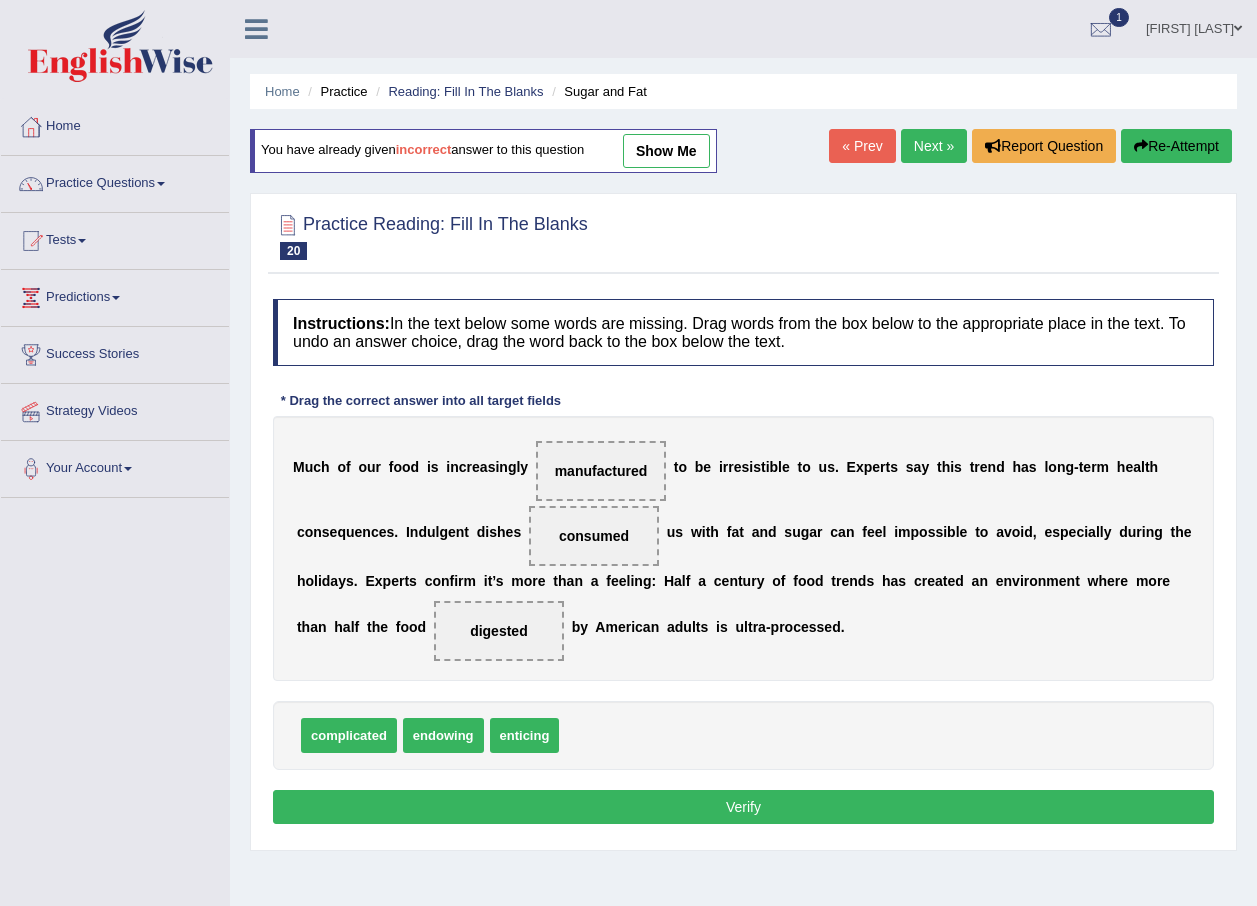 click on "Verify" at bounding box center (743, 807) 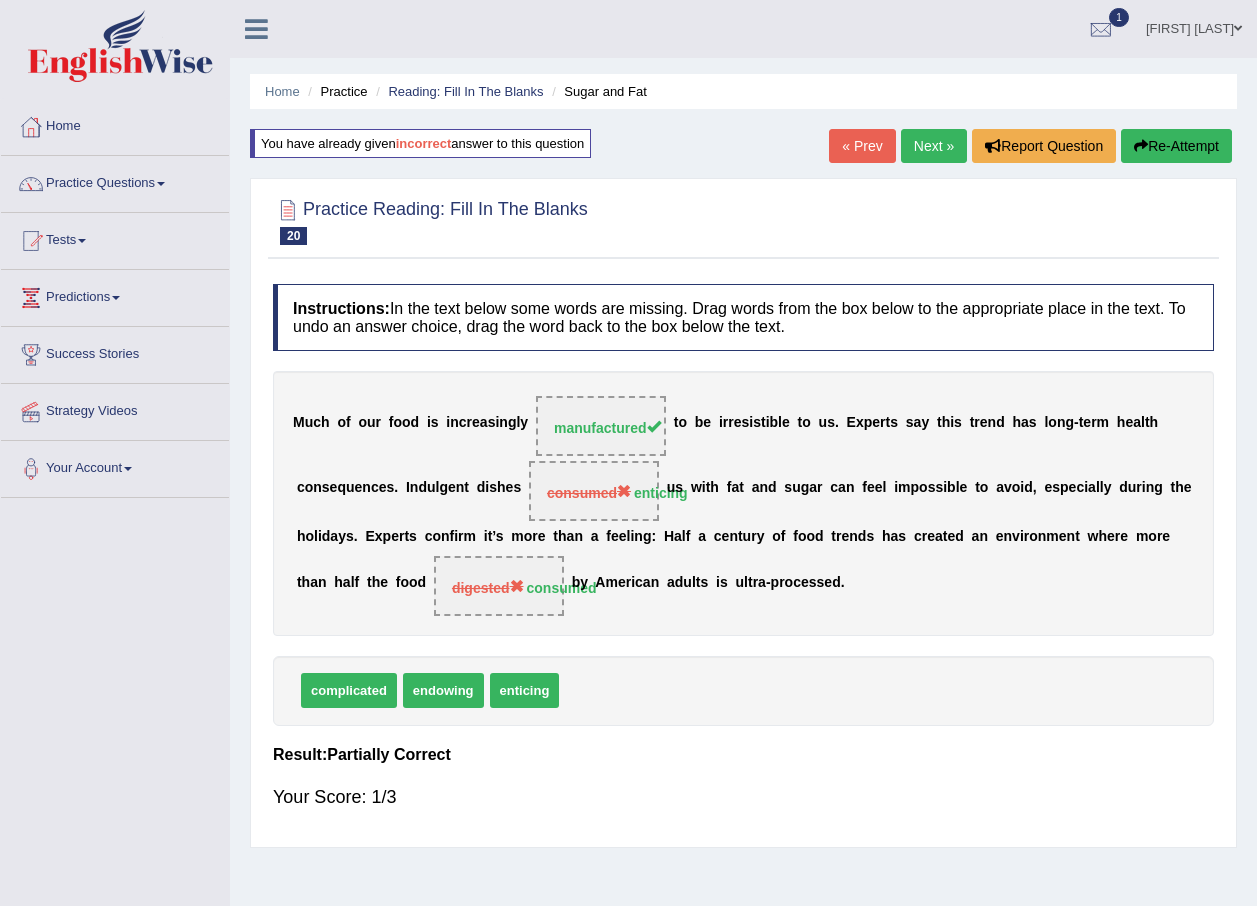 click on "Next »" at bounding box center [934, 146] 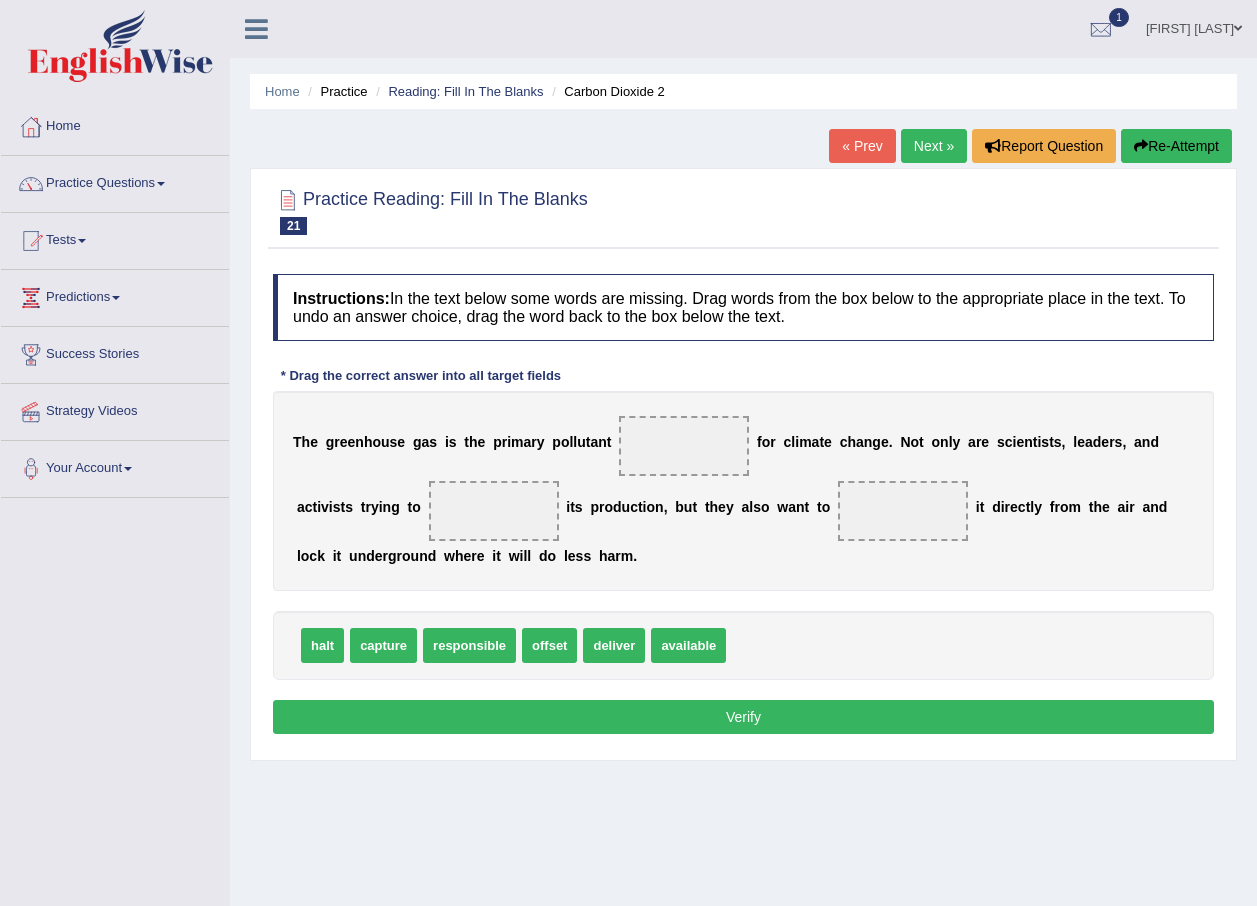 scroll, scrollTop: 0, scrollLeft: 0, axis: both 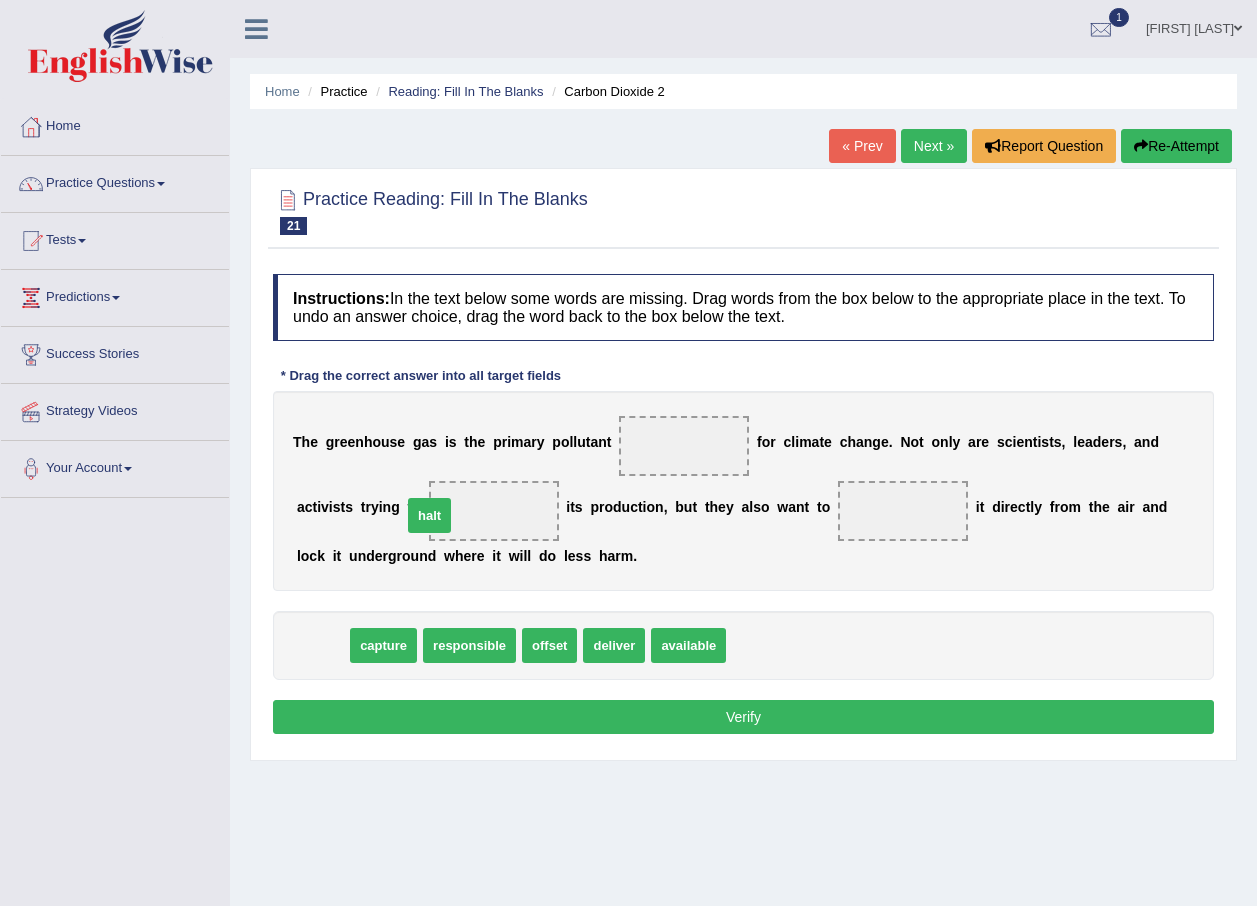 drag, startPoint x: 324, startPoint y: 650, endPoint x: 431, endPoint y: 520, distance: 168.37161 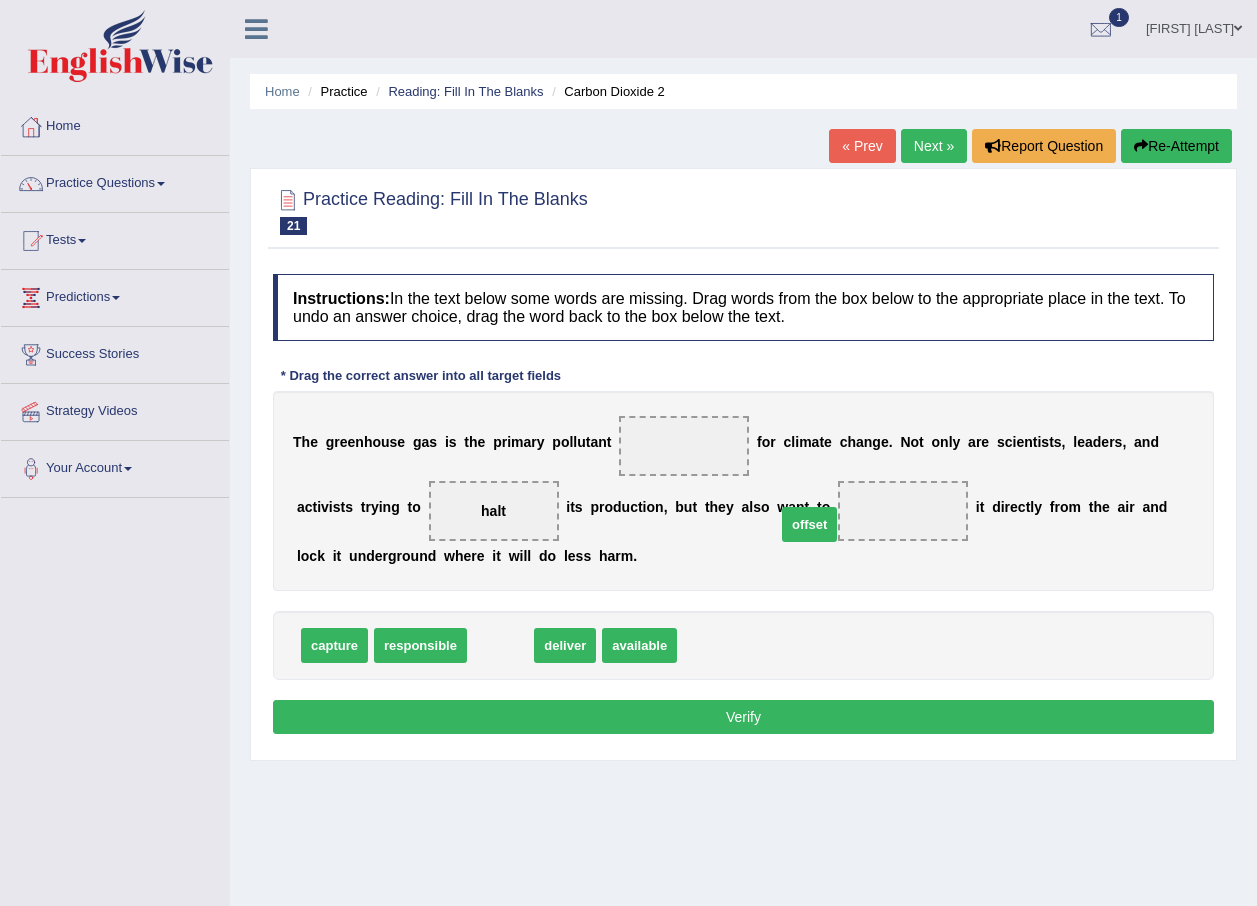 drag, startPoint x: 511, startPoint y: 647, endPoint x: 817, endPoint y: 527, distance: 328.6883 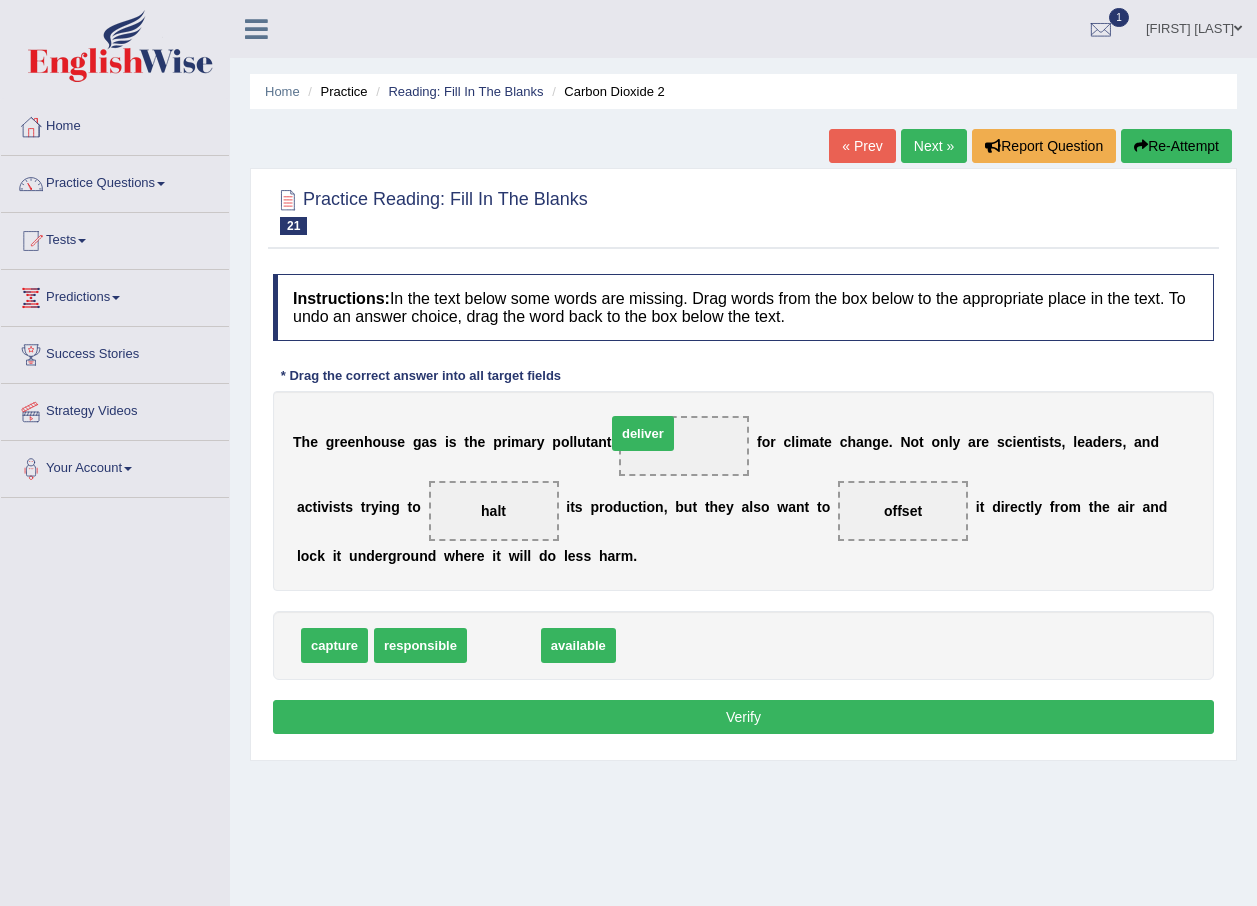 drag, startPoint x: 501, startPoint y: 634, endPoint x: 641, endPoint y: 419, distance: 256.56384 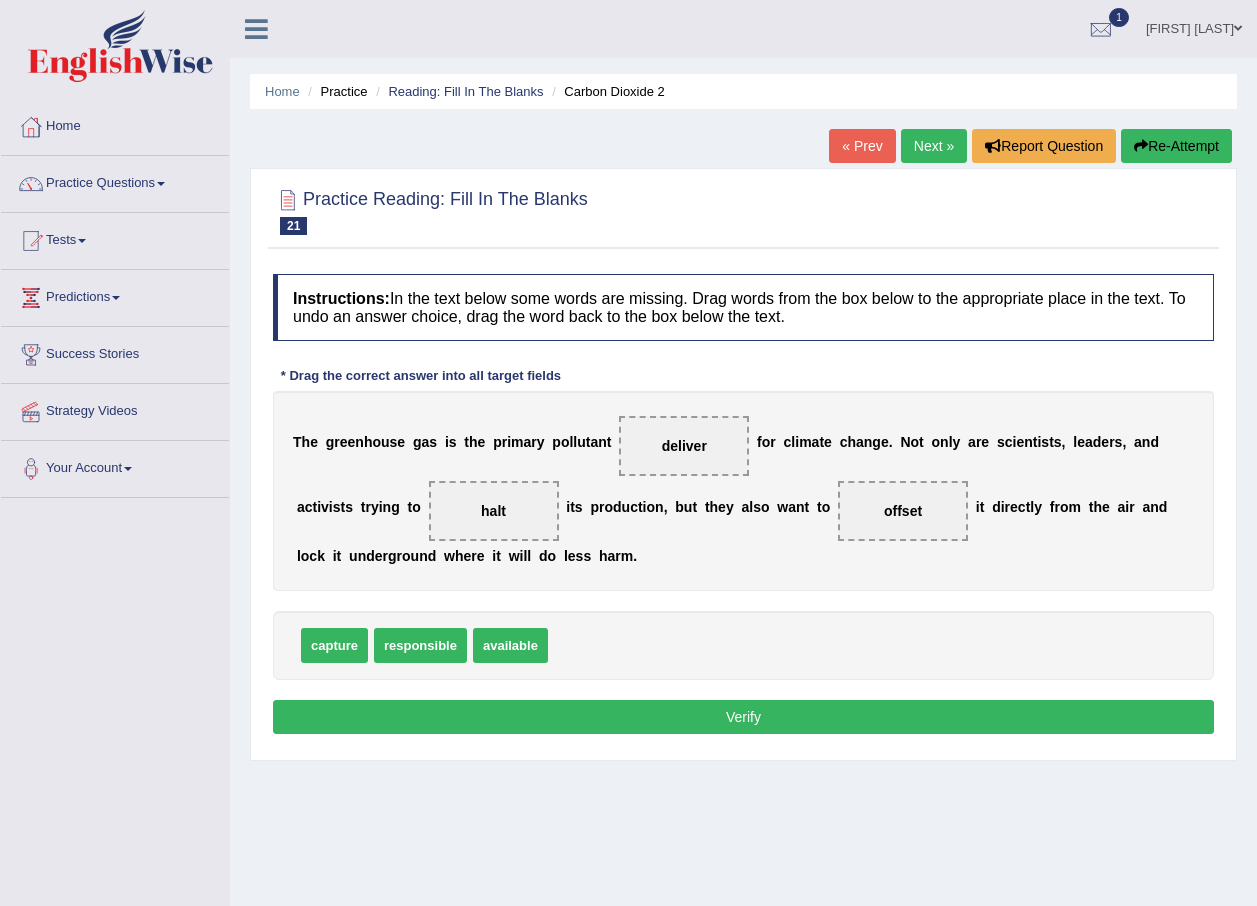 click on "Verify" at bounding box center (743, 717) 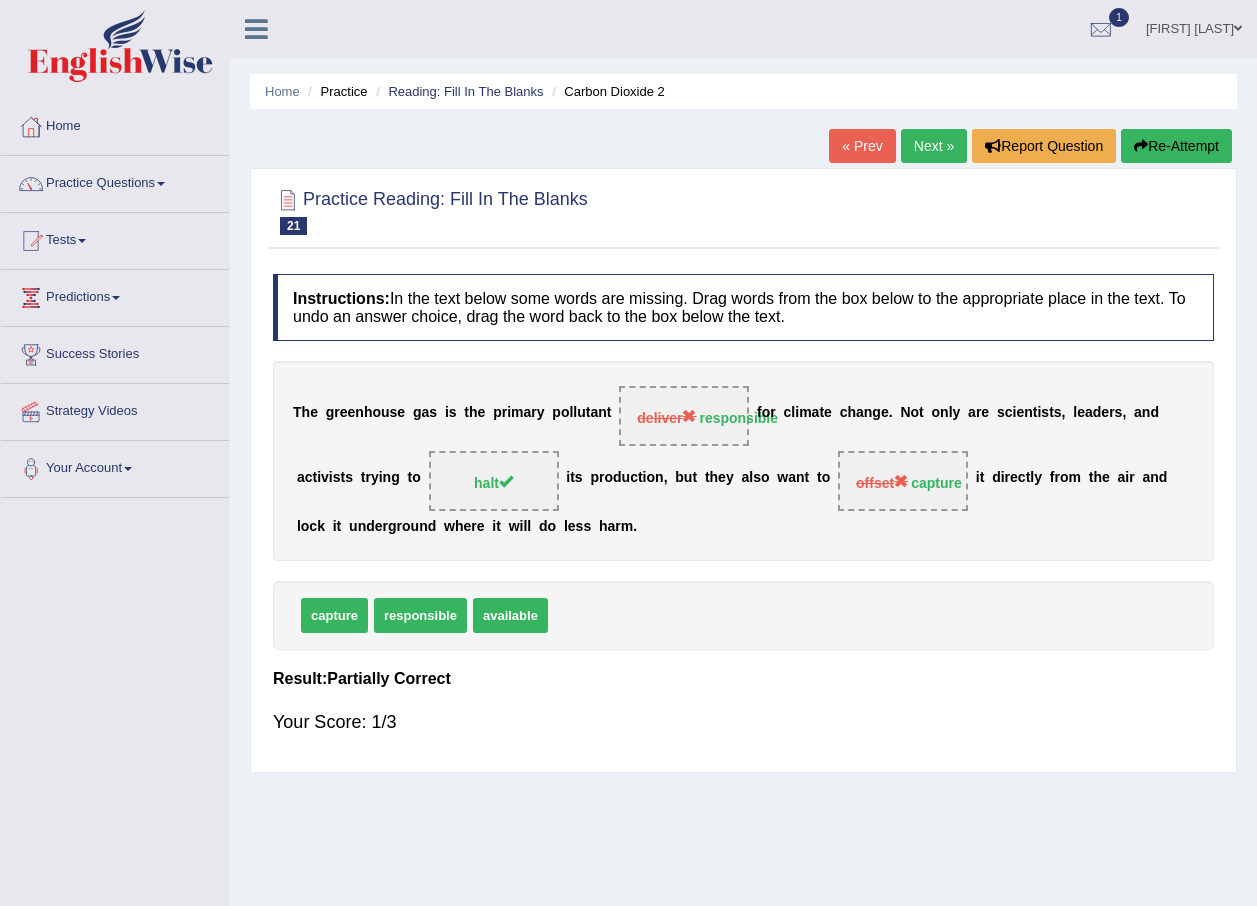 click on "Next »" at bounding box center [934, 146] 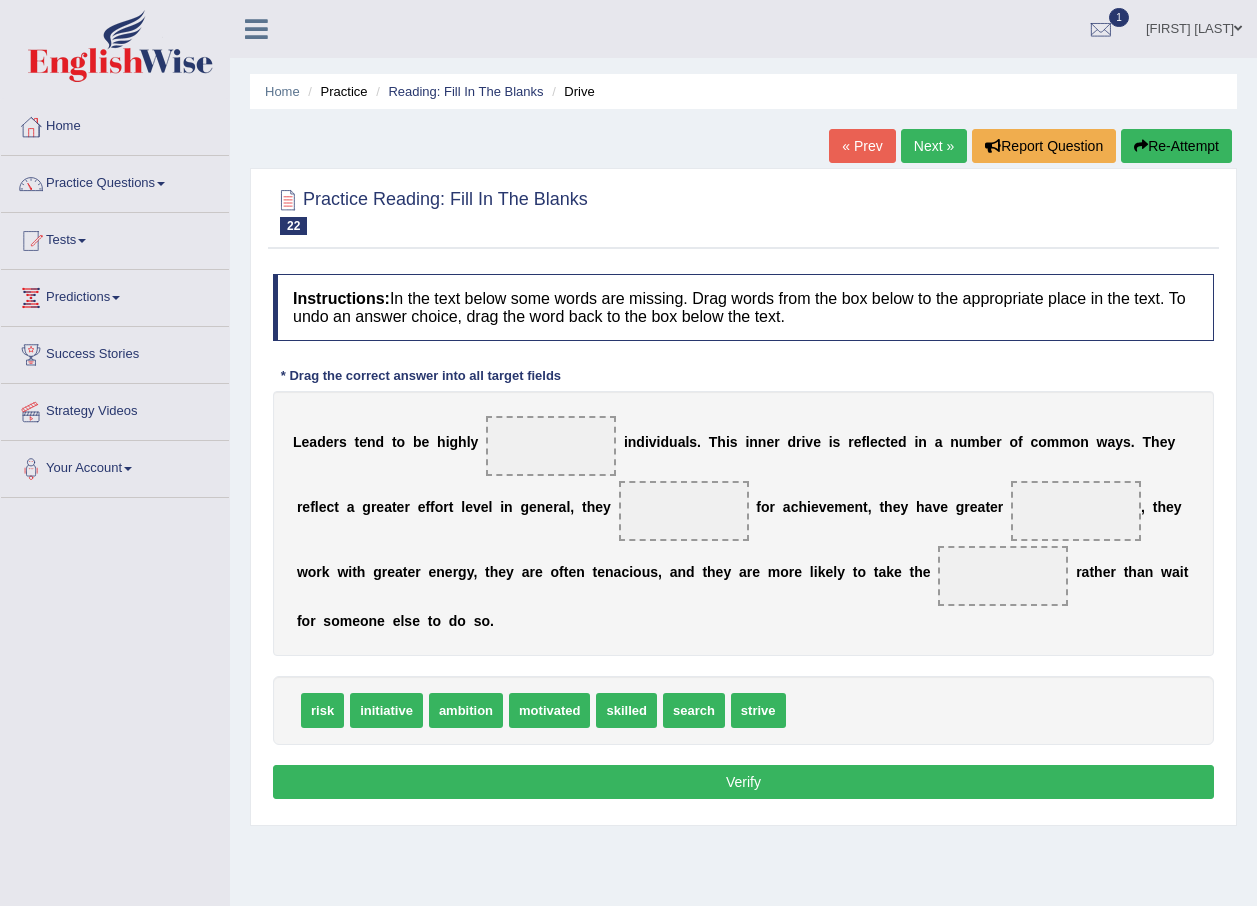 scroll, scrollTop: 0, scrollLeft: 0, axis: both 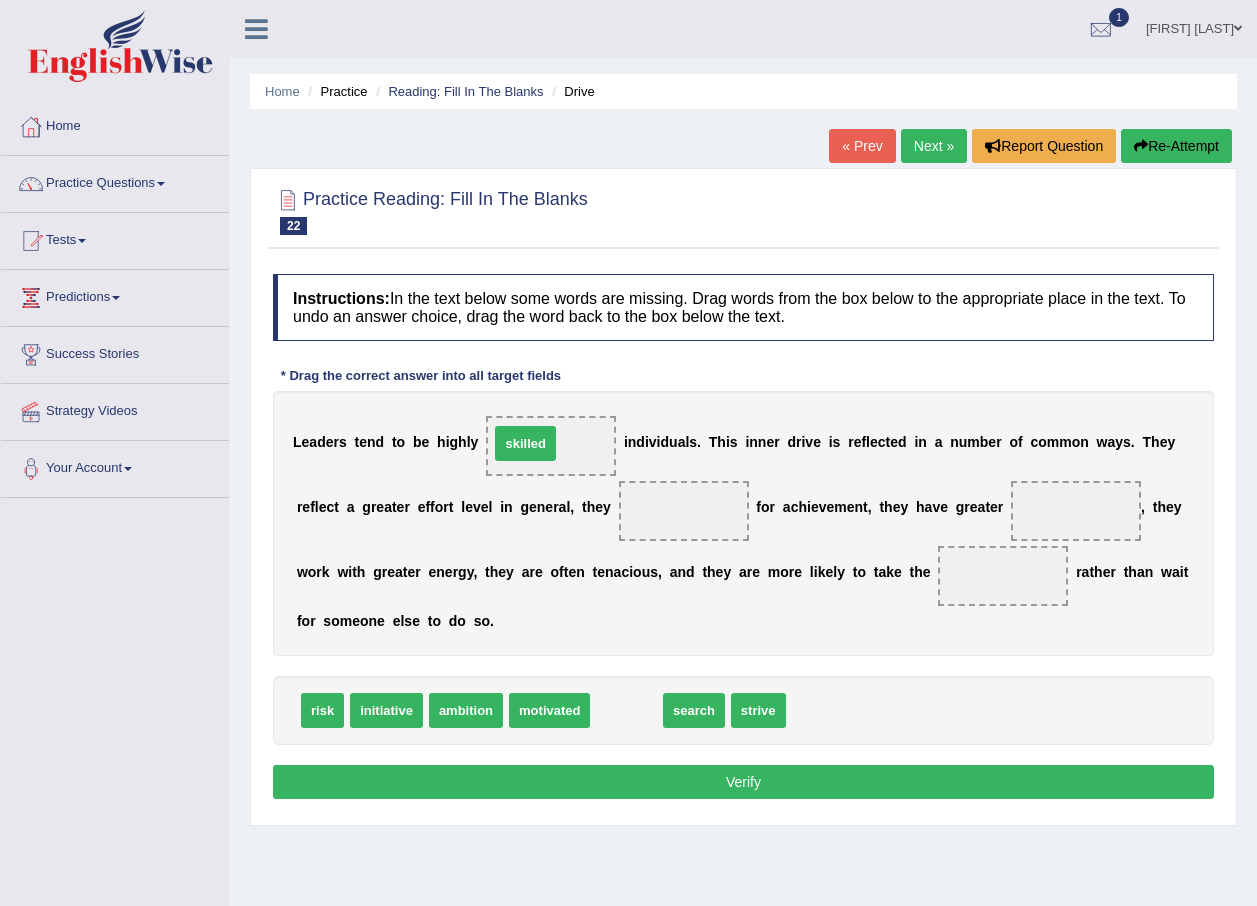drag, startPoint x: 607, startPoint y: 707, endPoint x: 501, endPoint y: 440, distance: 287.27164 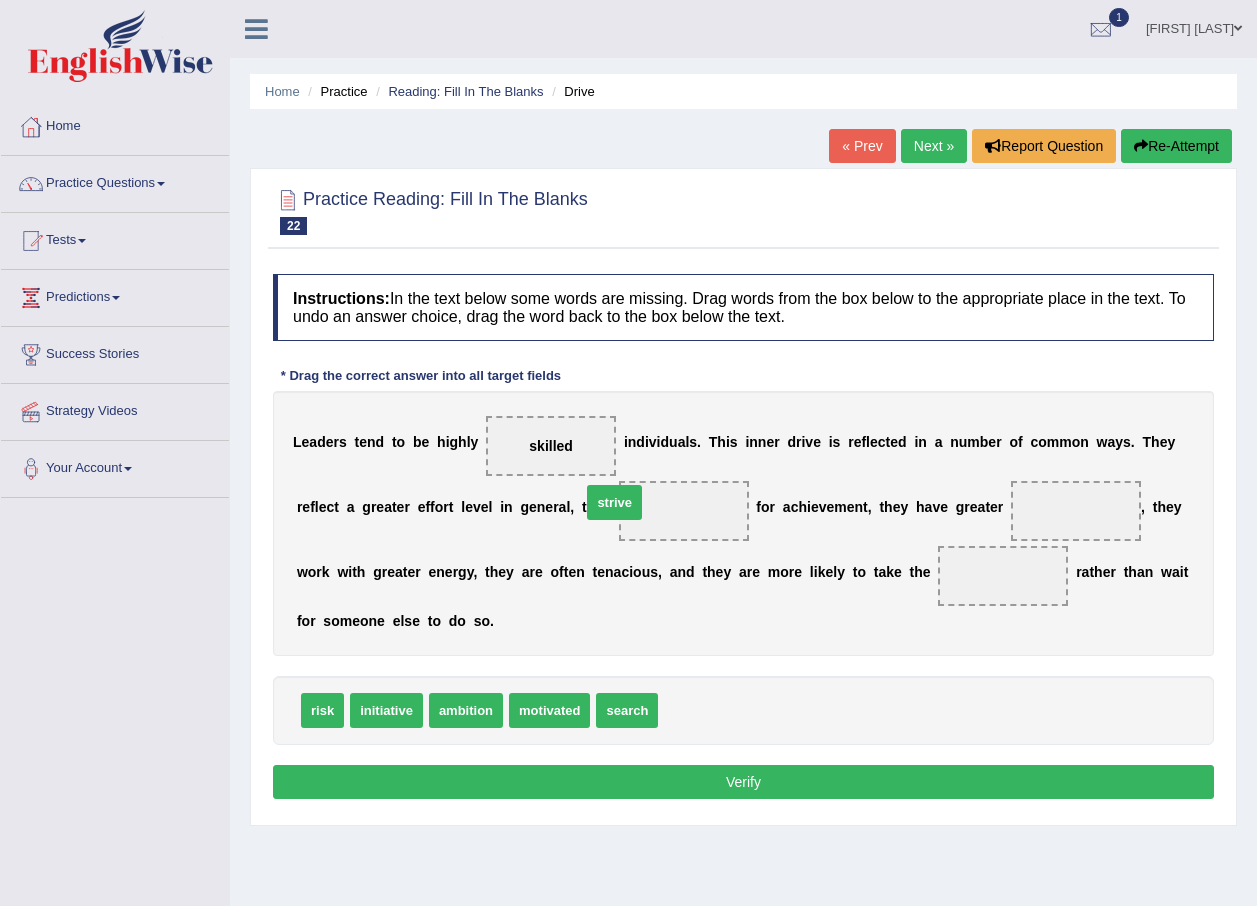 drag, startPoint x: 673, startPoint y: 696, endPoint x: 596, endPoint y: 506, distance: 205.00975 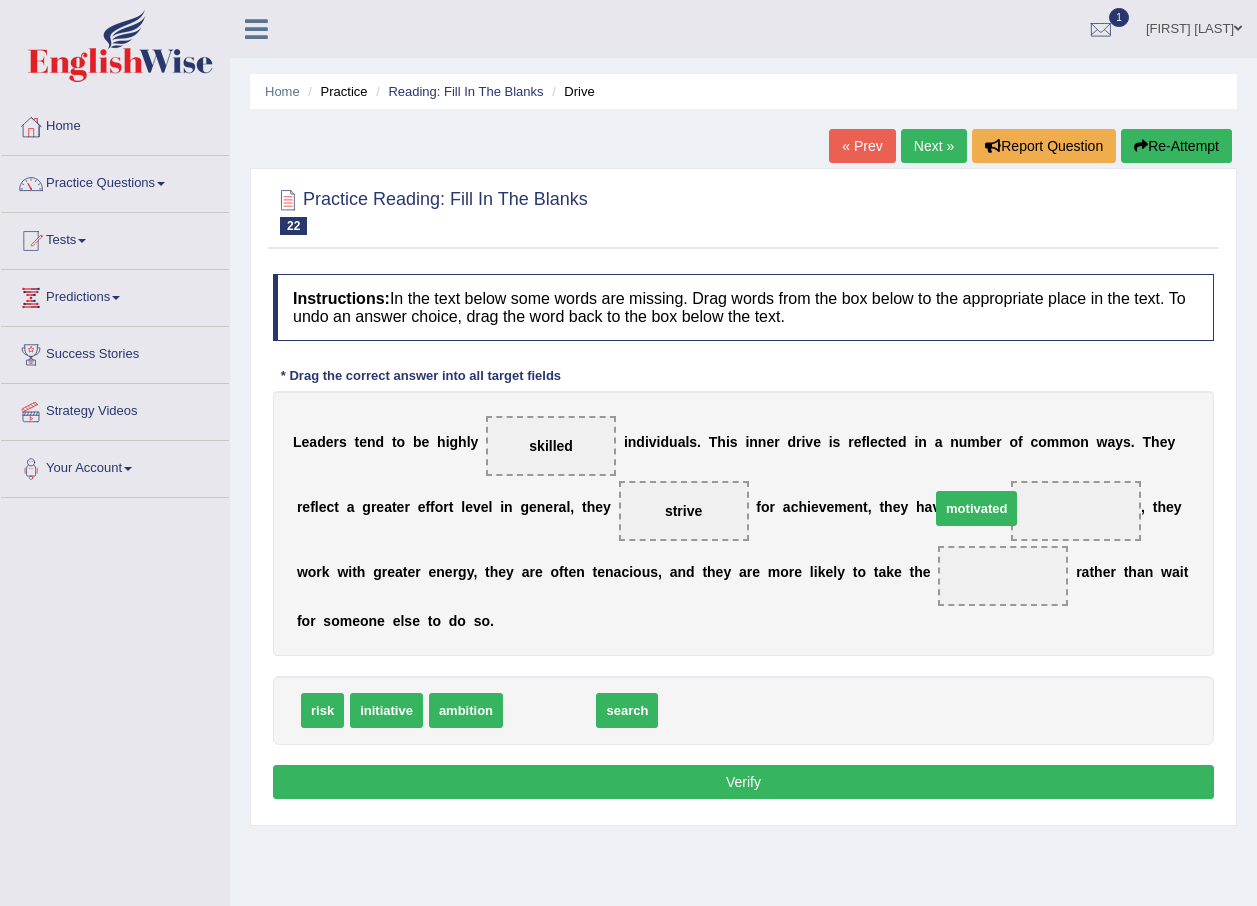 drag, startPoint x: 553, startPoint y: 710, endPoint x: 980, endPoint y: 508, distance: 472.36957 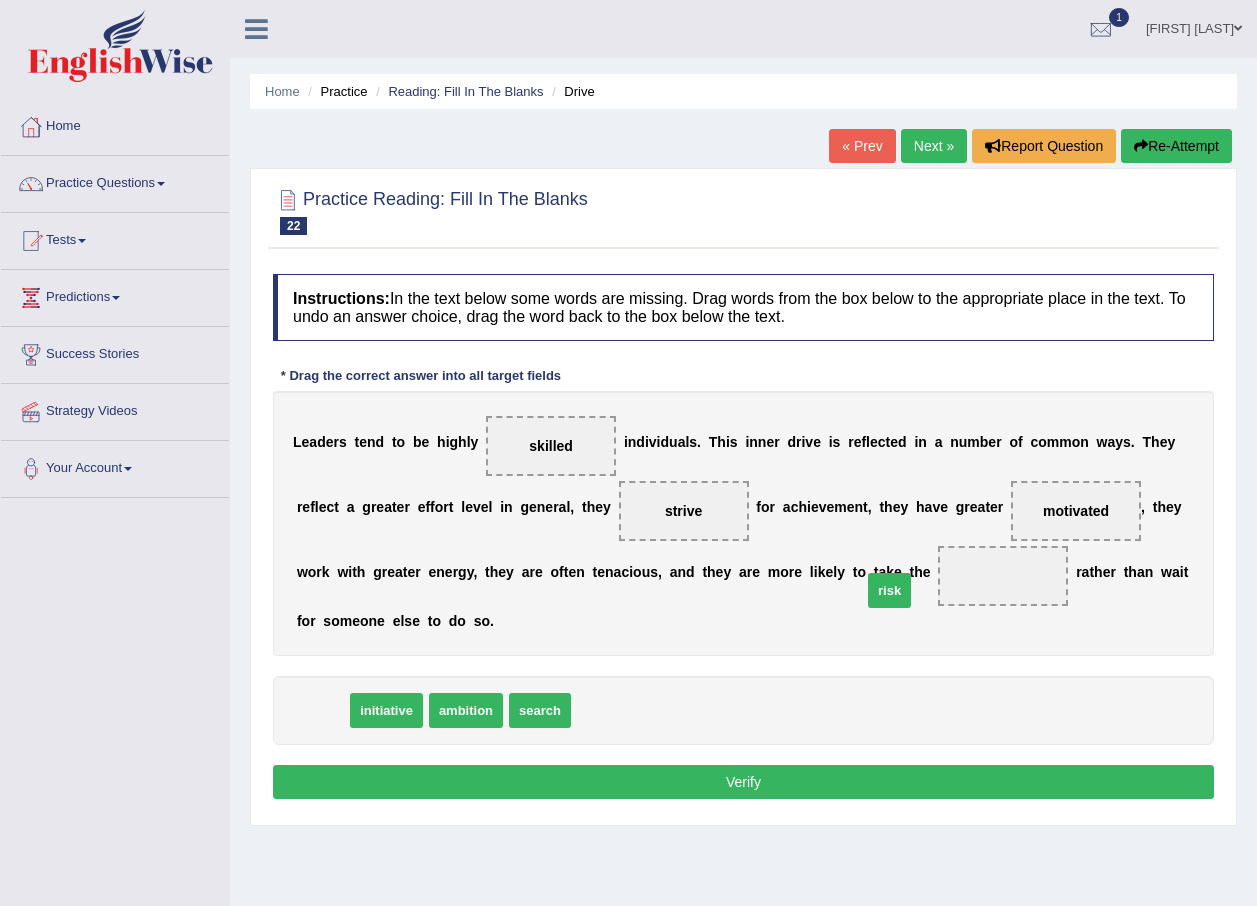drag, startPoint x: 335, startPoint y: 710, endPoint x: 902, endPoint y: 580, distance: 581.71216 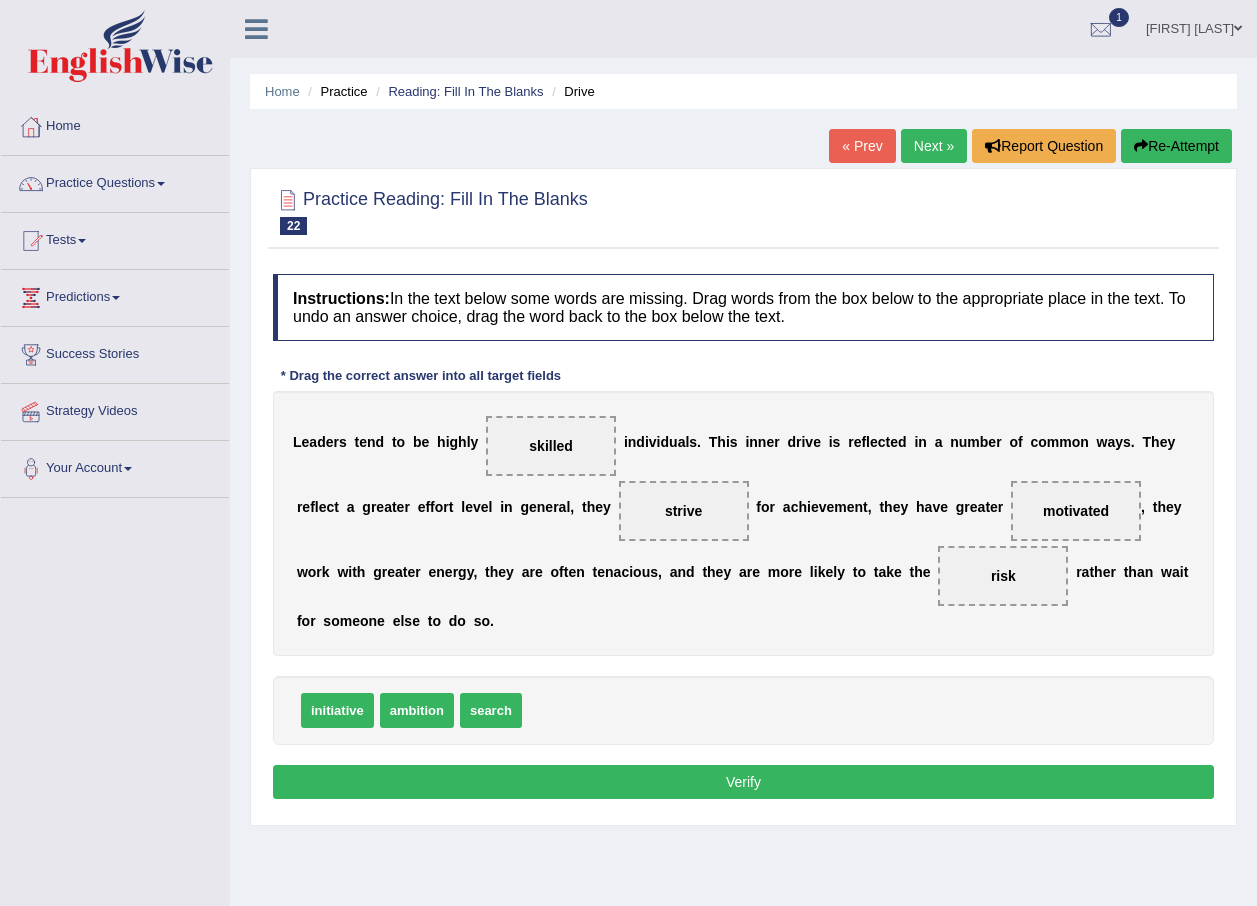 click on "Verify" at bounding box center (743, 782) 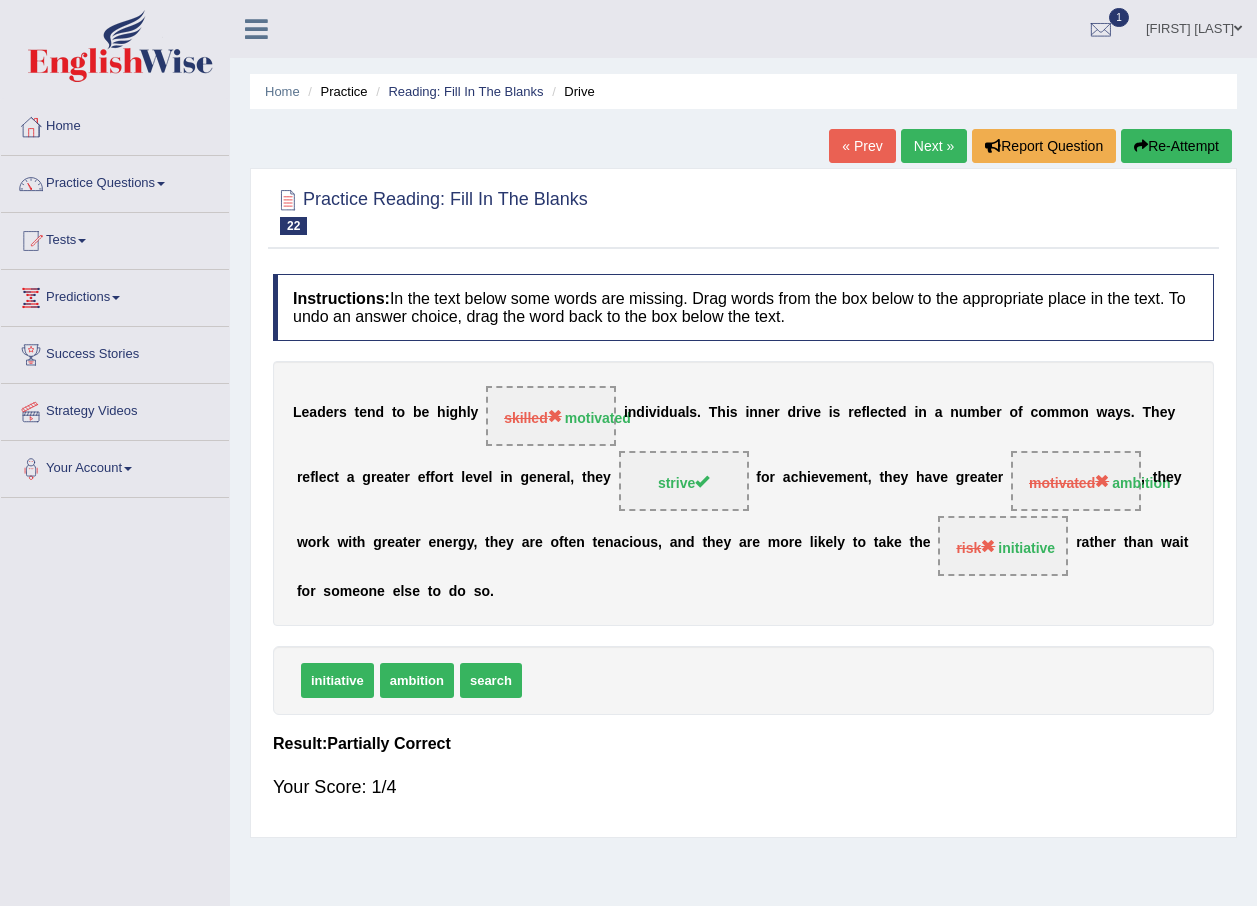 click on "Re-Attempt" at bounding box center [1176, 146] 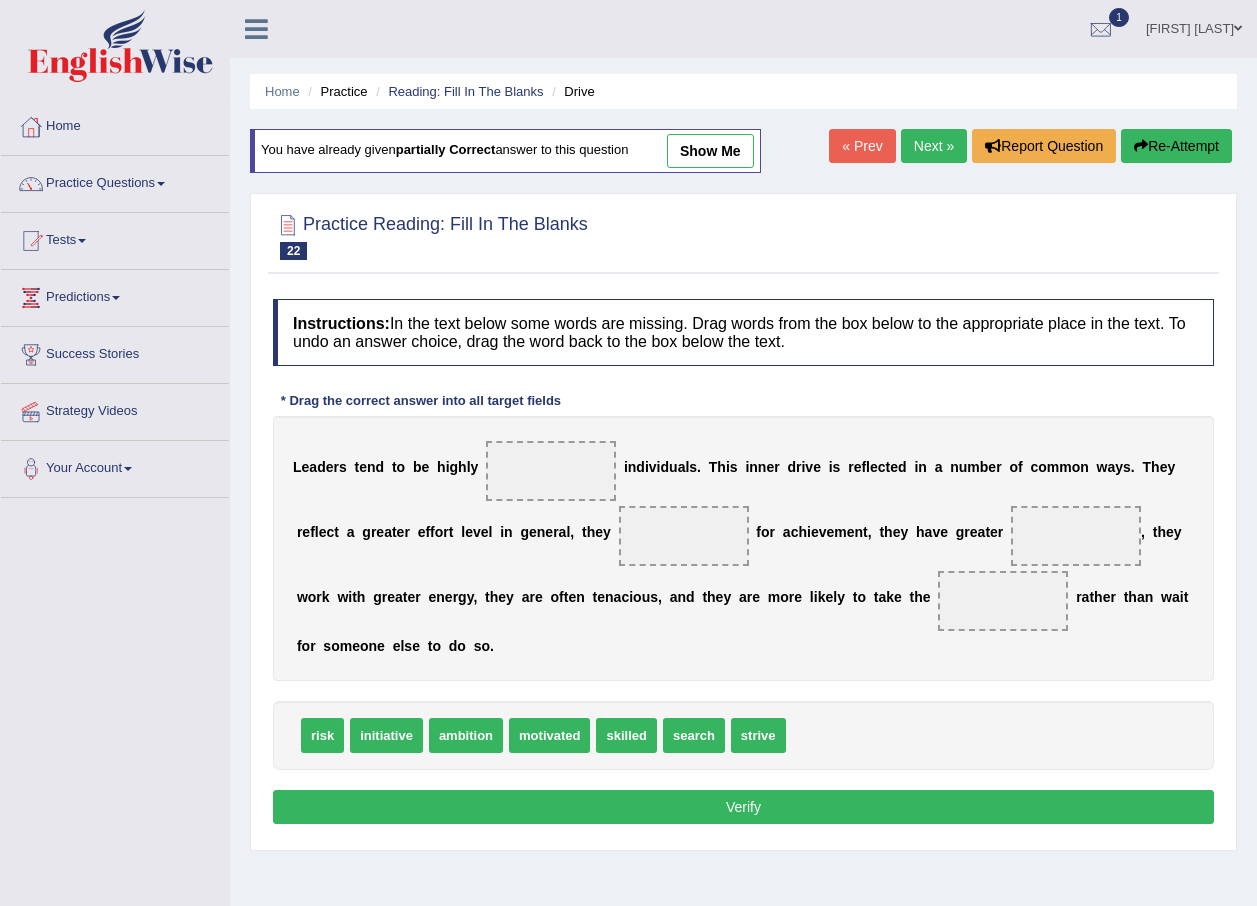 scroll, scrollTop: 0, scrollLeft: 0, axis: both 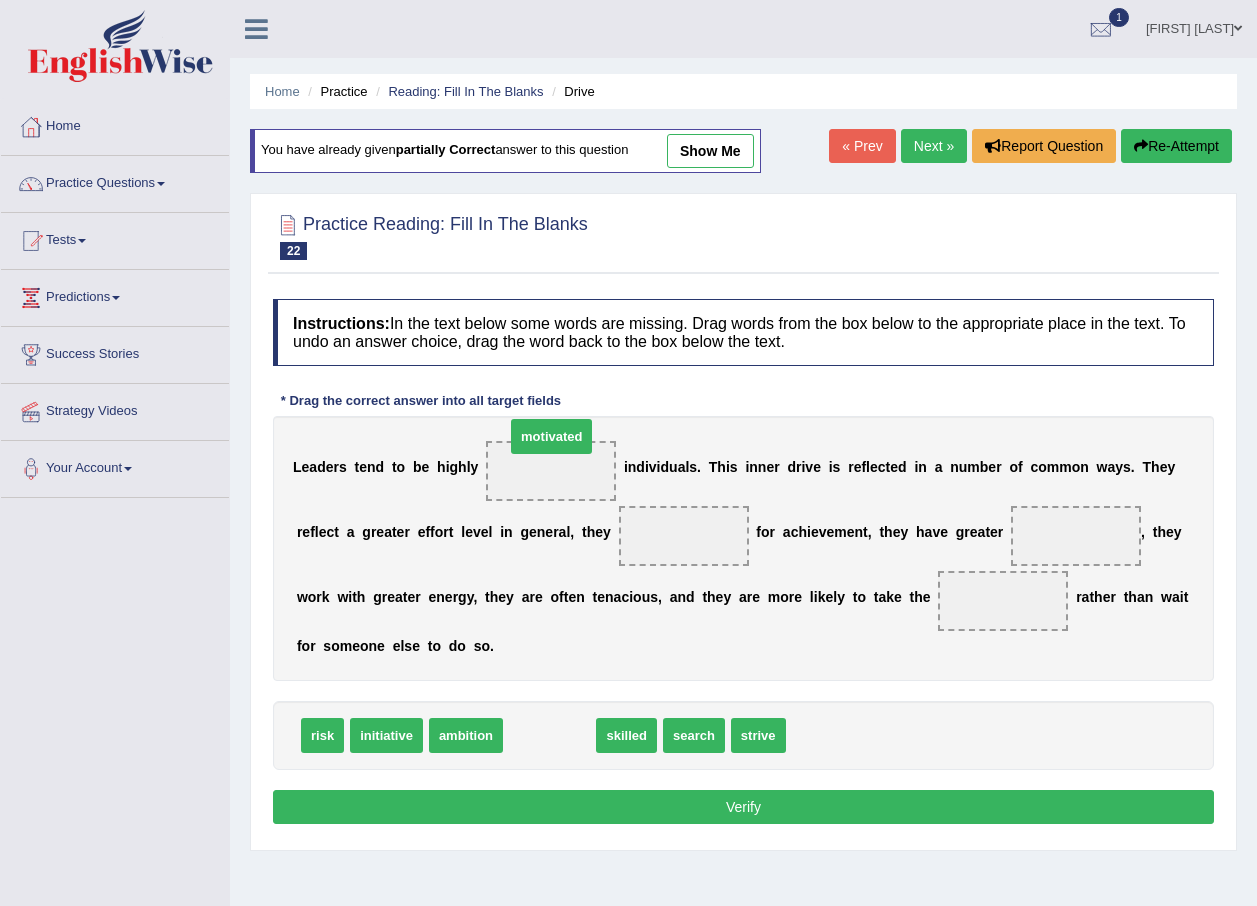drag, startPoint x: 534, startPoint y: 716, endPoint x: 531, endPoint y: 436, distance: 280.01608 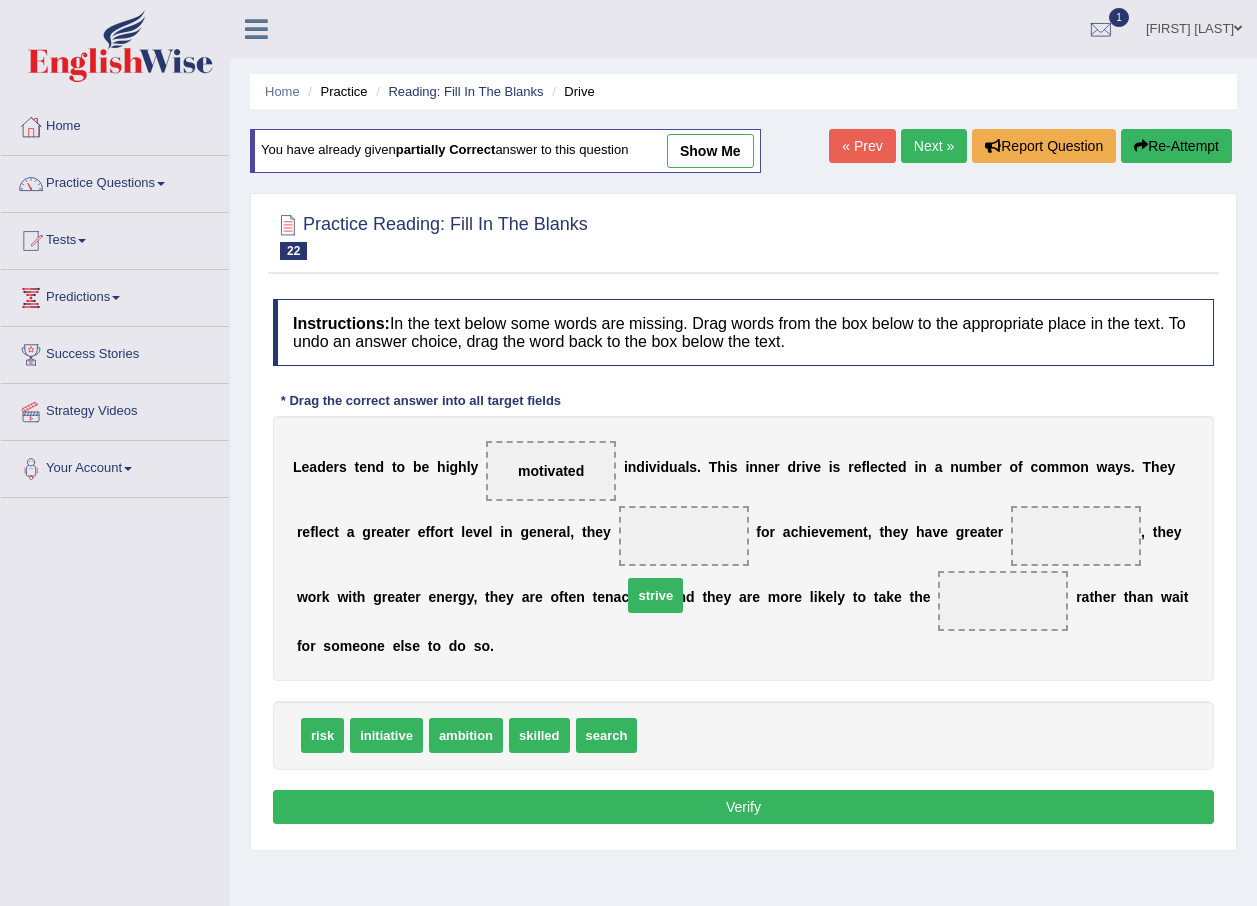 drag, startPoint x: 664, startPoint y: 730, endPoint x: 624, endPoint y: 550, distance: 184.39088 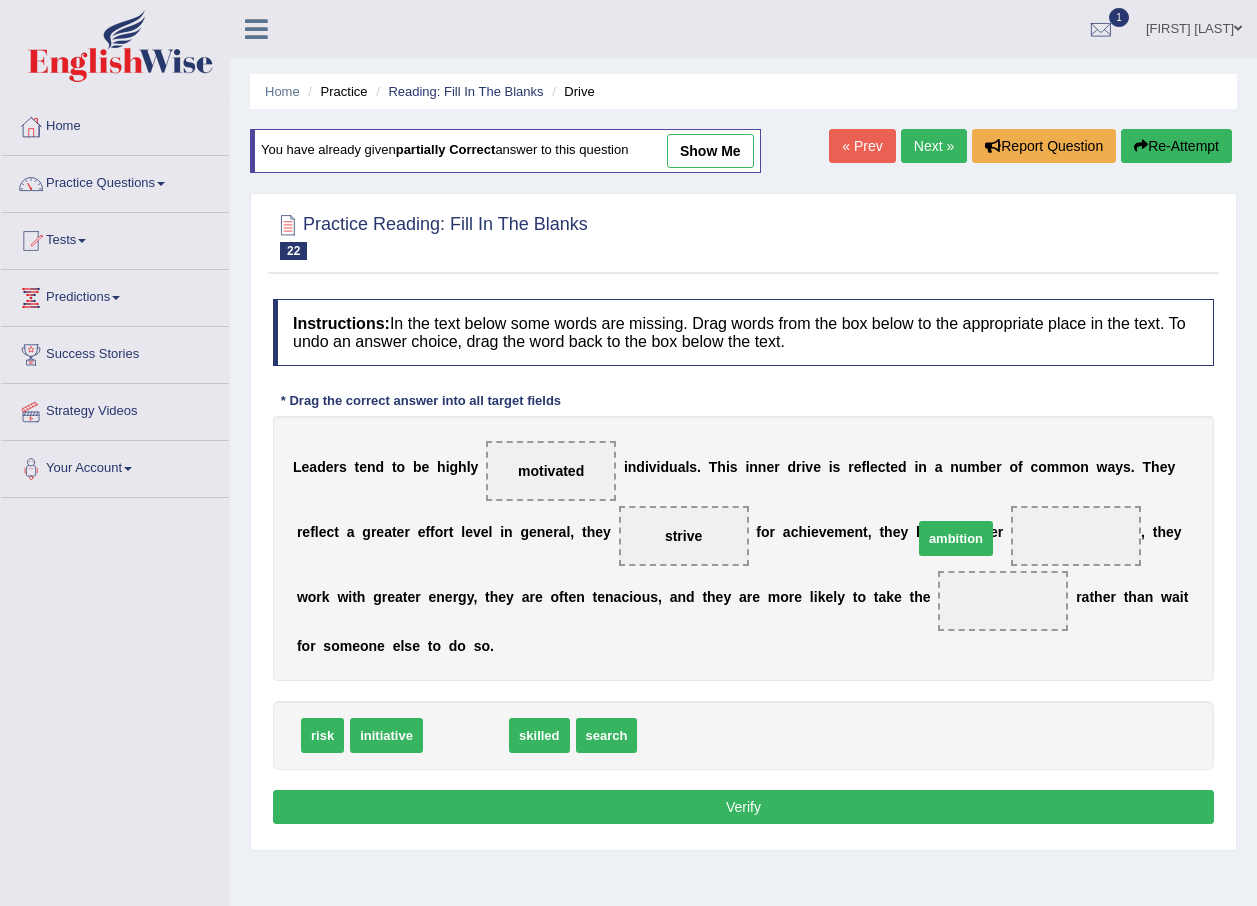 drag, startPoint x: 465, startPoint y: 735, endPoint x: 962, endPoint y: 531, distance: 537.2383 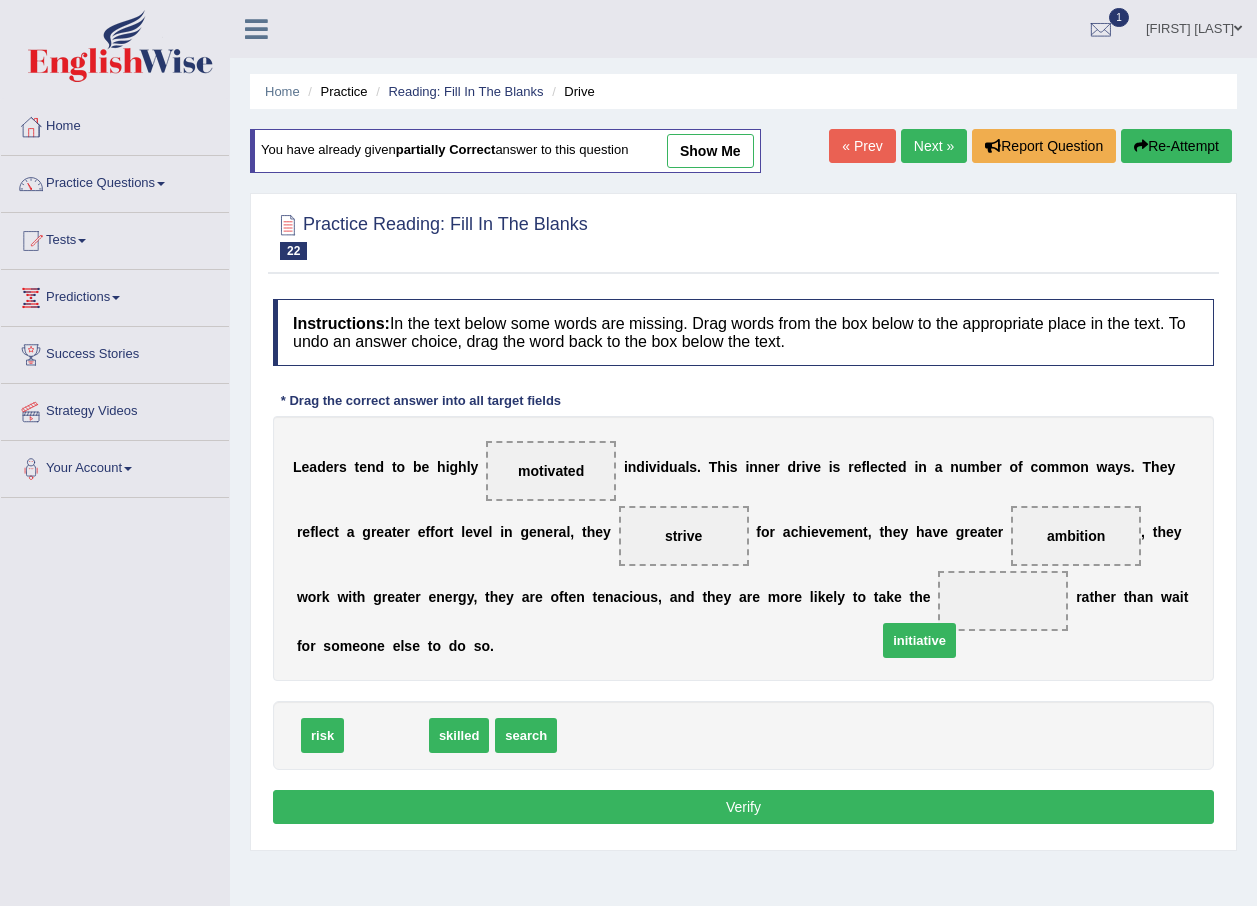 drag, startPoint x: 381, startPoint y: 742, endPoint x: 929, endPoint y: 626, distance: 560.1428 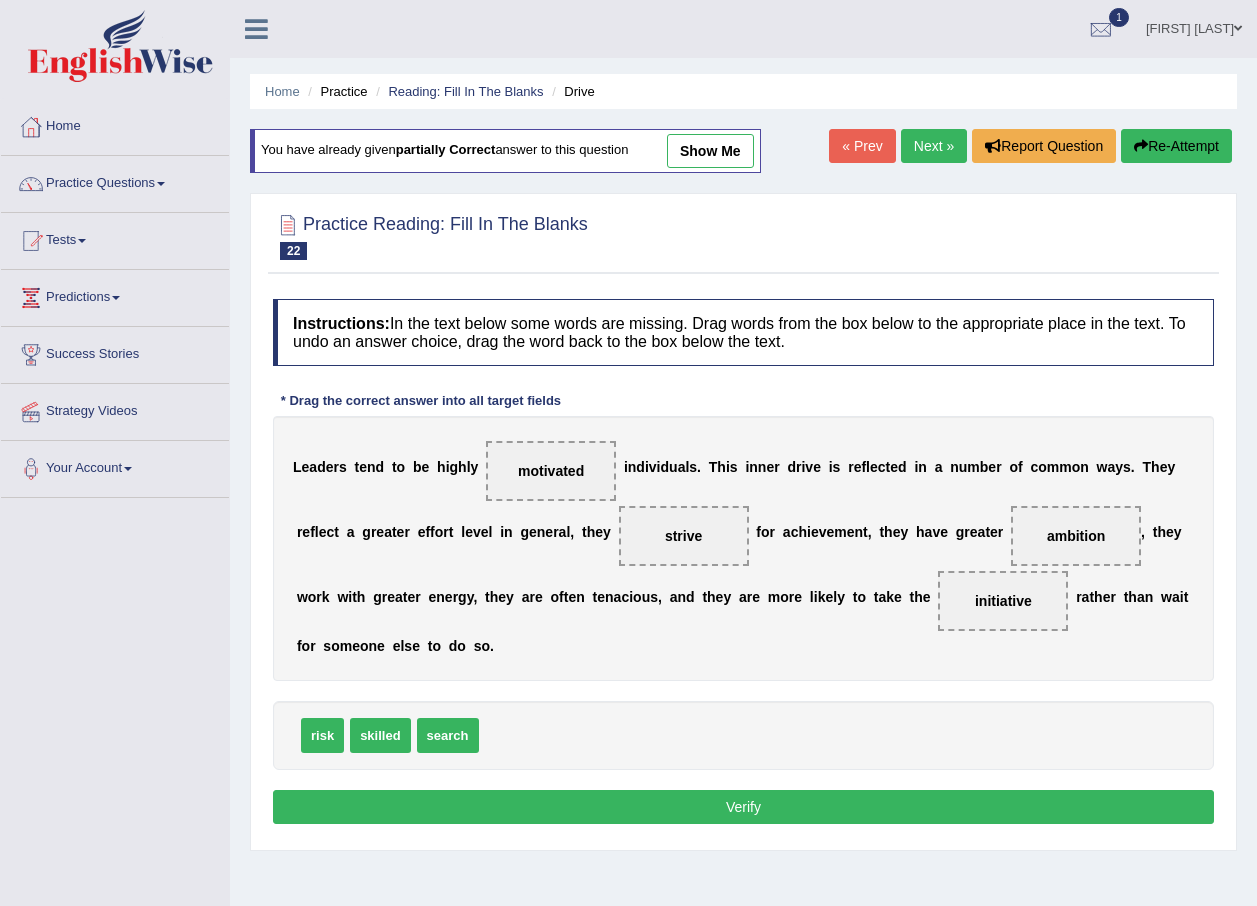drag, startPoint x: 837, startPoint y: 800, endPoint x: 842, endPoint y: 732, distance: 68.18358 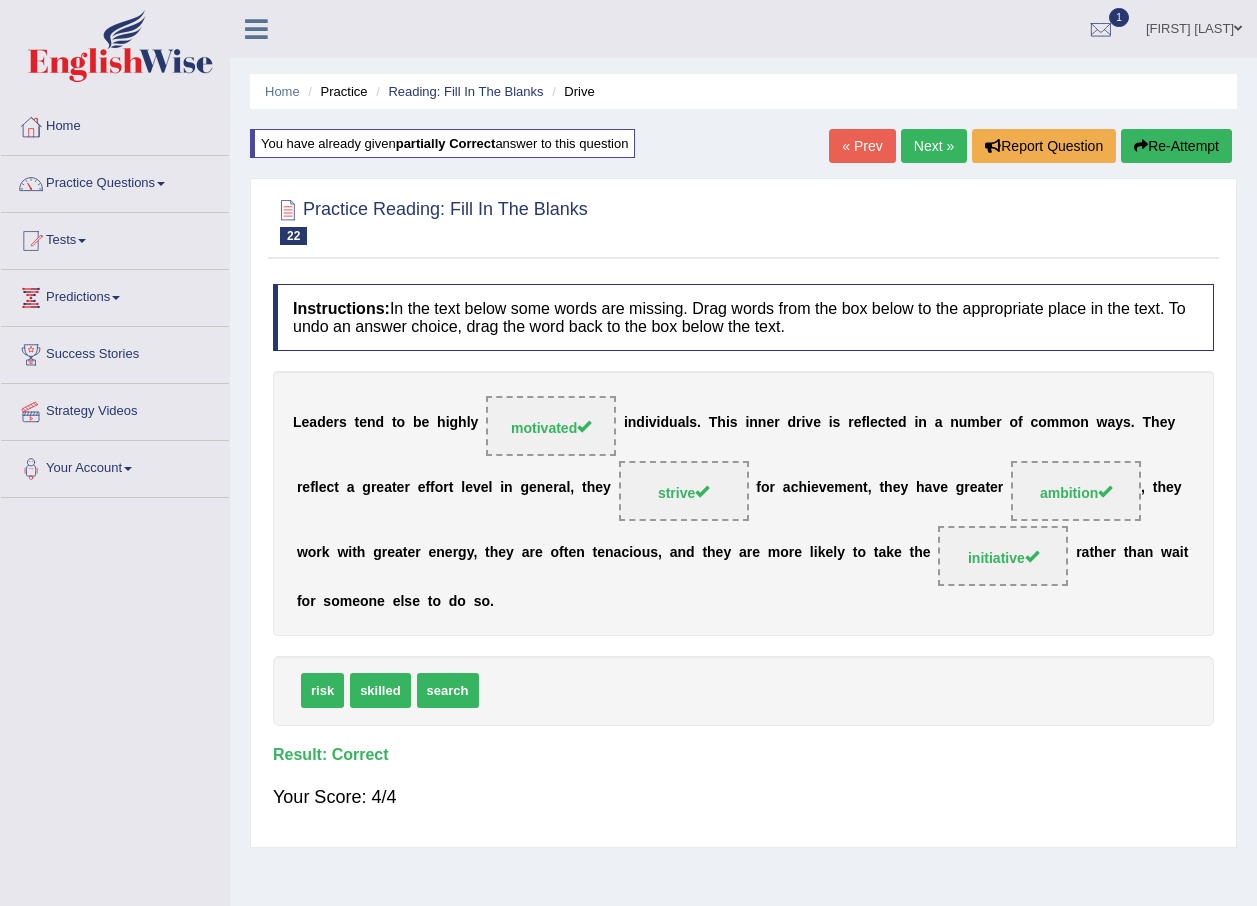 click on "« Prev Next »  Report Question  Re-Attempt" at bounding box center (1033, 148) 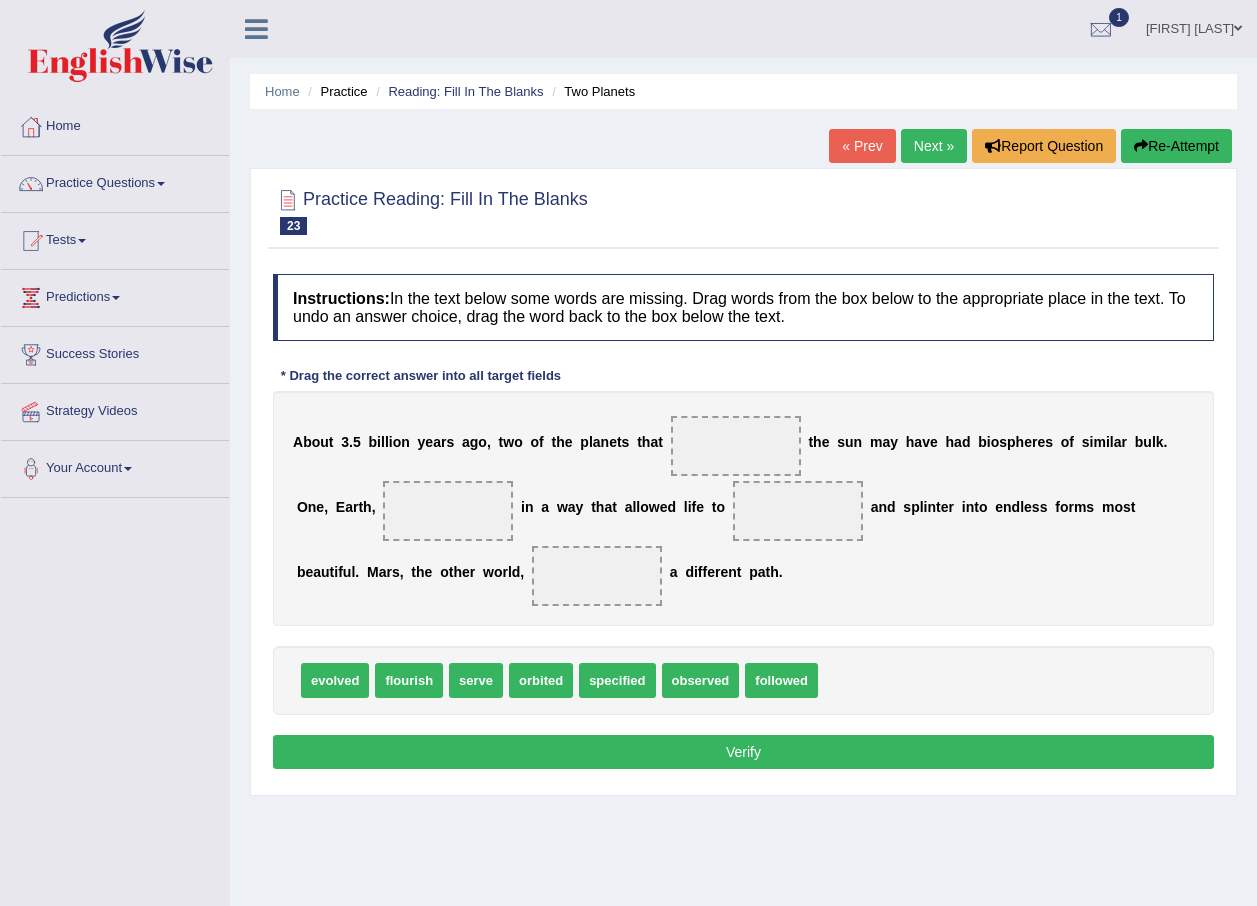 scroll, scrollTop: 0, scrollLeft: 0, axis: both 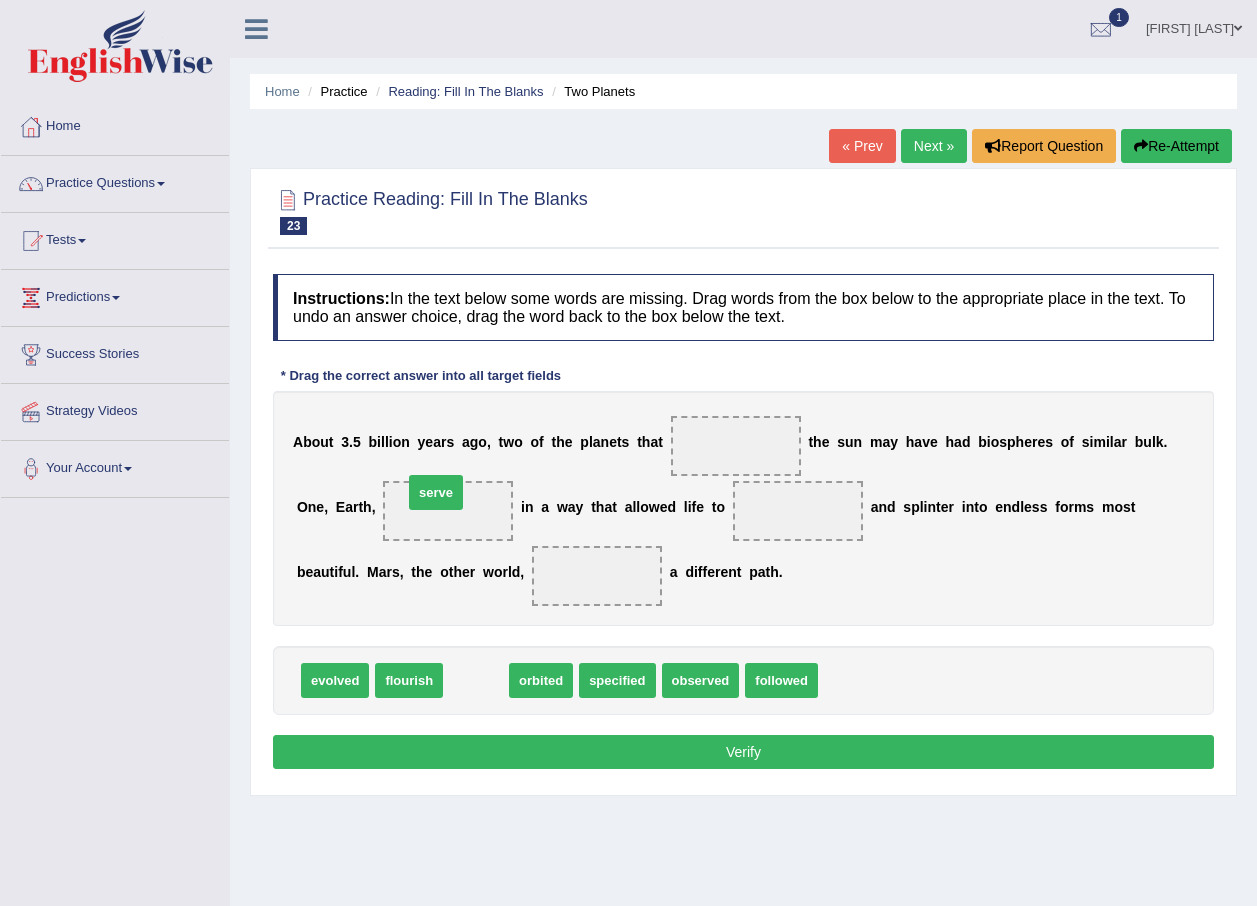 drag, startPoint x: 477, startPoint y: 669, endPoint x: 435, endPoint y: 480, distance: 193.61043 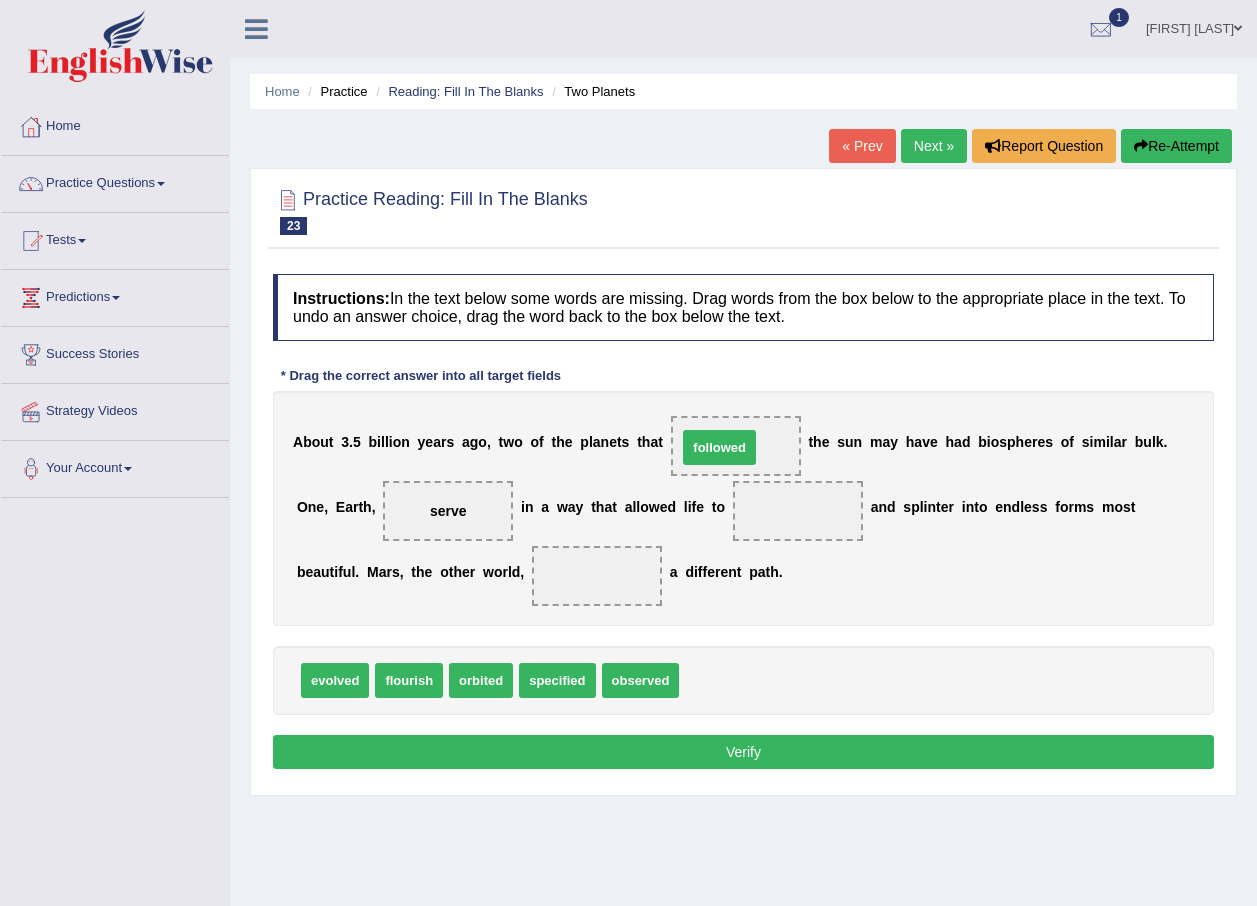 drag, startPoint x: 695, startPoint y: 676, endPoint x: 693, endPoint y: 443, distance: 233.00859 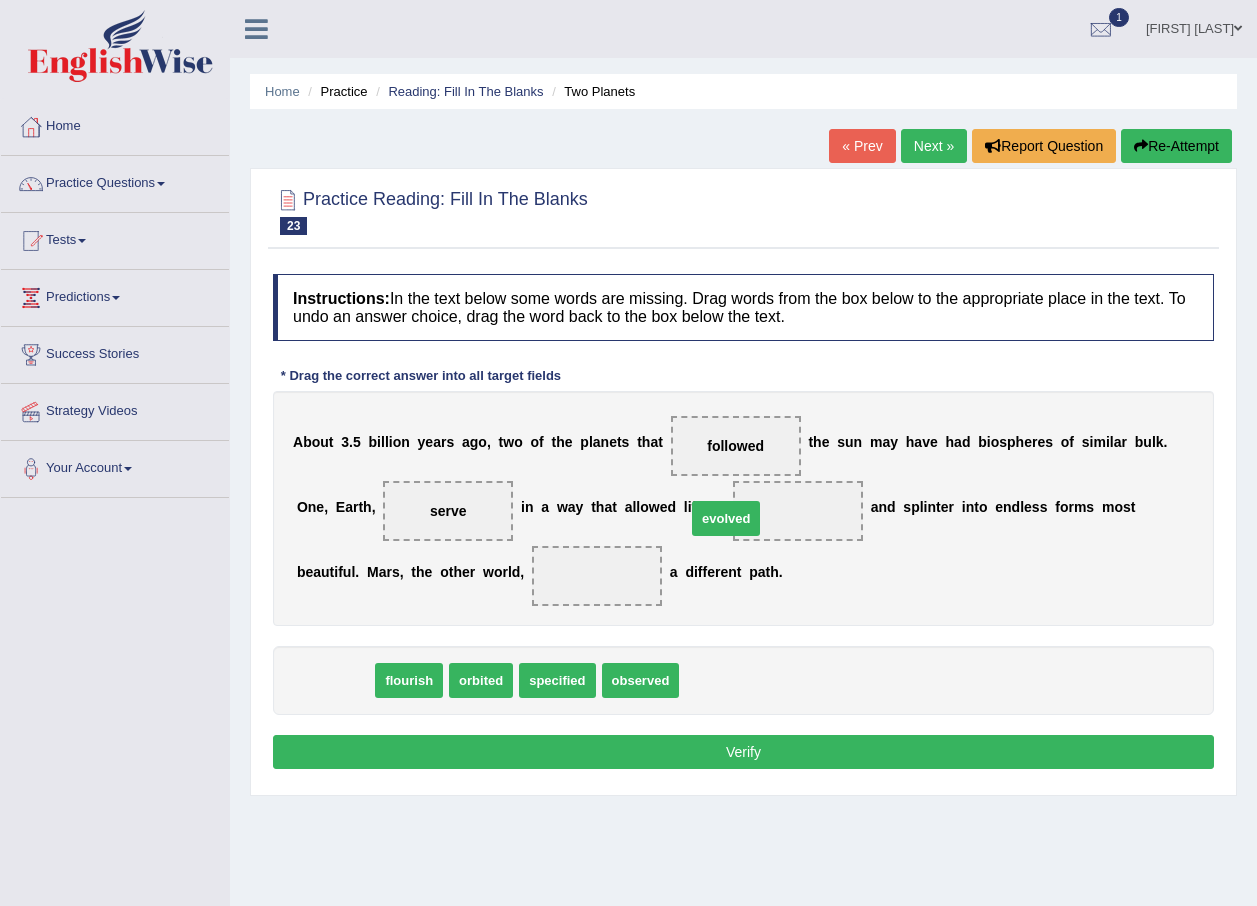 drag, startPoint x: 331, startPoint y: 678, endPoint x: 725, endPoint y: 515, distance: 426.386 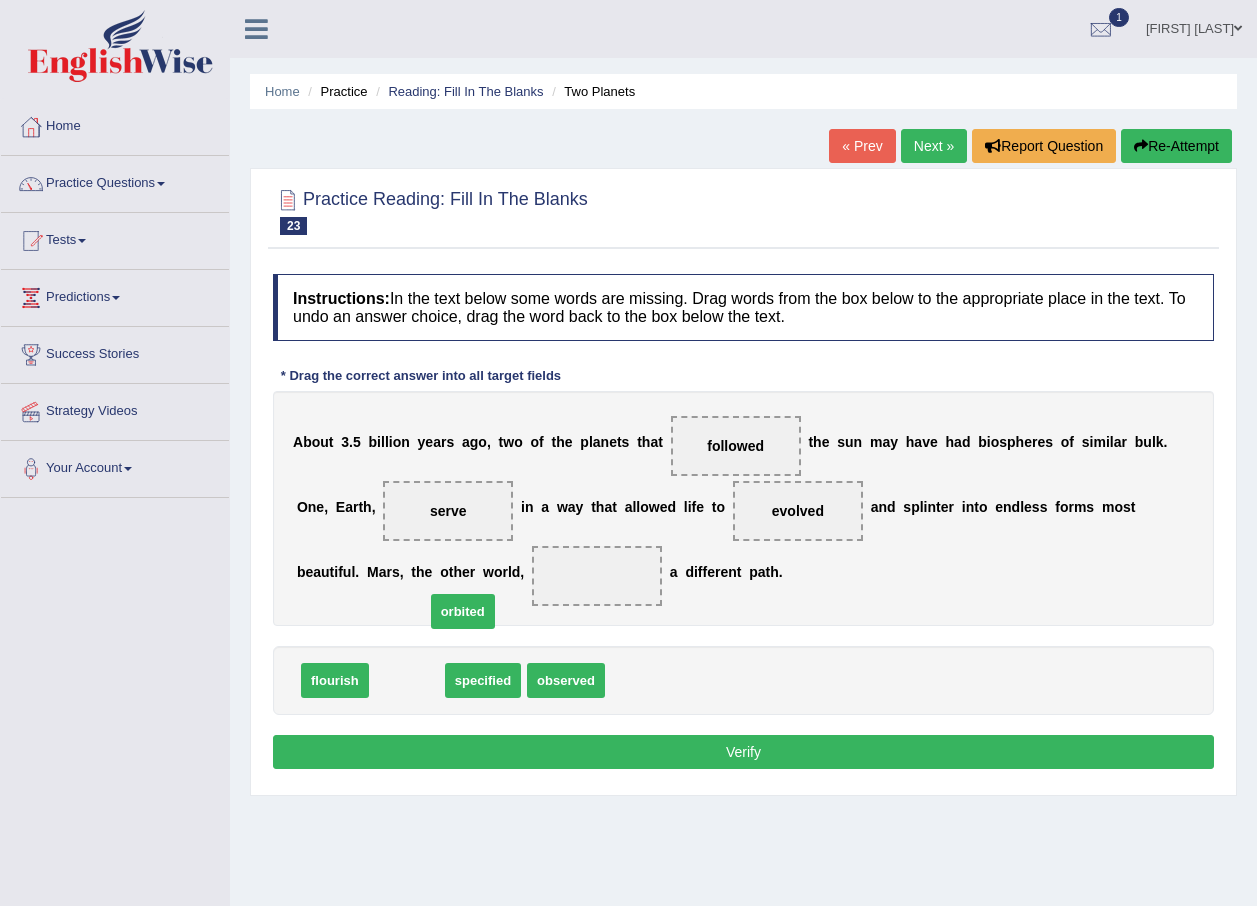 drag, startPoint x: 402, startPoint y: 681, endPoint x: 476, endPoint y: 580, distance: 125.207825 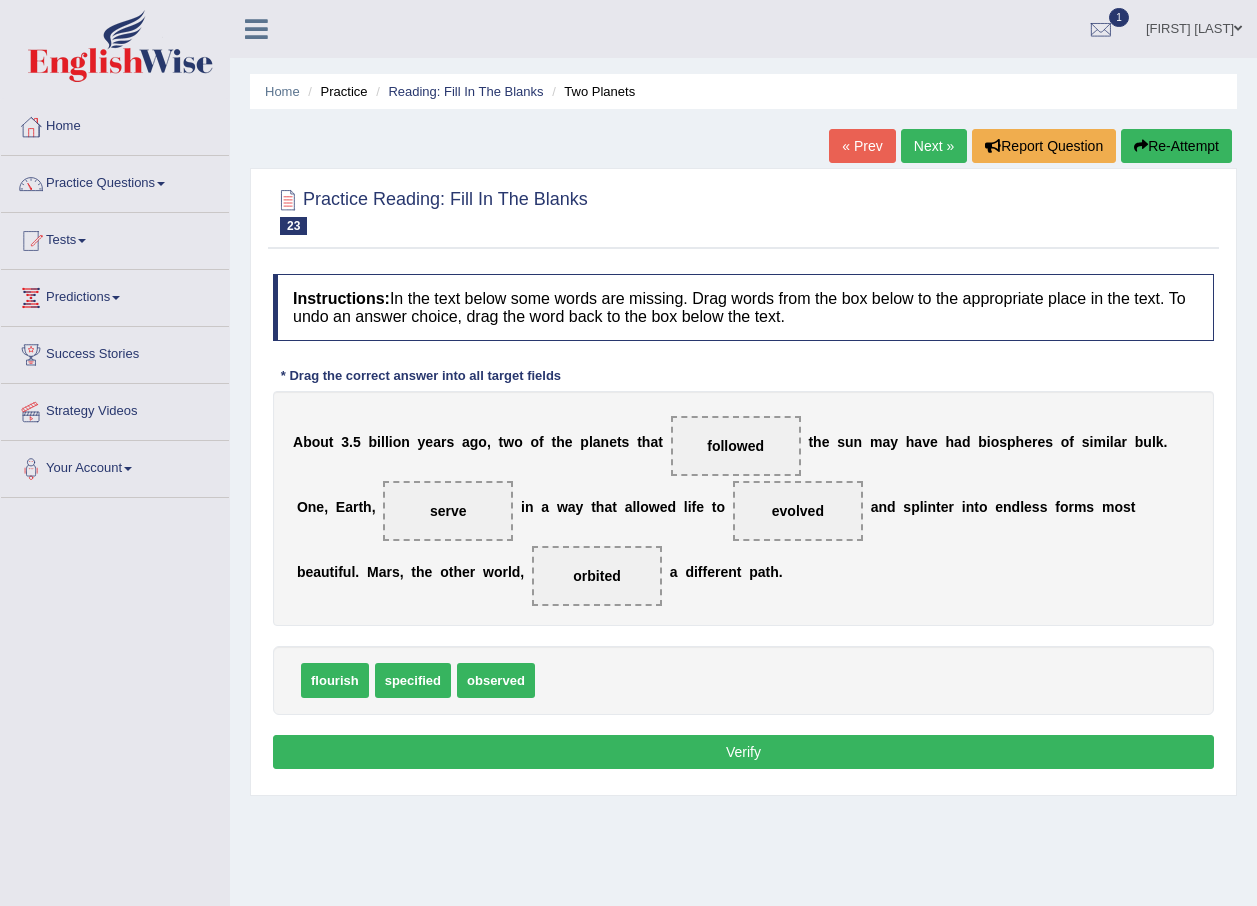 click on "Verify" at bounding box center [743, 752] 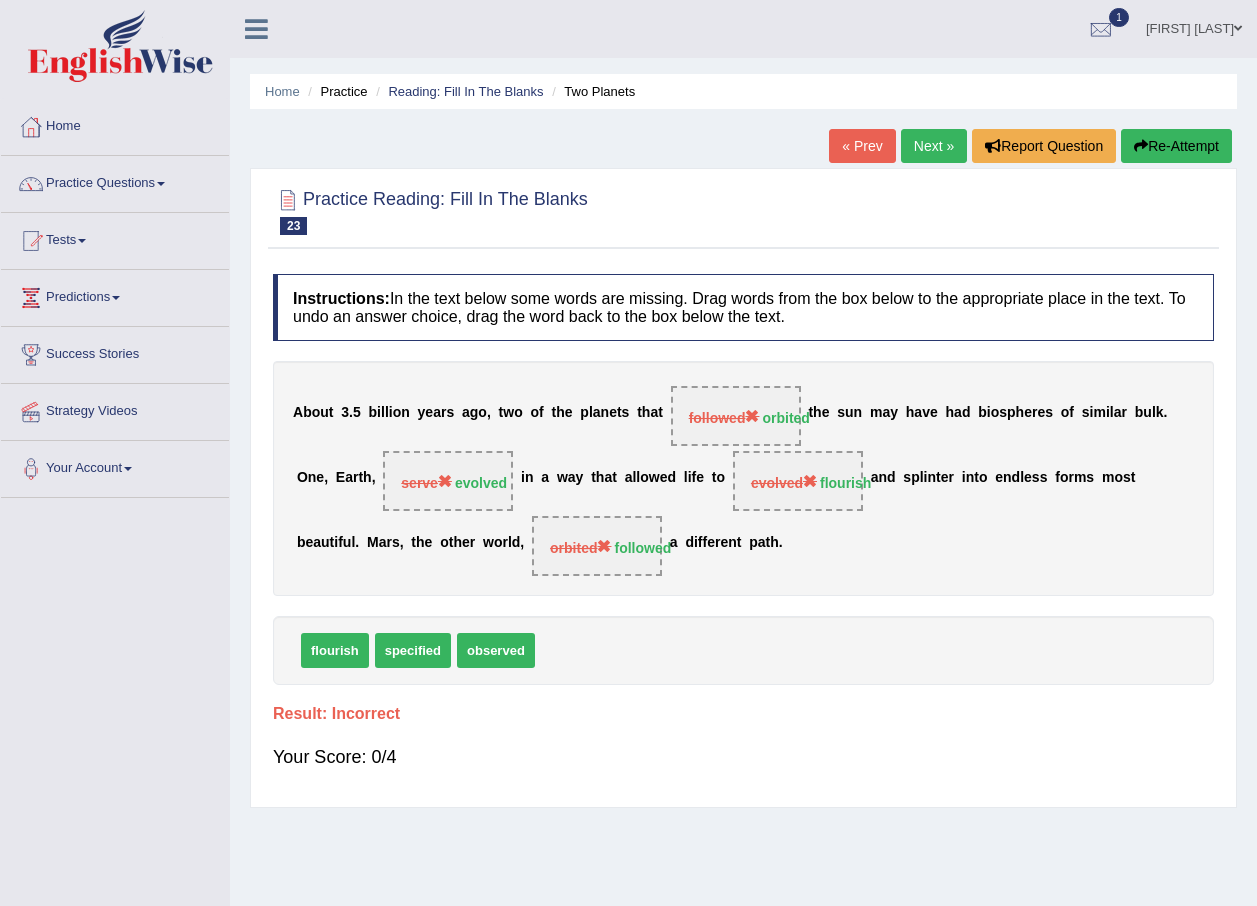 click on "Re-Attempt" at bounding box center (1176, 146) 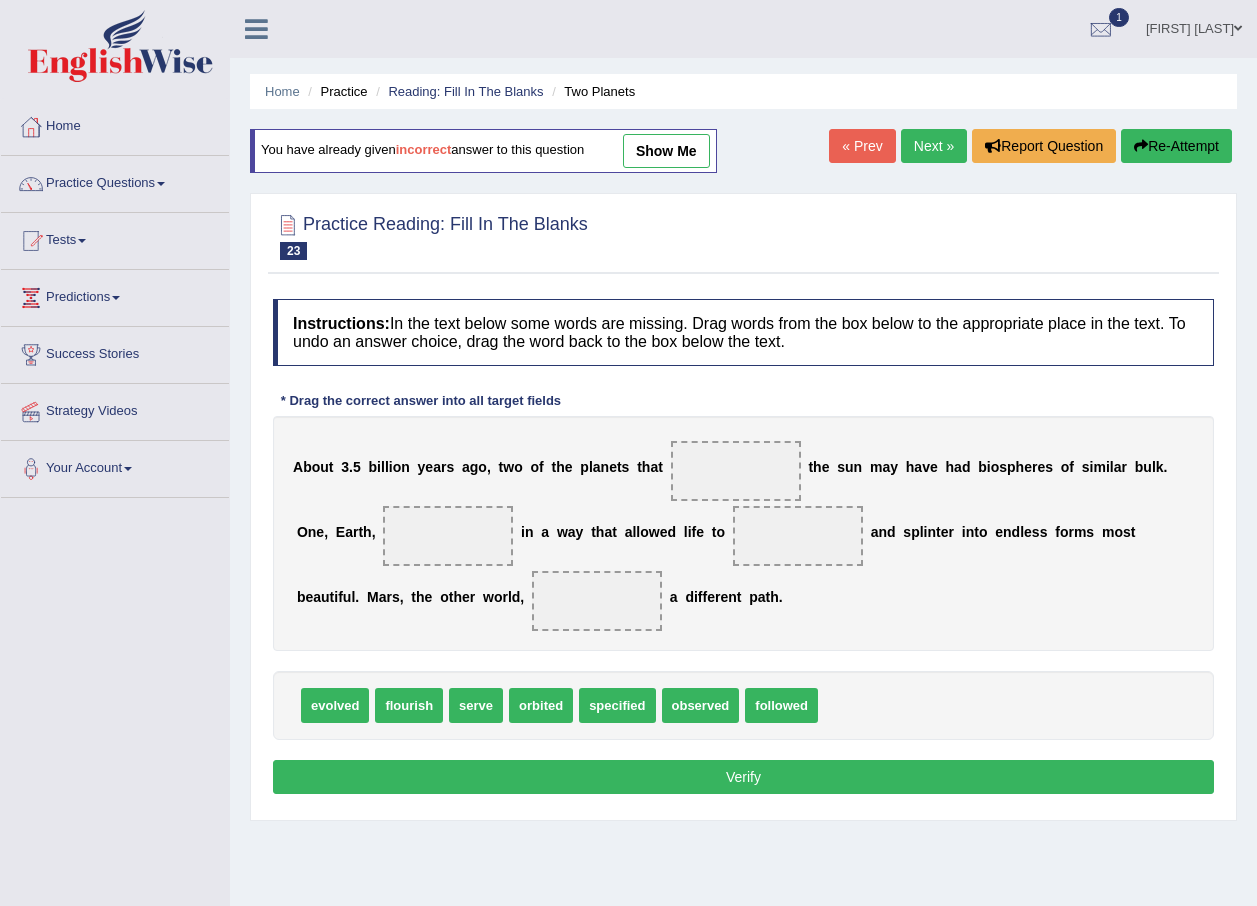 scroll, scrollTop: 0, scrollLeft: 0, axis: both 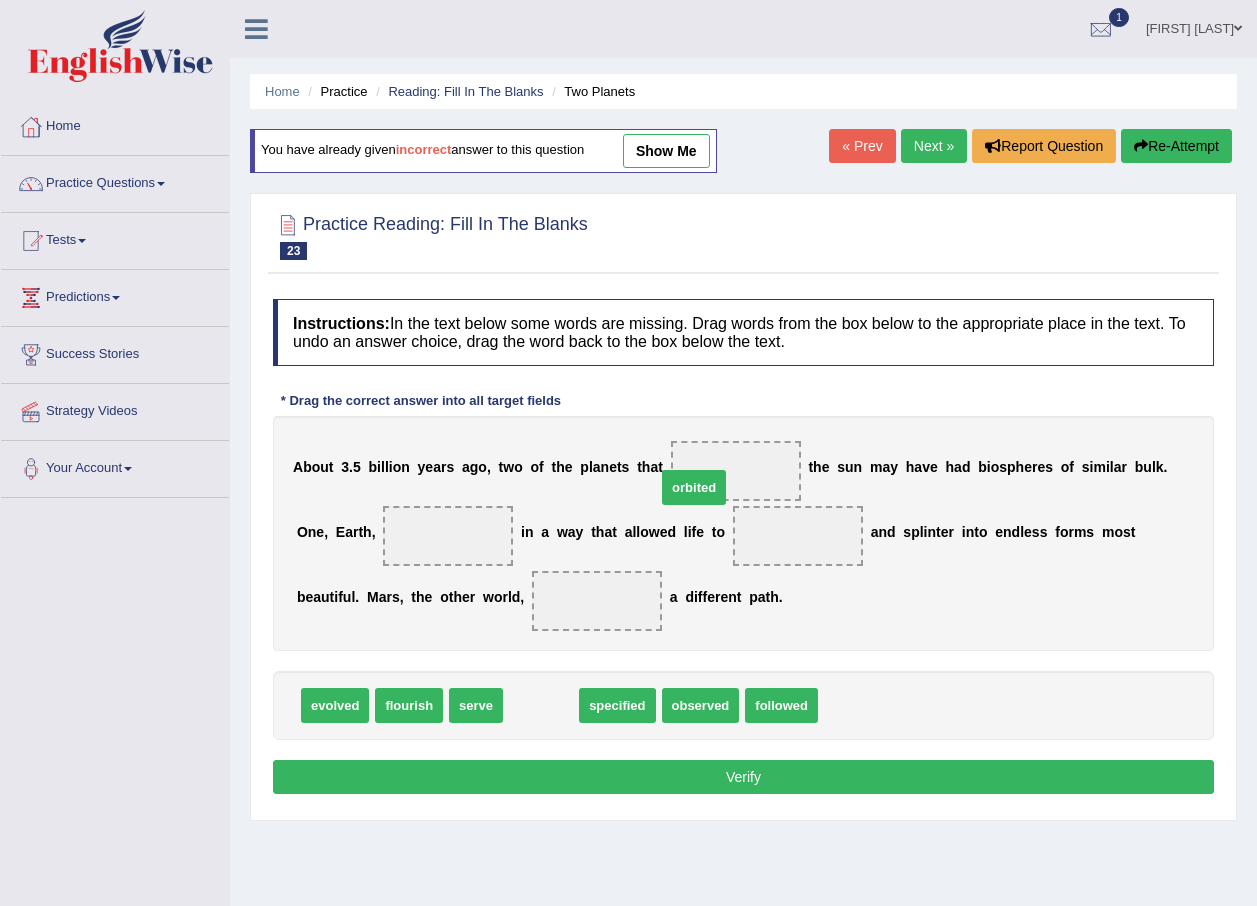 drag, startPoint x: 529, startPoint y: 708, endPoint x: 682, endPoint y: 487, distance: 268.7936 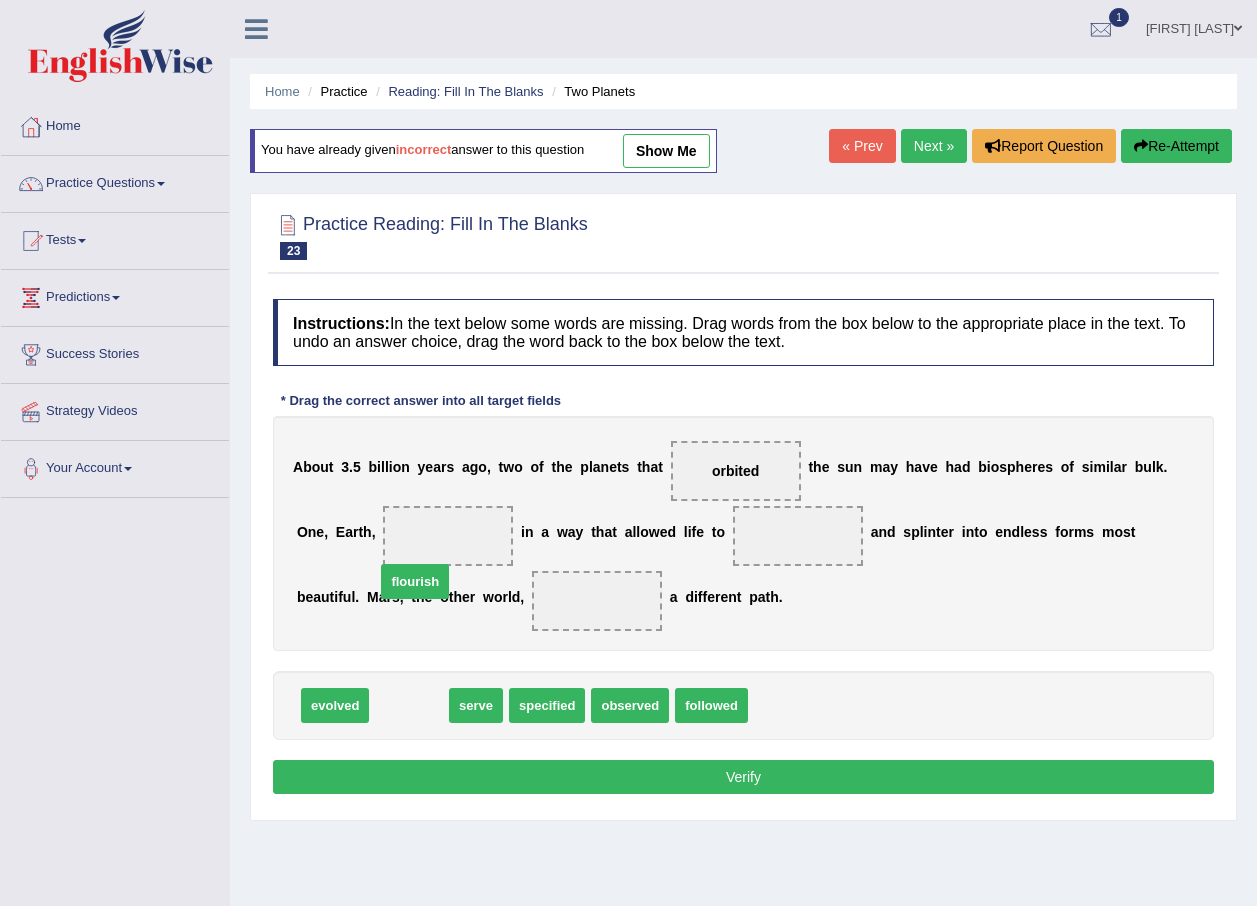drag, startPoint x: 408, startPoint y: 707, endPoint x: 415, endPoint y: 545, distance: 162.15117 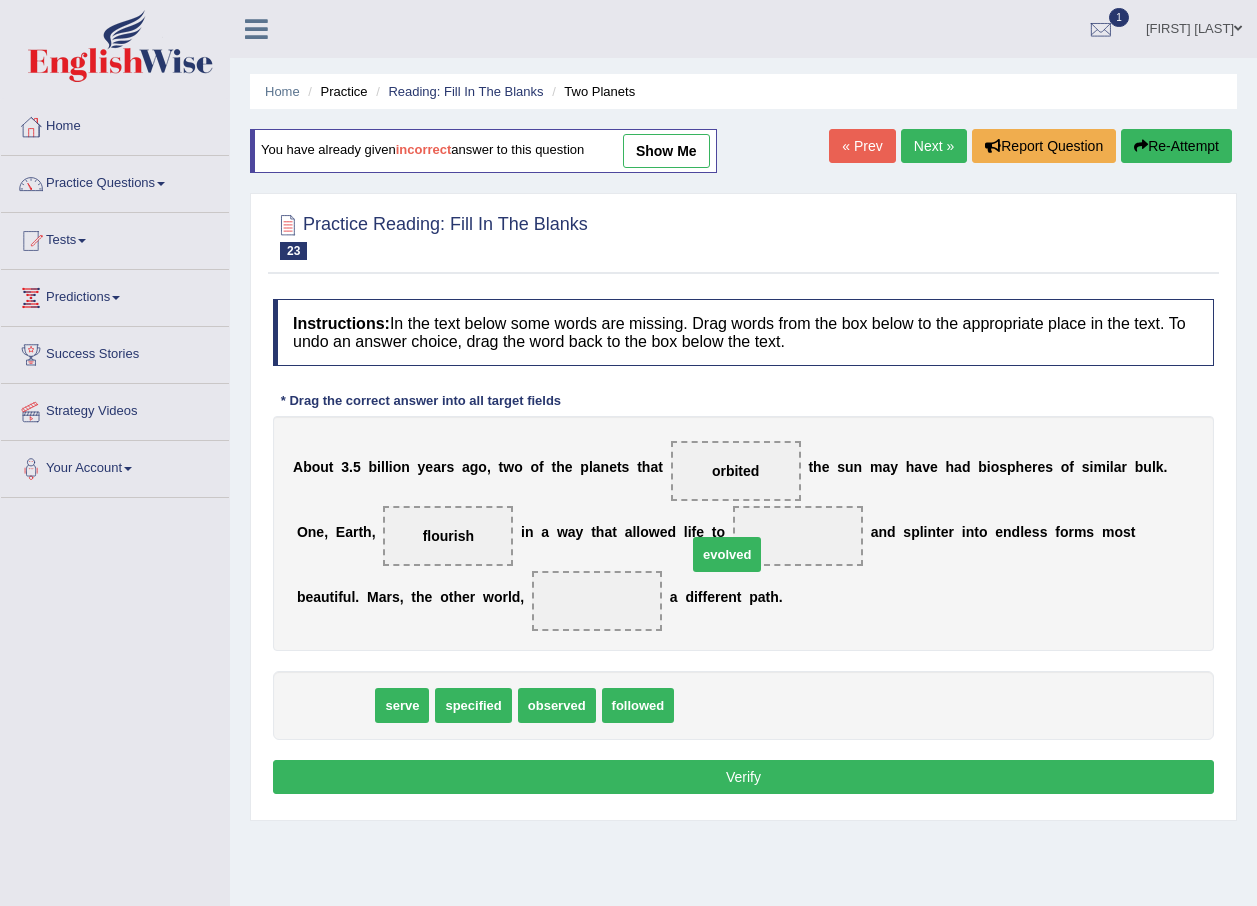 drag, startPoint x: 351, startPoint y: 700, endPoint x: 762, endPoint y: 535, distance: 442.88373 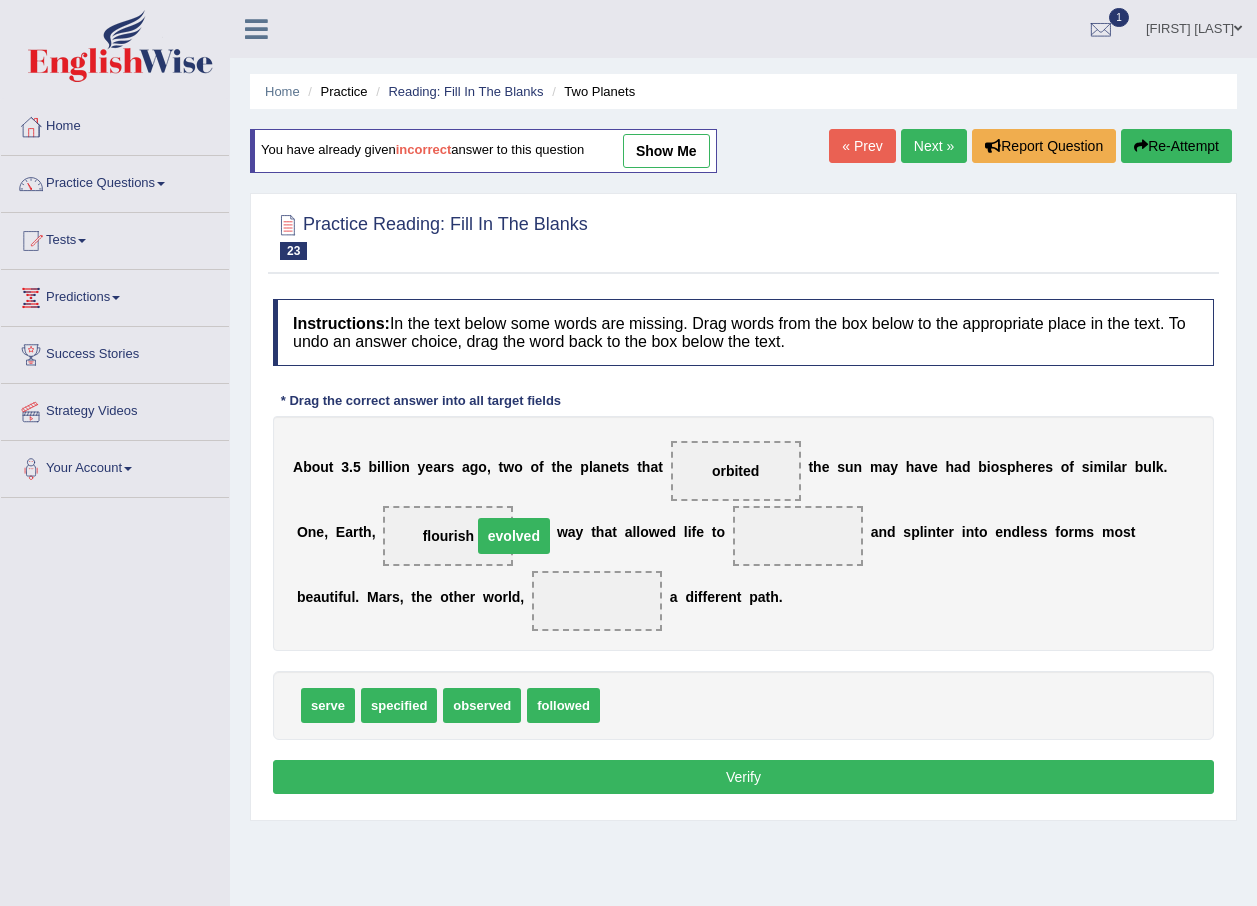 drag, startPoint x: 762, startPoint y: 536, endPoint x: 419, endPoint y: 539, distance: 343.01312 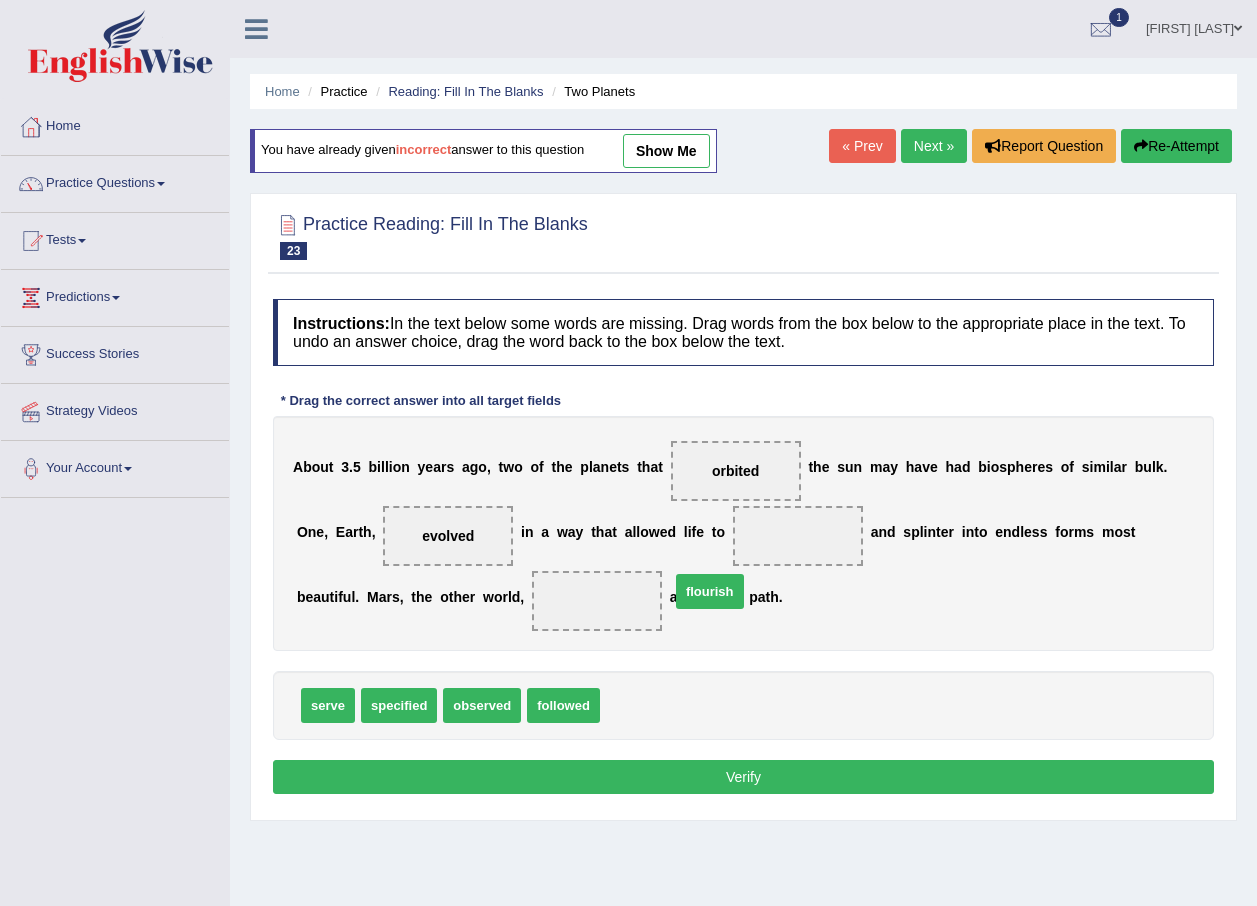 drag, startPoint x: 613, startPoint y: 710, endPoint x: 722, endPoint y: 546, distance: 196.91876 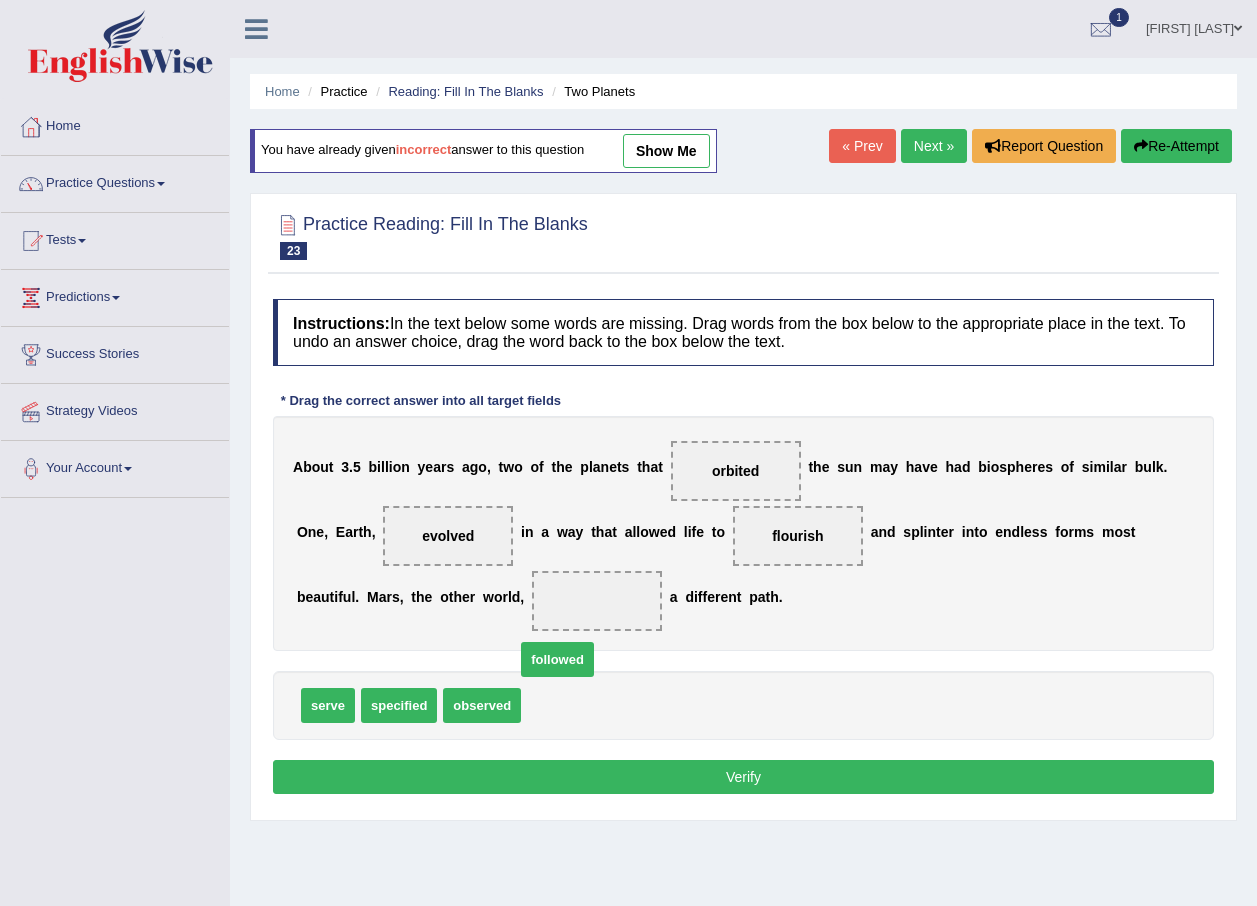 drag, startPoint x: 561, startPoint y: 709, endPoint x: 484, endPoint y: 559, distance: 168.60901 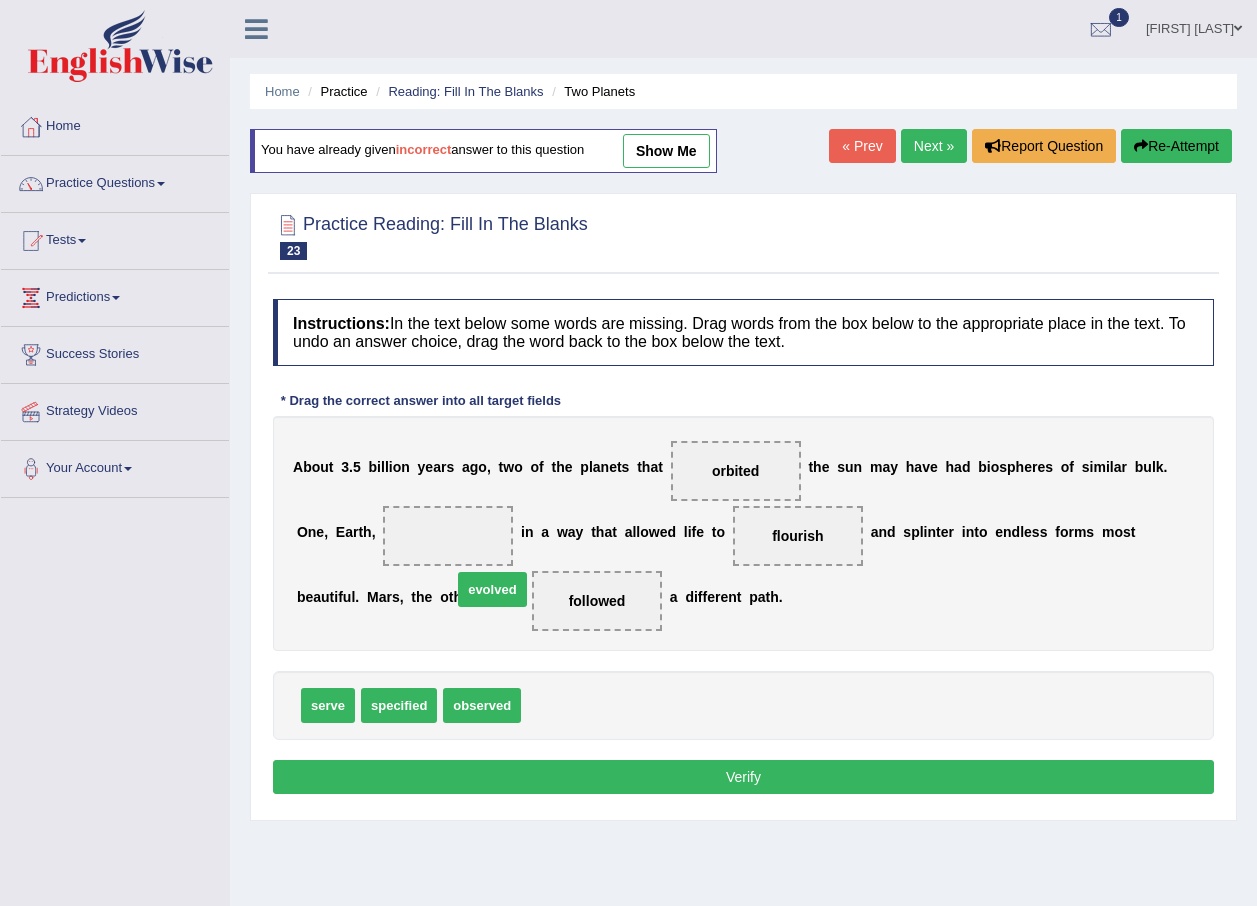 drag, startPoint x: 572, startPoint y: 714, endPoint x: 452, endPoint y: 551, distance: 202.408 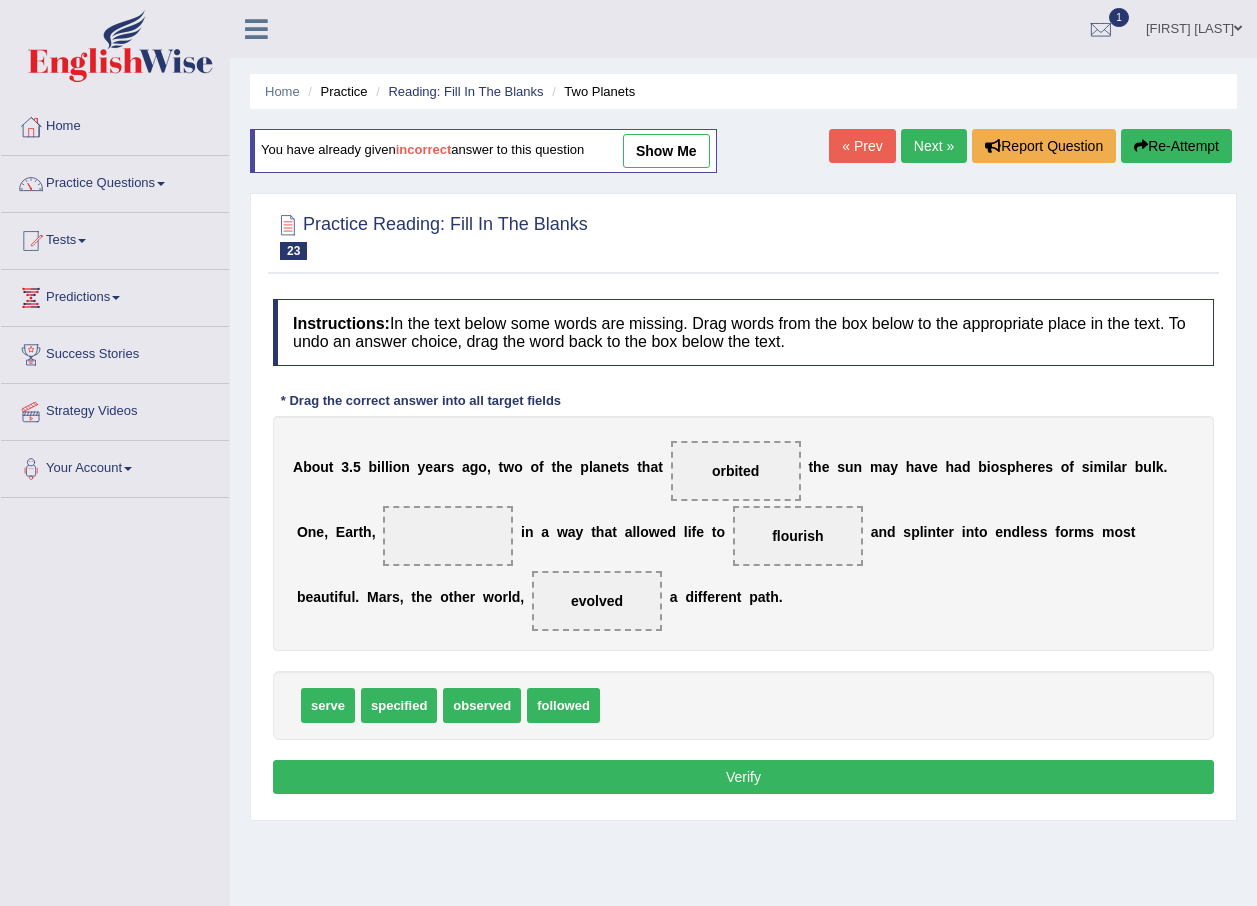click on "followed" at bounding box center [563, 705] 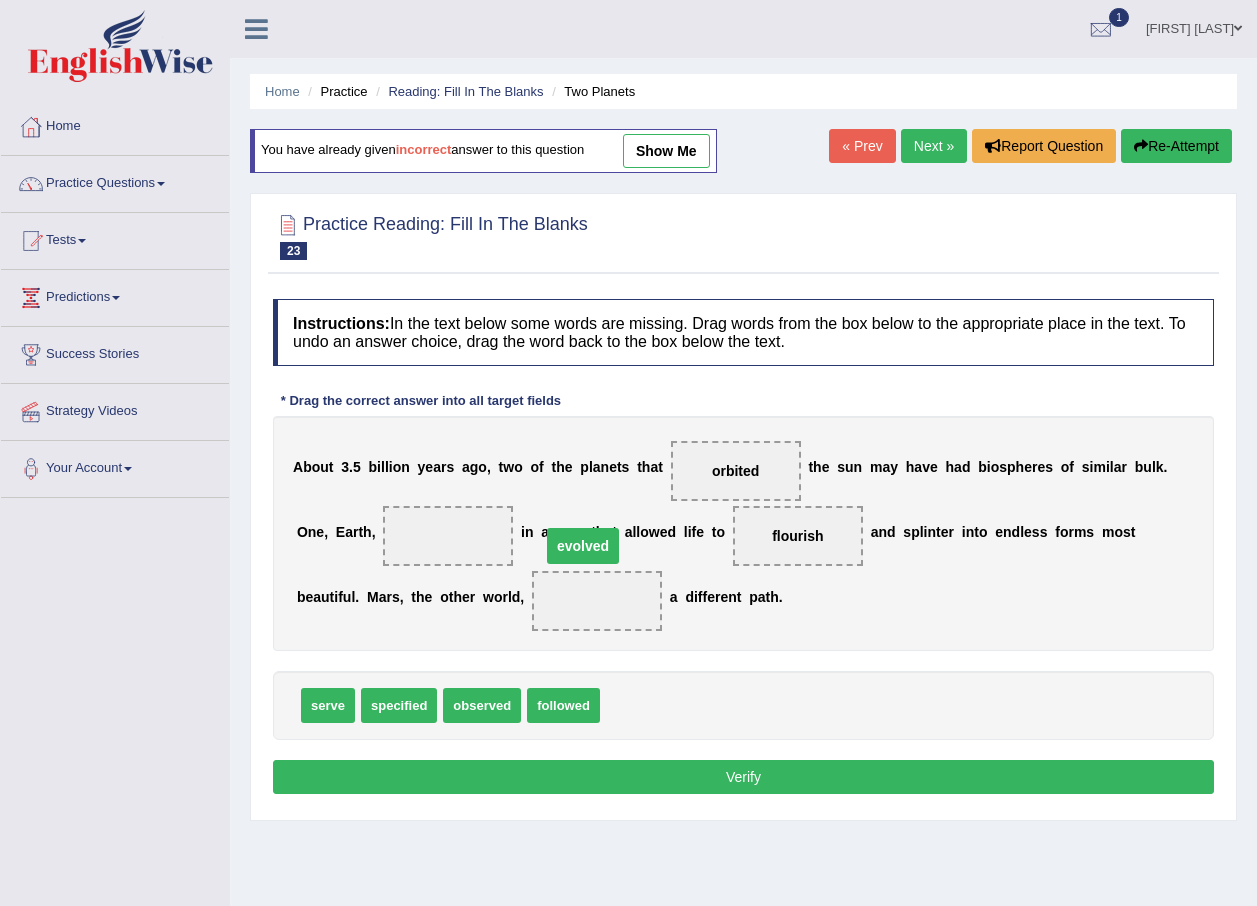 drag, startPoint x: 459, startPoint y: 602, endPoint x: 415, endPoint y: 486, distance: 124.0645 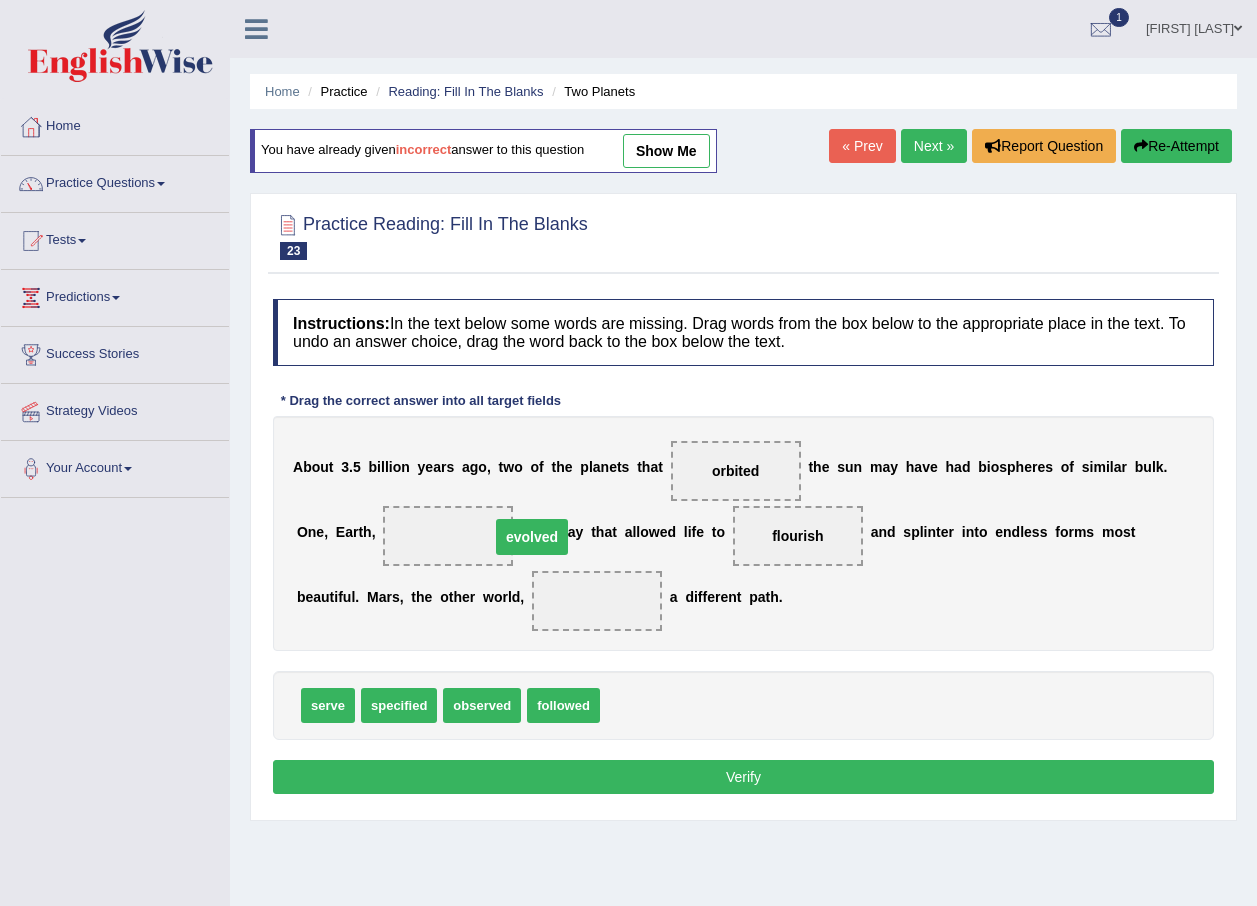 drag, startPoint x: 467, startPoint y: 602, endPoint x: 402, endPoint y: 538, distance: 91.21951 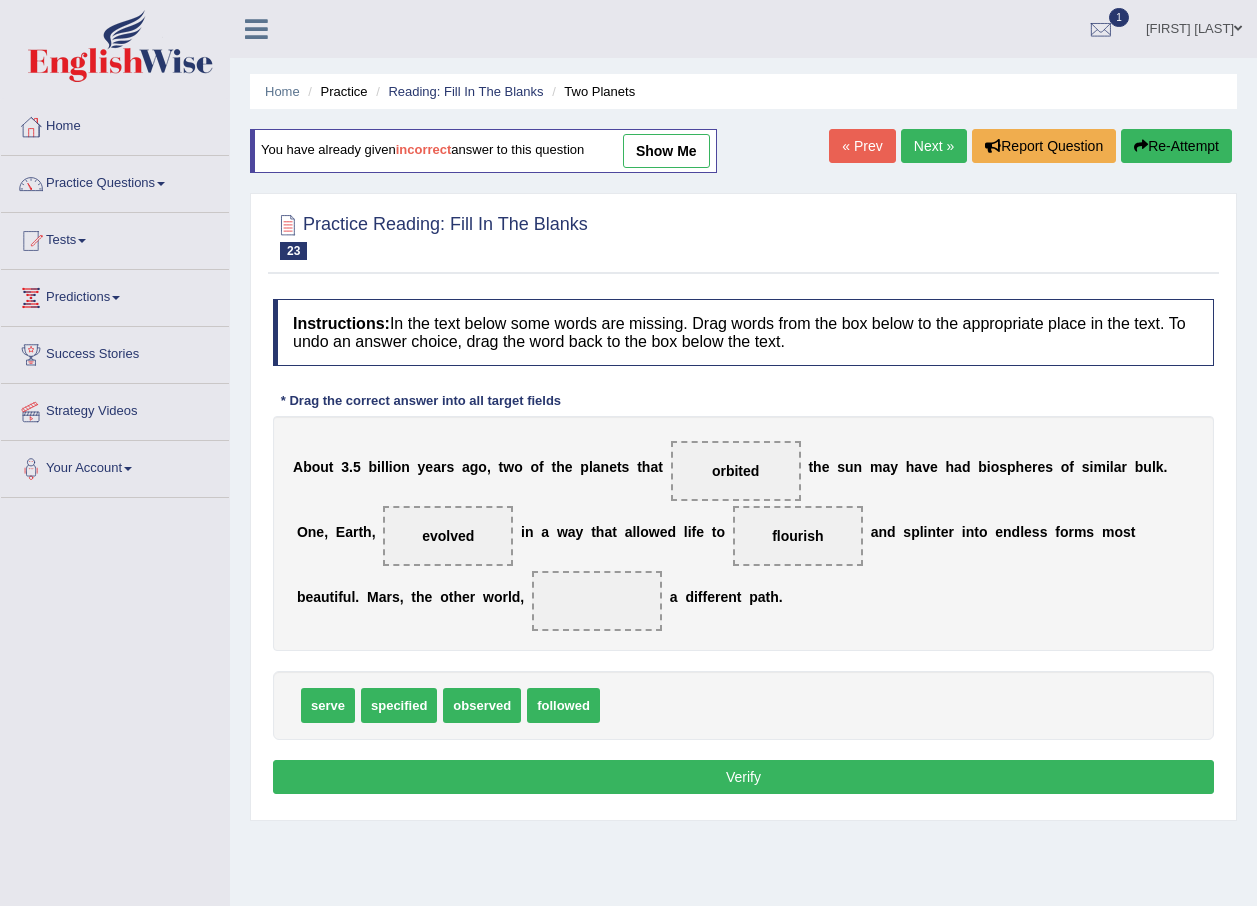 drag, startPoint x: 557, startPoint y: 723, endPoint x: 492, endPoint y: 642, distance: 103.85567 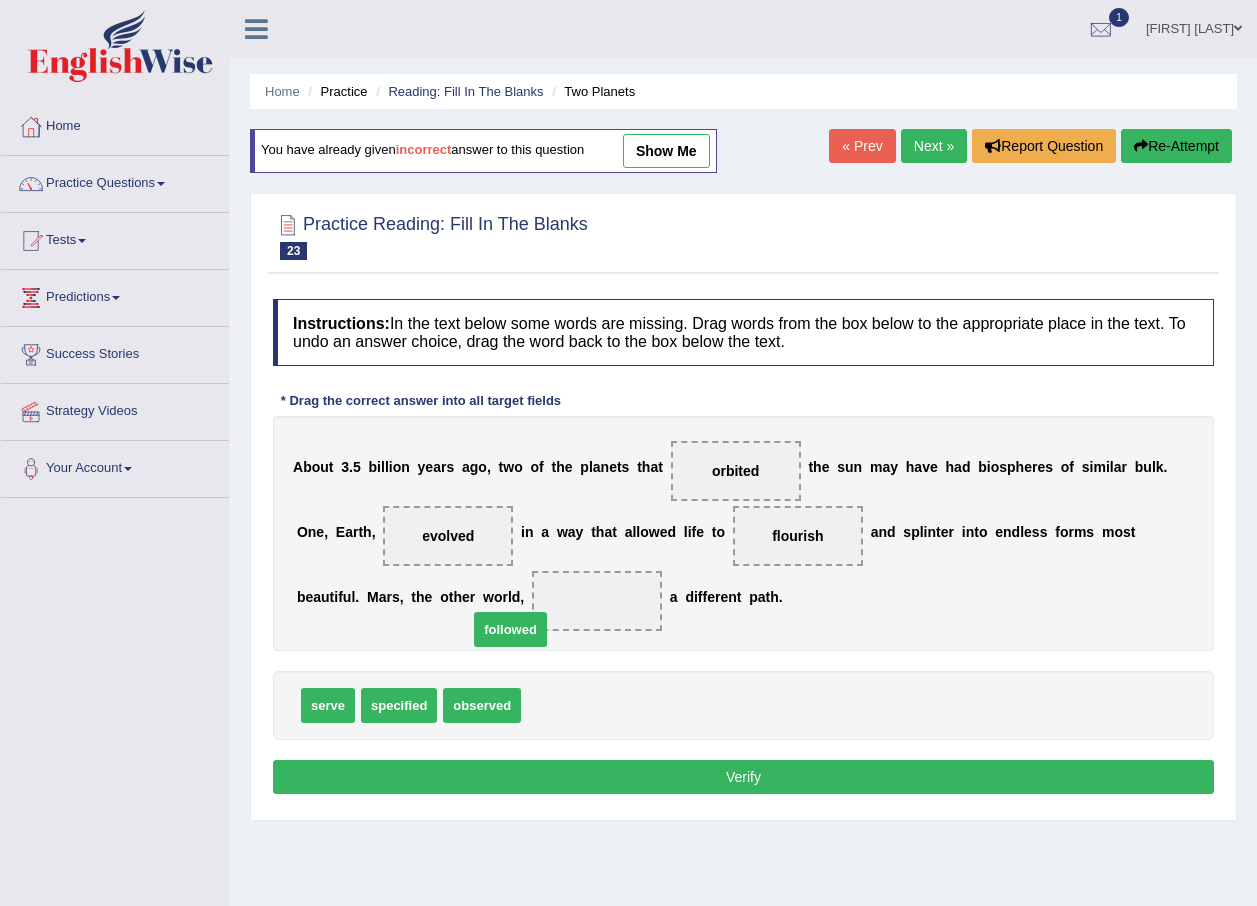drag, startPoint x: 545, startPoint y: 706, endPoint x: 479, endPoint y: 601, distance: 124.02016 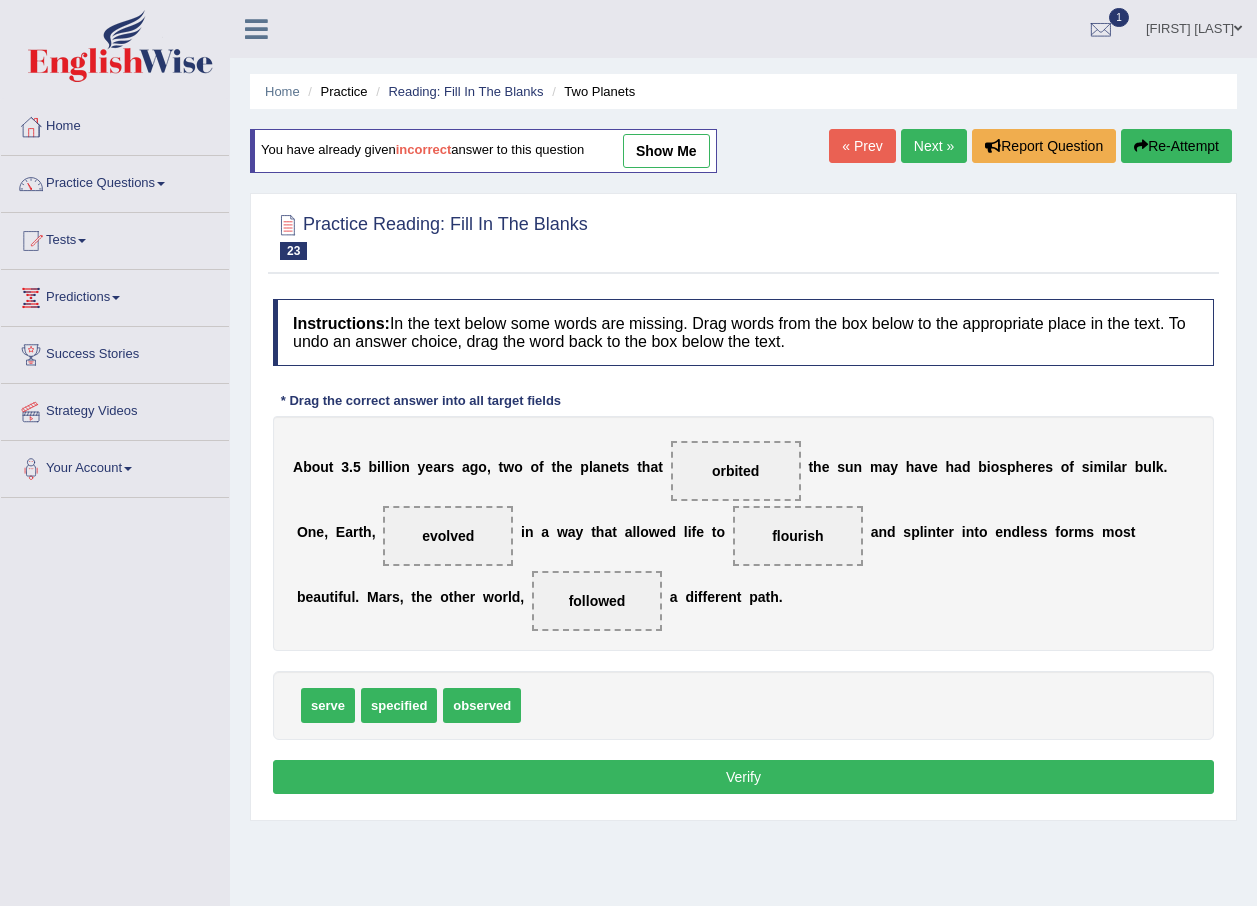 click on "Verify" at bounding box center (743, 777) 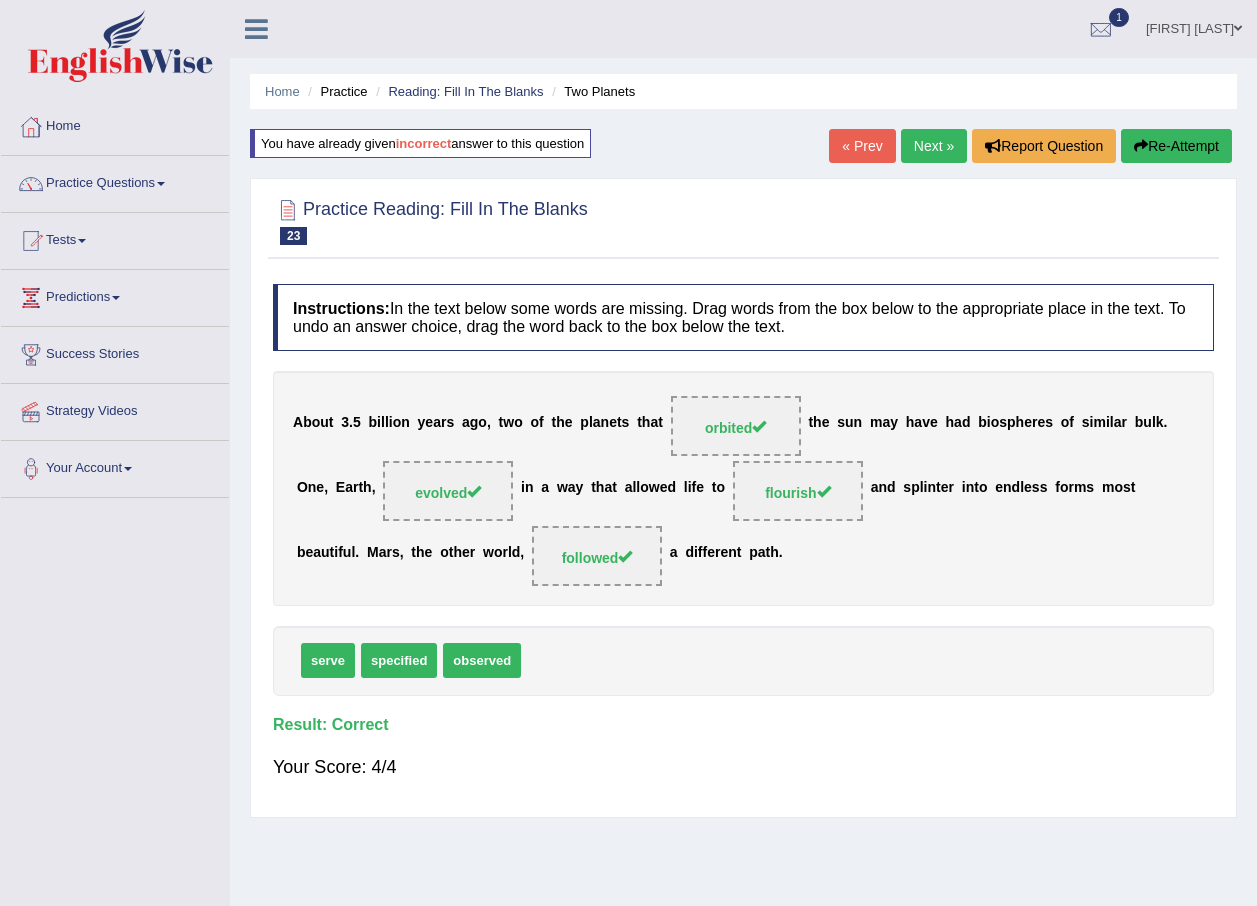 click on "Next »" at bounding box center [934, 146] 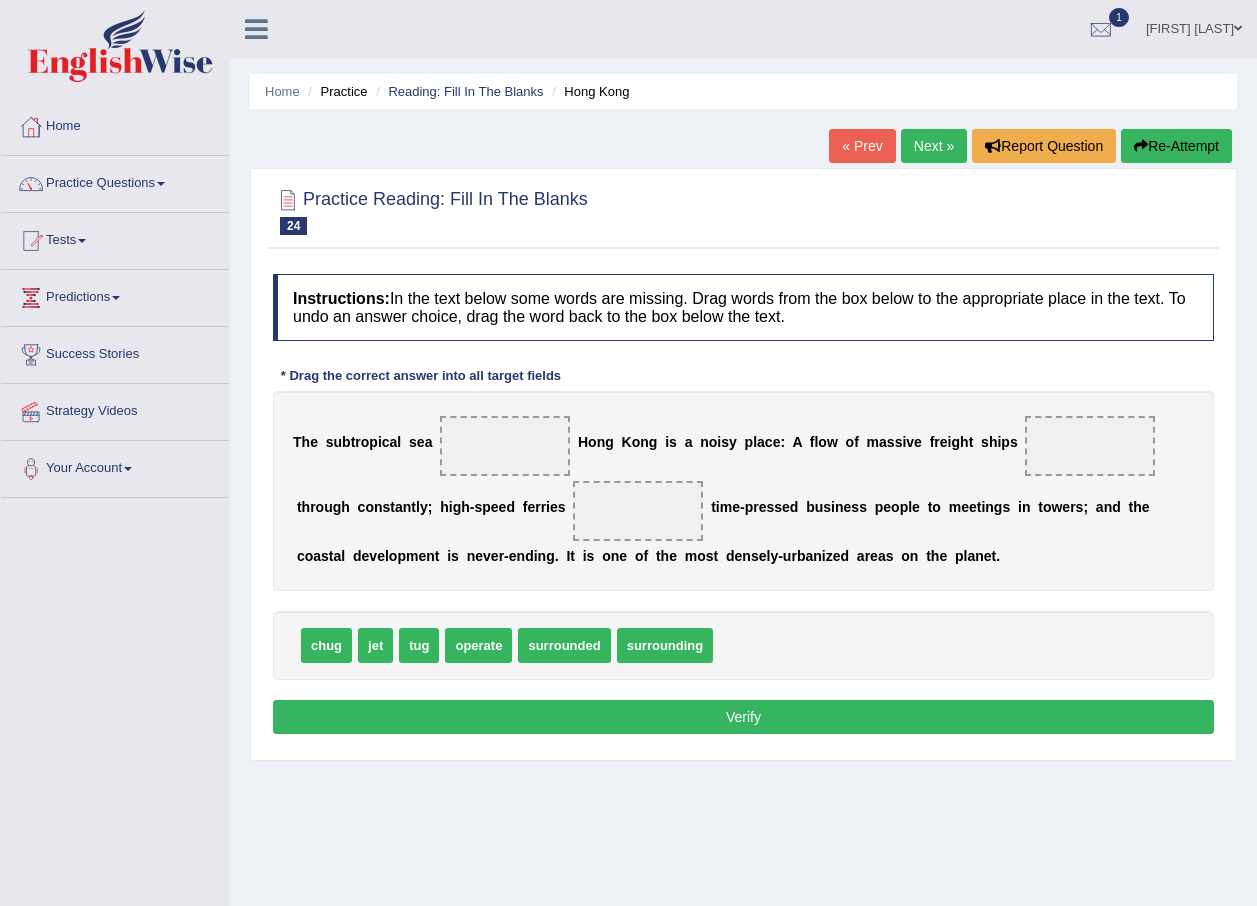 scroll, scrollTop: 0, scrollLeft: 0, axis: both 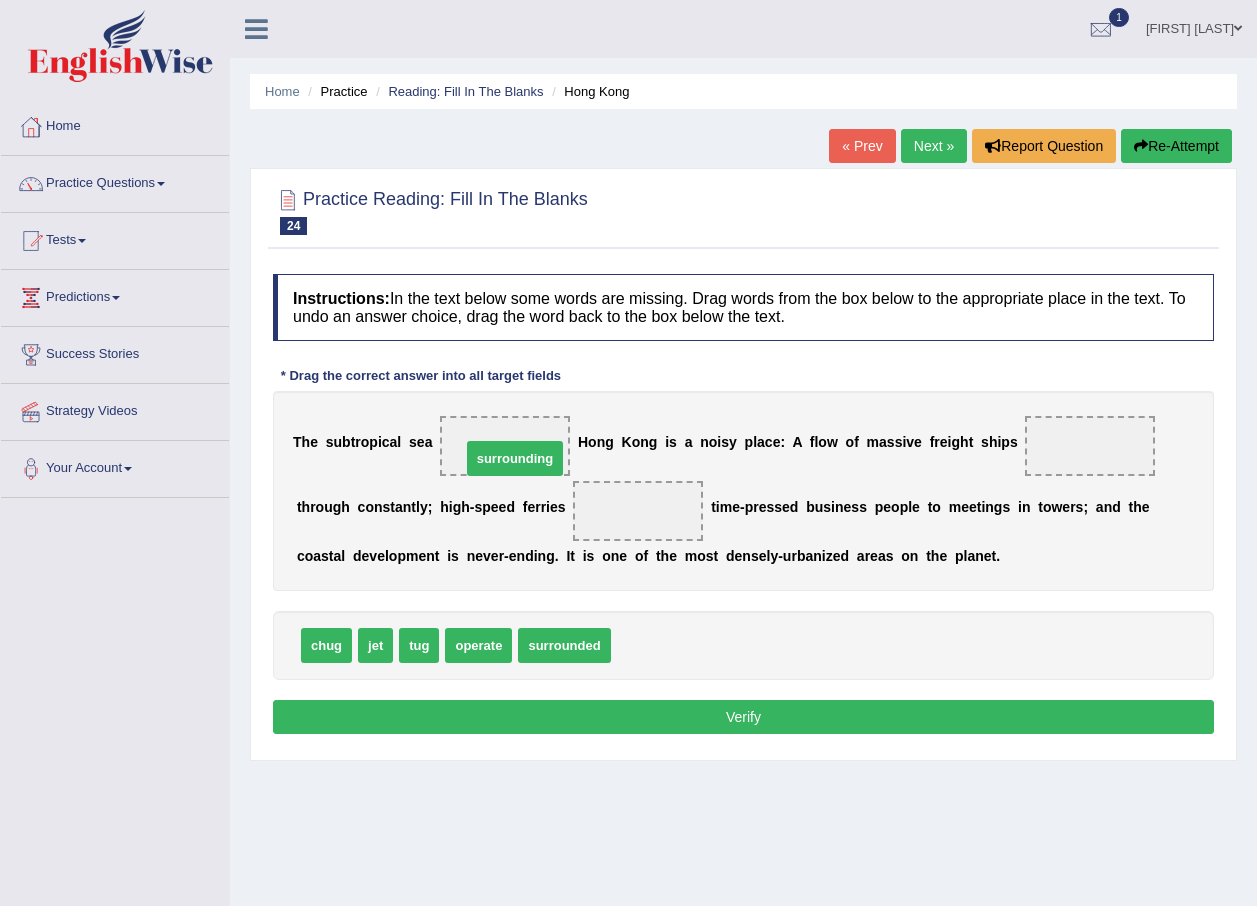 drag, startPoint x: 645, startPoint y: 655, endPoint x: 495, endPoint y: 468, distance: 239.72693 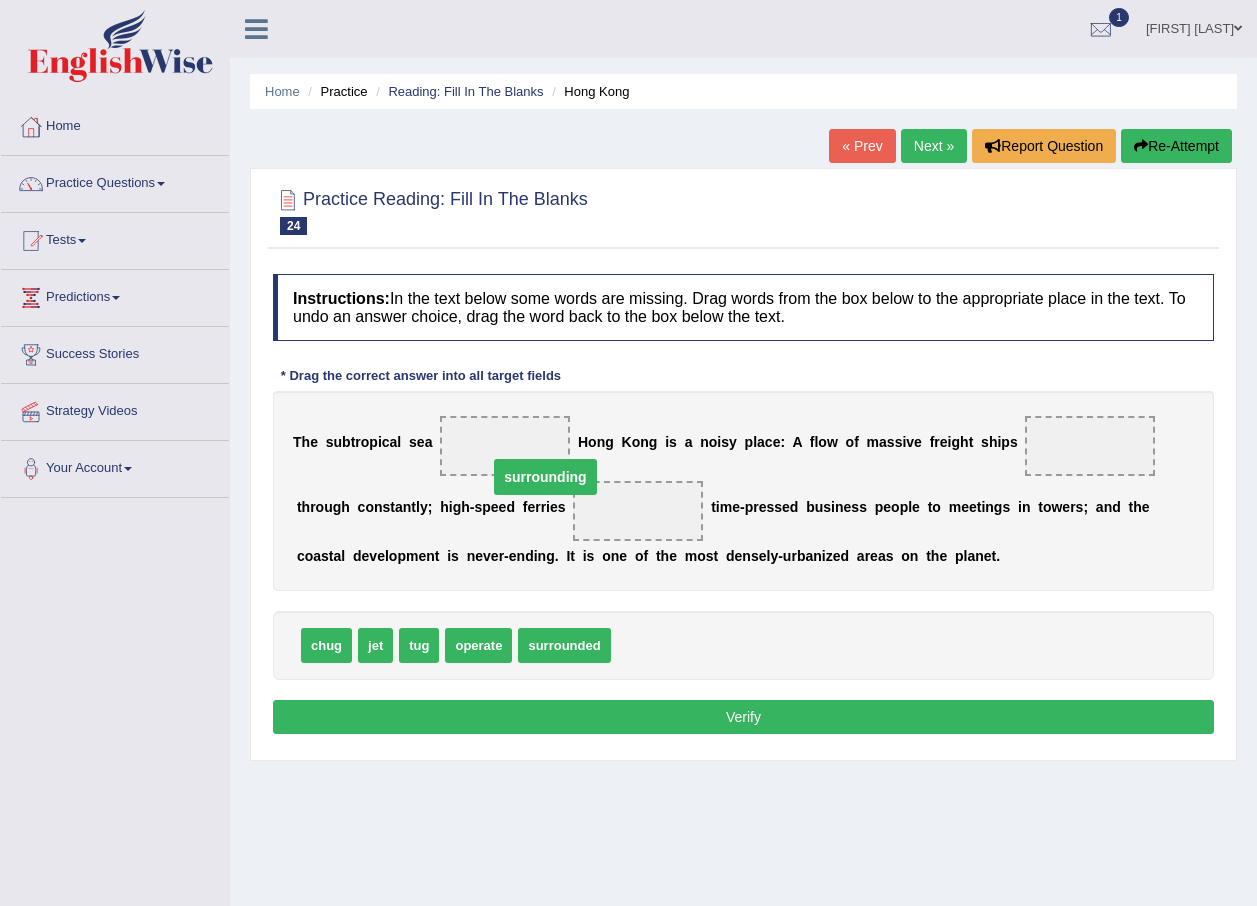 drag, startPoint x: 497, startPoint y: 446, endPoint x: 785, endPoint y: 807, distance: 461.80624 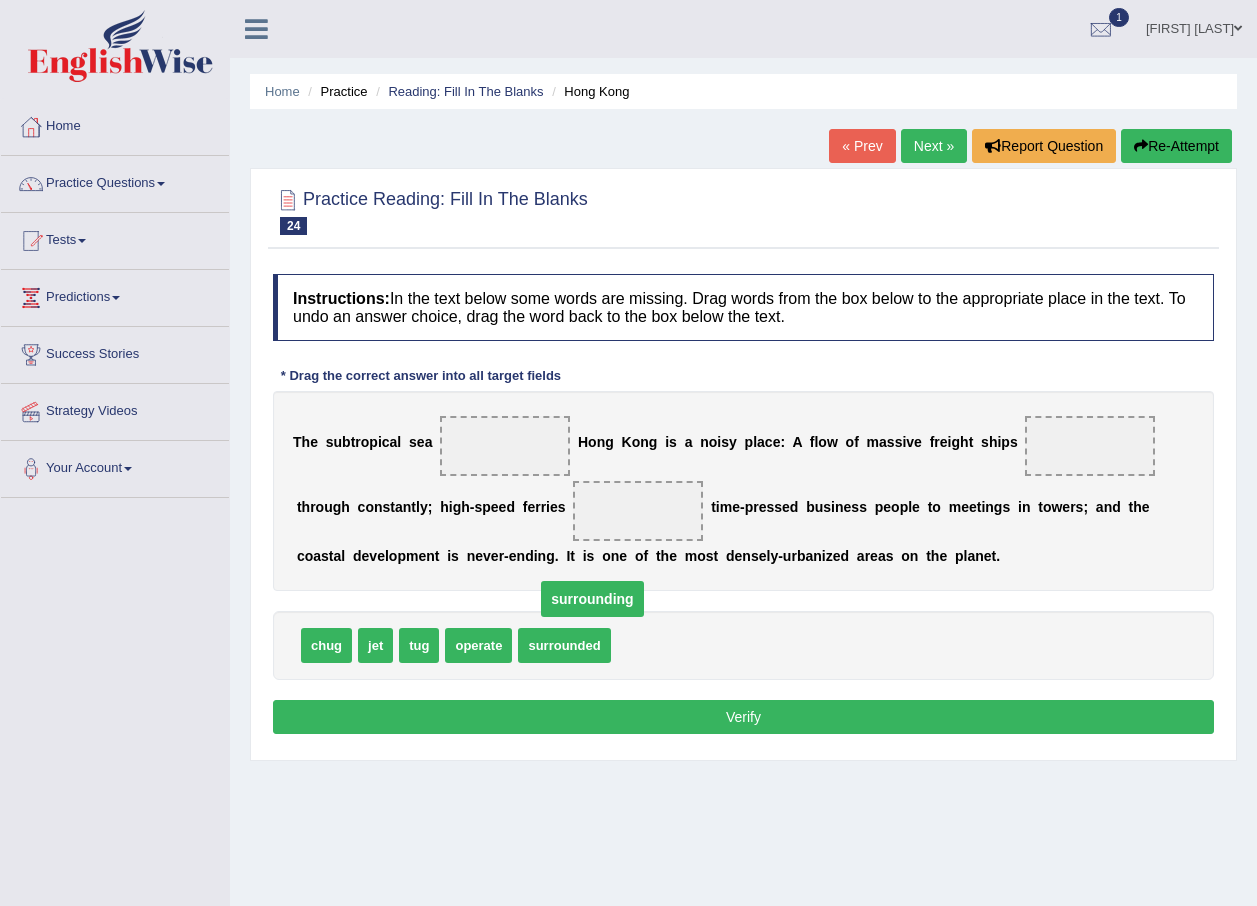 drag, startPoint x: 523, startPoint y: 447, endPoint x: 707, endPoint y: 748, distance: 352.78464 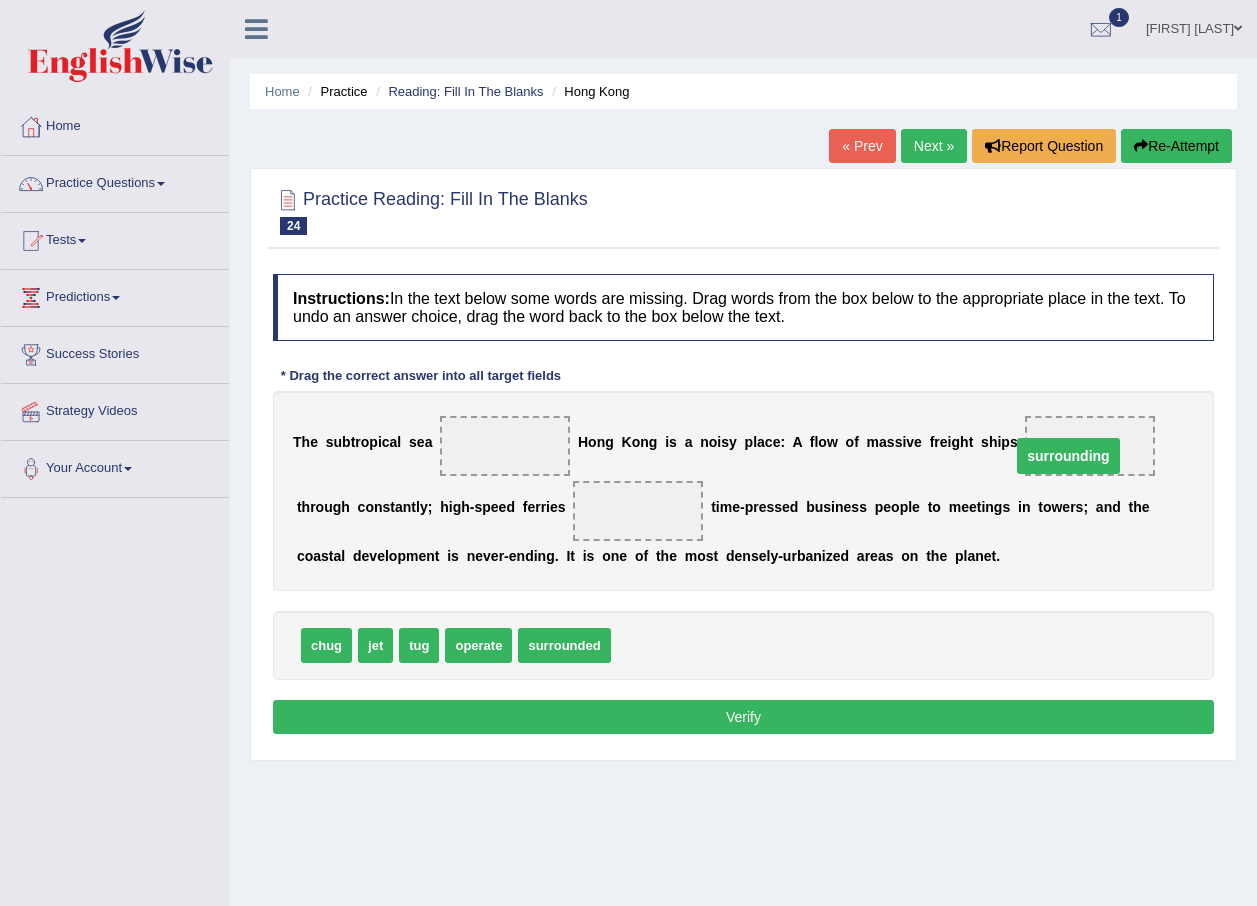 drag, startPoint x: 515, startPoint y: 452, endPoint x: 1051, endPoint y: 463, distance: 536.11285 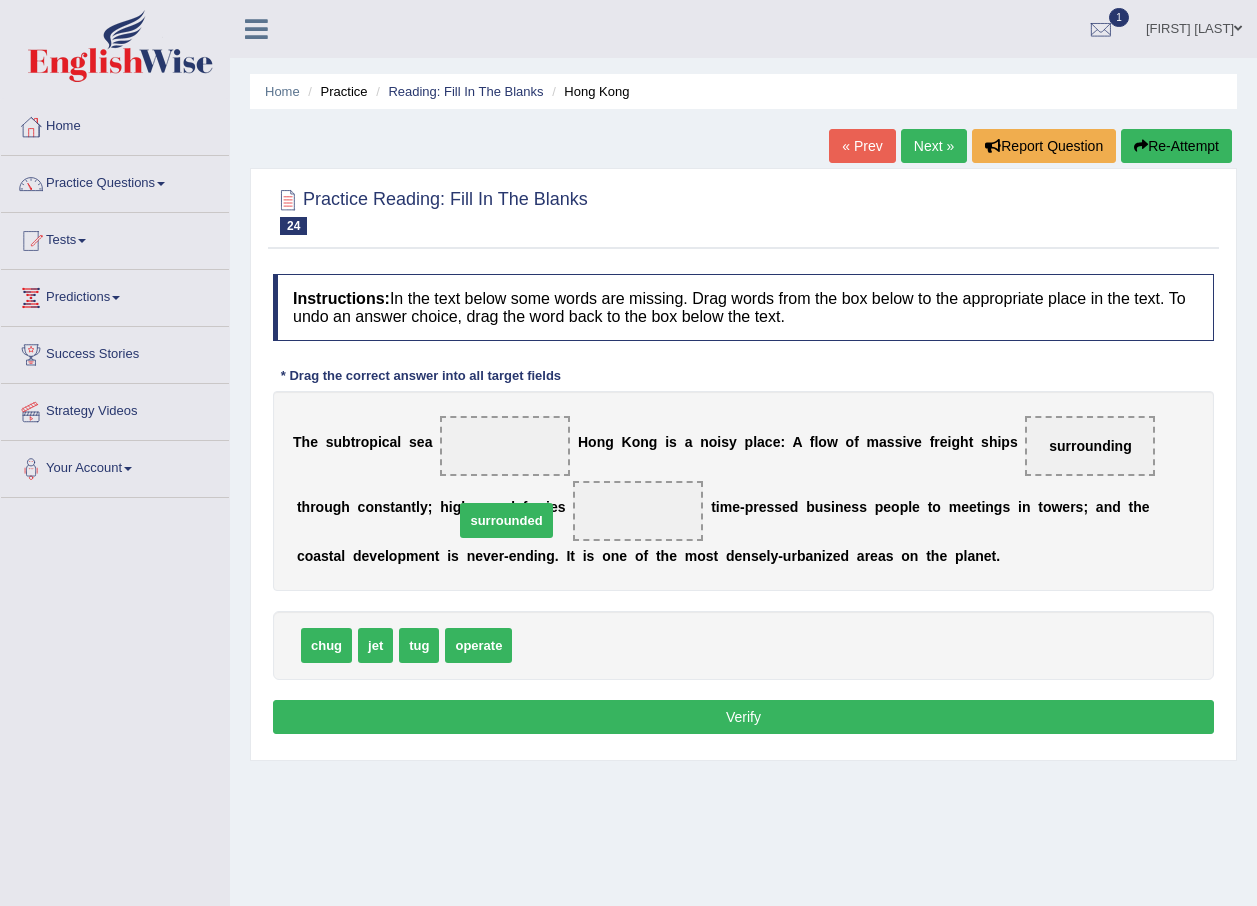 drag, startPoint x: 546, startPoint y: 649, endPoint x: 481, endPoint y: 504, distance: 158.90248 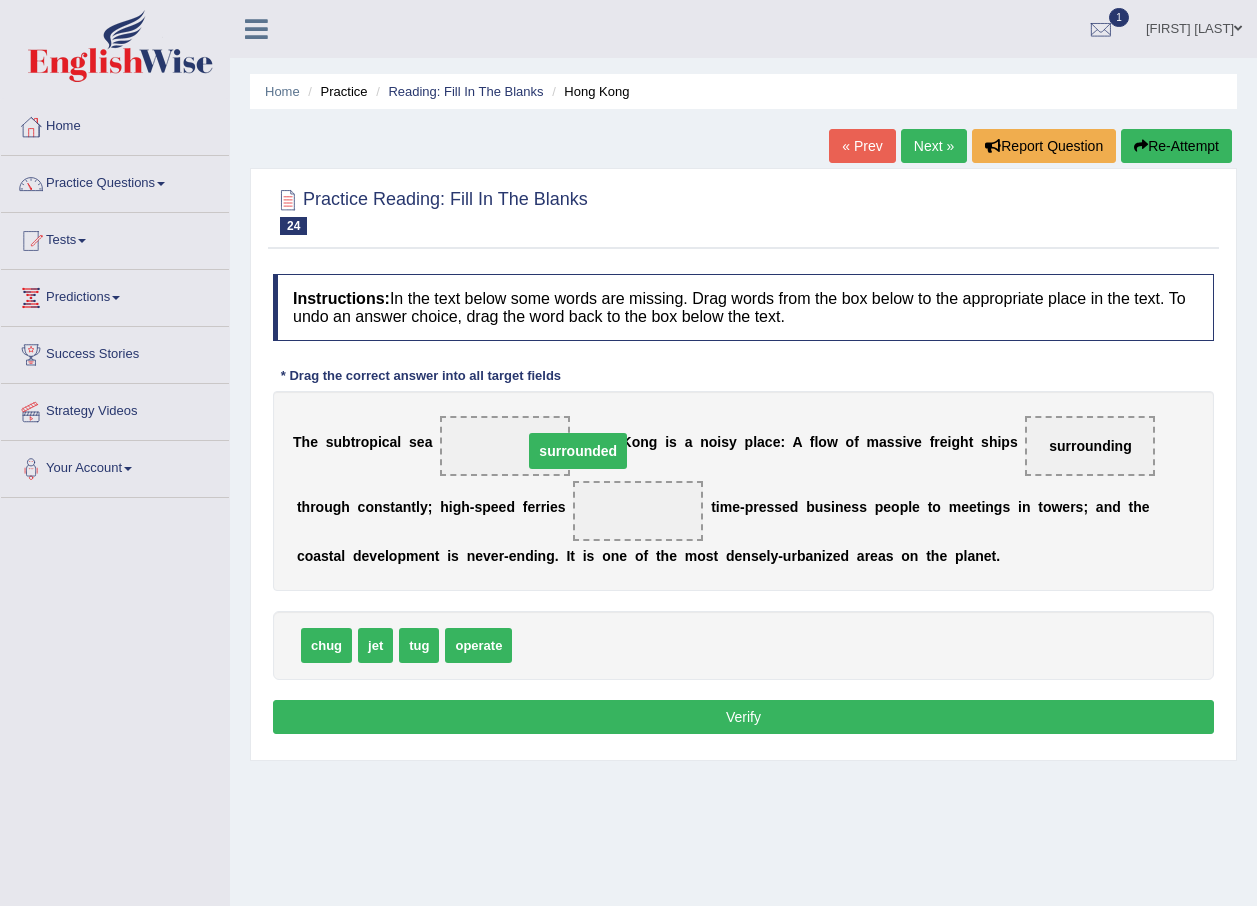 drag, startPoint x: 551, startPoint y: 513, endPoint x: 488, endPoint y: 452, distance: 87.69264 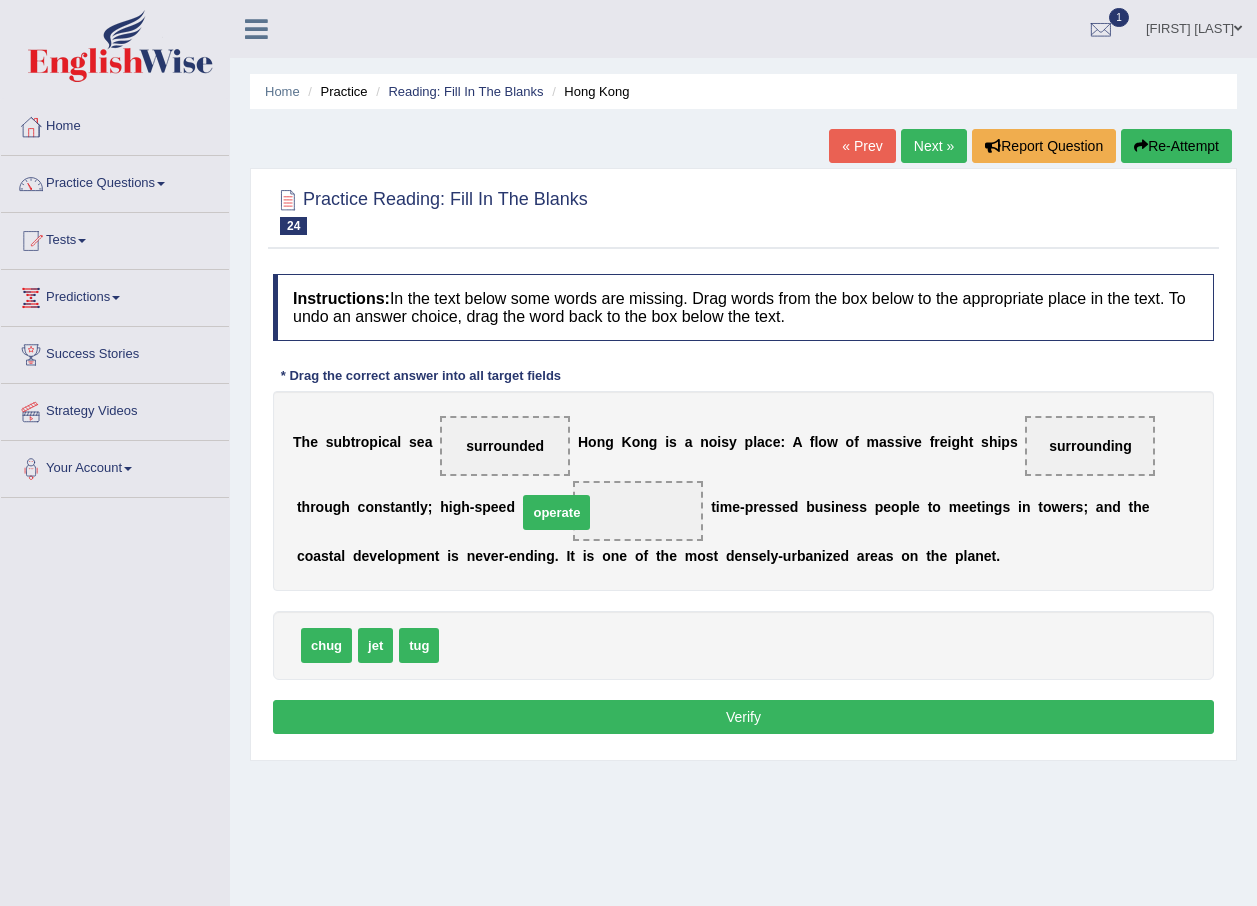 drag, startPoint x: 467, startPoint y: 642, endPoint x: 545, endPoint y: 509, distance: 154.18495 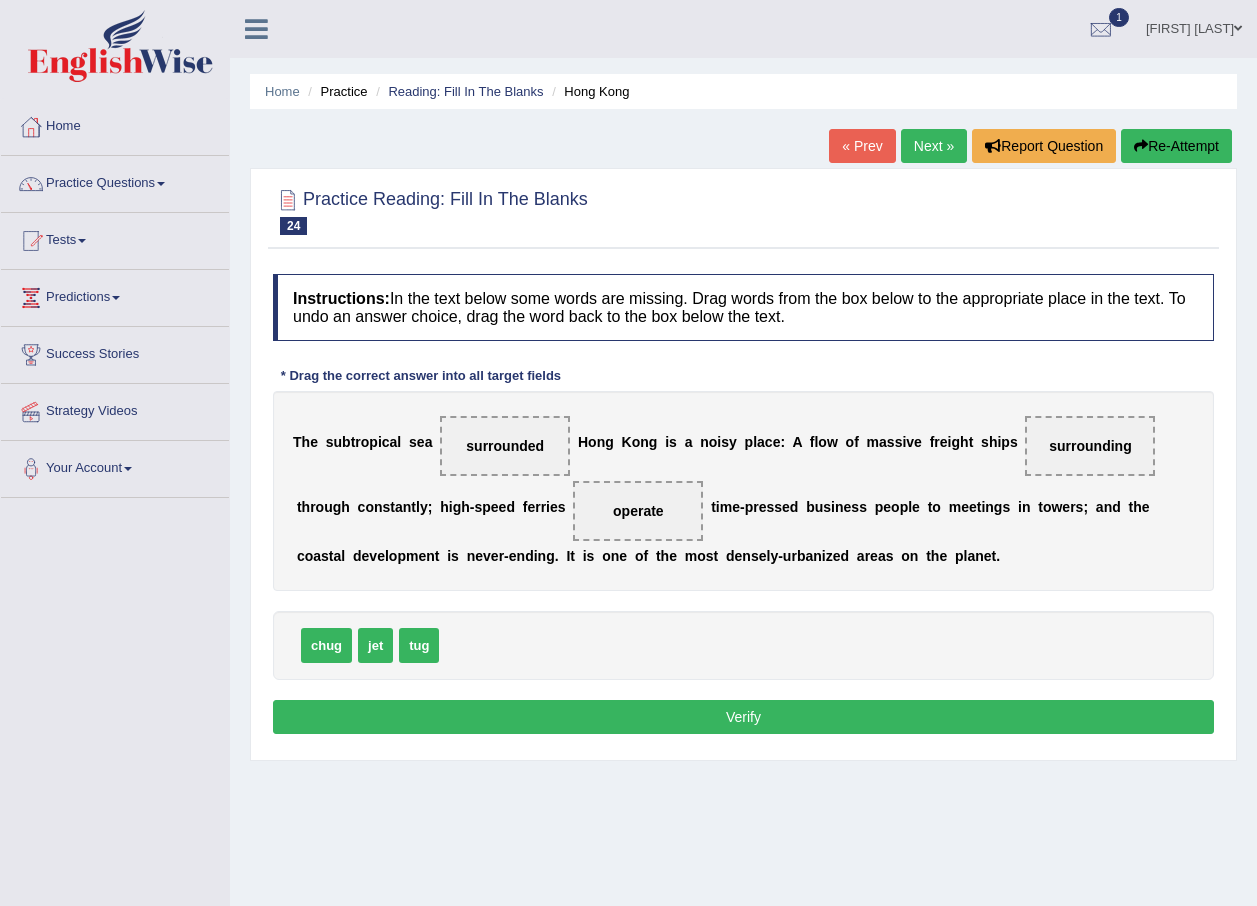 click on "Verify" at bounding box center (743, 717) 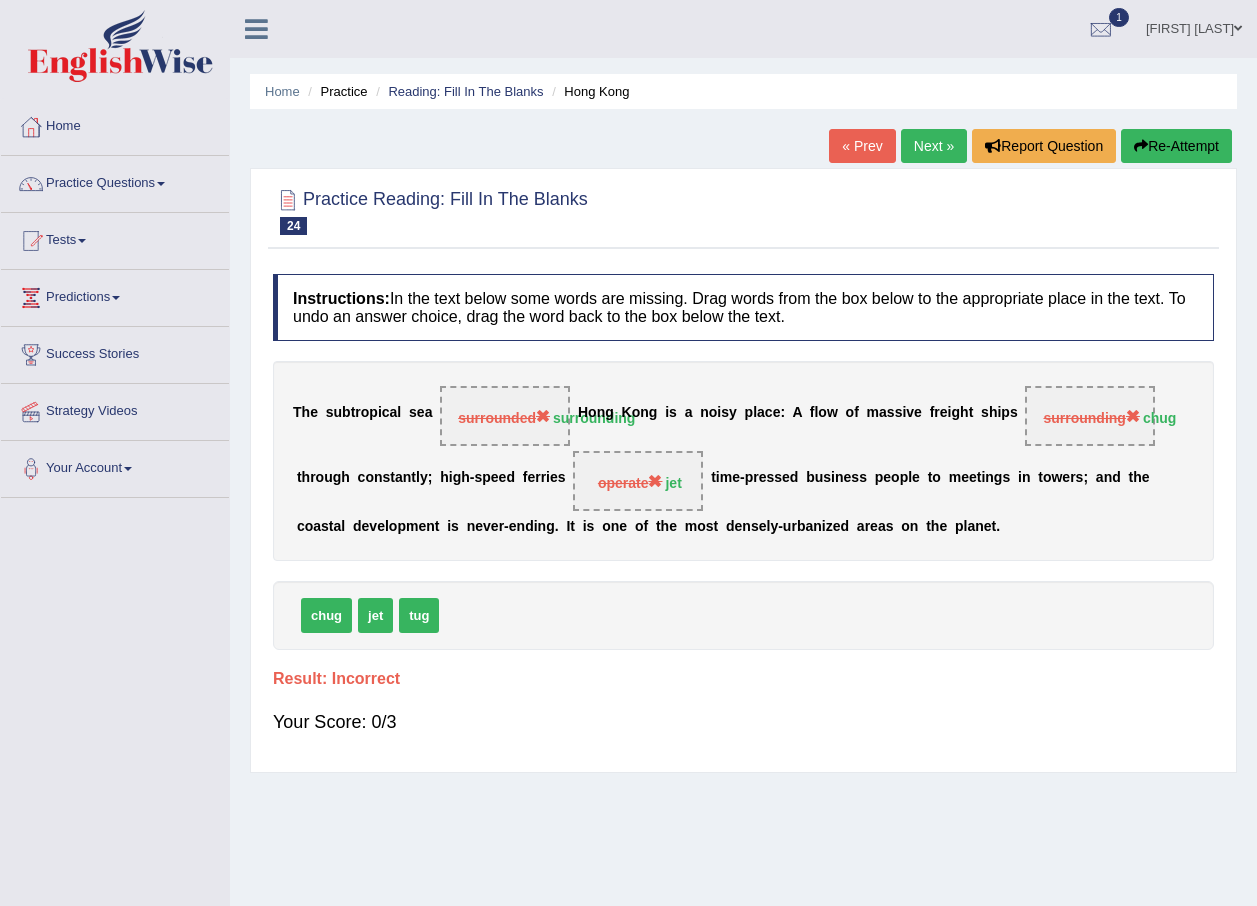 click on "Re-Attempt" at bounding box center [1176, 146] 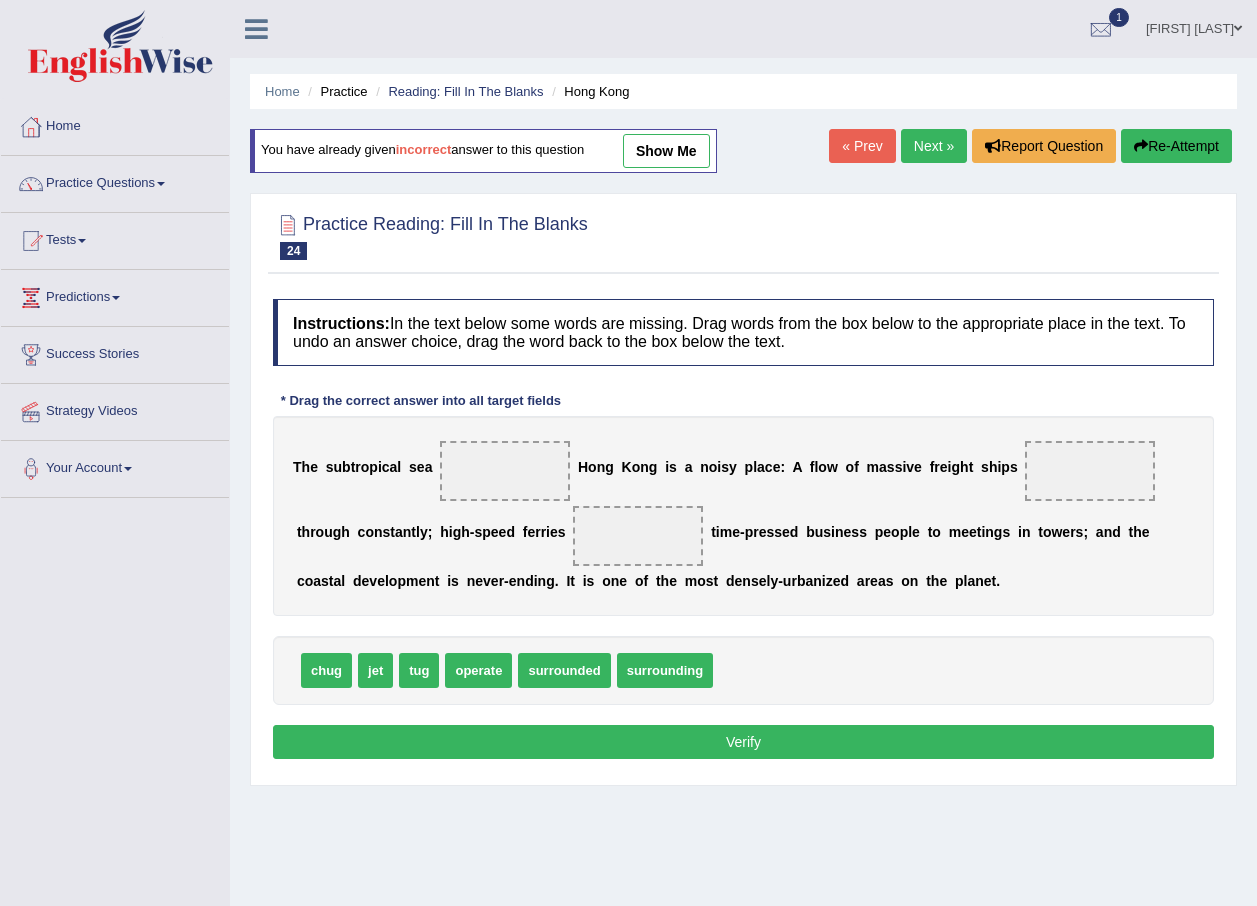 scroll, scrollTop: 0, scrollLeft: 0, axis: both 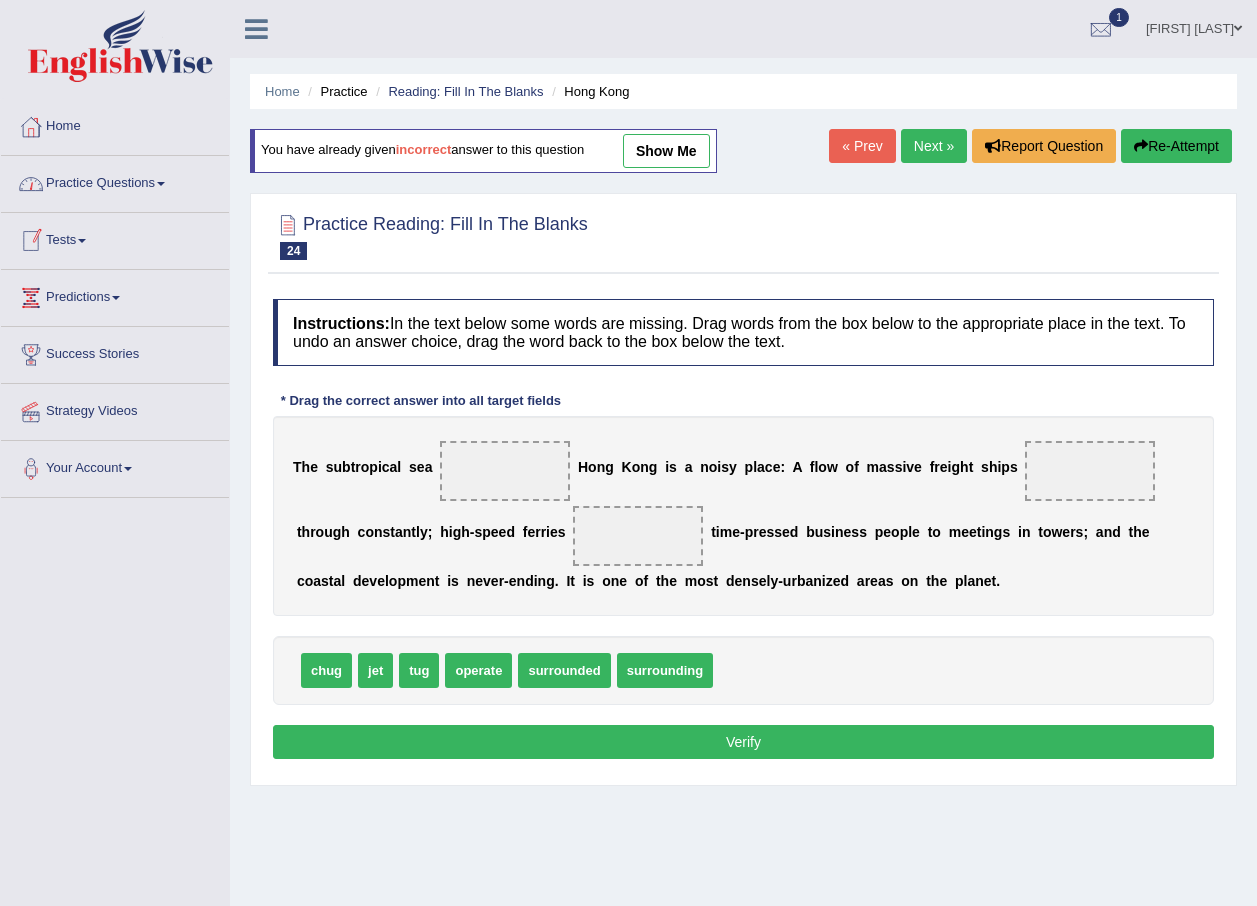 click on "Practice Questions" at bounding box center (115, 181) 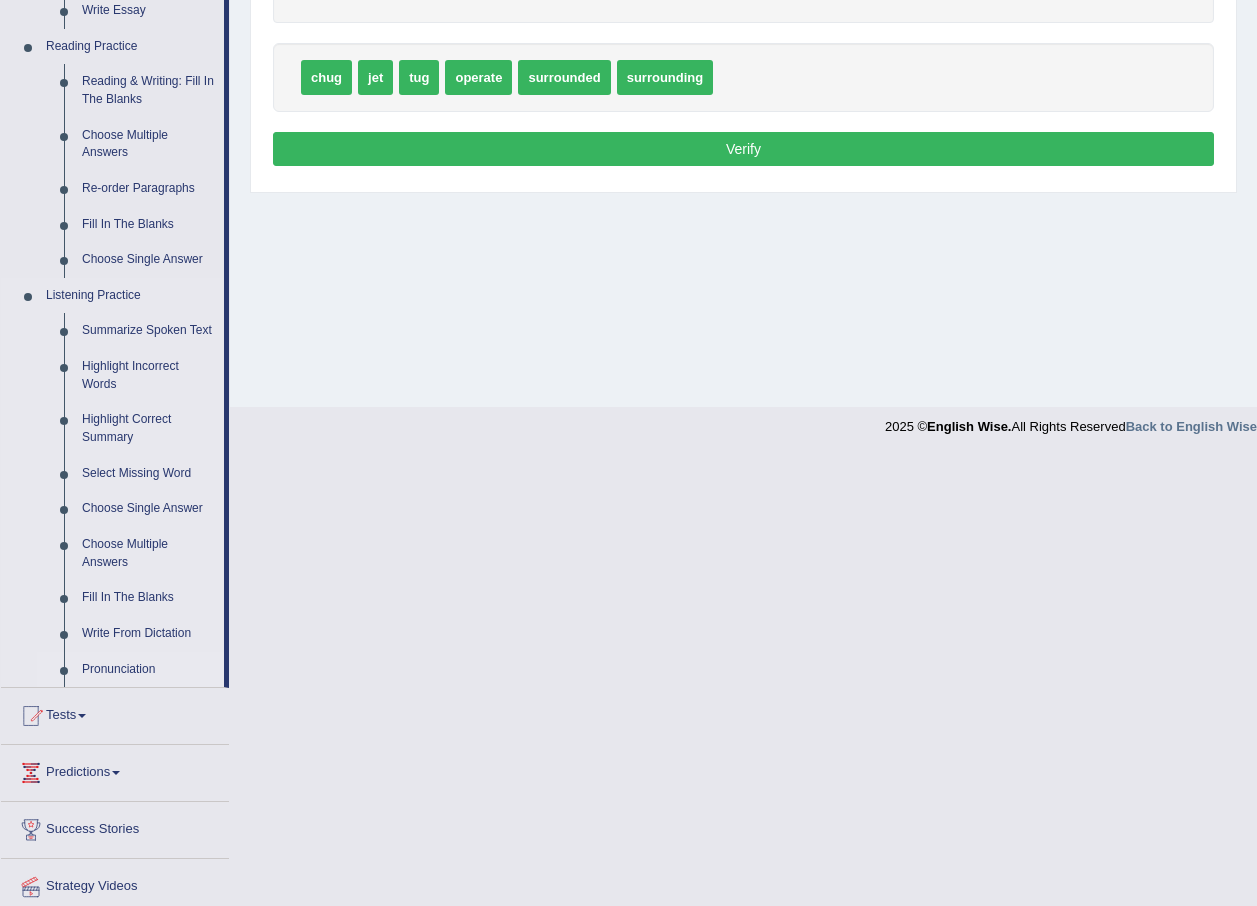 scroll, scrollTop: 561, scrollLeft: 0, axis: vertical 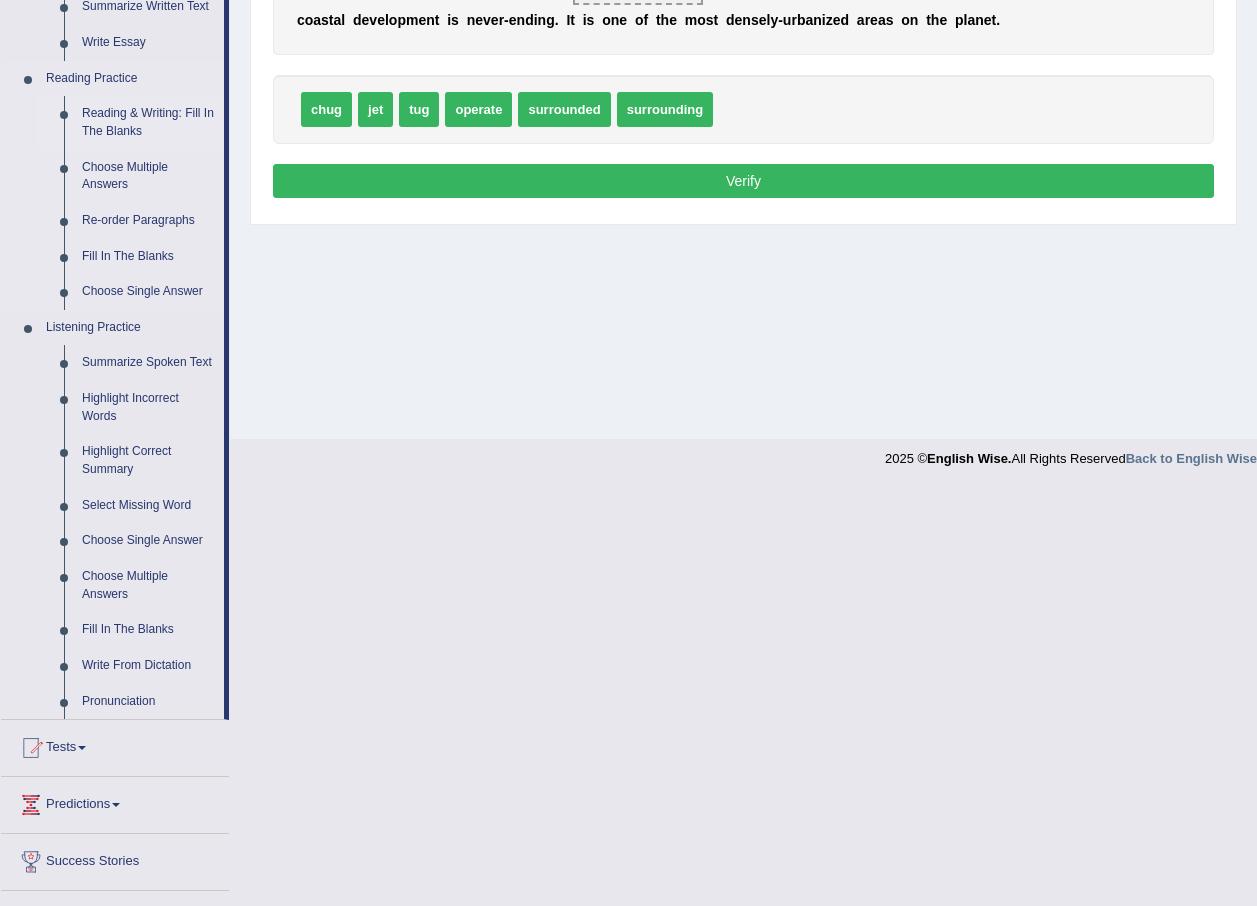 click on "Reading & Writing: Fill In The Blanks" at bounding box center (148, 122) 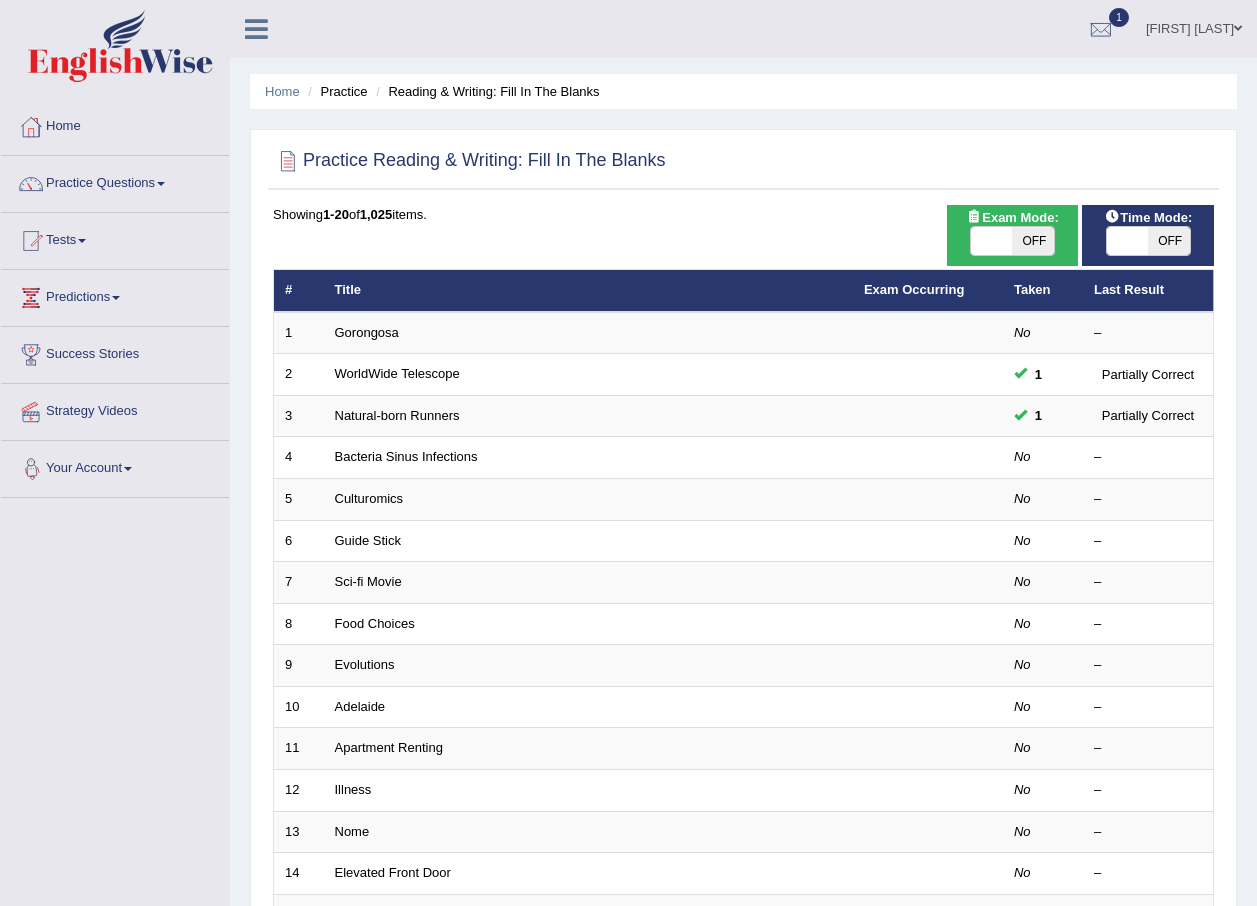 scroll, scrollTop: 0, scrollLeft: 0, axis: both 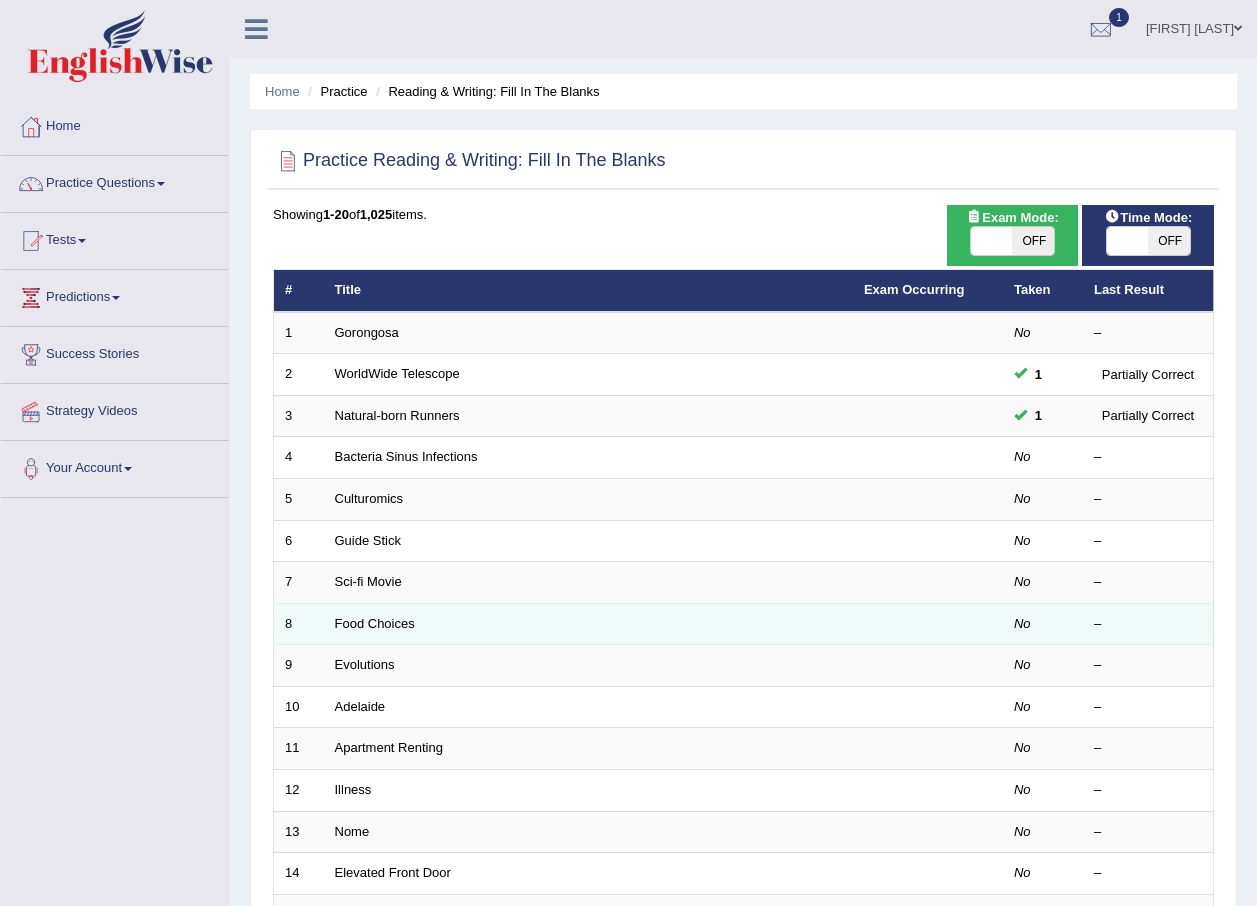 click on "Food Choices" at bounding box center (588, 624) 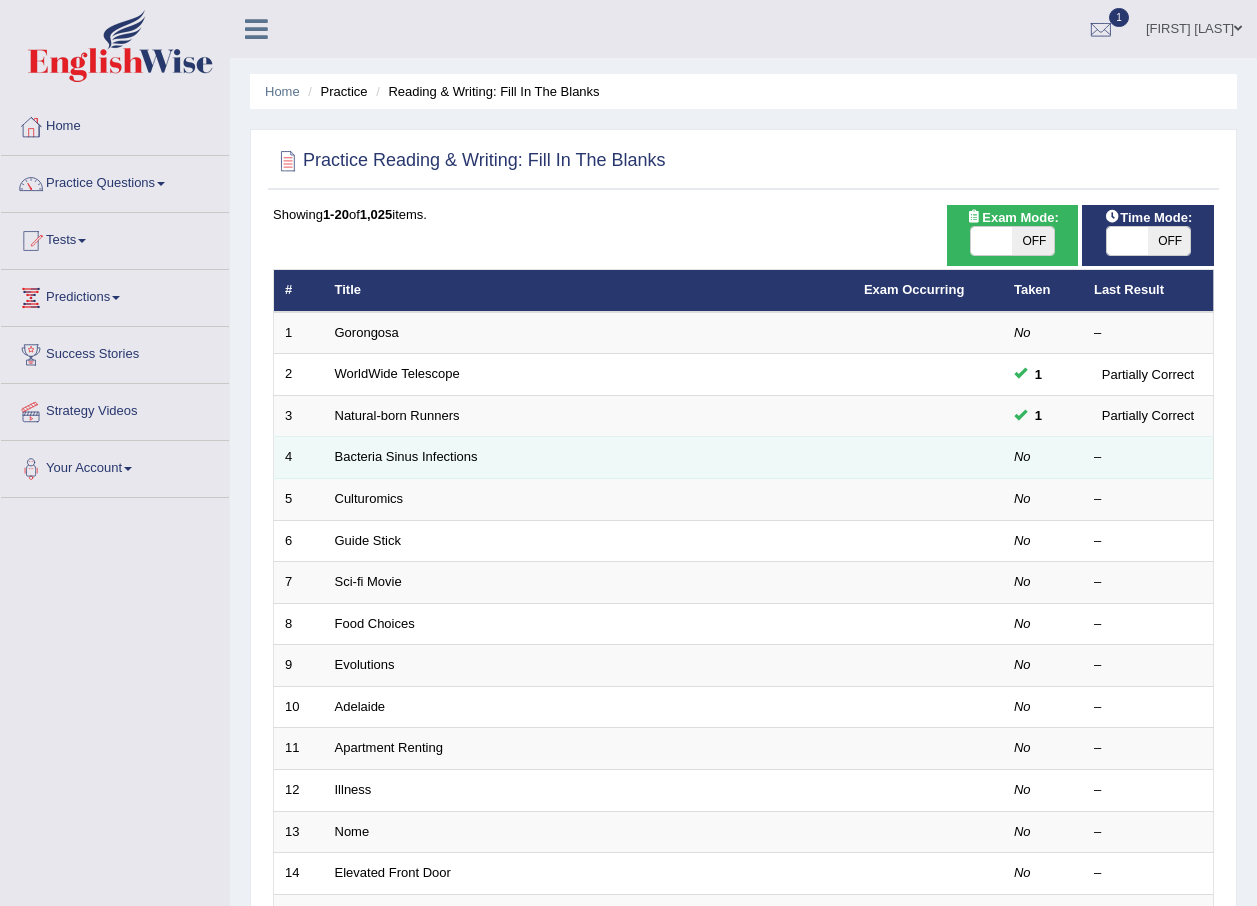 click on "Bacteria Sinus Infections" at bounding box center (588, 458) 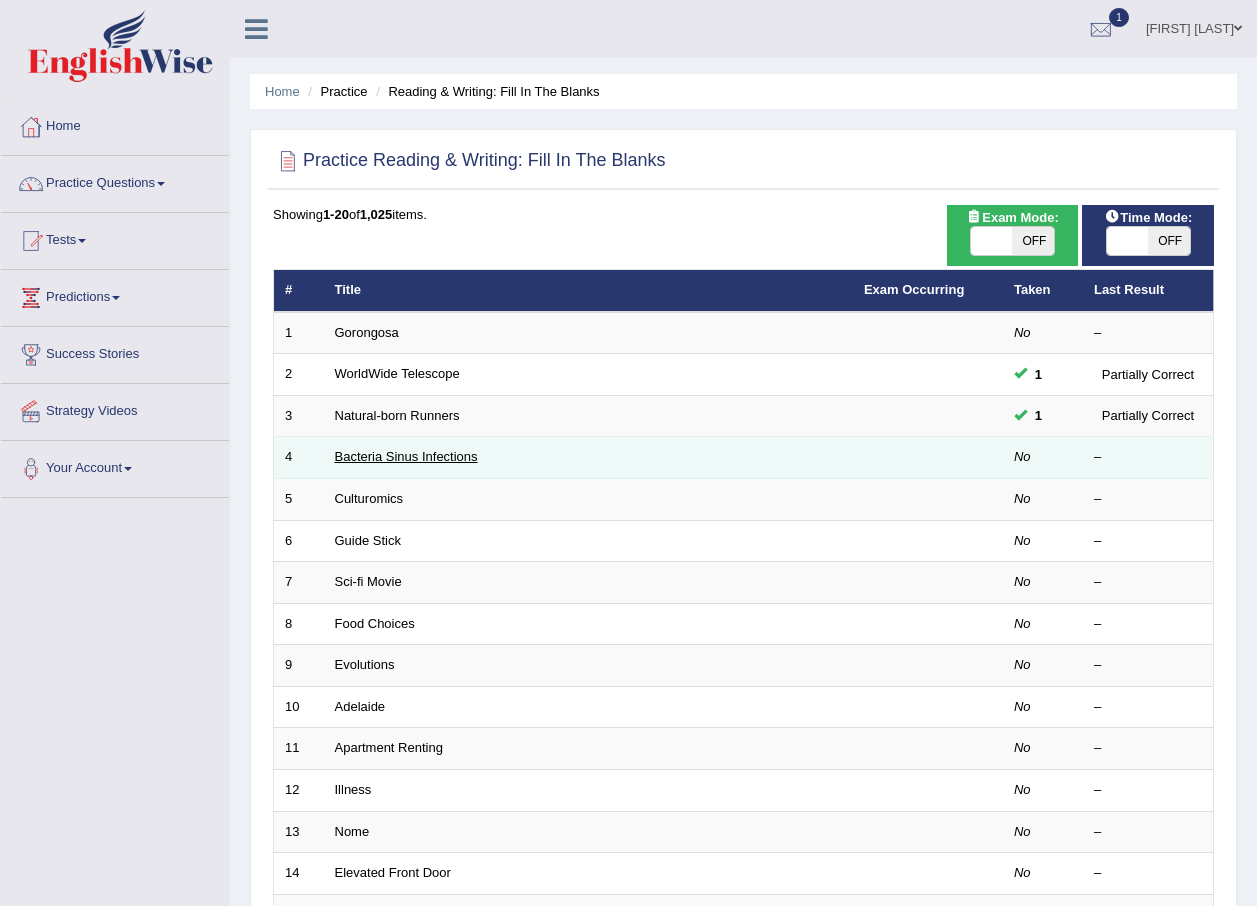 click on "Bacteria Sinus Infections" at bounding box center [406, 456] 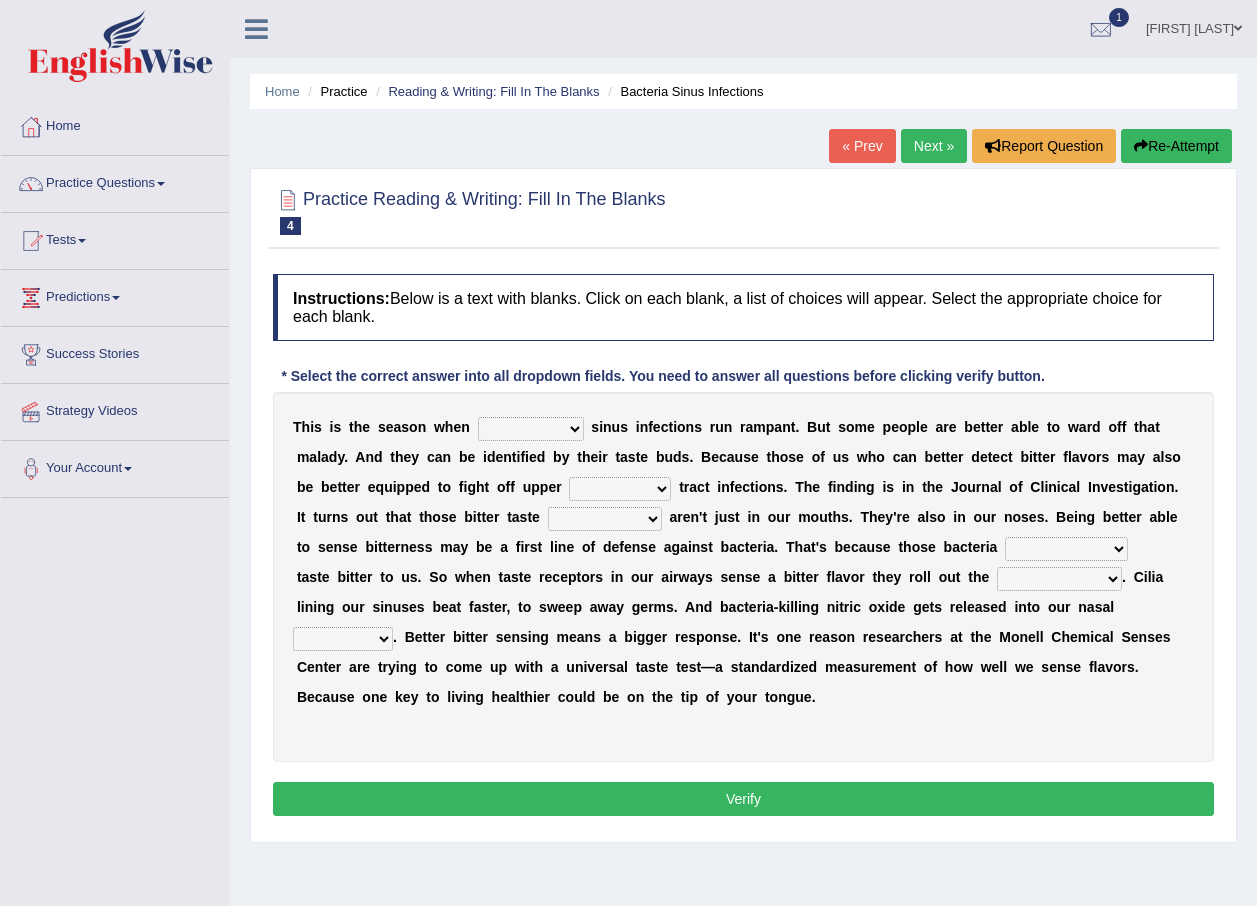 scroll, scrollTop: 0, scrollLeft: 0, axis: both 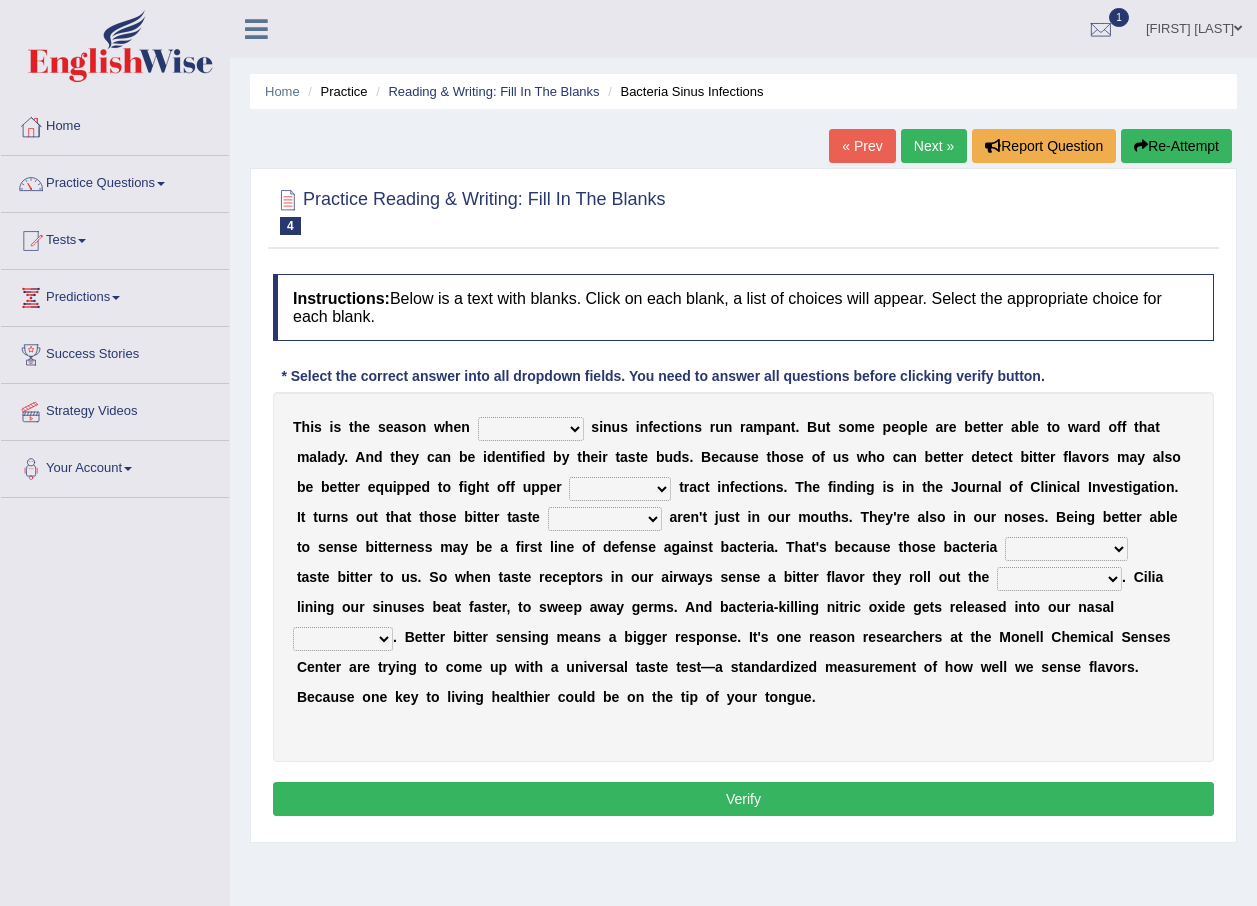 click on "conventicle atheist bacterial prissier" at bounding box center [531, 429] 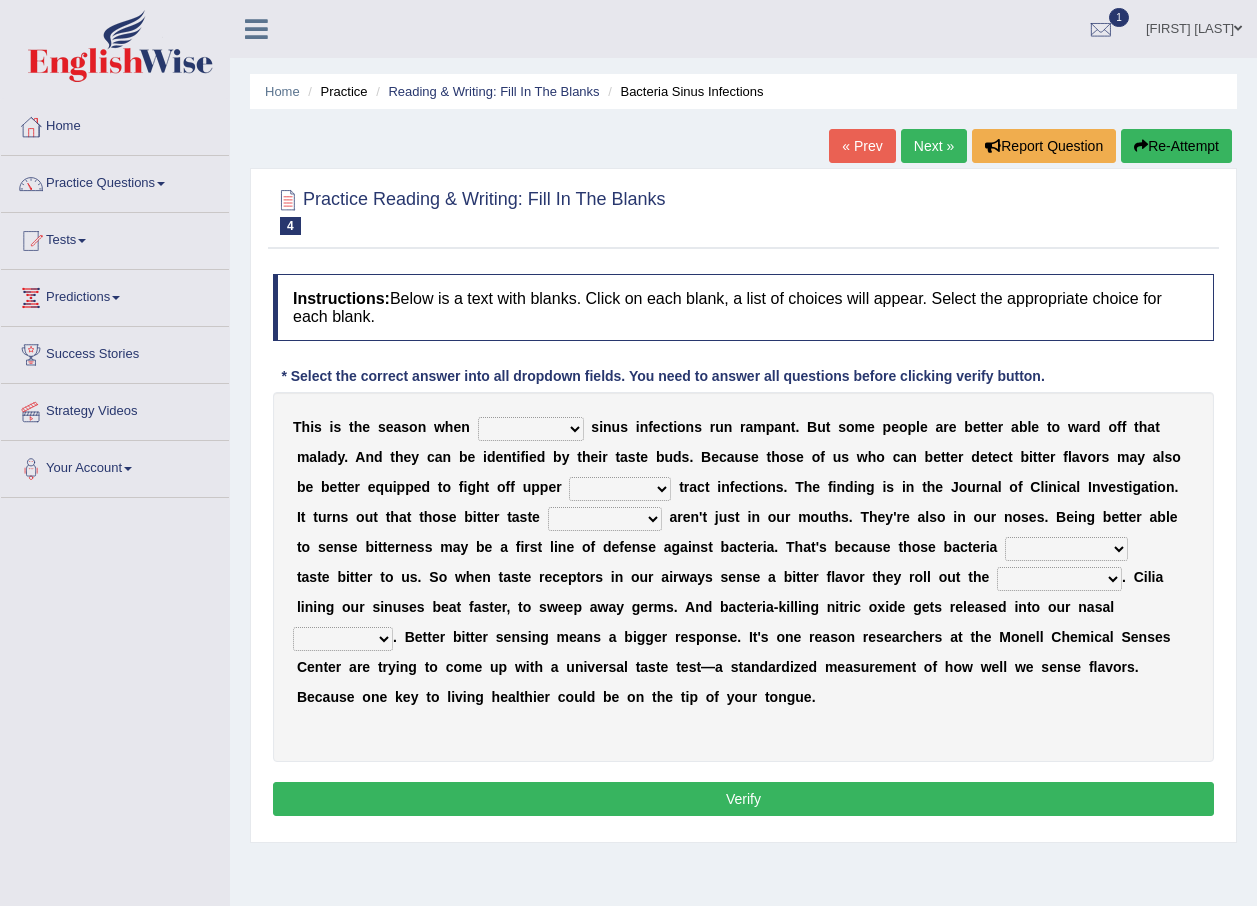 select on "bacterial" 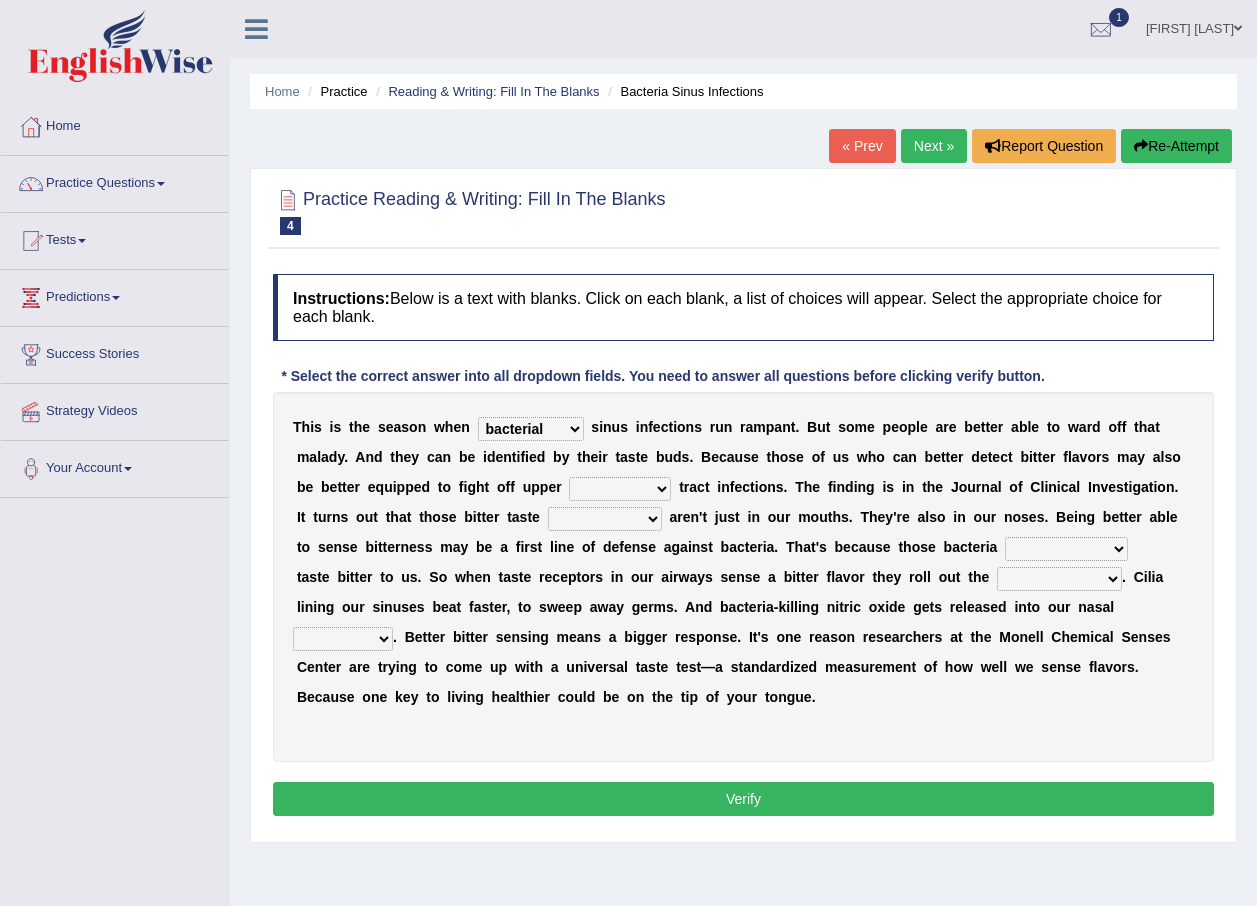 click on "conventicle atheist bacterial prissier" at bounding box center (531, 429) 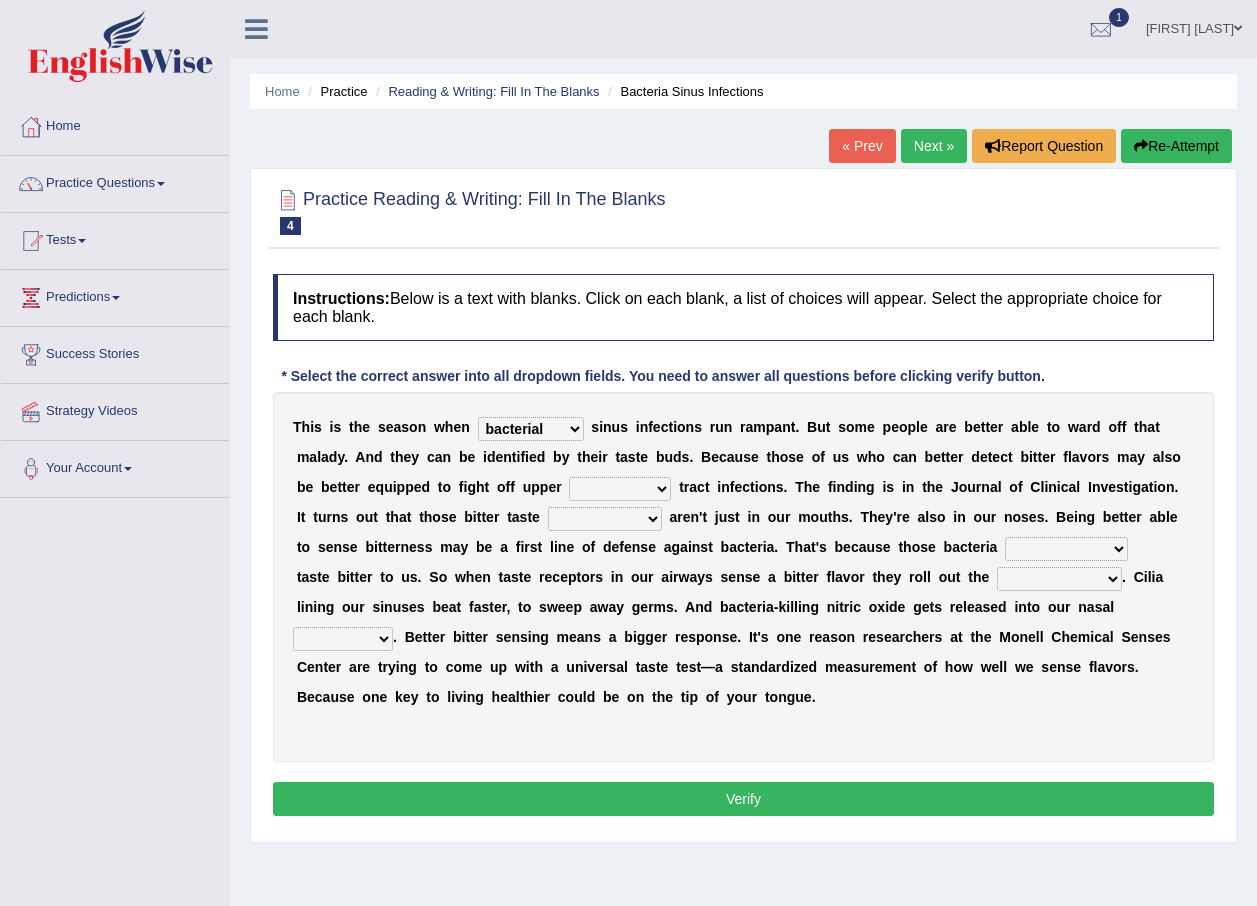 select on "respiratory" 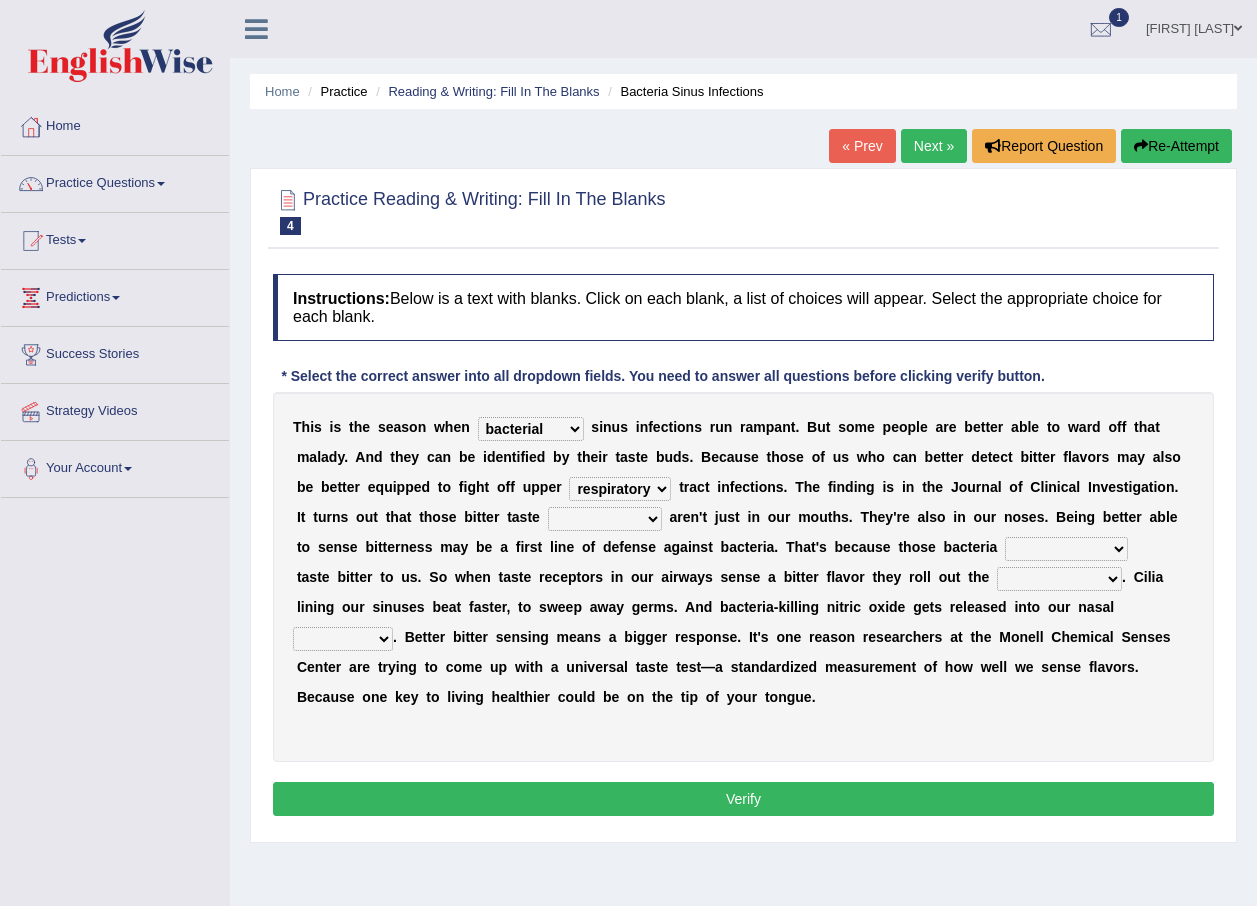 click on "depressions dinners submissions receptors" at bounding box center [605, 519] 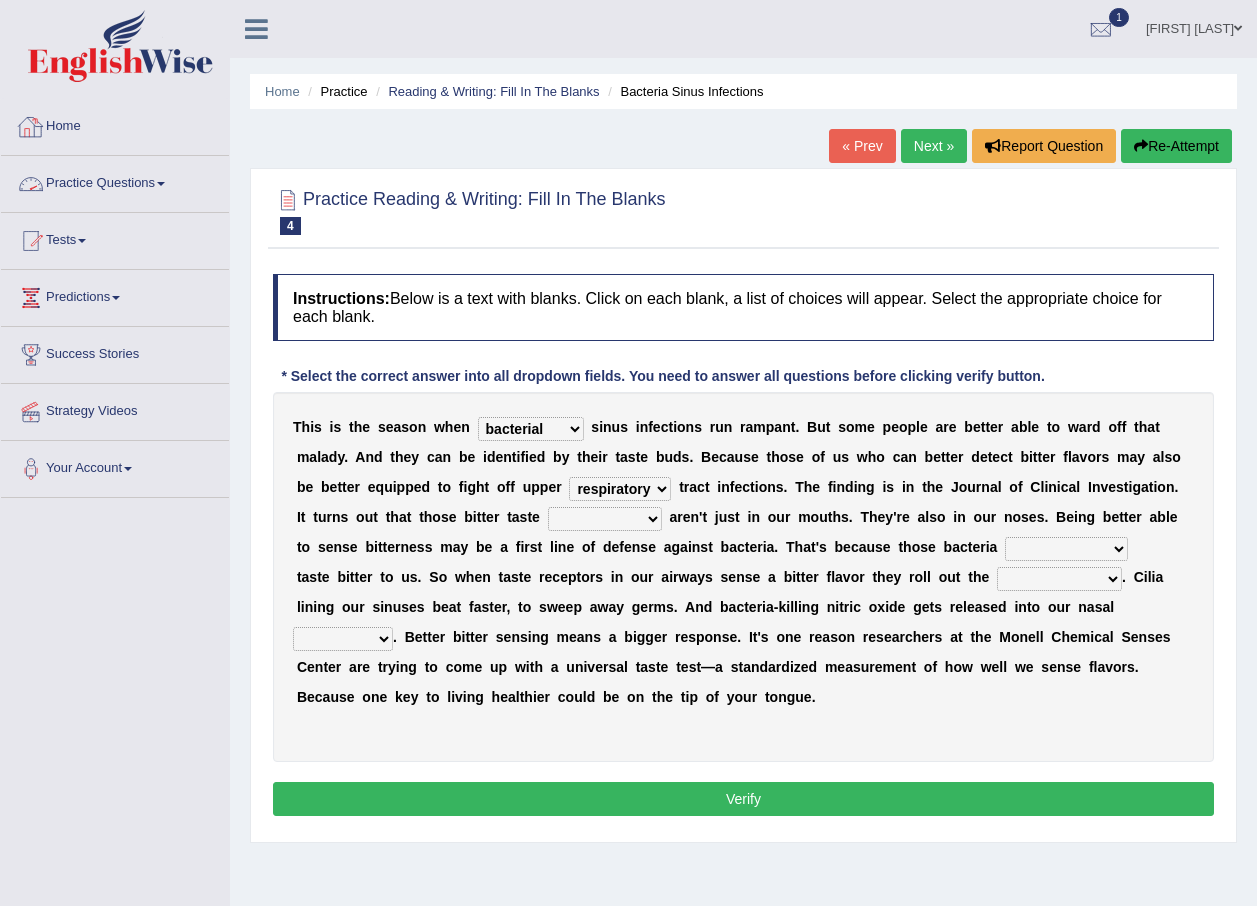 click on "Practice Questions" at bounding box center (115, 181) 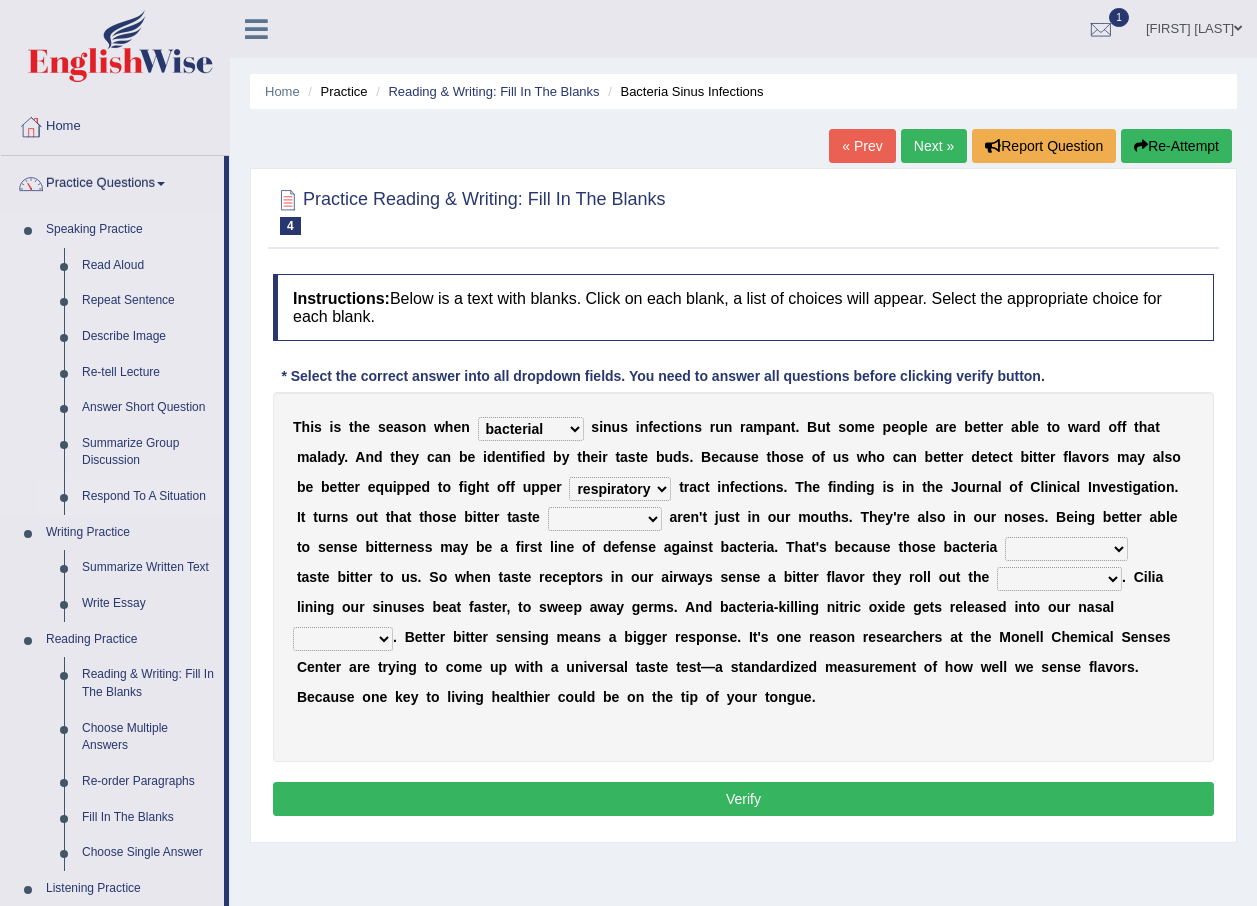 click on "Respond To A Situation" at bounding box center (148, 497) 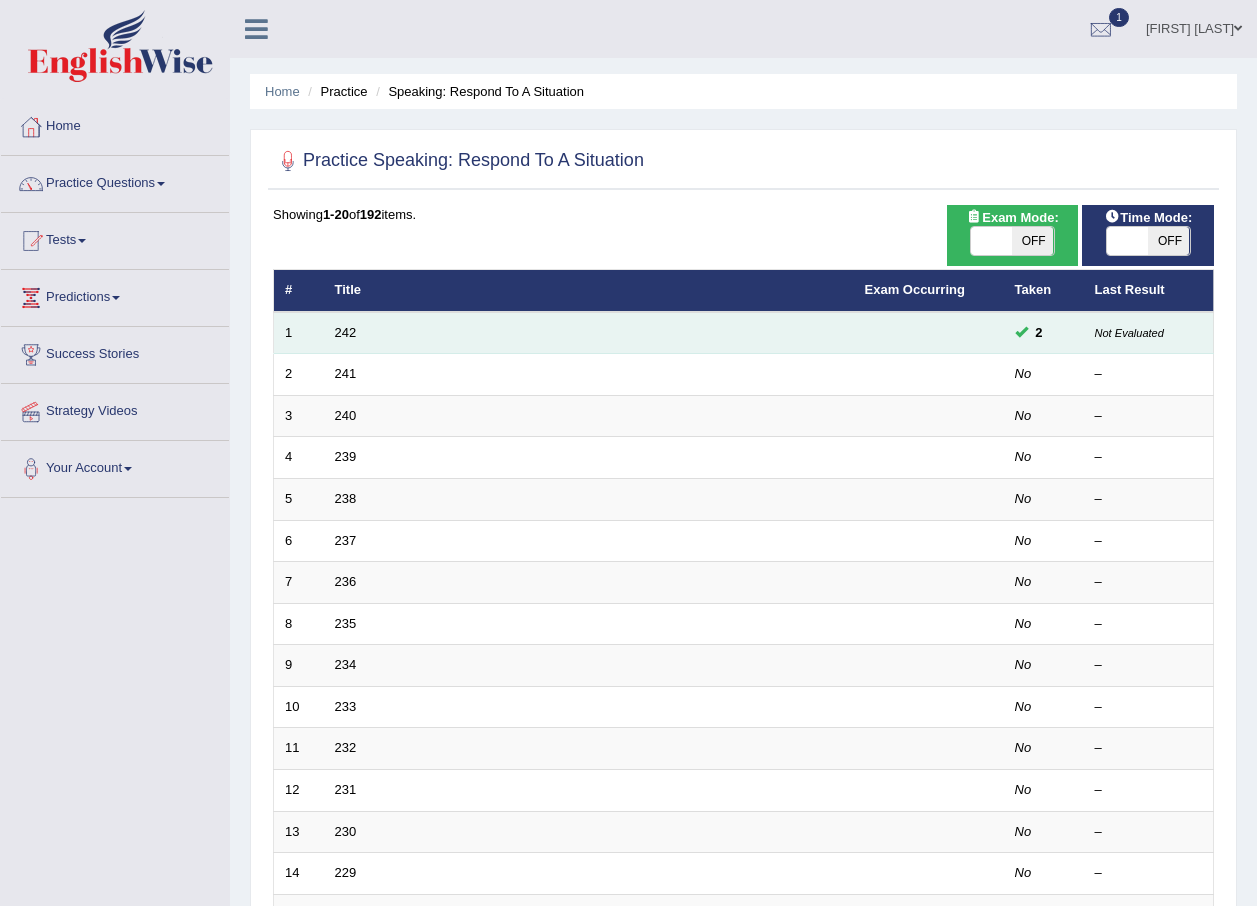 scroll, scrollTop: 0, scrollLeft: 0, axis: both 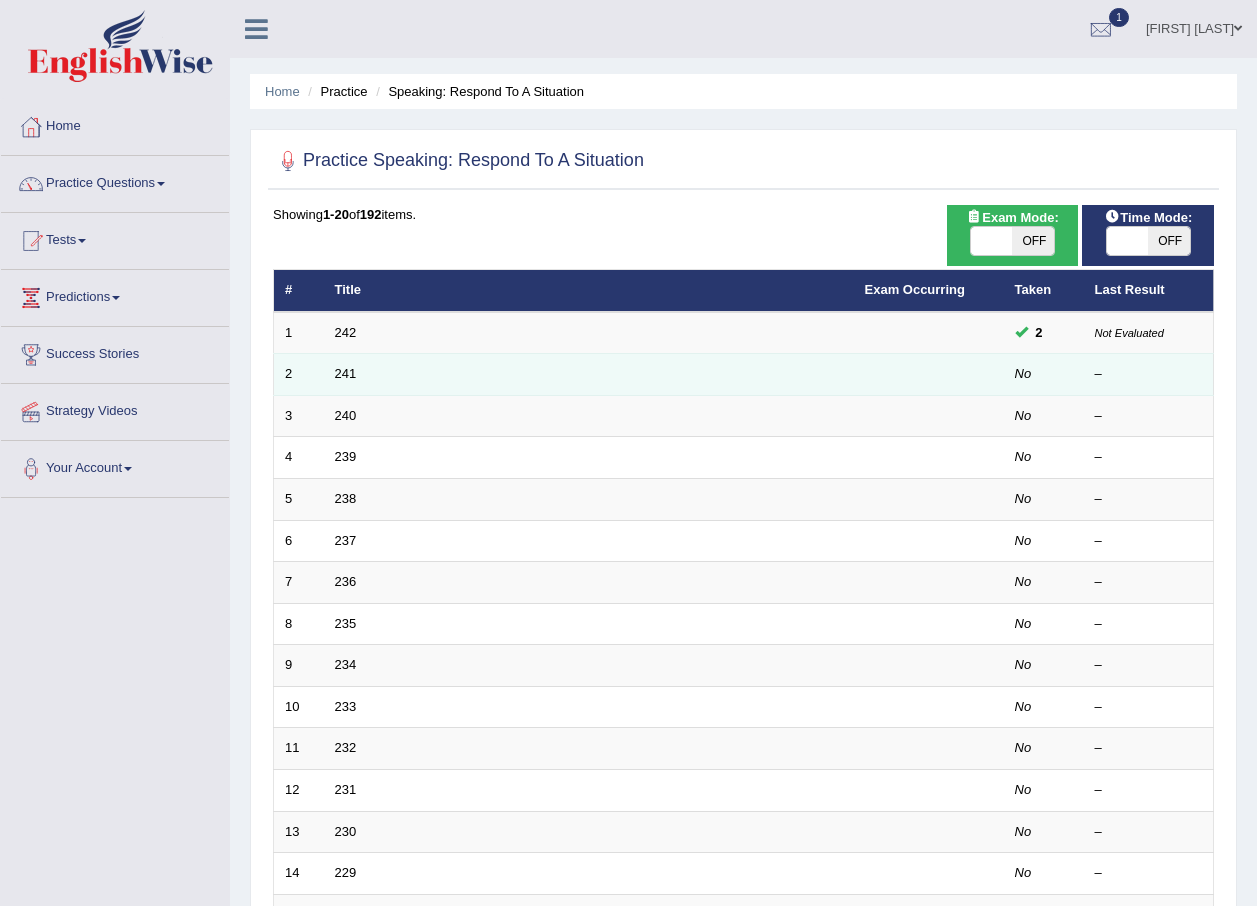 click on "241" at bounding box center [589, 375] 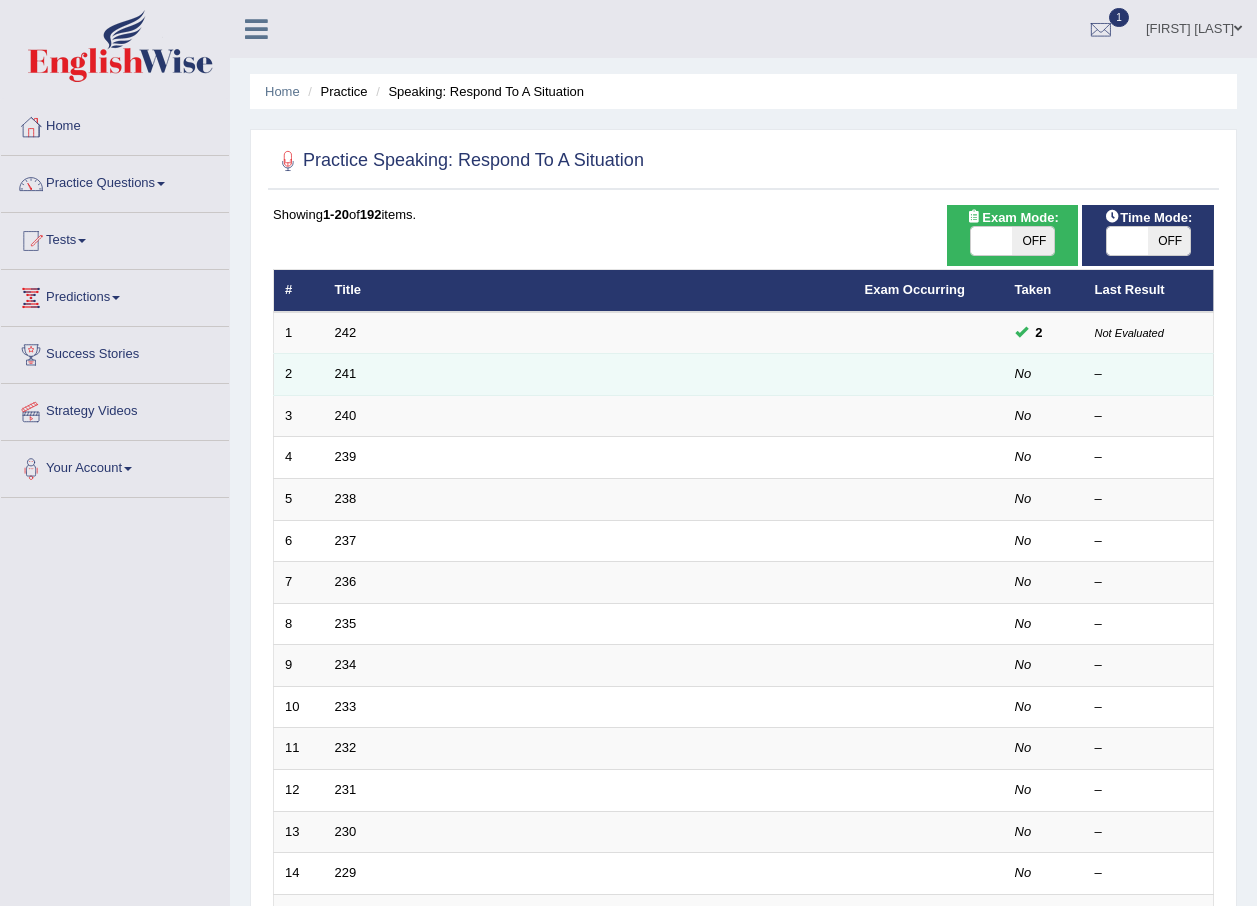 click on "241" at bounding box center (589, 375) 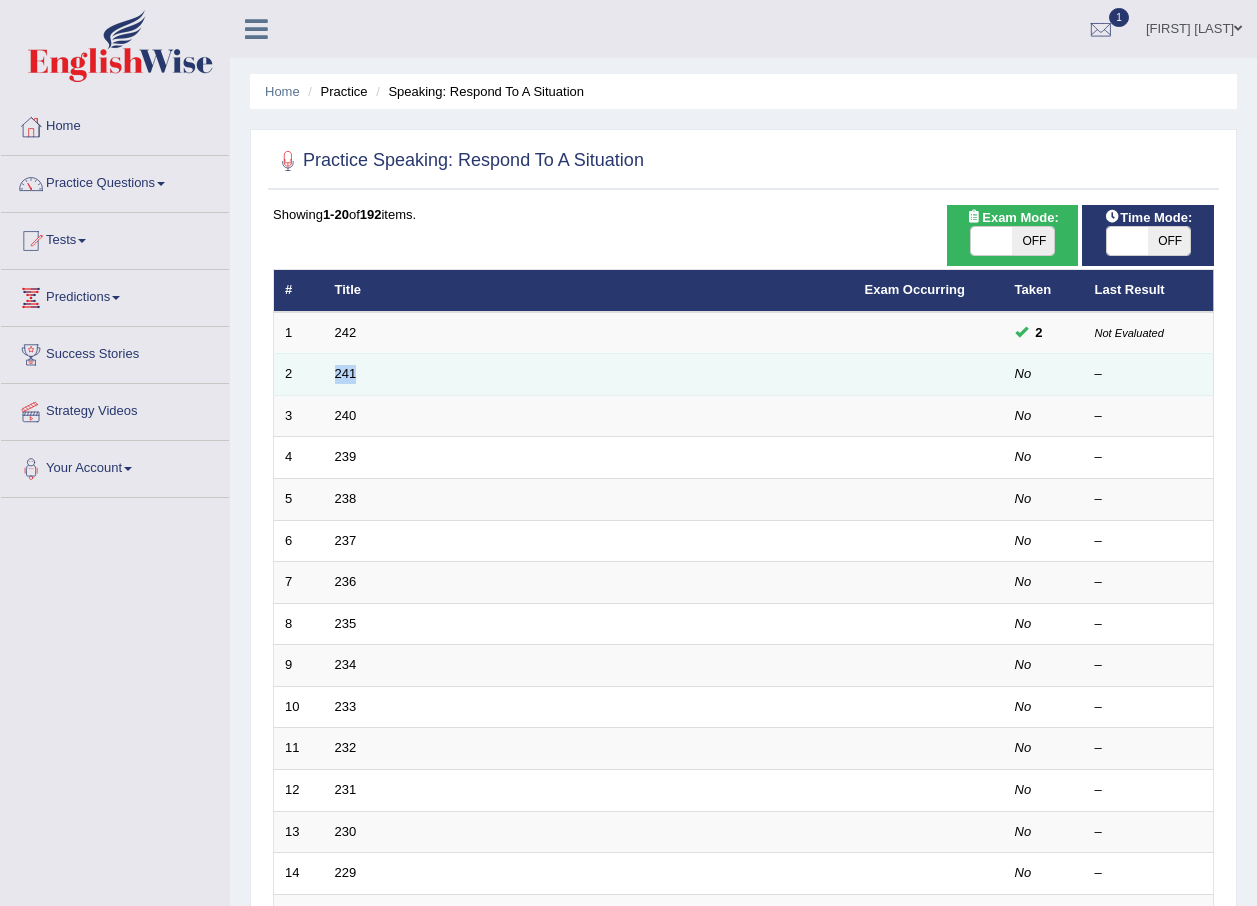 click on "241" at bounding box center [589, 375] 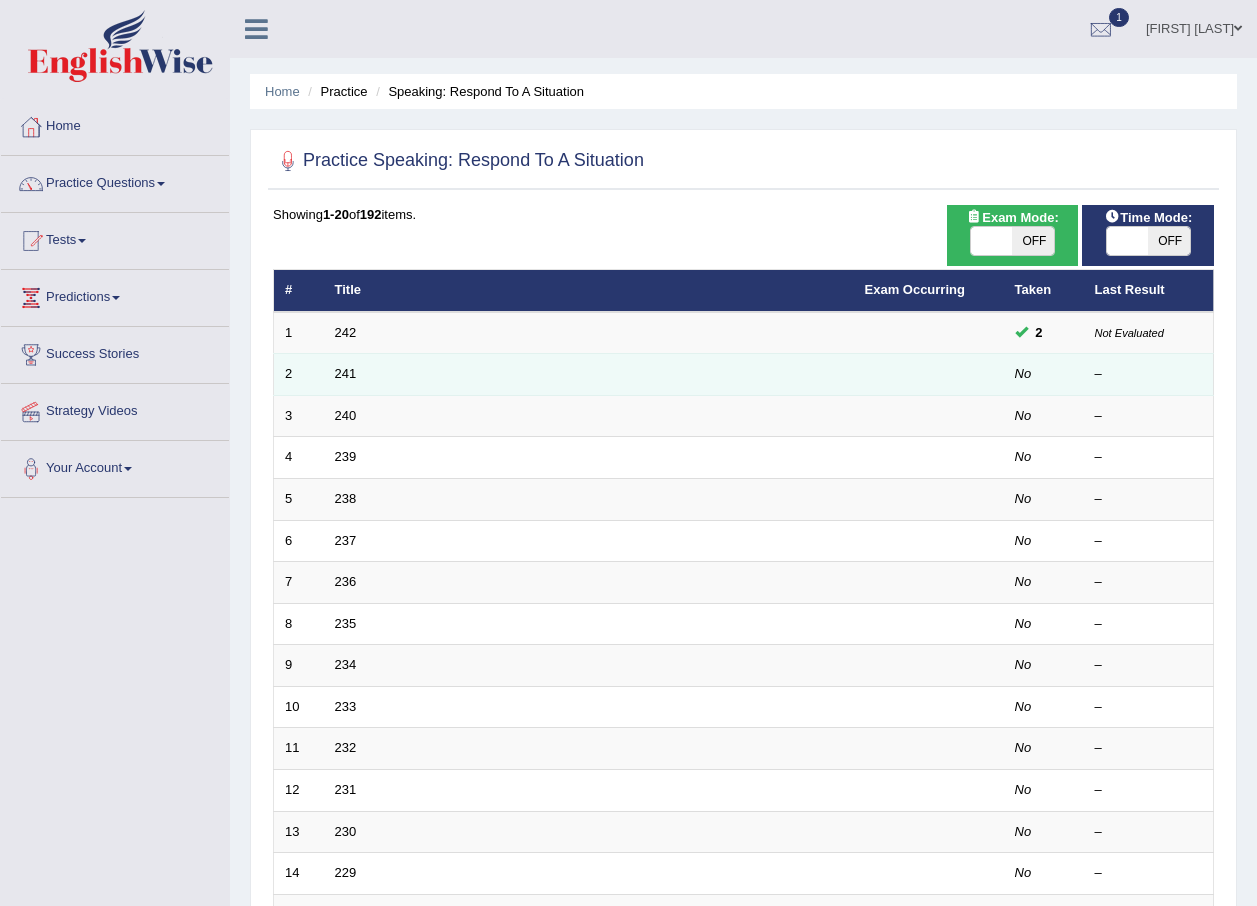 click on "241" at bounding box center (589, 375) 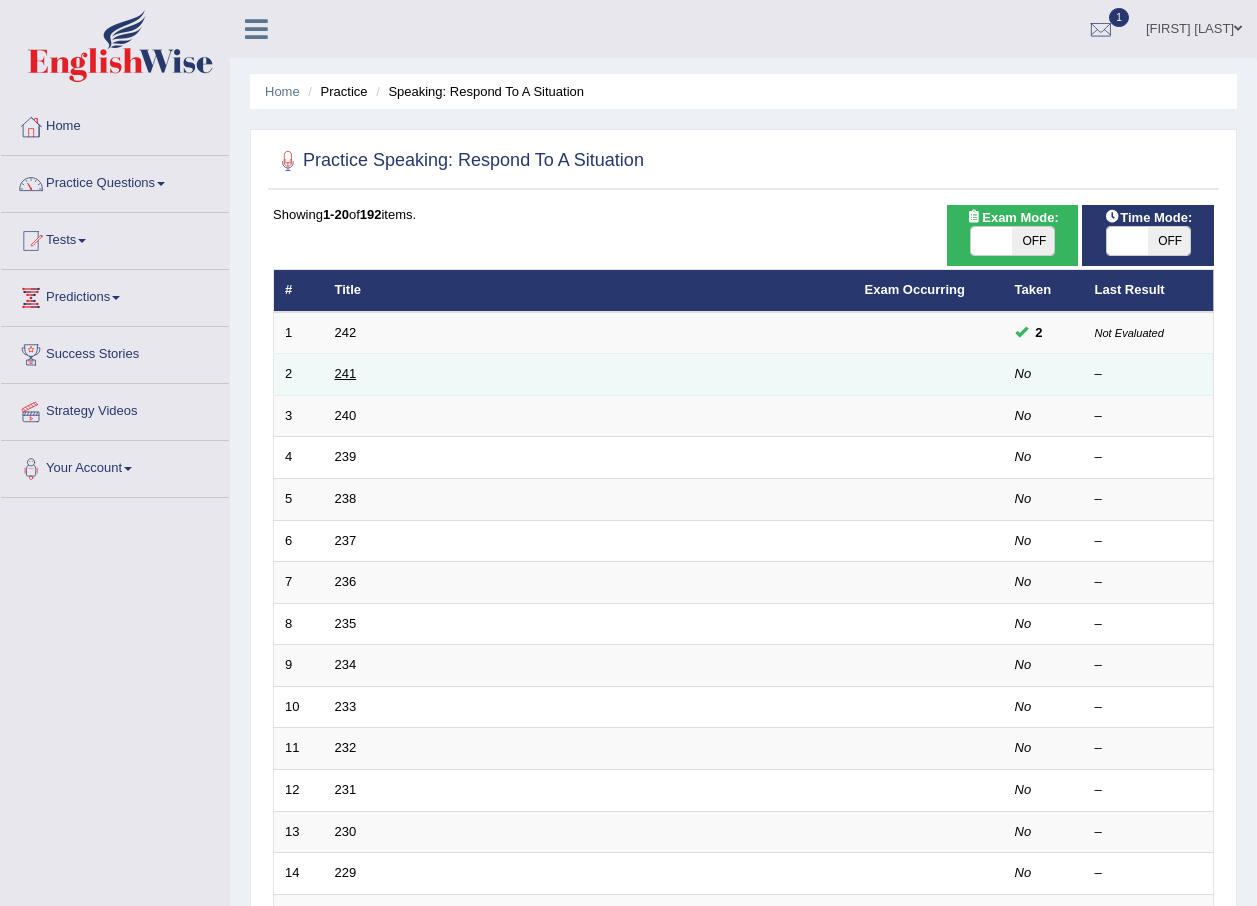 click on "241" at bounding box center [346, 373] 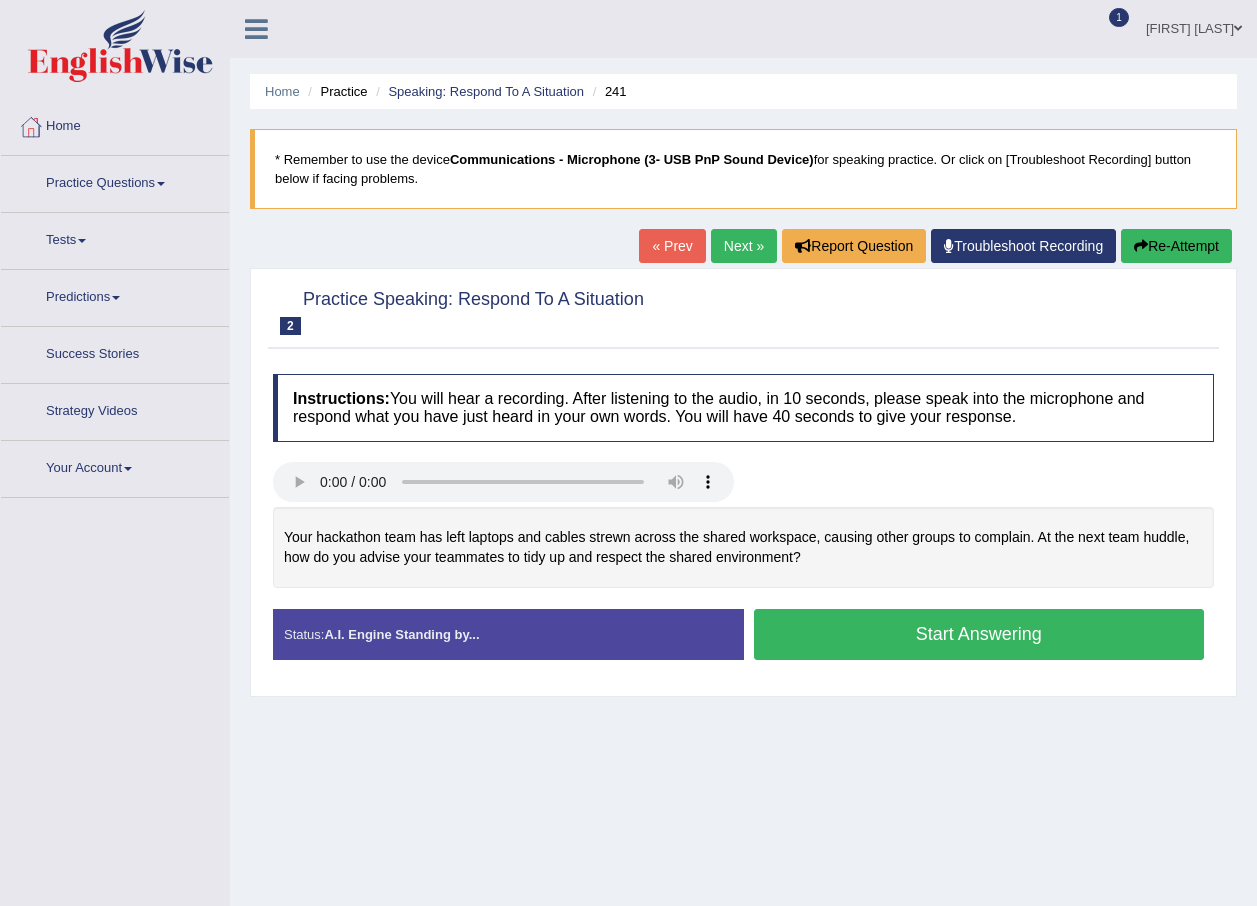 scroll, scrollTop: 0, scrollLeft: 0, axis: both 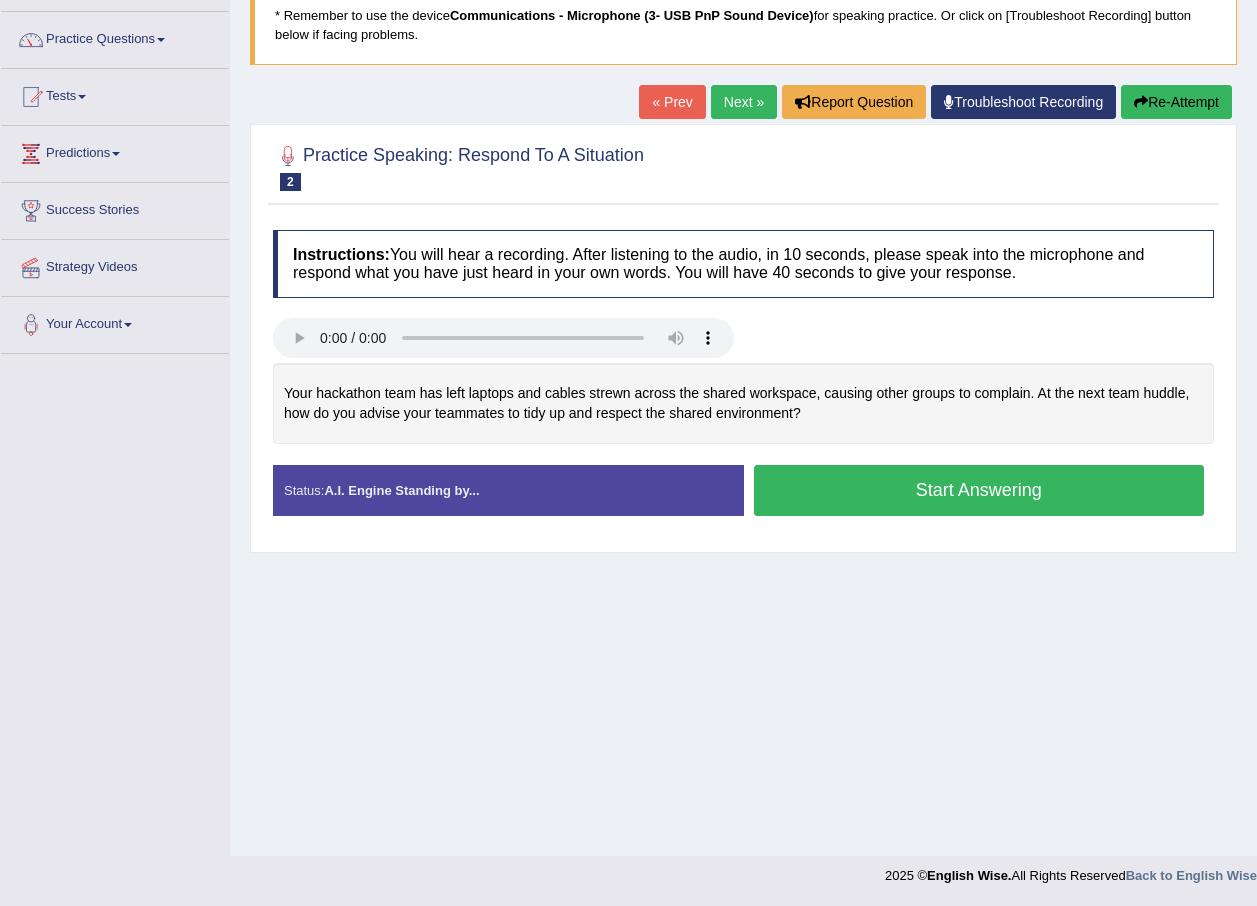 click on "Next »" at bounding box center (744, 102) 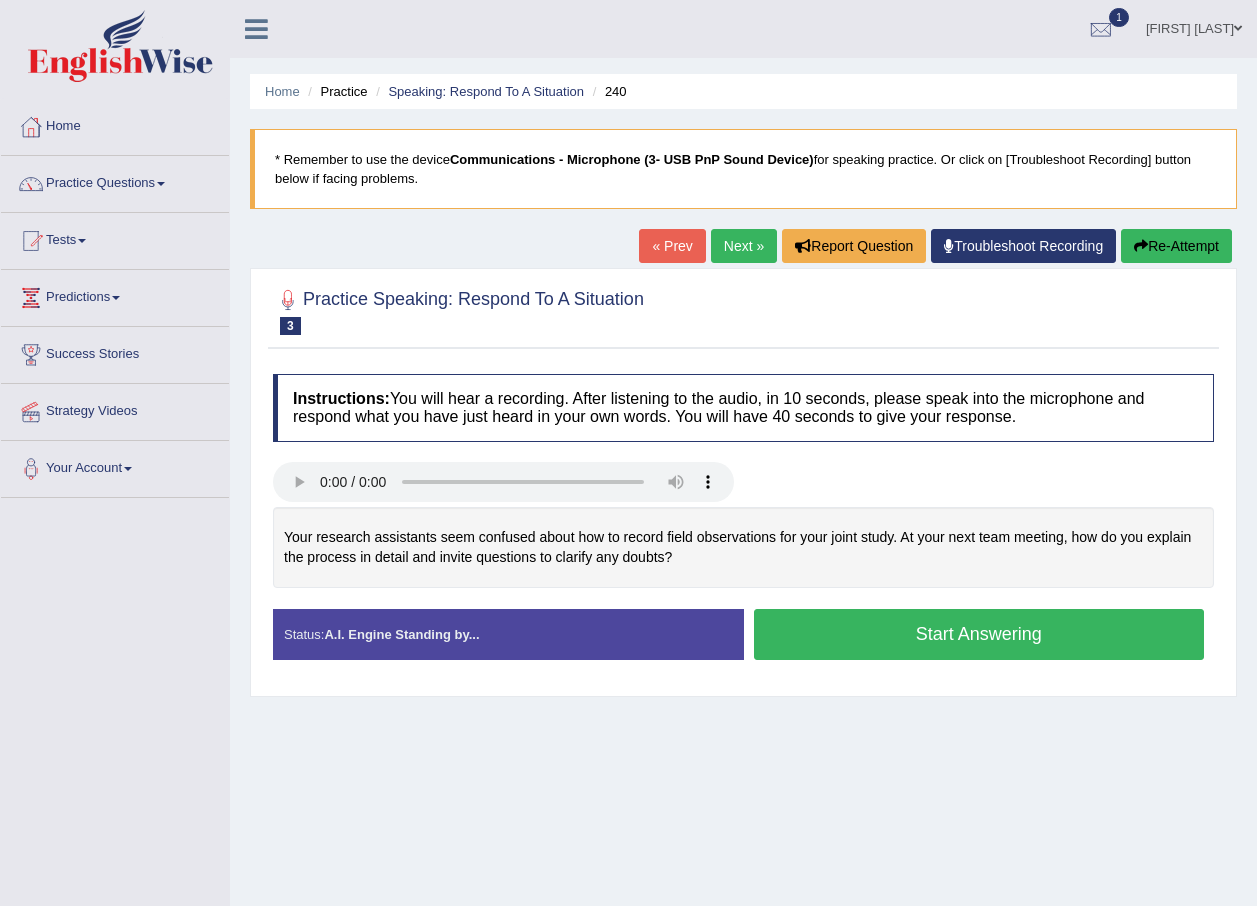 scroll, scrollTop: 0, scrollLeft: 0, axis: both 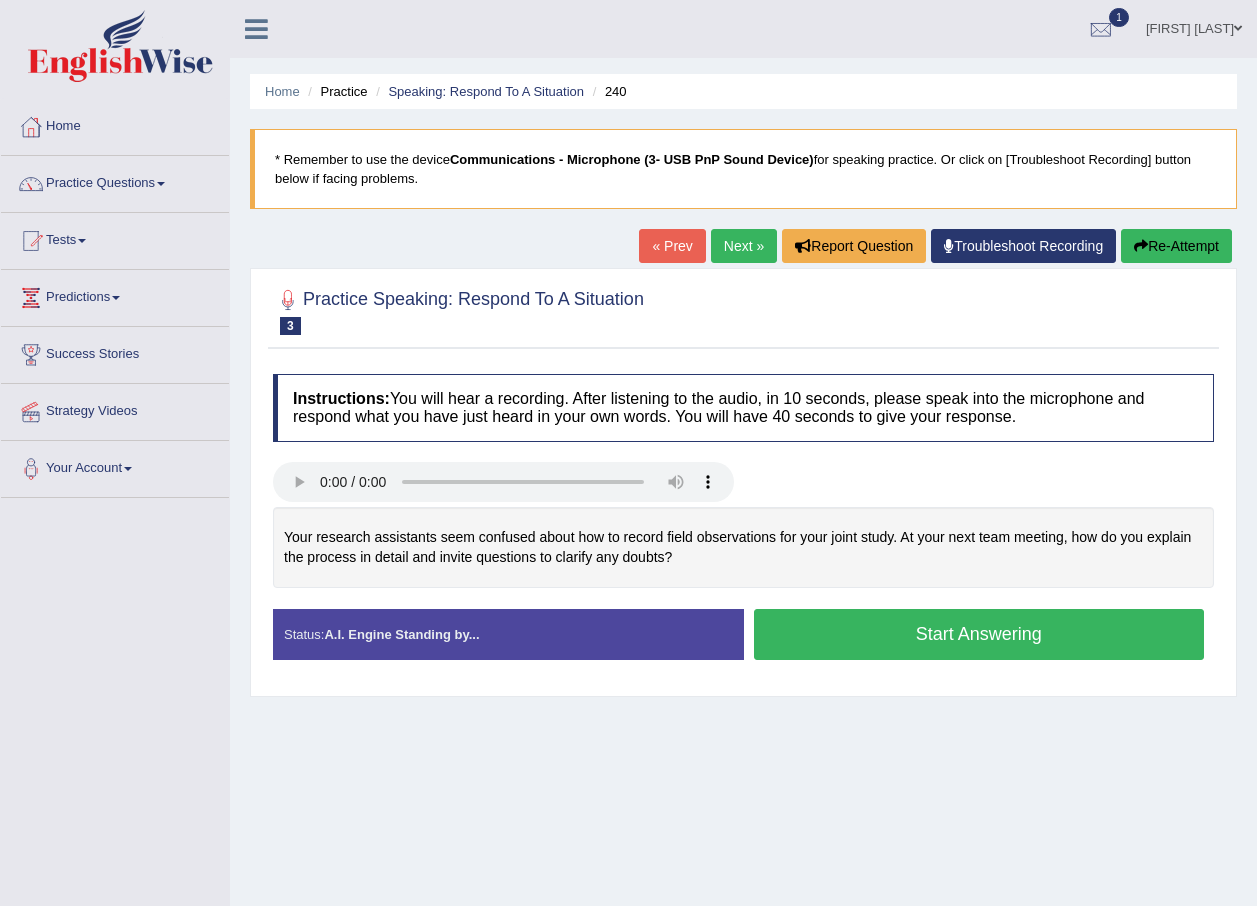 click on "Your research assistants seem confused about how to record field observations for your joint study. At your next team meeting, how do you explain the process in detail and invite questions to clarify any doubts?" at bounding box center (743, 547) 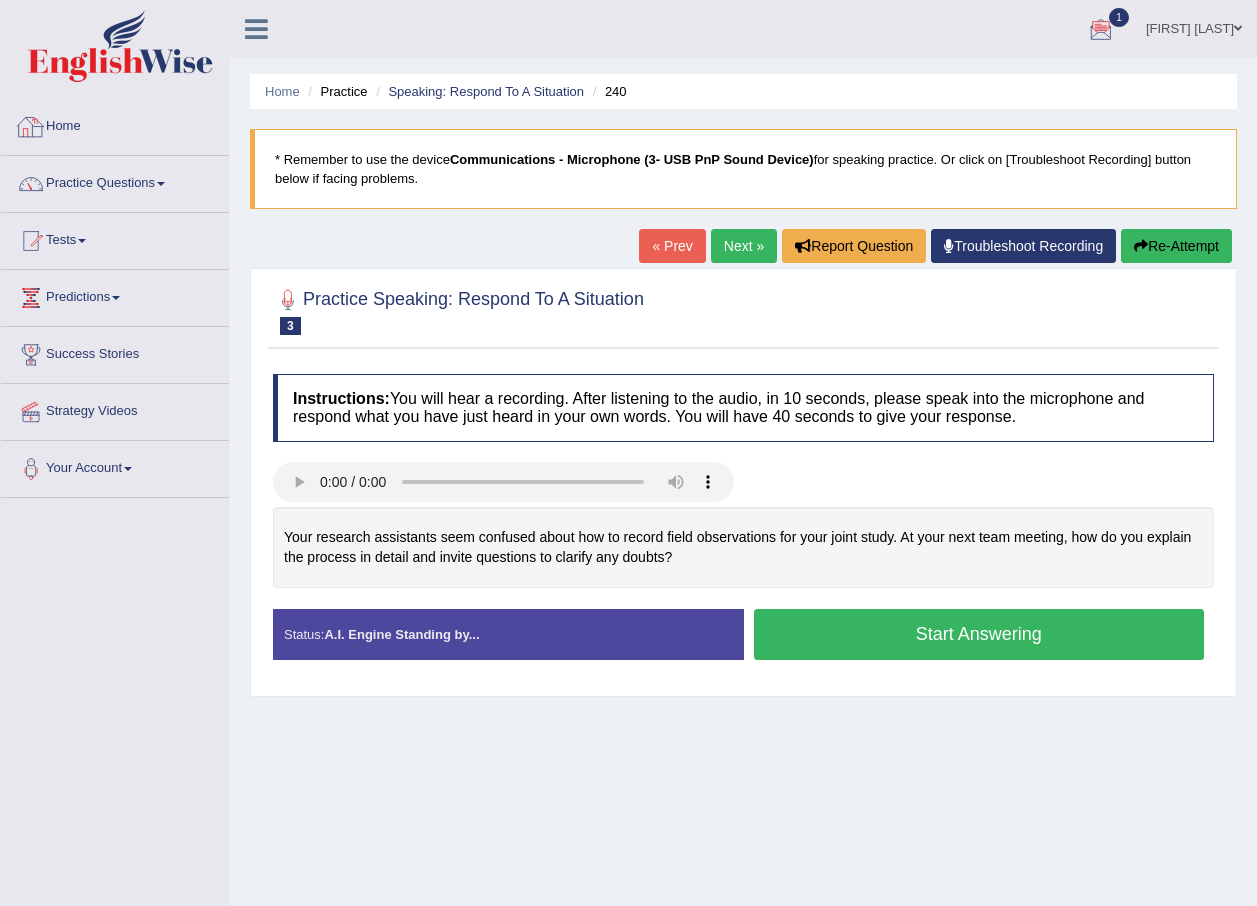 click on "Home" at bounding box center (115, 124) 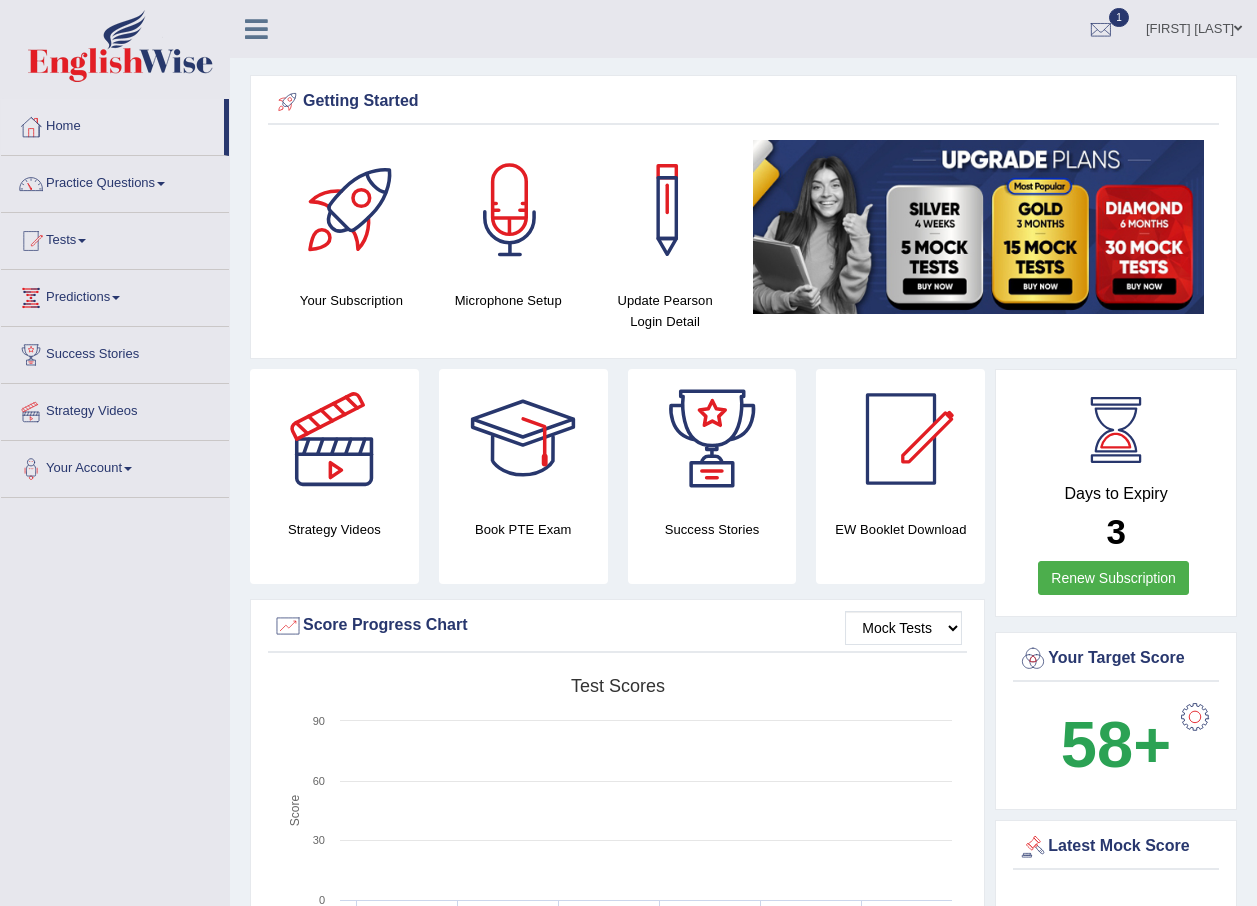 scroll, scrollTop: 0, scrollLeft: 0, axis: both 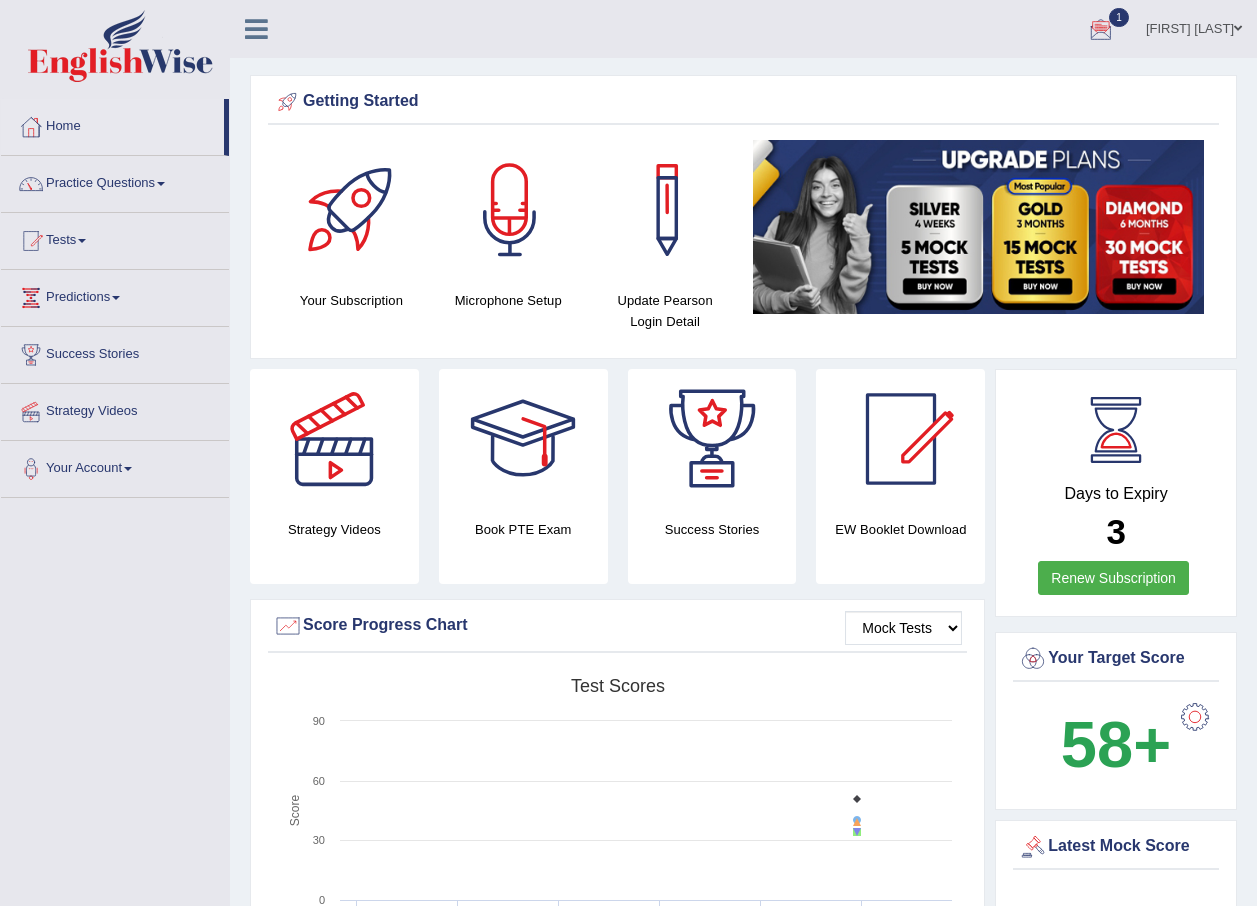 click on "[FIRST] [LAST]" at bounding box center (1194, 26) 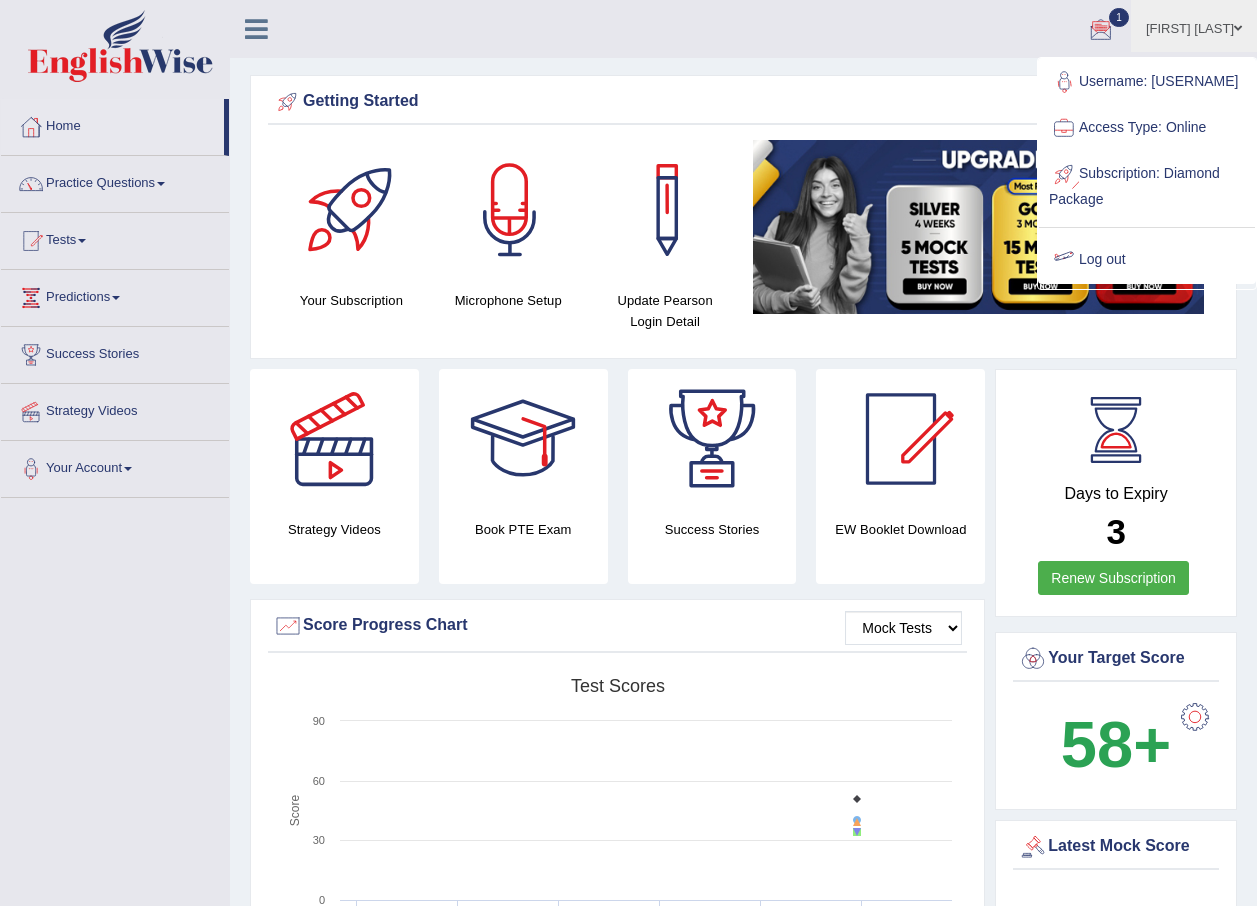 click on "Log out" at bounding box center [1147, 260] 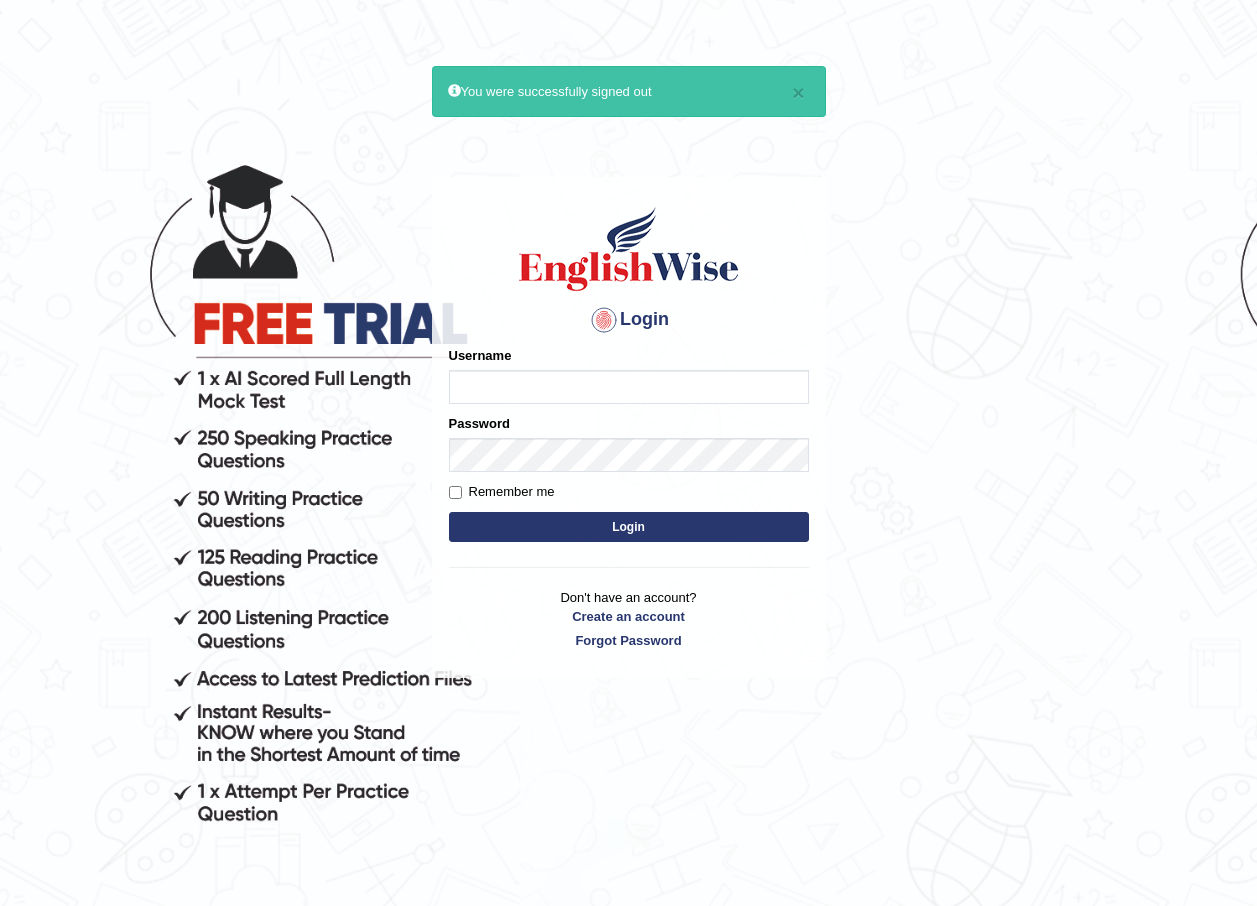 scroll, scrollTop: 0, scrollLeft: 0, axis: both 